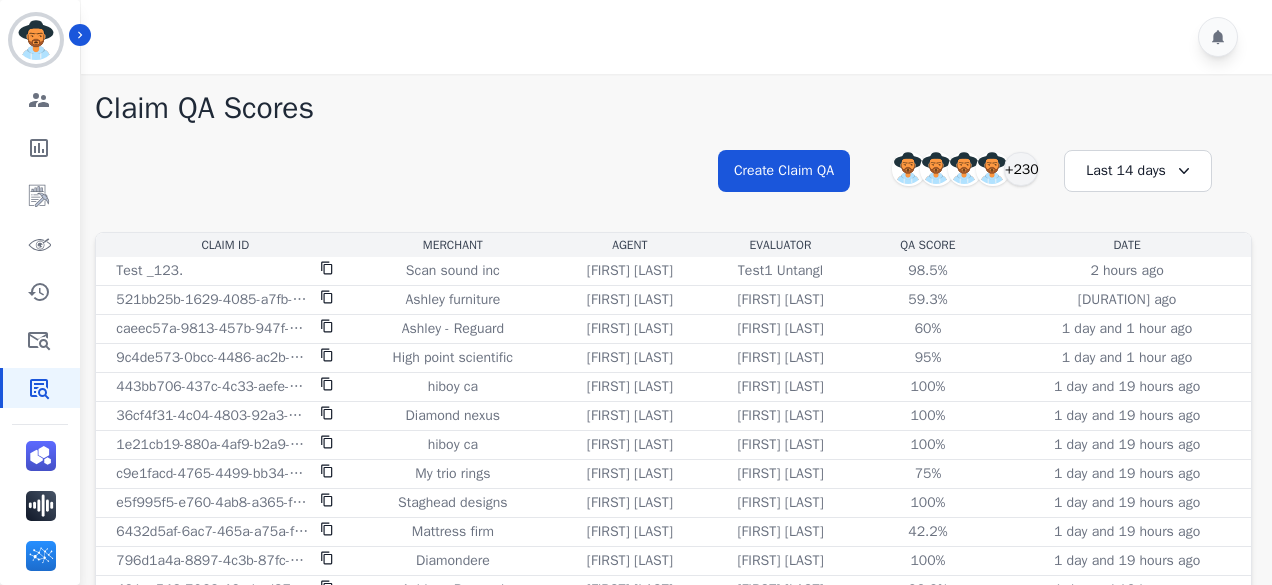 scroll, scrollTop: 114, scrollLeft: 0, axis: vertical 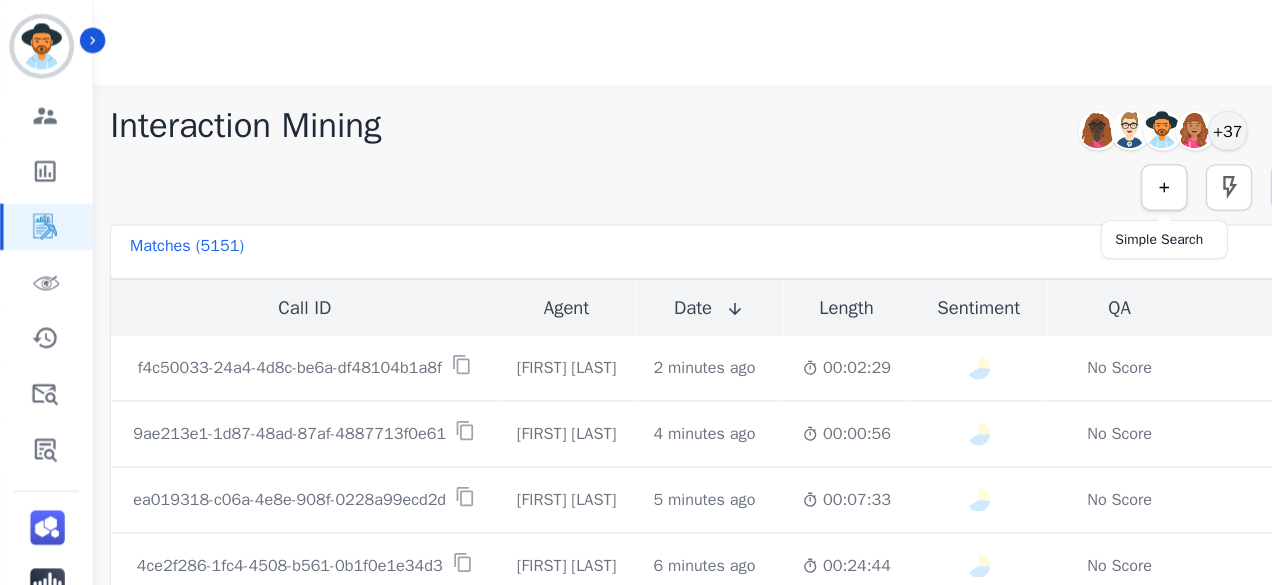 click 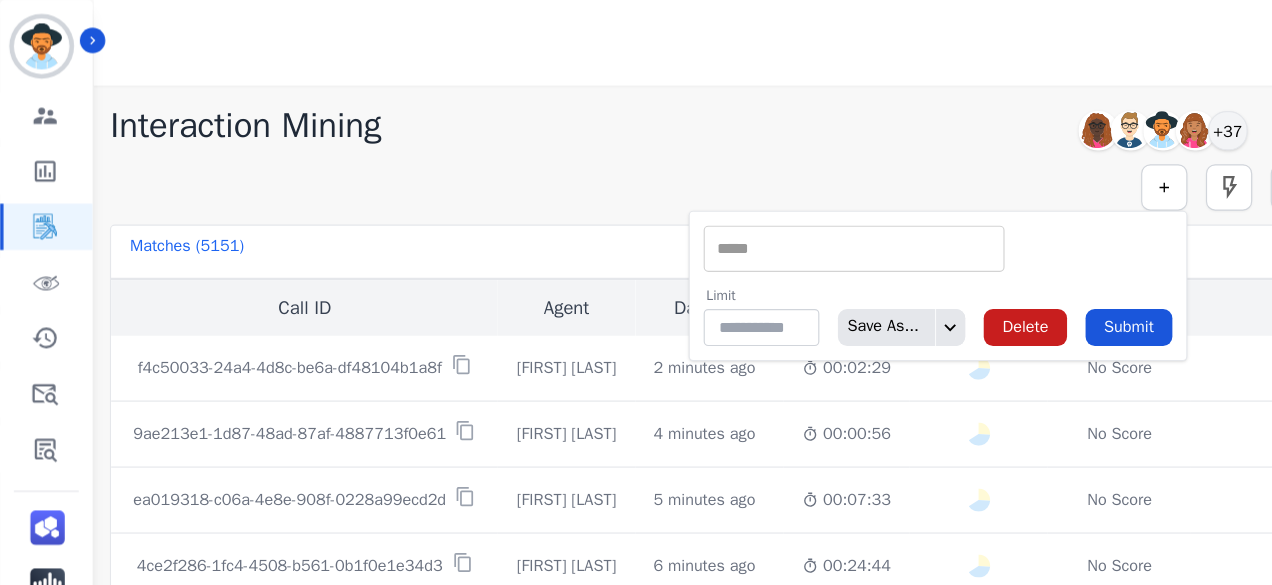 click on "**             ACW (Sec)   AGH_Lvl1   AGH_Lvl2   Emote: Apprehensive %   Silence Front (CX)   CX Phone (ANI)   Silence Rear (CX)   Cross talk %   Csat Score   Sentiment Overall (CX)   WPM (CX)   Direction   Disposition (ACD)   Silence Front (EMP)   Silence Rear (EMP)   Sentiment Overall (EMP)   WPM (EMP)   Emote: Escalated %   First to Talk   Emote: Happy %" at bounding box center [738, 215] 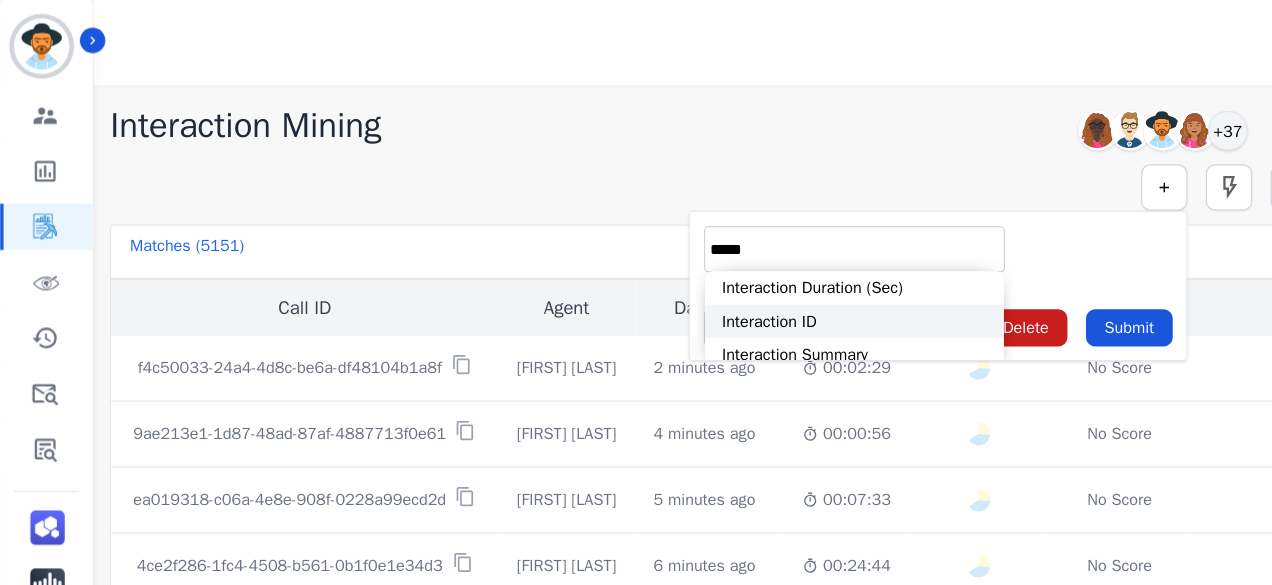 type on "*****" 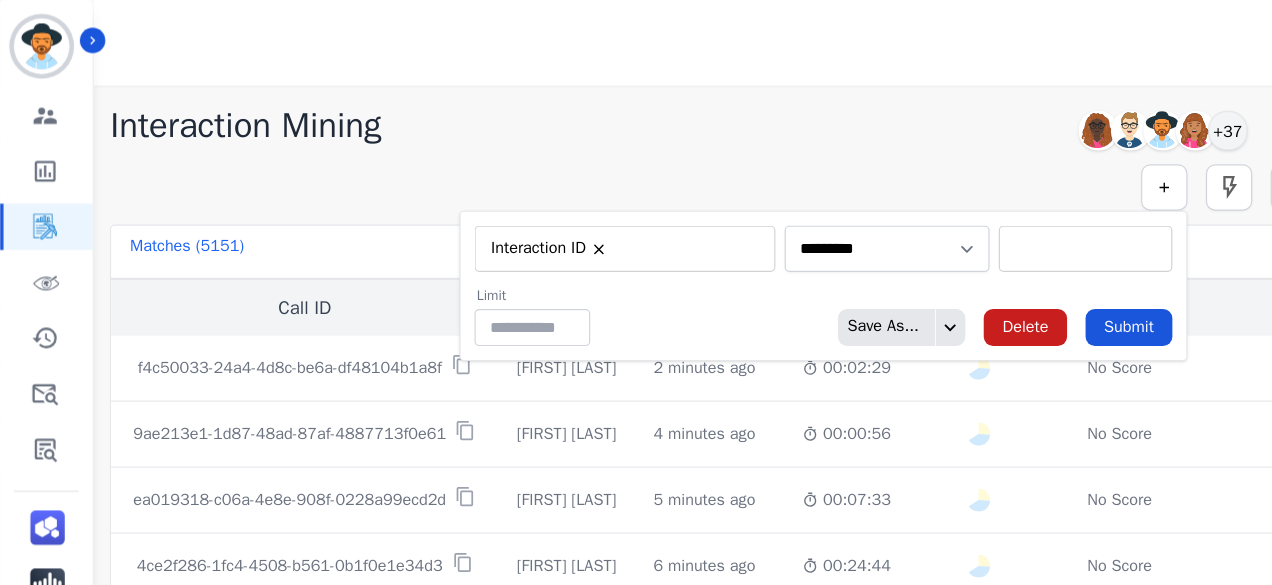 click at bounding box center (938, 215) 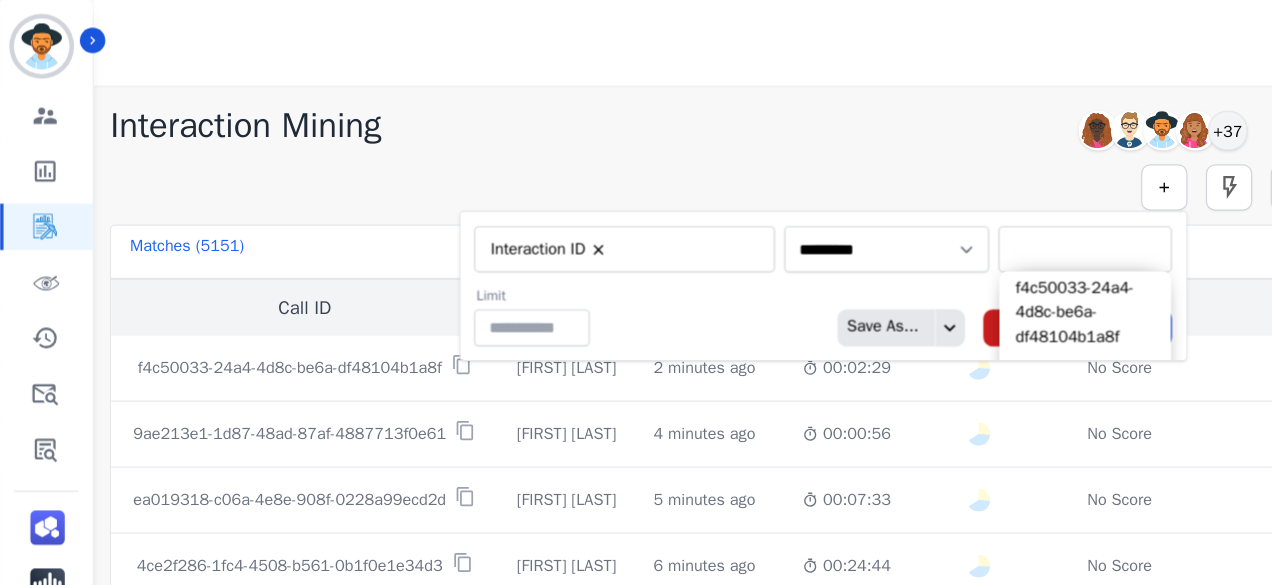paste on "**********" 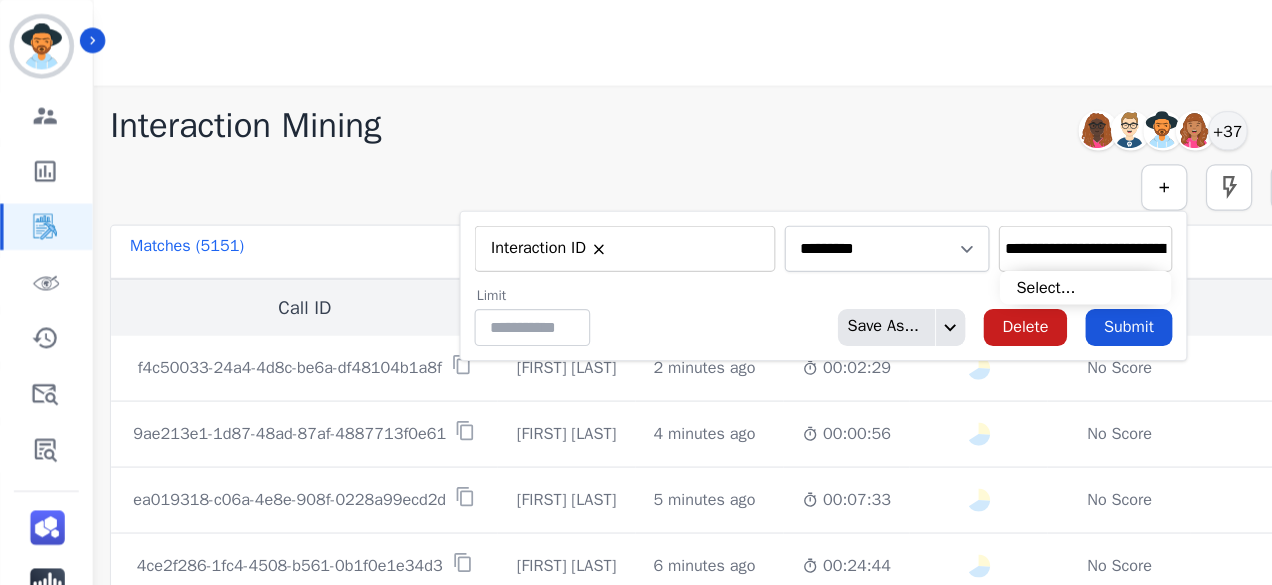 scroll, scrollTop: 0, scrollLeft: 91, axis: horizontal 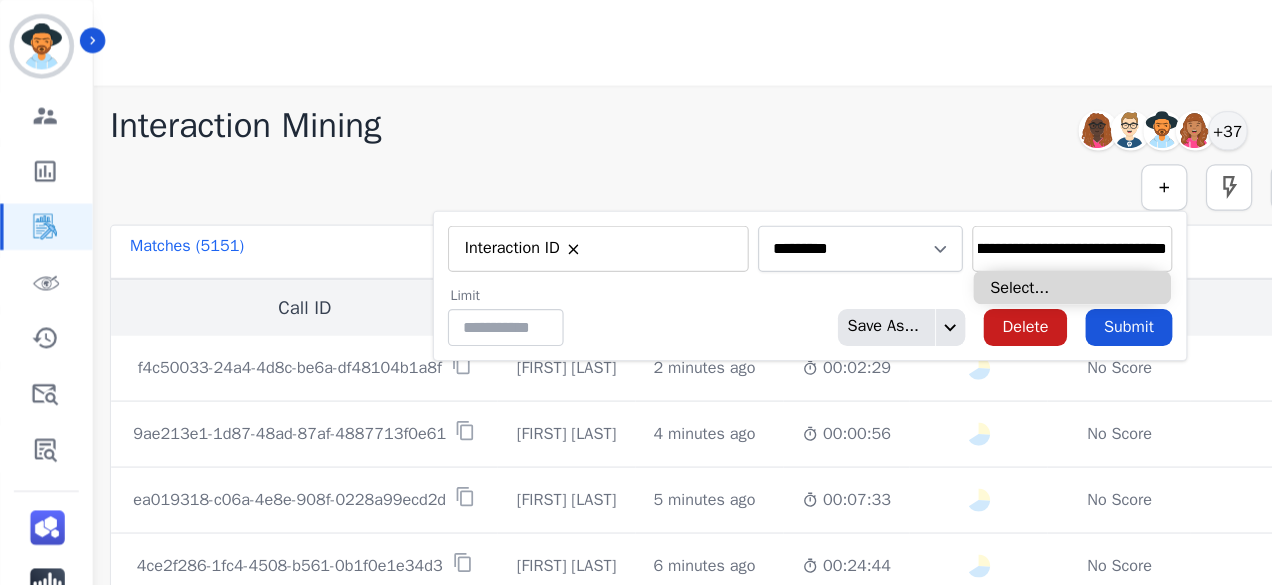 type on "**********" 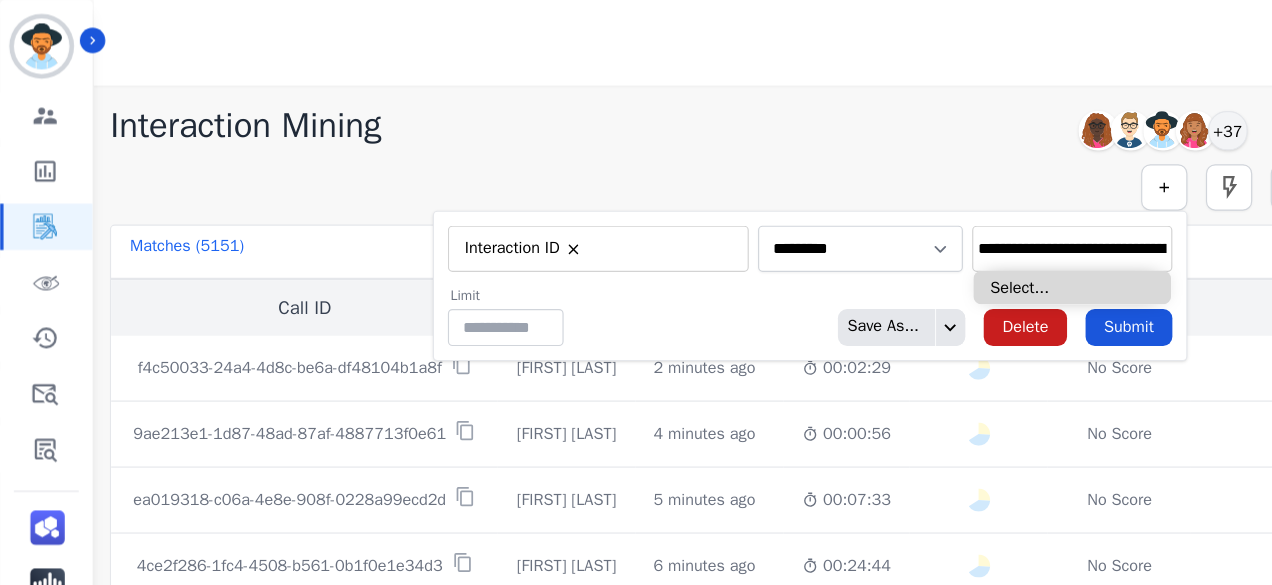 type on "**********" 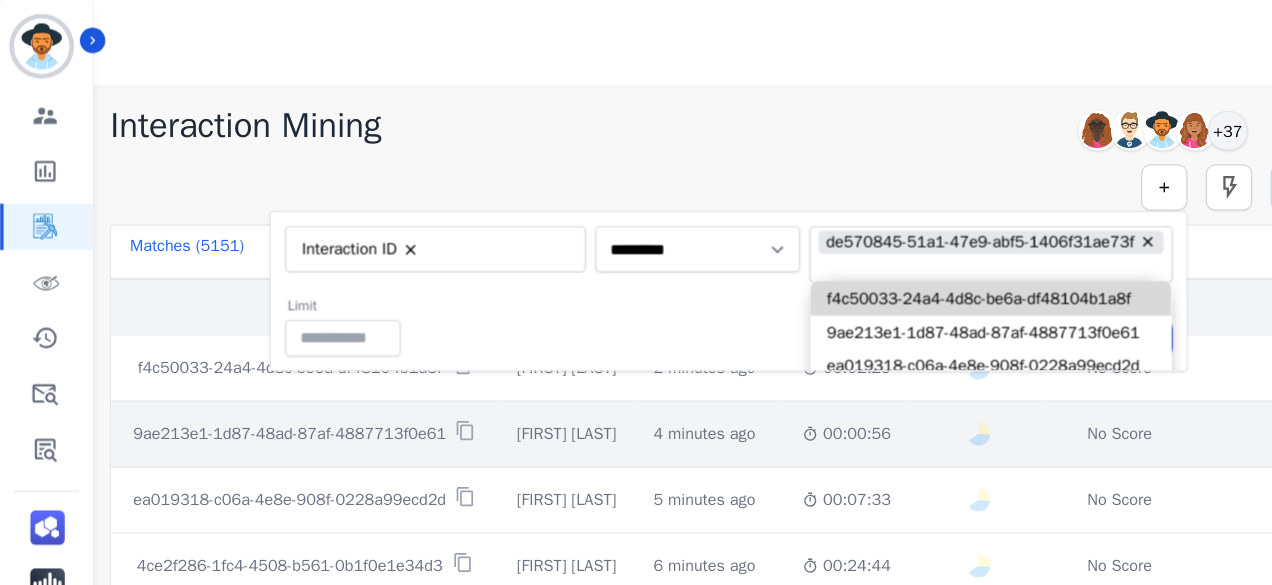scroll, scrollTop: 0, scrollLeft: 0, axis: both 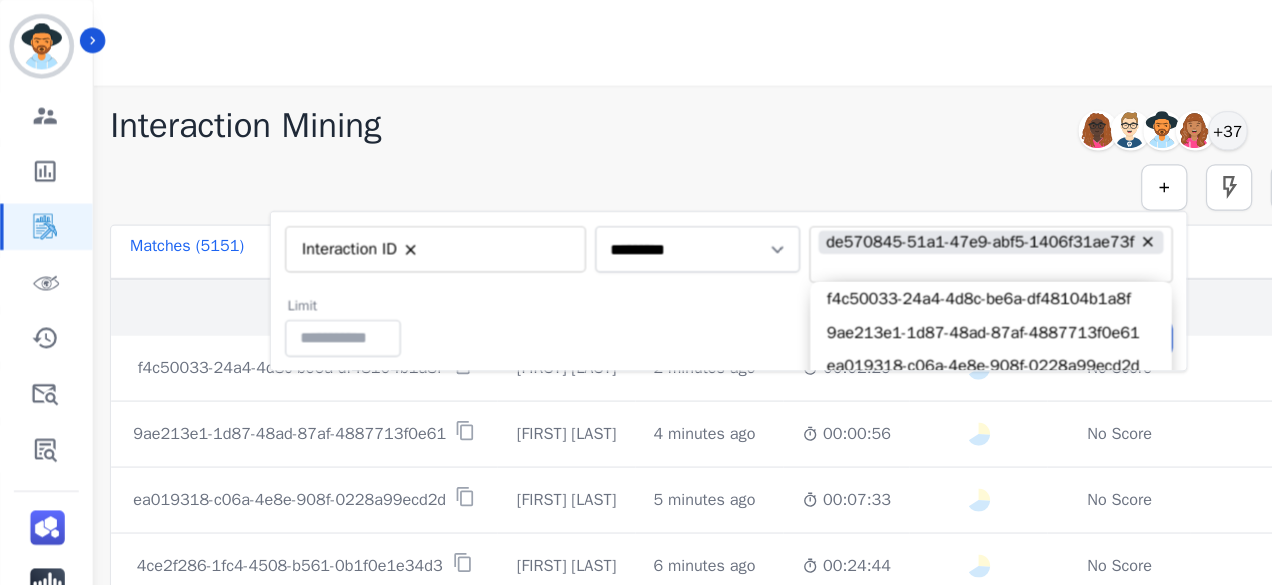 drag, startPoint x: 672, startPoint y: 276, endPoint x: 686, endPoint y: 276, distance: 14 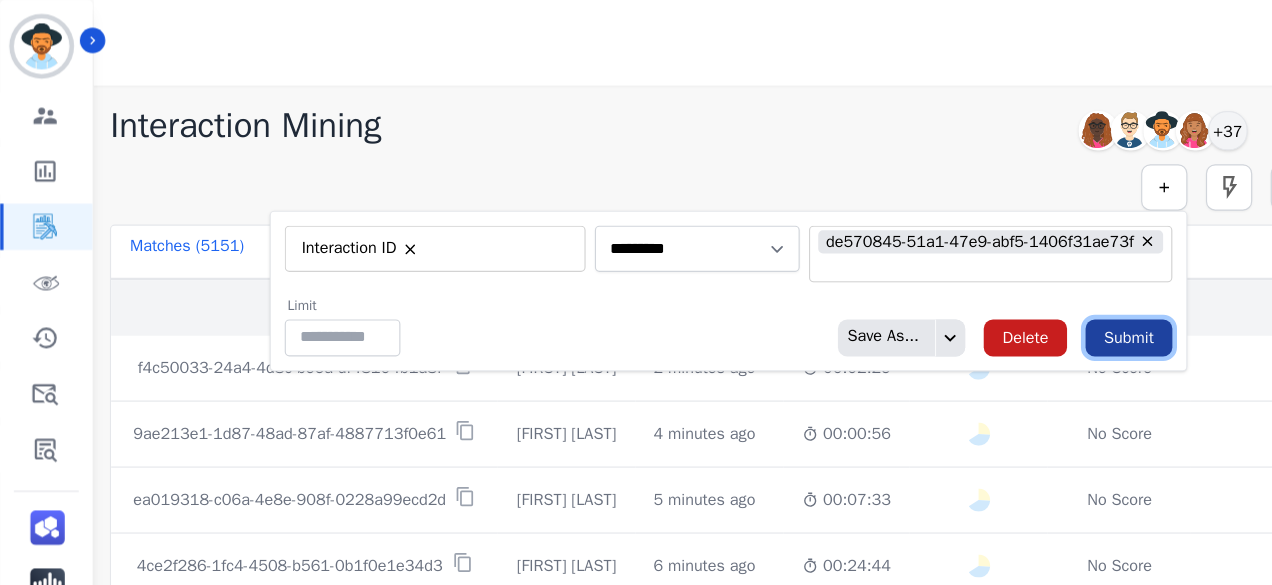 click on "Submit" at bounding box center [975, 292] 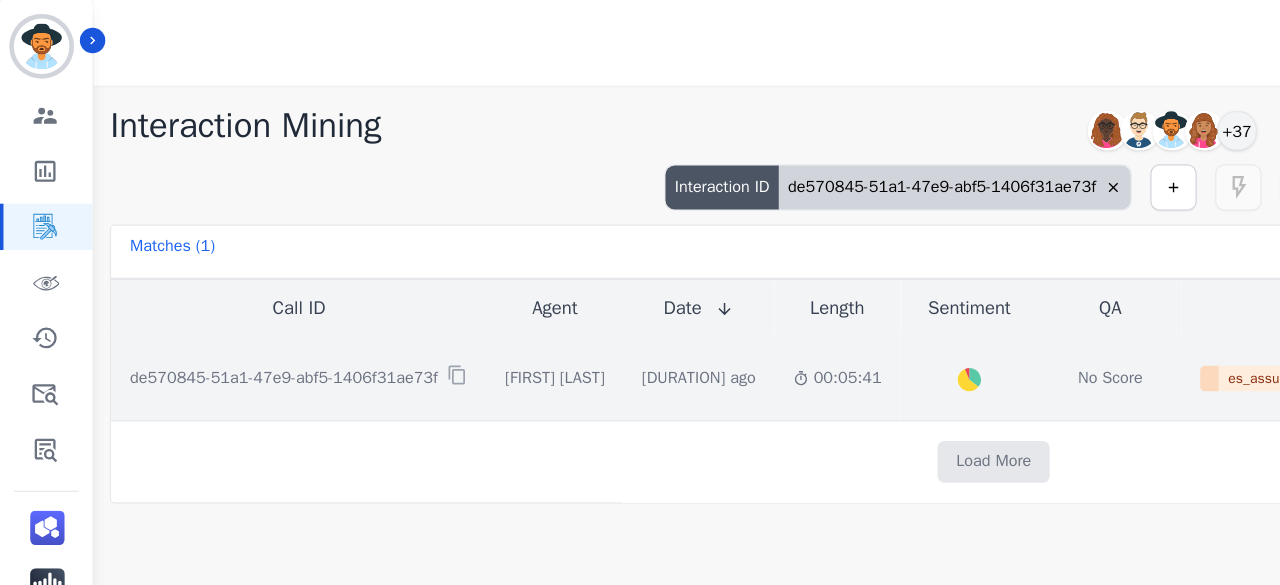 click on "Created with Highcharts 10.2.0   Overall   Positive:   35.7   ( 35.7 )%   Neutral:   58.3   ( 58.3 )%   Negative:   6.1   ( 6.1 )%" 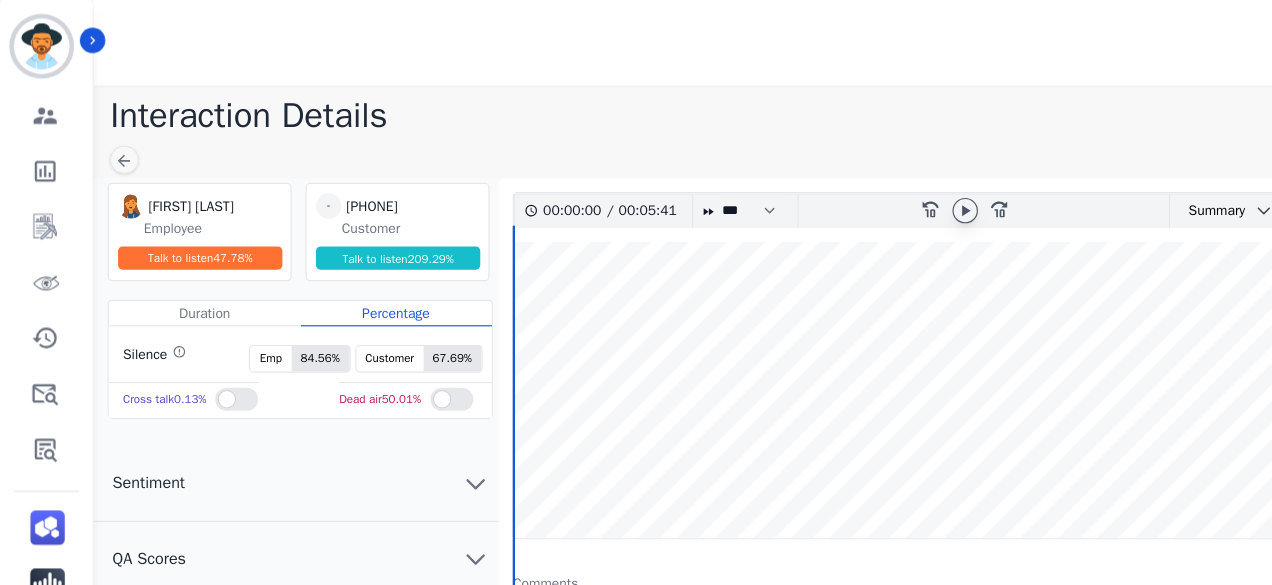 click 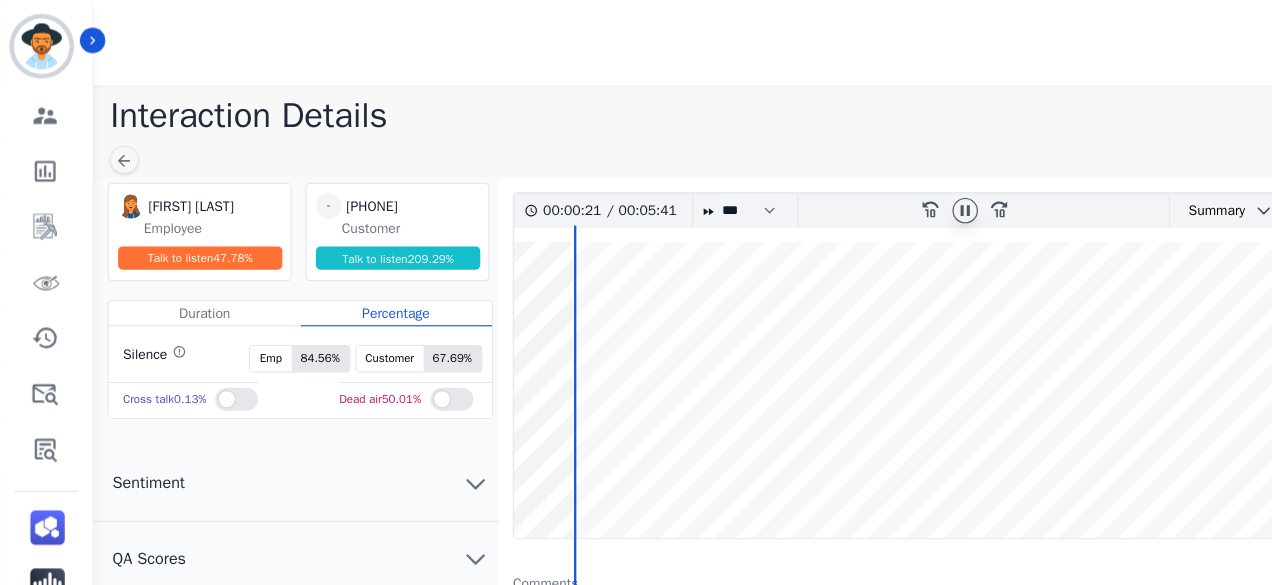 click at bounding box center [854, 337] 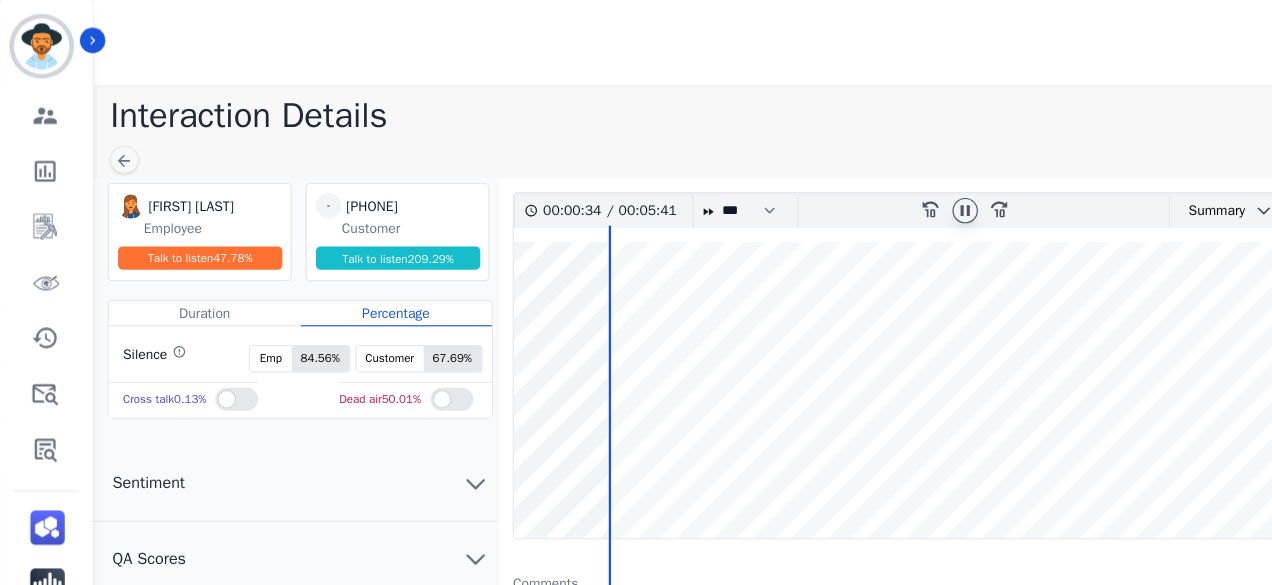 click at bounding box center [854, 337] 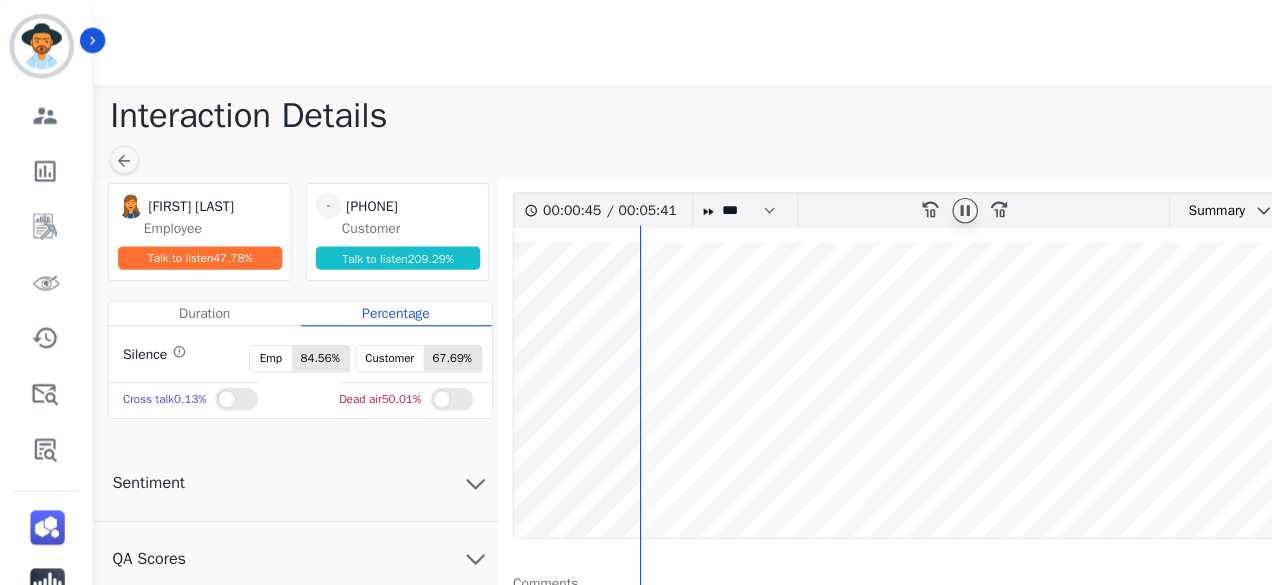 click at bounding box center (854, 337) 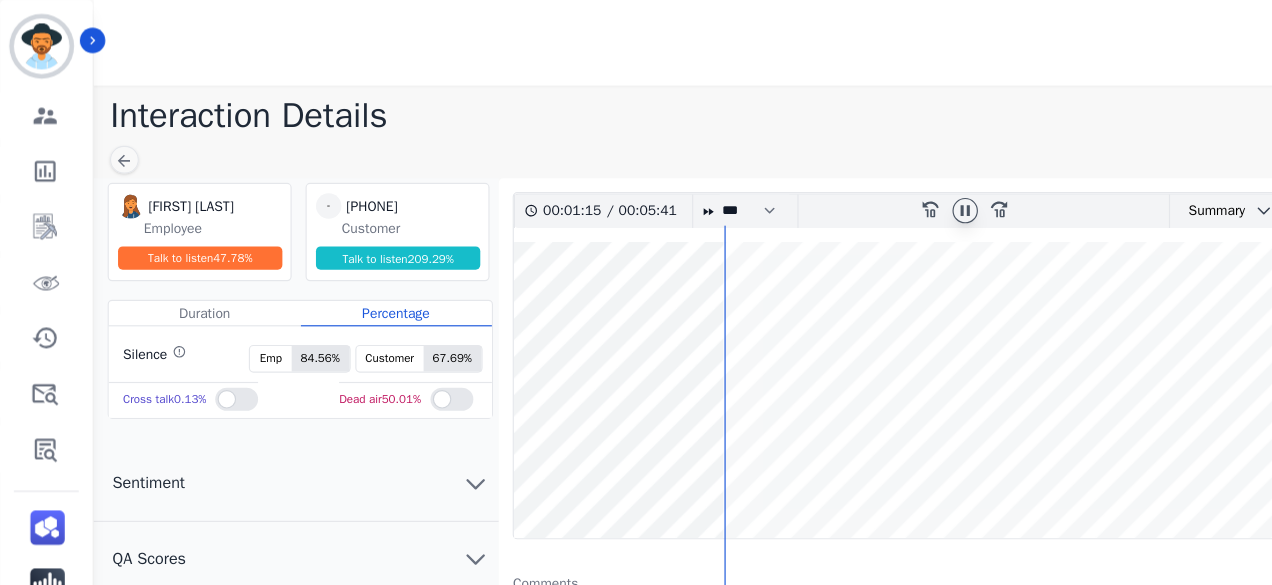 click at bounding box center (854, 337) 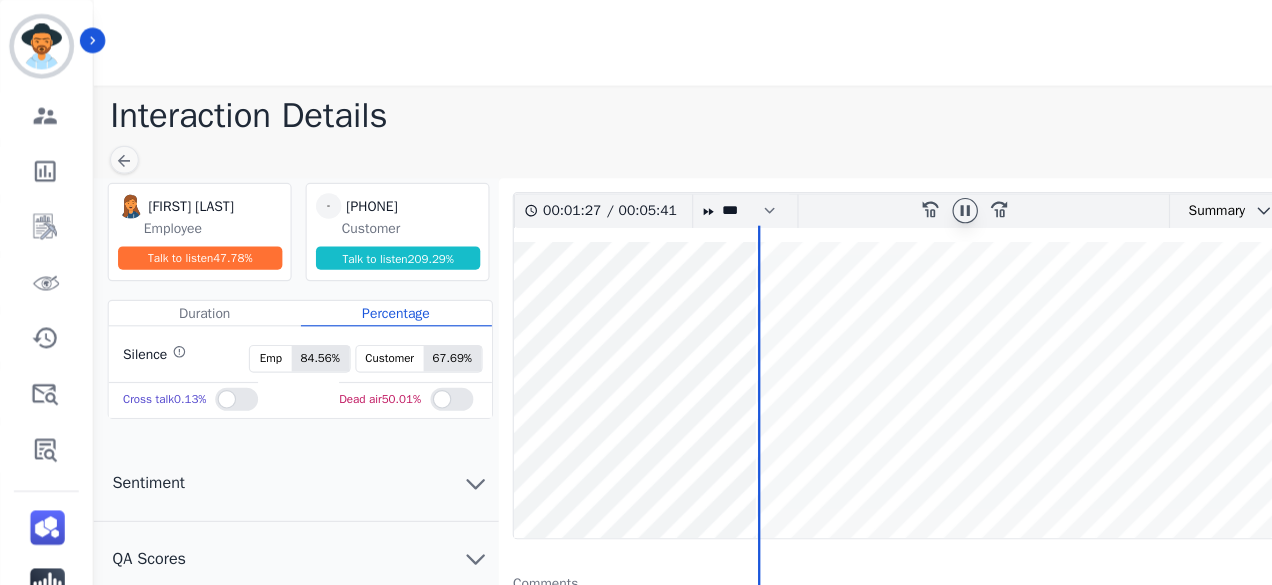 click at bounding box center [854, 337] 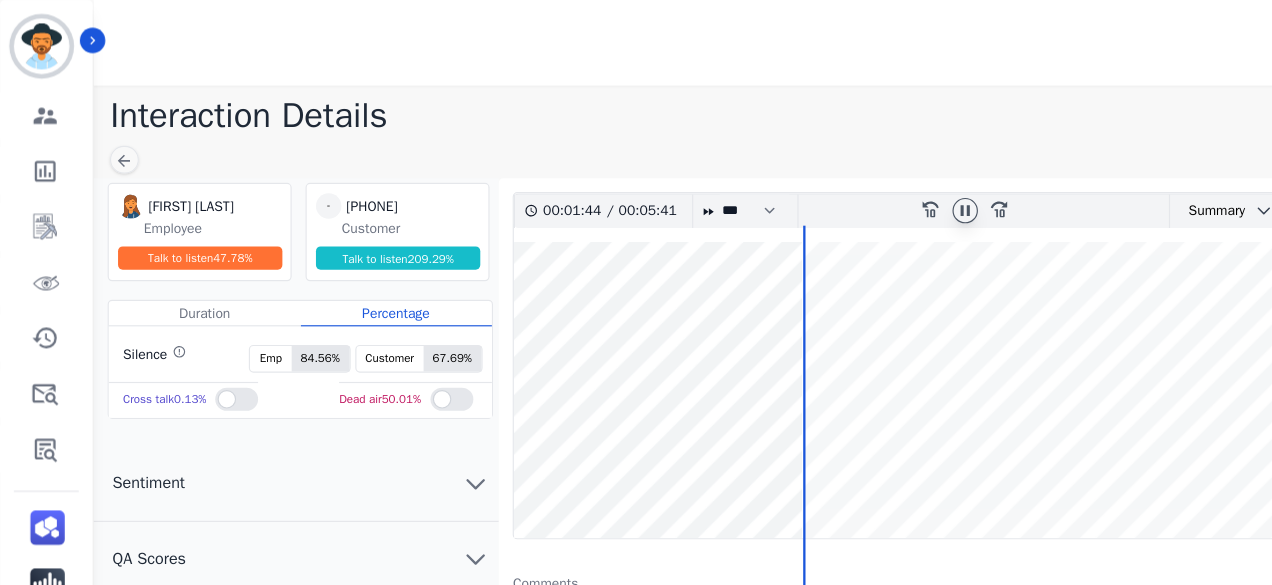click at bounding box center (854, 337) 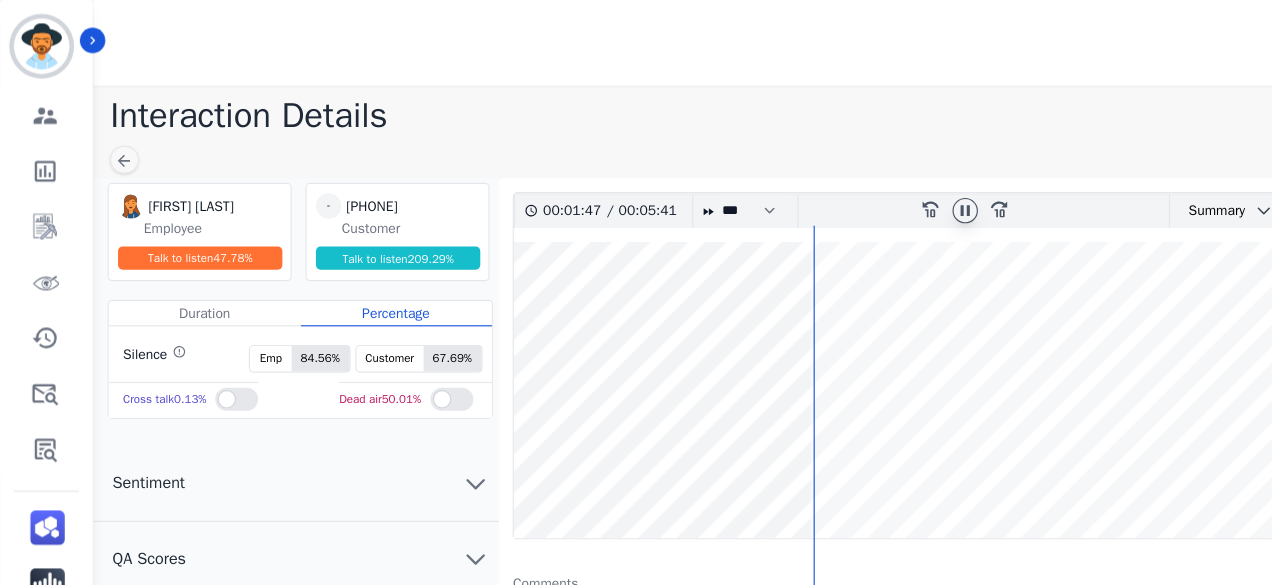 click at bounding box center (854, 337) 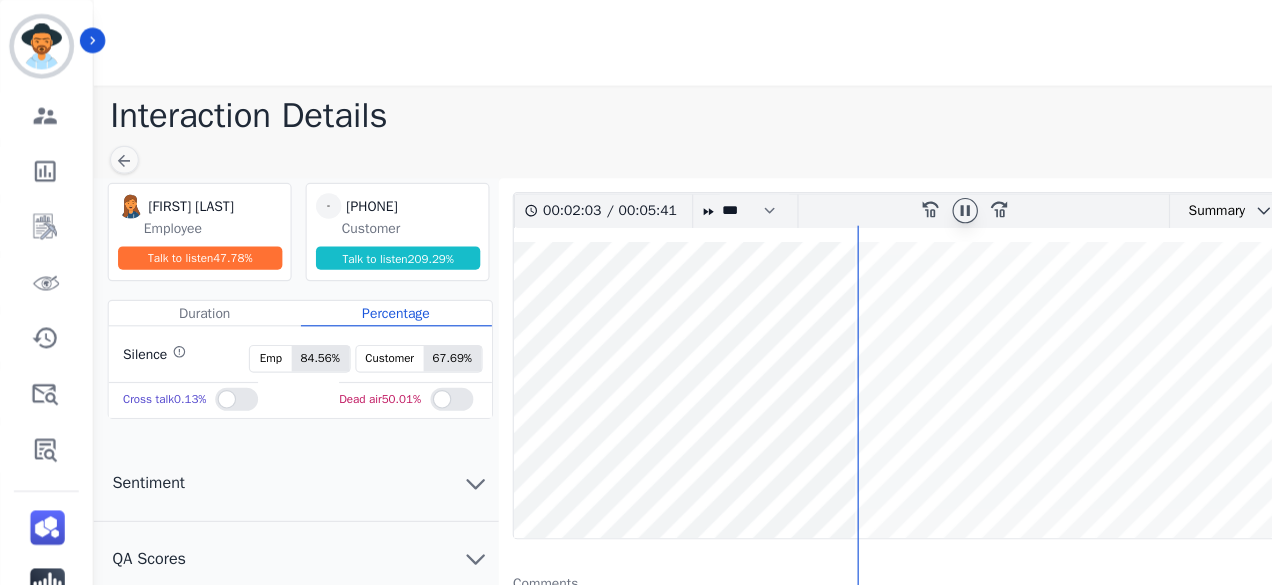 click at bounding box center [854, 337] 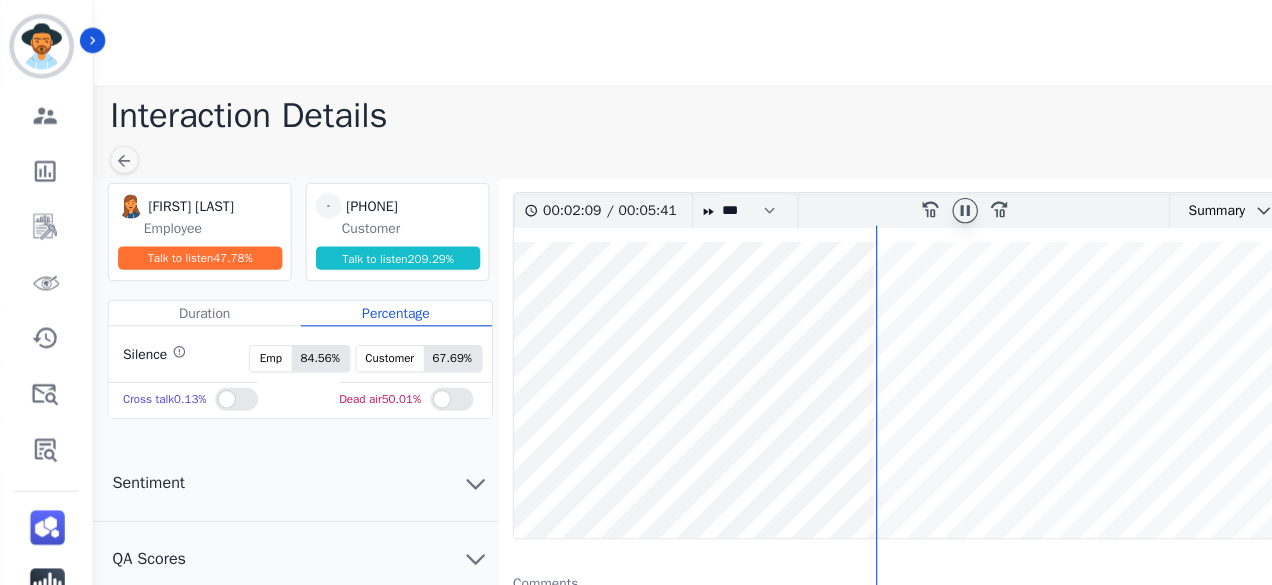 click at bounding box center [854, 337] 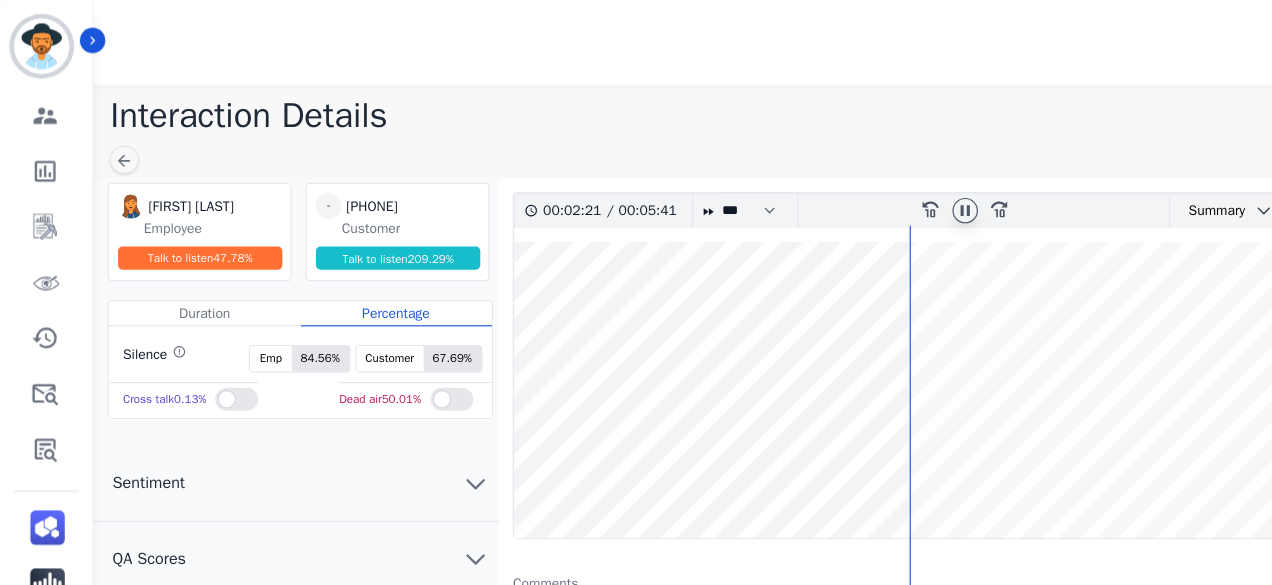 click at bounding box center [854, 337] 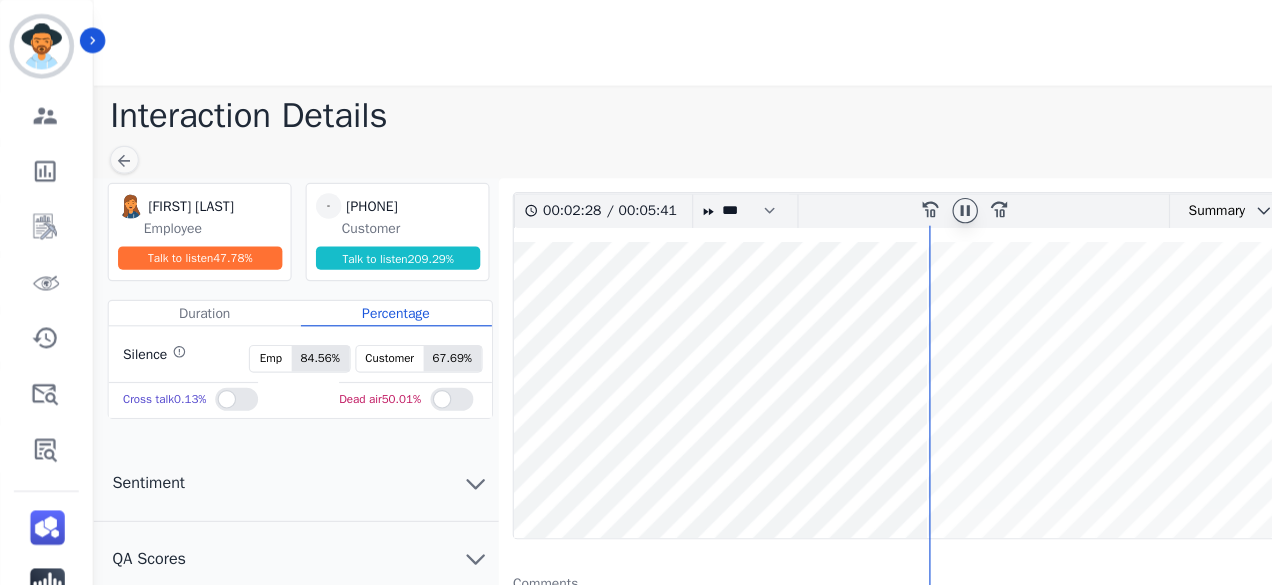 click at bounding box center [854, 337] 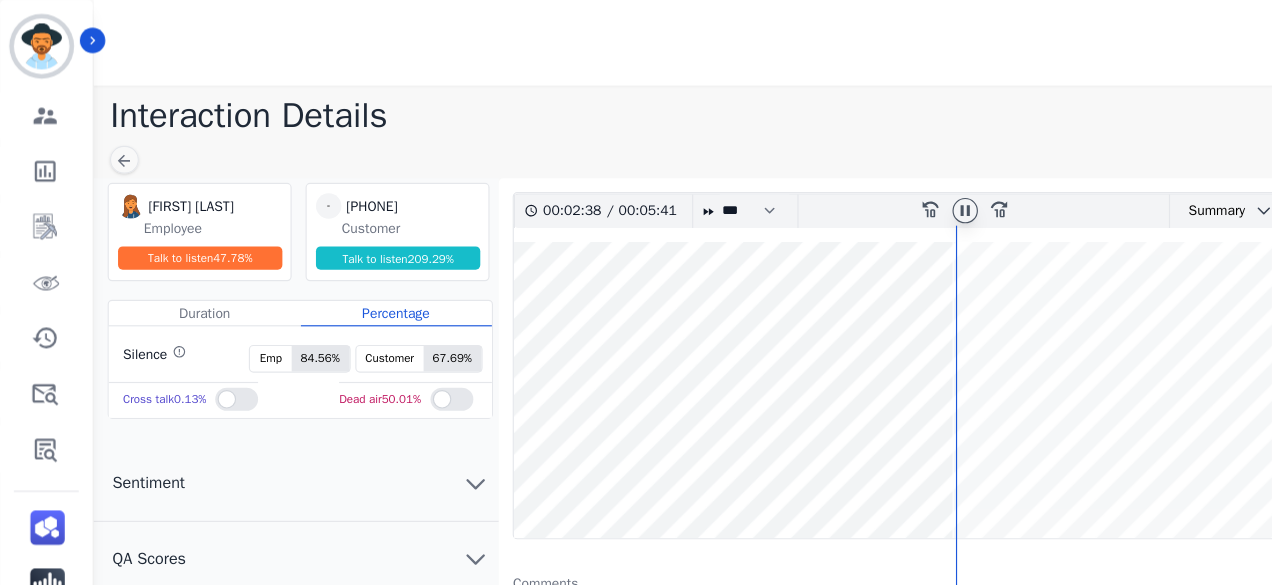 click at bounding box center (854, 337) 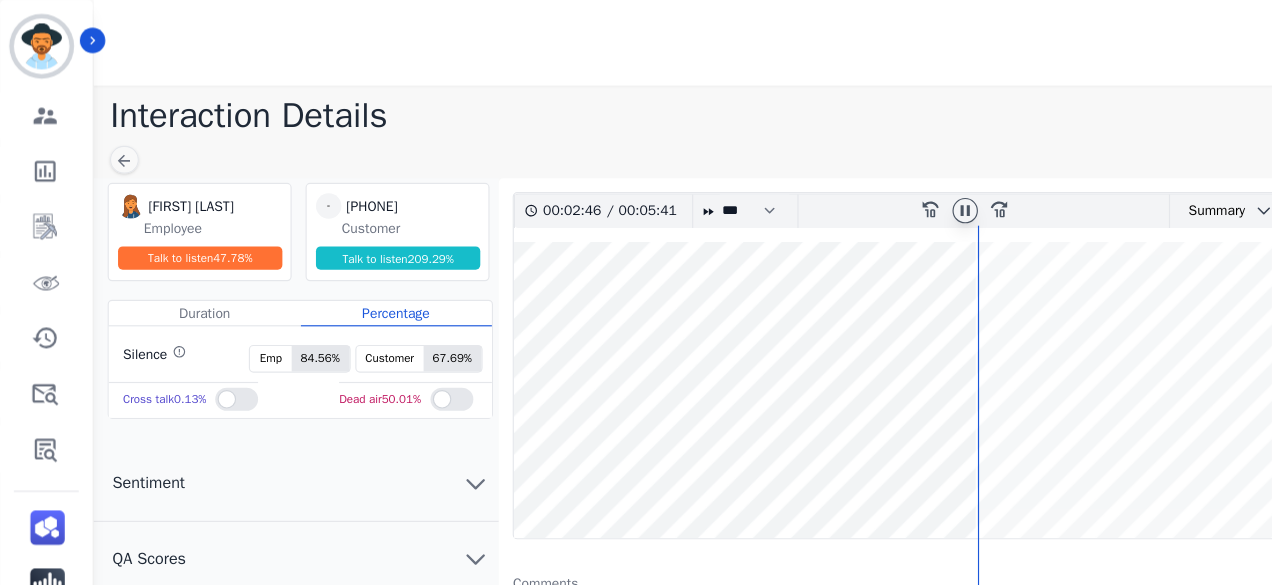 click at bounding box center [854, 337] 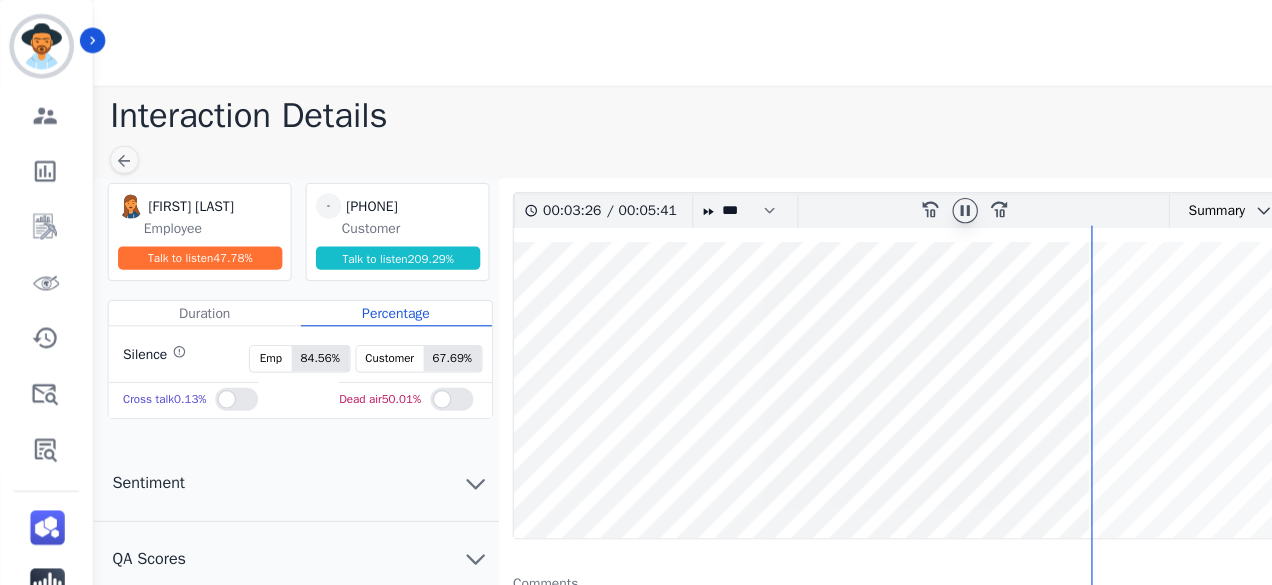 click at bounding box center [854, 337] 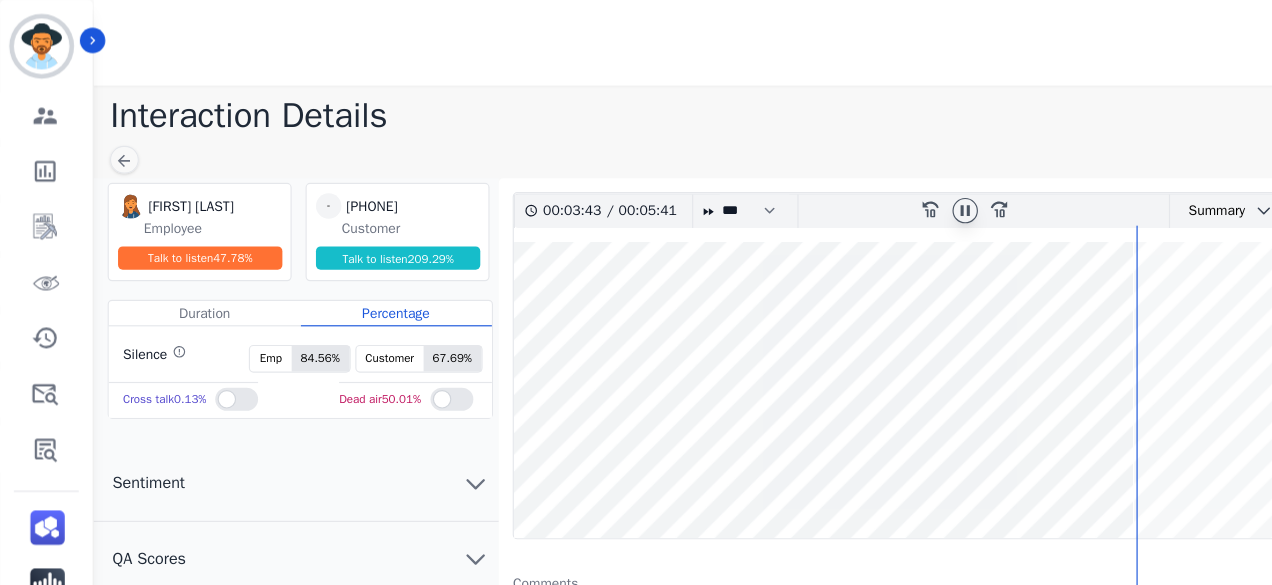 click at bounding box center [854, 337] 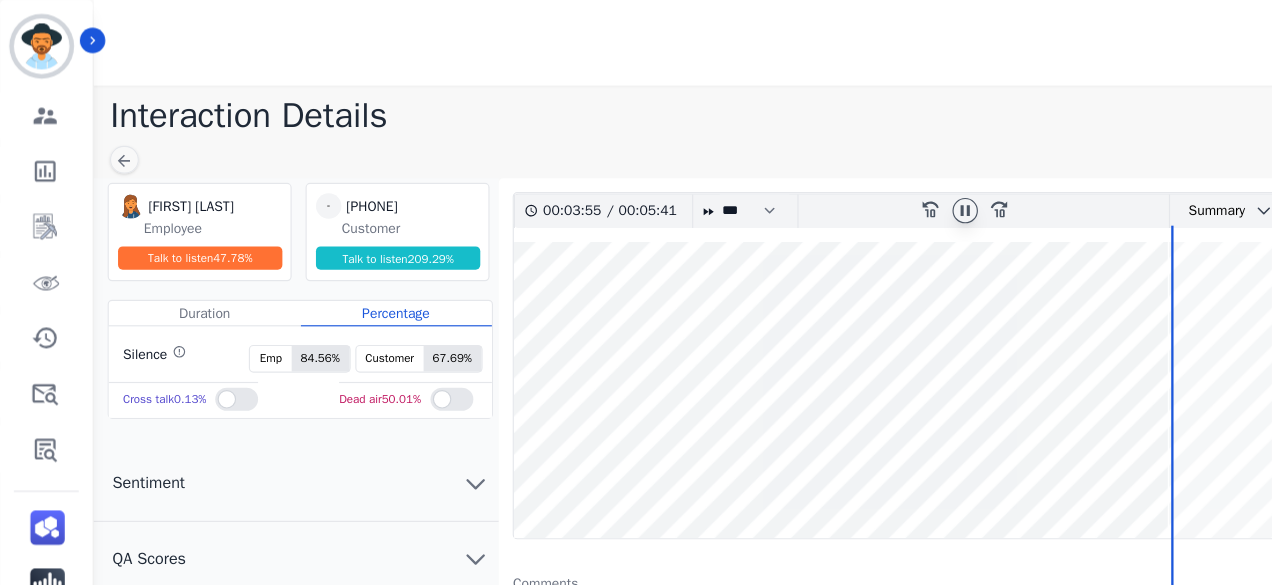 click at bounding box center [854, 337] 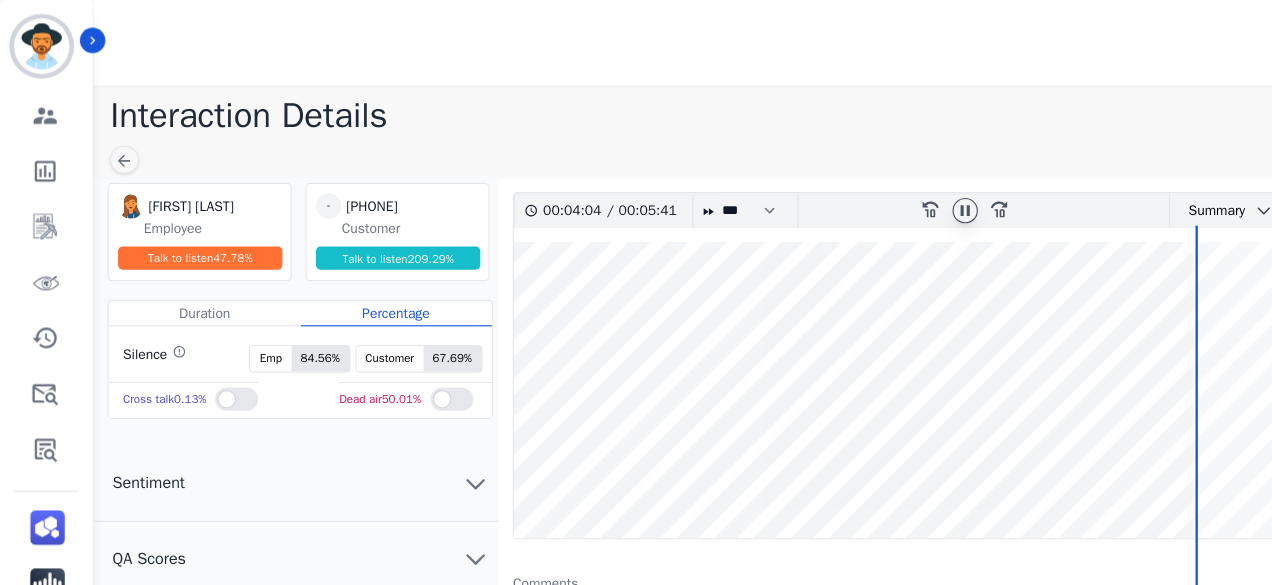 click at bounding box center (854, 337) 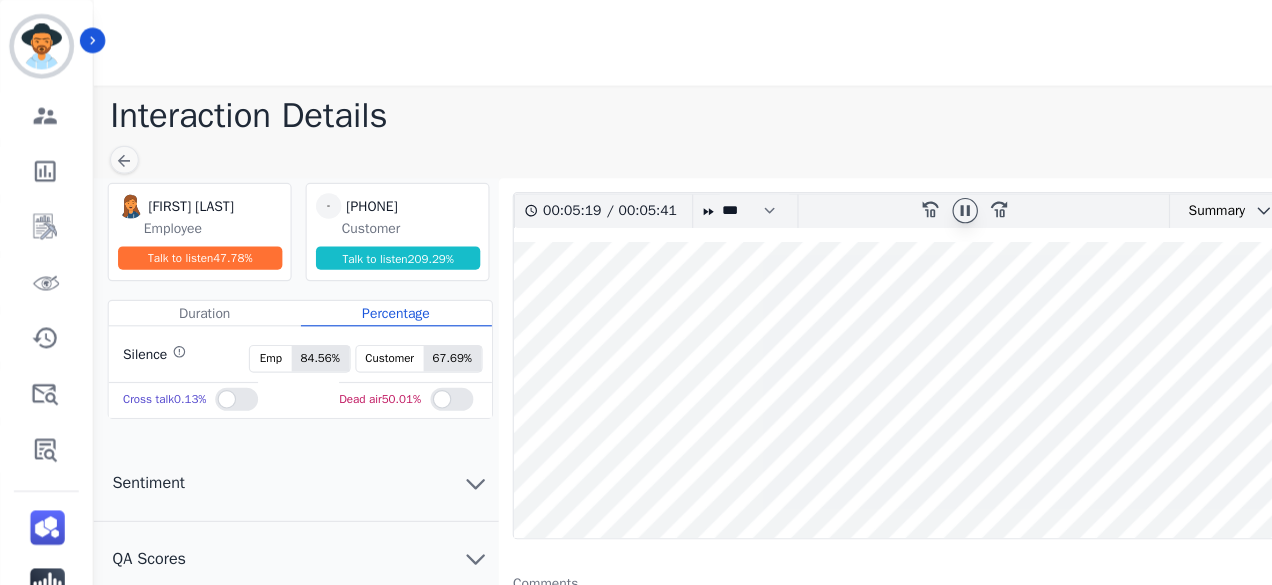 scroll, scrollTop: 0, scrollLeft: 0, axis: both 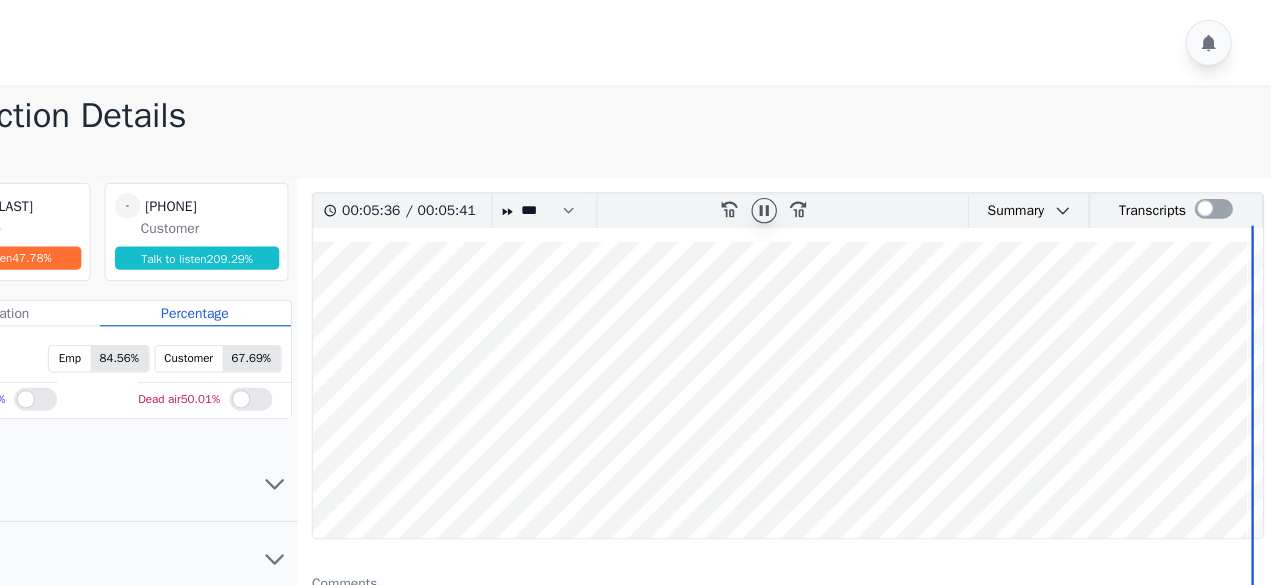 click 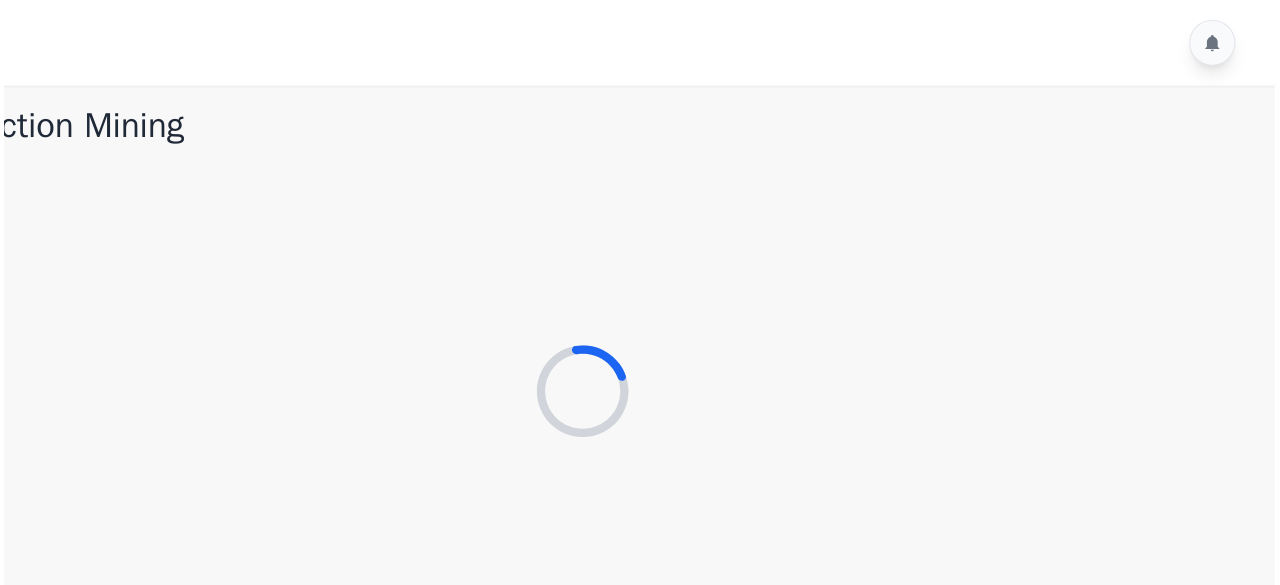 scroll, scrollTop: 0, scrollLeft: 0, axis: both 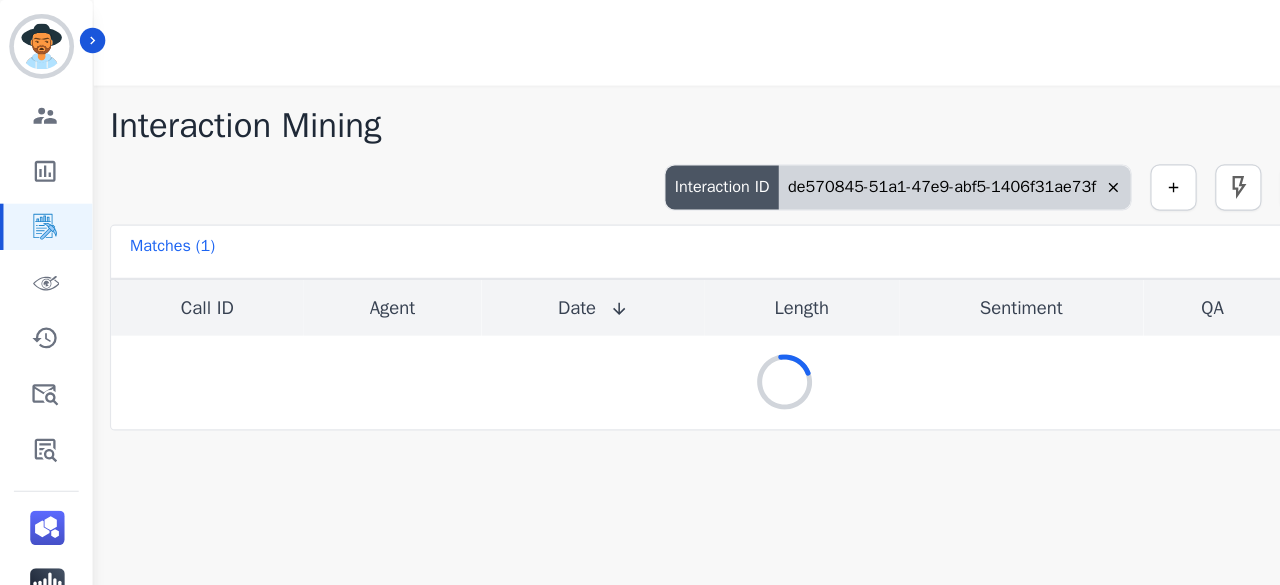 click on "de570845-51a1-47e9-abf5-1406f31ae73f" at bounding box center [825, 162] 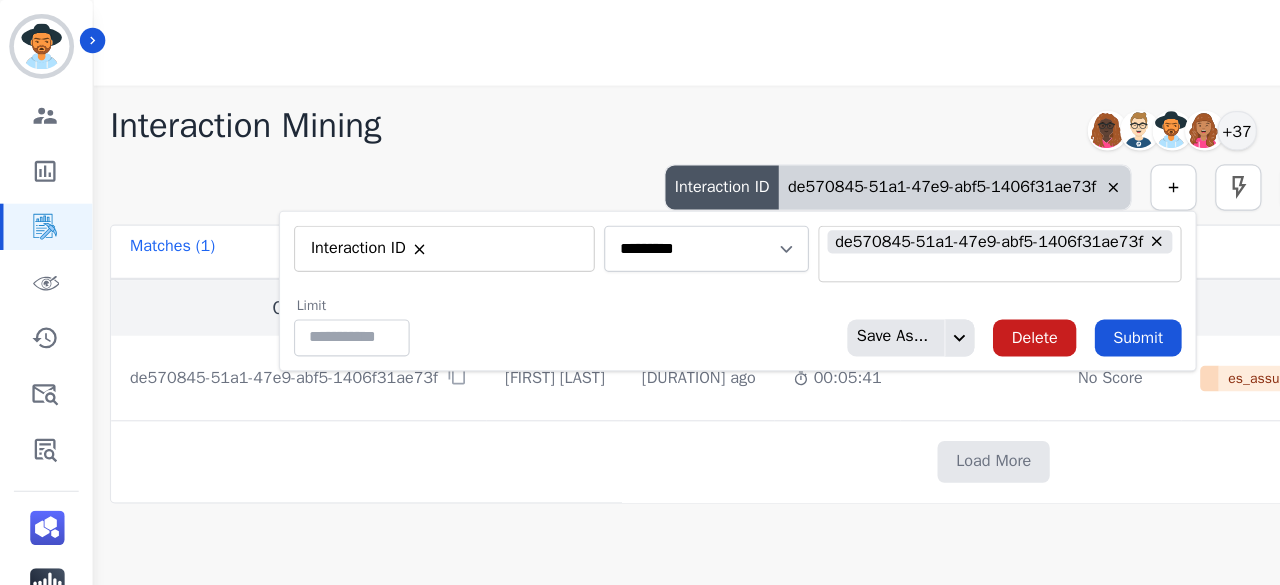 click on "de570845-51a1-47e9-abf5-1406f31ae73f" at bounding box center (864, 209) 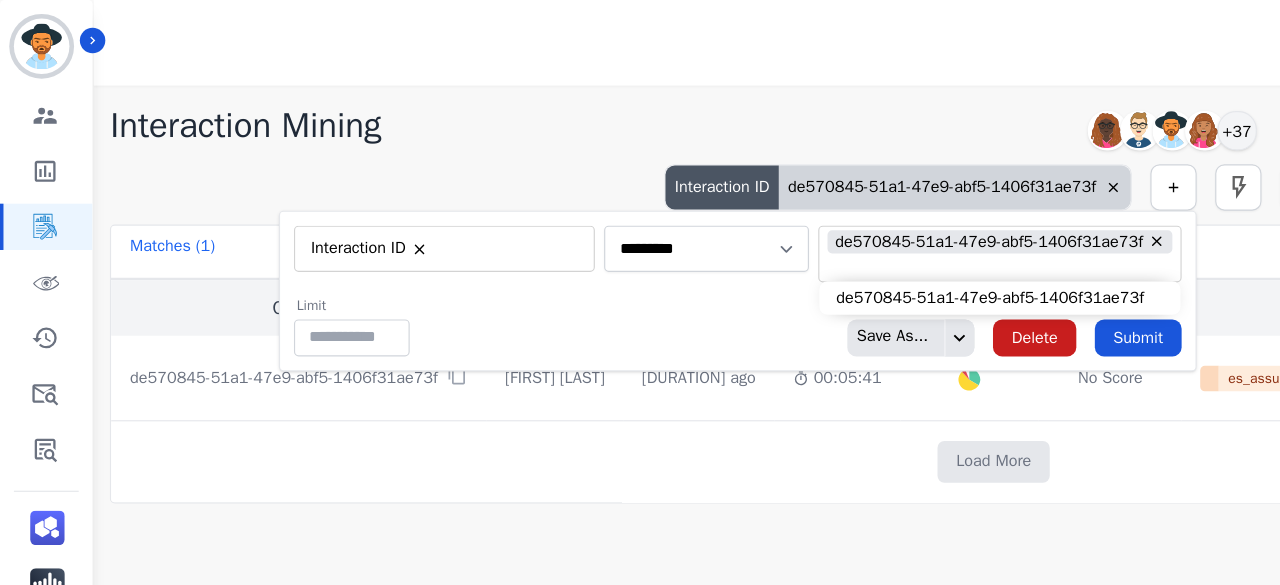 type on "**" 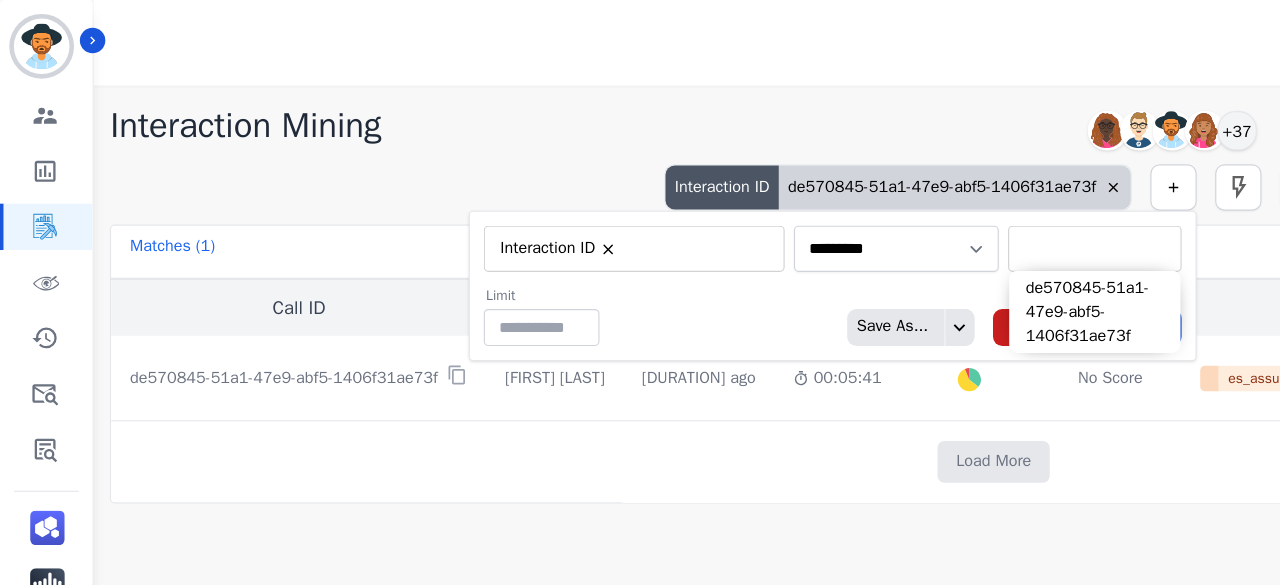 click at bounding box center (946, 215) 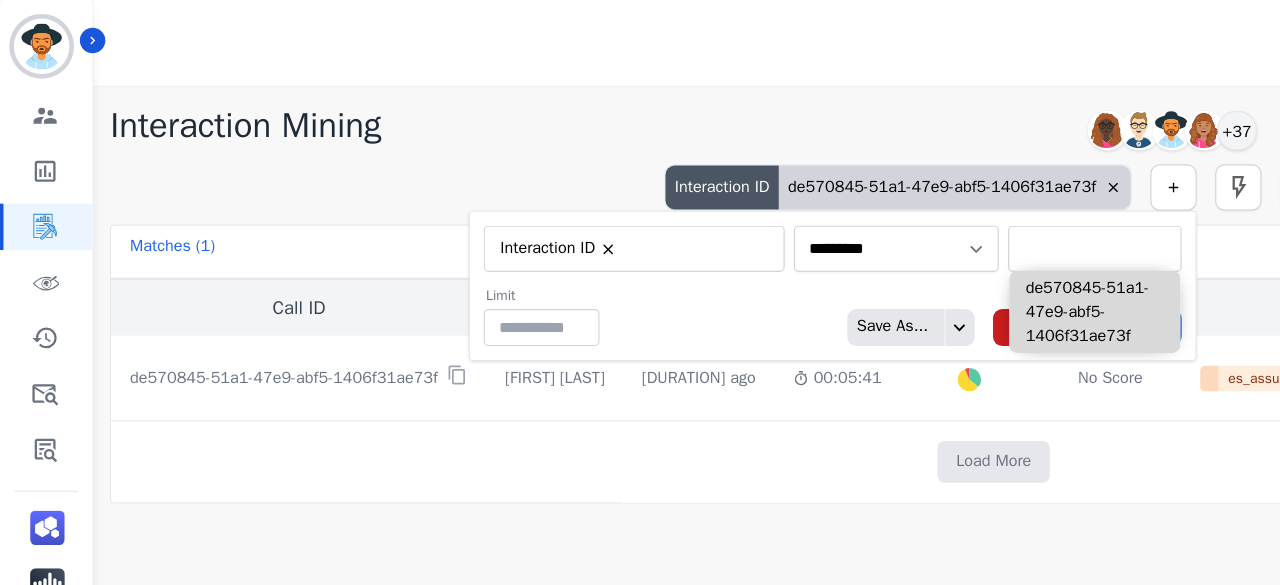 paste on "**********" 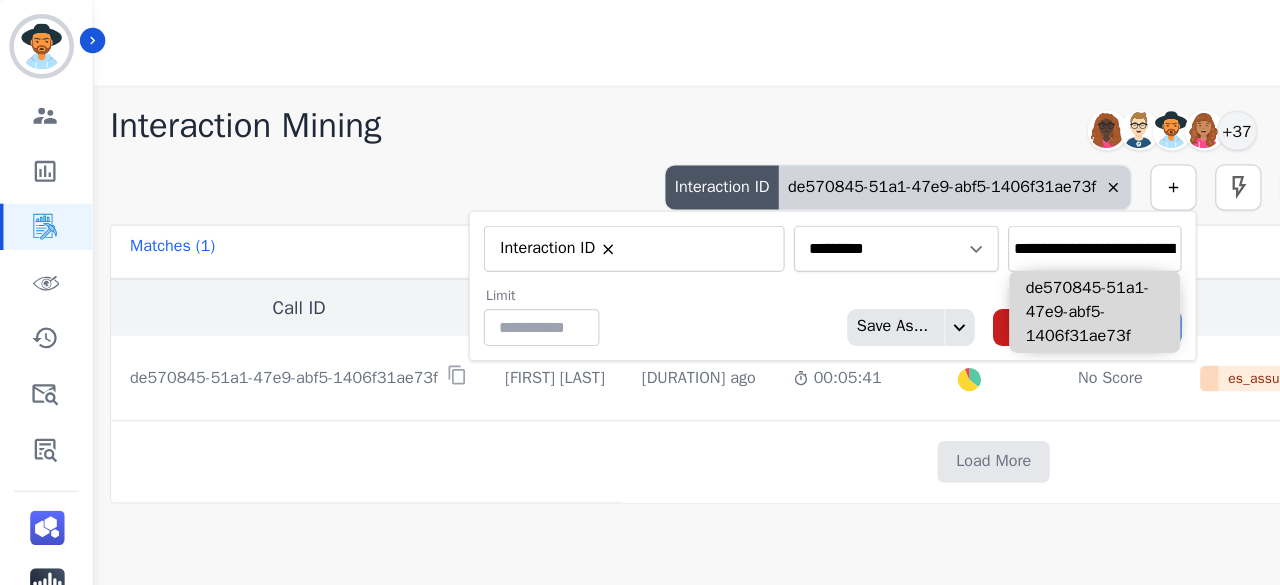 scroll, scrollTop: 0, scrollLeft: 102, axis: horizontal 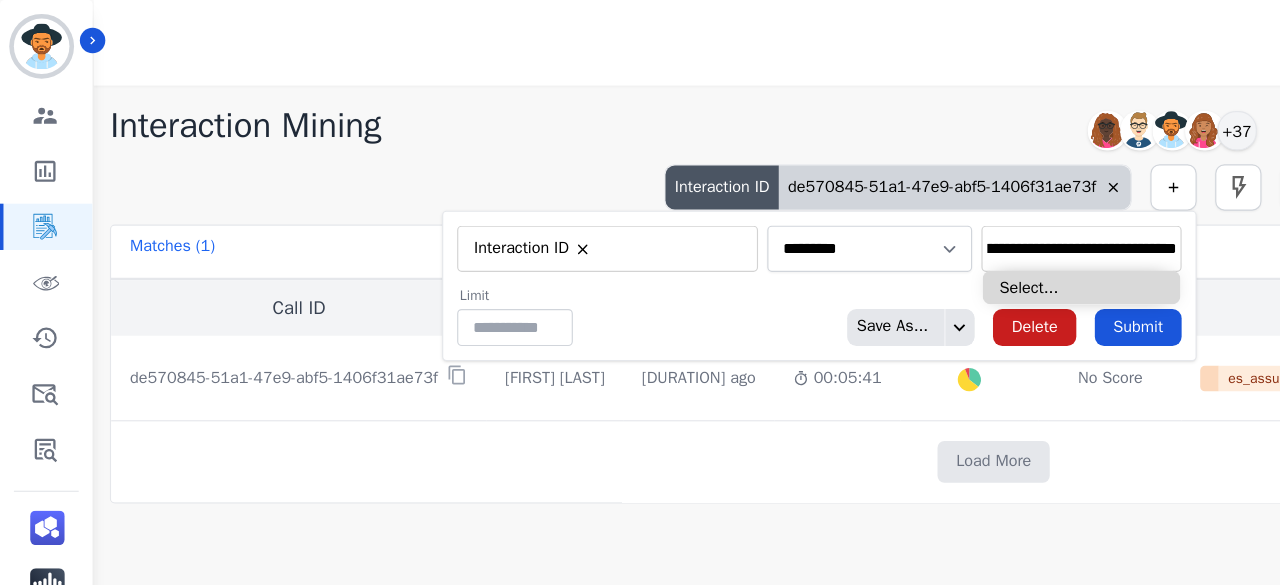 type on "**********" 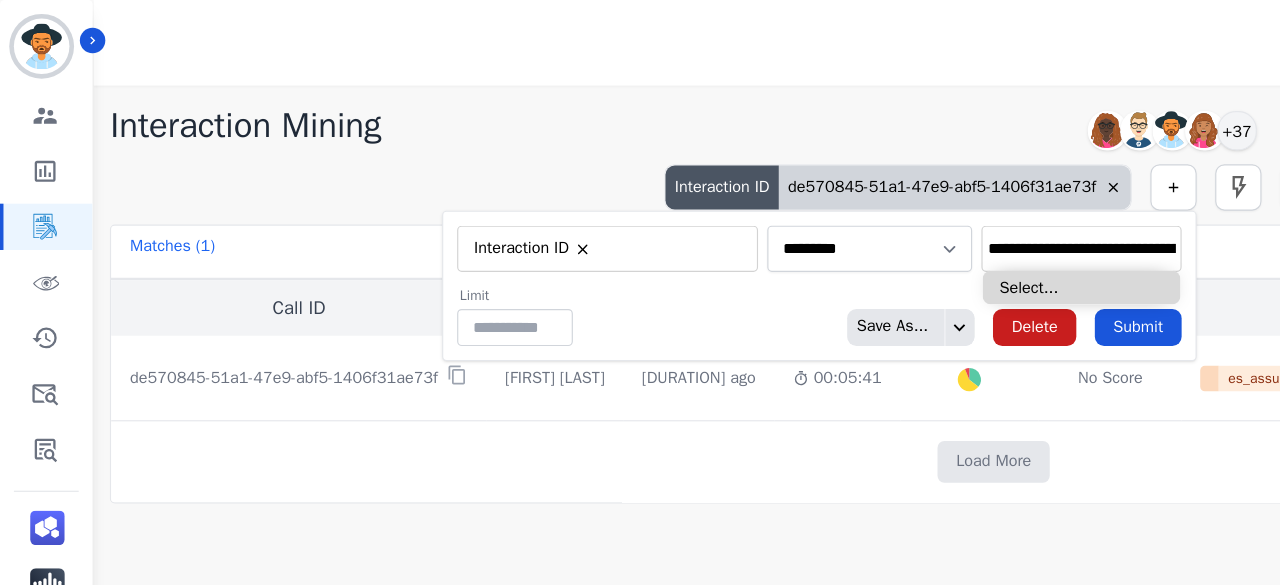 type on "**********" 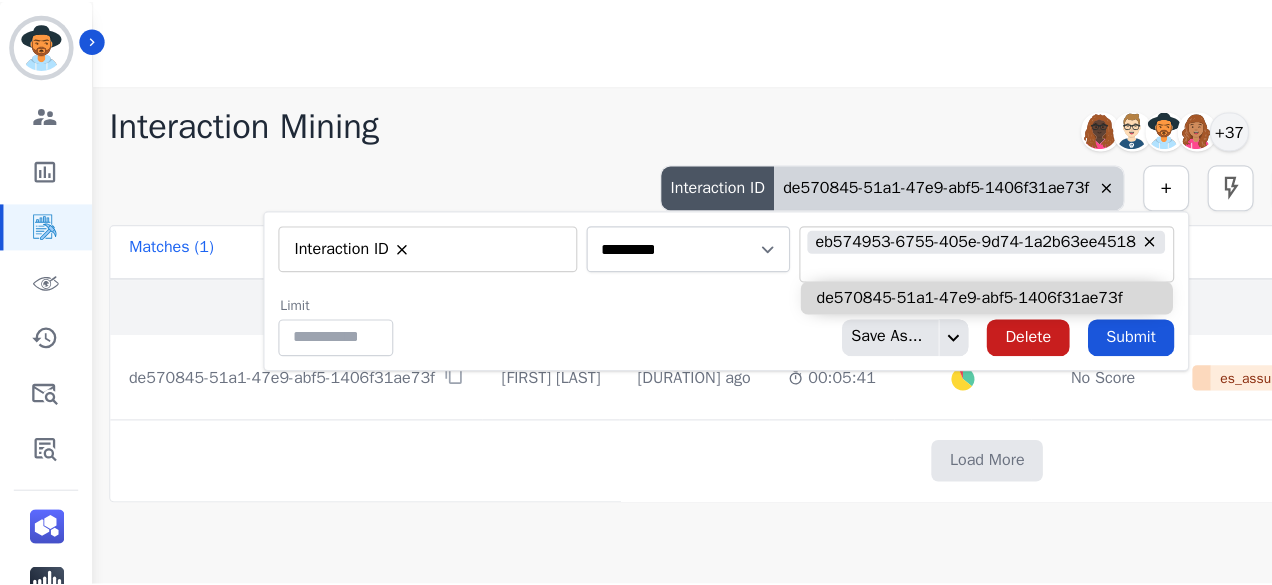 scroll, scrollTop: 0, scrollLeft: 0, axis: both 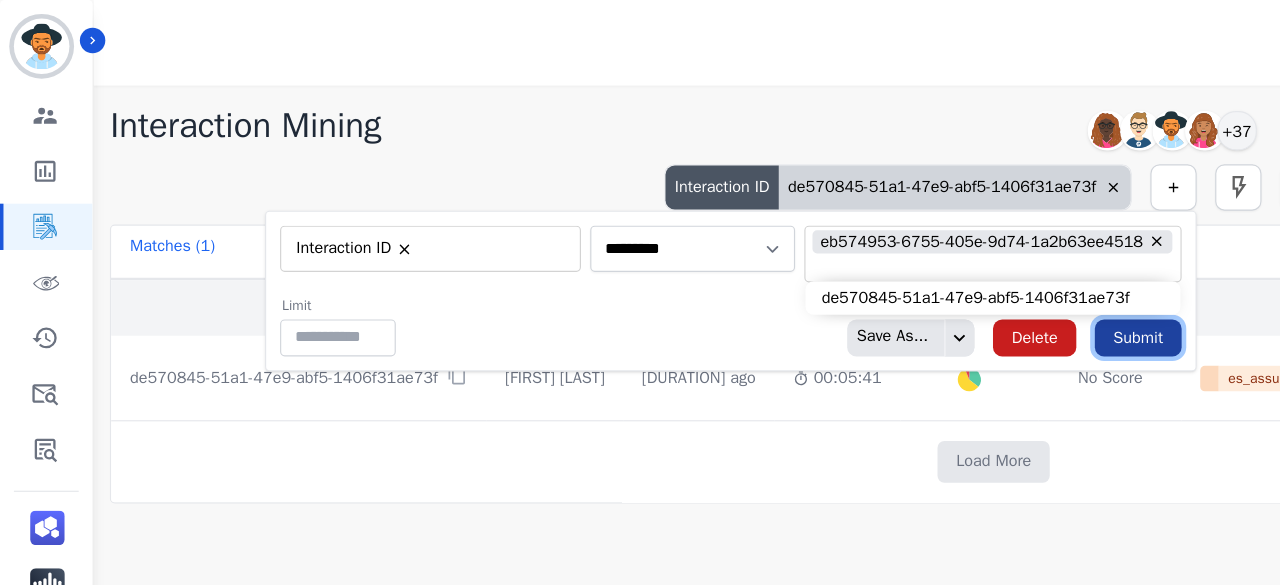 click on "Submit" at bounding box center [983, 292] 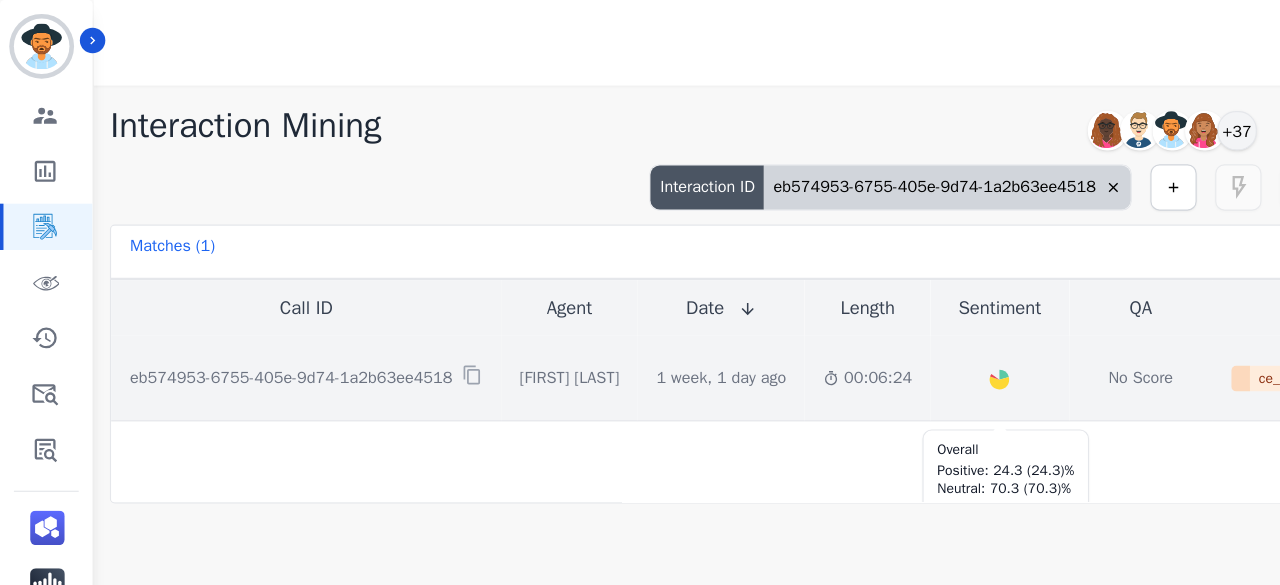 click on "Created with Highcharts 10.2.0" 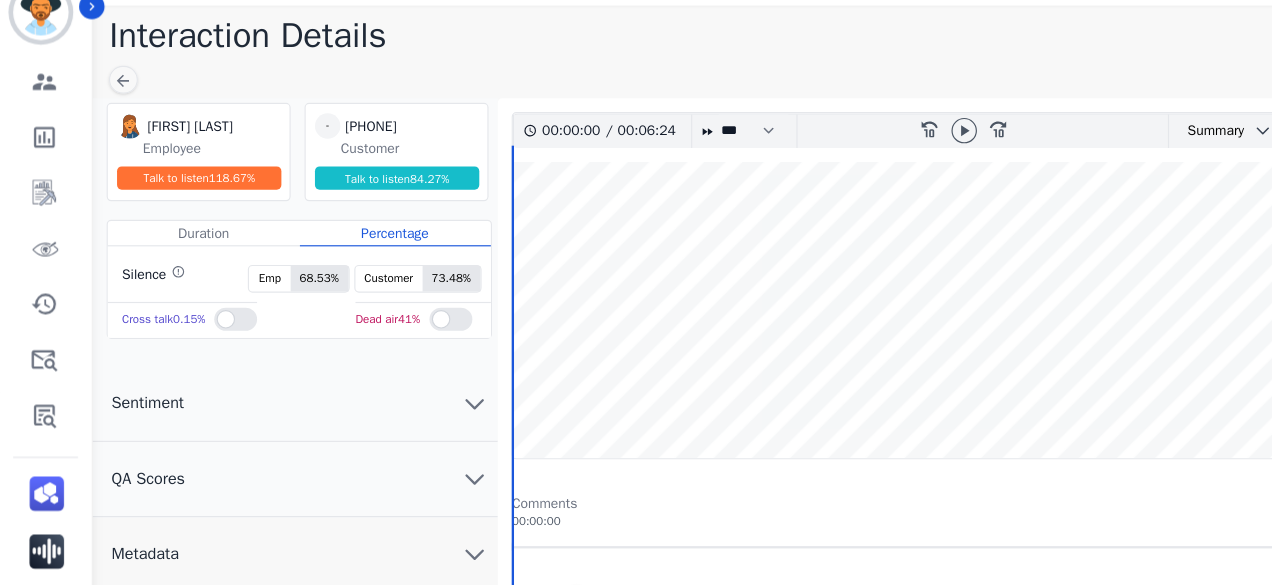 scroll, scrollTop: 0, scrollLeft: 0, axis: both 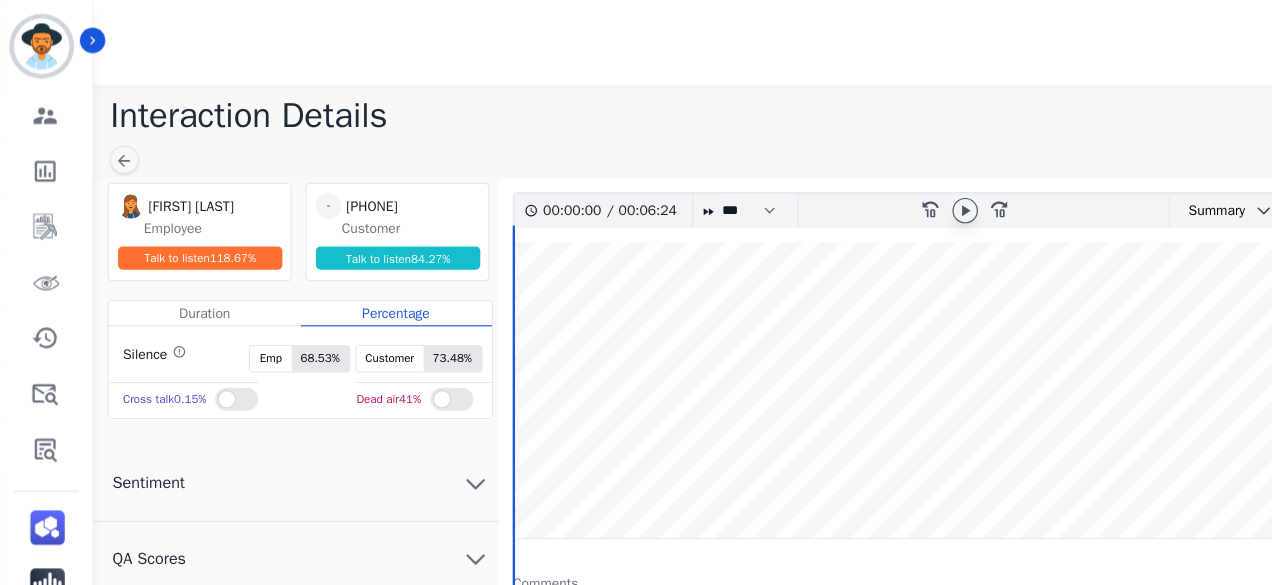click 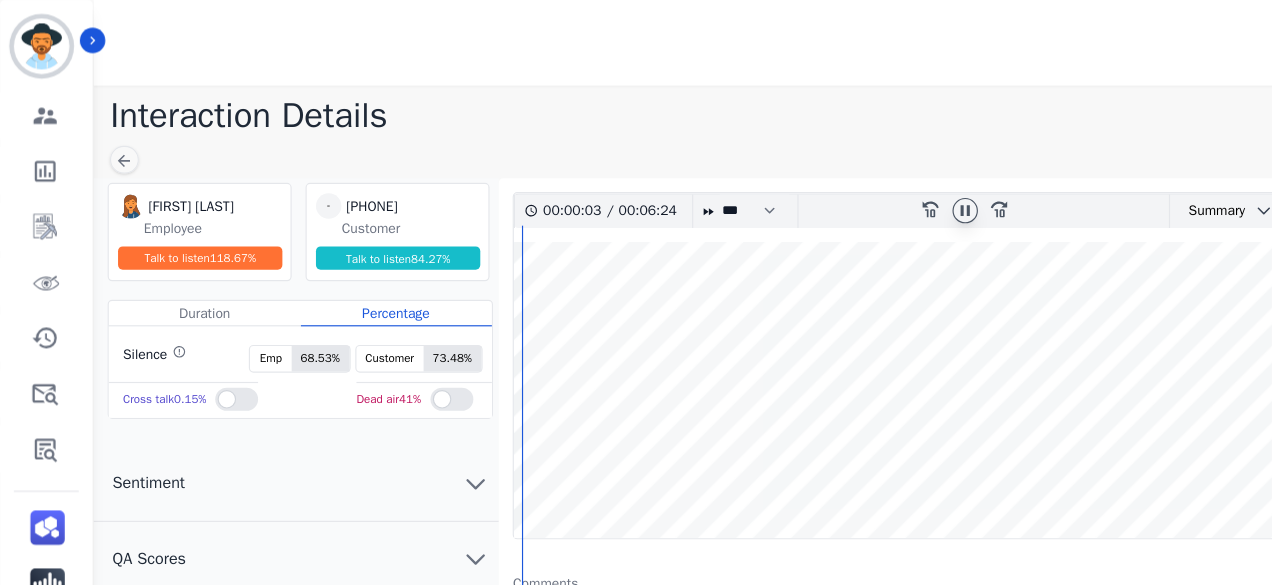 drag, startPoint x: 495, startPoint y: 411, endPoint x: 489, endPoint y: 397, distance: 15.231546 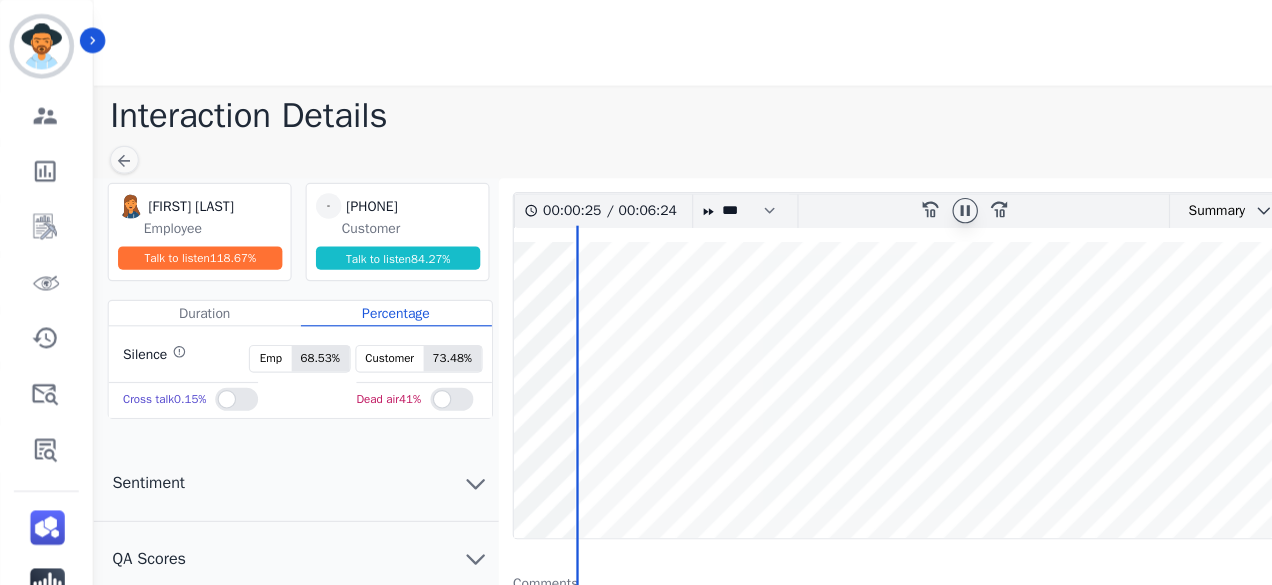 click at bounding box center [854, 337] 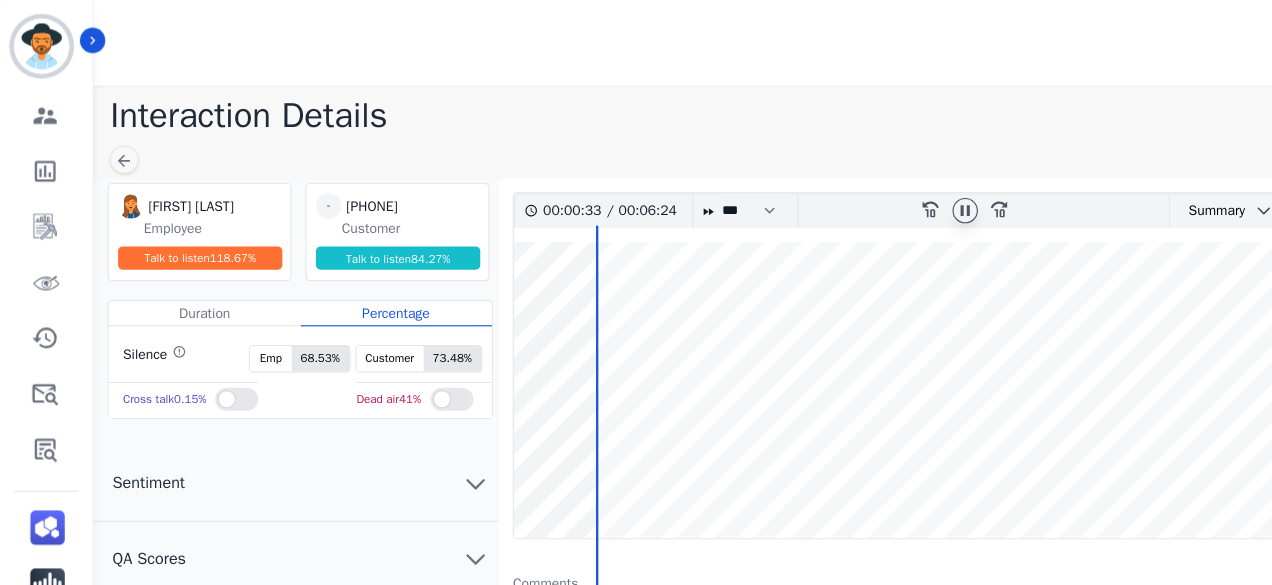 click at bounding box center [854, 337] 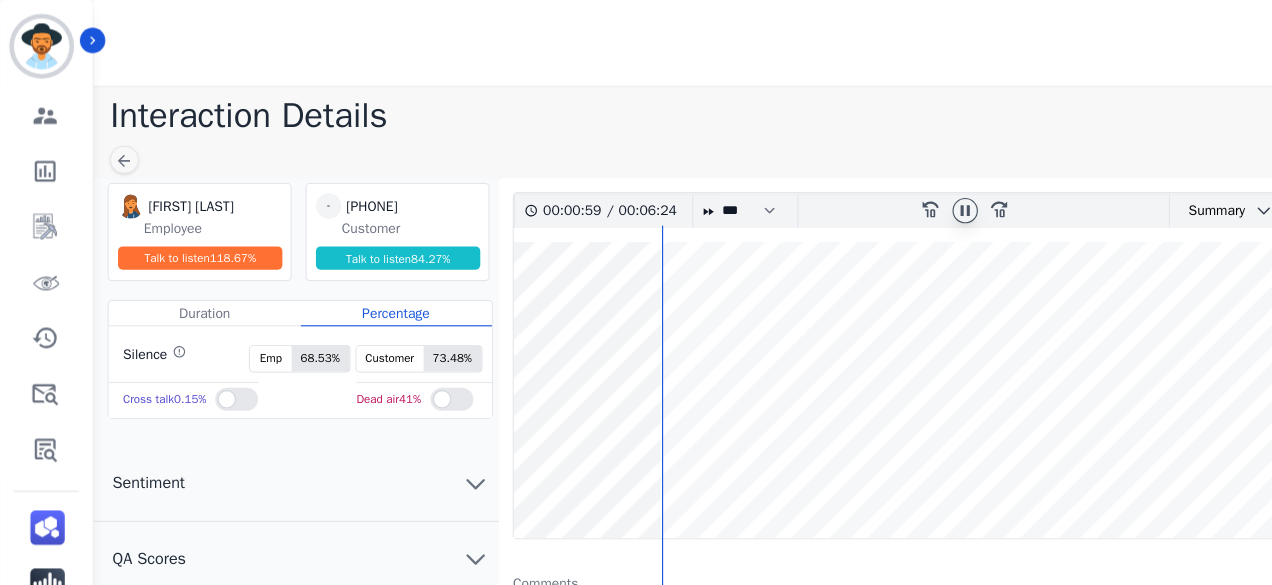 click at bounding box center [854, 337] 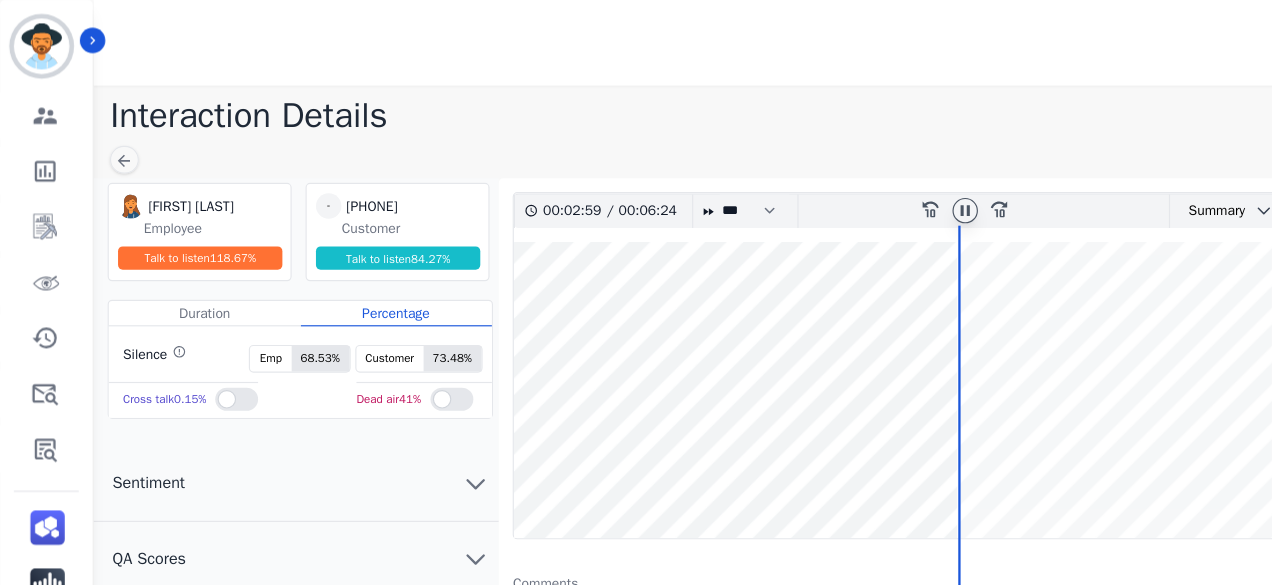 click at bounding box center [854, 337] 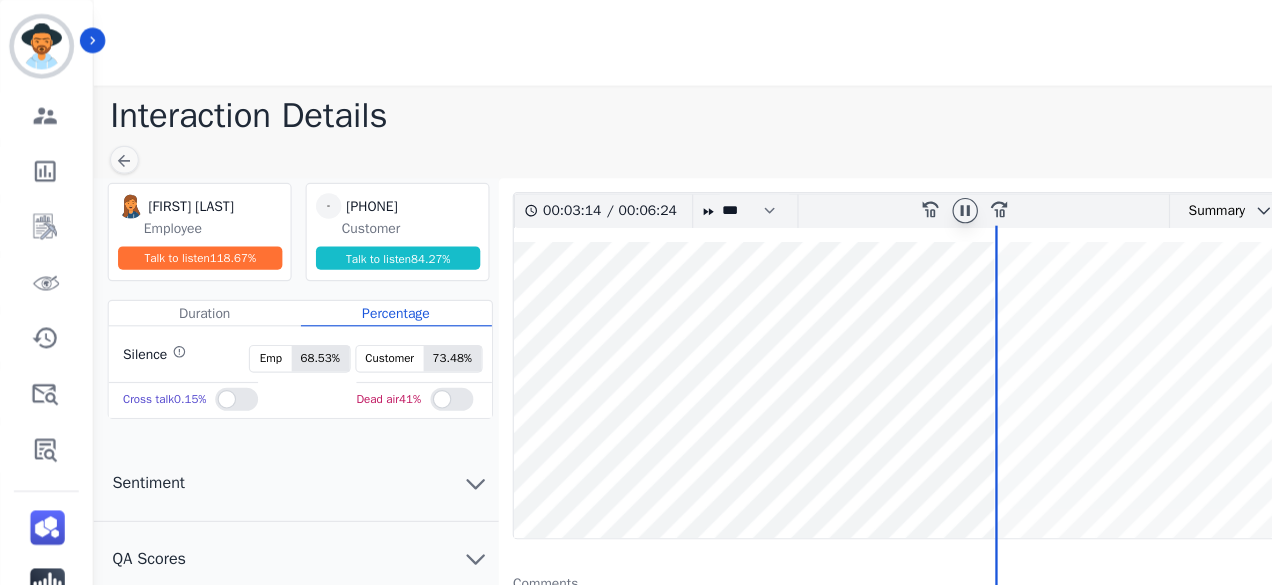 click at bounding box center [854, 337] 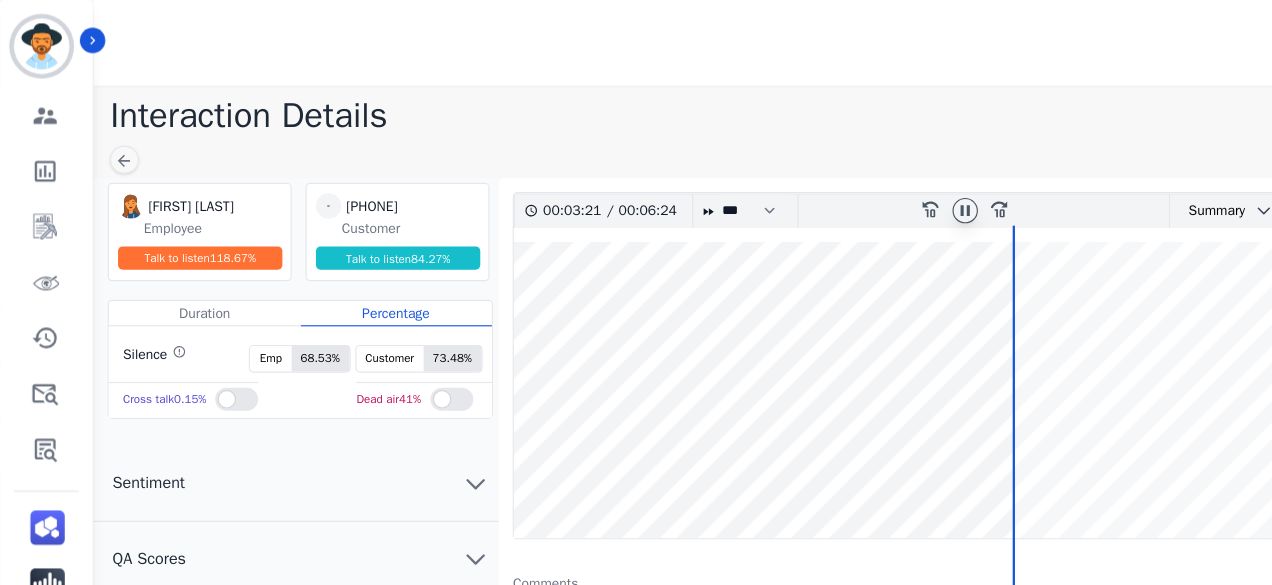 click at bounding box center [854, 337] 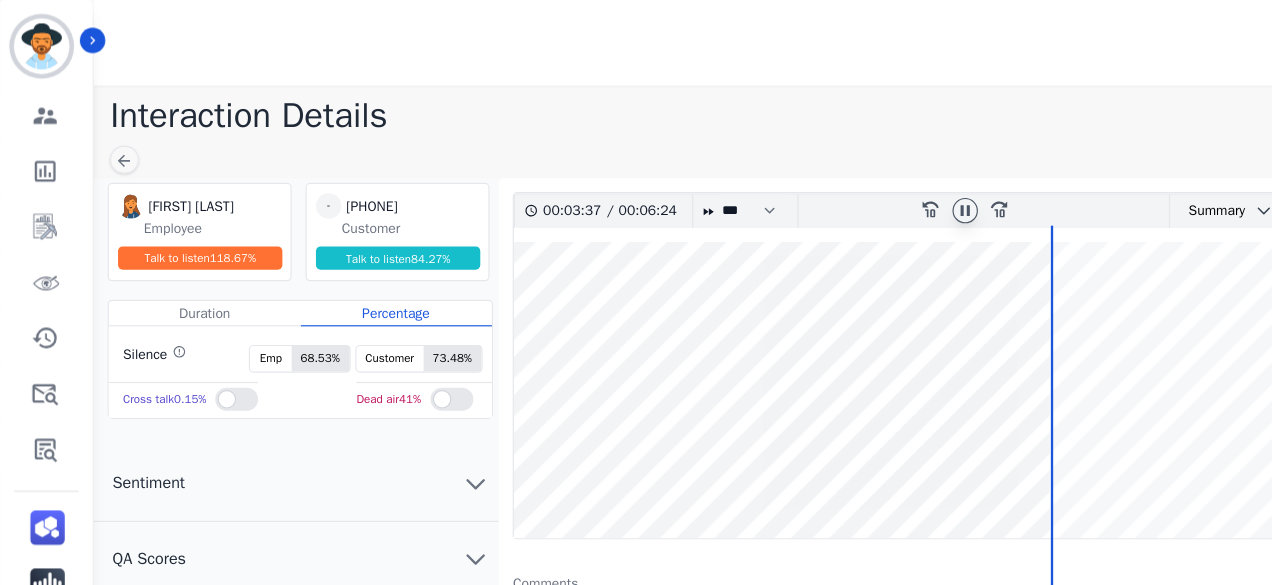 click at bounding box center (854, 337) 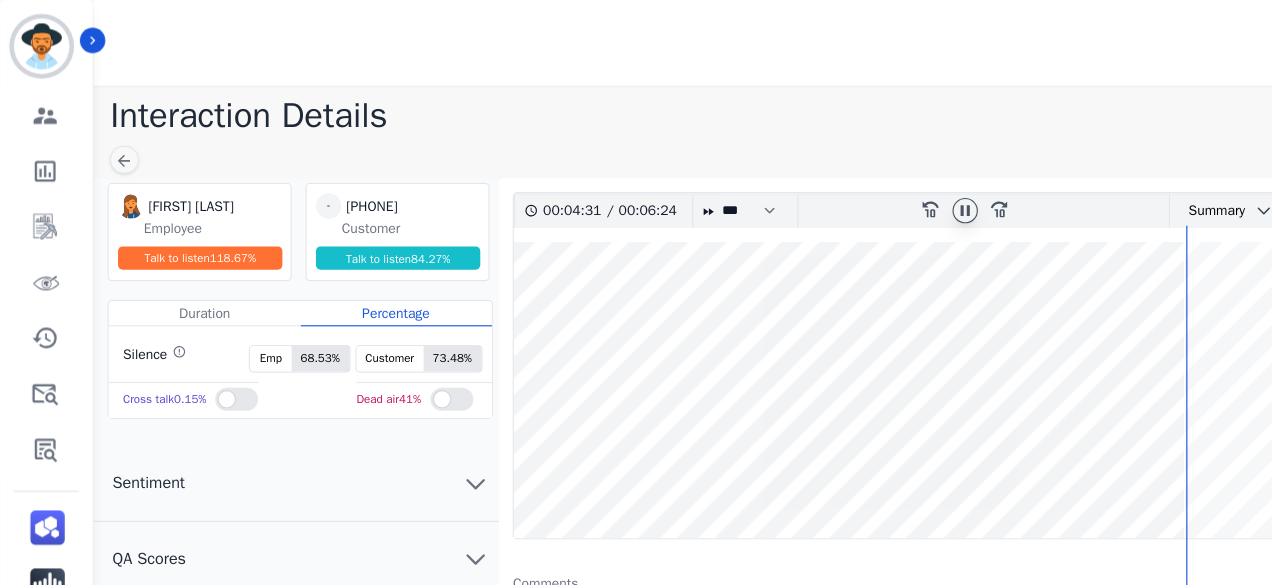 click at bounding box center [854, 337] 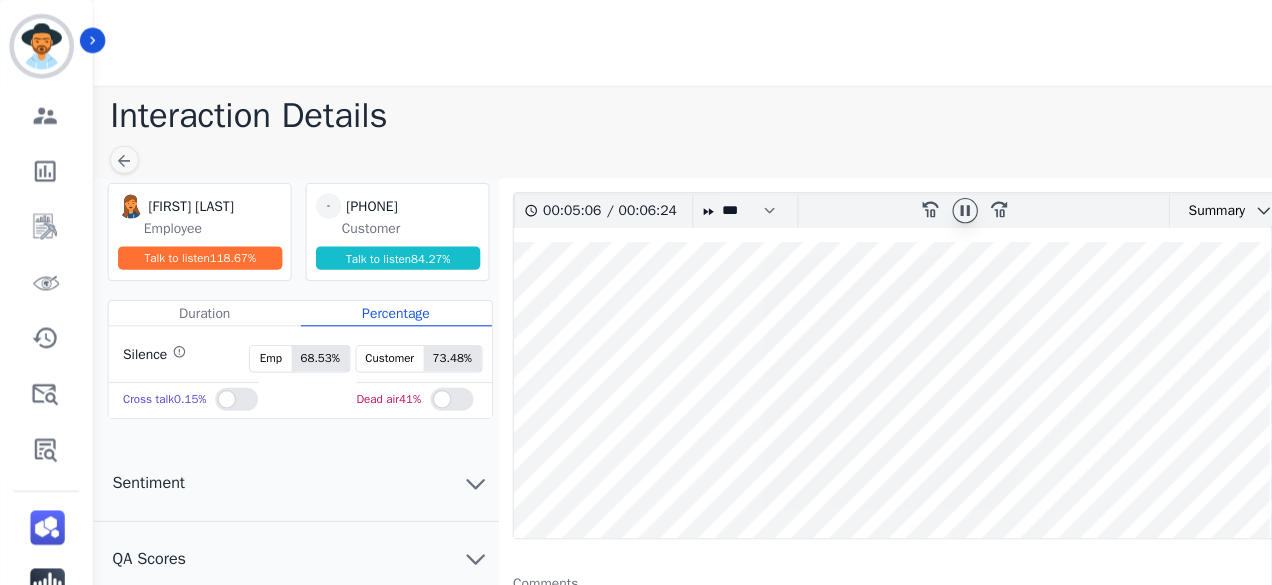 scroll, scrollTop: 0, scrollLeft: 0, axis: both 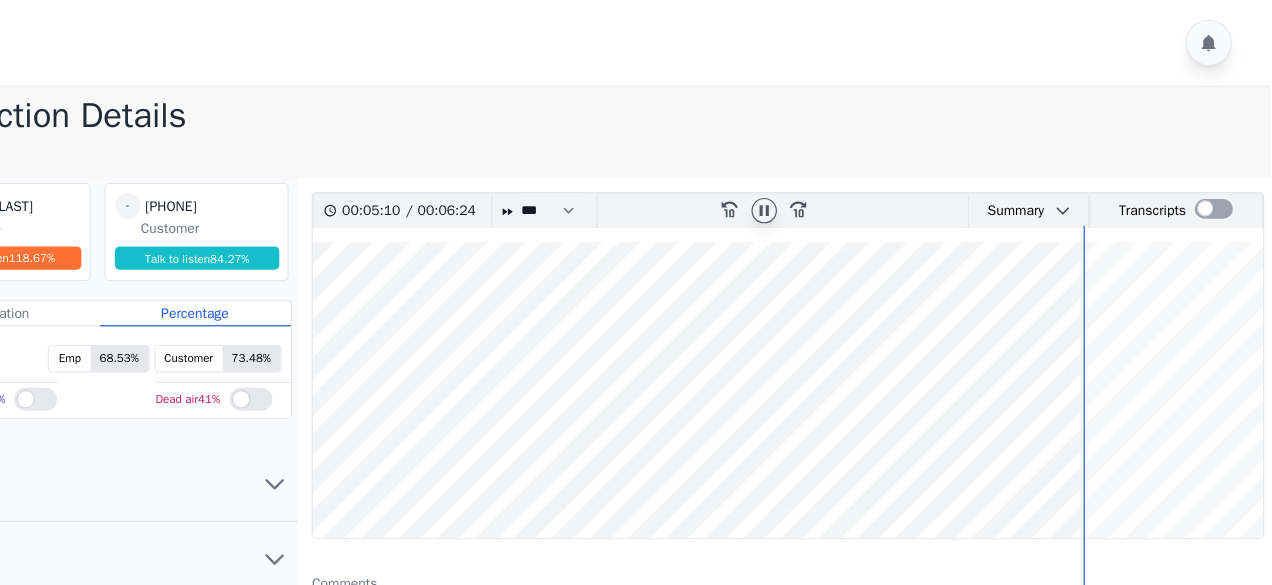 click at bounding box center (854, 337) 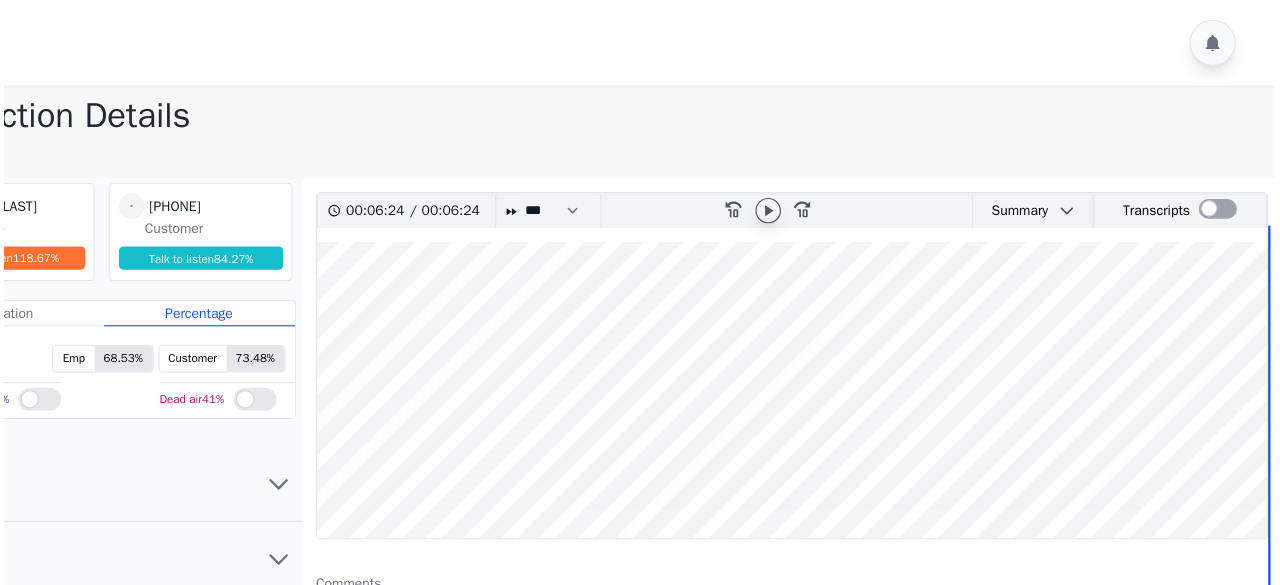 scroll, scrollTop: 0, scrollLeft: 0, axis: both 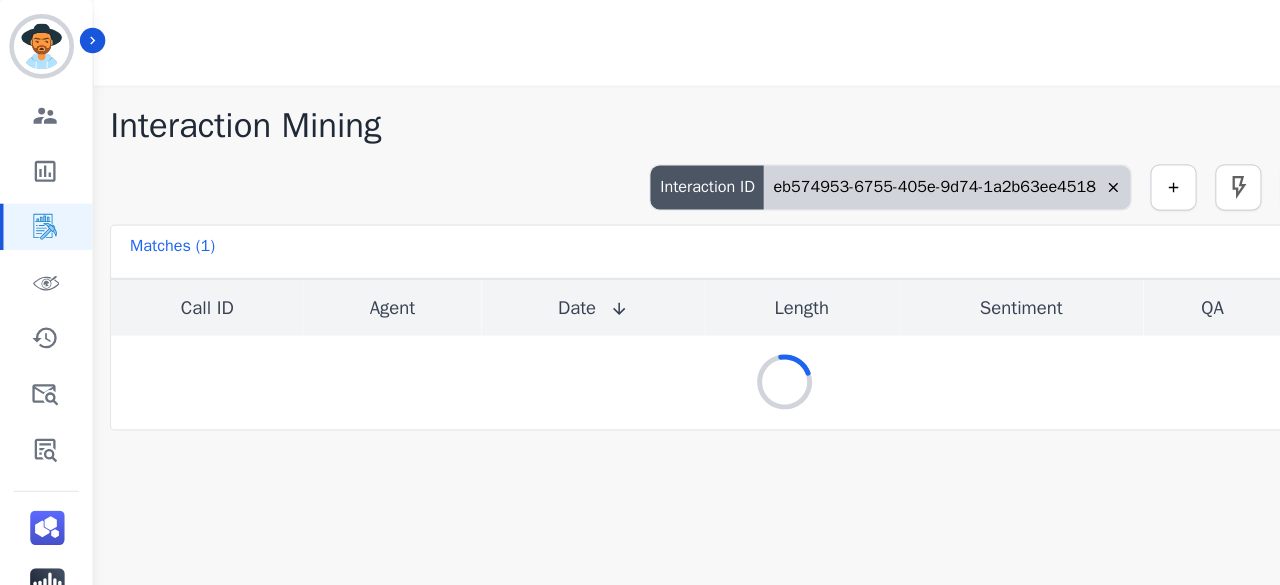 click on "eb574953-6755-405e-9d74-1a2b63ee4518" at bounding box center [818, 162] 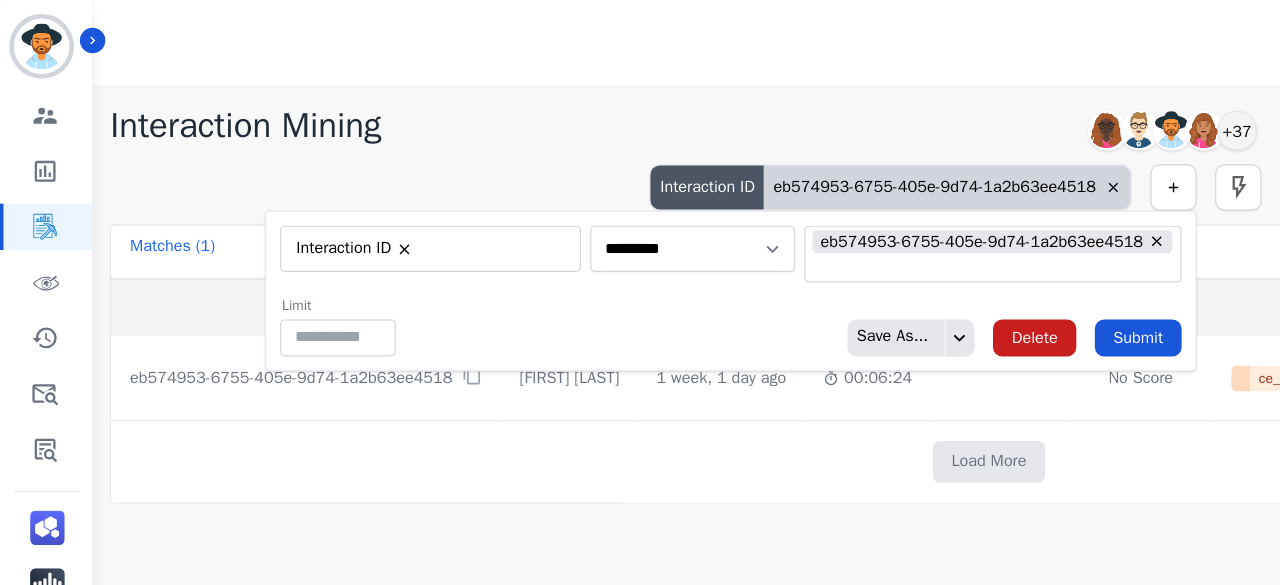 type on "**" 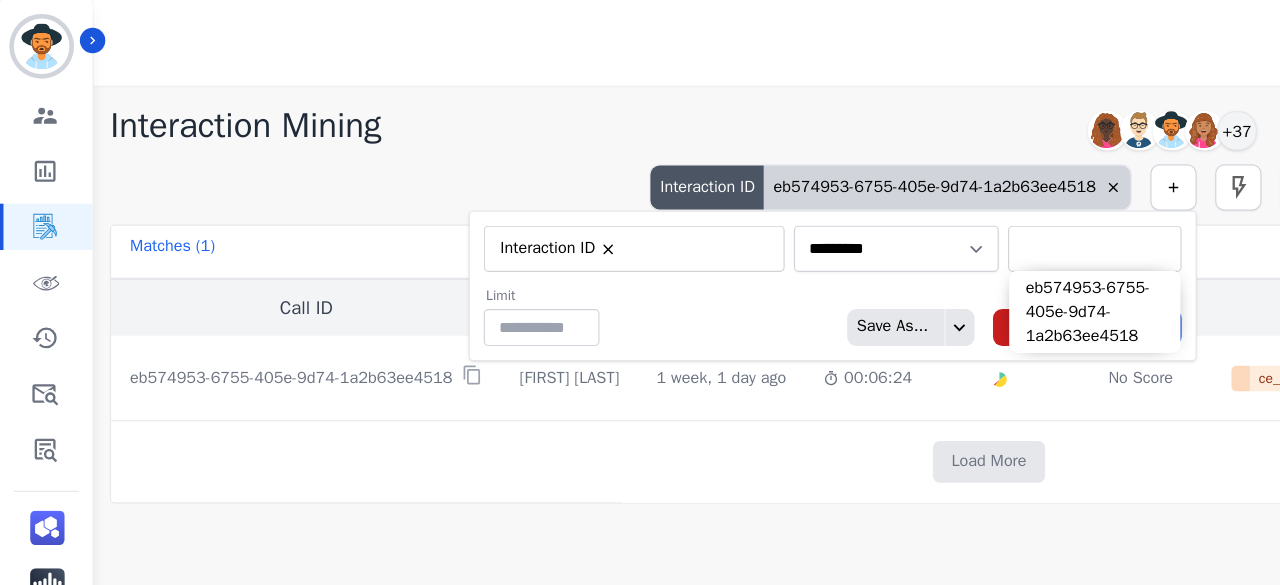click at bounding box center [946, 215] 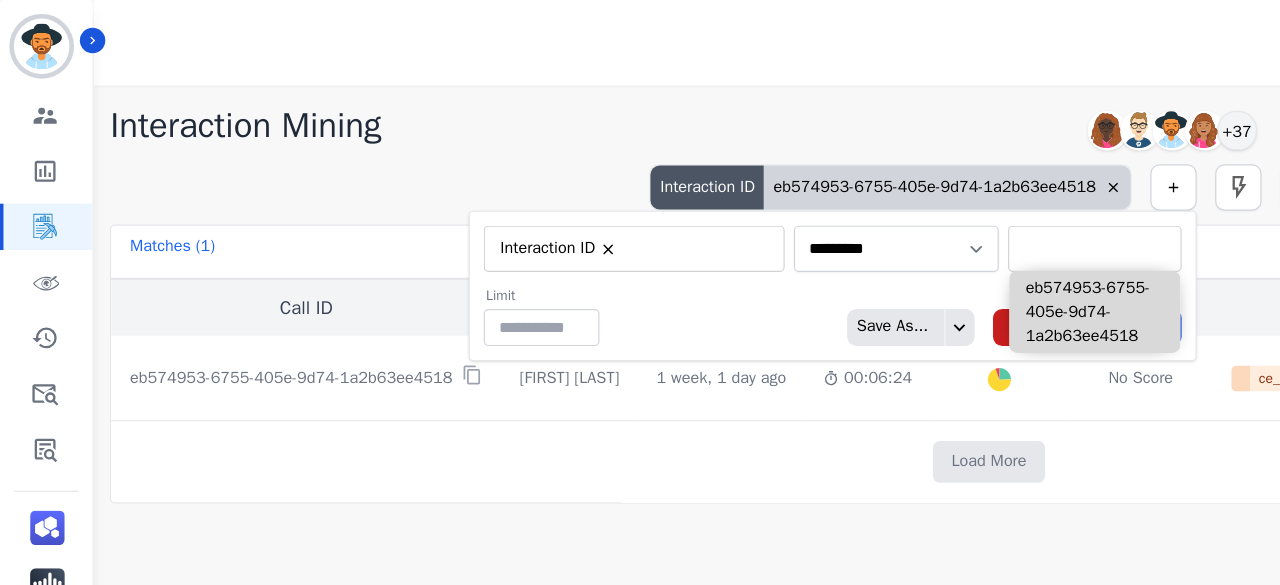 paste on "**********" 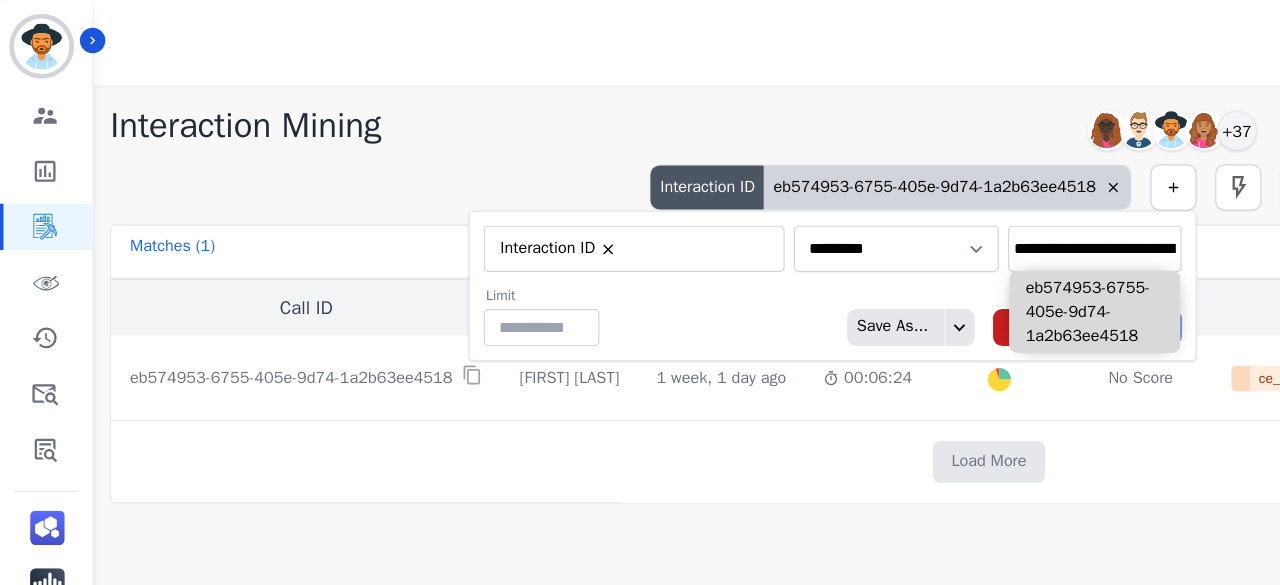 scroll, scrollTop: 0, scrollLeft: 100, axis: horizontal 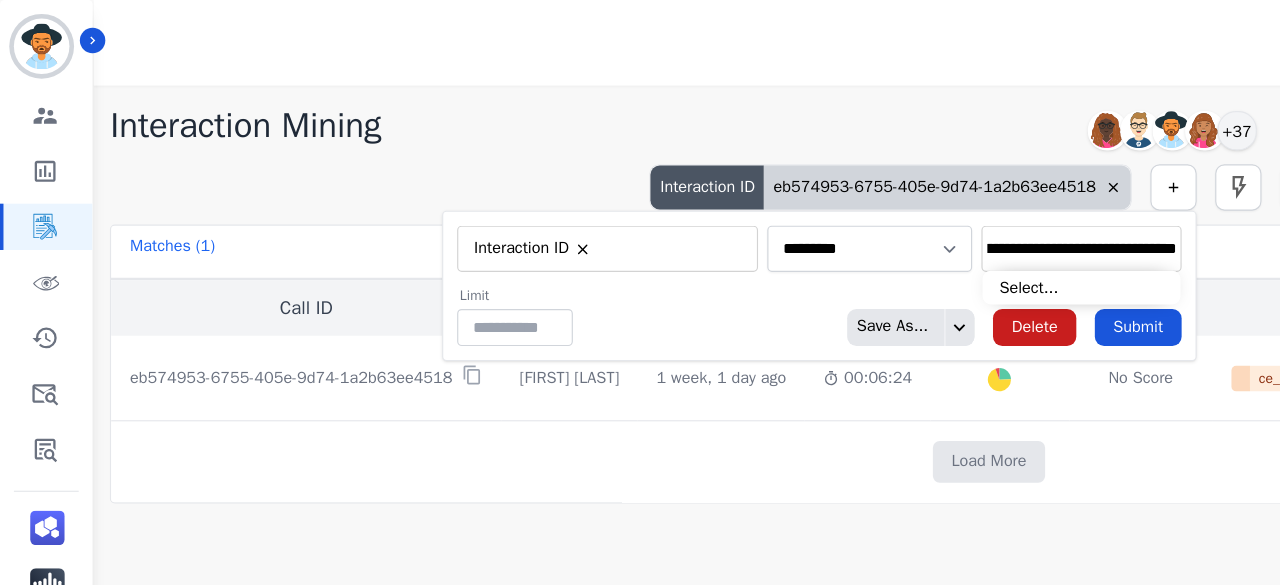 type on "**********" 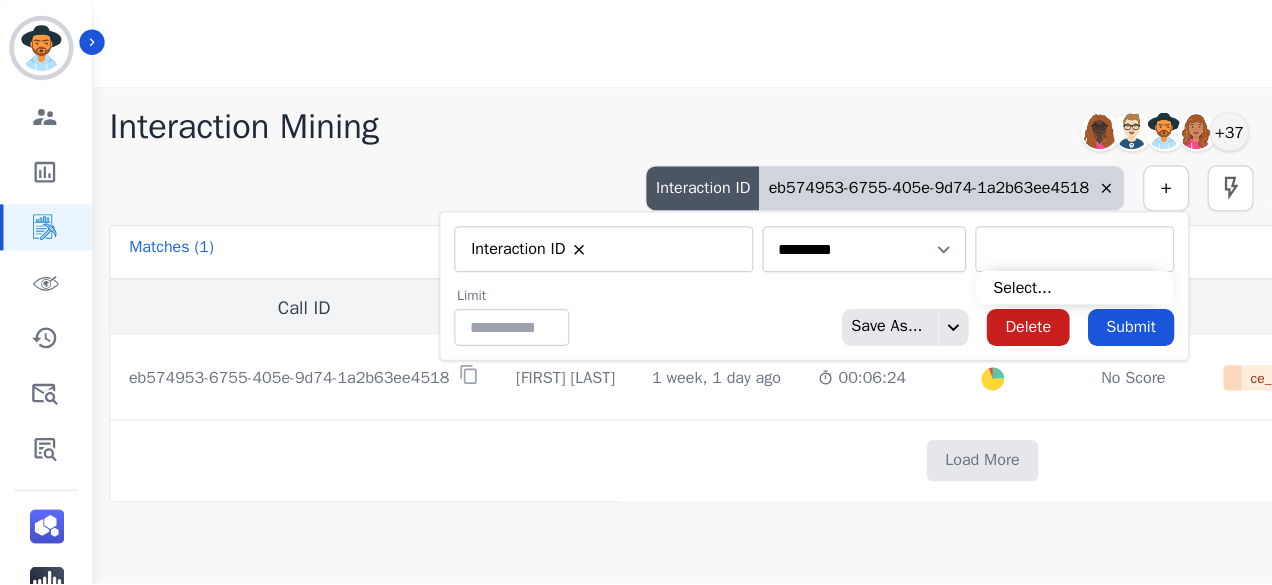 scroll, scrollTop: 0, scrollLeft: 0, axis: both 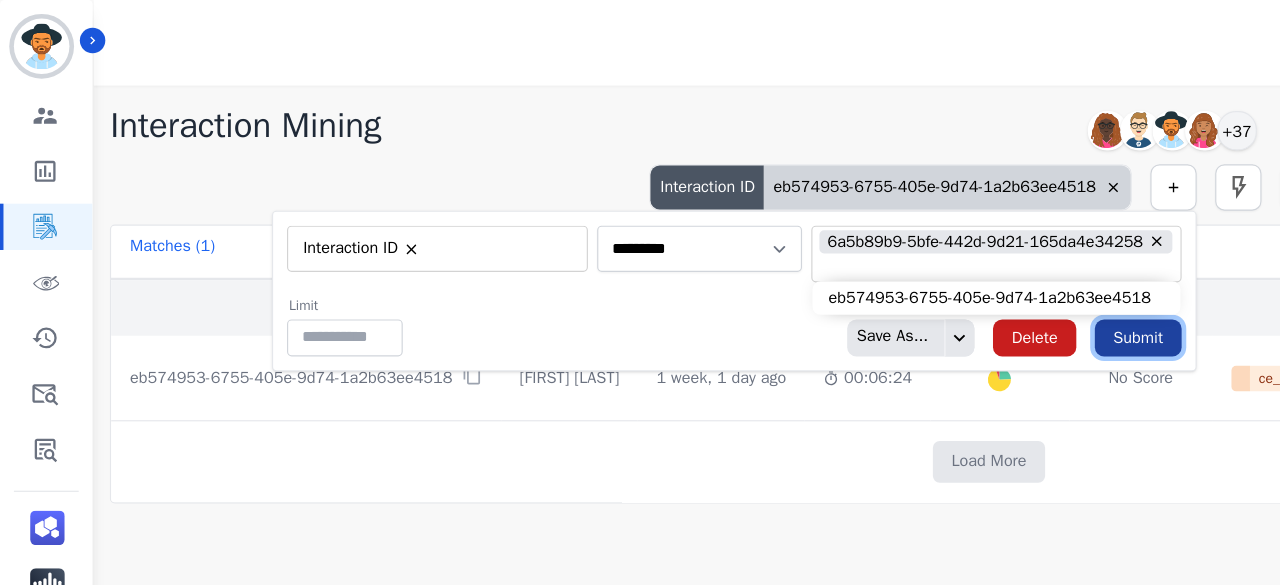 click on "Submit" at bounding box center [983, 292] 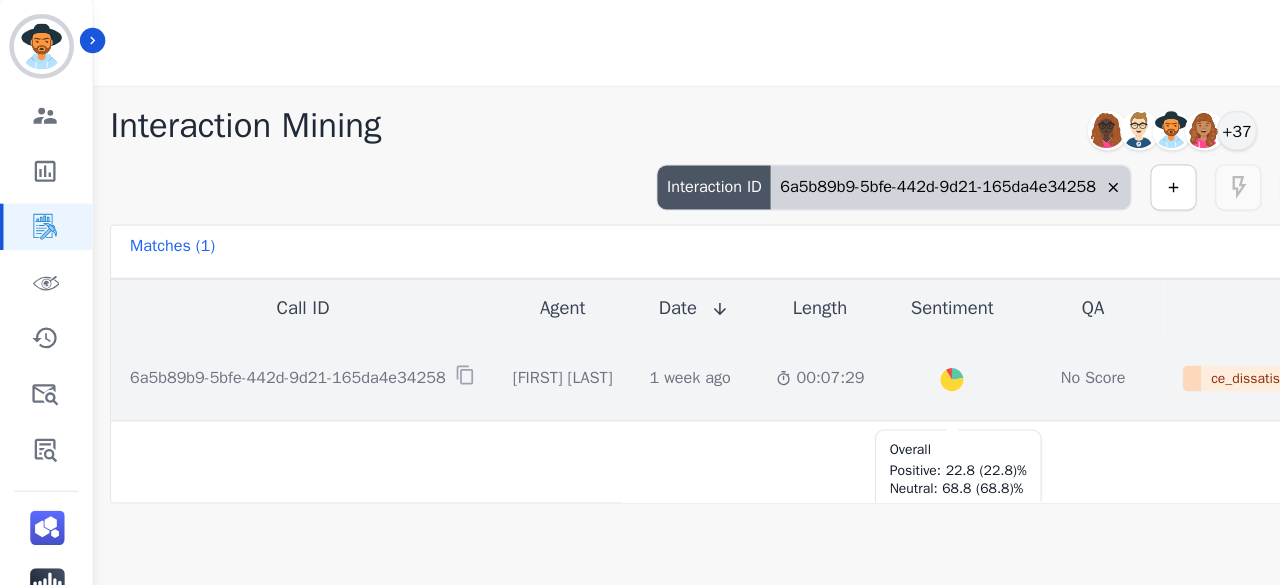 click on "Created with Highcharts 10.2.0" 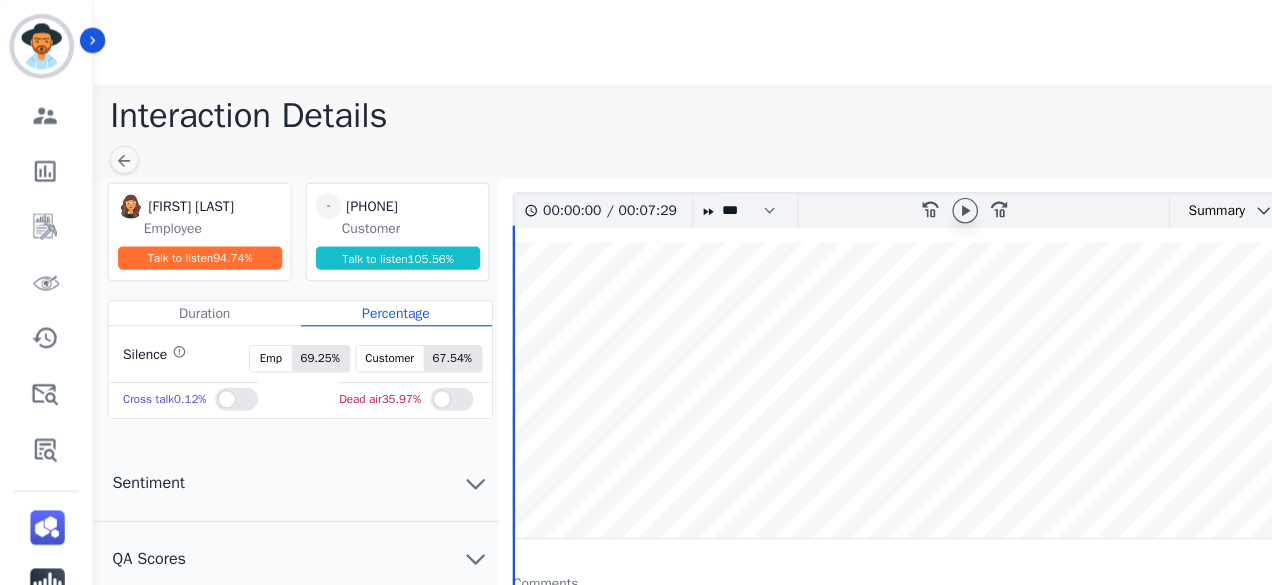click 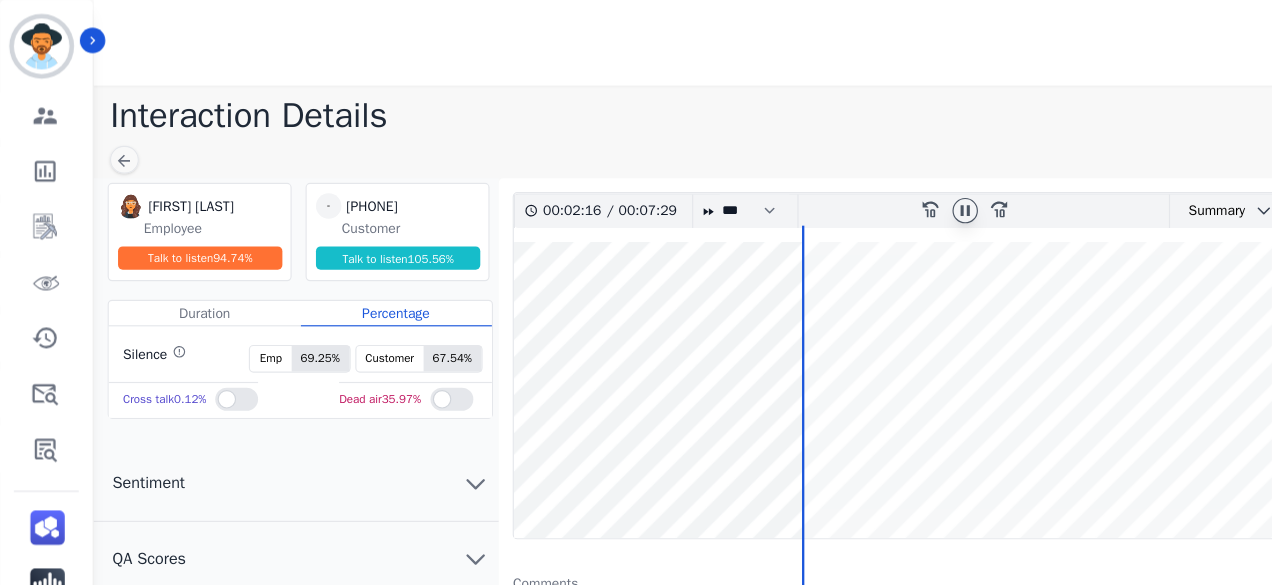 click 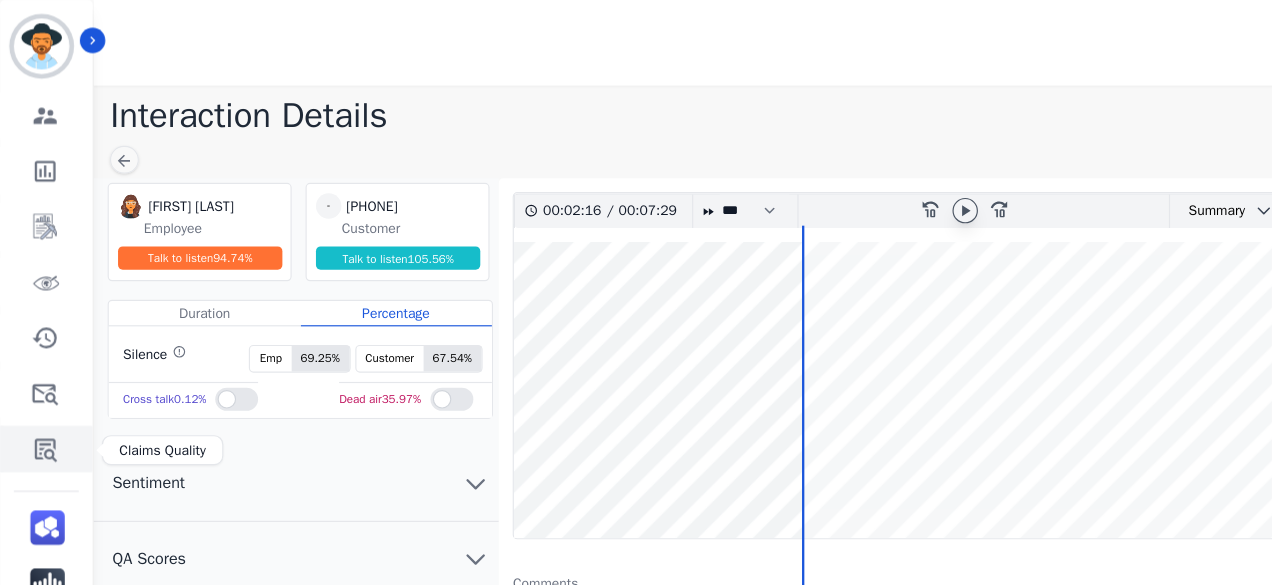 click 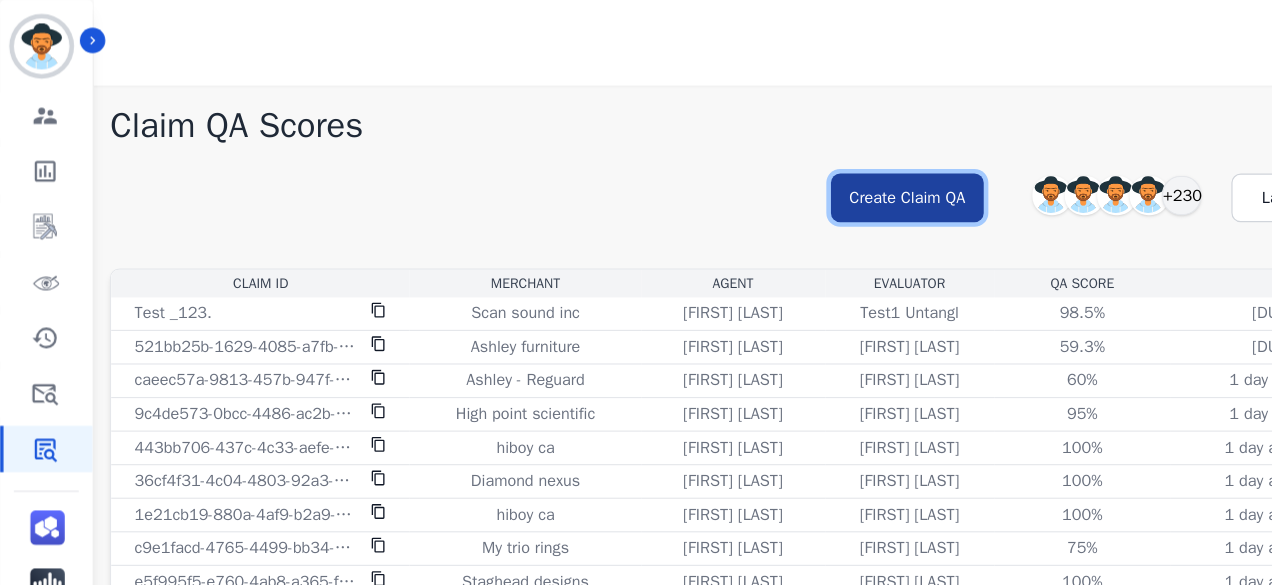 click on "Create Claim QA" at bounding box center (784, 171) 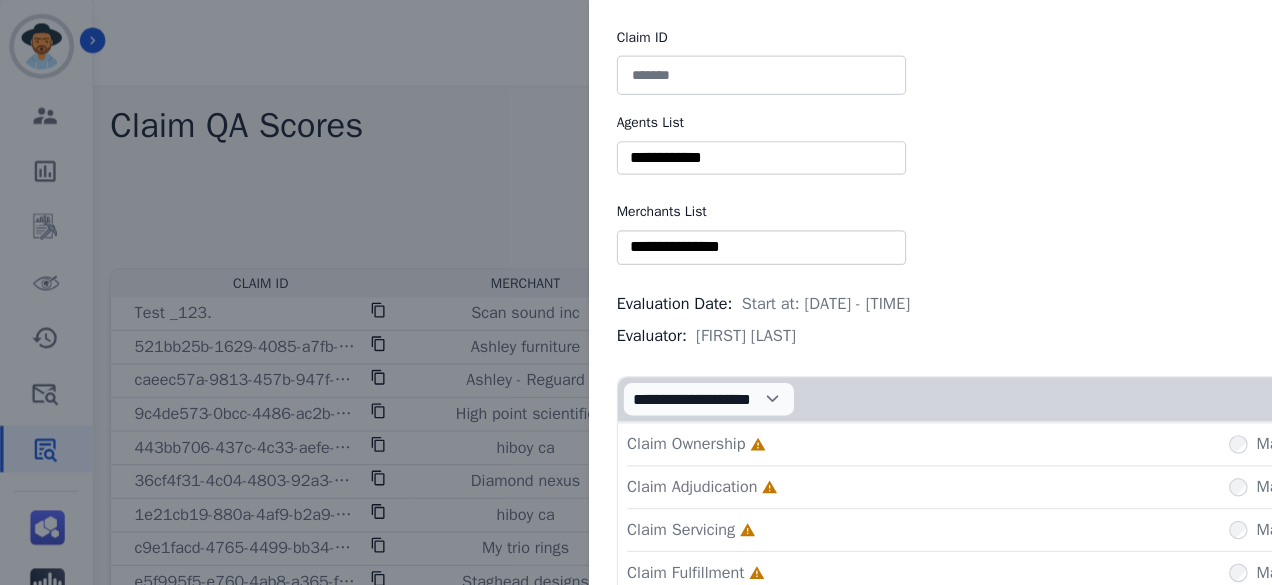 click at bounding box center (658, 136) 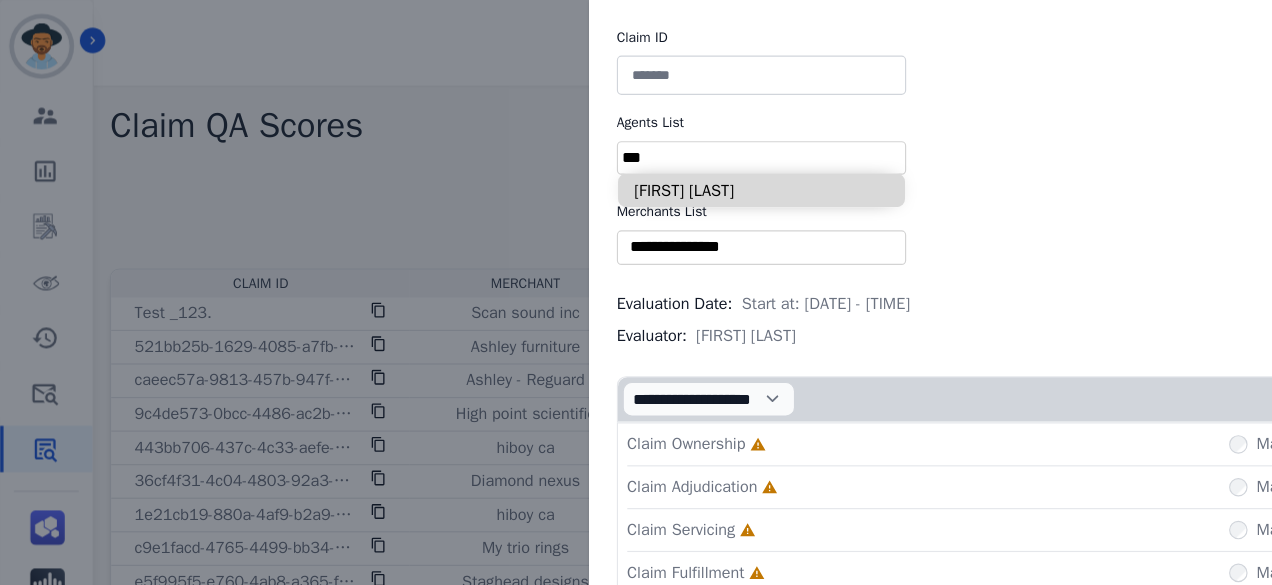 type on "**" 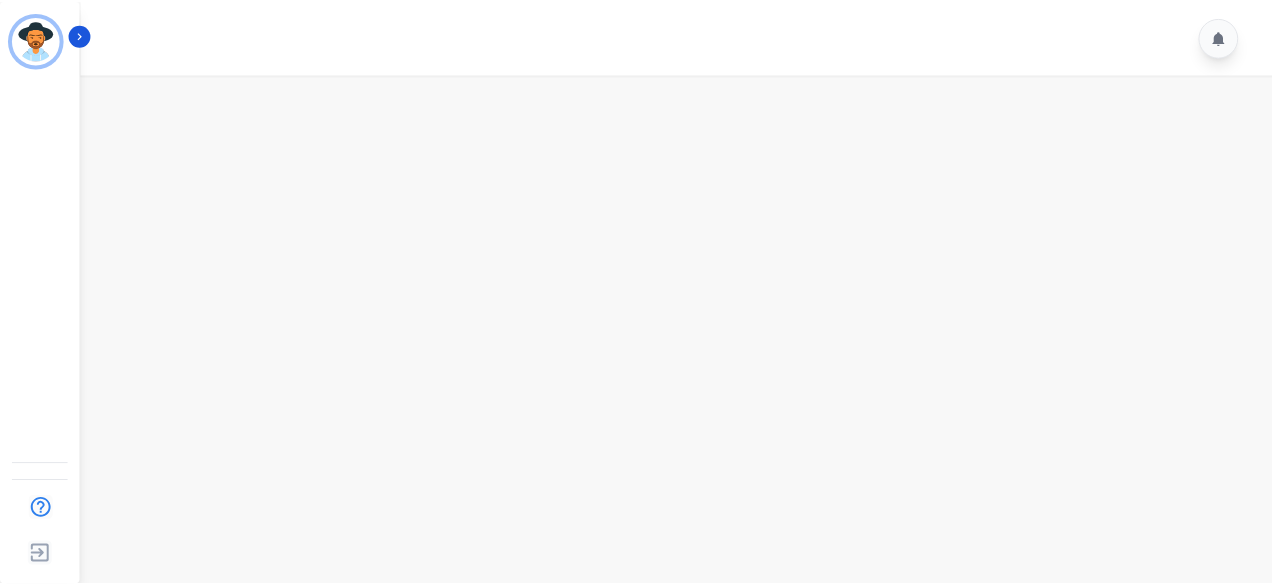 scroll, scrollTop: 0, scrollLeft: 0, axis: both 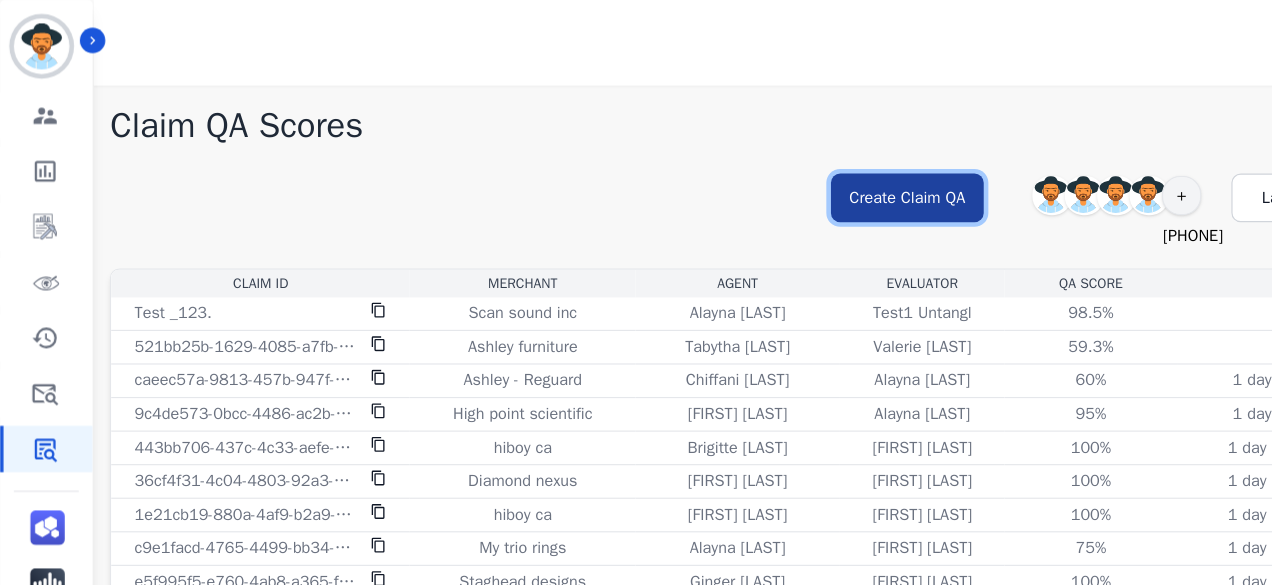click on "Create Claim QA" at bounding box center [784, 171] 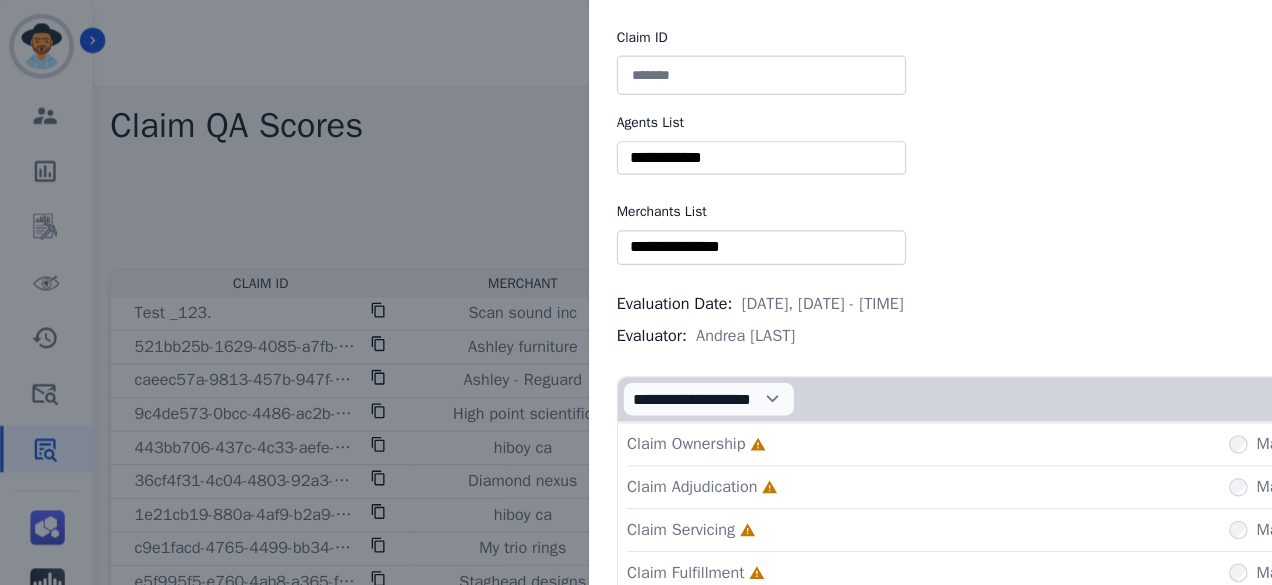 click at bounding box center [658, 136] 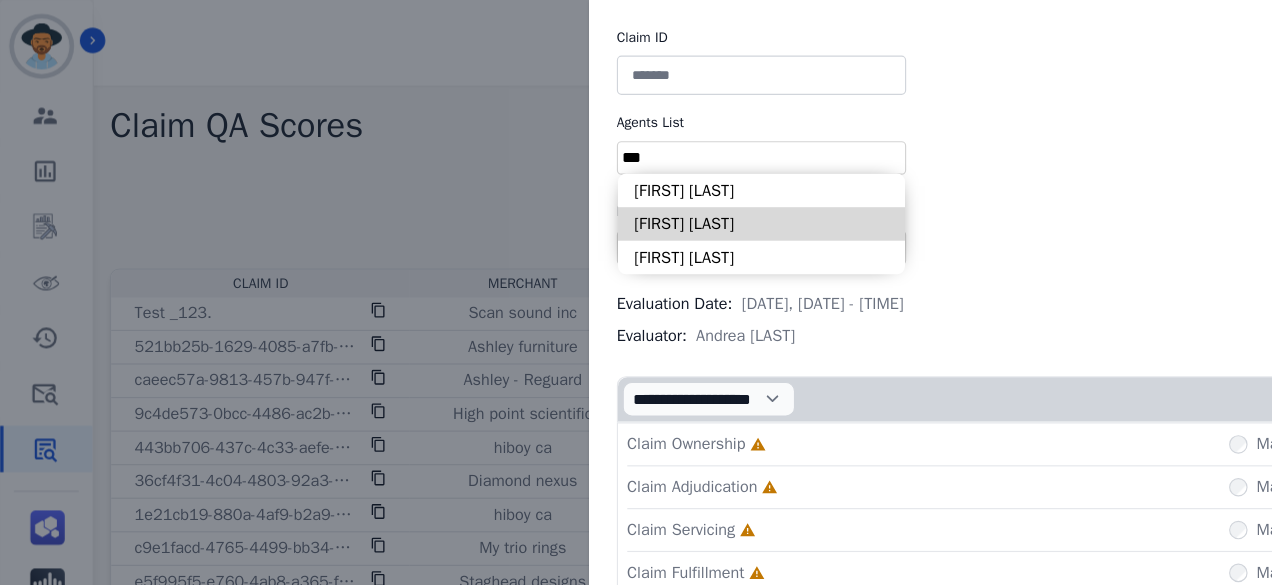 type on "***" 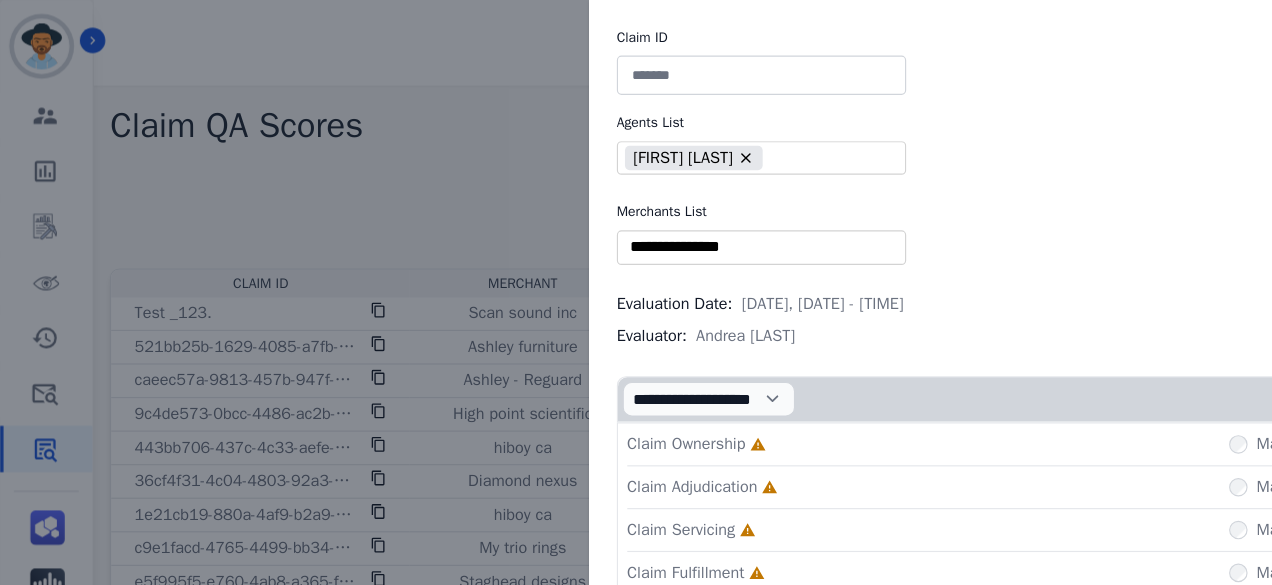 type on "**" 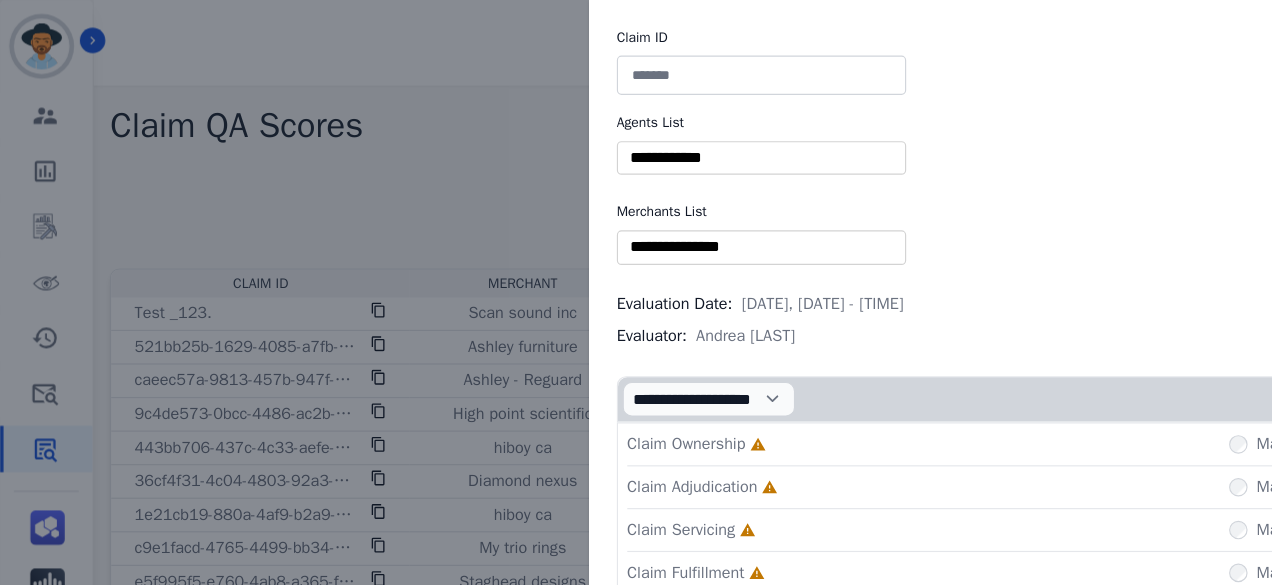click on "Claim ID     Agents List   **             Alayna [LAST]   Aleah [LAST]   Alejandra [LAST]   Alexandra [LAST]   Alexia [LAST]   Alexis _[LAST]   Alexis [LAST]   Alexis [LAST]   Alexis [LAST]   Alexis [LAST]   Alicia [LAST]   Aliciya [LAST]   Amanda [LAST]   Amari [LAST]   Andrea [LAST]   Aniya [LAST]   Annalyah [LAST]   Annalynn [LAST]   Aolani [LAST]   Arial [LAST]   Ashley [LAST]   Ashley [LAST]   August [LAST]   Aysiah [LAST]   Barbara [LAST]   Belinda [LAST]   Bianca [LAST]   Billie [LAST]   Bobbie Marie_Blaz   Bonnie [LAST]   Brandi [LAST]   Brandon [LAST]   Brandon [LAST]   Breanna [LAST]   Breaunna [LAST]   Bree [LAST]   Briana [LAST]   Briana [LAST]   Brigitte [LAST]   Britney [LAST]   Brittany [LAST]   Brittany [LAST]   Brittney [LAST]   Bryanna [LAST]   Cadajianee [LAST]   Caela [LAST]   Catalina [LAST]   Charlie [LAST]   Charquenta [LAST]   Chase [LAST]   Chiffani [LAST]   Clarese [LAST]   Clarisse [LAST]   Cleo [LAST]   Cristina [LAST]   Daija [LAST]" at bounding box center (636, 292) 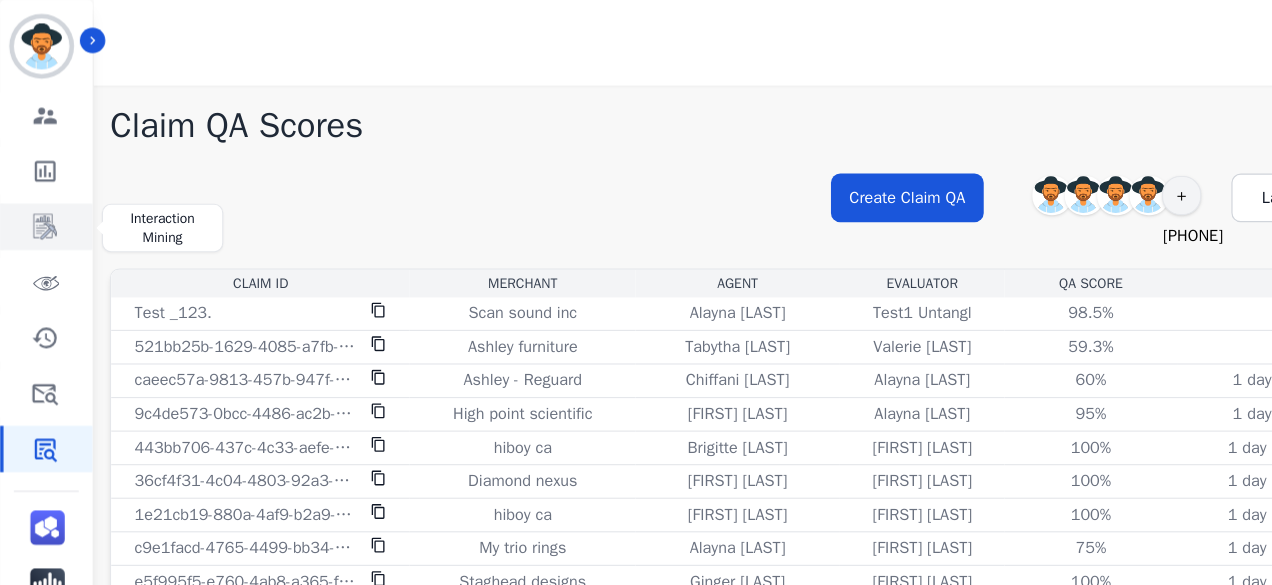 click 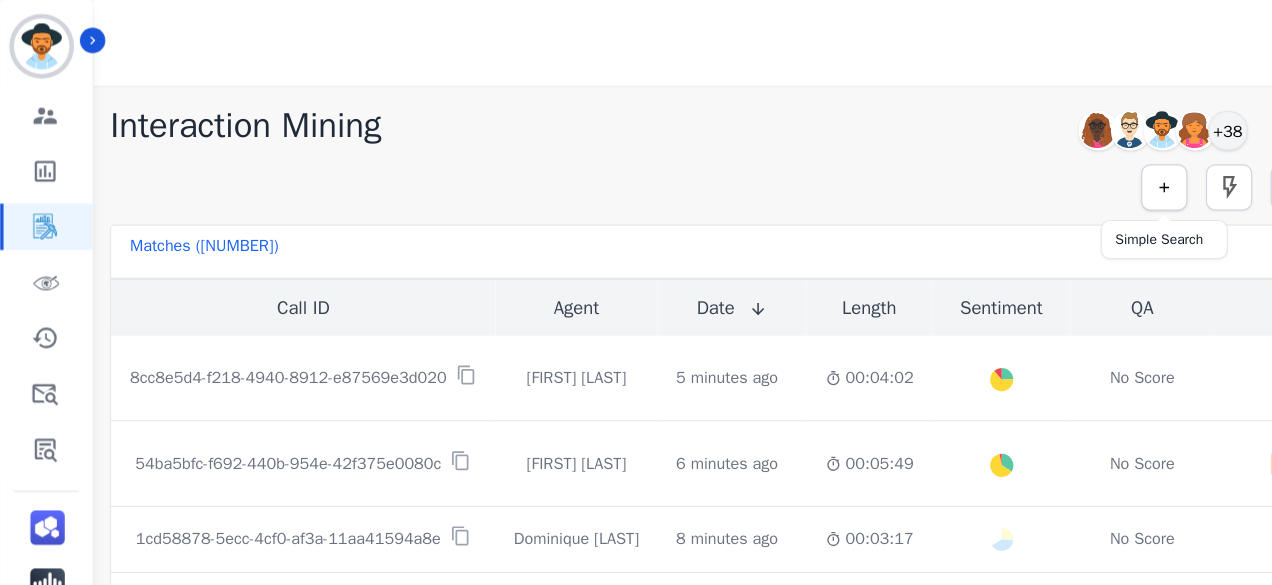 click at bounding box center (1006, 162) 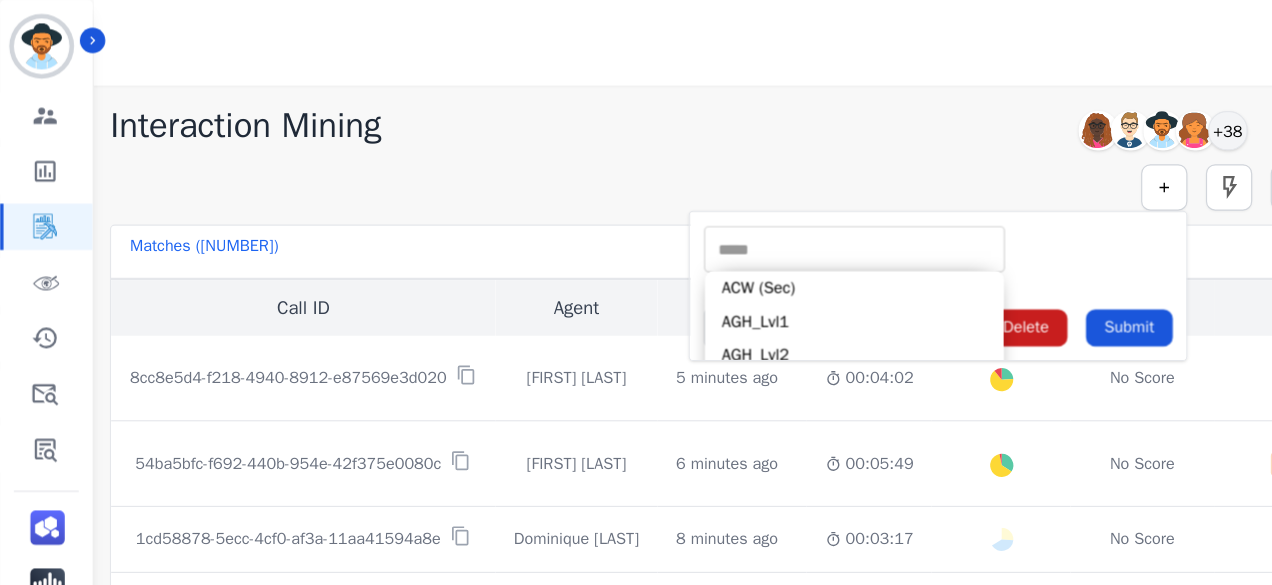 click at bounding box center [738, 215] 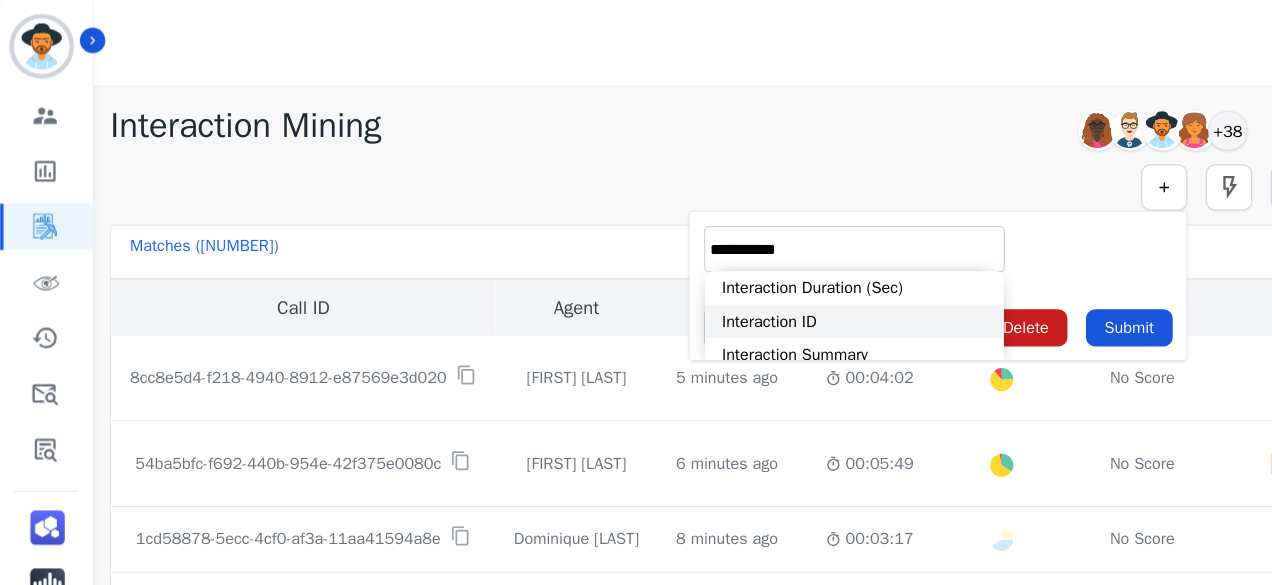 type on "**********" 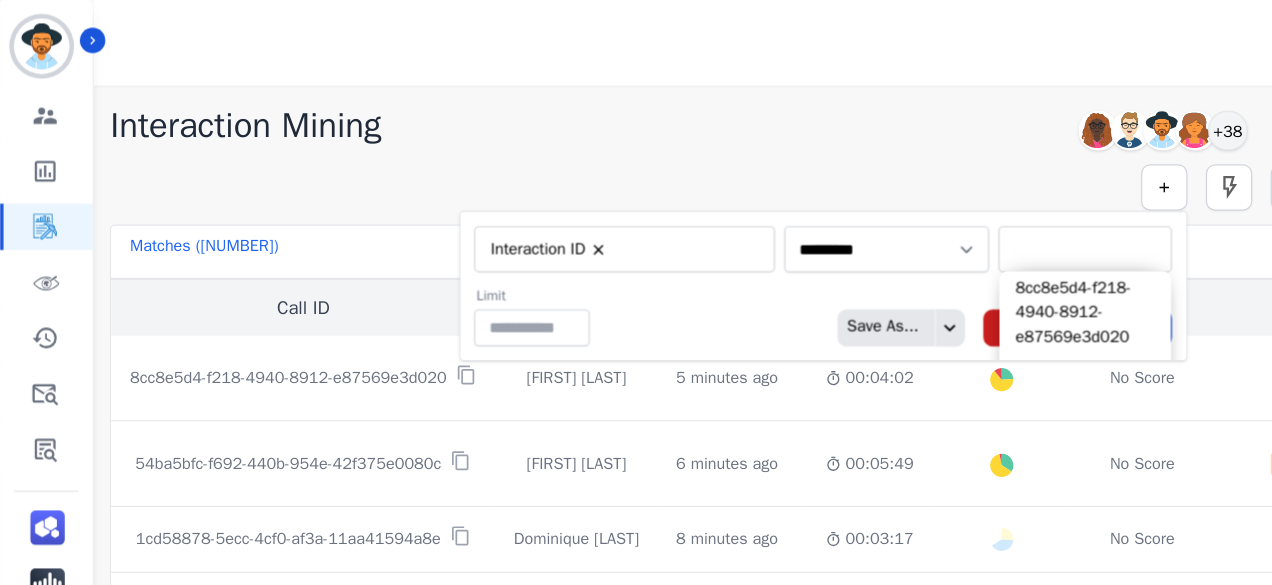 click at bounding box center [938, 215] 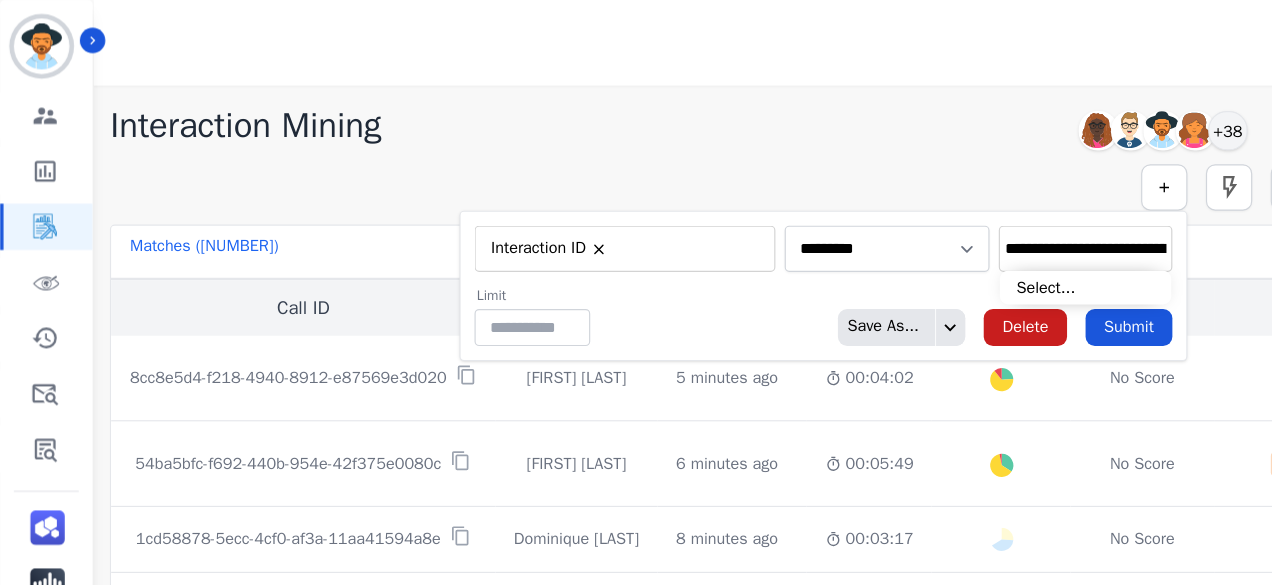 scroll, scrollTop: 0, scrollLeft: 100, axis: horizontal 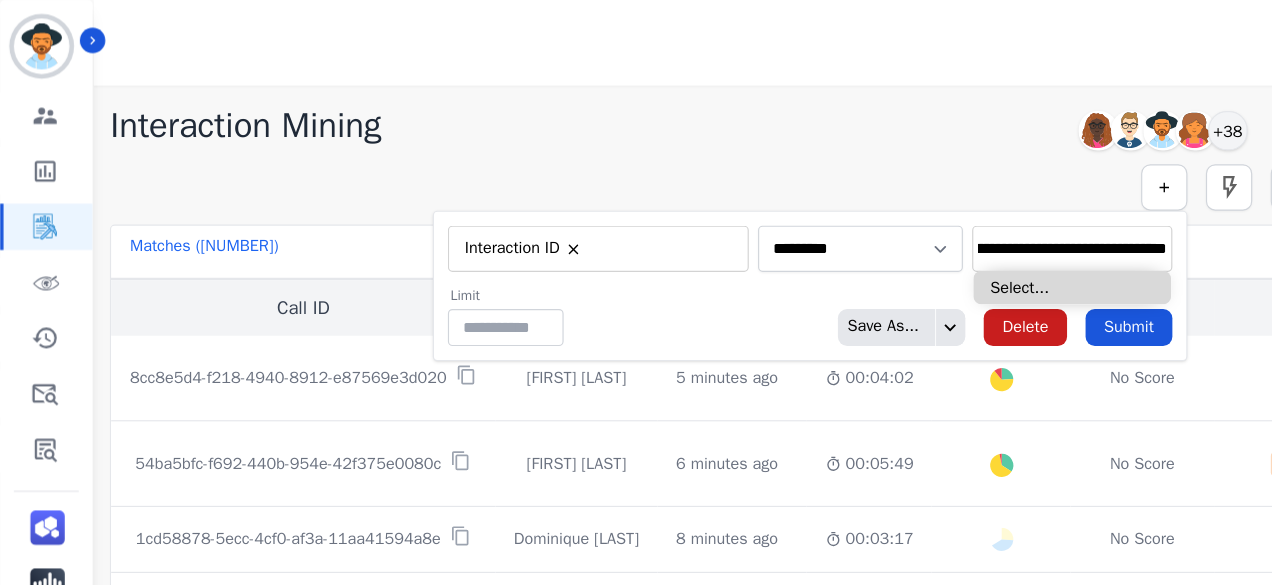 type on "**********" 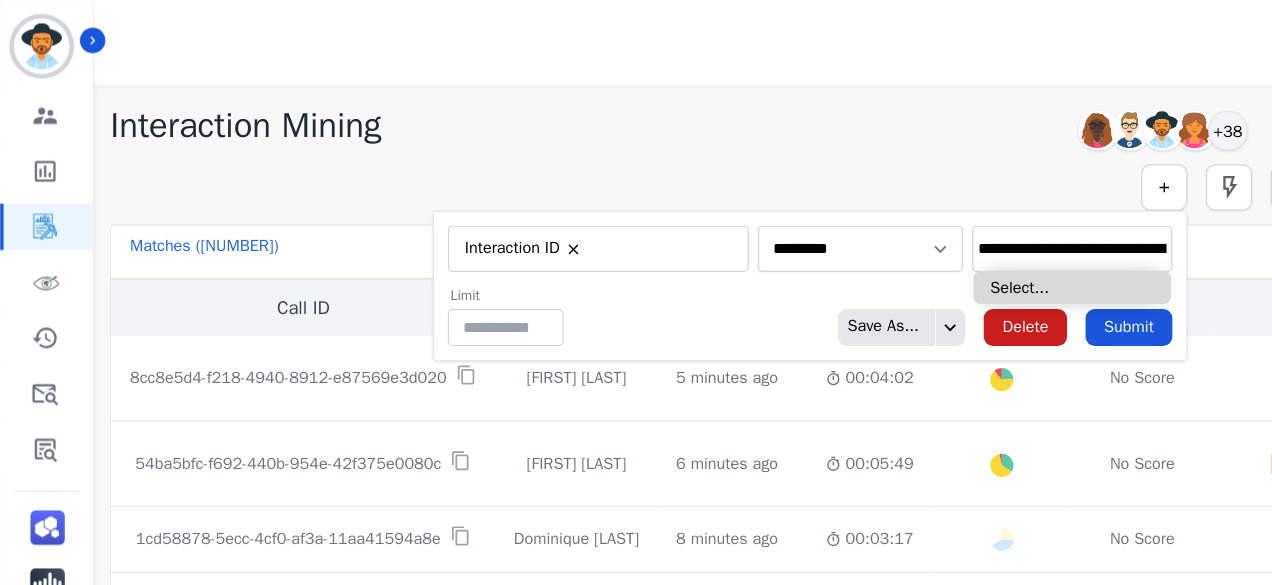 type on "**********" 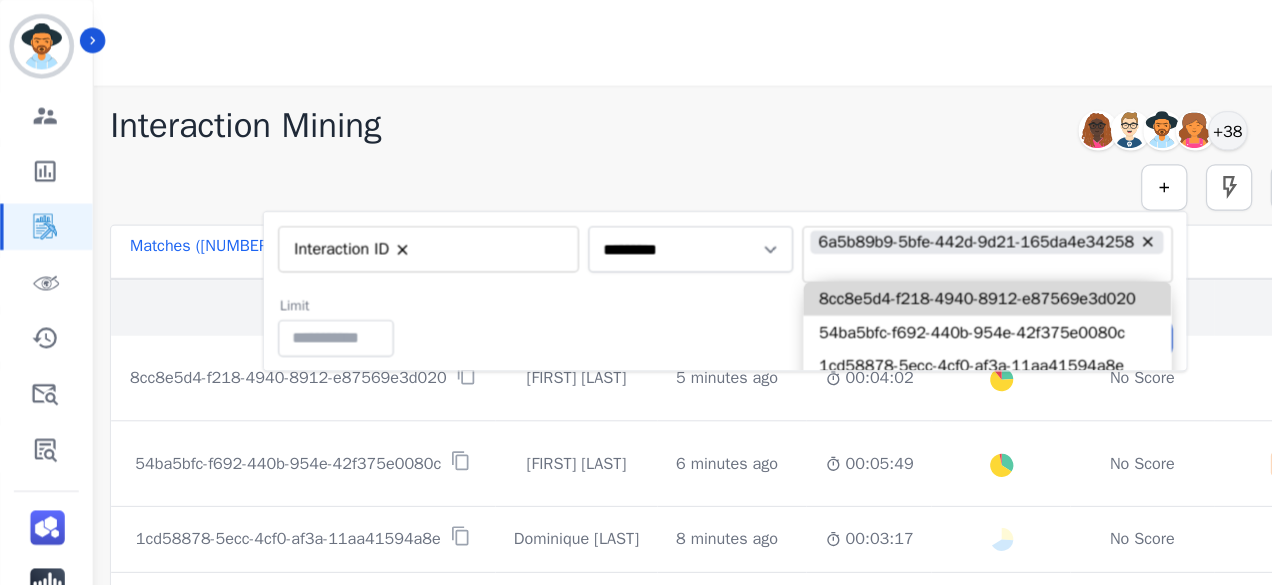 scroll, scrollTop: 0, scrollLeft: 0, axis: both 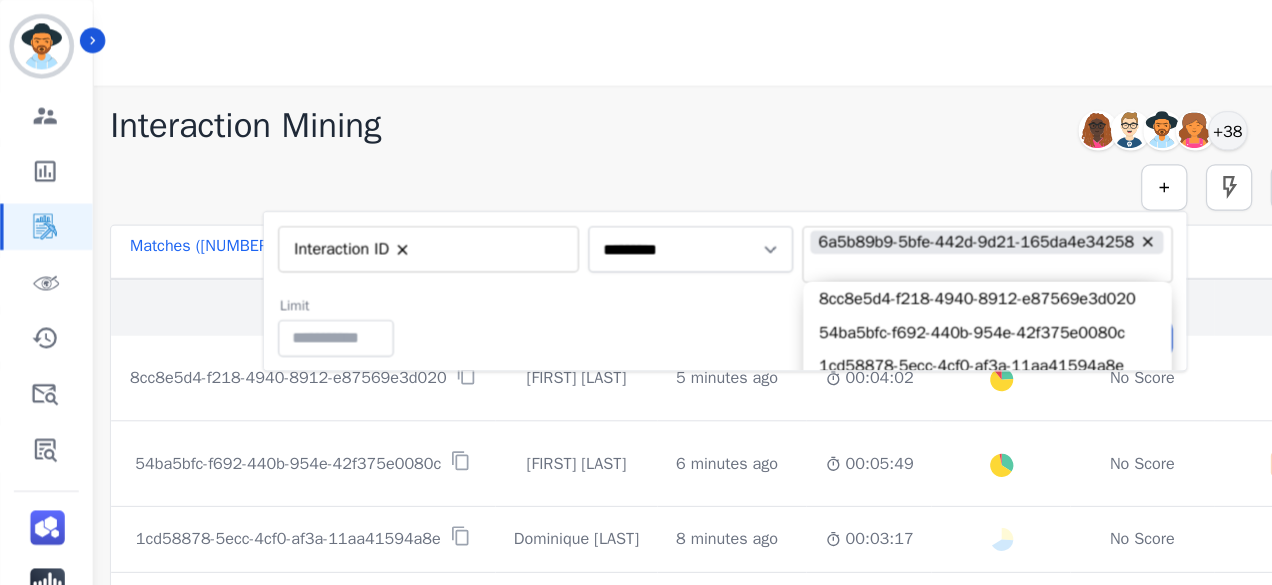 click on "Limit   **   Save As...       Delete   Submit" at bounding box center [626, 282] 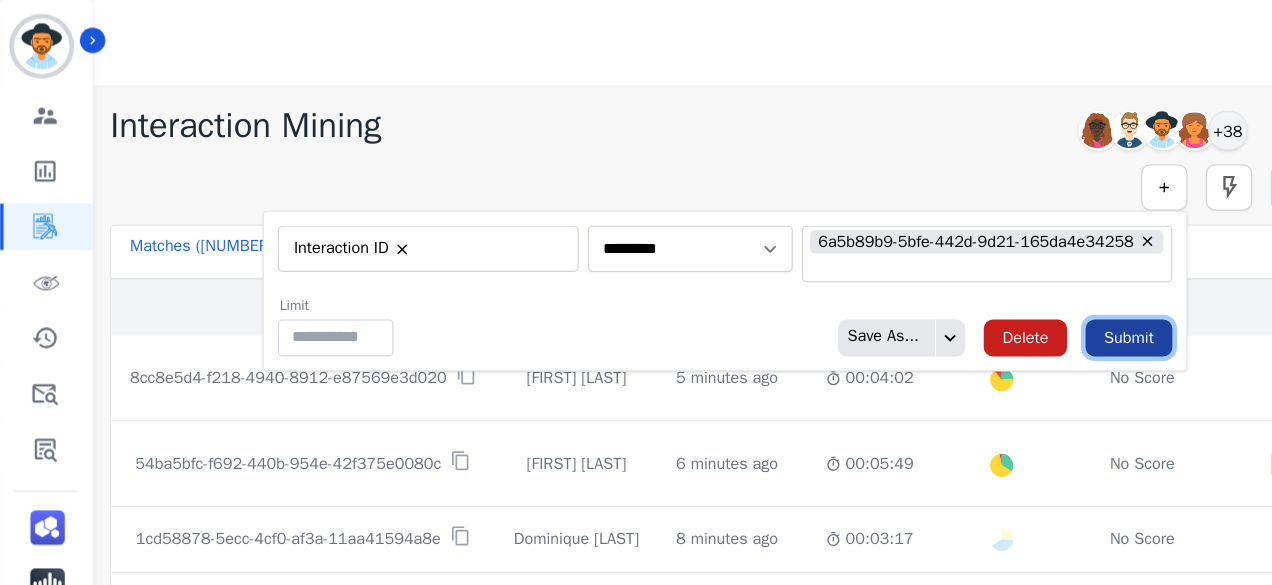 click on "Submit" at bounding box center [975, 292] 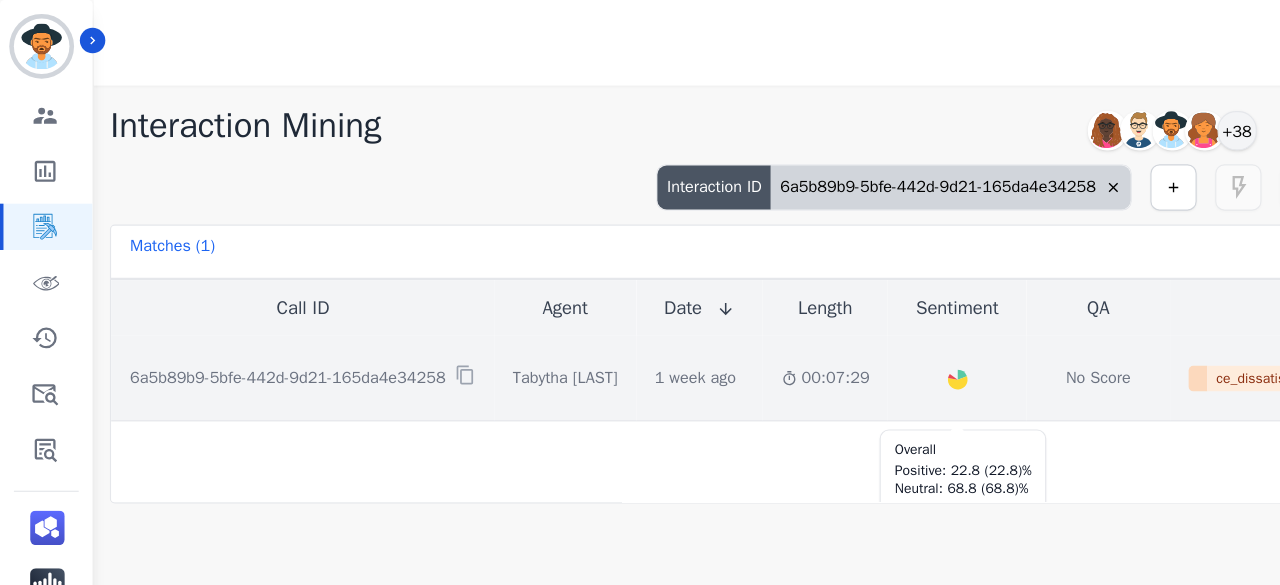 click on "Created with Highcharts 10.2.0" 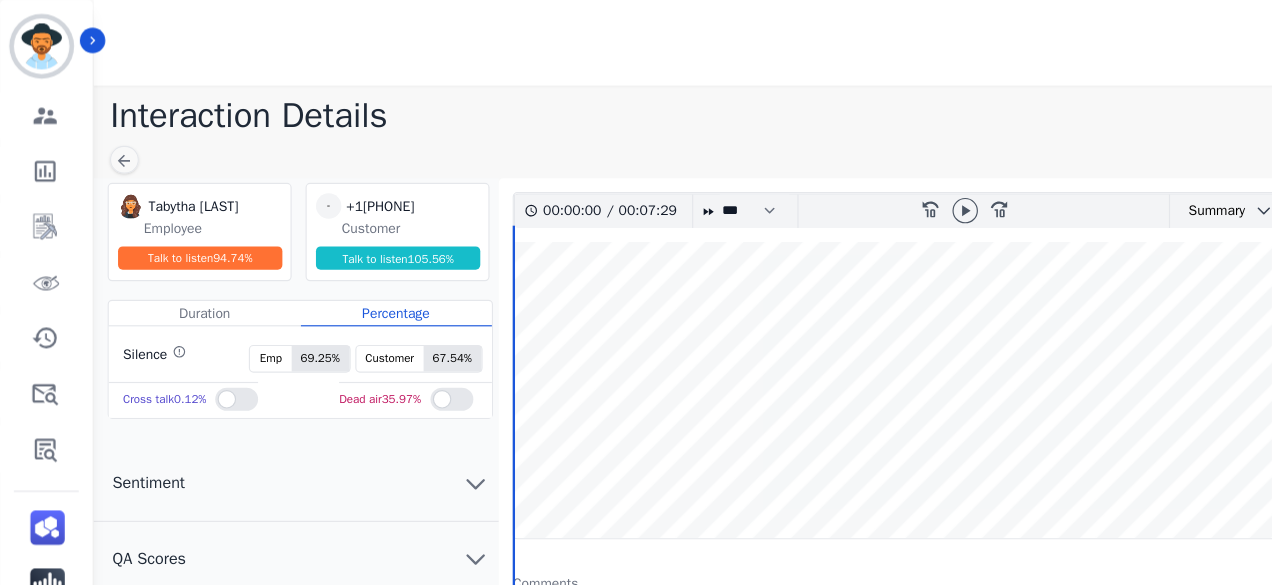click at bounding box center [854, 337] 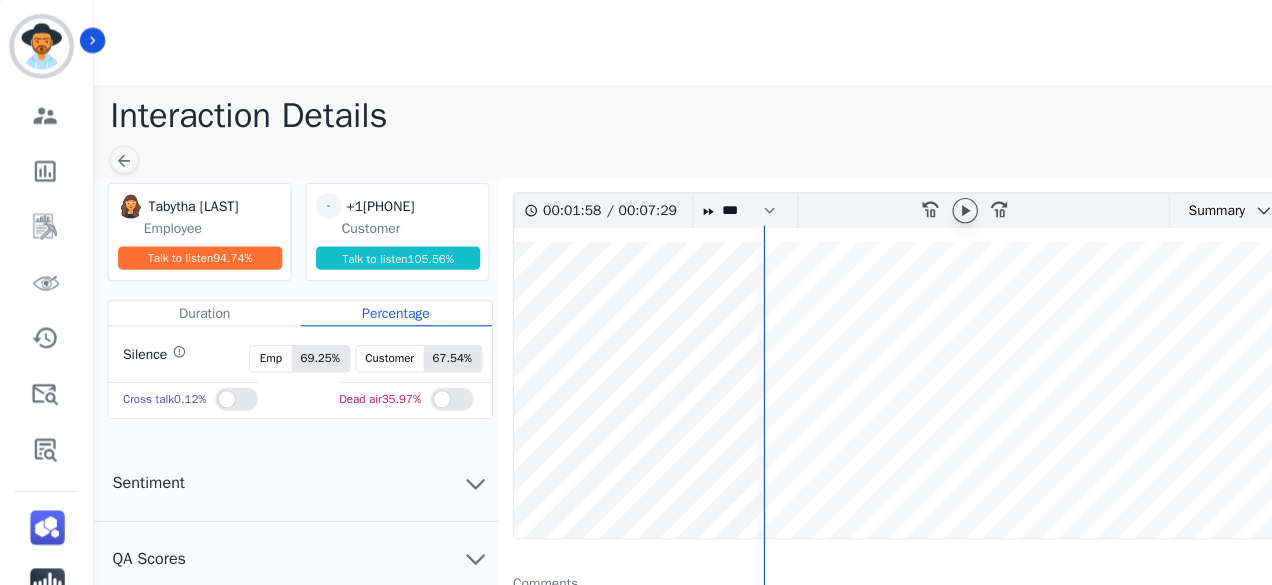 click 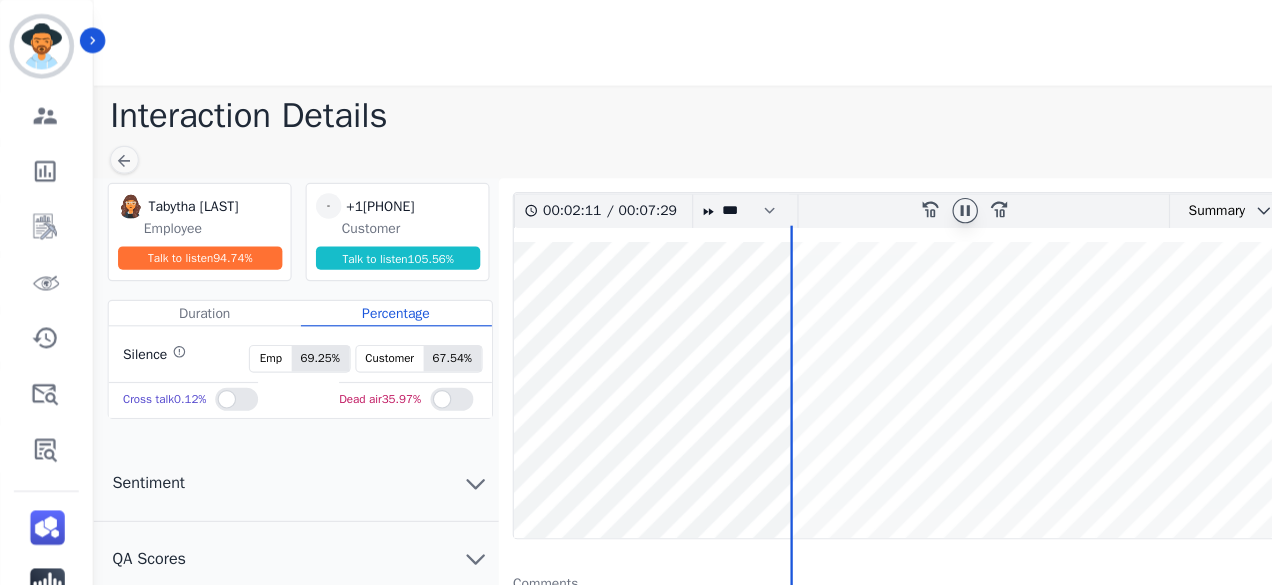 click at bounding box center (854, 337) 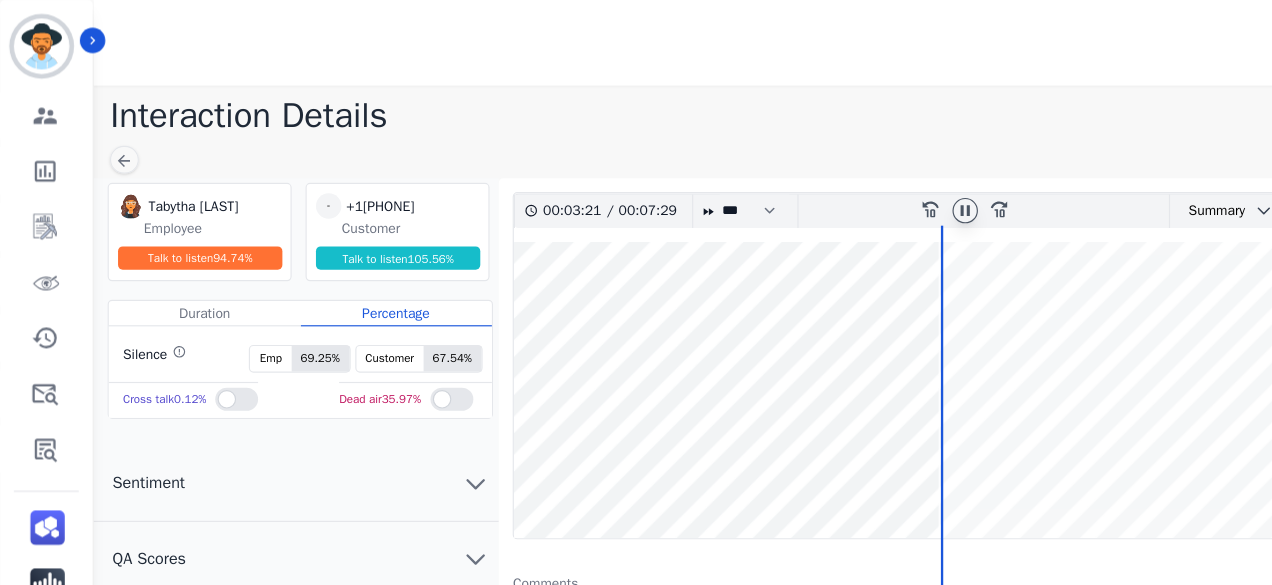 click at bounding box center (854, 337) 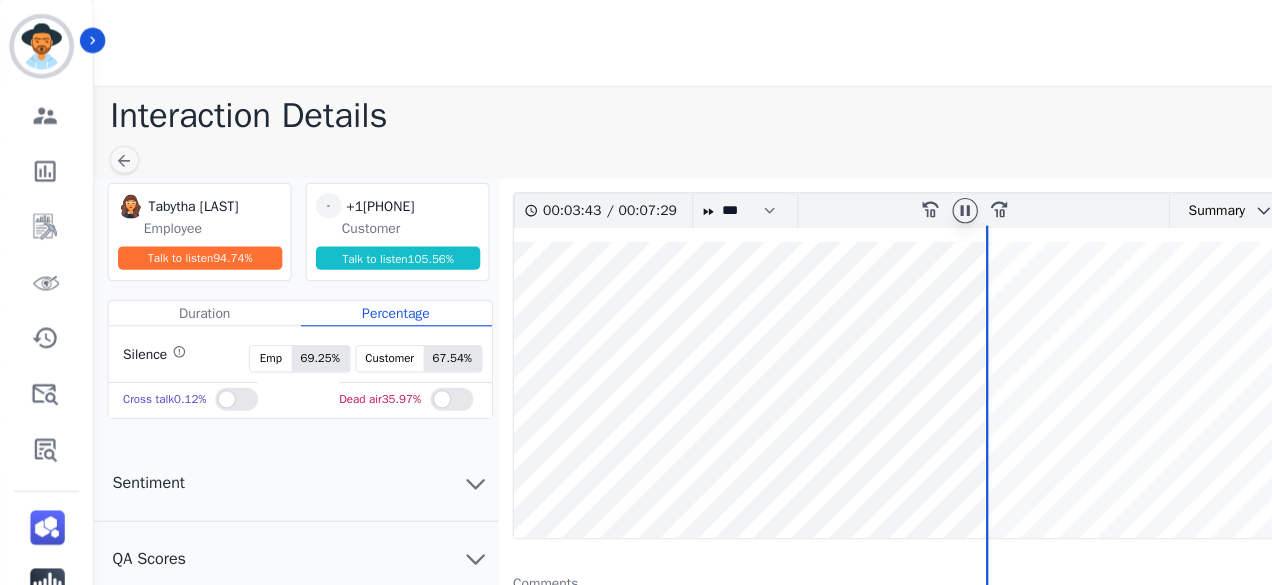 click at bounding box center (854, 337) 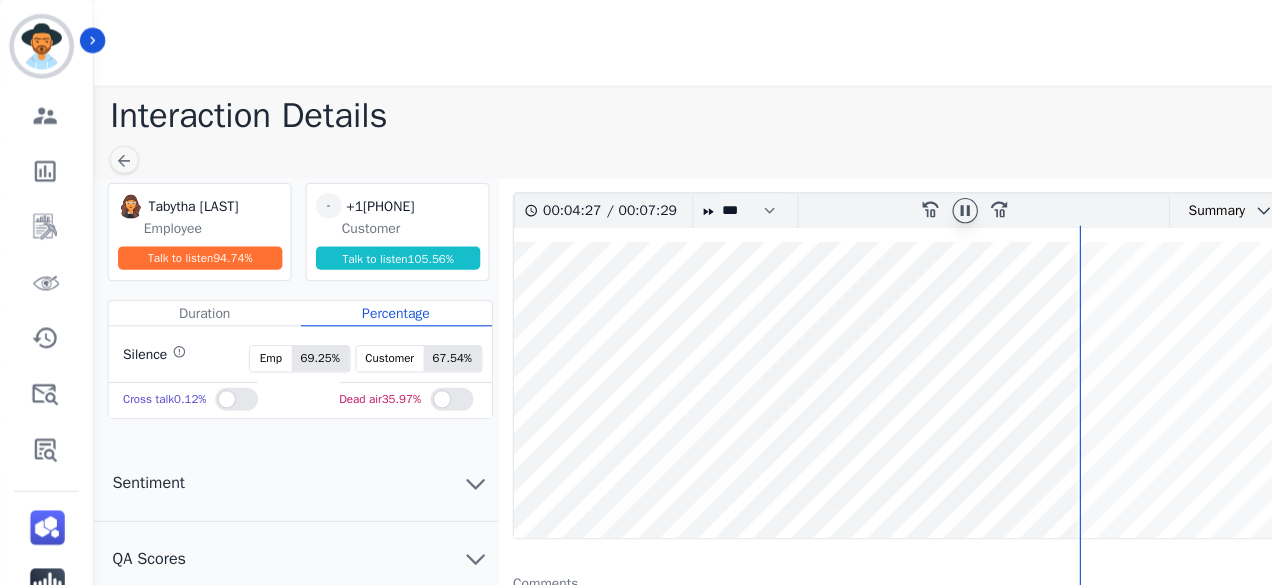 click at bounding box center [854, 337] 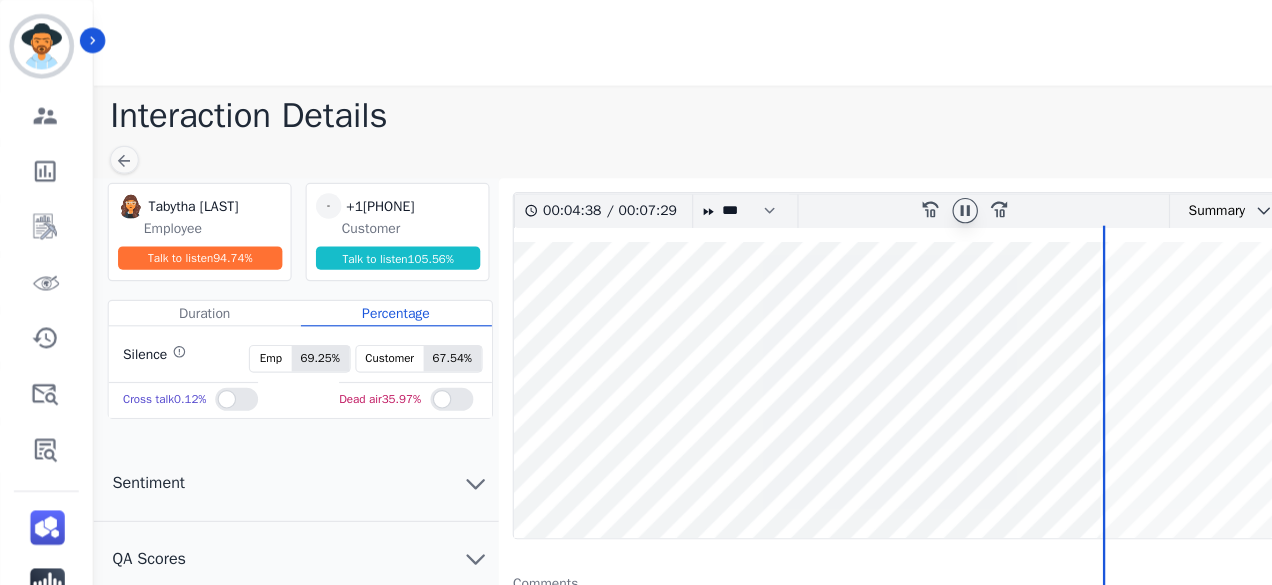 click at bounding box center (854, 337) 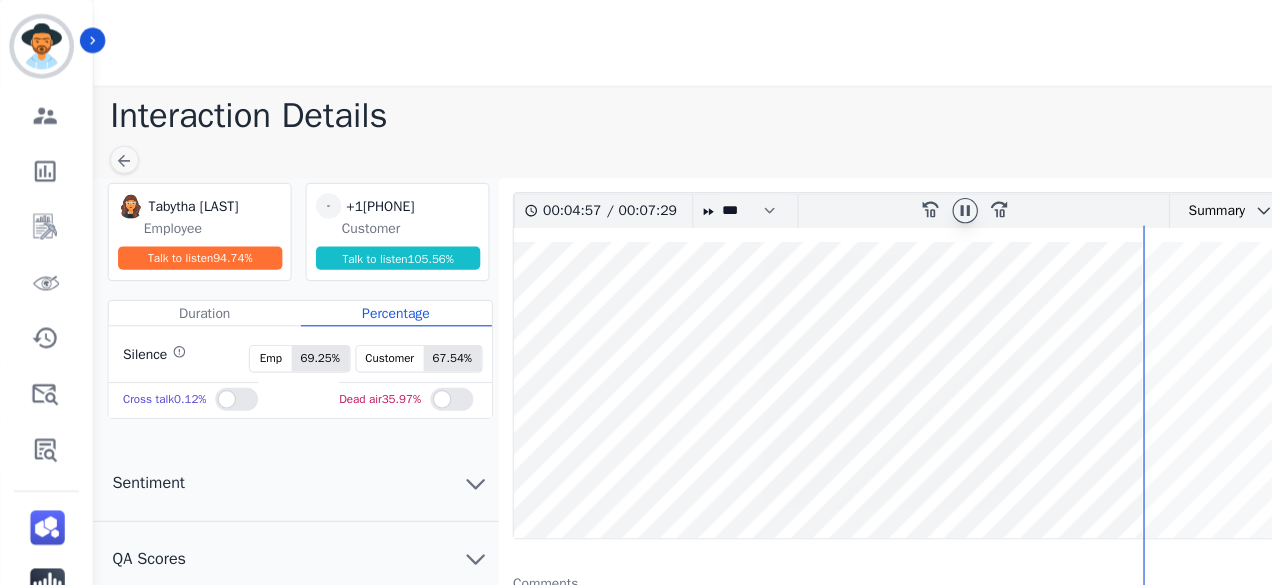 click at bounding box center [854, 337] 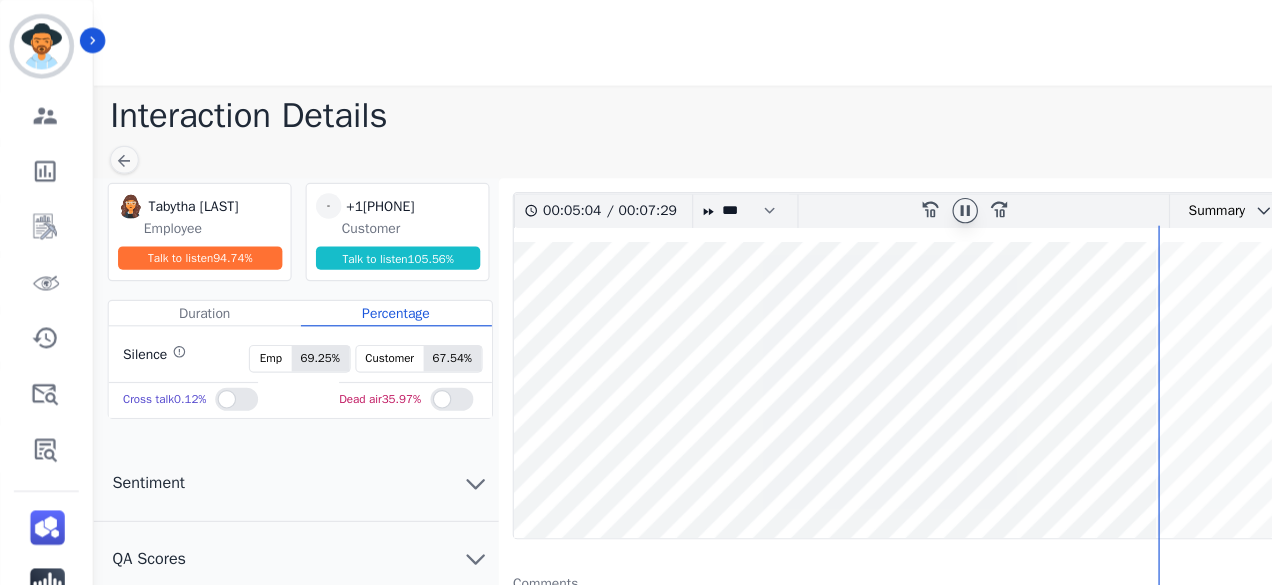 click at bounding box center [854, 337] 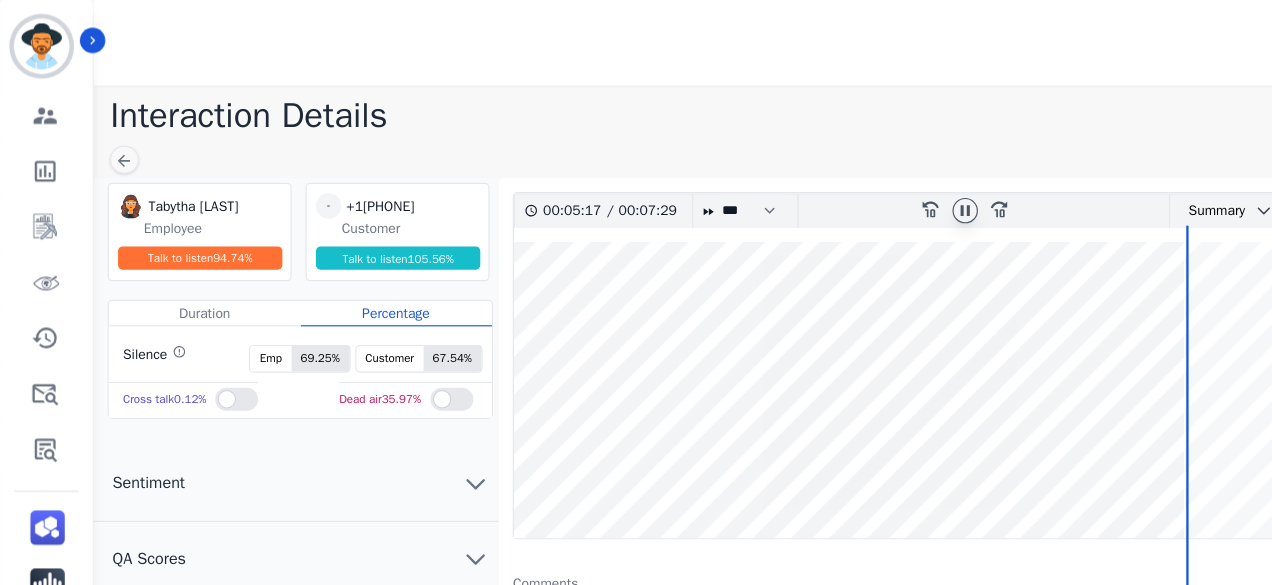 scroll, scrollTop: 0, scrollLeft: 0, axis: both 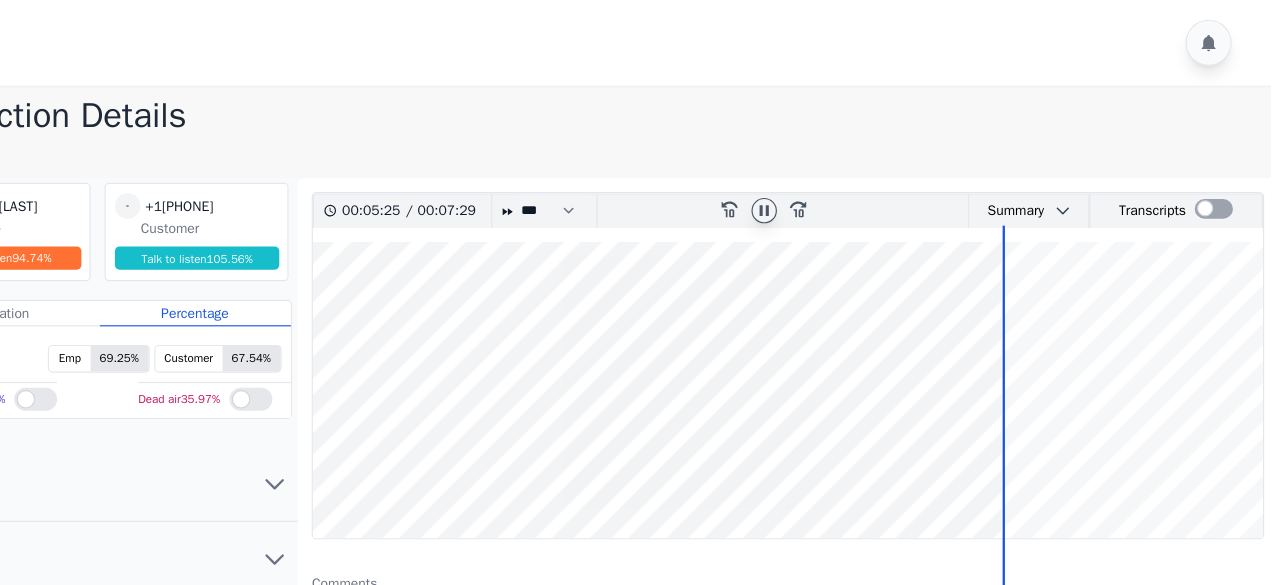 click at bounding box center [854, 337] 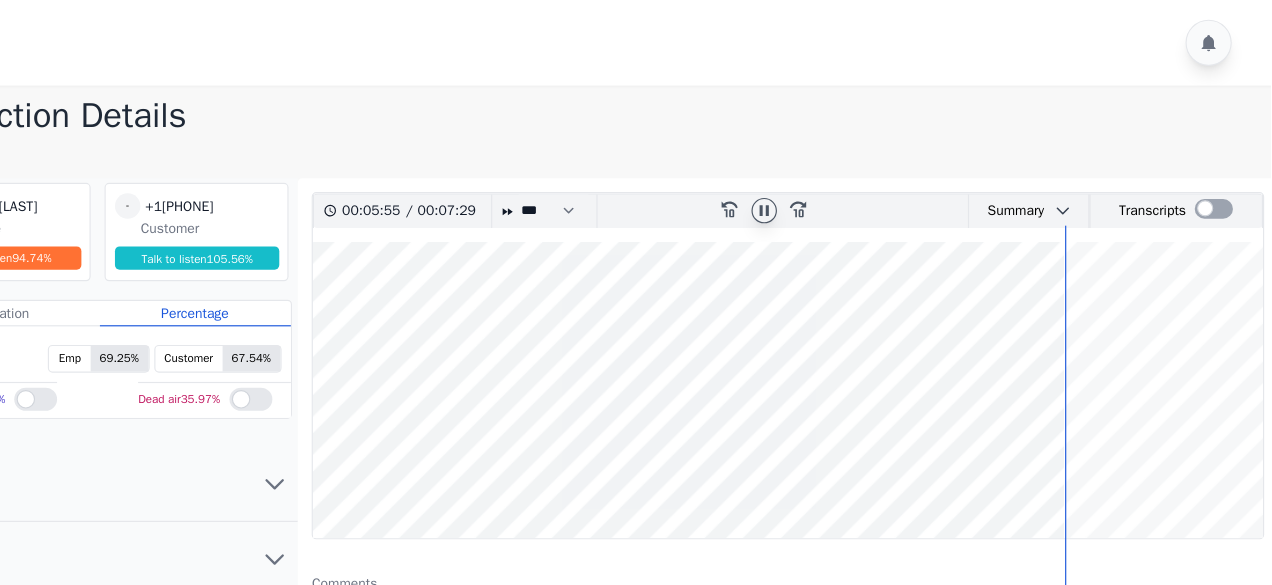 click at bounding box center (854, 337) 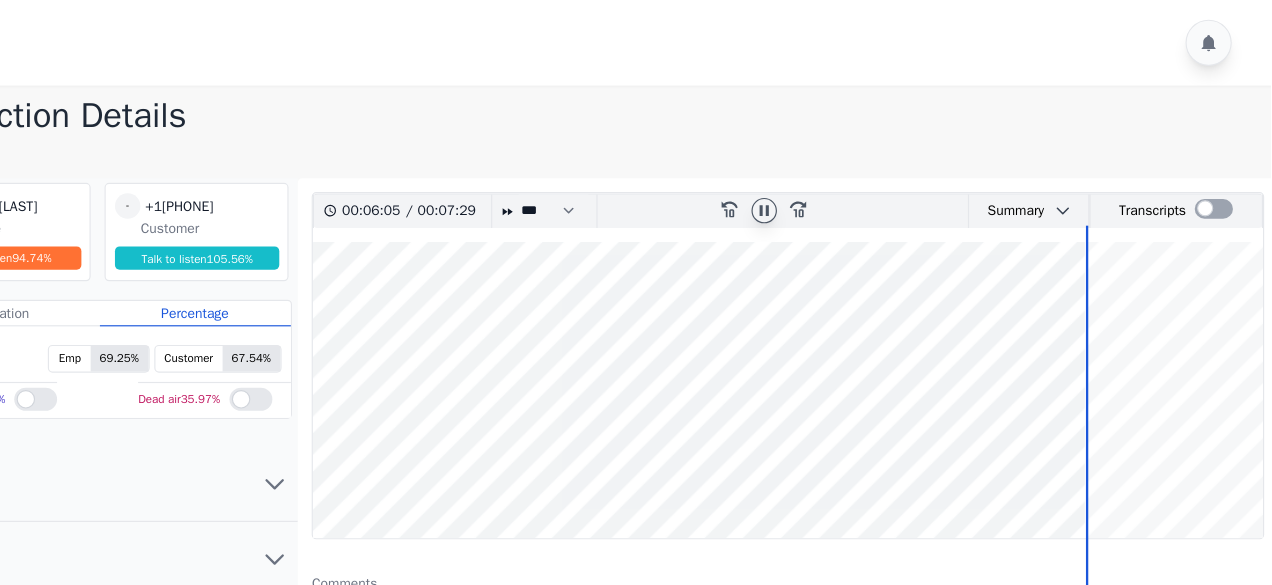click at bounding box center [854, 337] 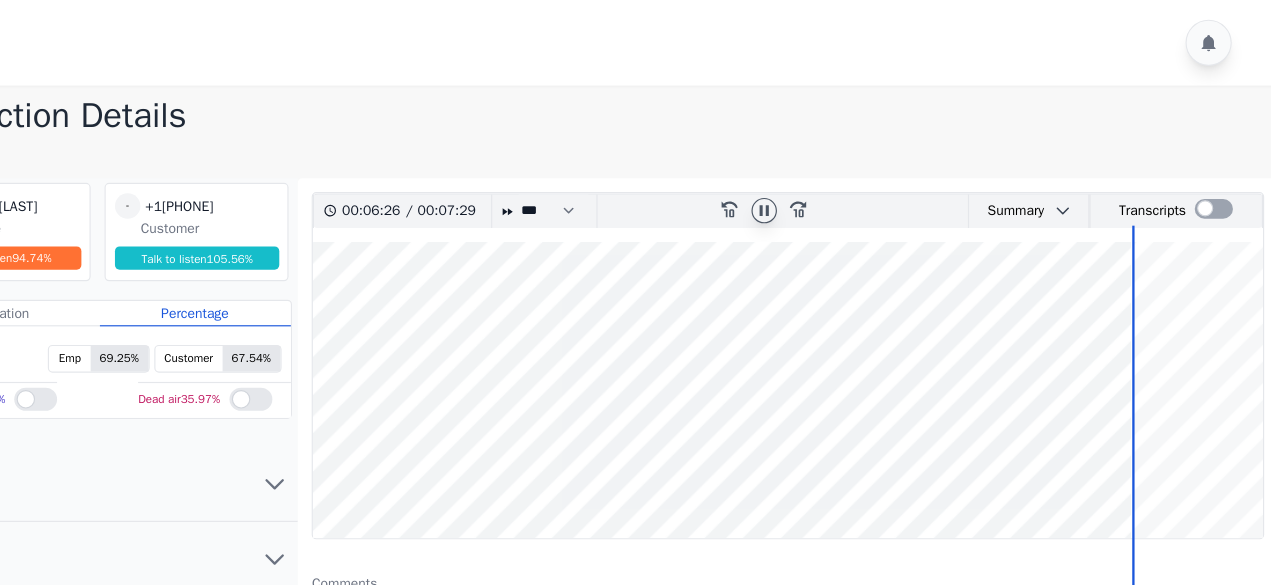 click at bounding box center (854, 337) 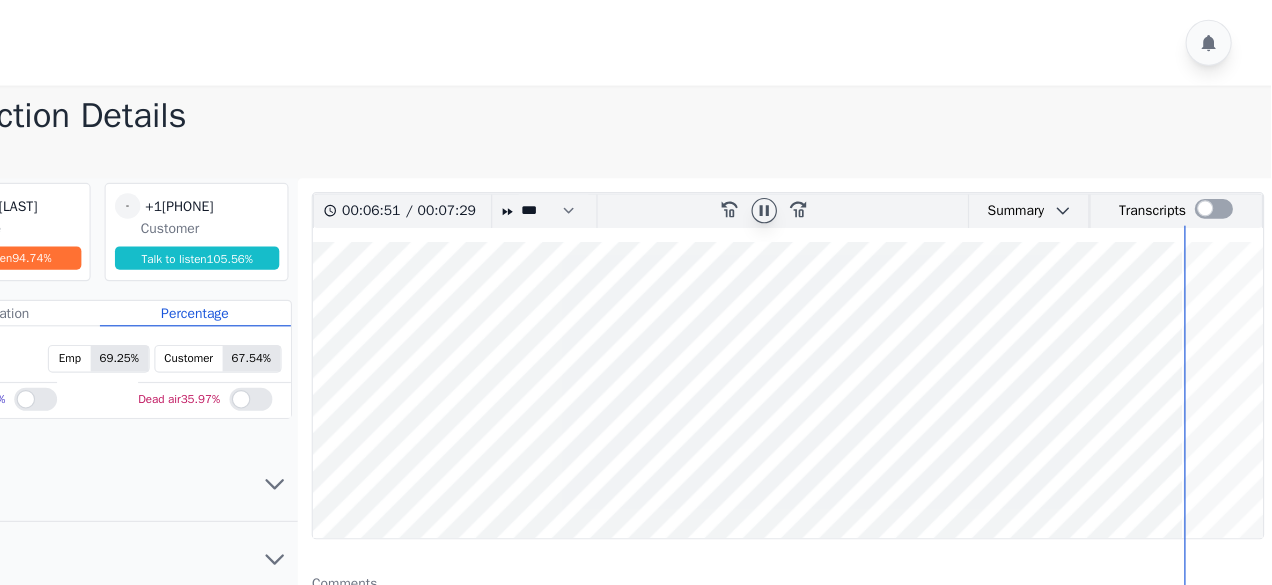 click at bounding box center [854, 337] 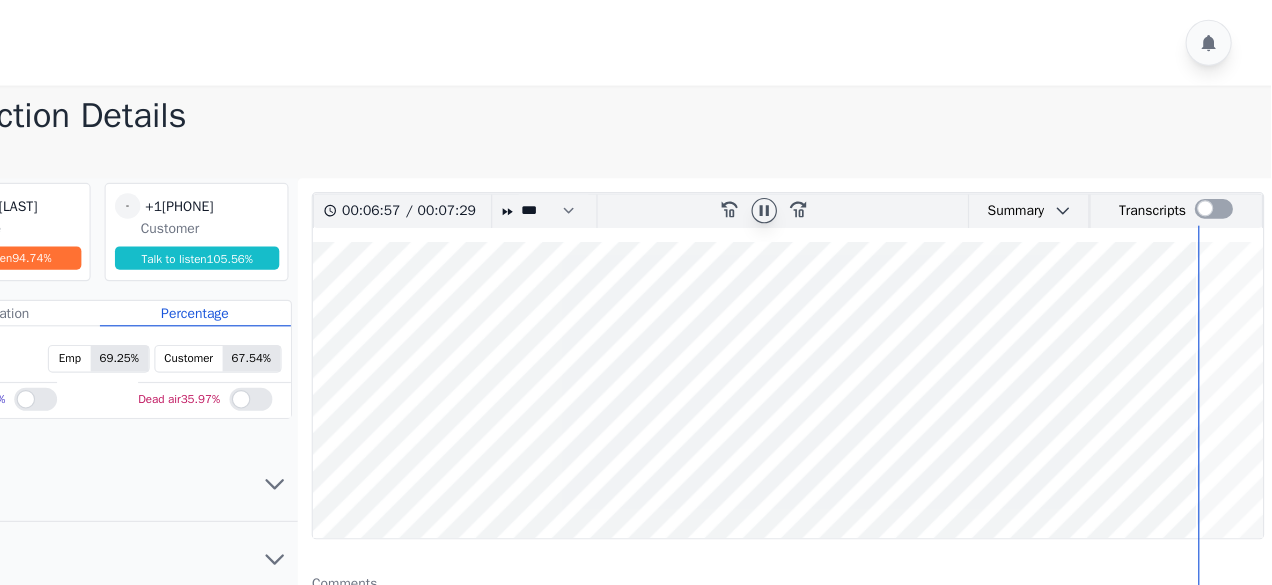 click at bounding box center (854, 337) 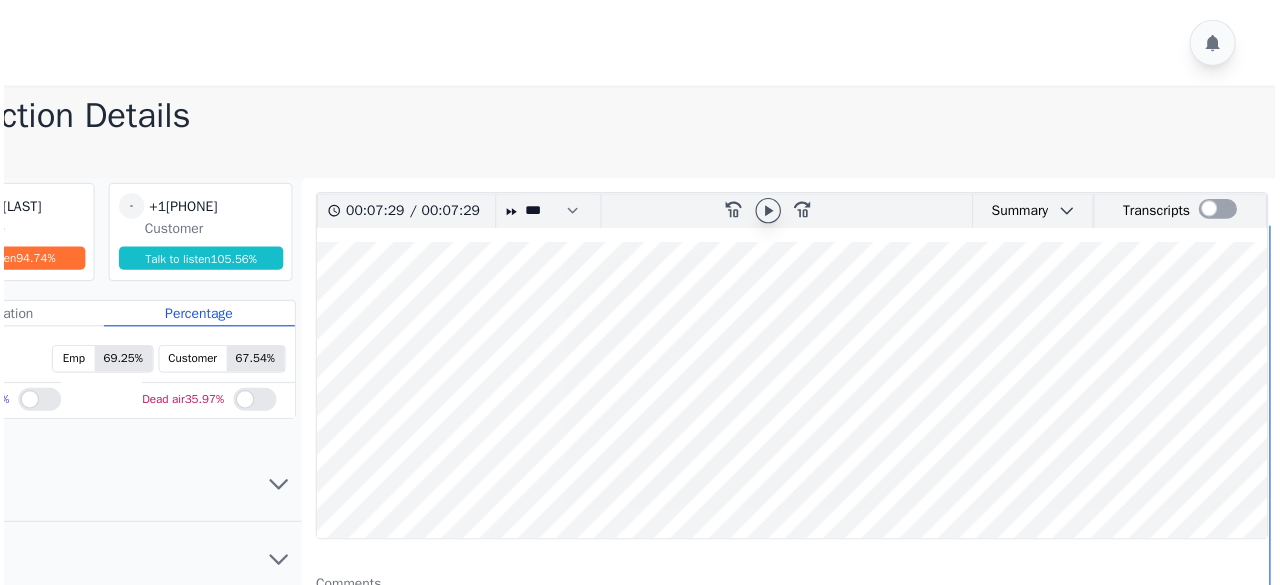 scroll, scrollTop: 0, scrollLeft: 0, axis: both 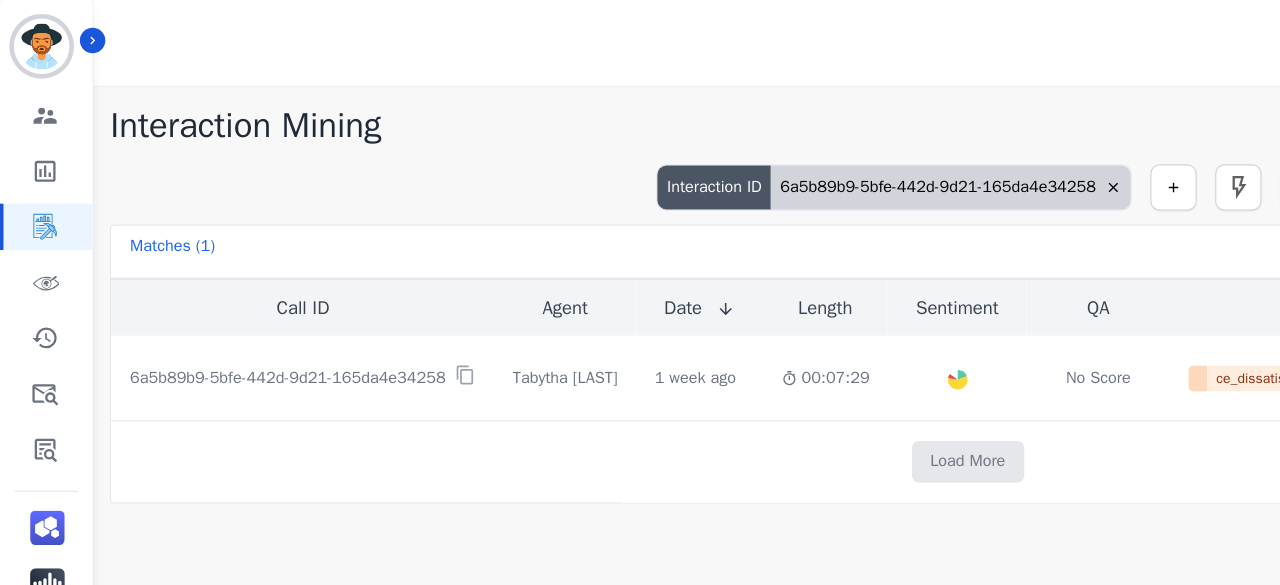 click on "6a5b89b9-5bfe-442d-9d21-165da4e34258" at bounding box center (821, 162) 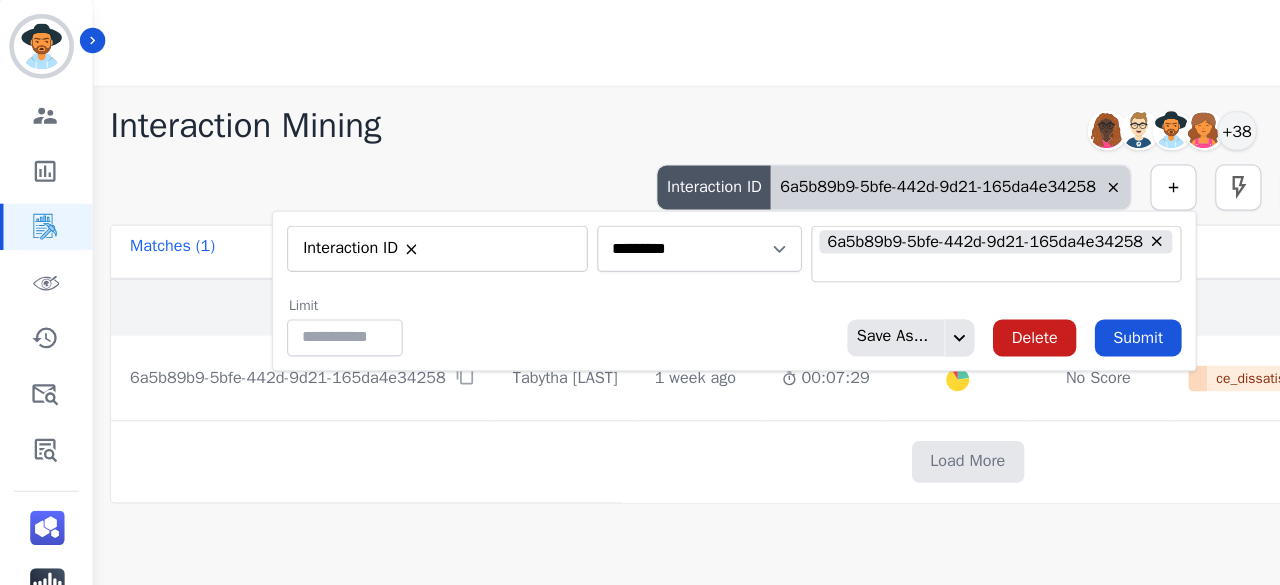 type on "**" 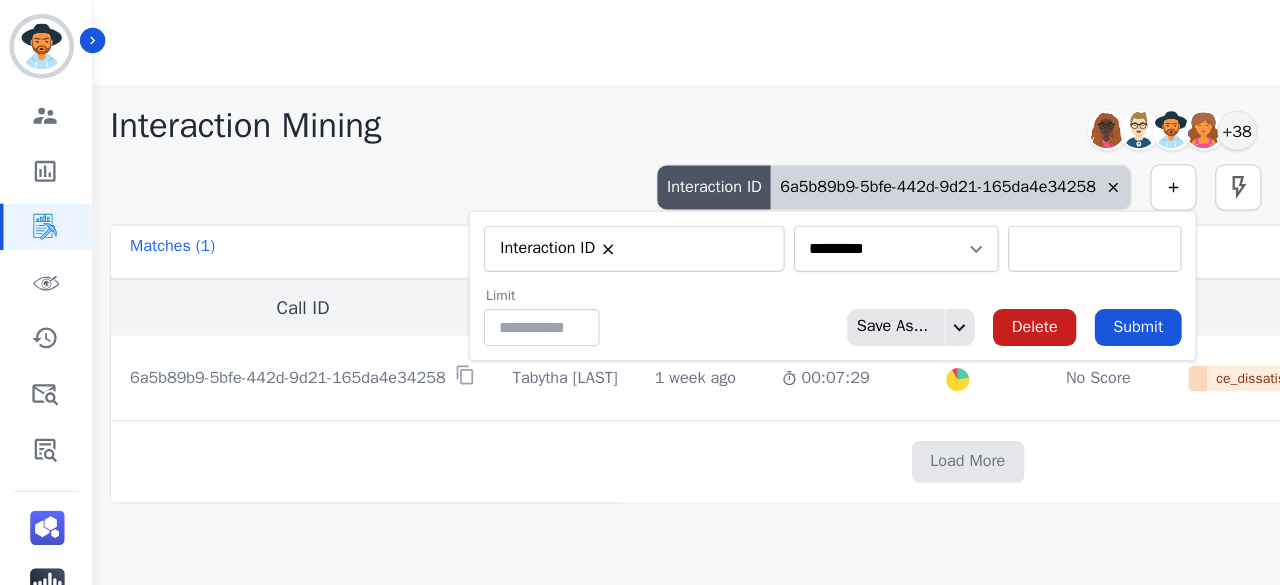 click at bounding box center (946, 215) 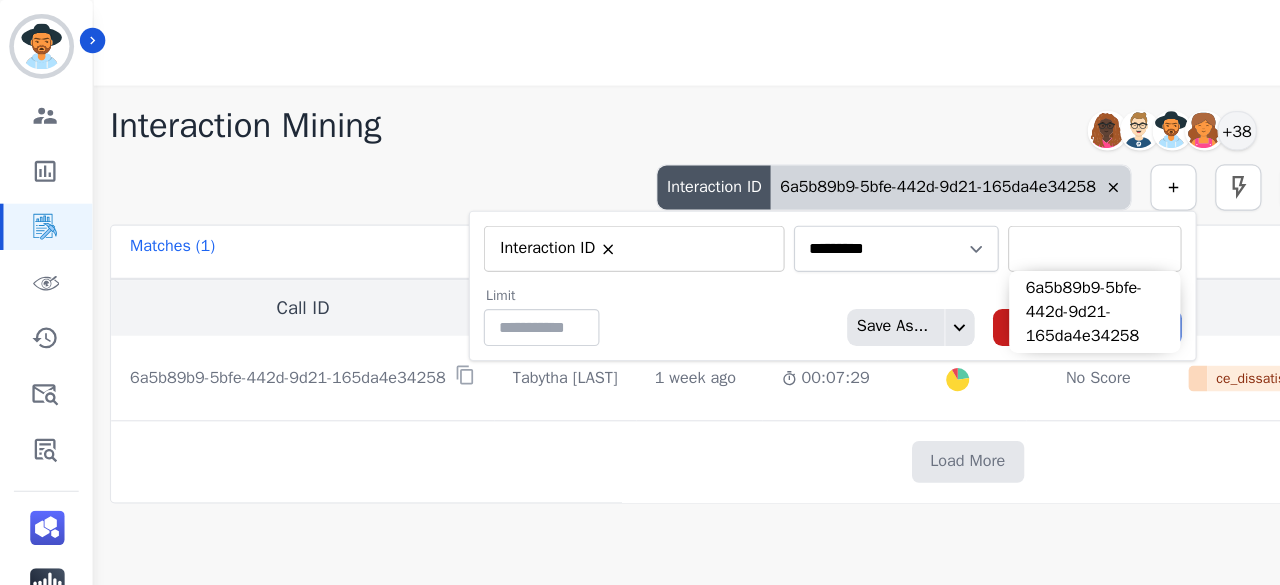 paste on "**********" 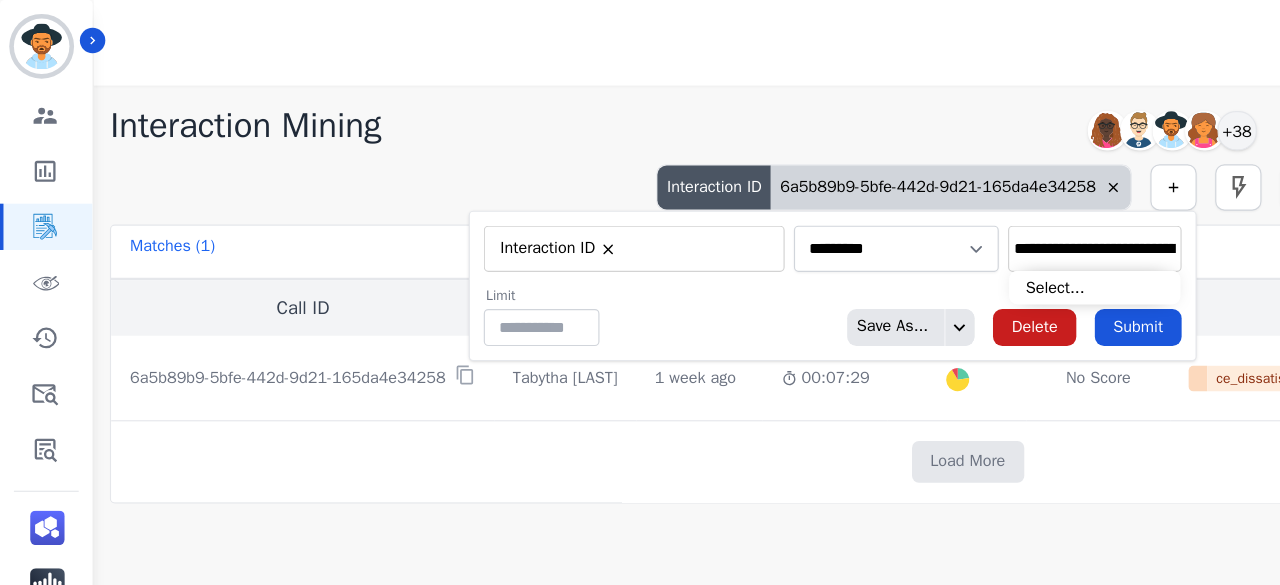 scroll, scrollTop: 0, scrollLeft: 98, axis: horizontal 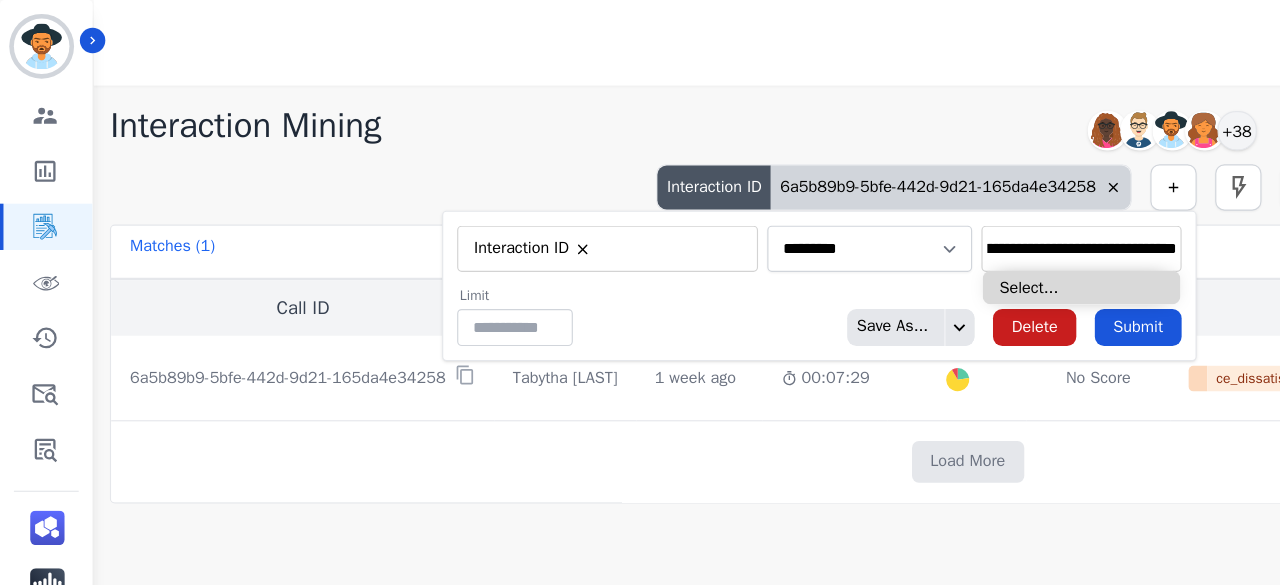 type on "**********" 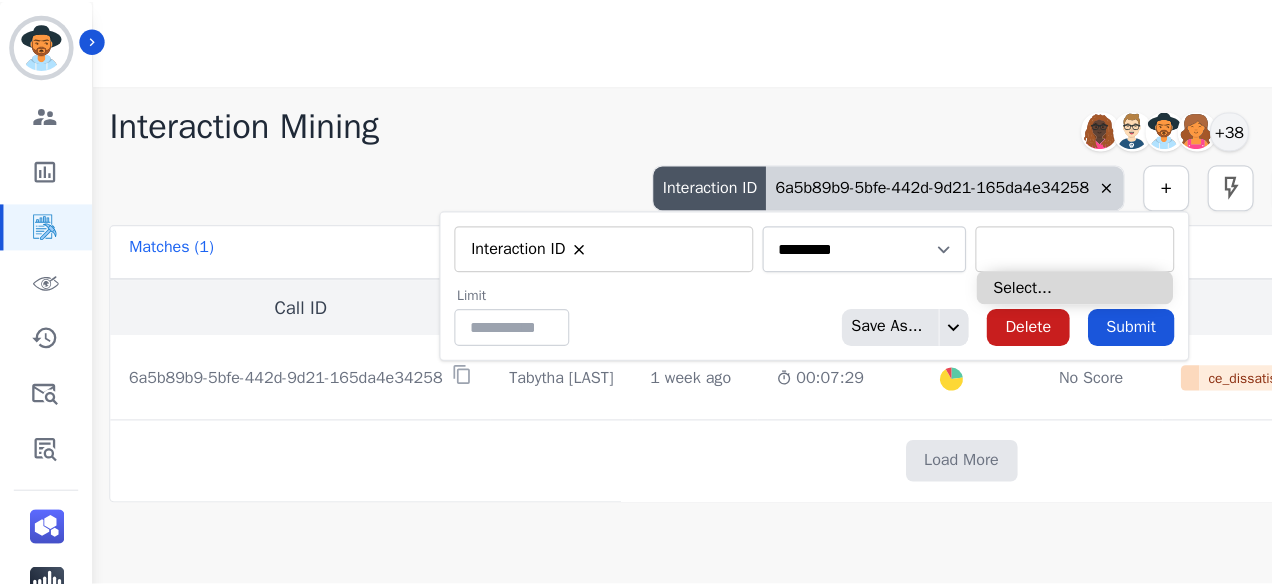 scroll, scrollTop: 0, scrollLeft: 0, axis: both 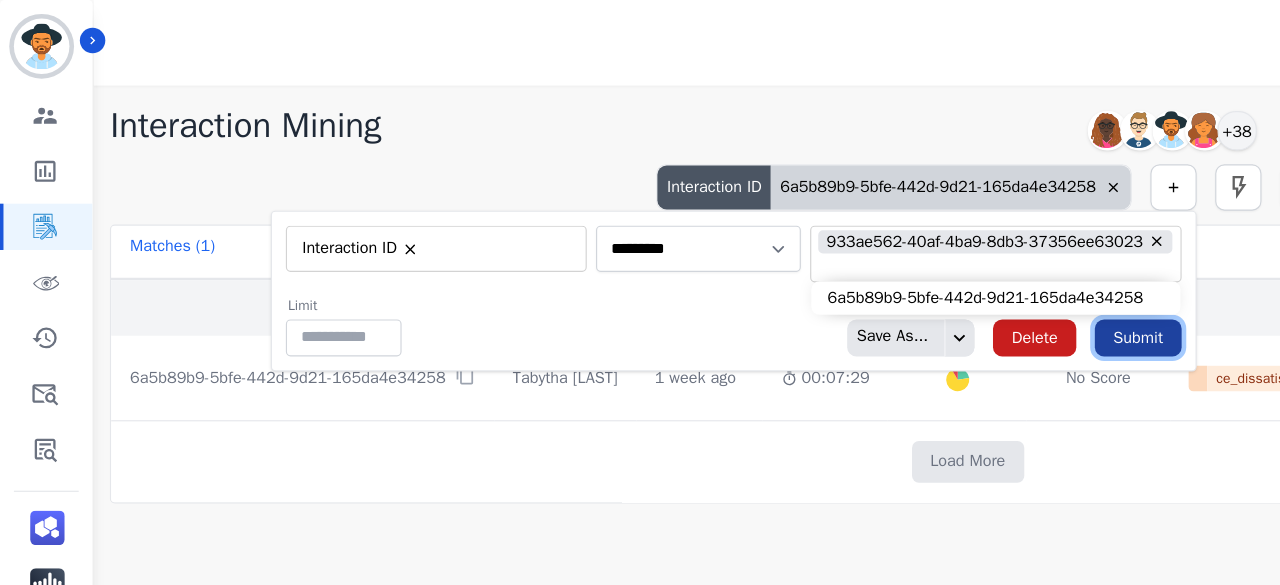click on "Submit" at bounding box center (983, 292) 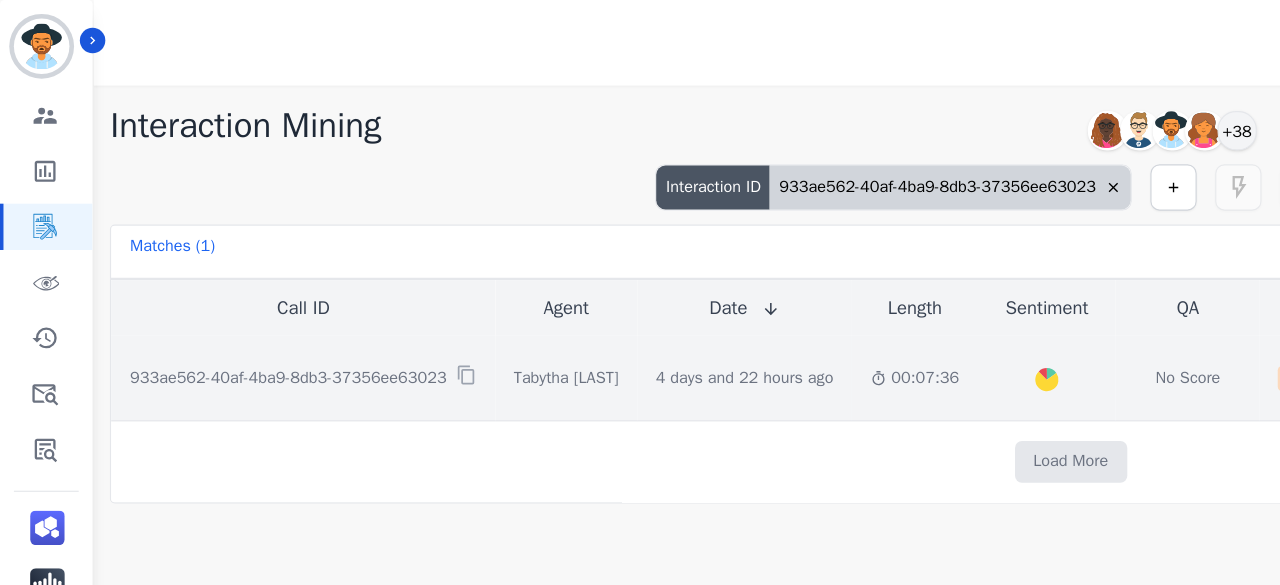 click on "00:07:36" 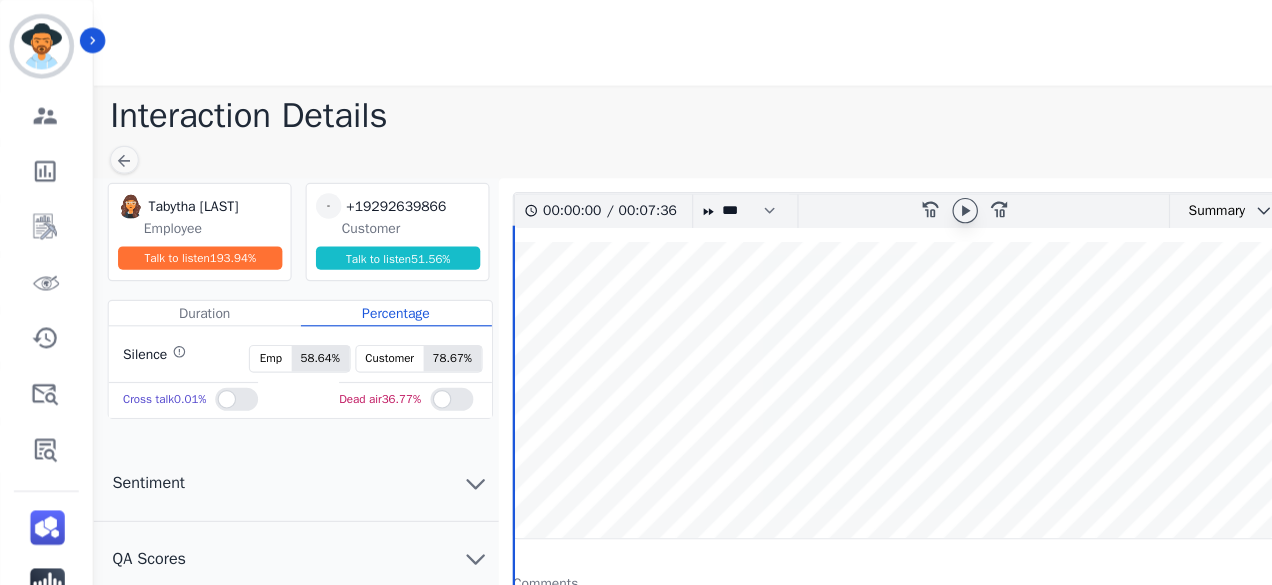 click at bounding box center (834, 182) 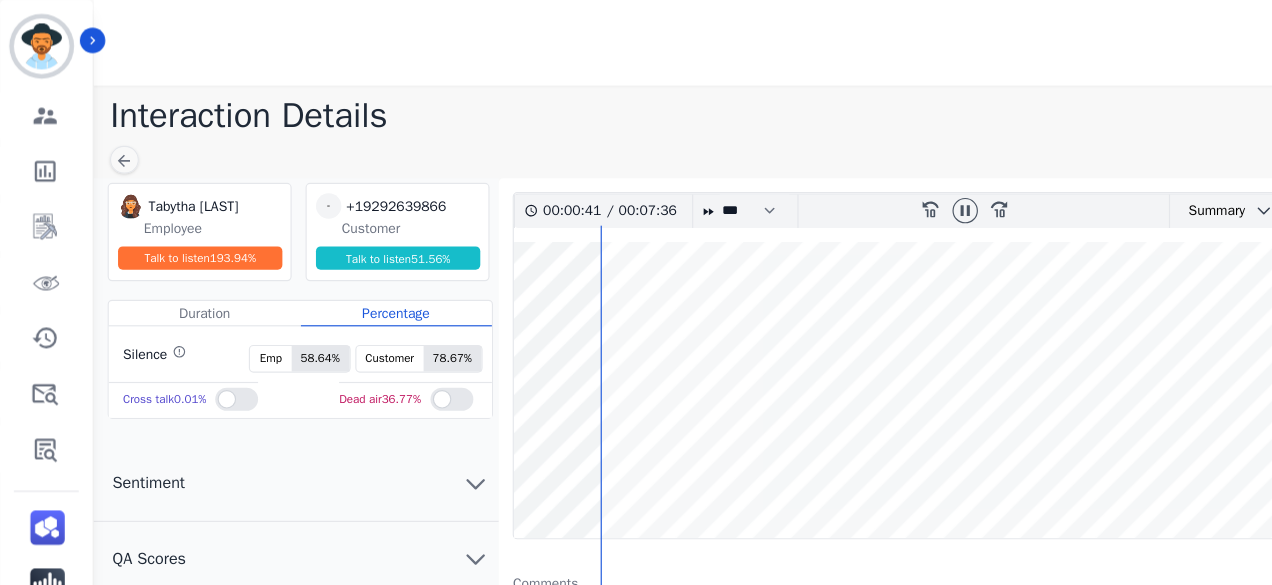 click at bounding box center (854, 337) 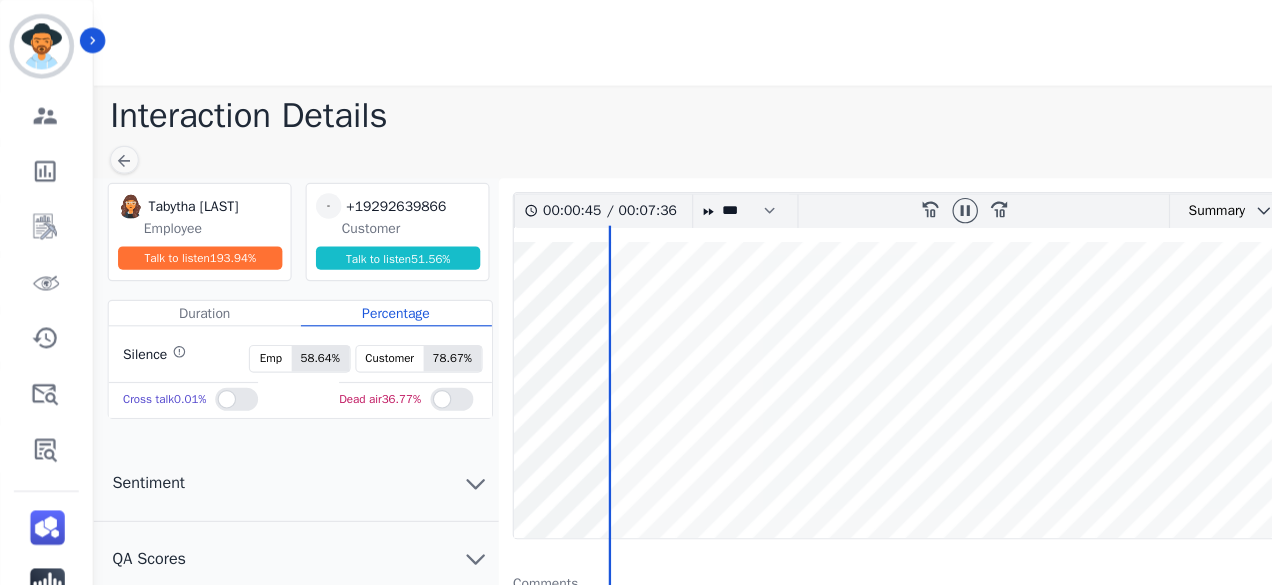 click at bounding box center (854, 337) 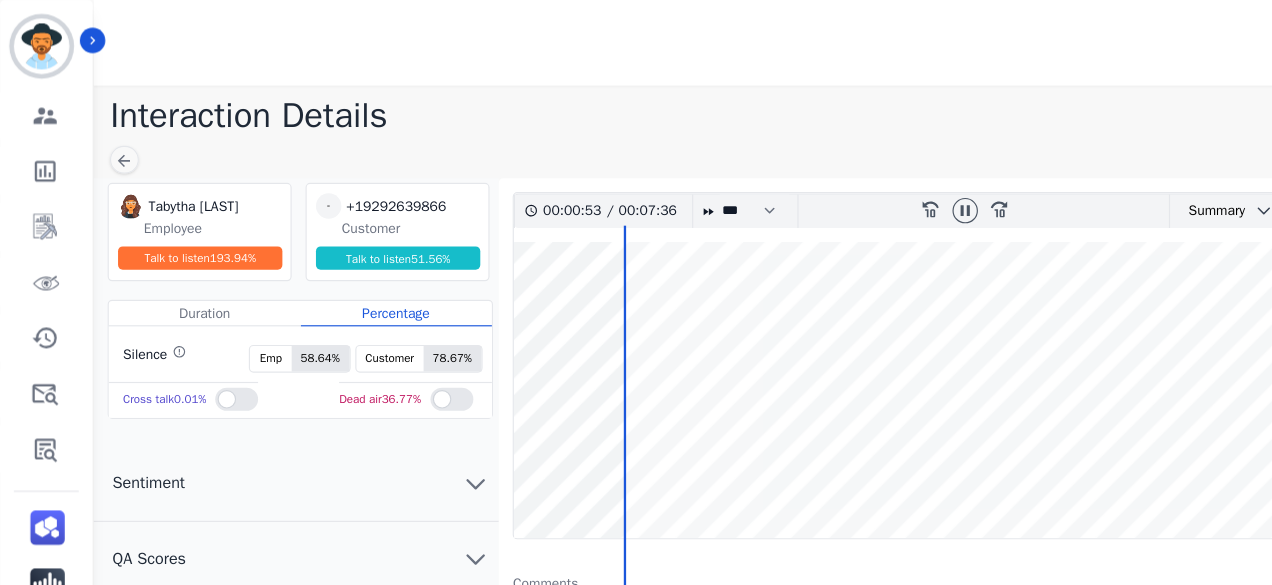 click at bounding box center [854, 337] 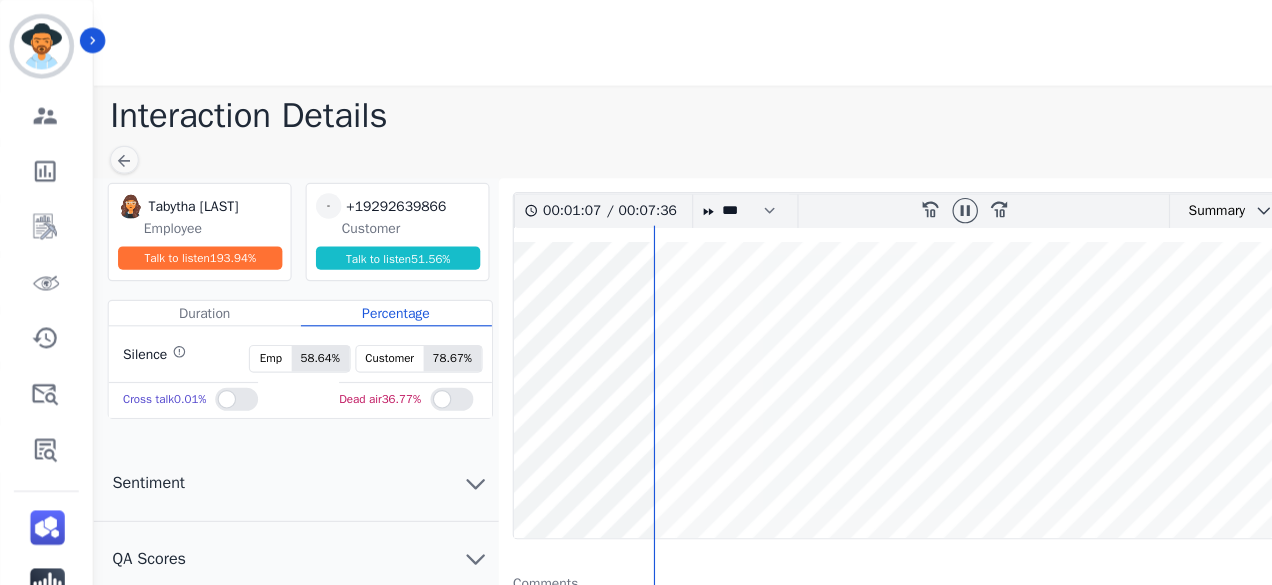 click at bounding box center [854, 337] 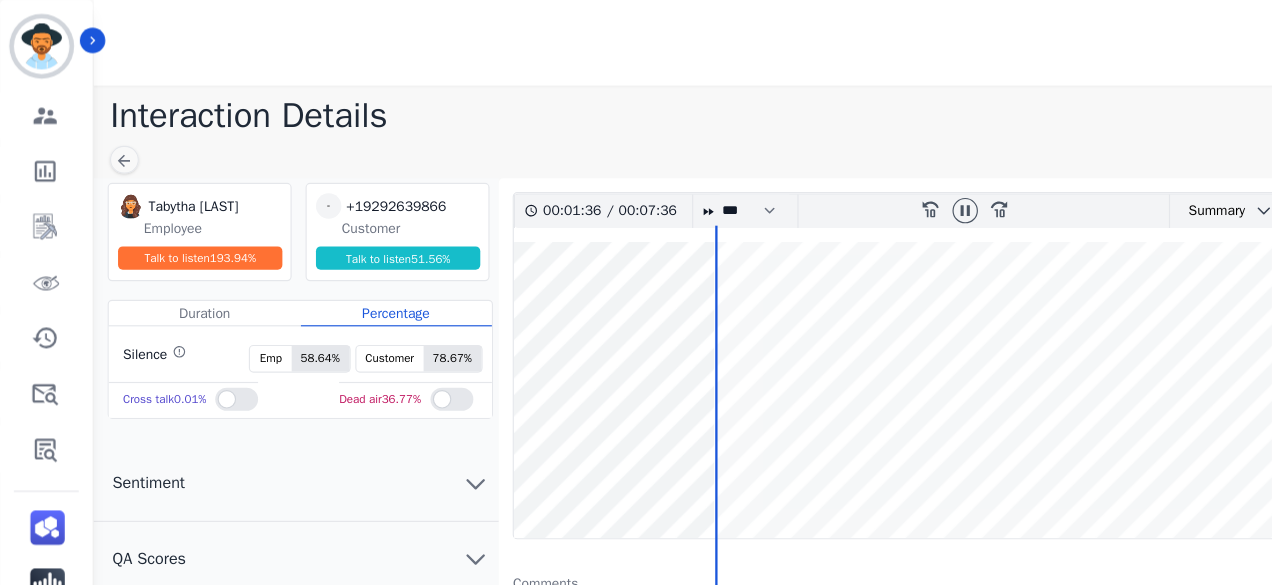 click at bounding box center [854, 337] 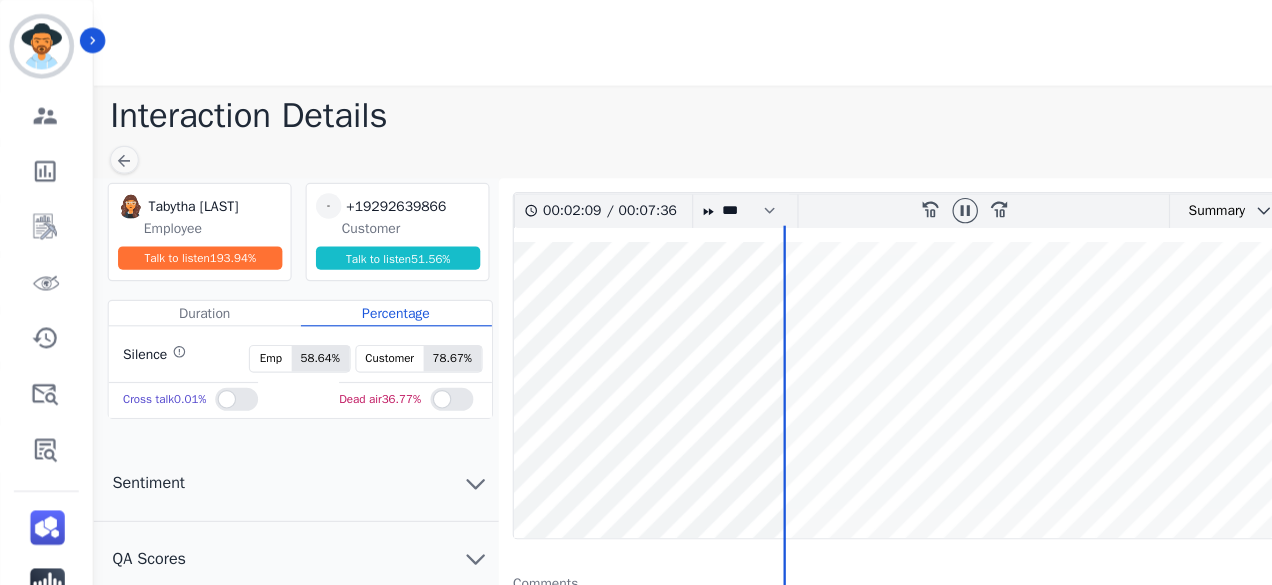 click at bounding box center (854, 337) 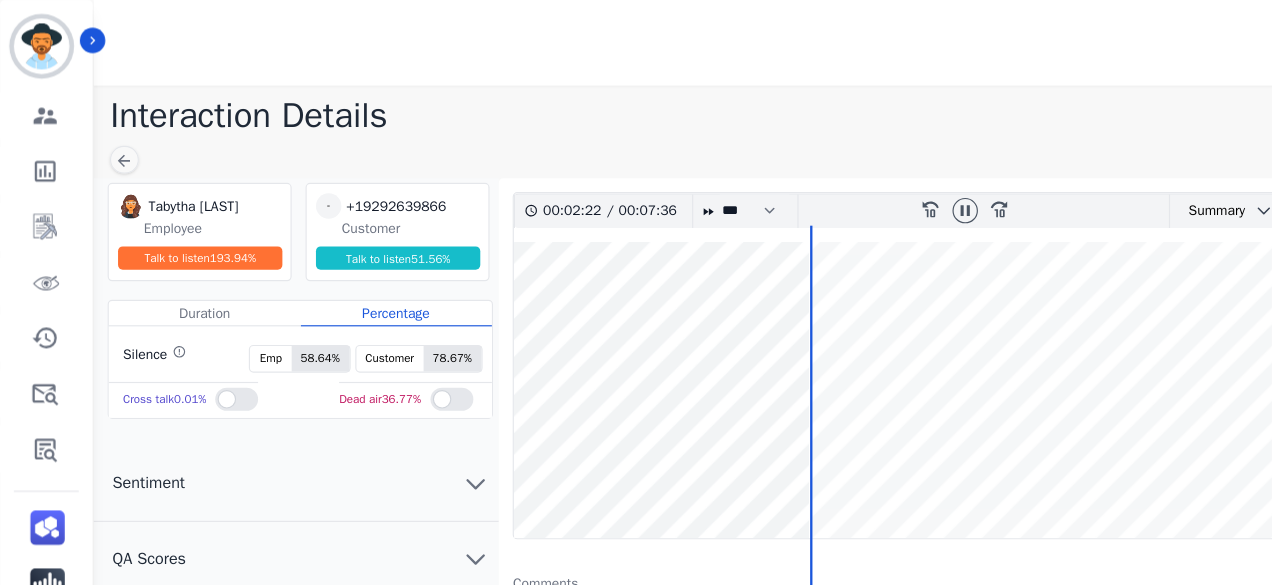 click at bounding box center (854, 337) 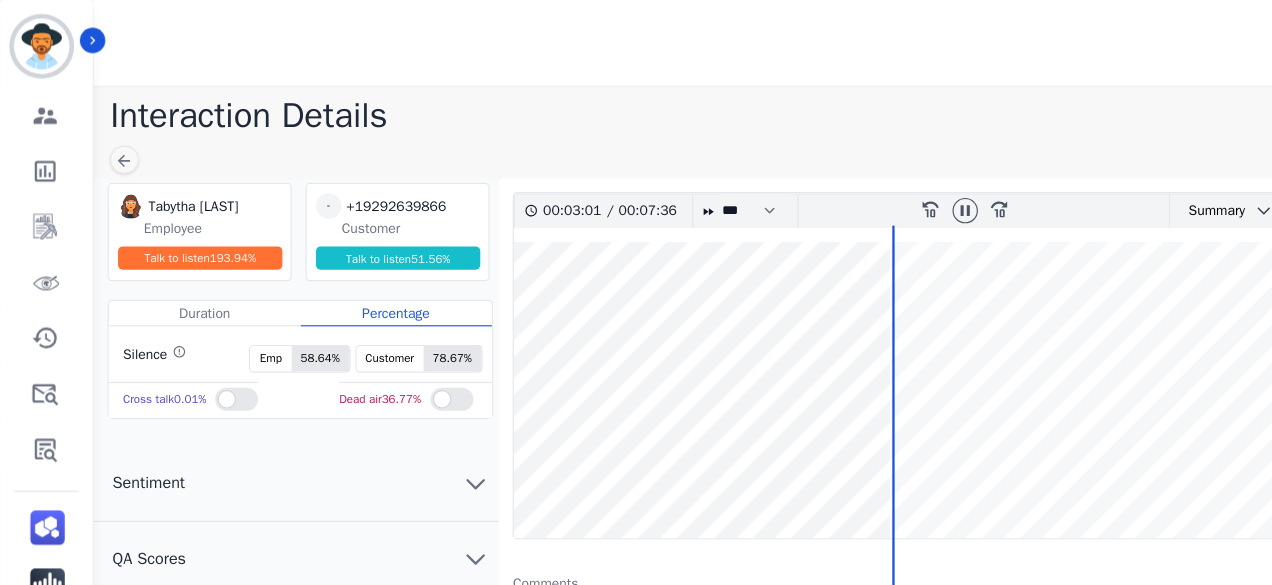 click at bounding box center (854, 337) 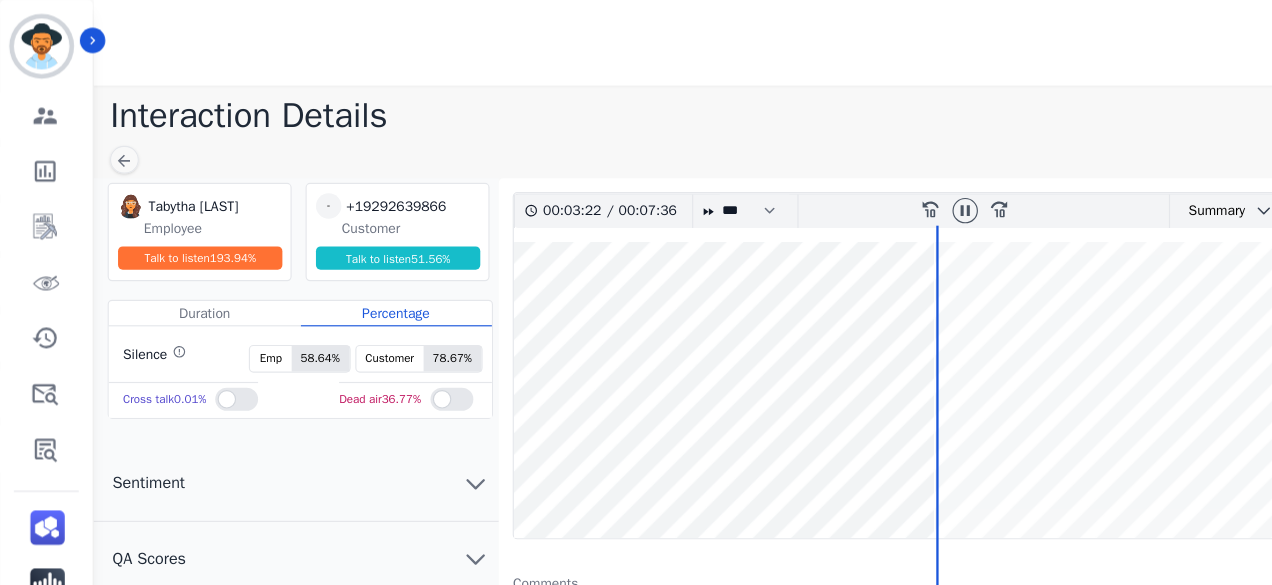 click at bounding box center [854, 337] 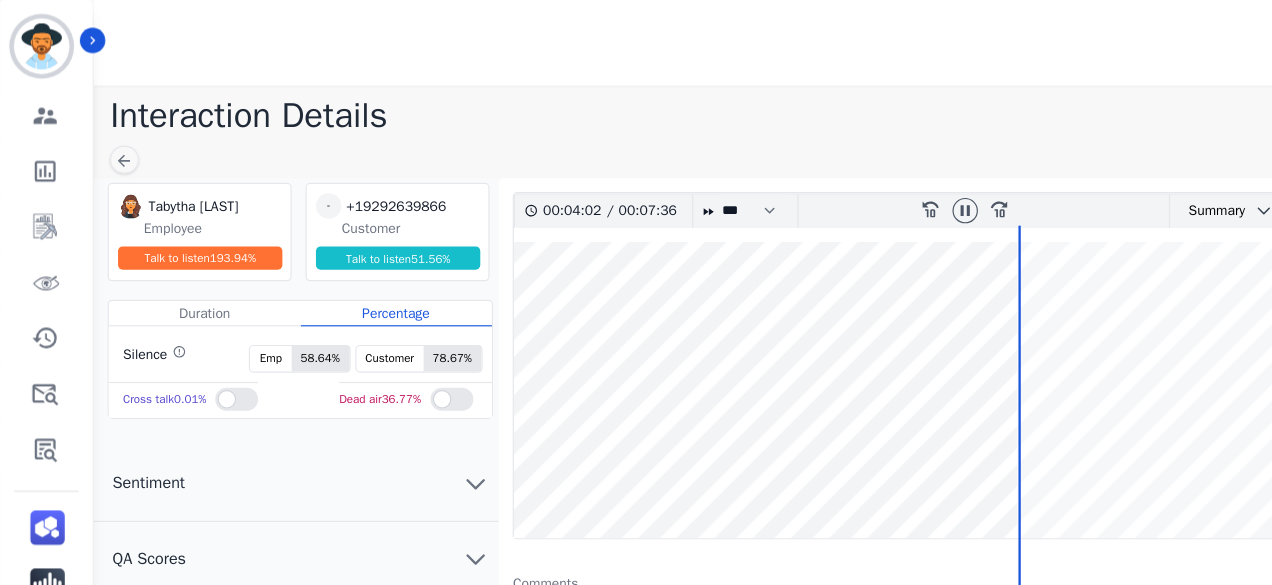 click at bounding box center (854, 337) 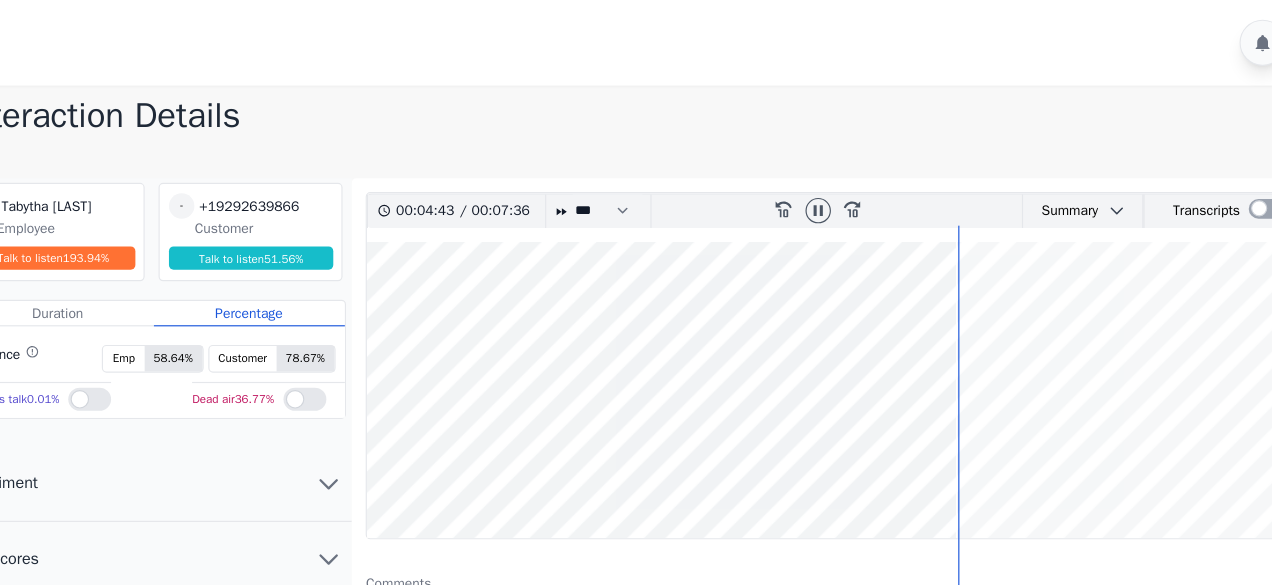 scroll, scrollTop: 0, scrollLeft: 0, axis: both 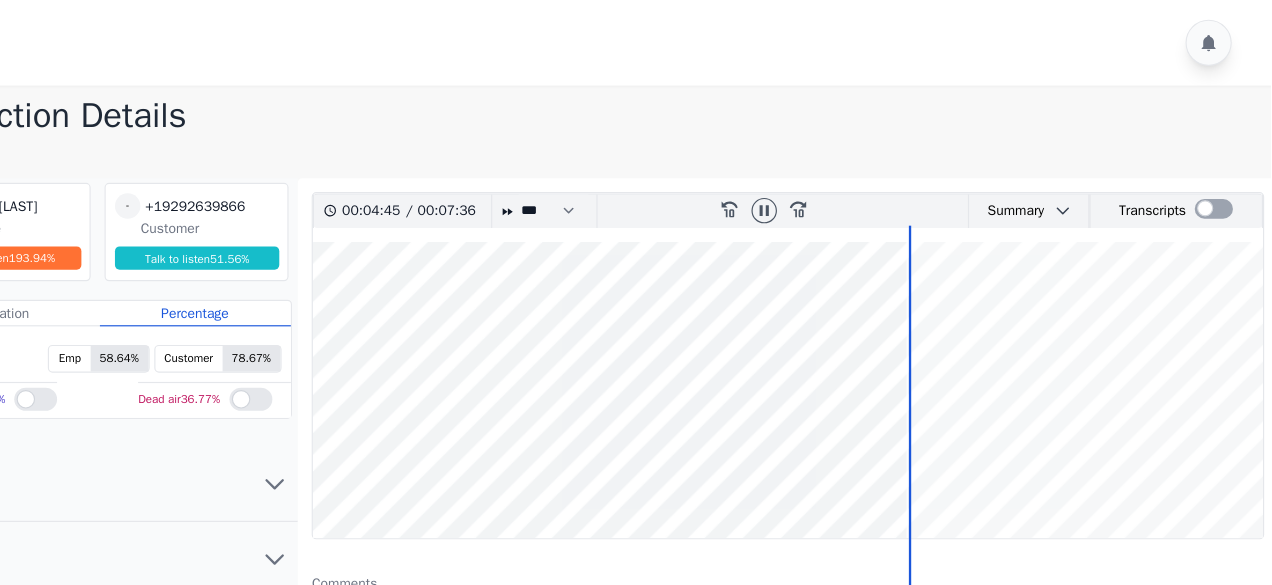 click at bounding box center [854, 337] 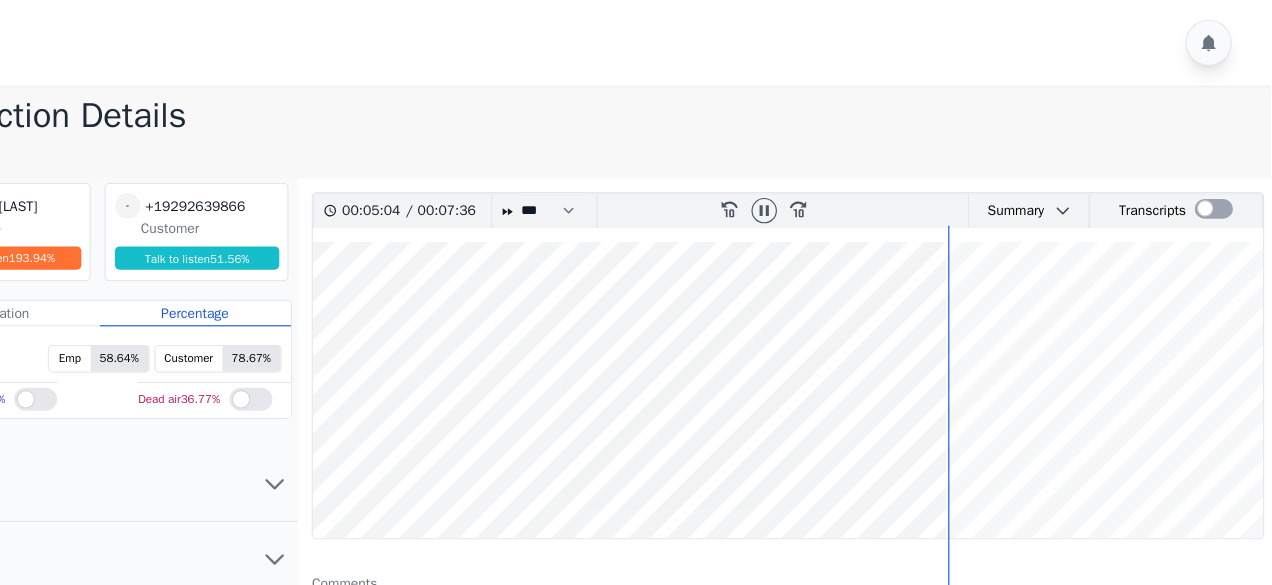 click at bounding box center [854, 337] 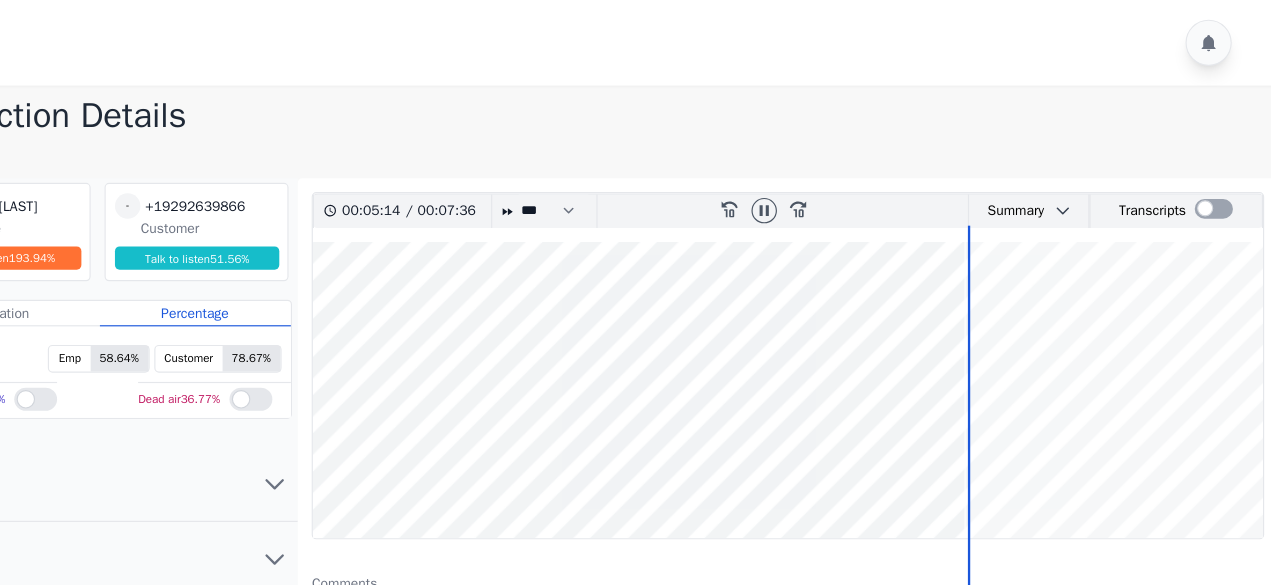 click at bounding box center (854, 337) 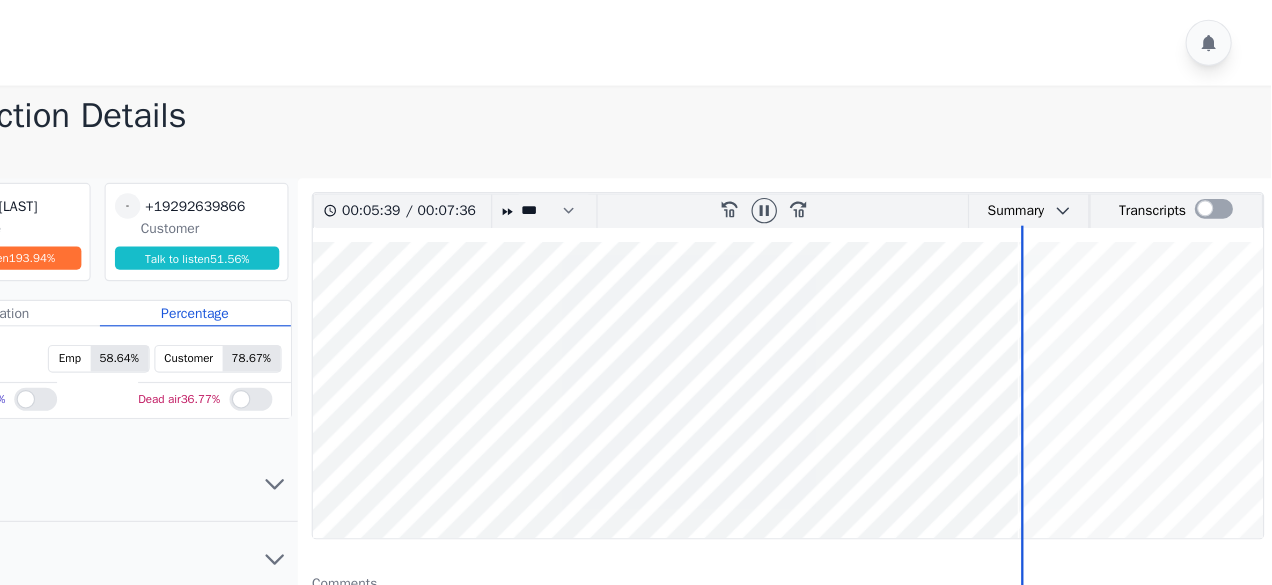 click at bounding box center (854, 337) 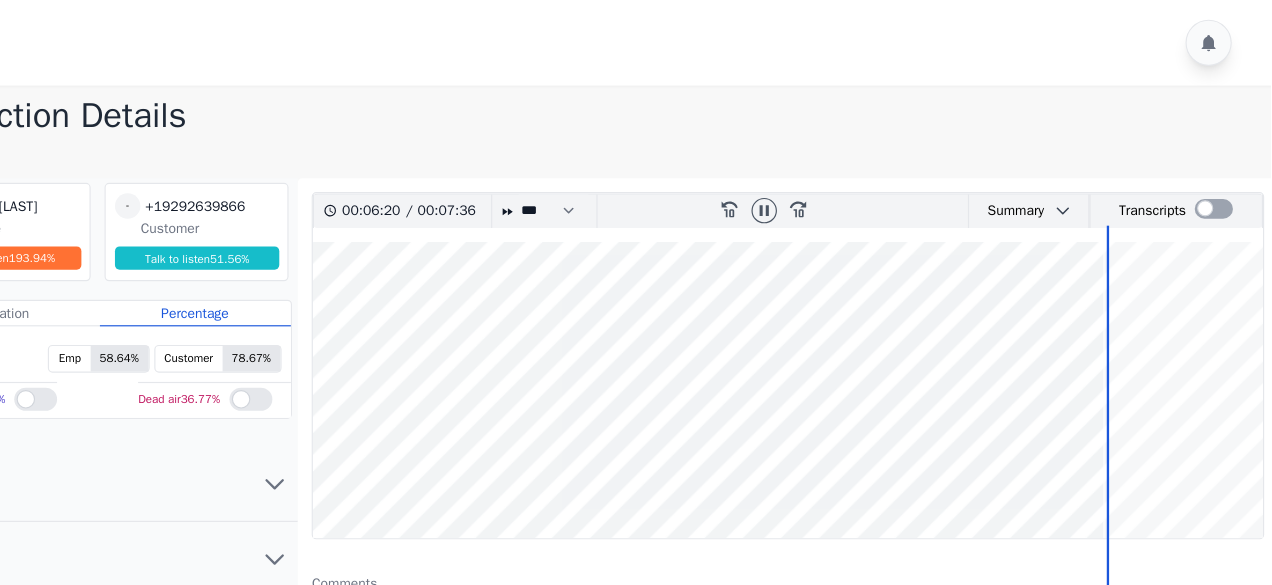 click at bounding box center [854, 337] 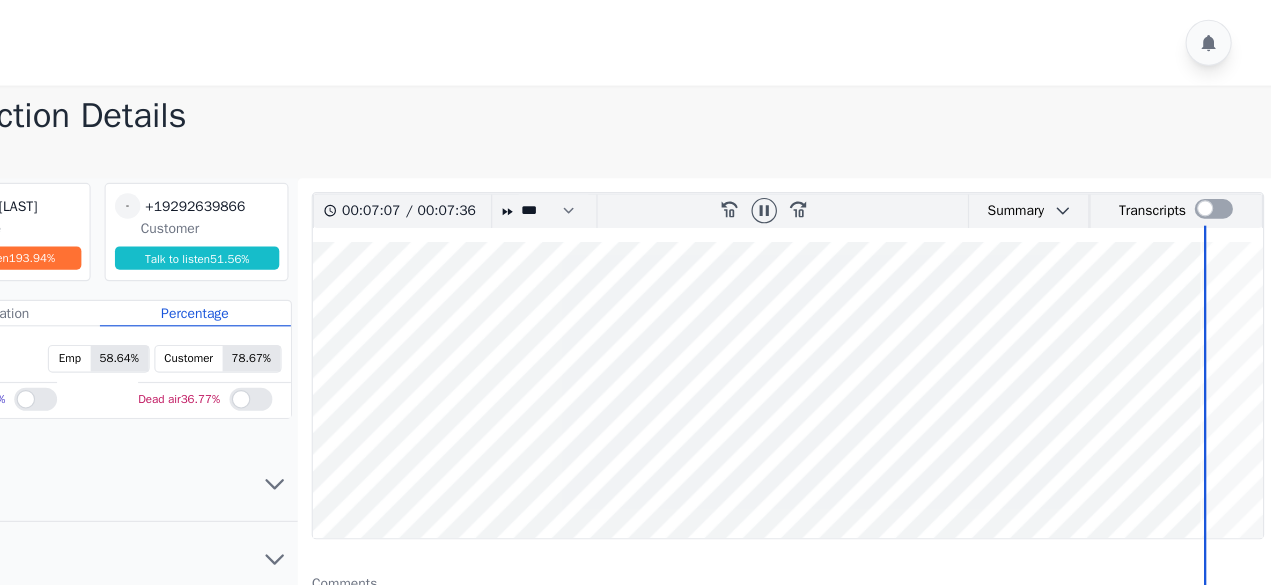 click at bounding box center (854, 337) 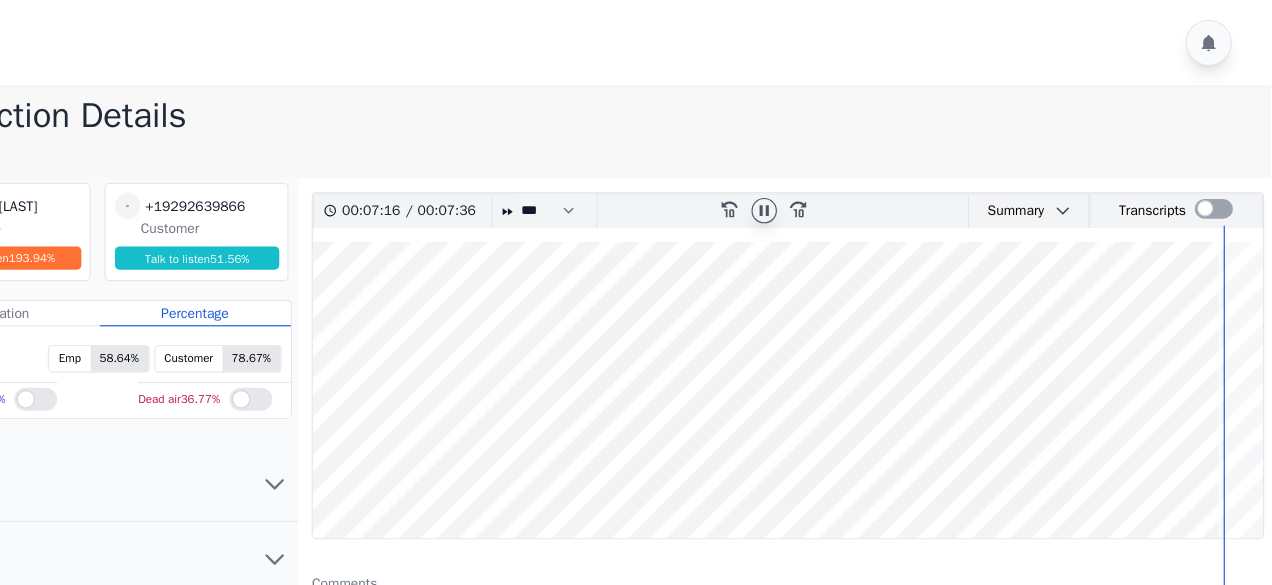 click 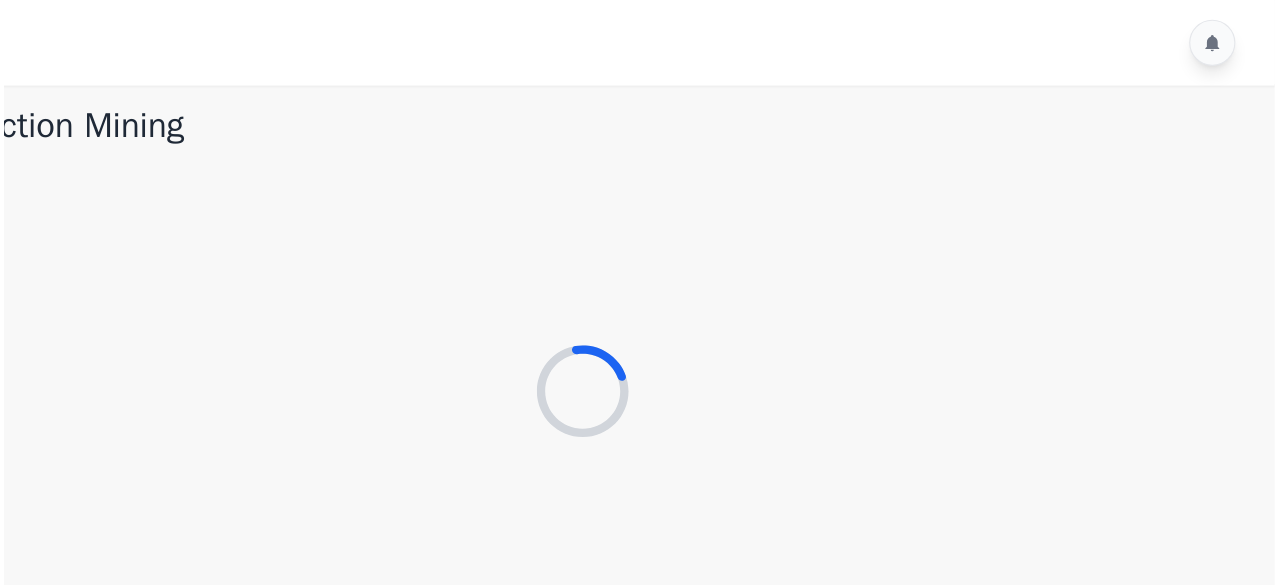 scroll, scrollTop: 0, scrollLeft: 0, axis: both 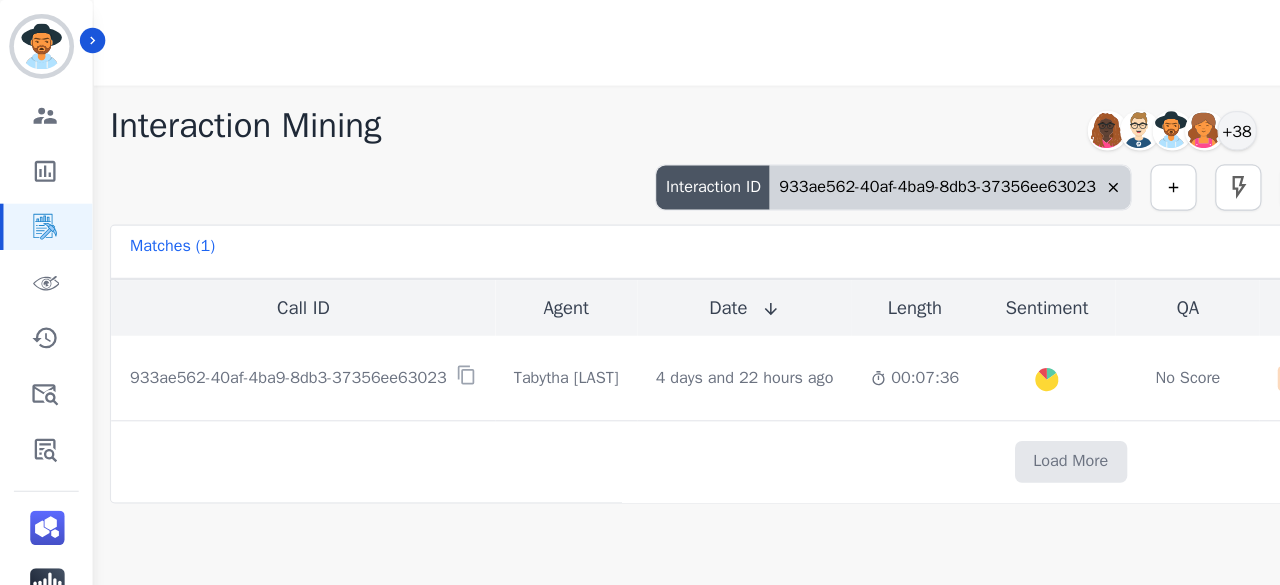 click on "933ae562-40af-4ba9-8db3-37356ee63023" at bounding box center (821, 162) 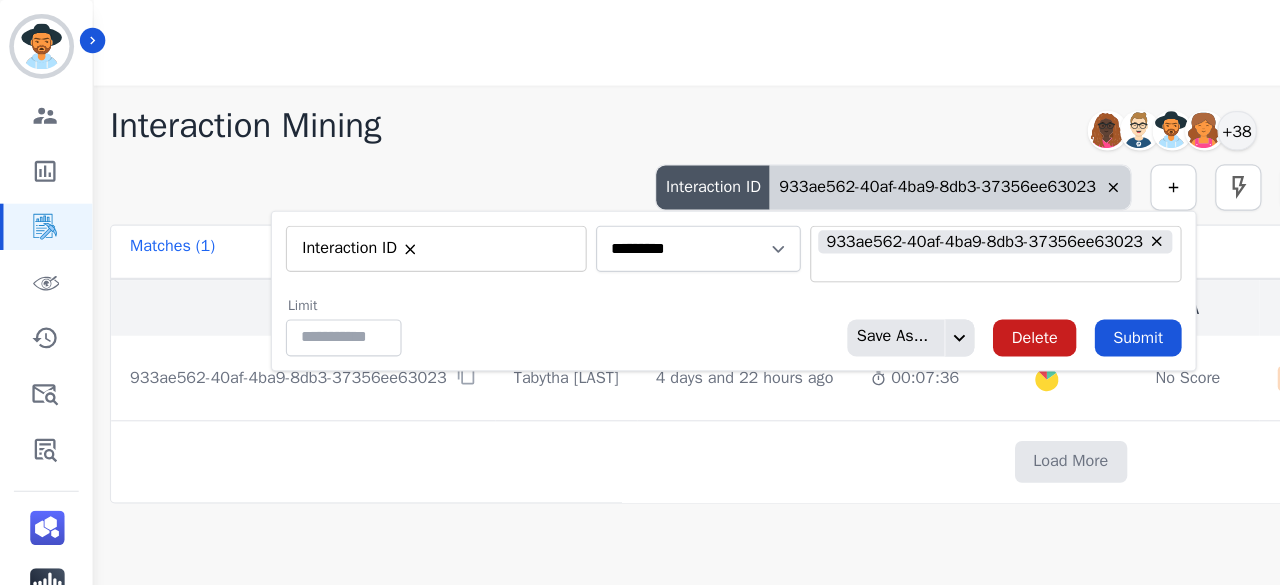 click on "933ae562-40af-4ba9-8db3-37356ee63023" at bounding box center [860, 209] 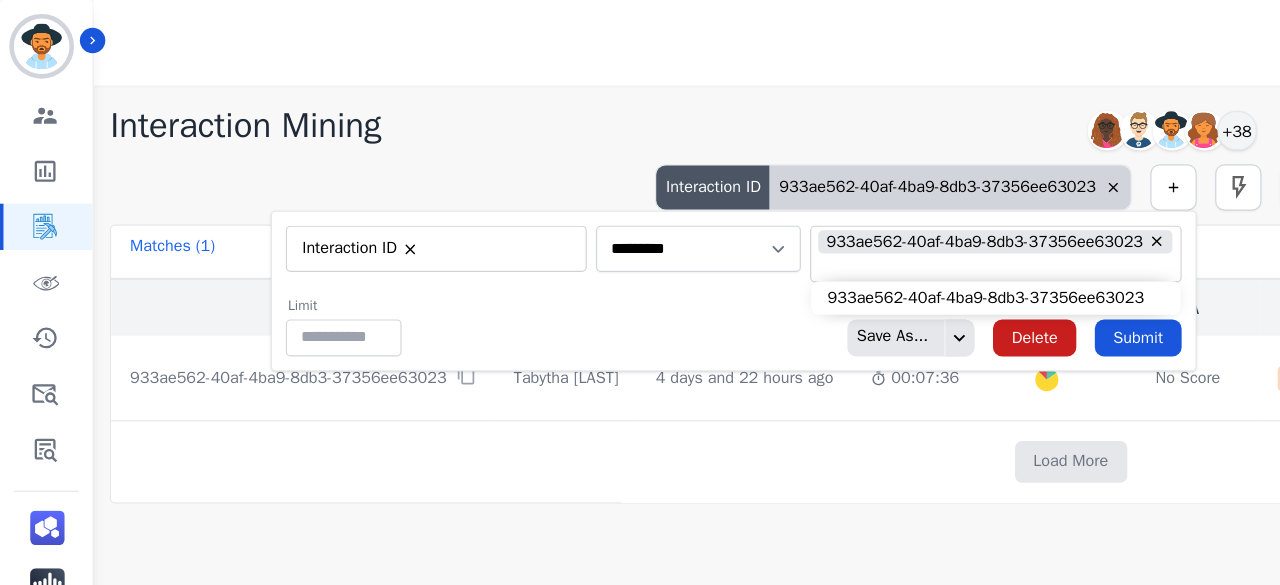 type on "**" 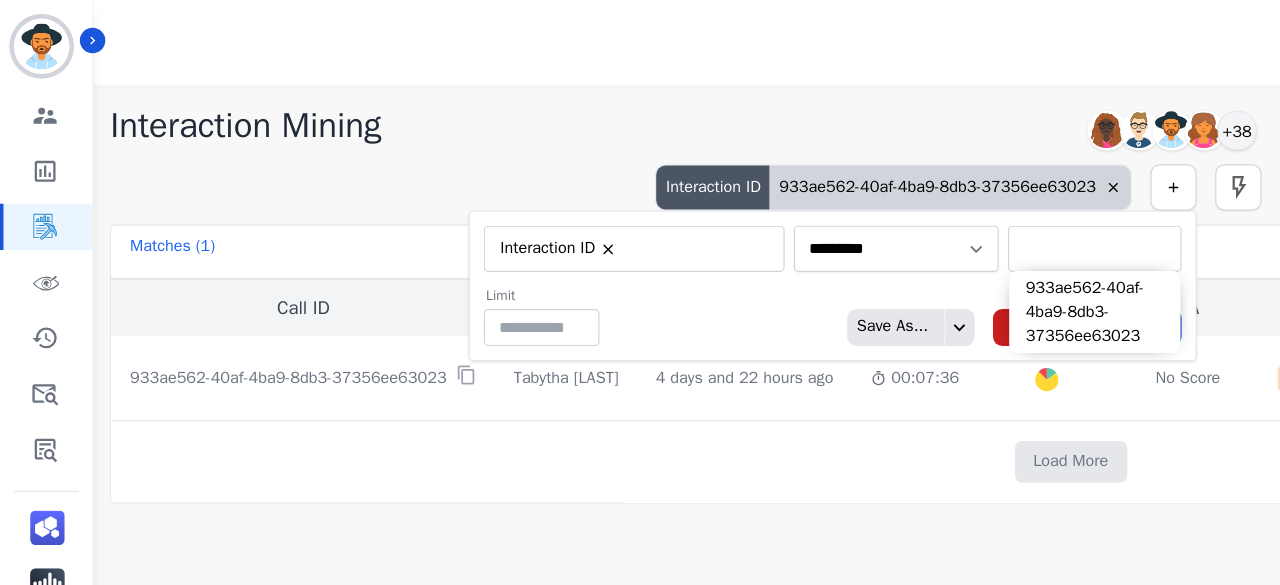click on "**             933ae562-40af-4ba9-8db3-37356ee63023" at bounding box center [946, 215] 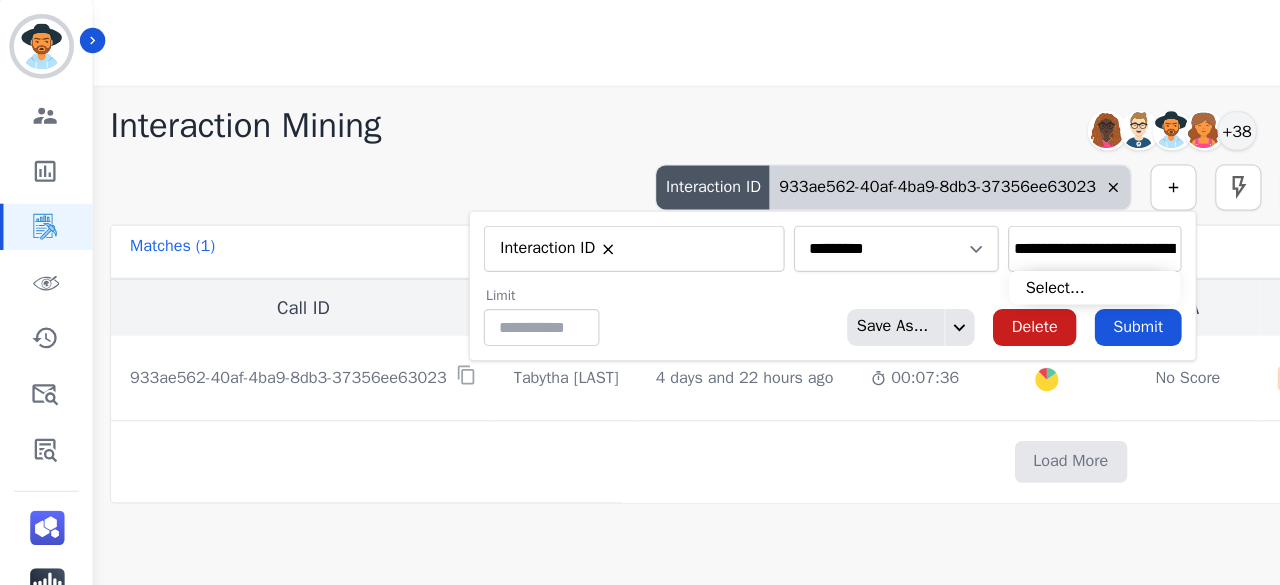 scroll, scrollTop: 0, scrollLeft: 98, axis: horizontal 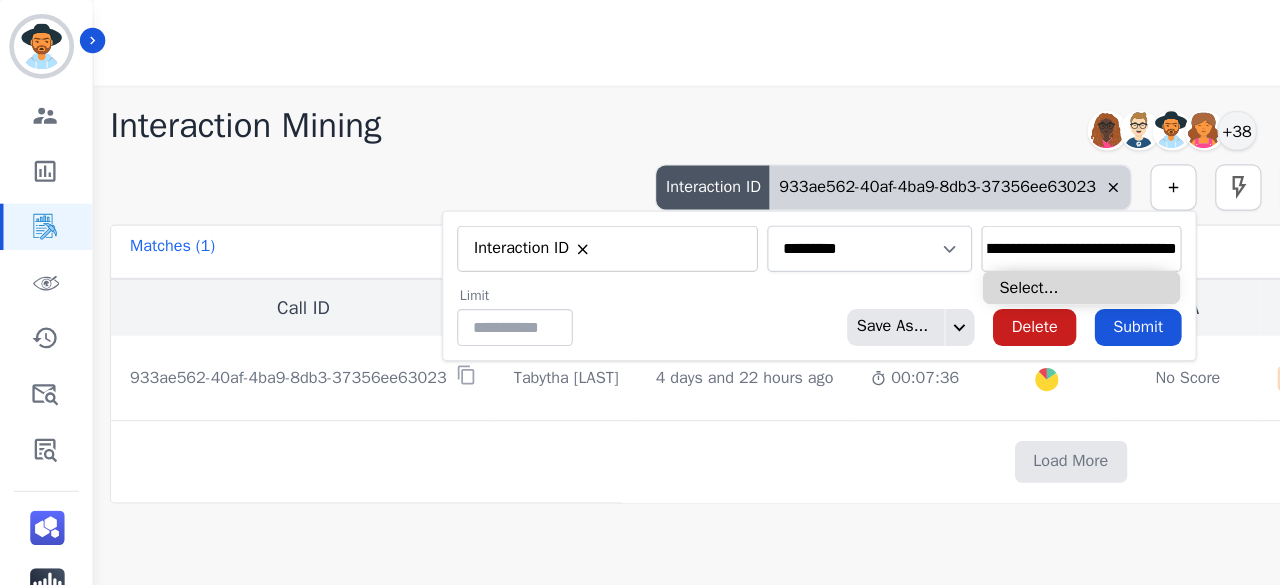 type on "**********" 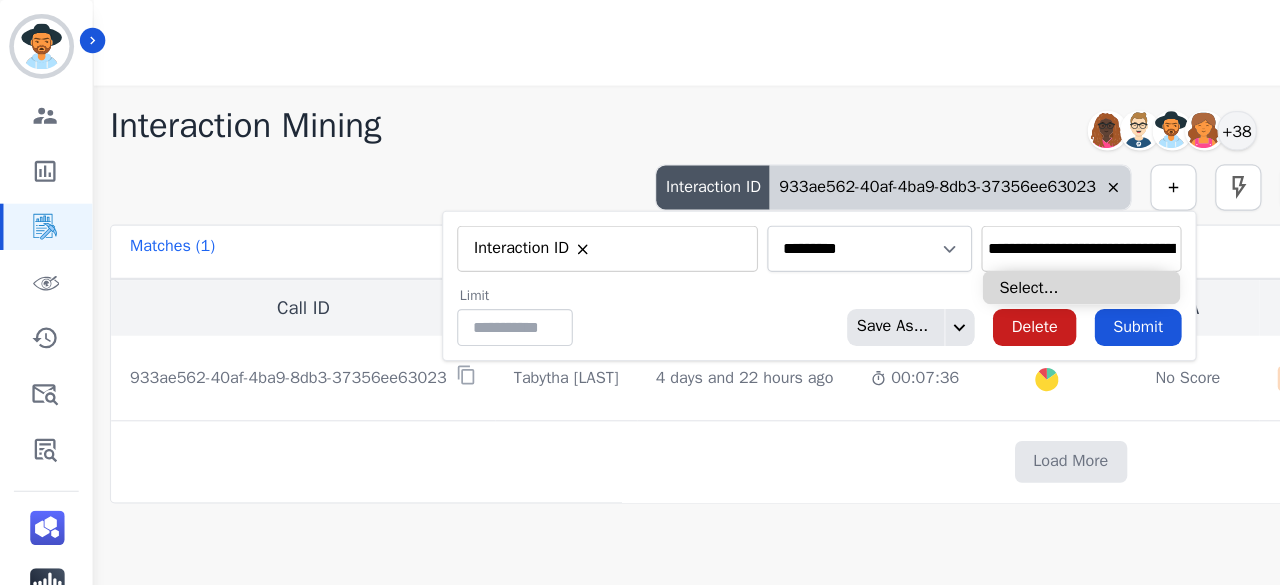 type on "**********" 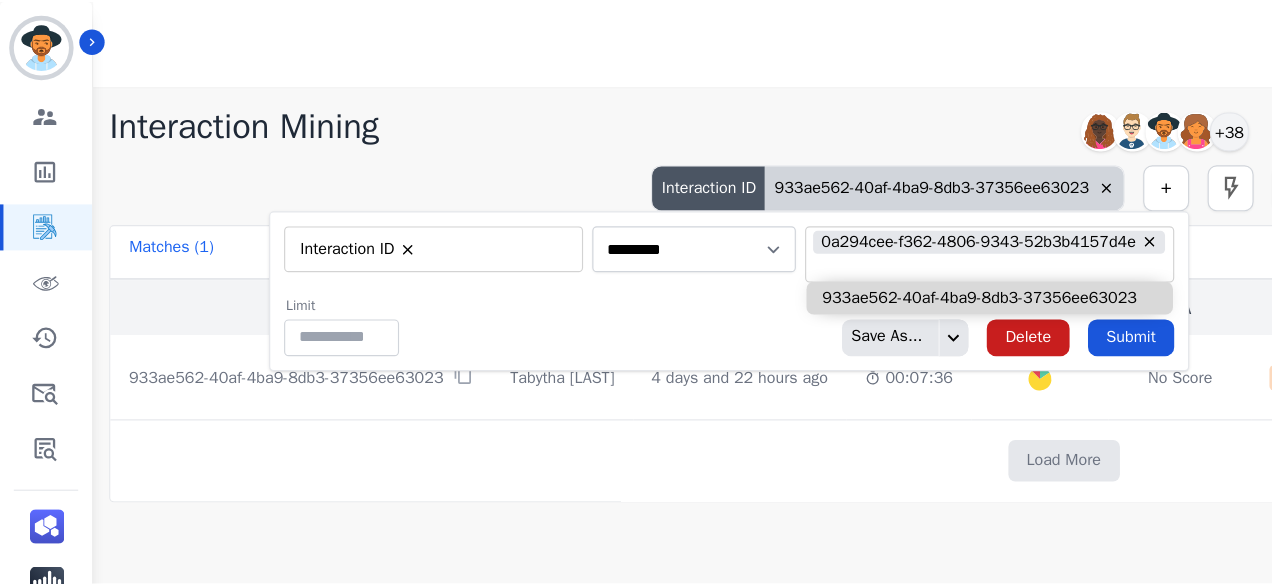 scroll, scrollTop: 0, scrollLeft: 0, axis: both 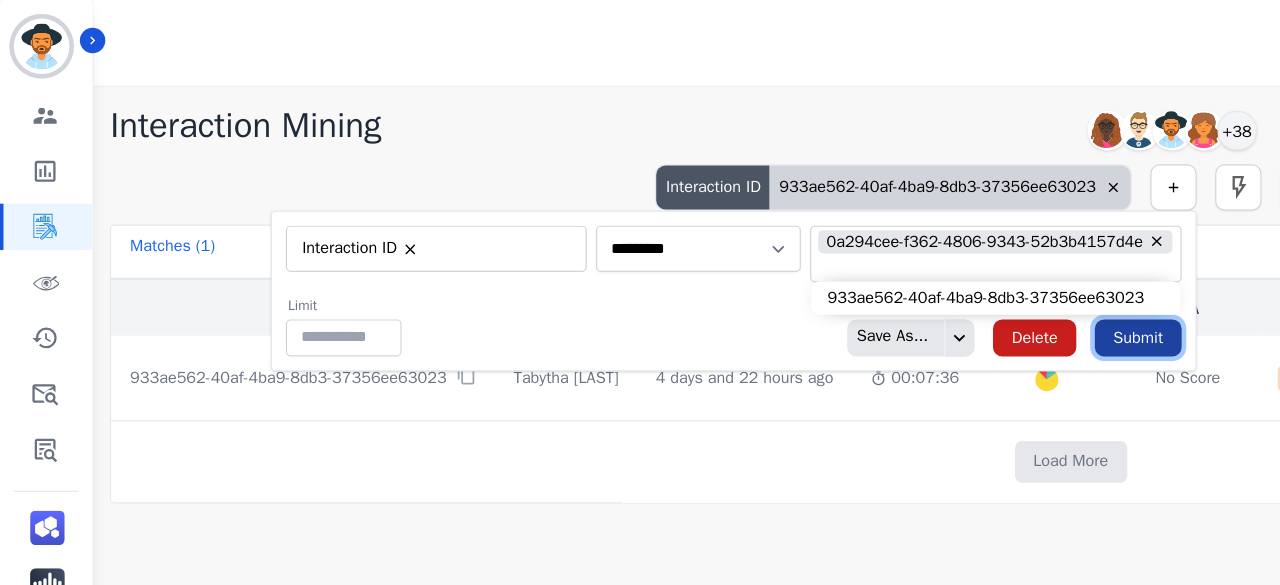 click on "Submit" at bounding box center [983, 292] 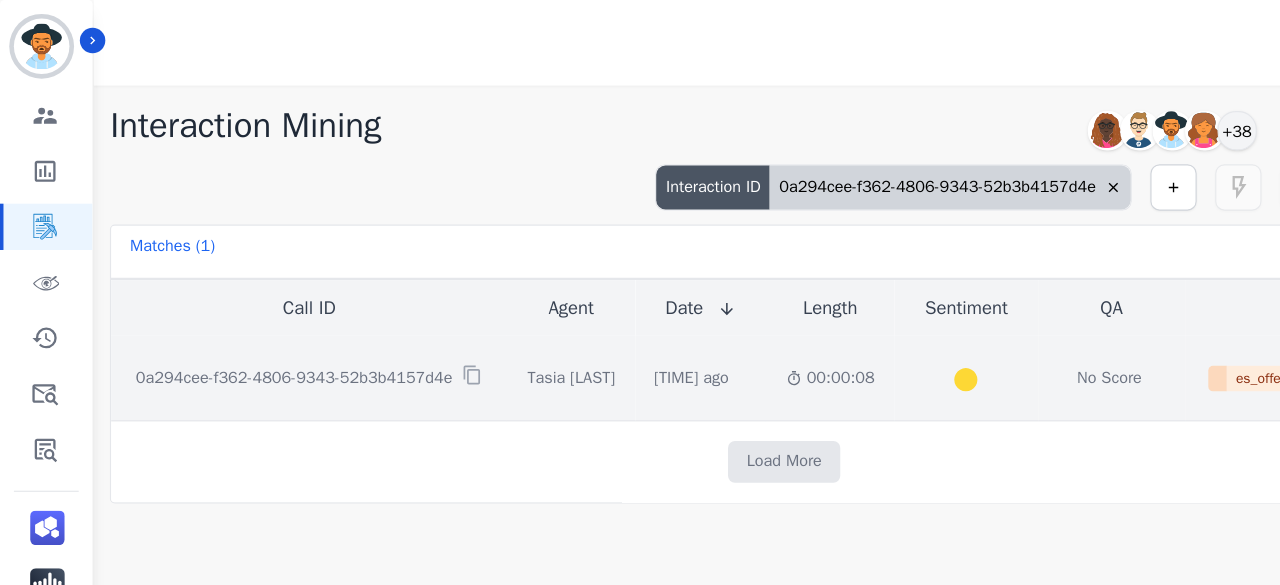 click on "Created with Highcharts 10.2.0   Overall   Positive:   0   ( 0 )%   Neutral:   100   ( 100 )%   Negative:   0   ( 0 )%" 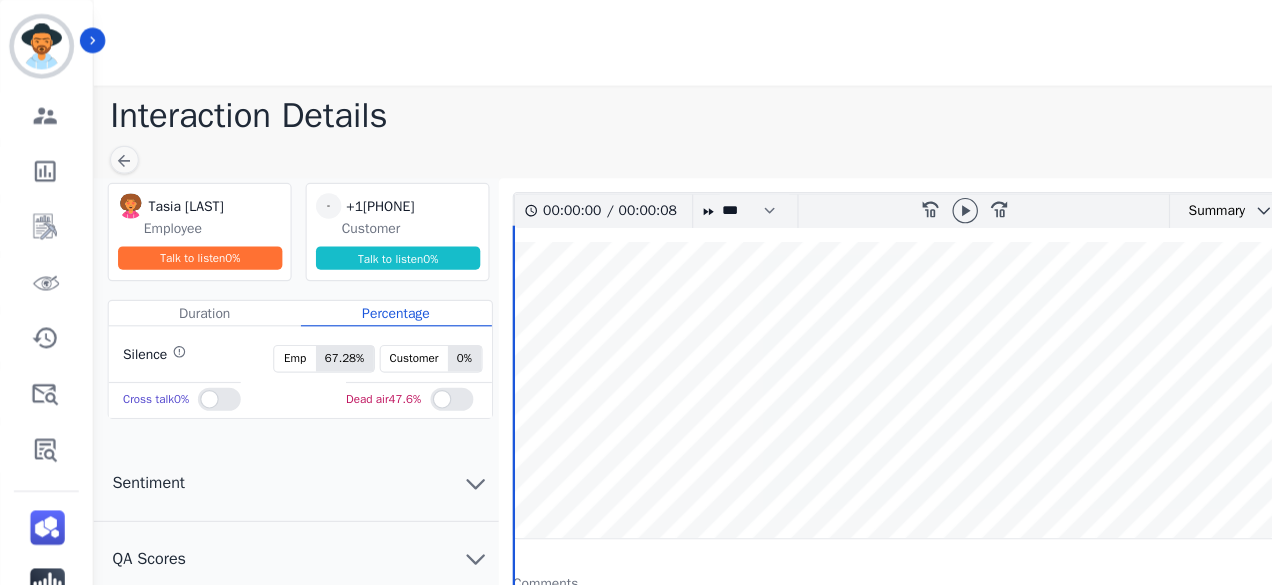 click at bounding box center [854, 337] 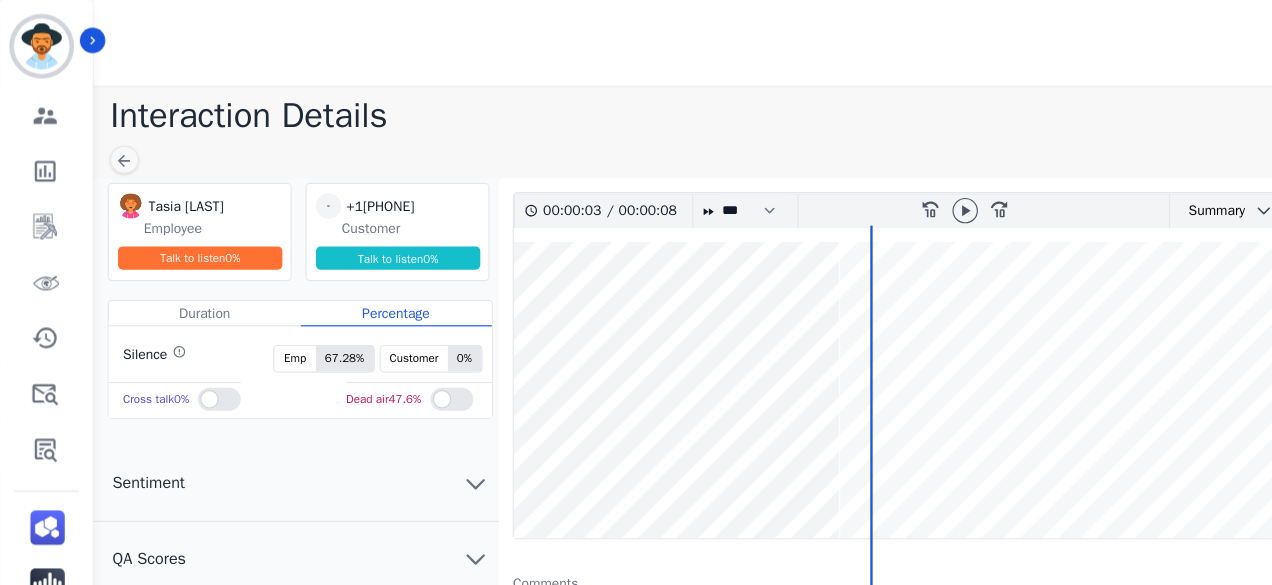click at bounding box center (854, 337) 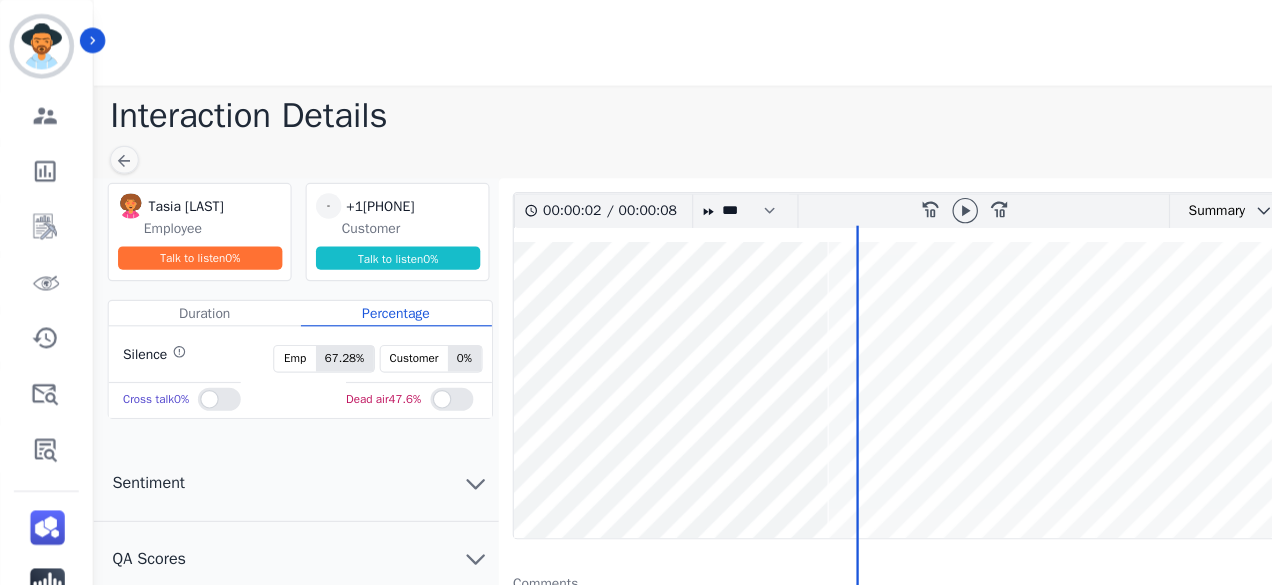 click at bounding box center (854, 337) 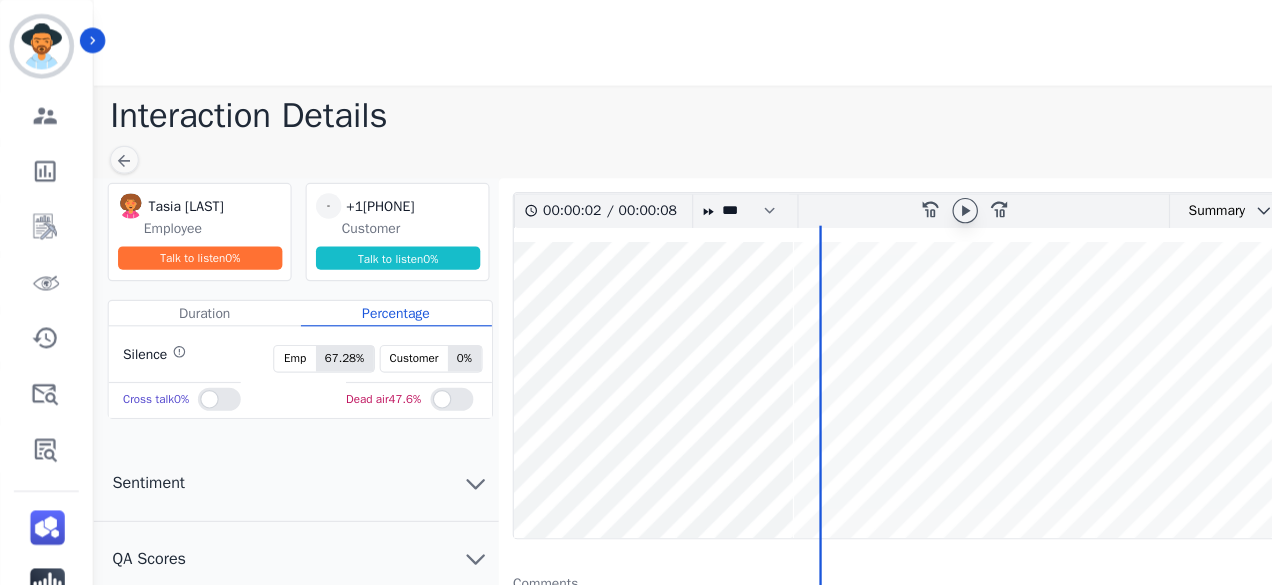 click 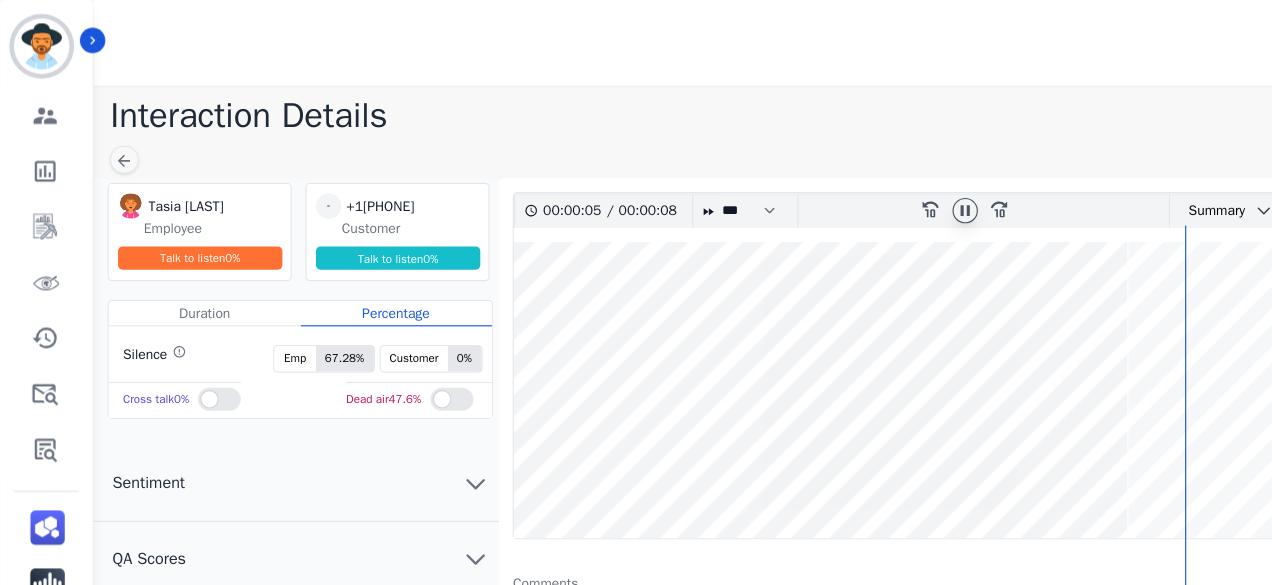 click 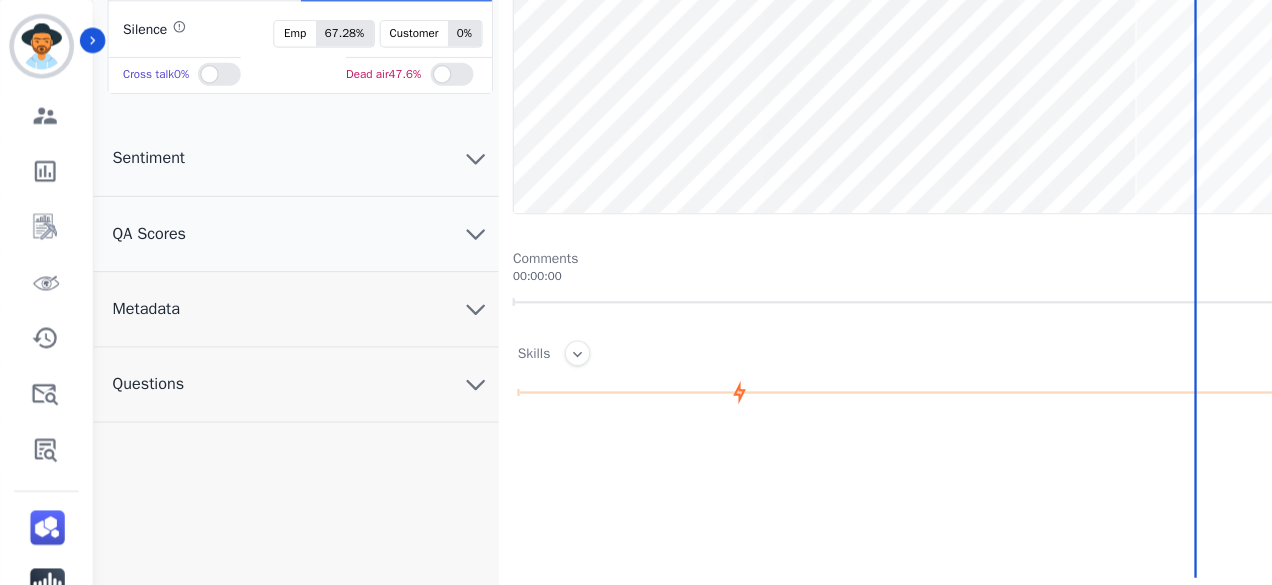 scroll, scrollTop: 272, scrollLeft: 0, axis: vertical 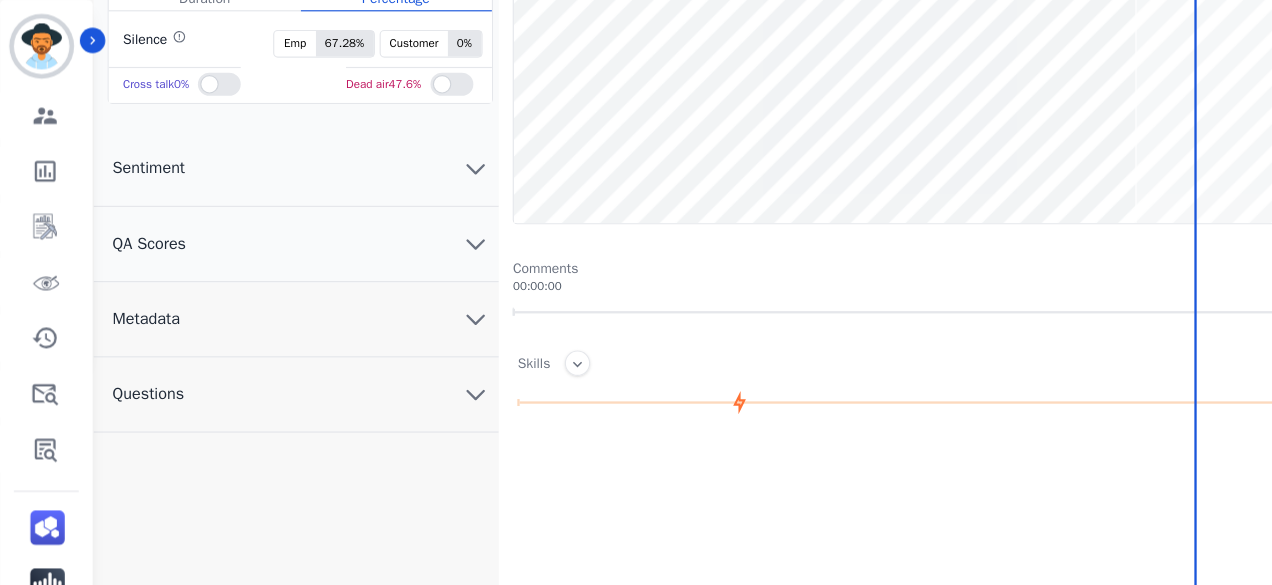click 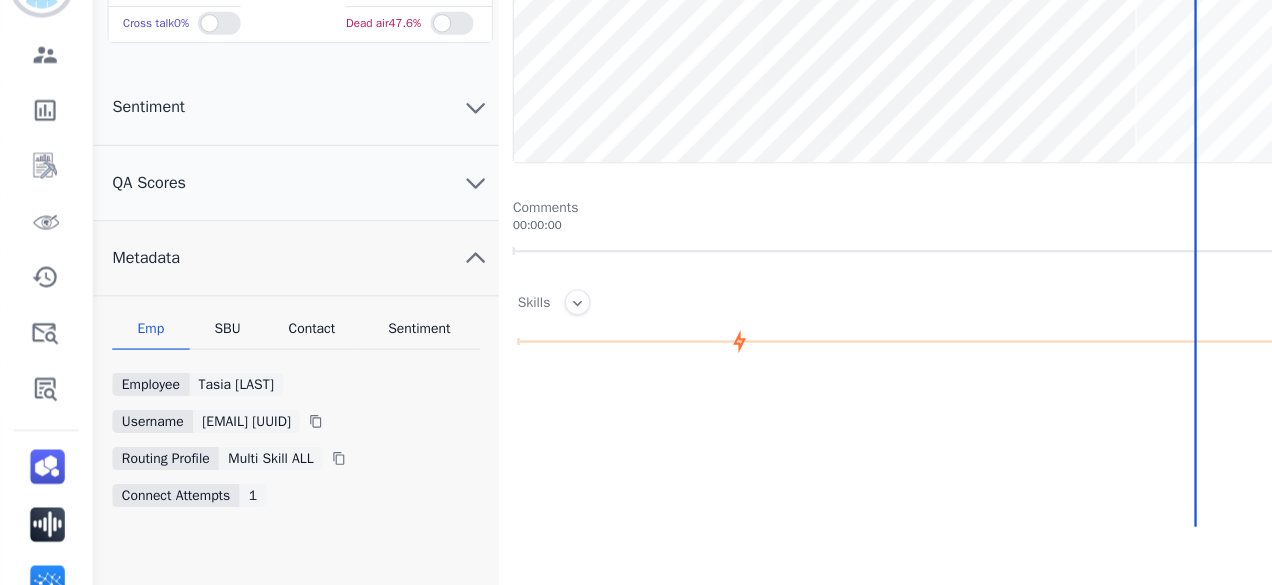 scroll, scrollTop: 272, scrollLeft: 0, axis: vertical 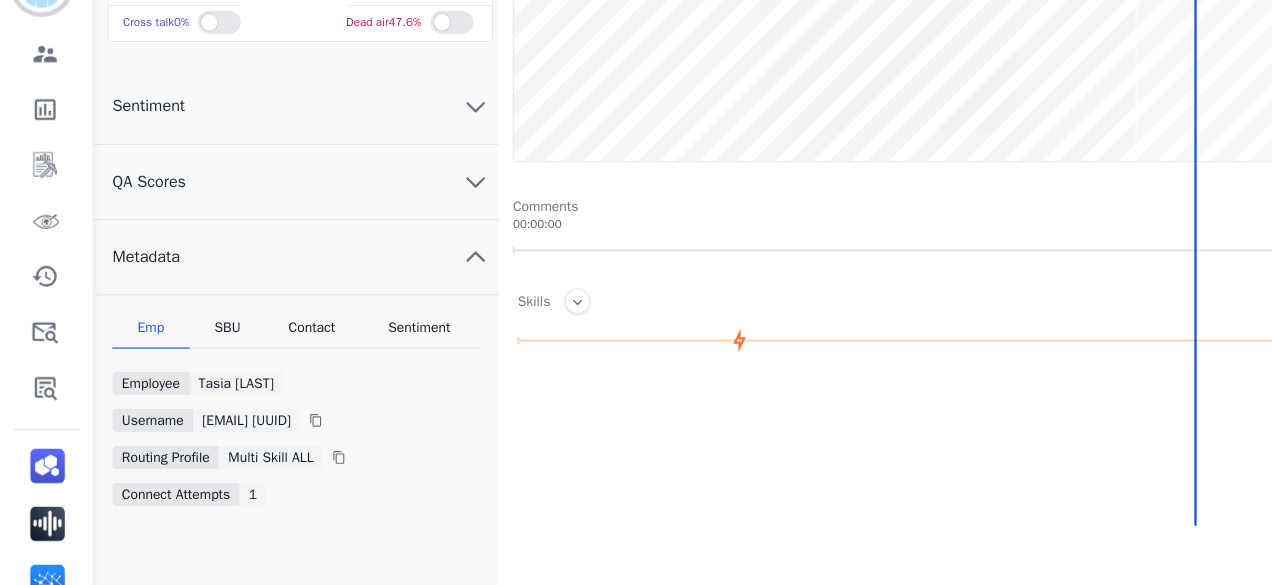 click on "Contact" at bounding box center (270, 342) 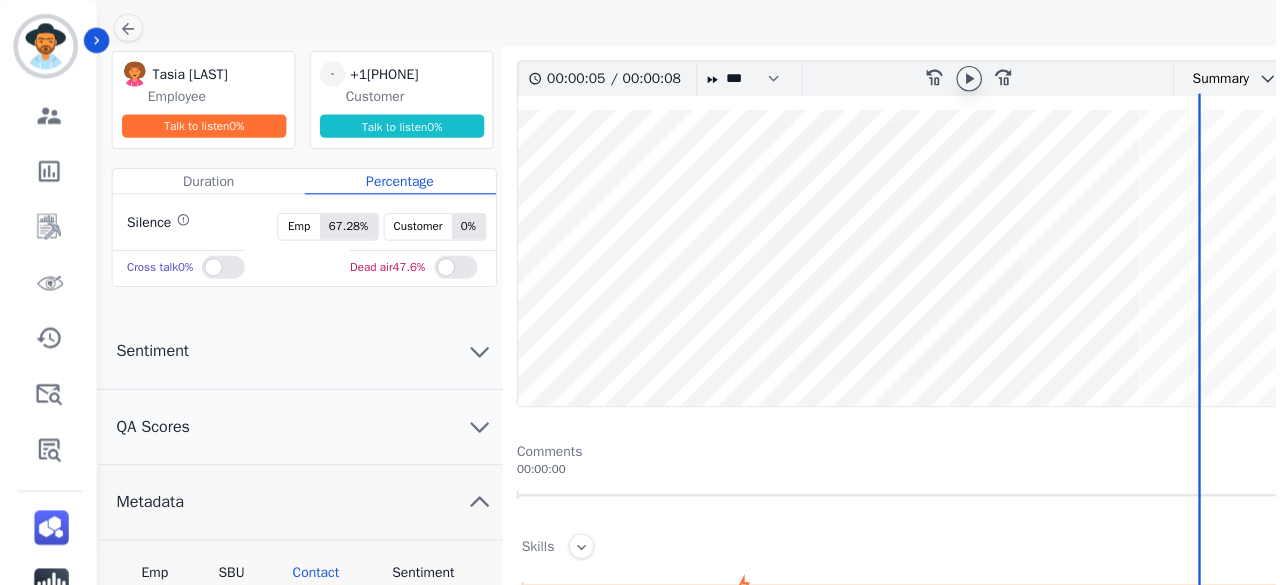 scroll, scrollTop: 0, scrollLeft: 0, axis: both 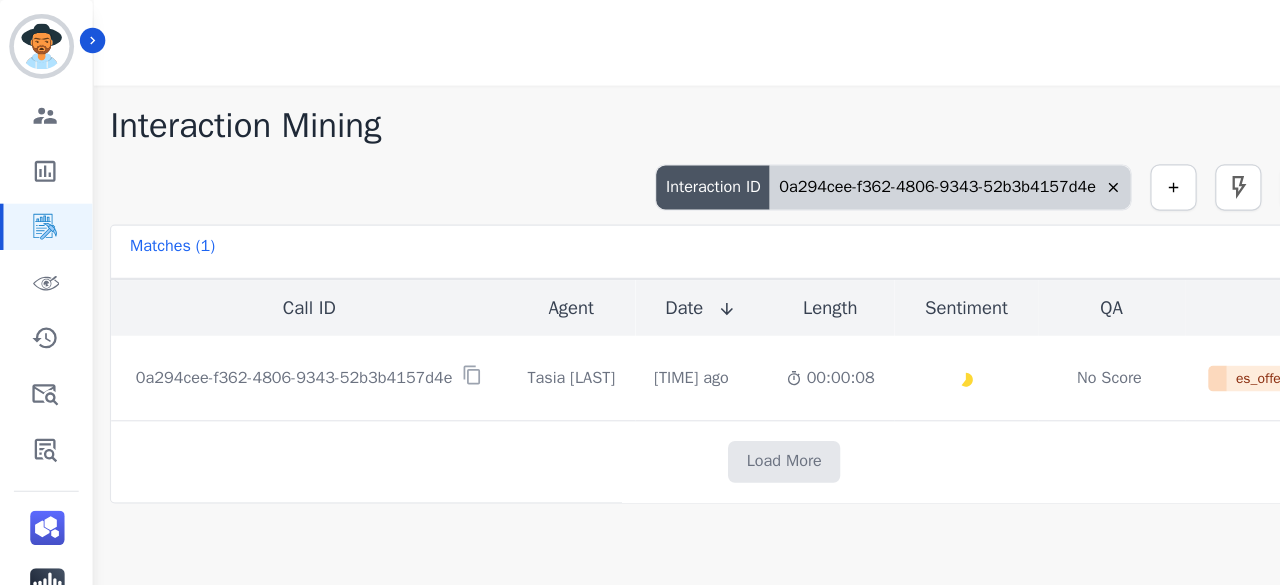 click on "0a294cee-f362-4806-9343-52b3b4157d4e" at bounding box center (821, 162) 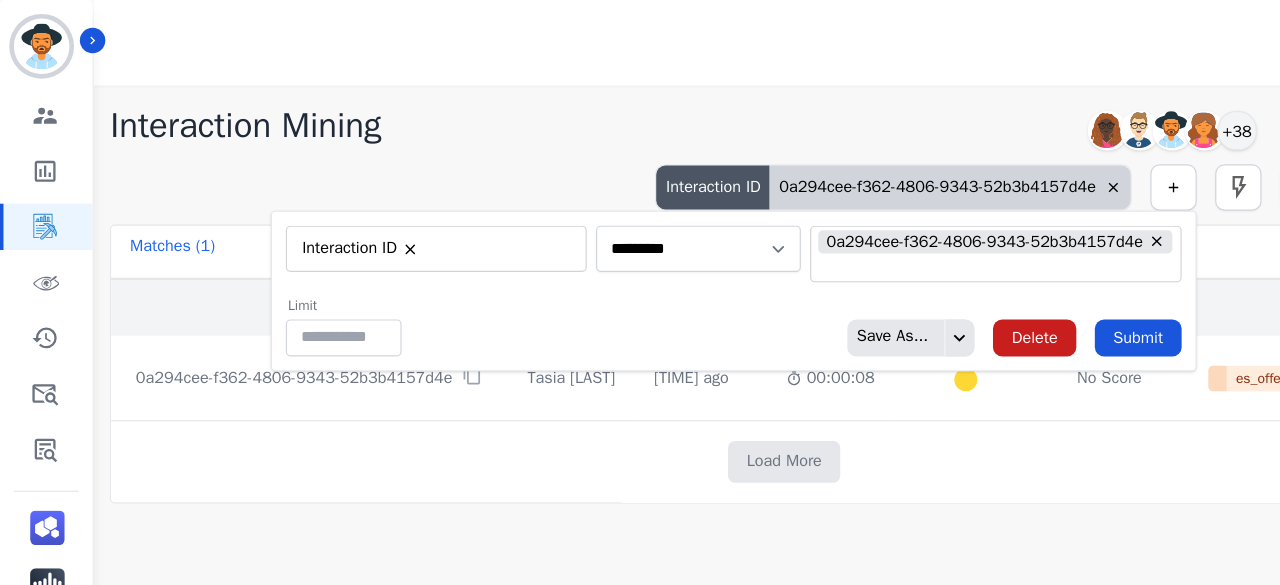 type on "**" 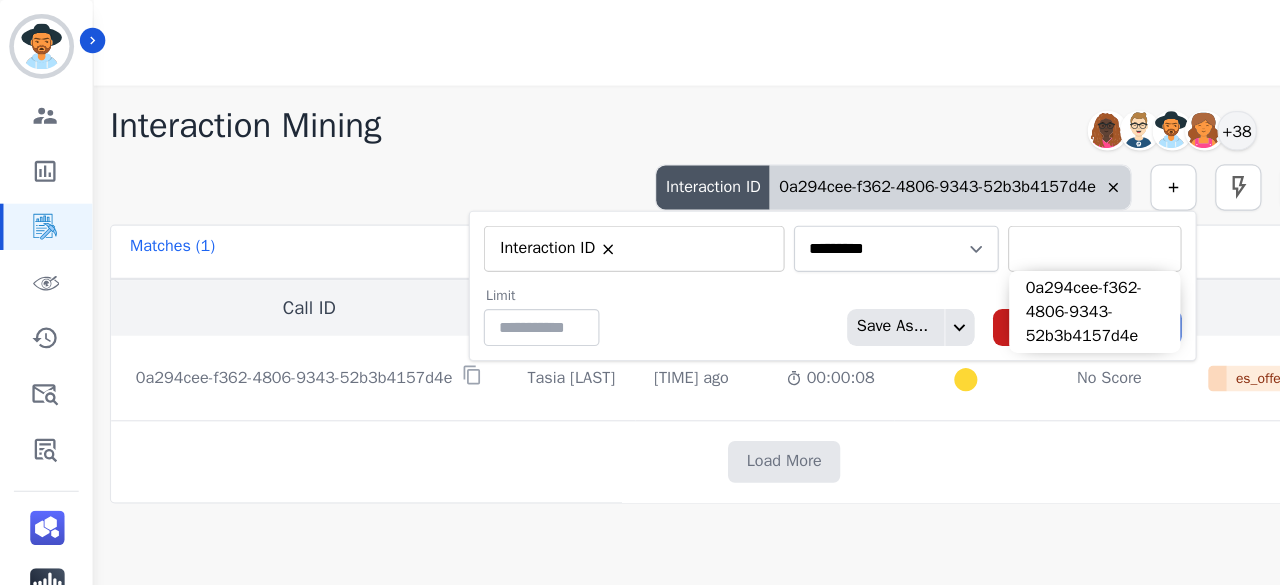 click at bounding box center [946, 215] 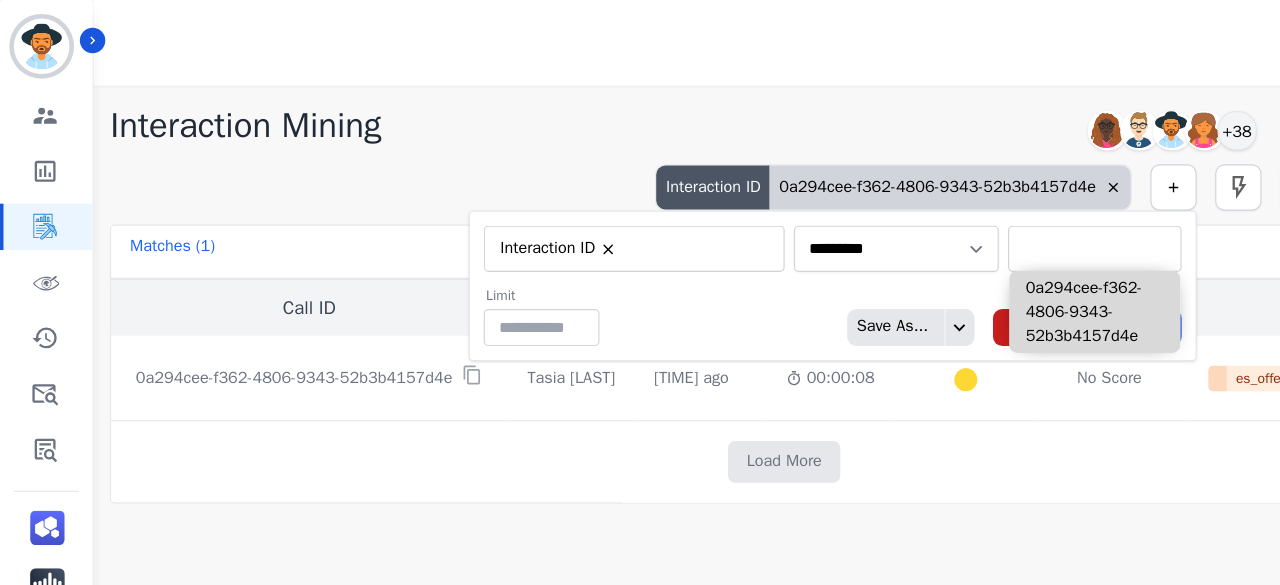 paste on "**********" 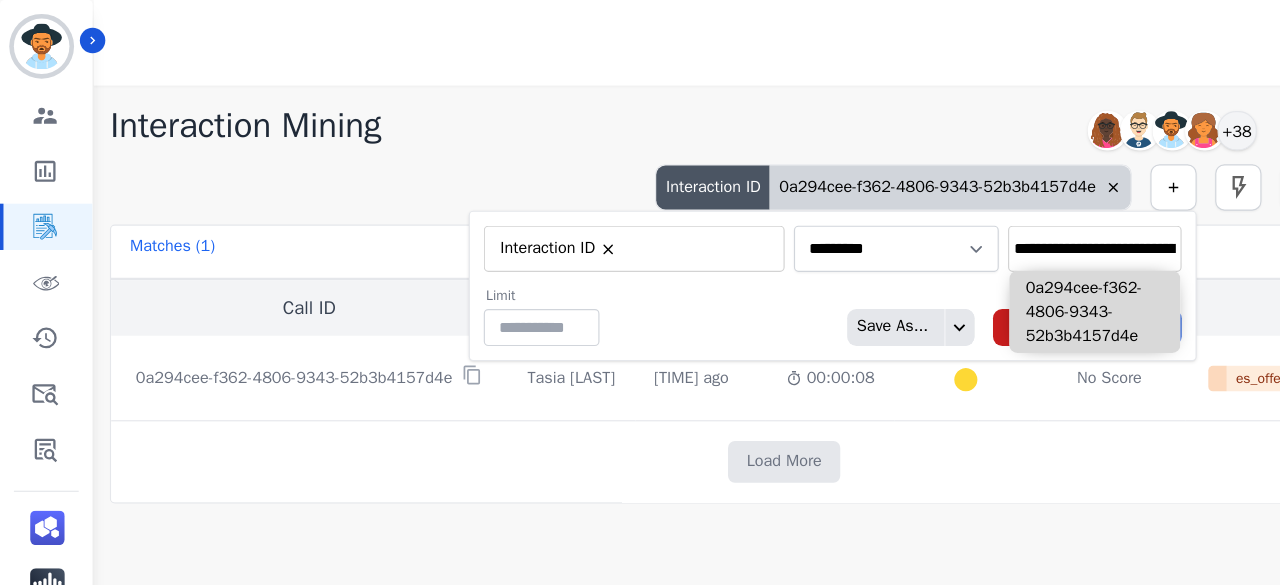 scroll, scrollTop: 0, scrollLeft: 89, axis: horizontal 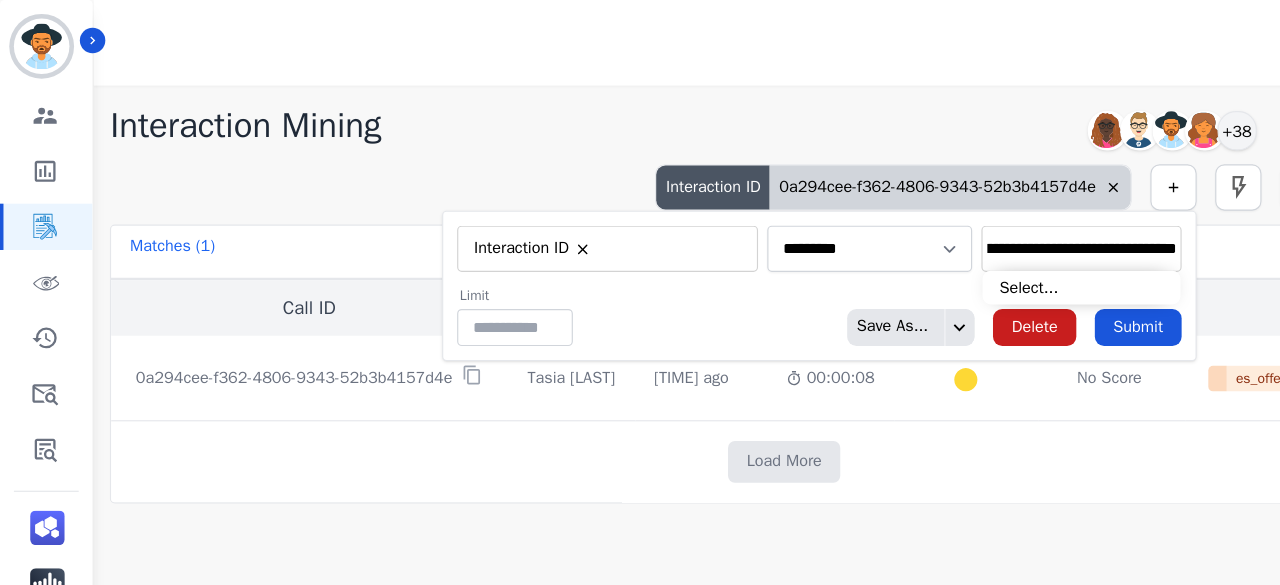 type on "**********" 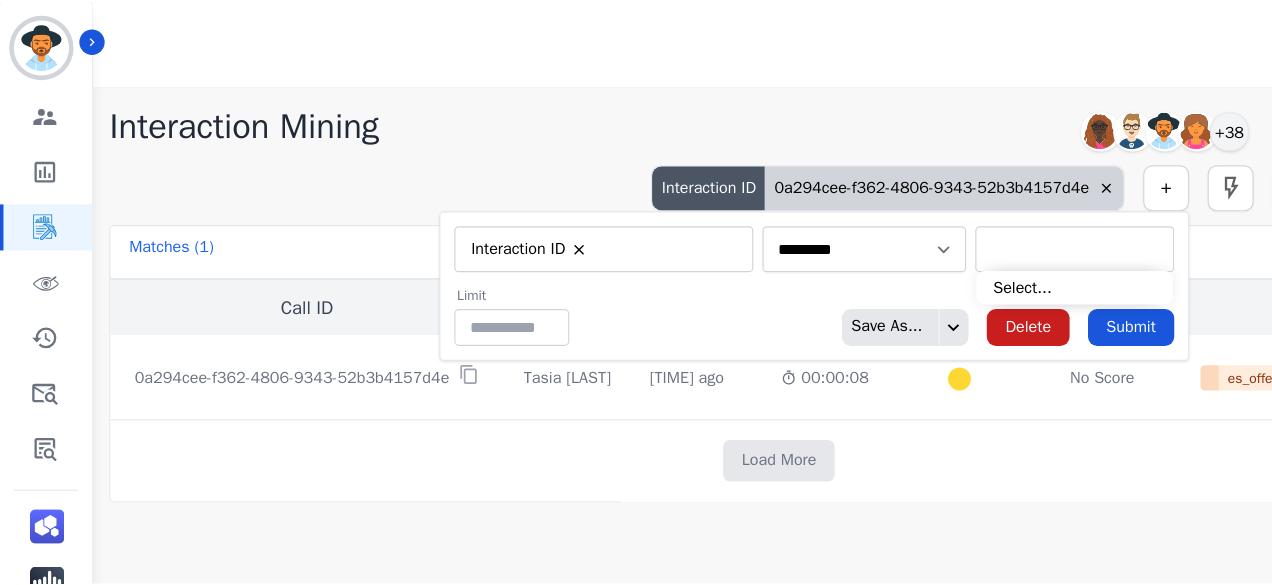 scroll, scrollTop: 0, scrollLeft: 0, axis: both 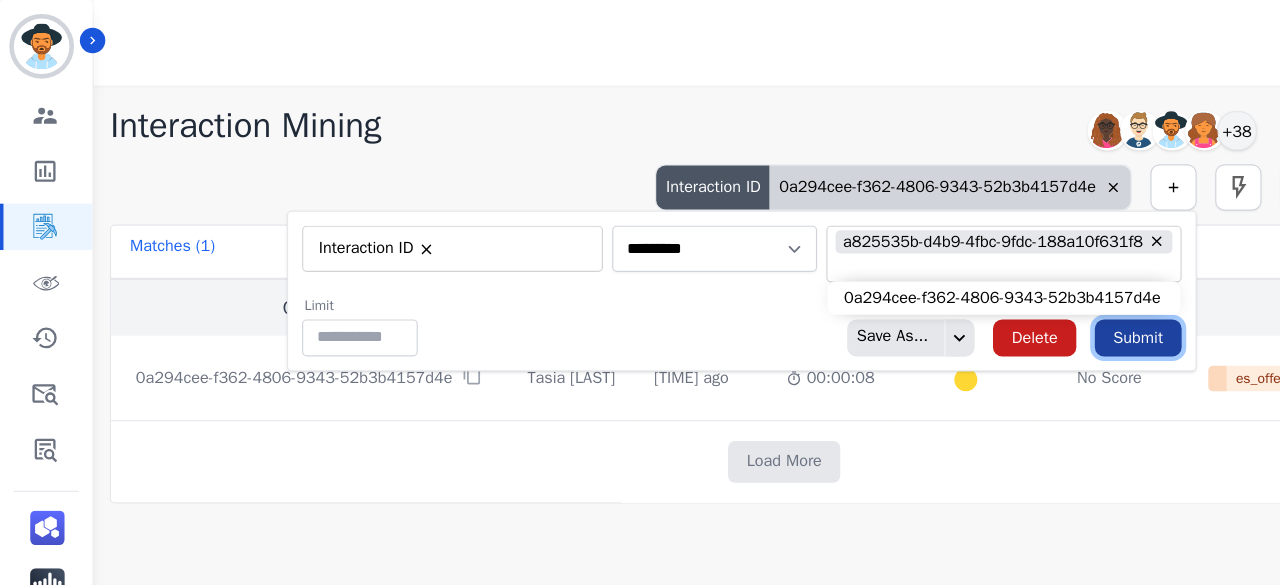 click on "Submit" at bounding box center [983, 292] 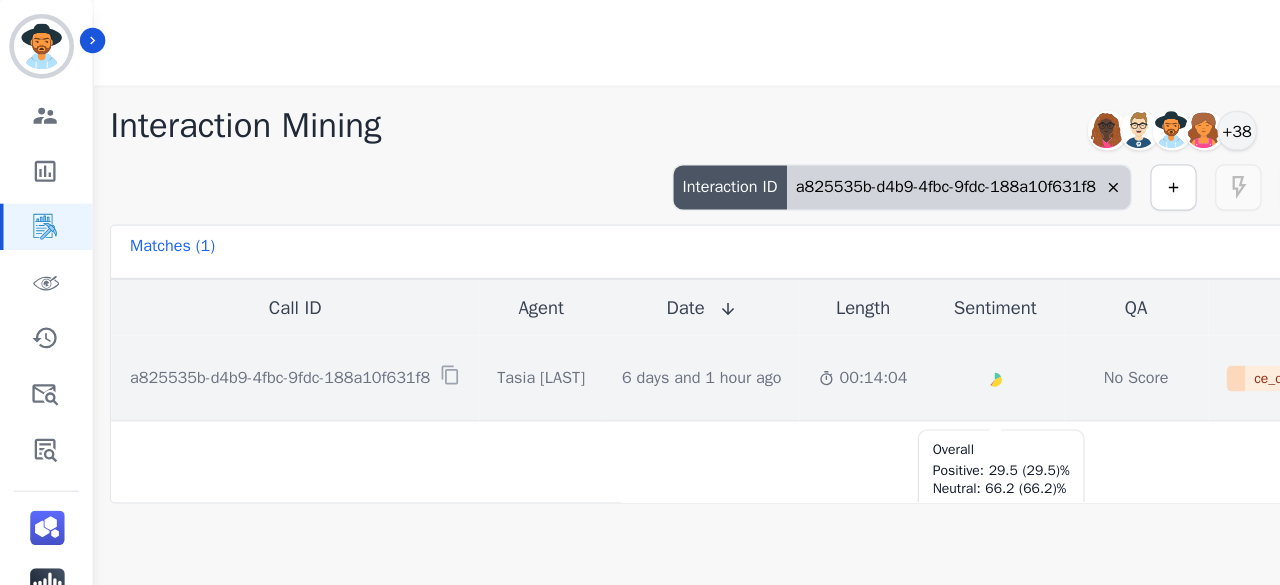 click on "Created with Highcharts 10.2.0" 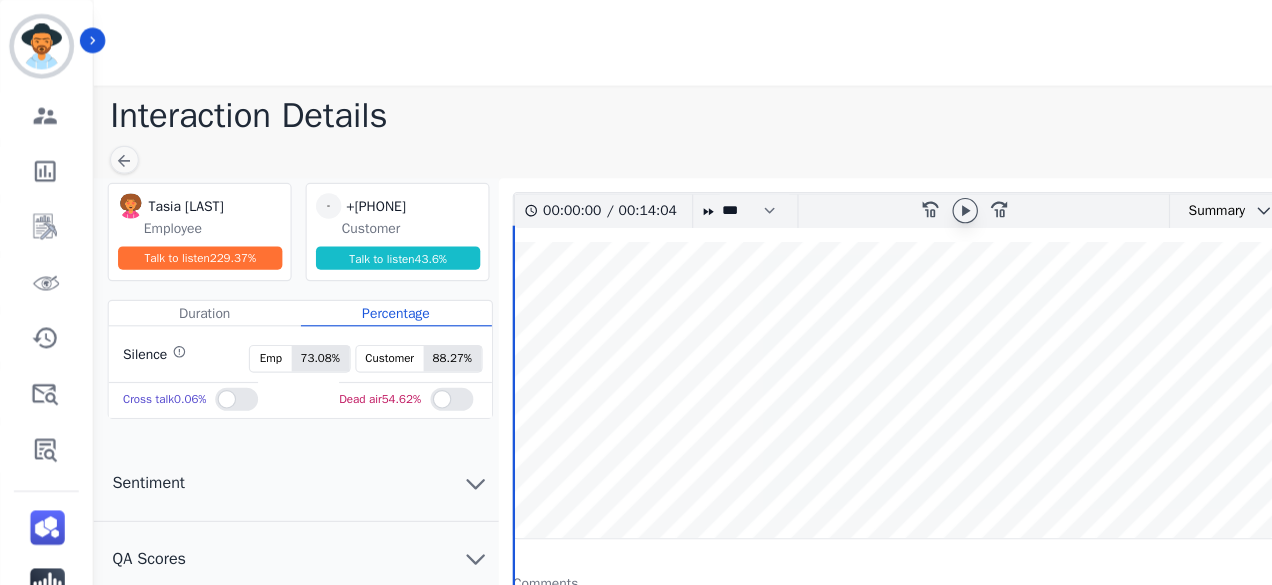 click 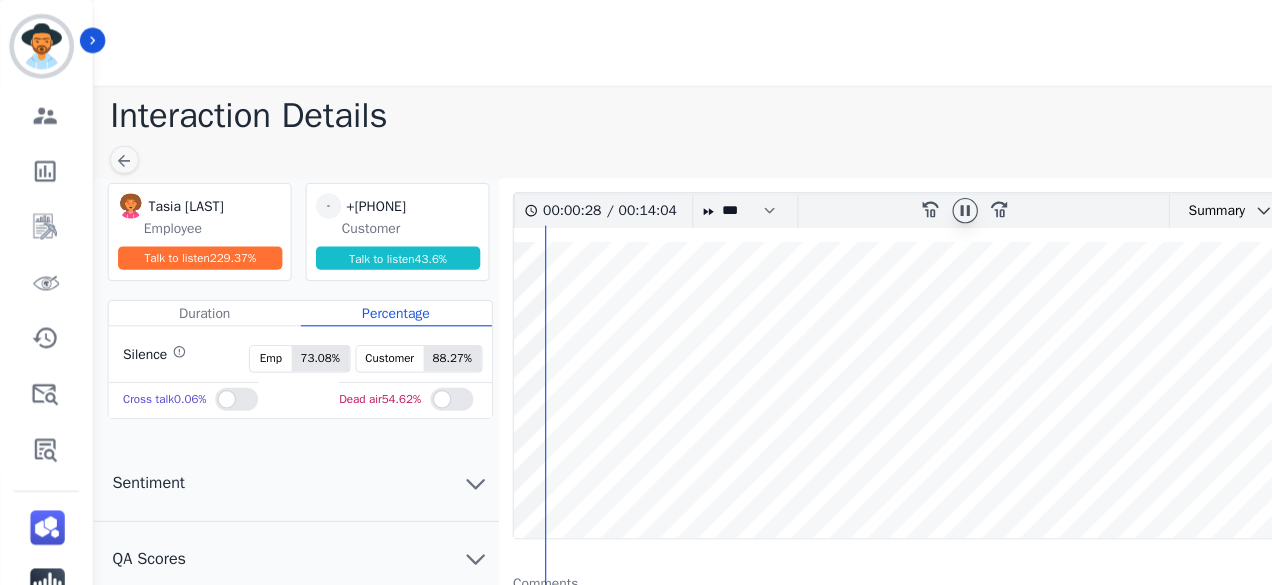 click at bounding box center (854, 337) 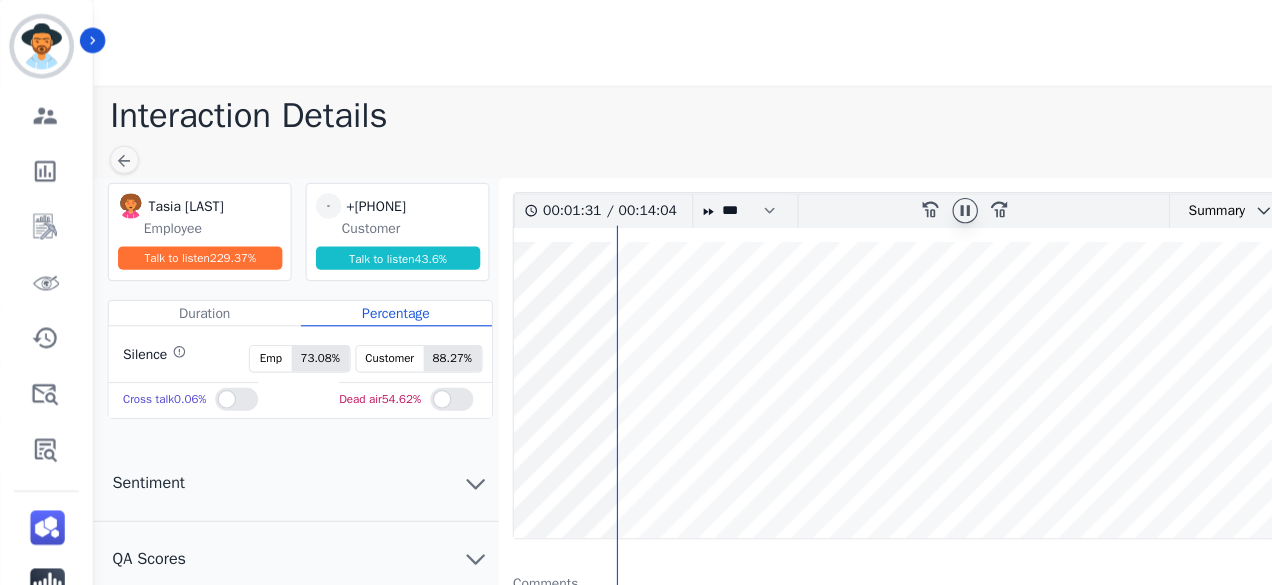 click 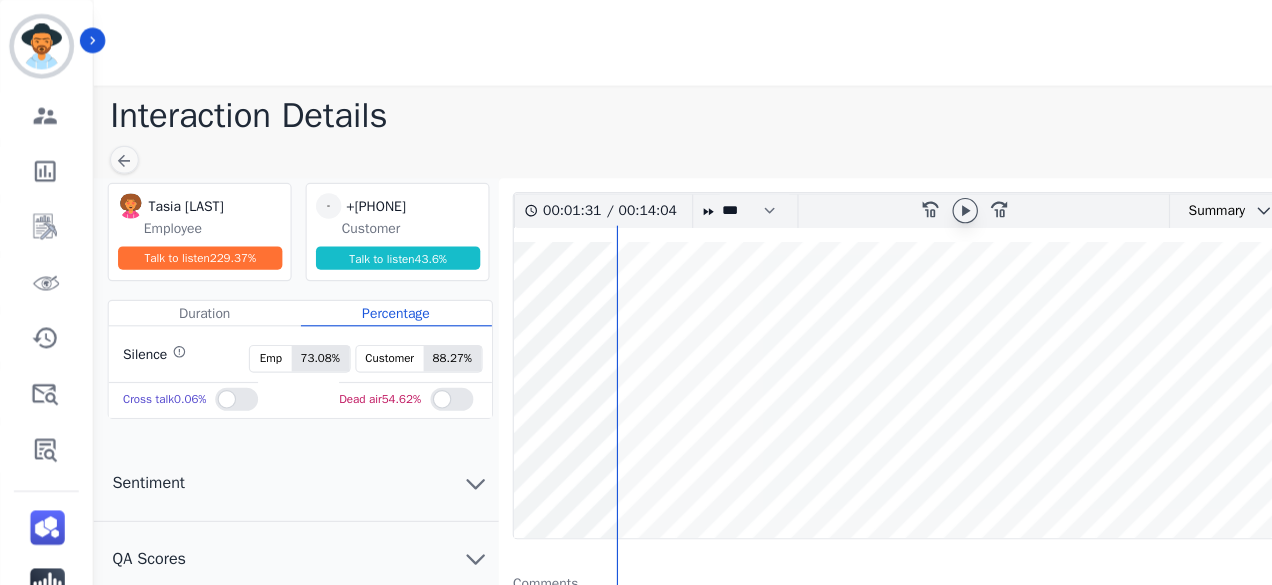 click at bounding box center [679, 37] 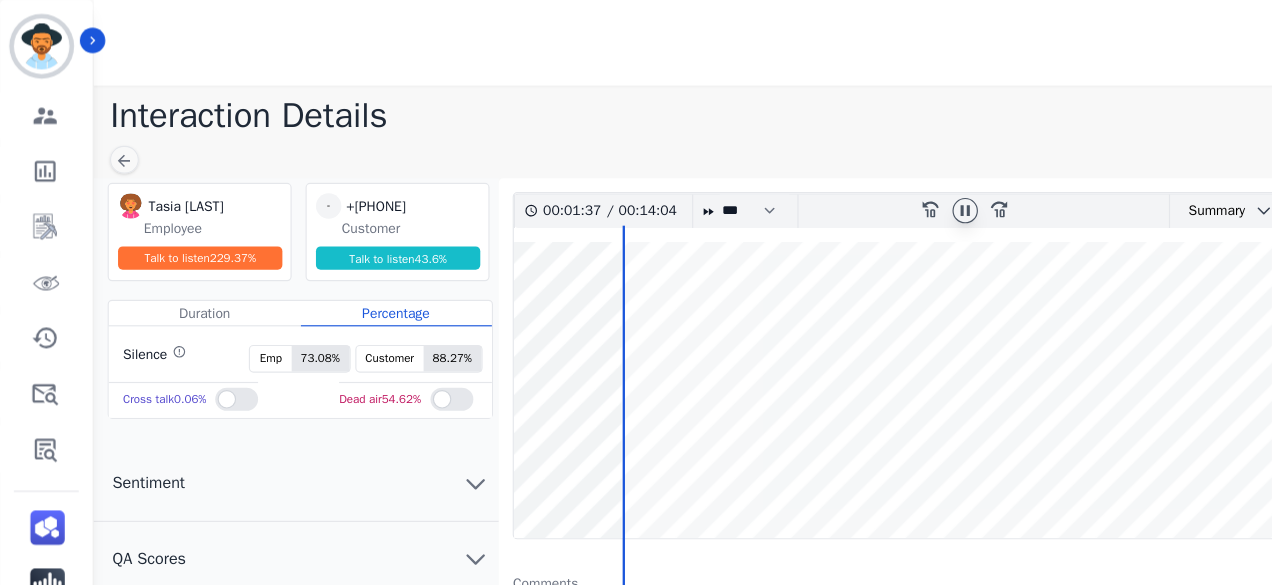 click at bounding box center [854, 337] 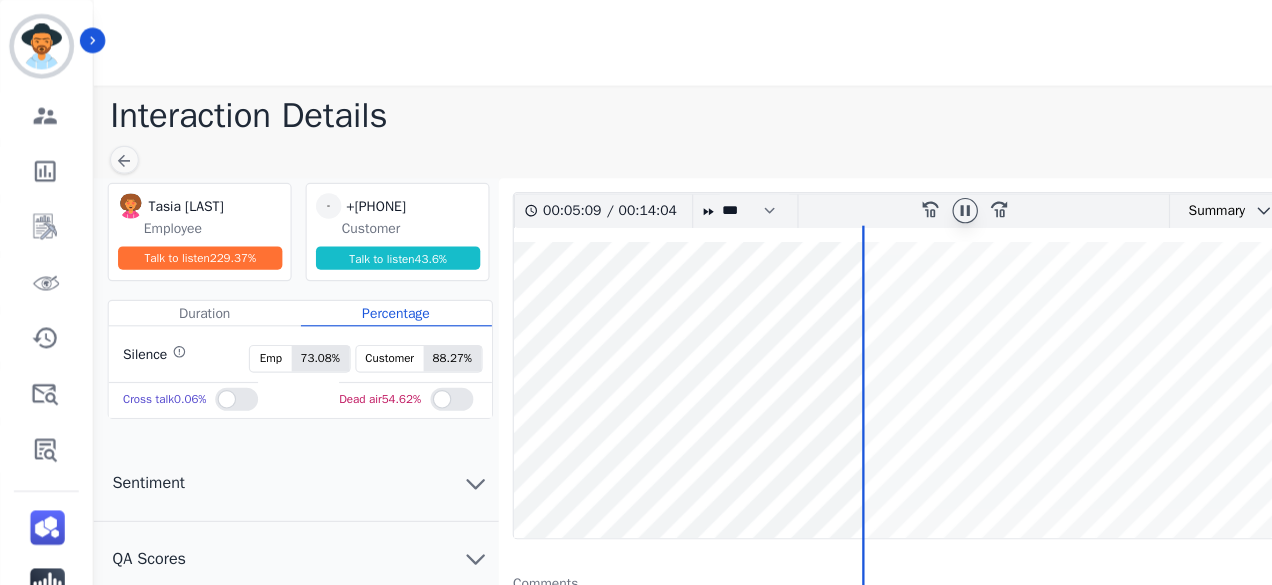 click at bounding box center (854, 337) 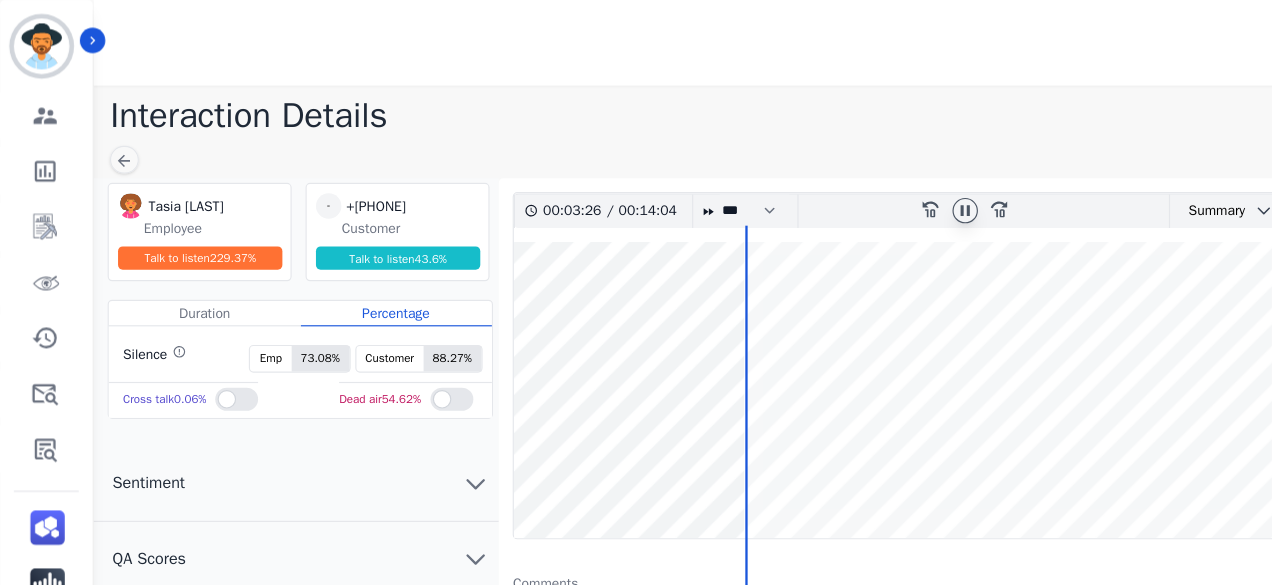 click at bounding box center (854, 337) 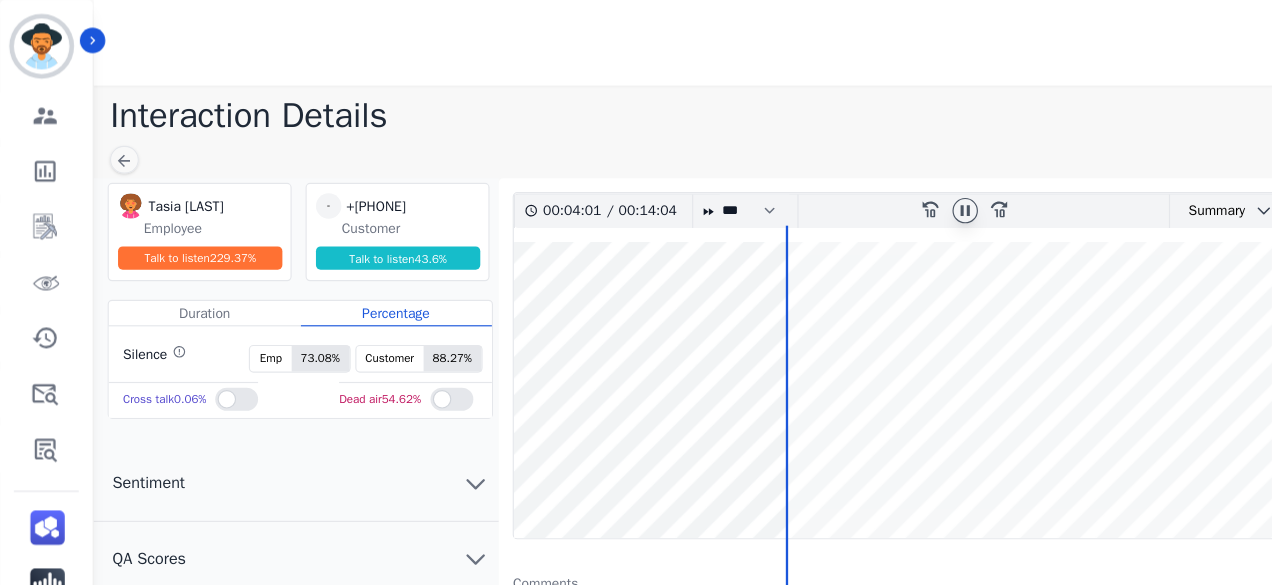 click at bounding box center (854, 337) 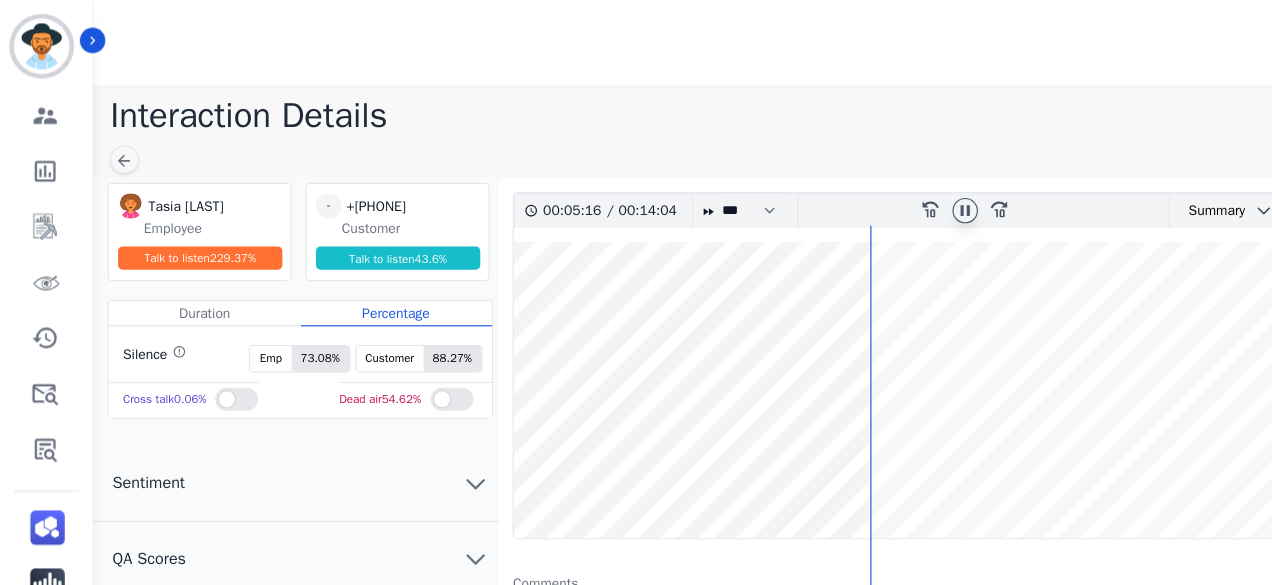 click at bounding box center (854, 337) 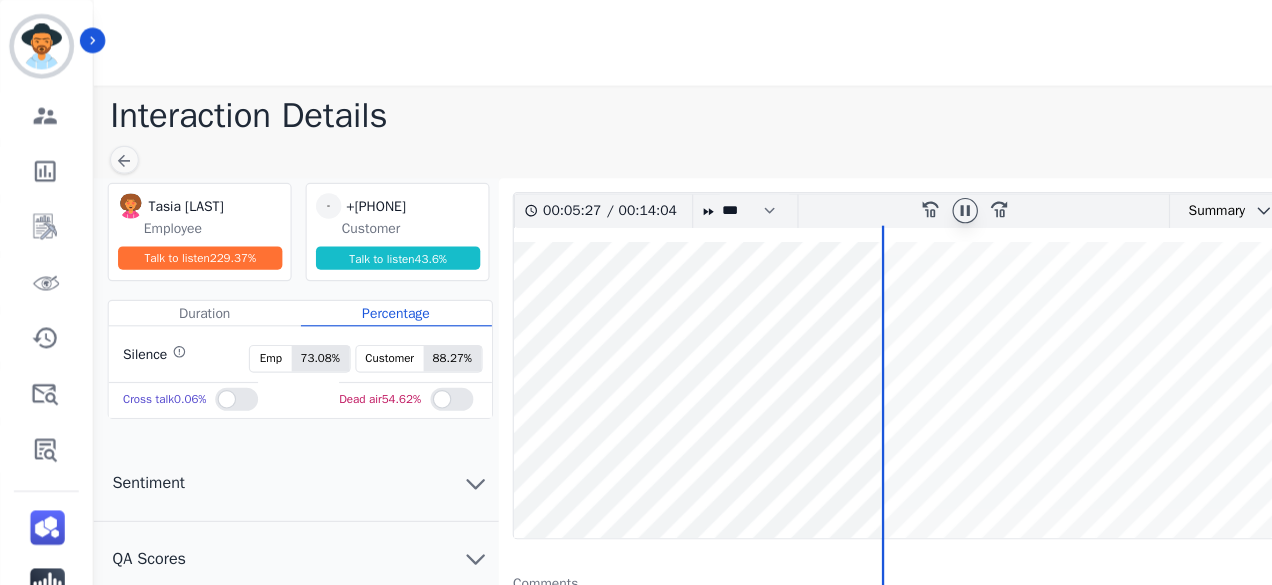 click at bounding box center [854, 337] 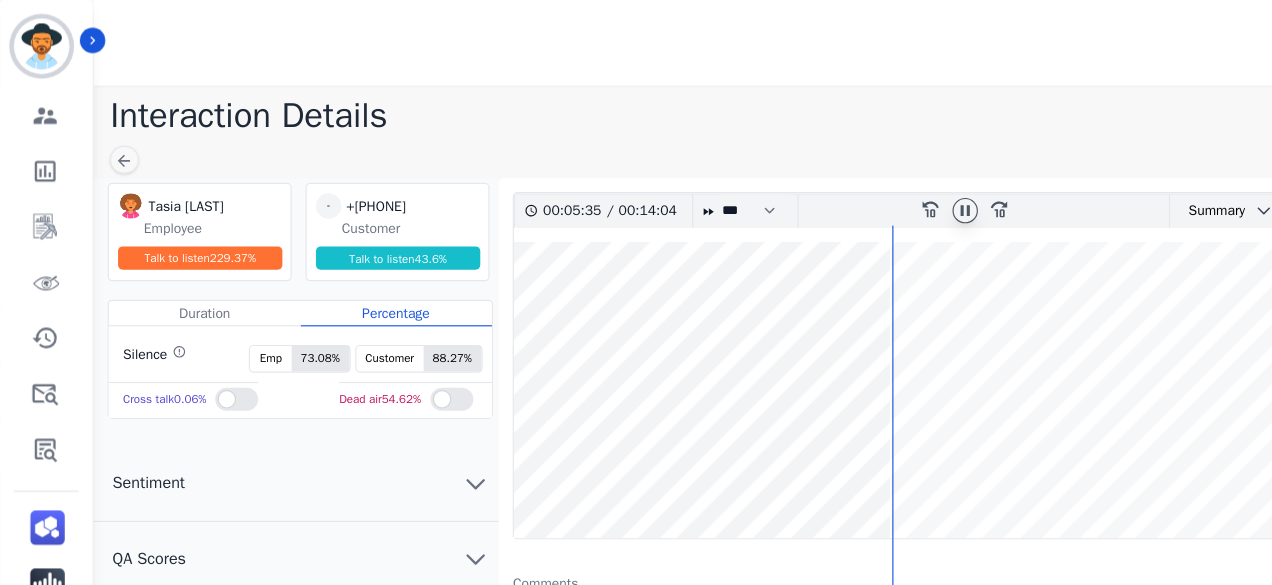 click at bounding box center [854, 337] 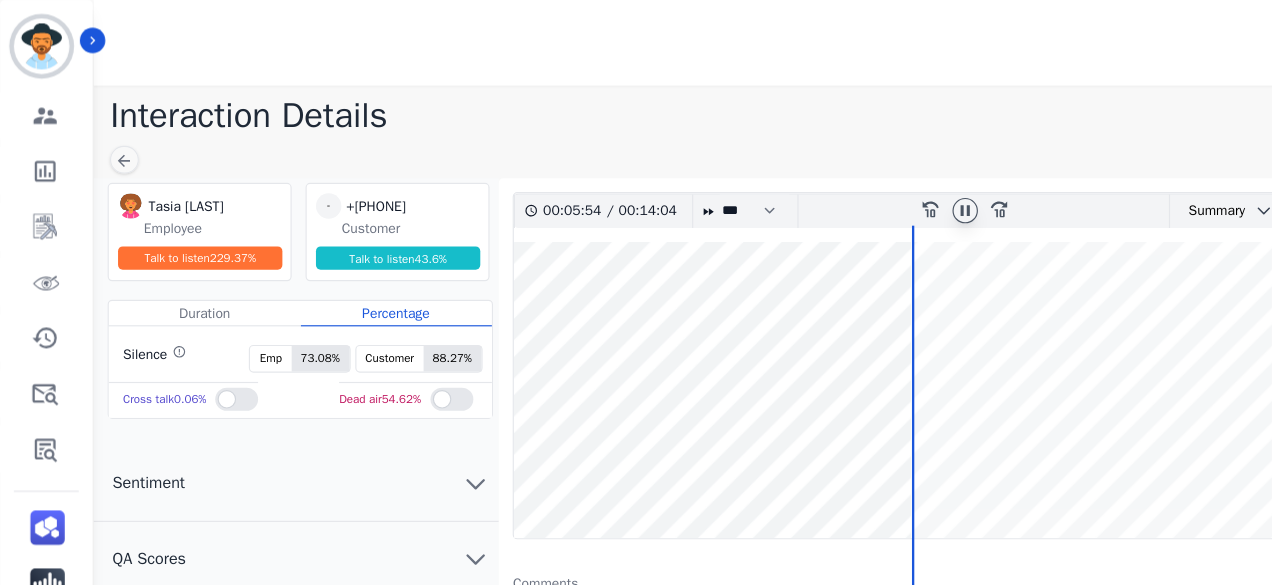 click at bounding box center [854, 337] 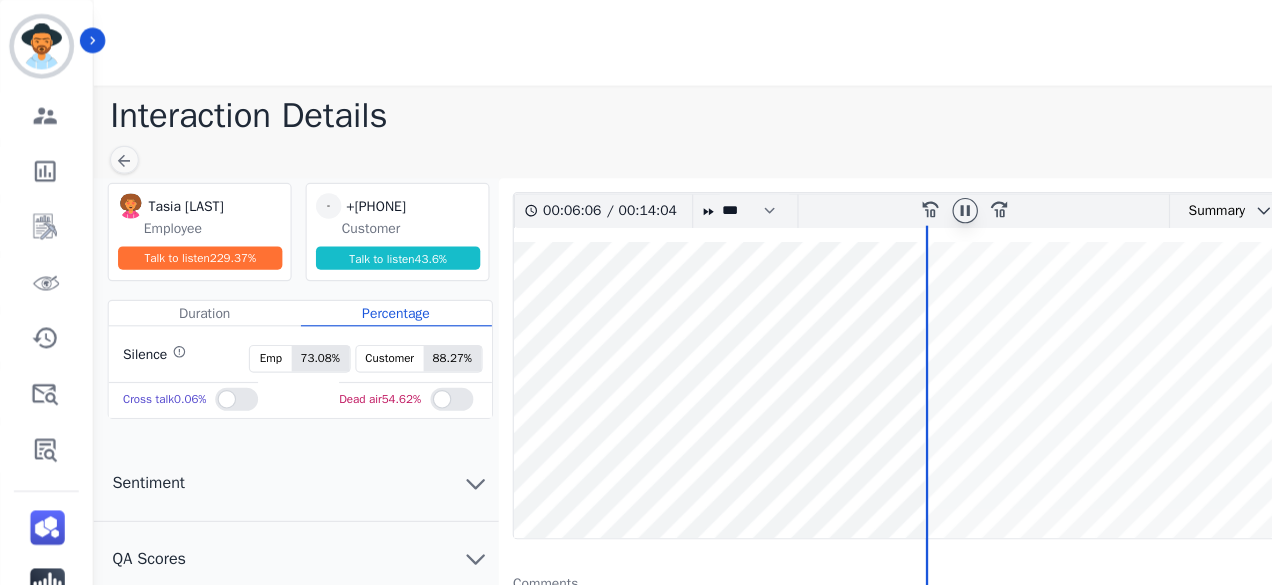 click at bounding box center [854, 337] 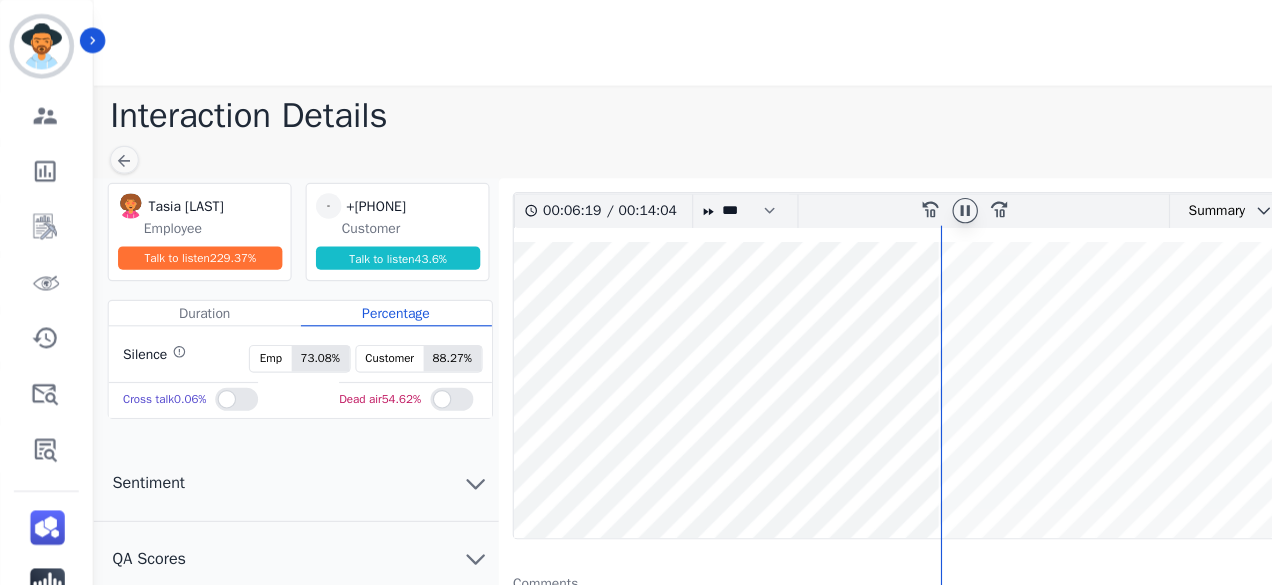 click at bounding box center [854, 337] 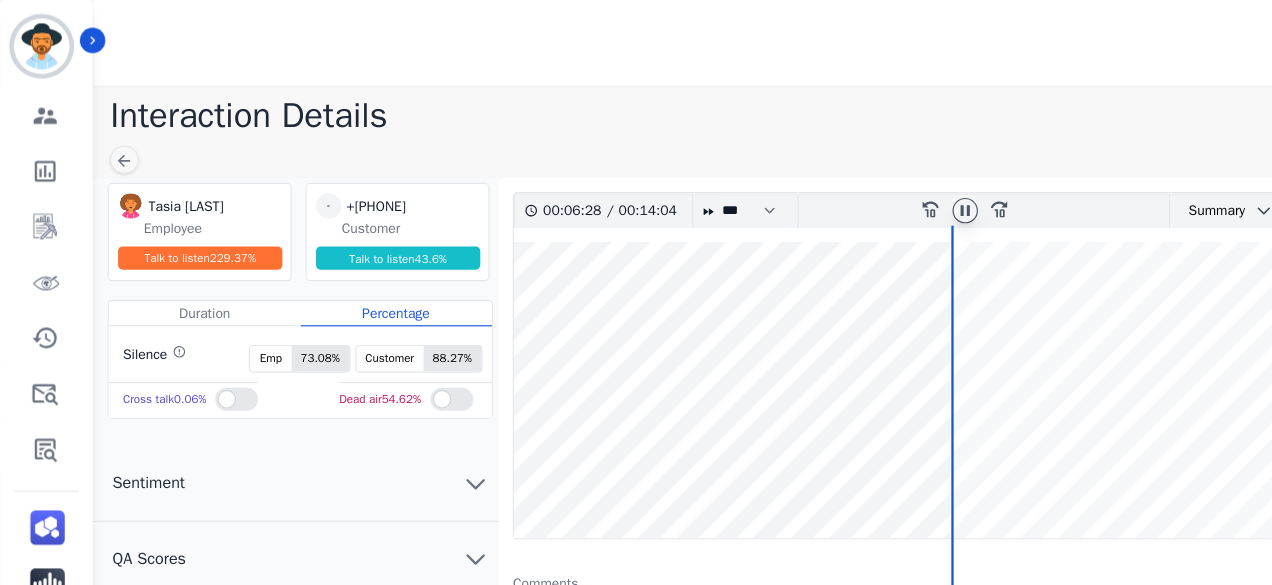 click at bounding box center [854, 337] 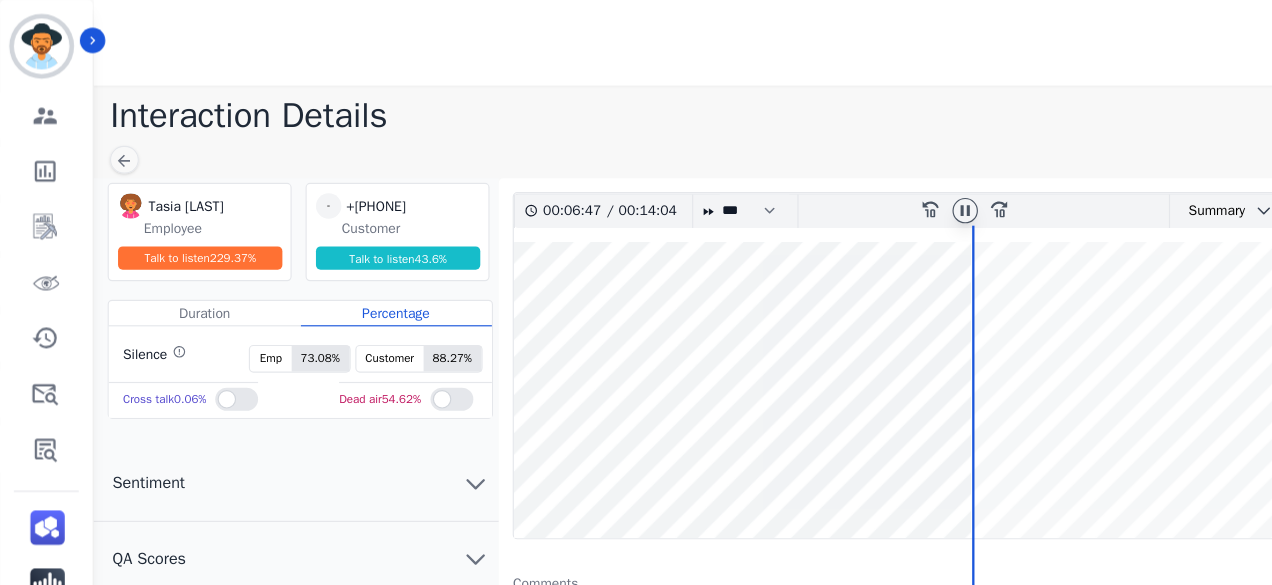 click at bounding box center [854, 337] 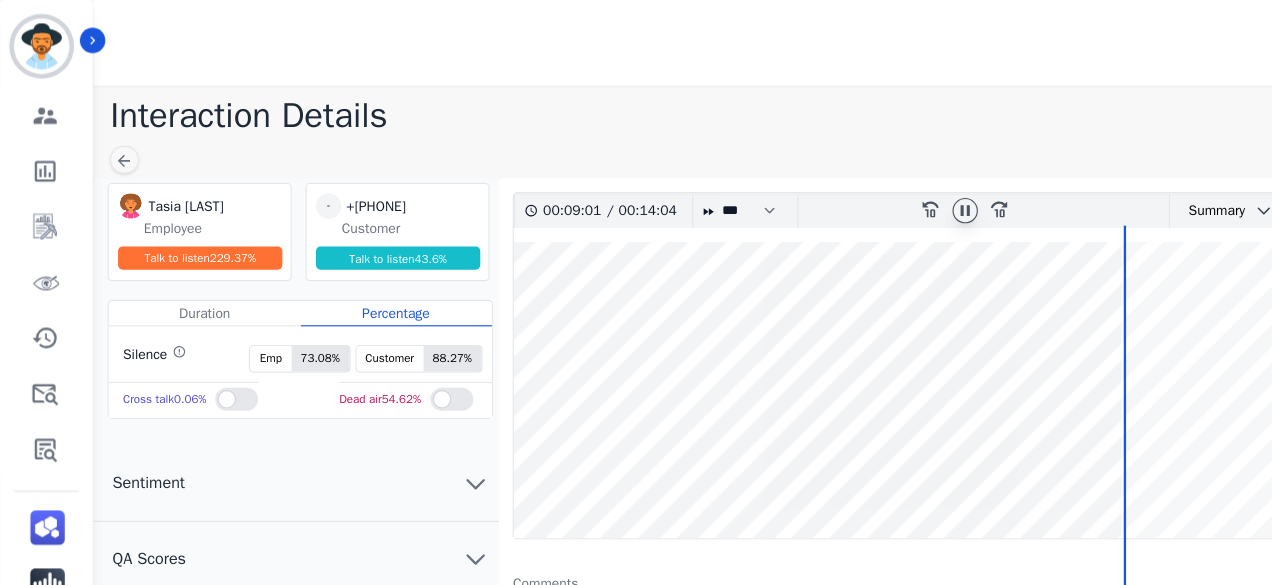 scroll, scrollTop: 0, scrollLeft: 0, axis: both 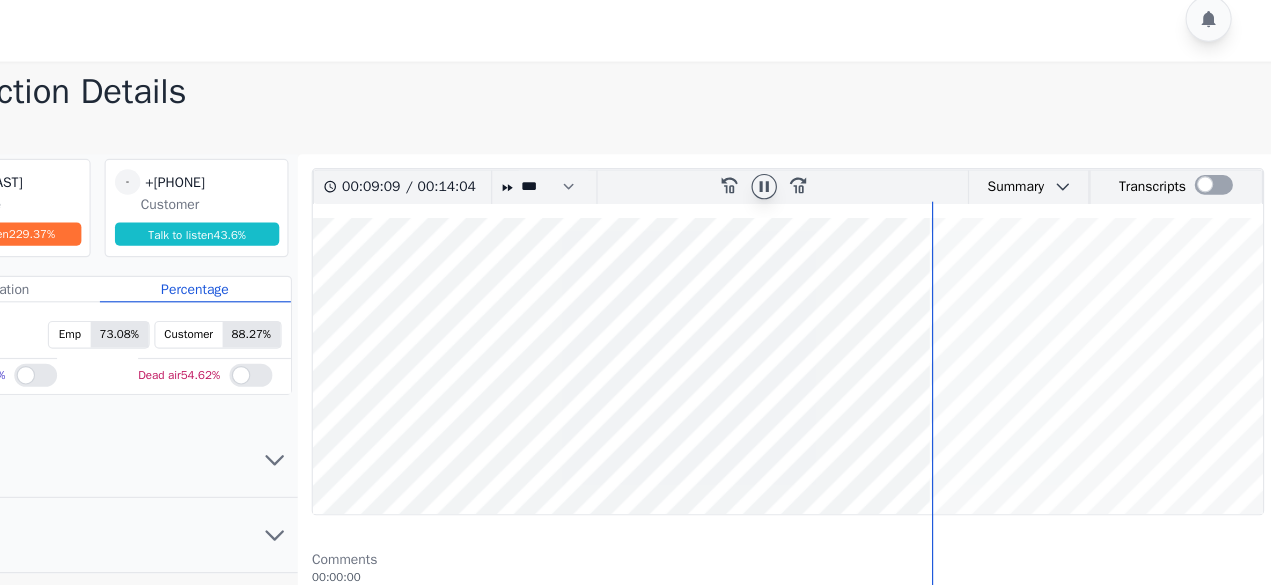 click at bounding box center [854, 337] 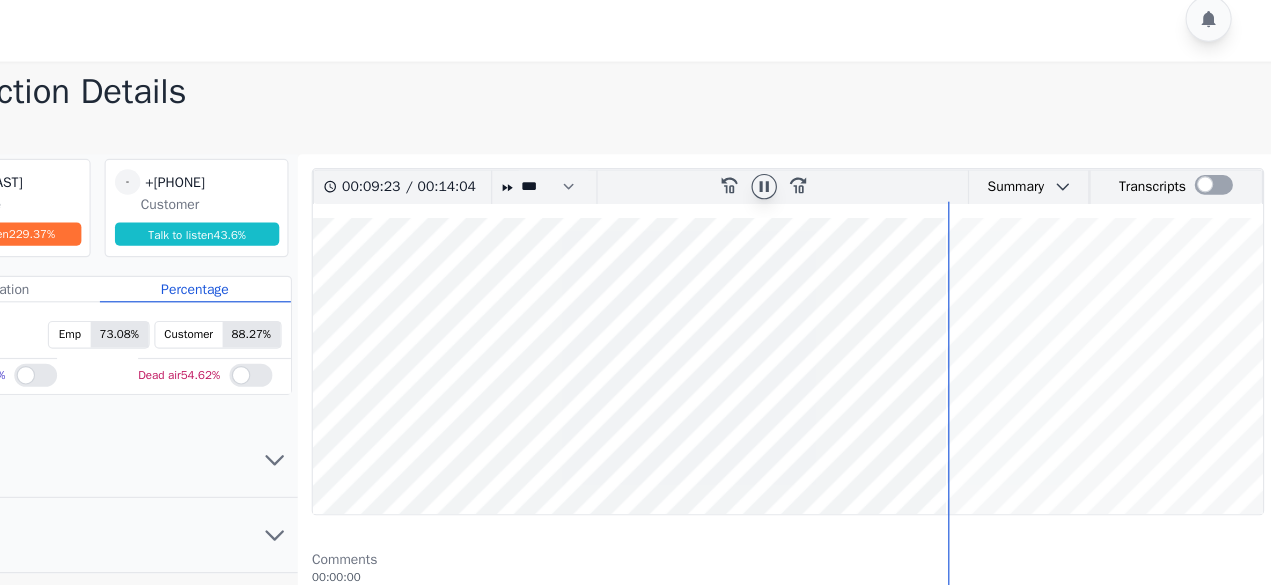 click at bounding box center [854, 337] 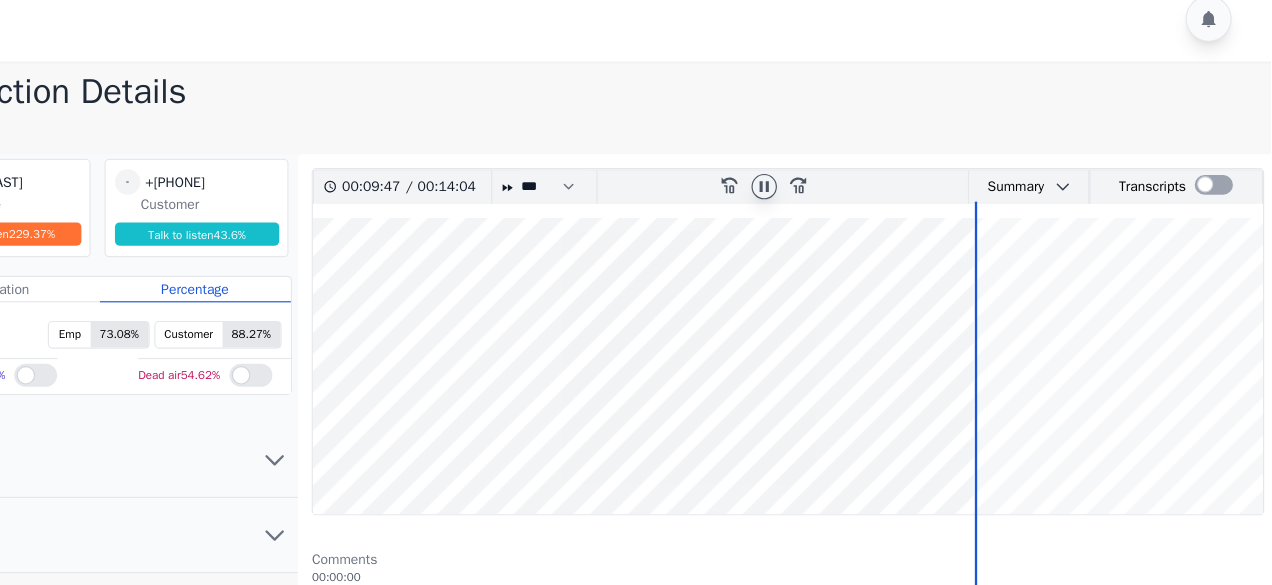 click at bounding box center (854, 337) 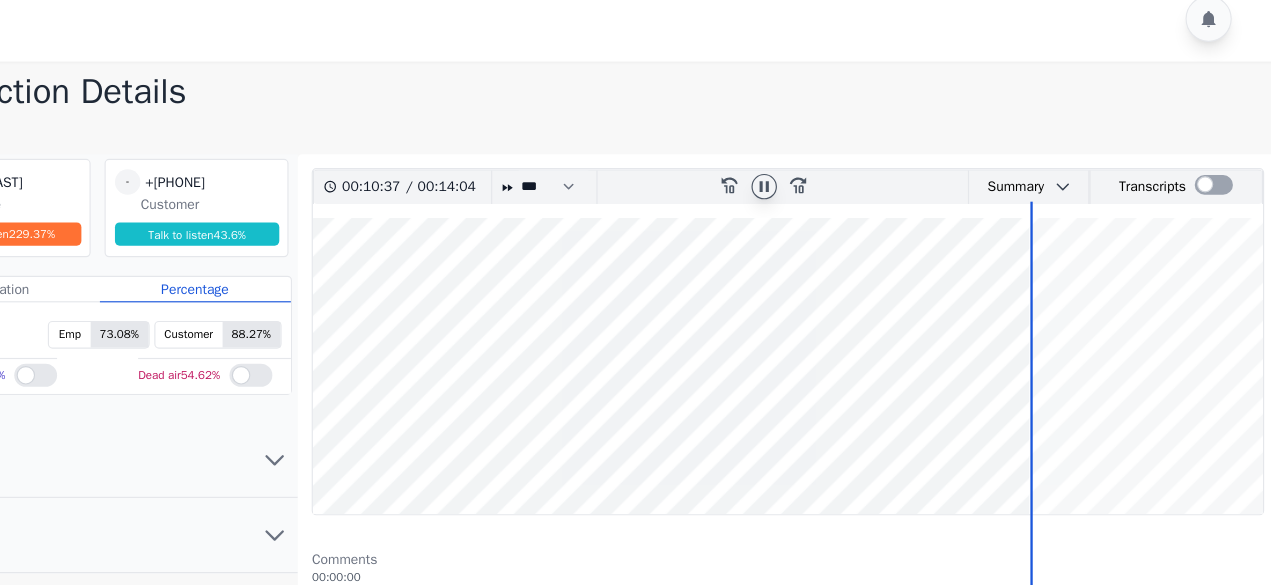 click at bounding box center [854, 337] 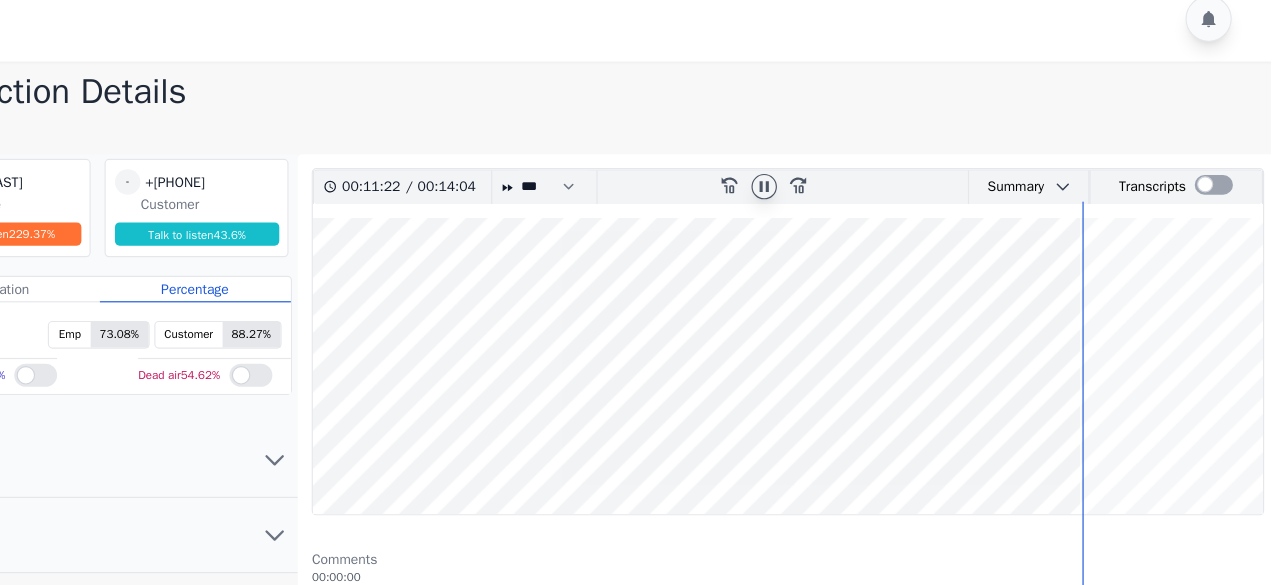 click at bounding box center (854, 337) 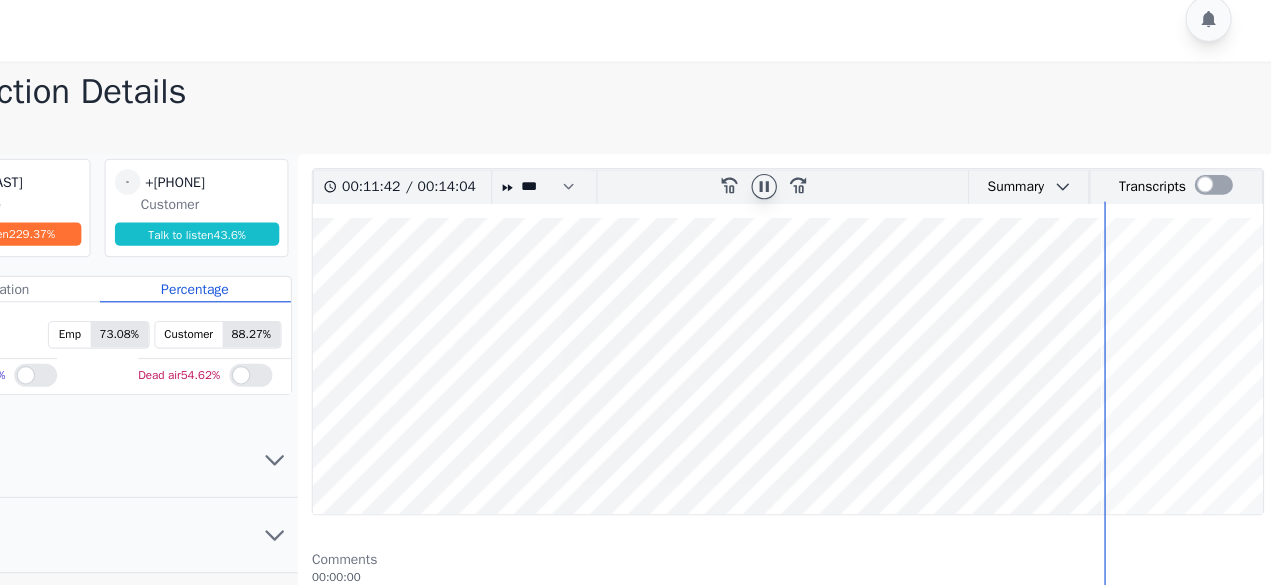 click at bounding box center (854, 337) 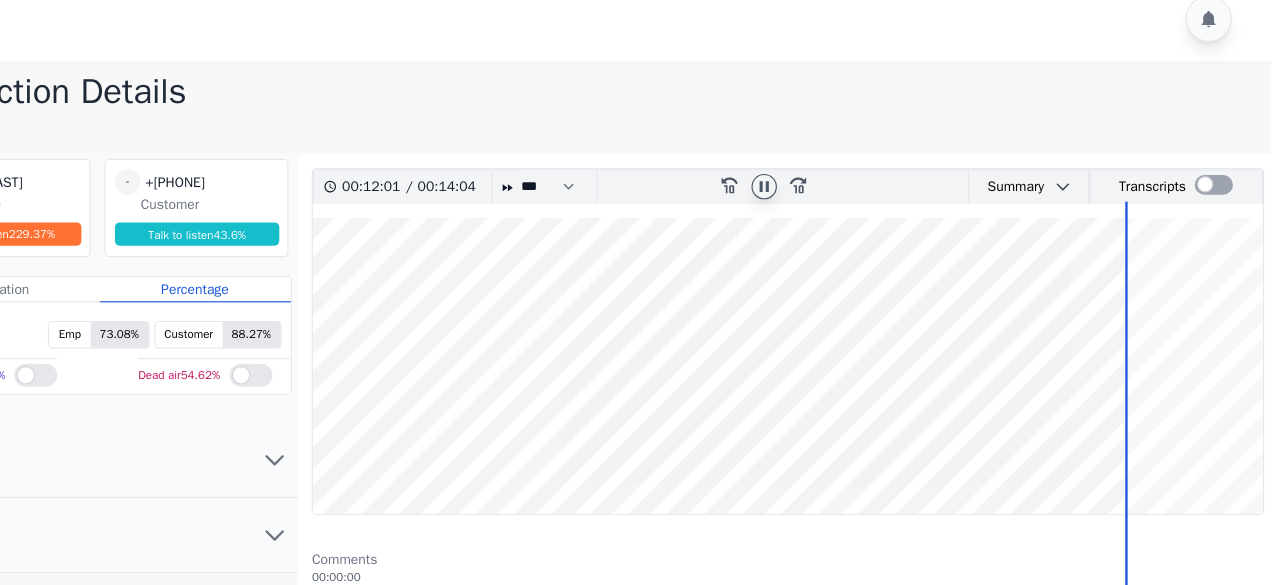 click at bounding box center (854, 337) 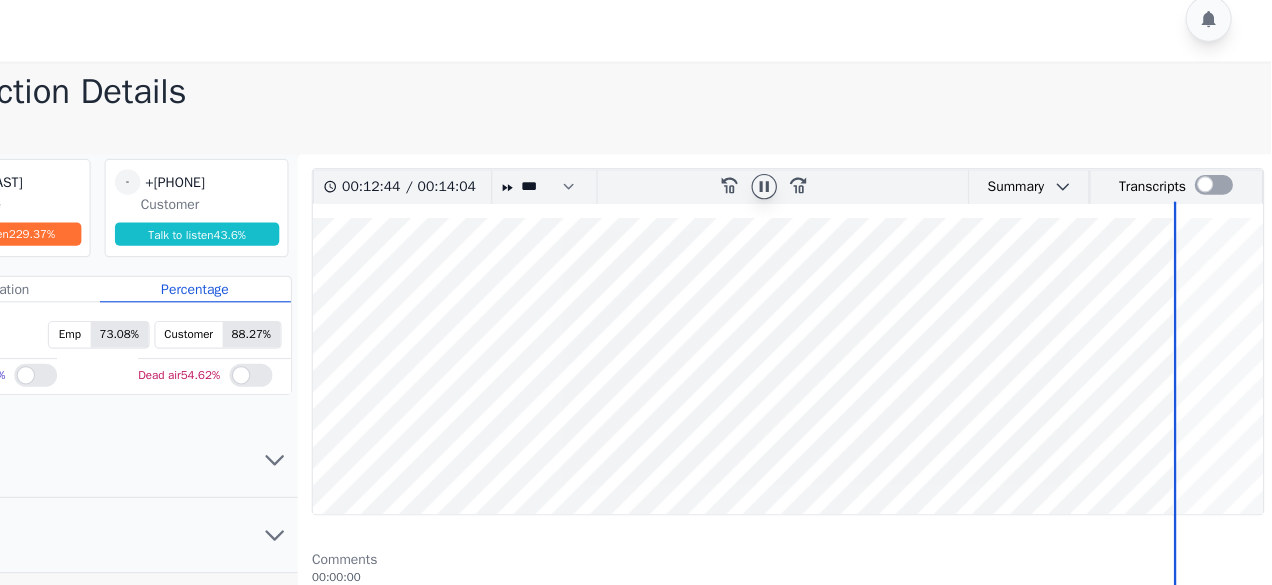 click at bounding box center [854, 337] 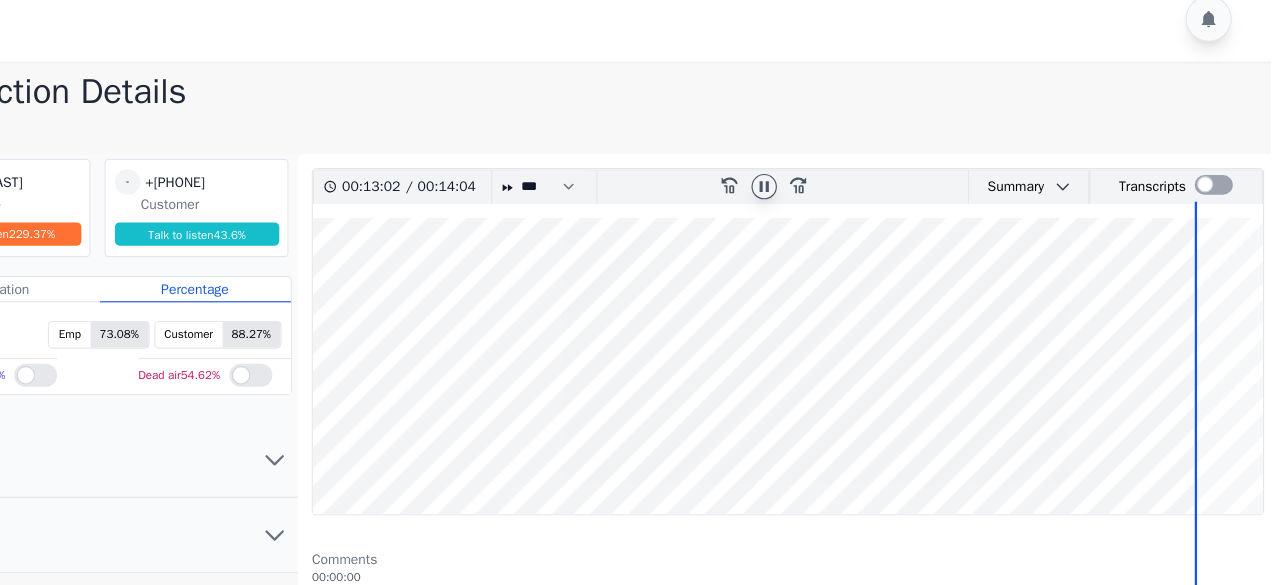 click at bounding box center (854, 337) 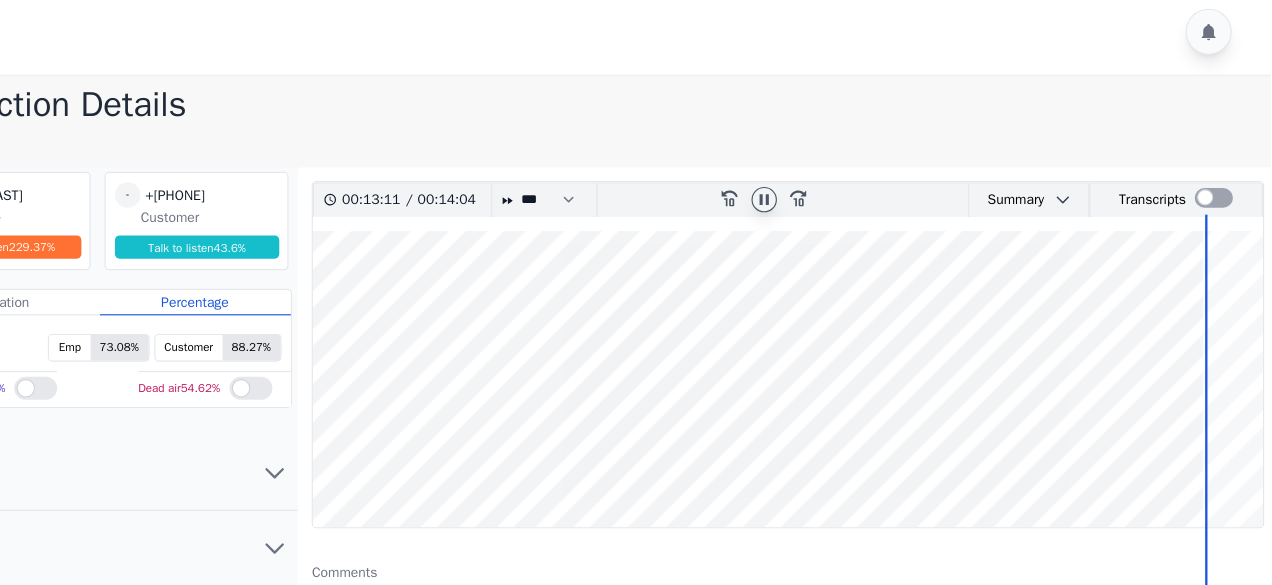 click at bounding box center (854, 337) 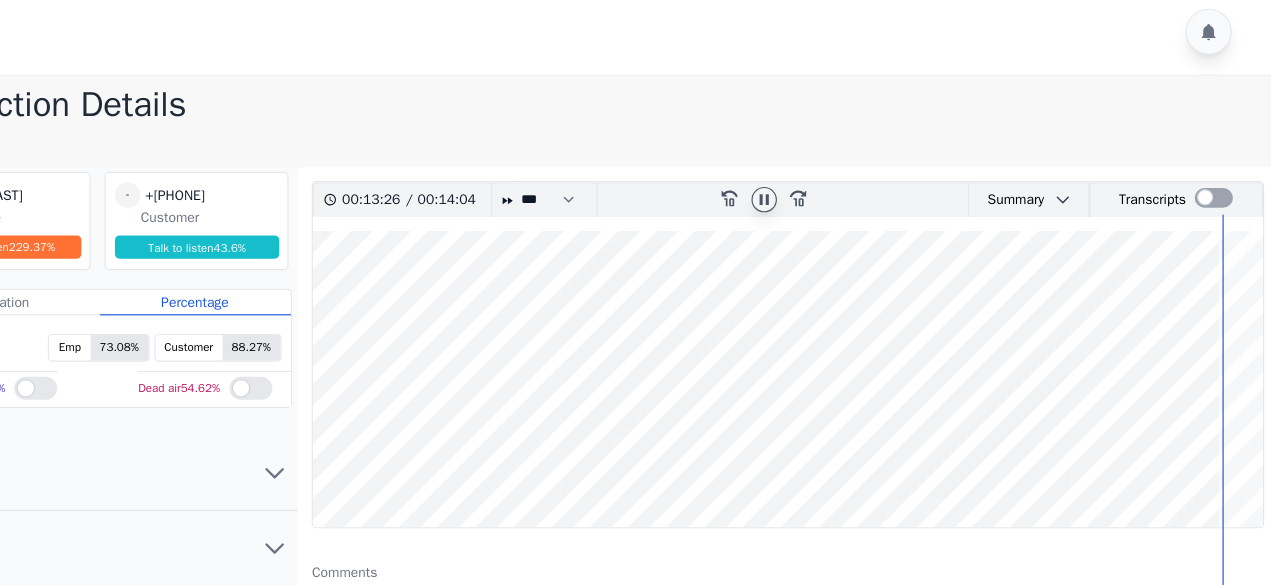 click at bounding box center (854, 337) 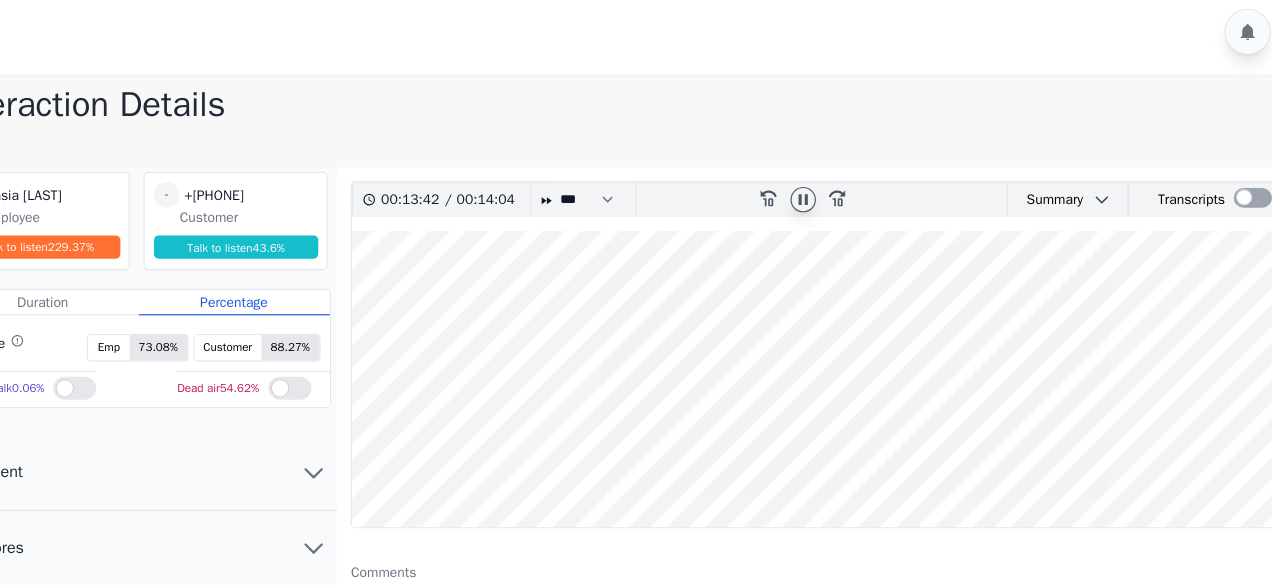 scroll, scrollTop: 0, scrollLeft: 0, axis: both 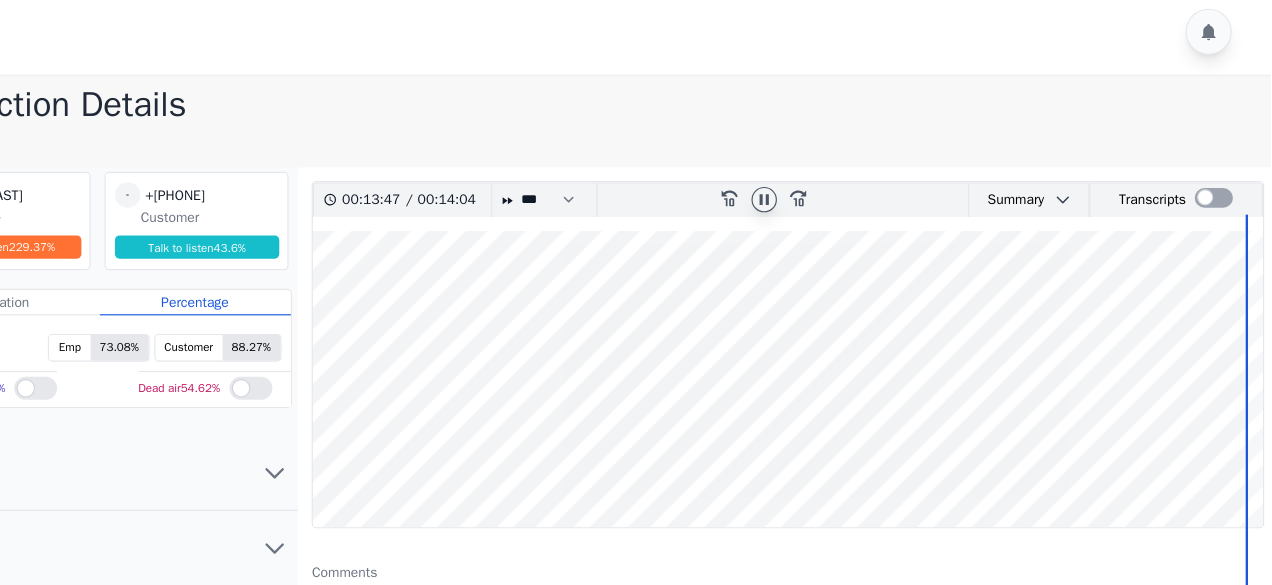 click at bounding box center [854, 337] 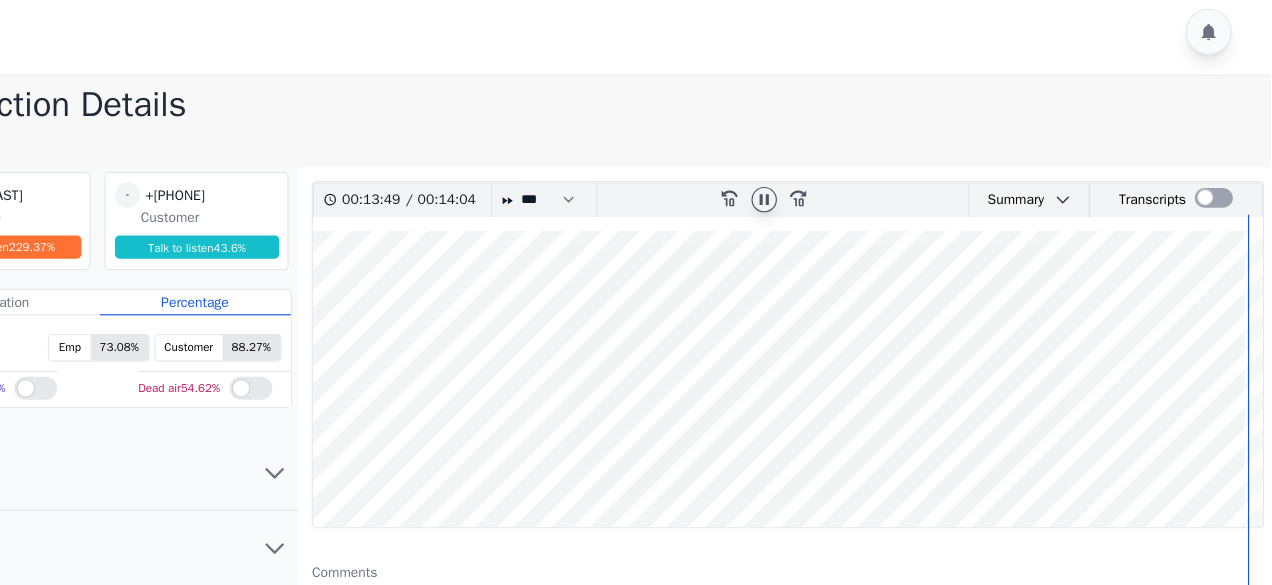 click 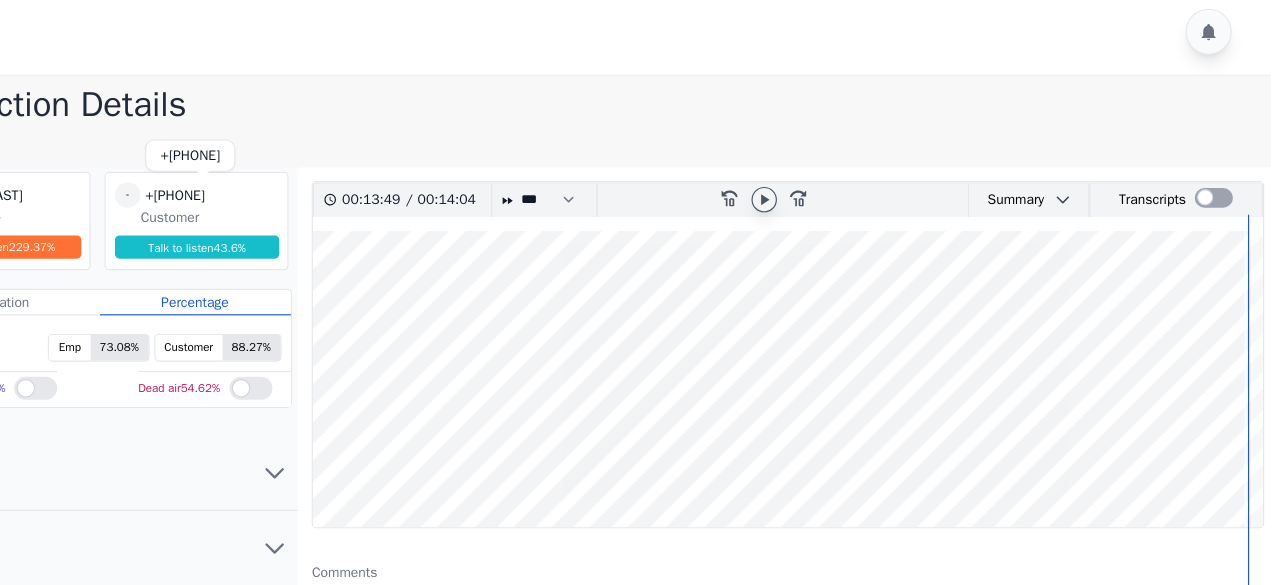 drag, startPoint x: 385, startPoint y: 174, endPoint x: 313, endPoint y: 171, distance: 72.06247 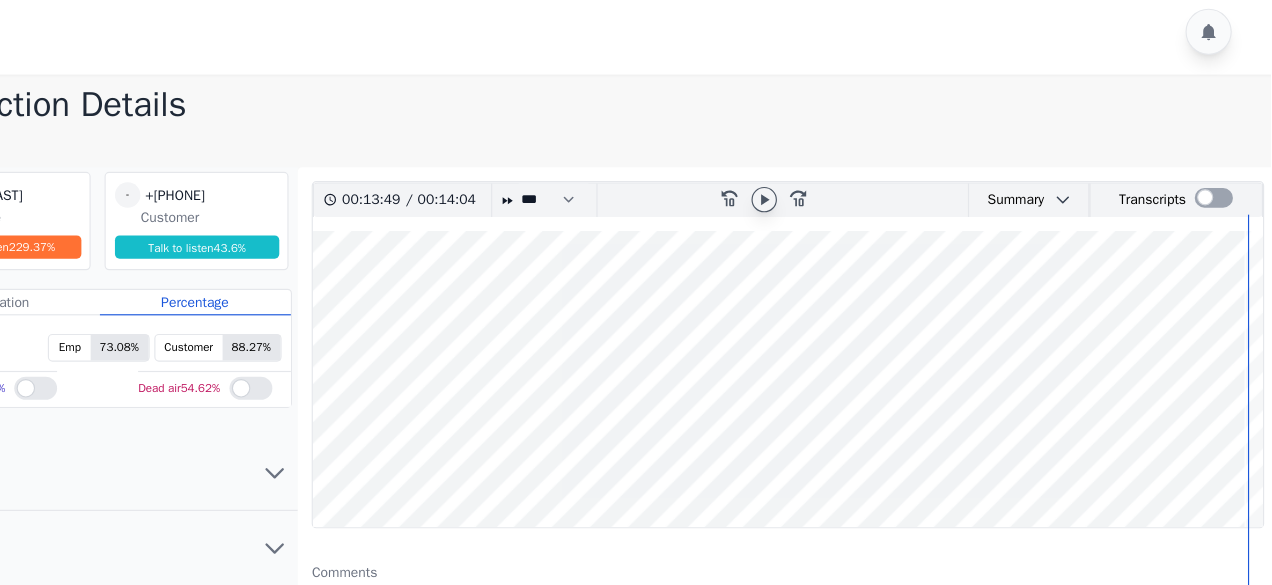 click on "-   +[PHONE]   +[PHONE]" at bounding box center (345, 178) 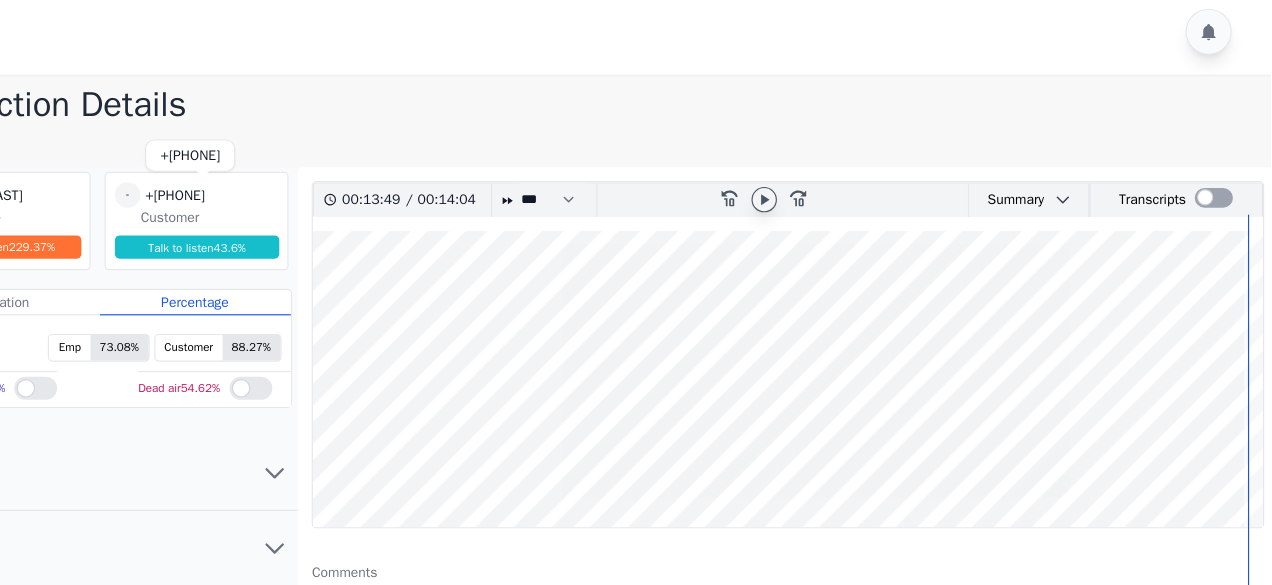 drag, startPoint x: 350, startPoint y: 178, endPoint x: 301, endPoint y: 180, distance: 49.0408 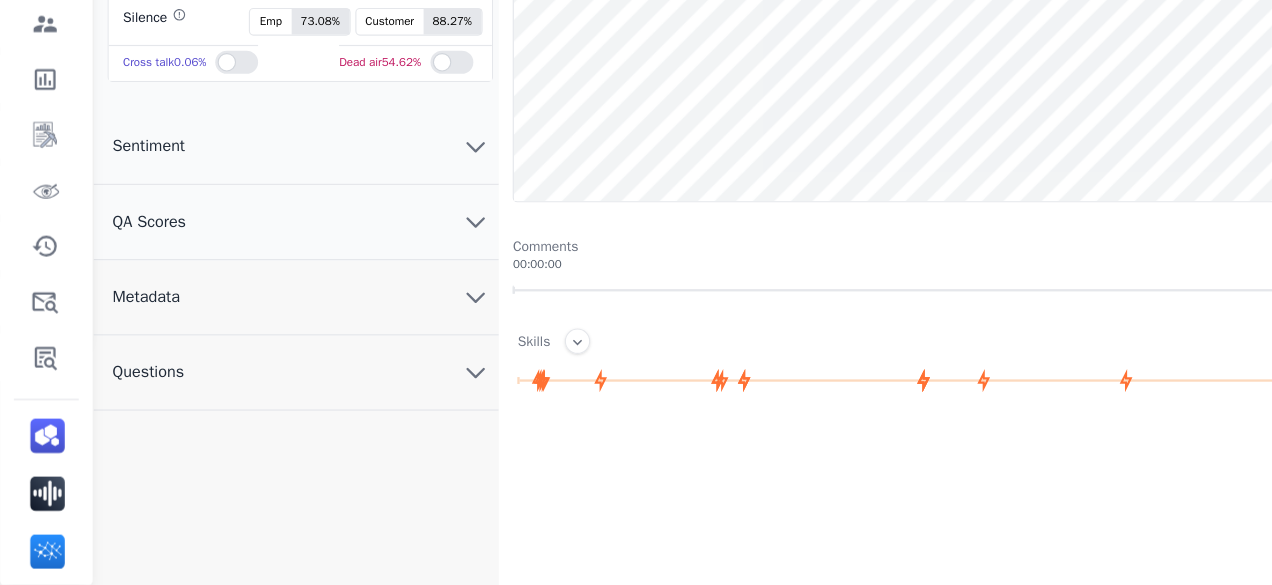 scroll, scrollTop: 213, scrollLeft: 0, axis: vertical 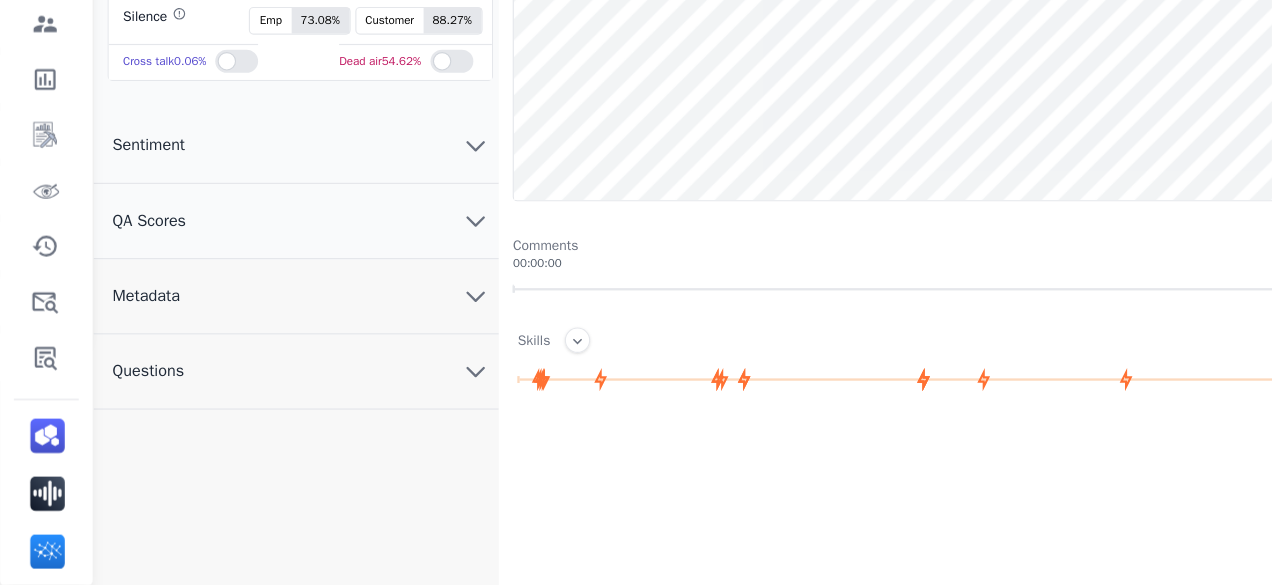 click on "Metadata" at bounding box center (256, 335) 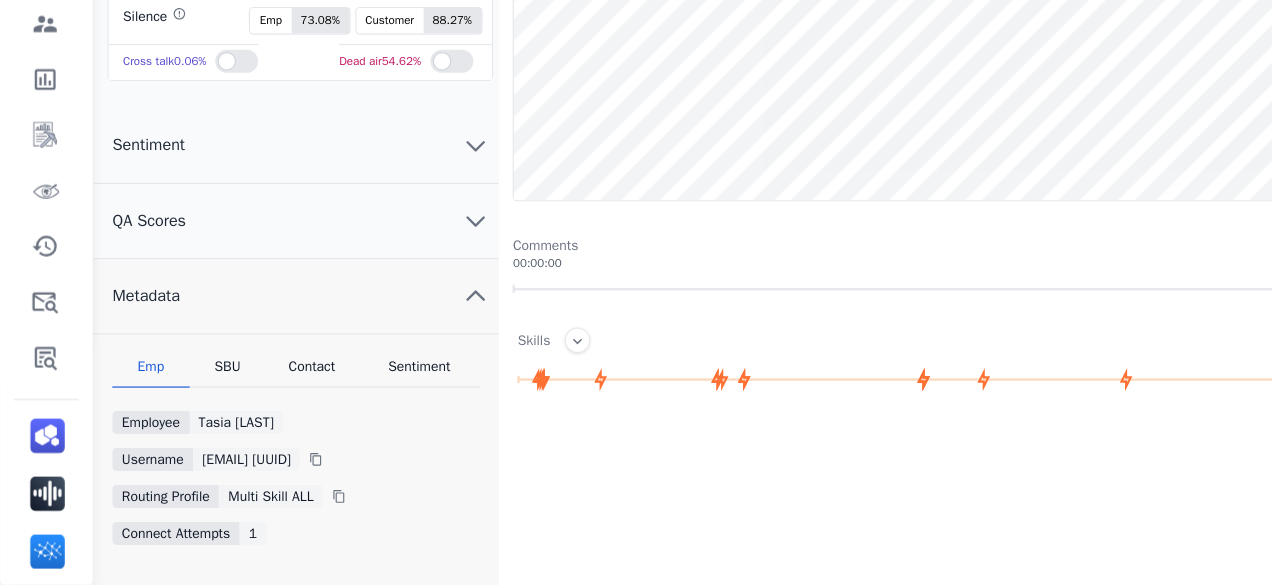 click on "Contact" at bounding box center [270, 401] 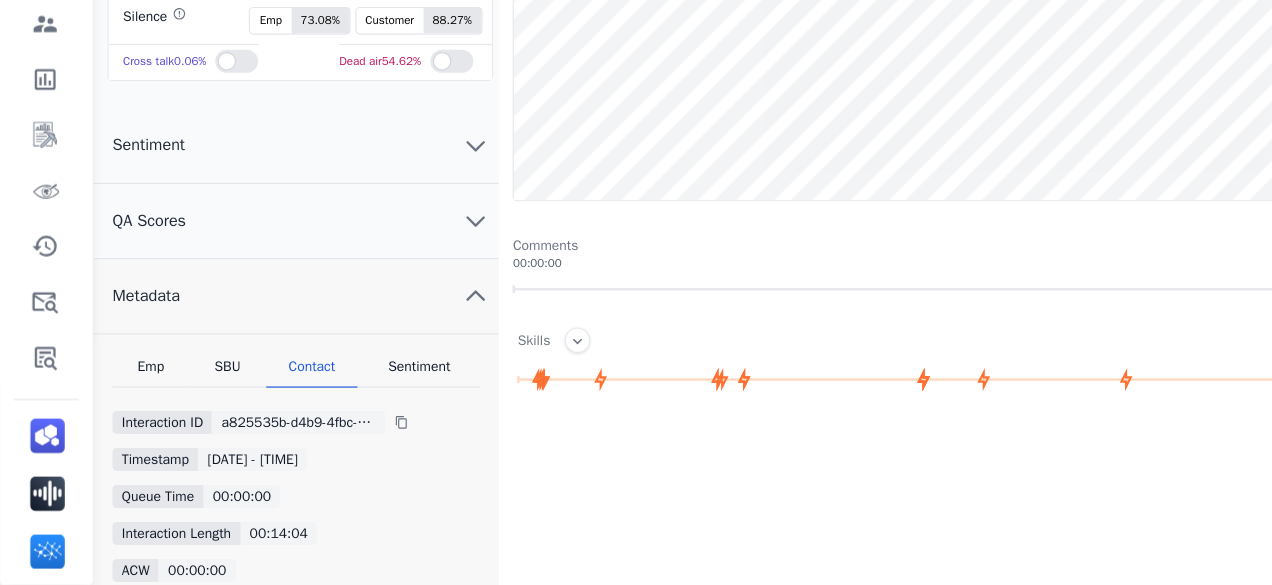 scroll, scrollTop: 0, scrollLeft: 0, axis: both 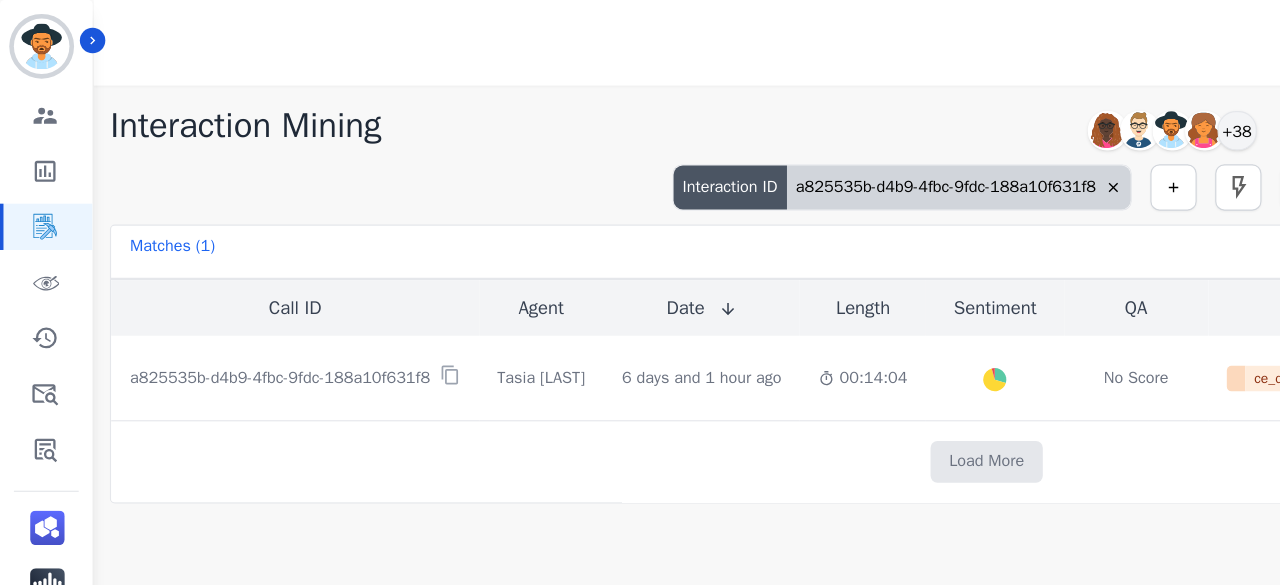 click 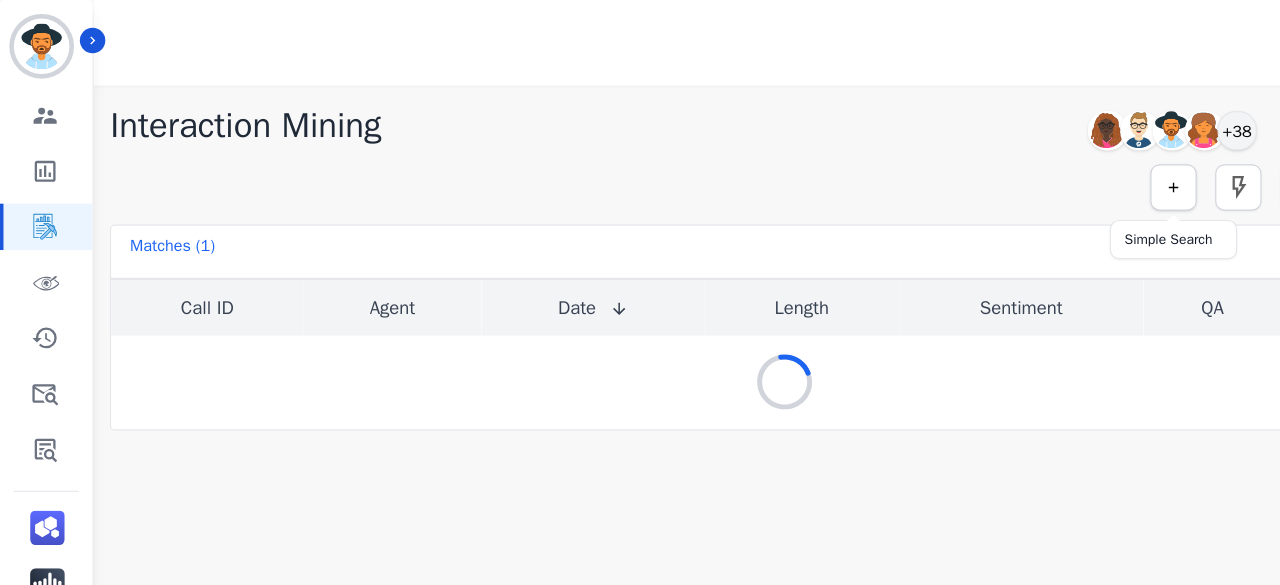 click at bounding box center [1014, 162] 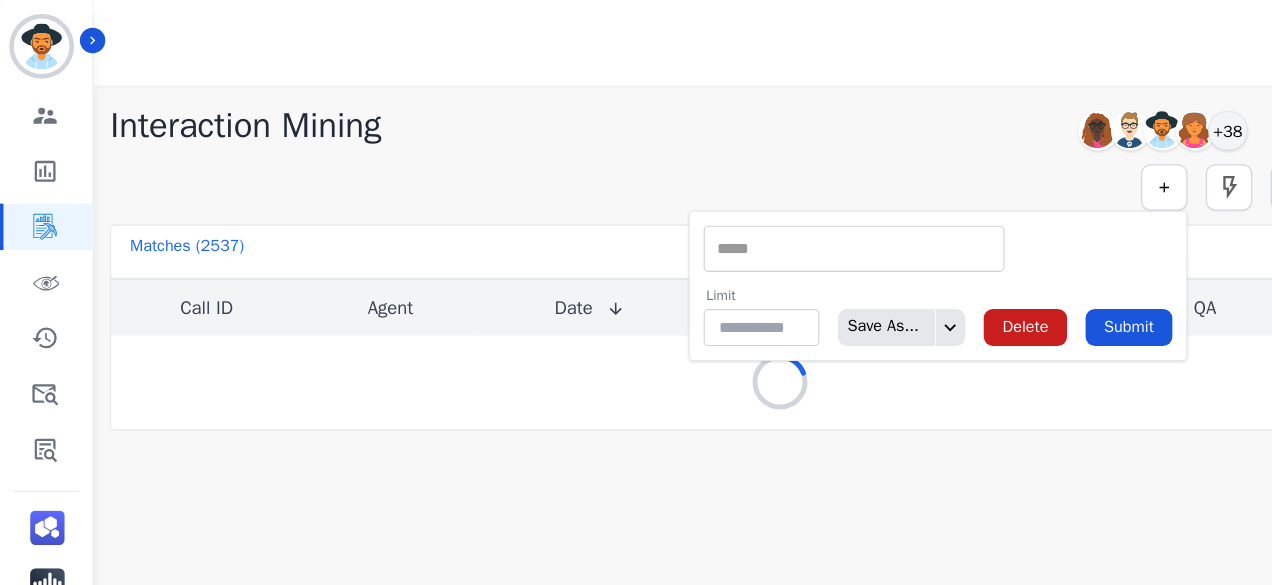 click at bounding box center [738, 215] 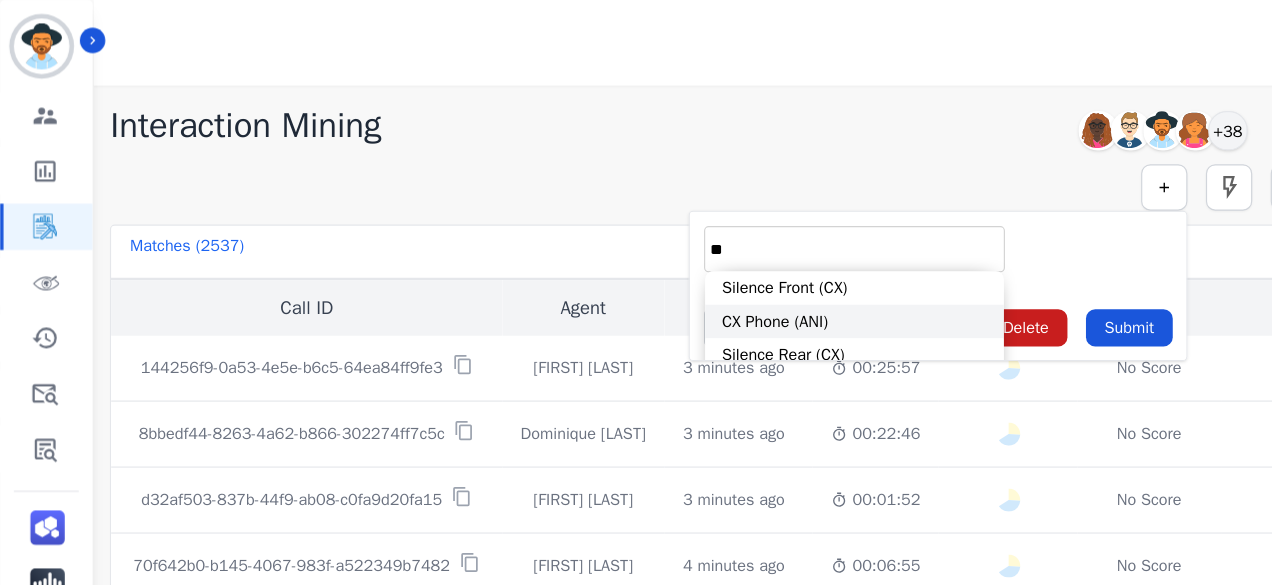 type on "**" 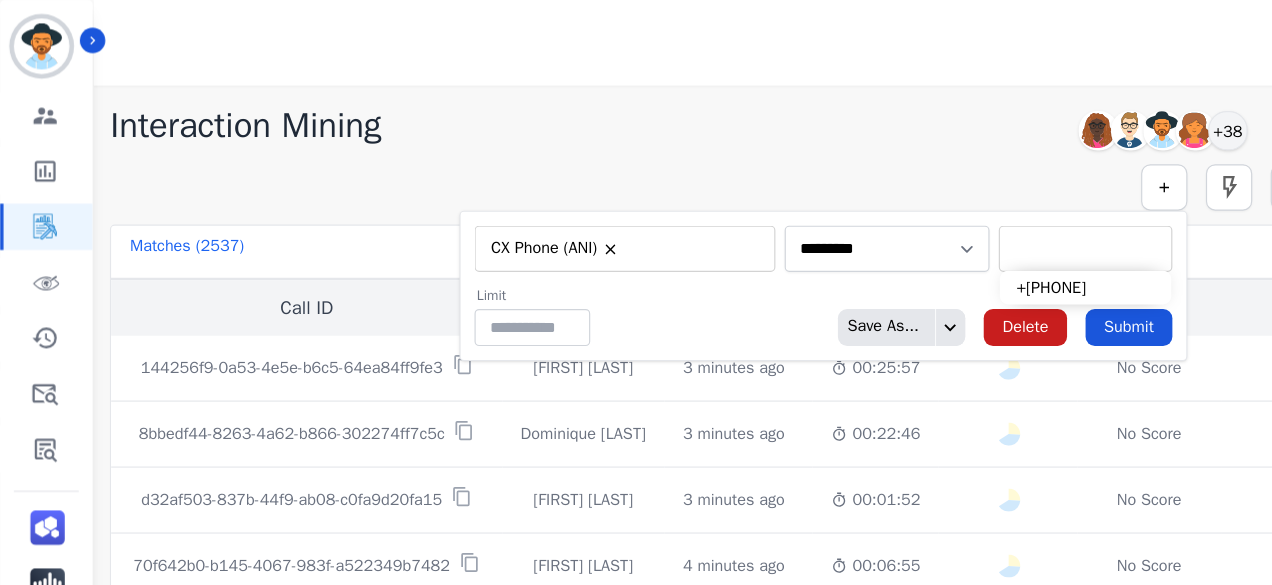 click at bounding box center [938, 215] 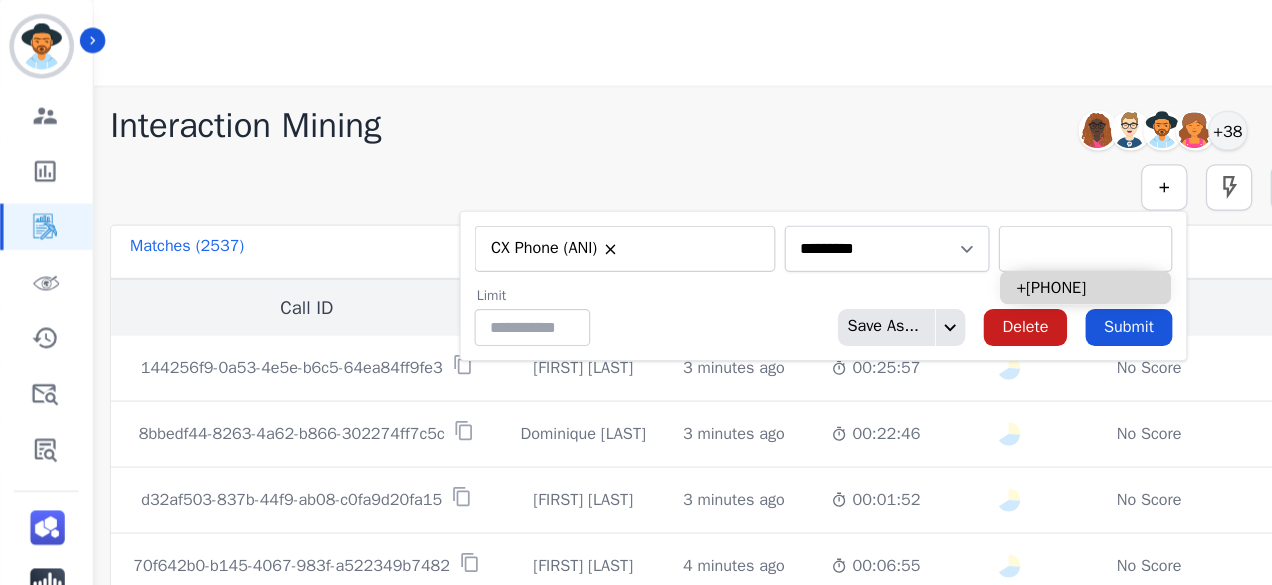 paste on "**********" 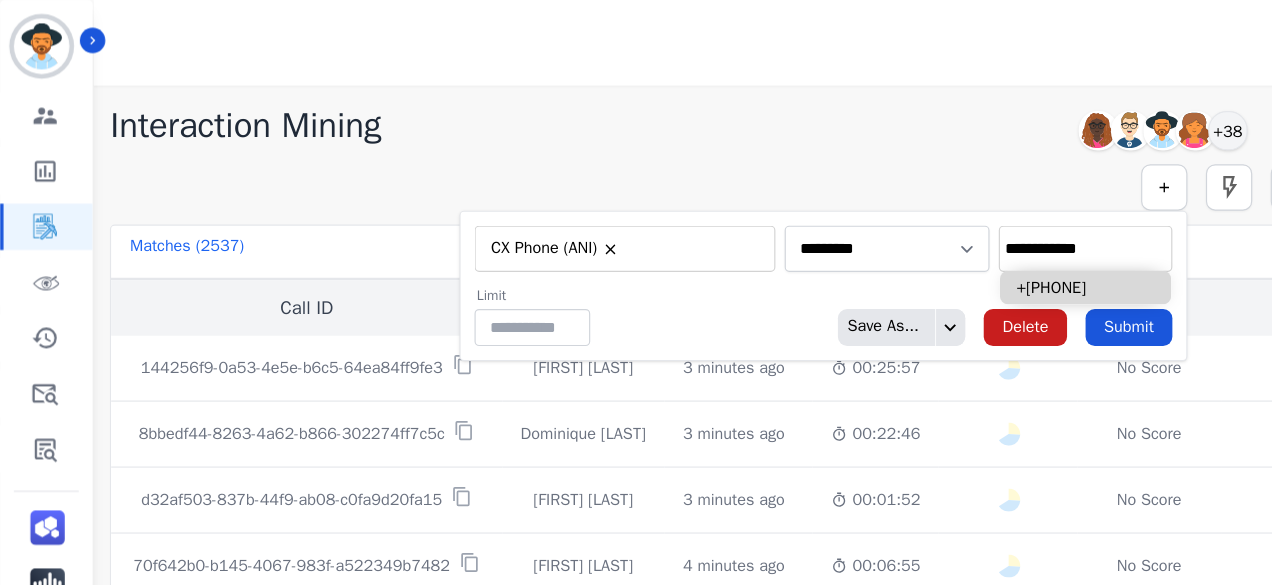 type on "**********" 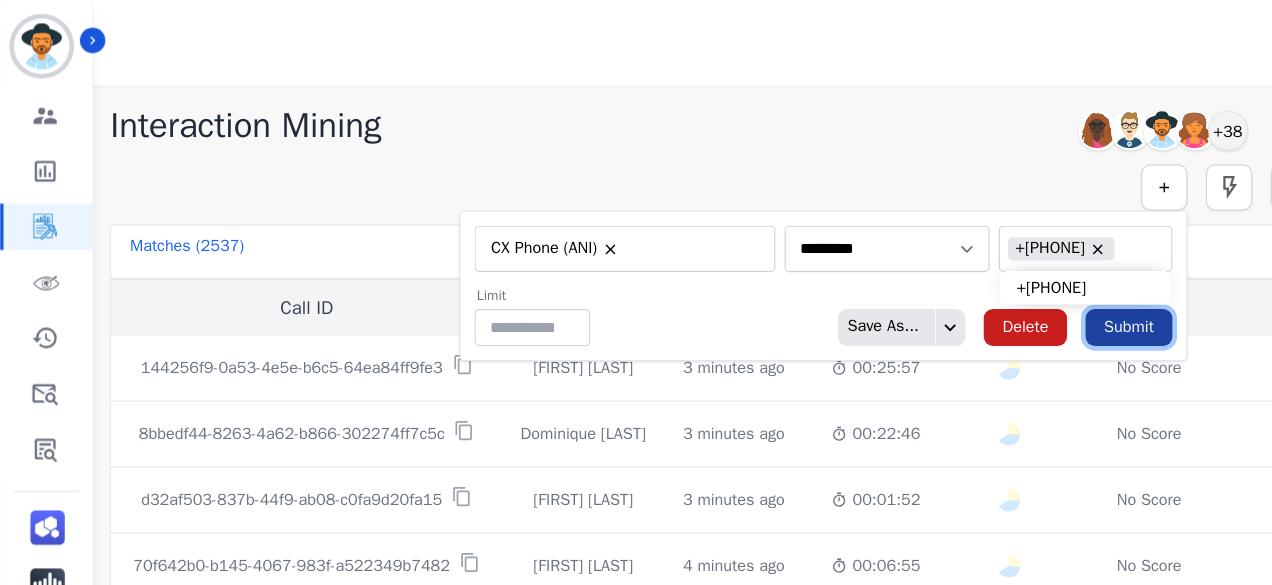 click on "Submit" at bounding box center (975, 283) 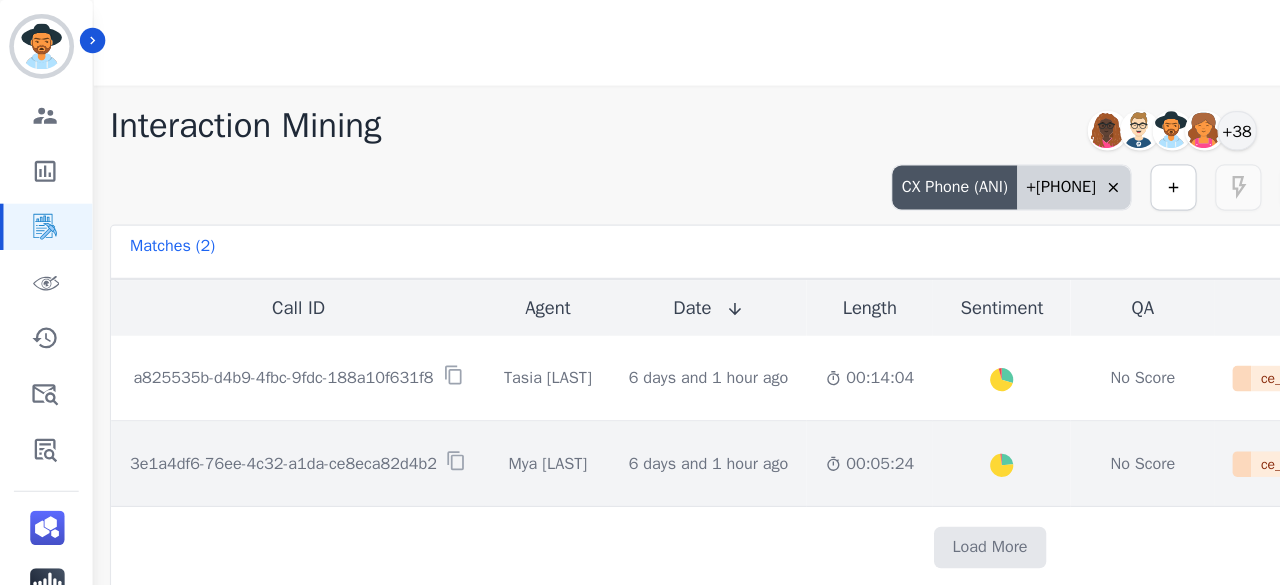 click on "Created with Highcharts 10.2.0   Overall   Positive:   23.5   ( 23.5 )%   Neutral:   74.6   ( 74.6 )%   Negative:   1.9   ( 1.9 )%" 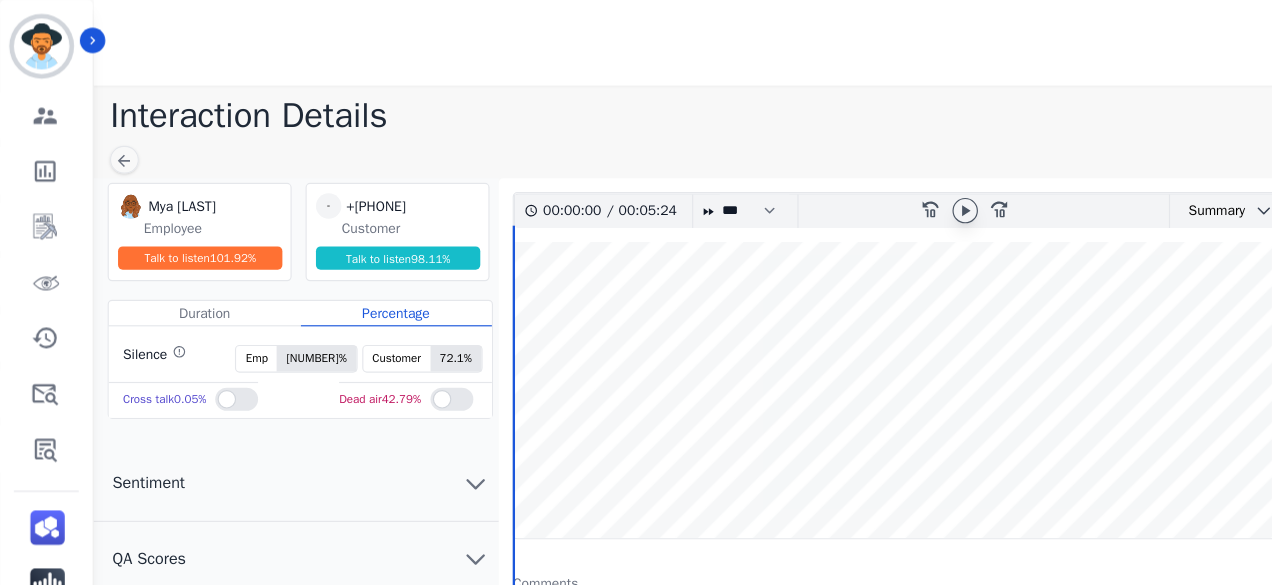 click 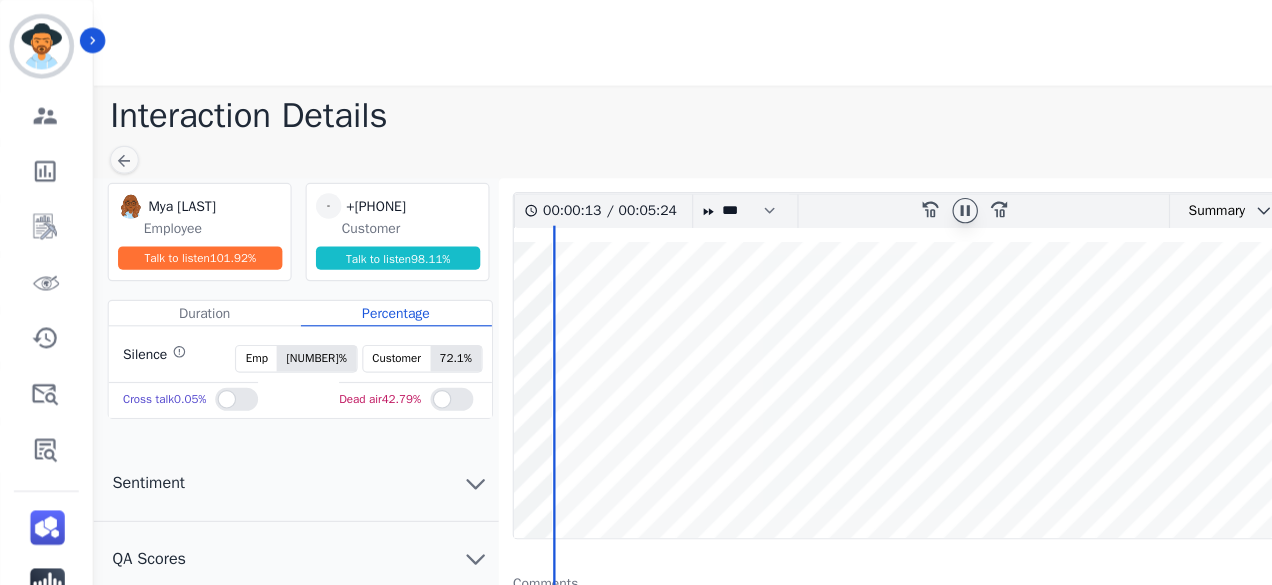click at bounding box center (854, 337) 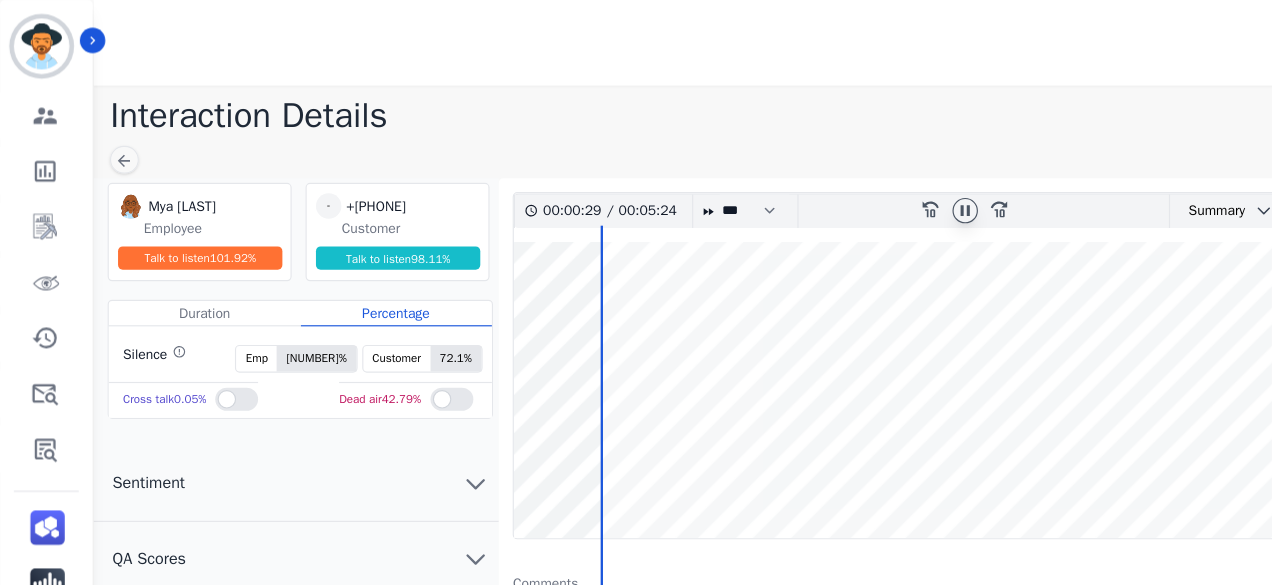 click at bounding box center (854, 337) 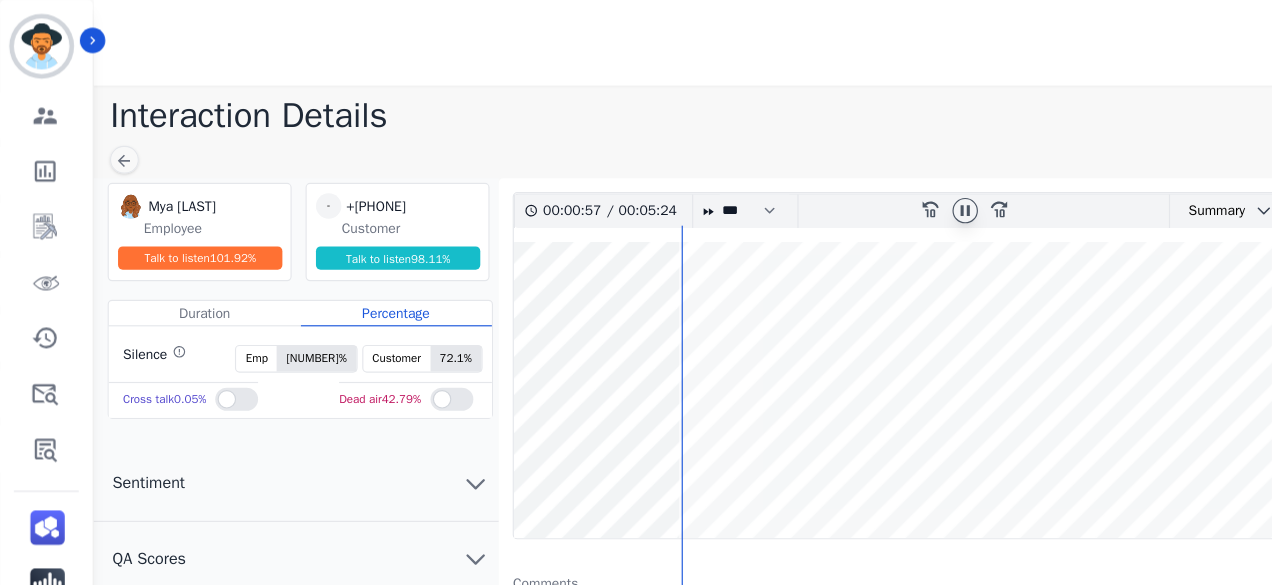 click at bounding box center (854, 337) 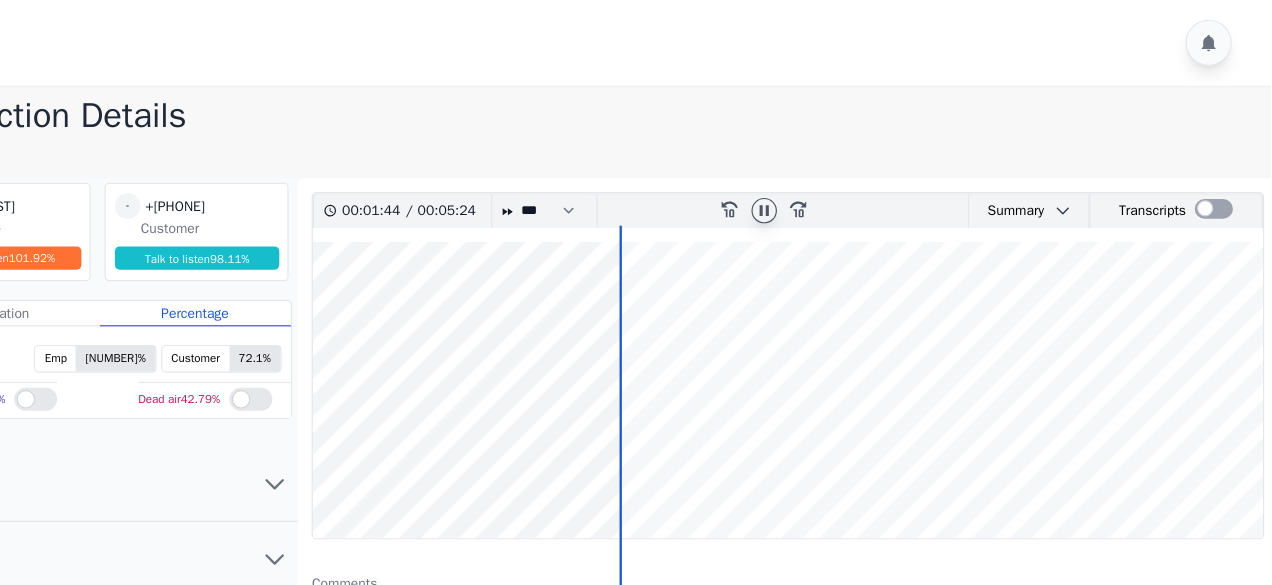 scroll, scrollTop: 0, scrollLeft: 0, axis: both 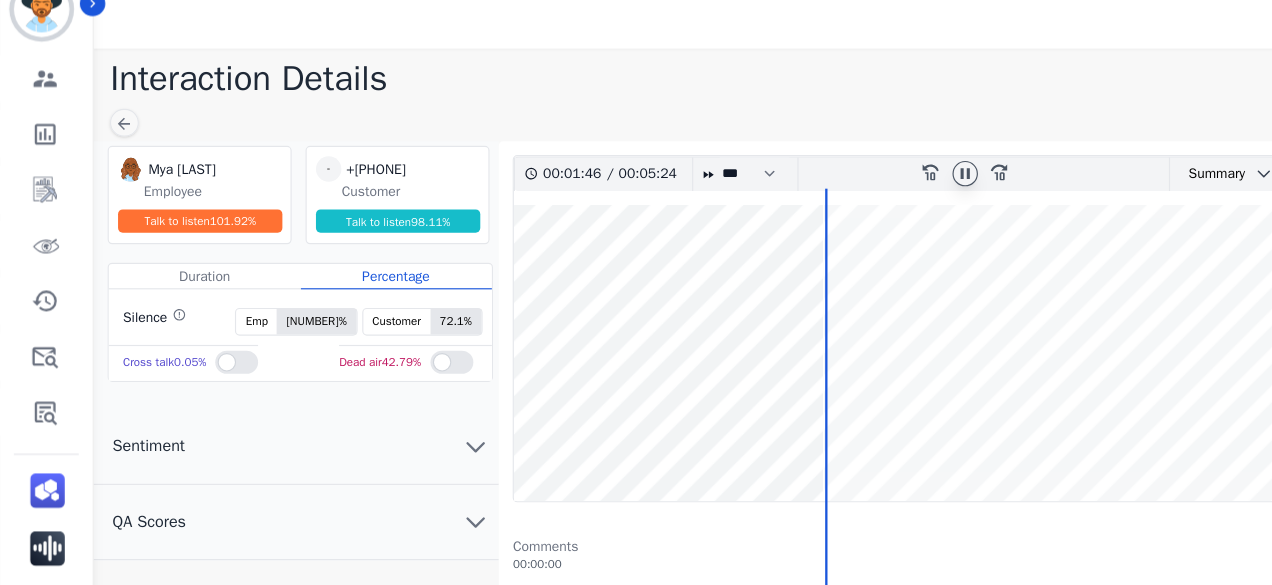 click 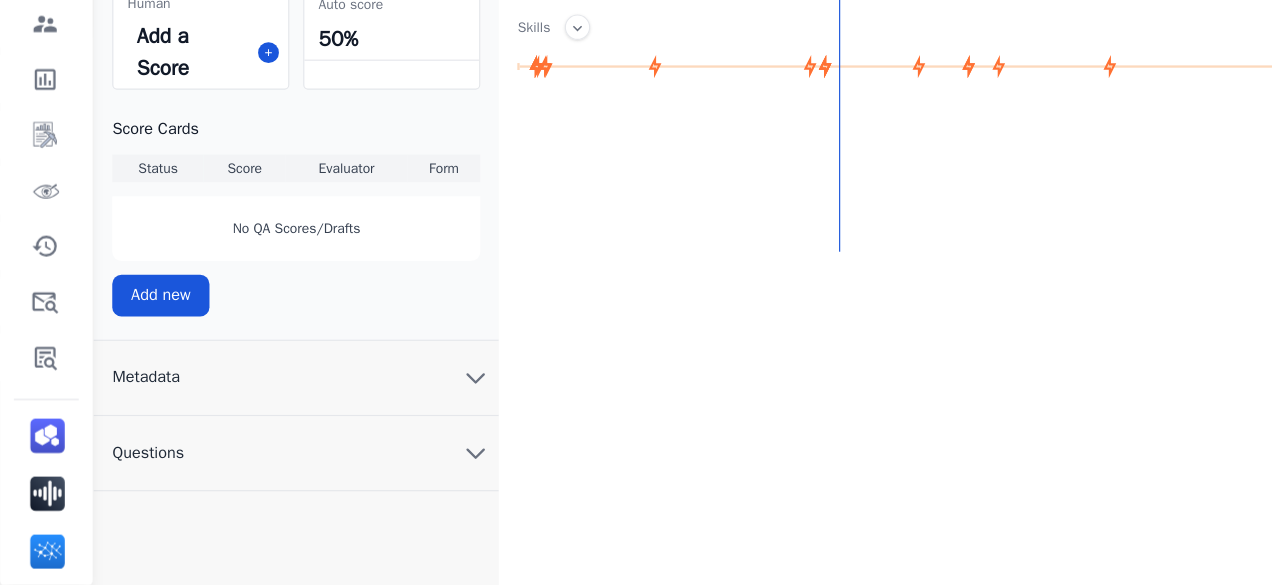 scroll, scrollTop: 490, scrollLeft: 0, axis: vertical 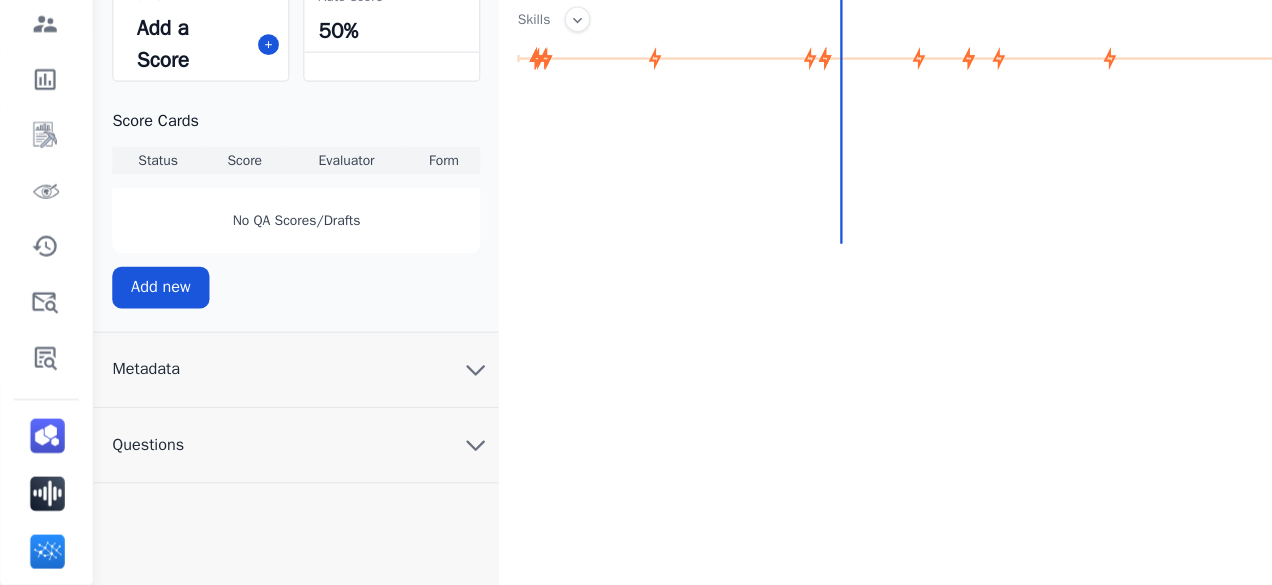 click on "Metadata" at bounding box center [256, 399] 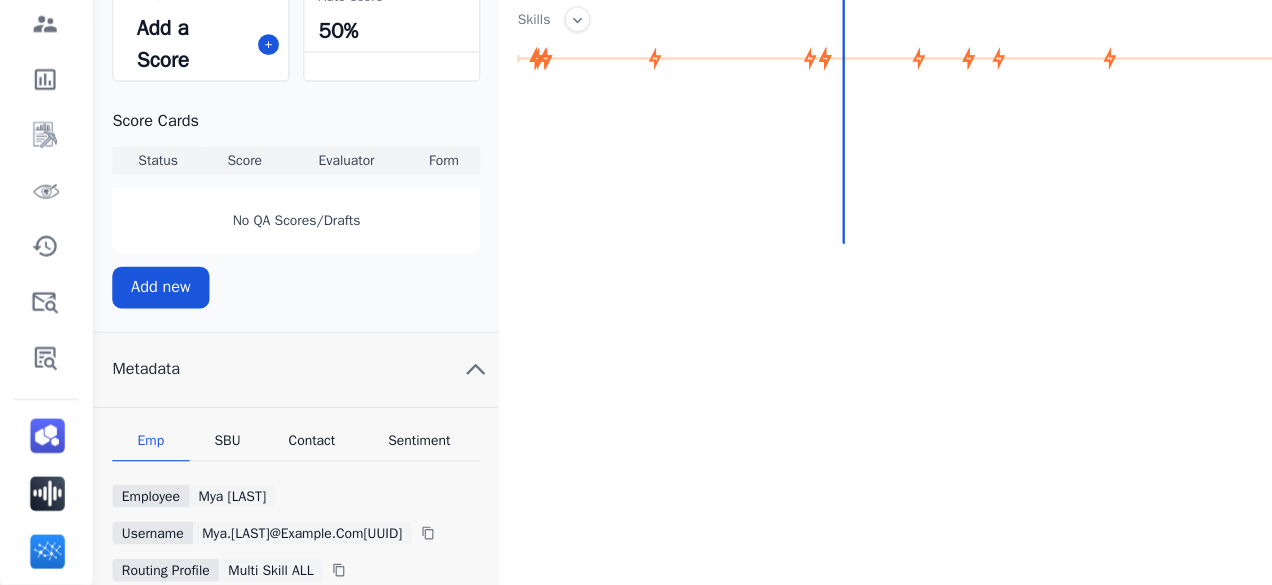 scroll, scrollTop: 610, scrollLeft: 0, axis: vertical 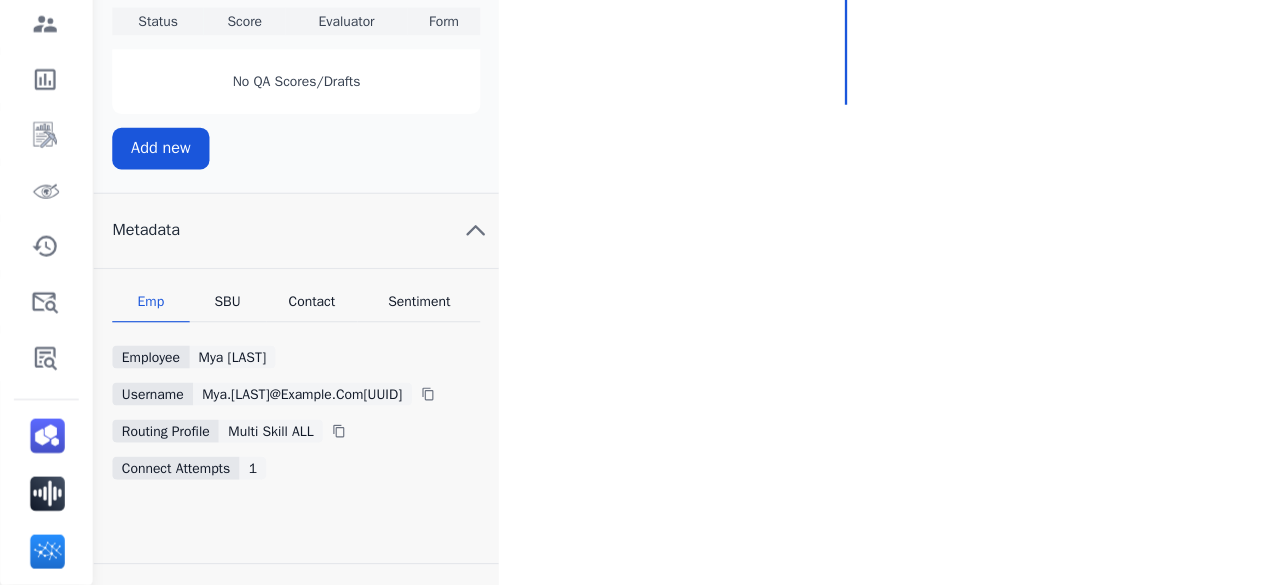 click on "Contact" at bounding box center (270, 345) 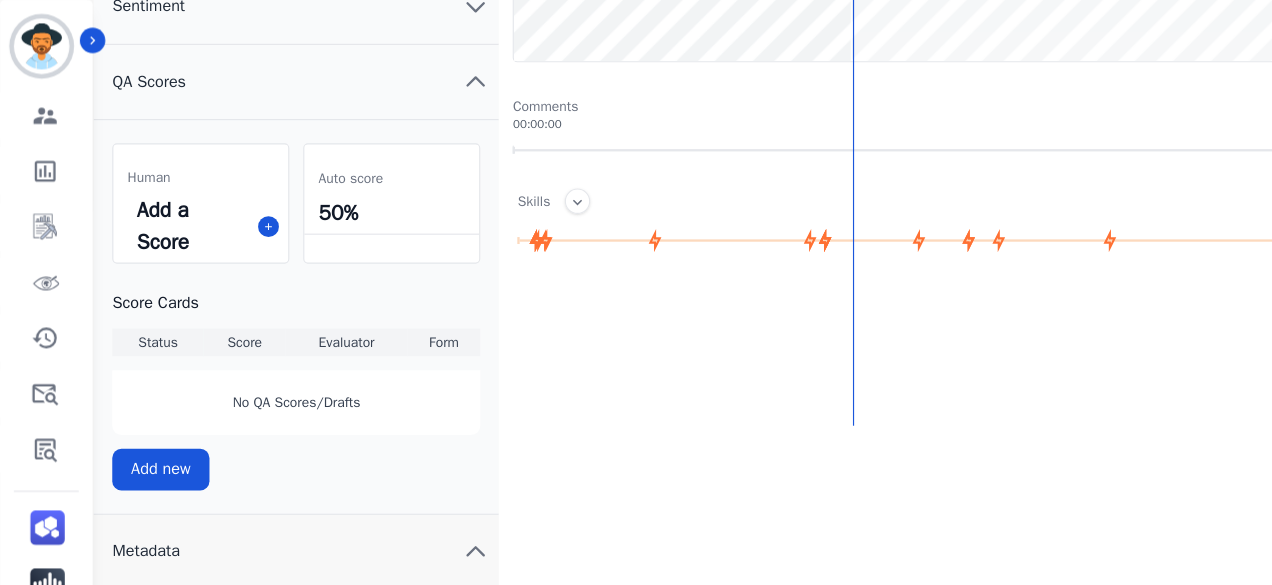 scroll, scrollTop: 0, scrollLeft: 0, axis: both 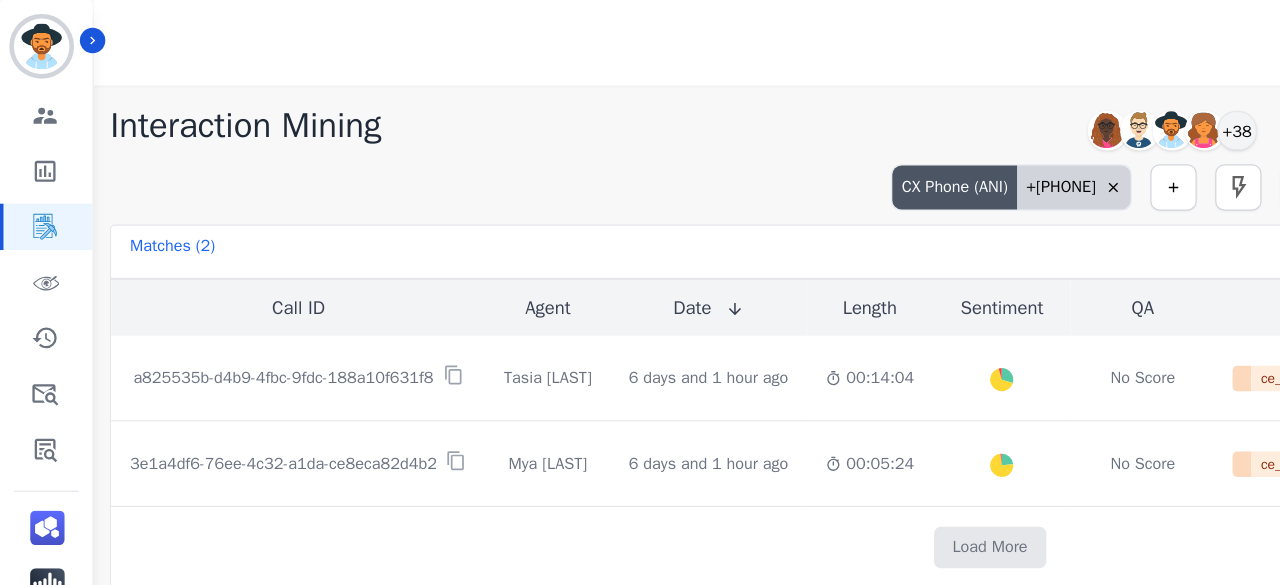 click on "CX Phone (ANI)" at bounding box center (825, 162) 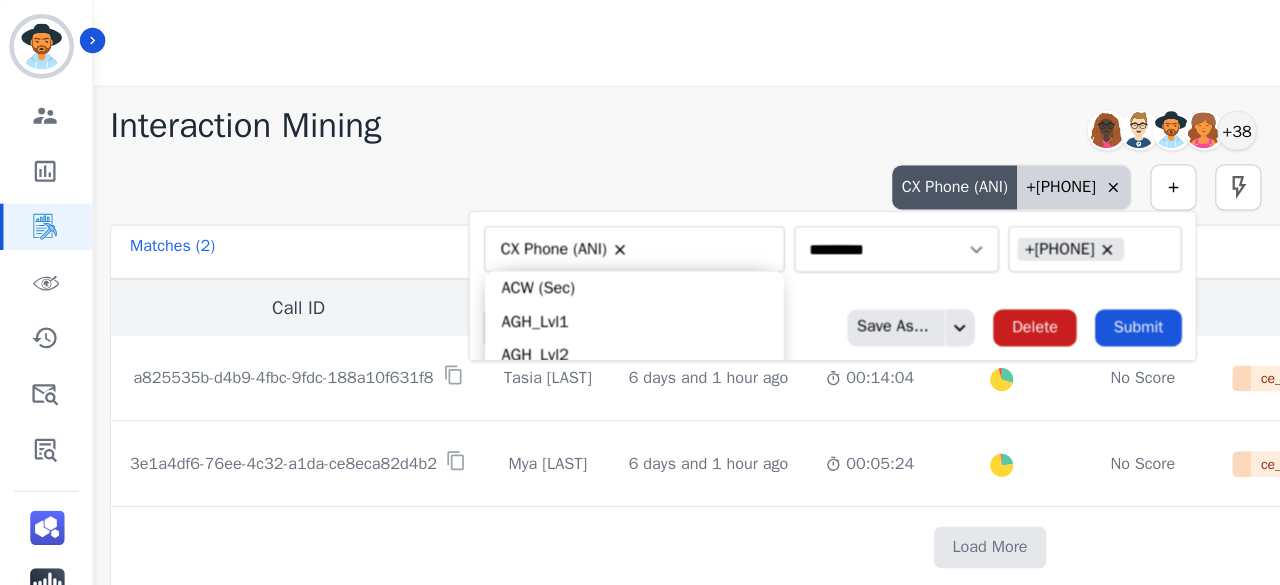 click at bounding box center [608, 215] 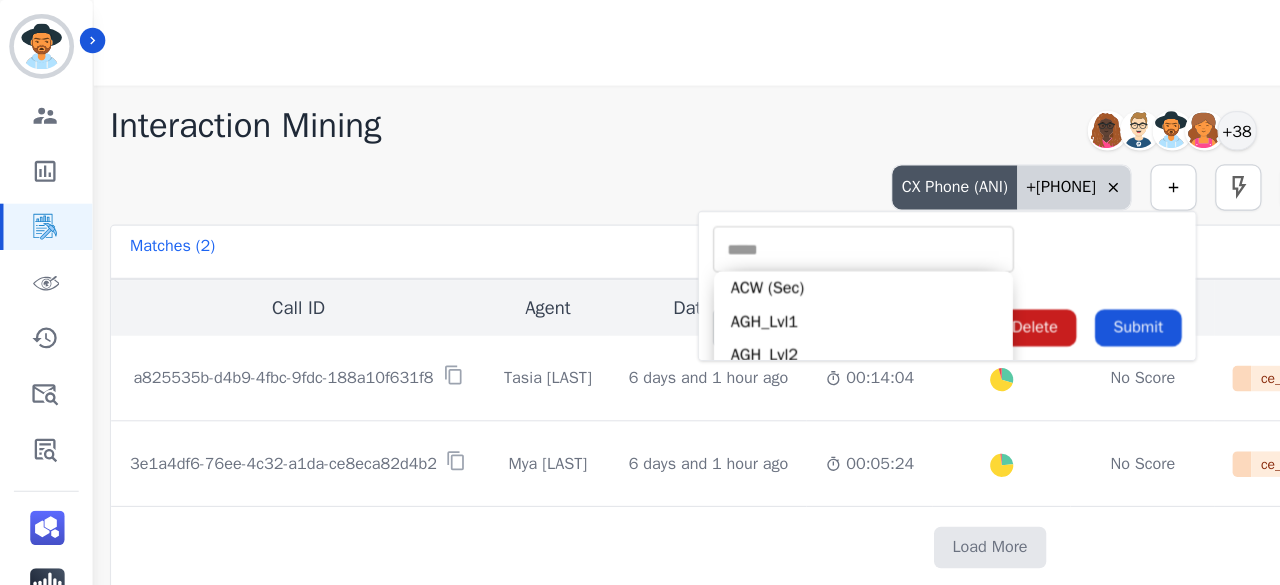 type on "*" 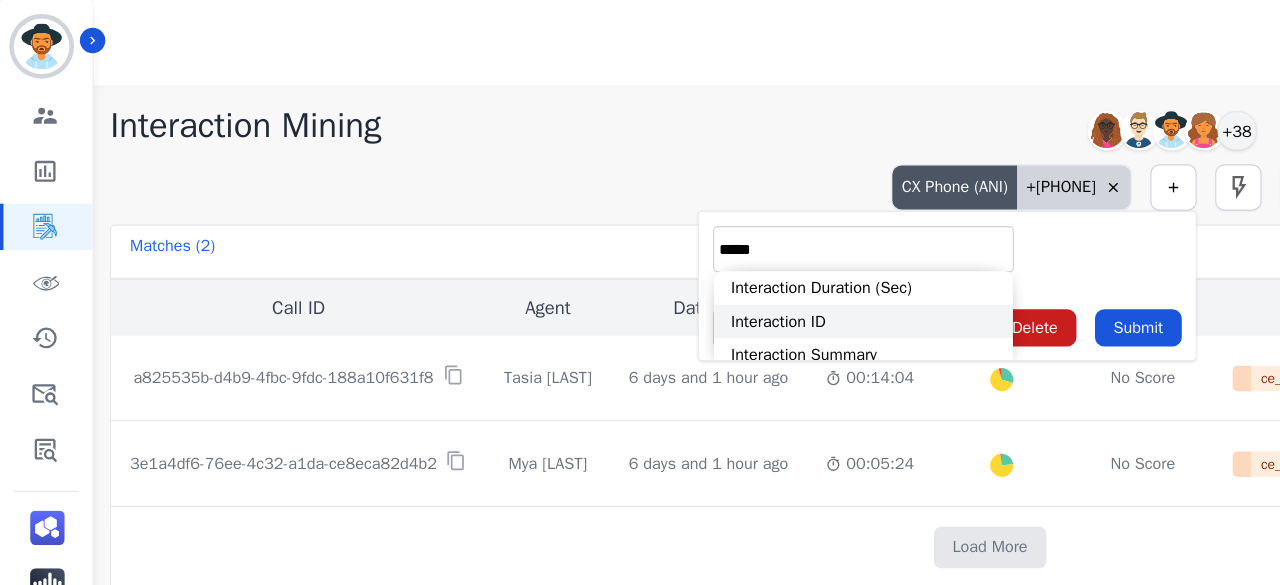 type on "*****" 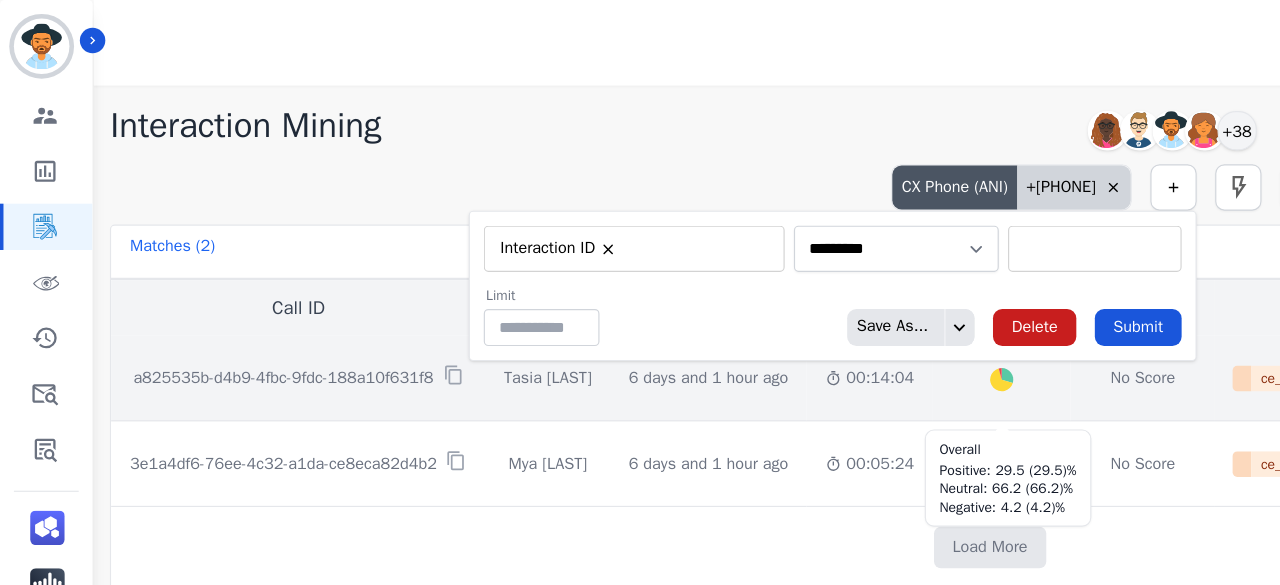click on "Created with Highcharts 10.2.0" 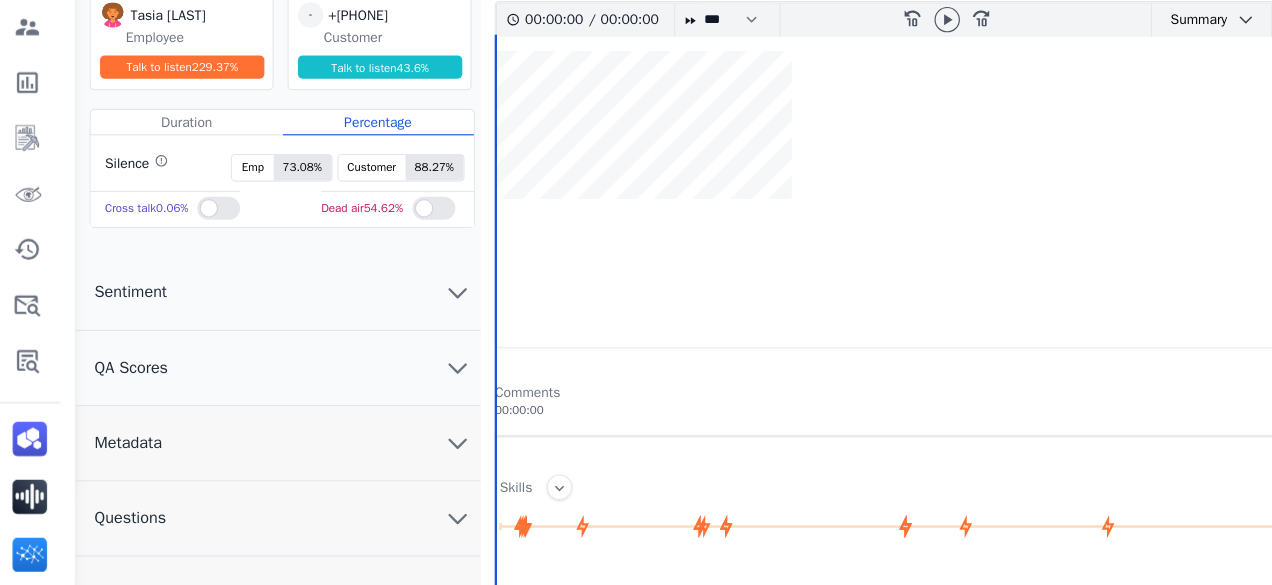 scroll, scrollTop: 88, scrollLeft: 0, axis: vertical 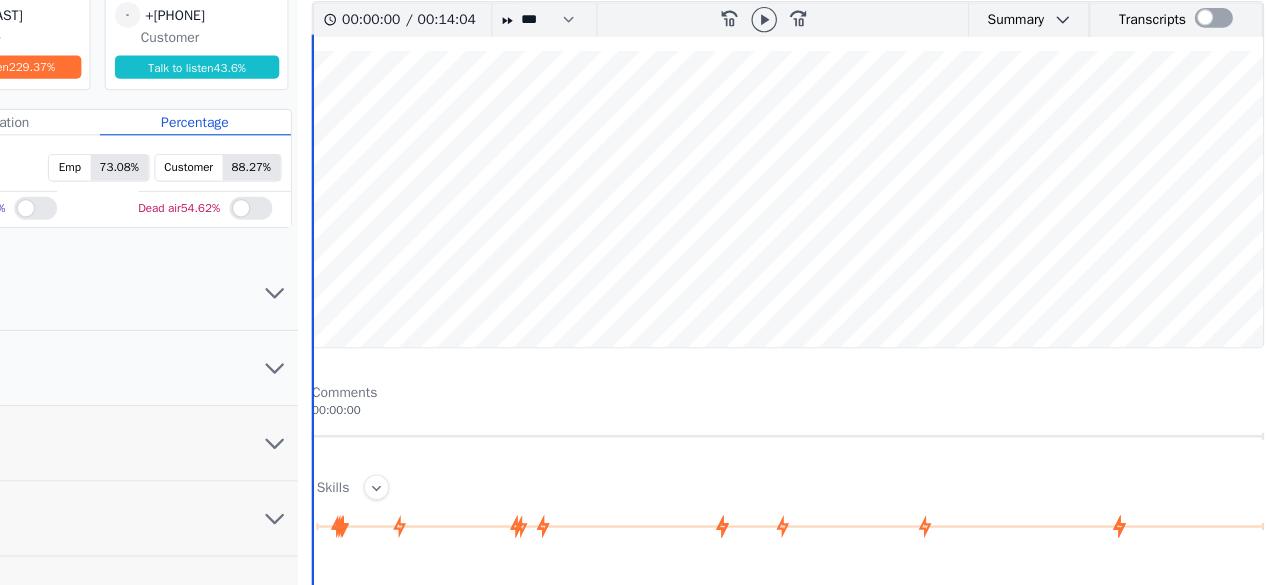 click at bounding box center [854, 249] 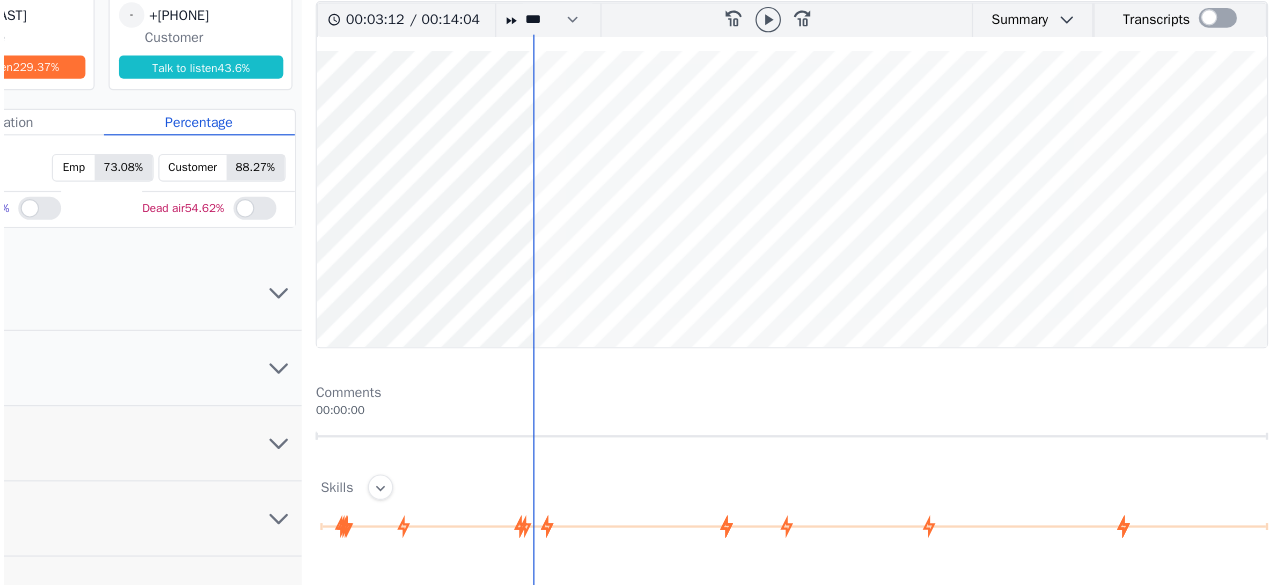 scroll, scrollTop: 0, scrollLeft: 0, axis: both 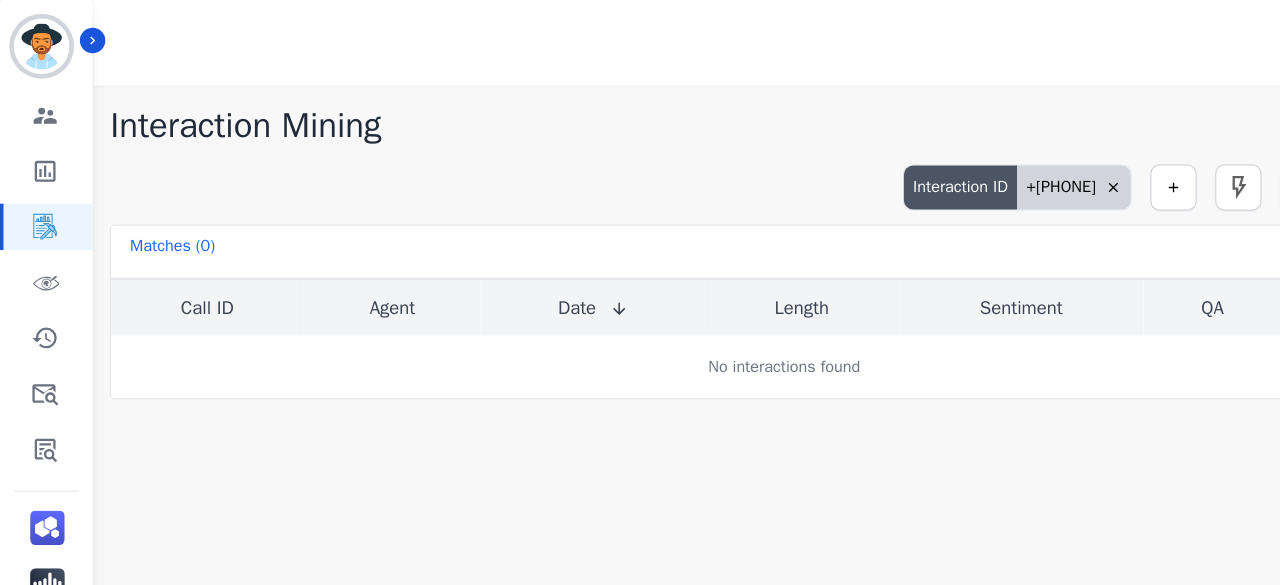 click on "+[PHONE]" at bounding box center (928, 162) 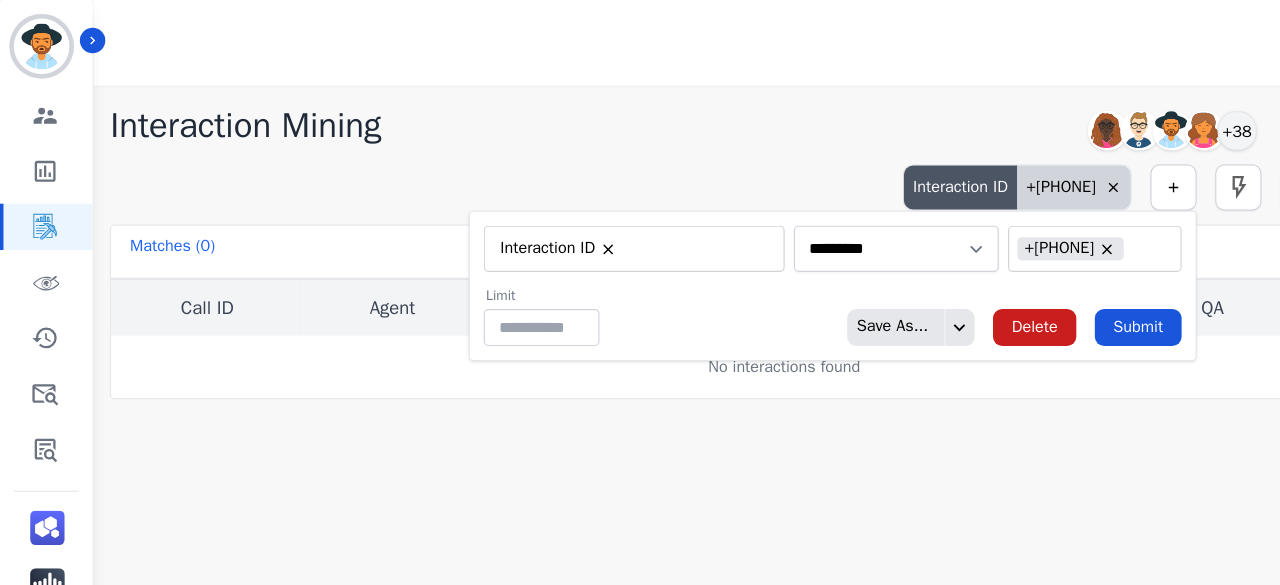 type on "**" 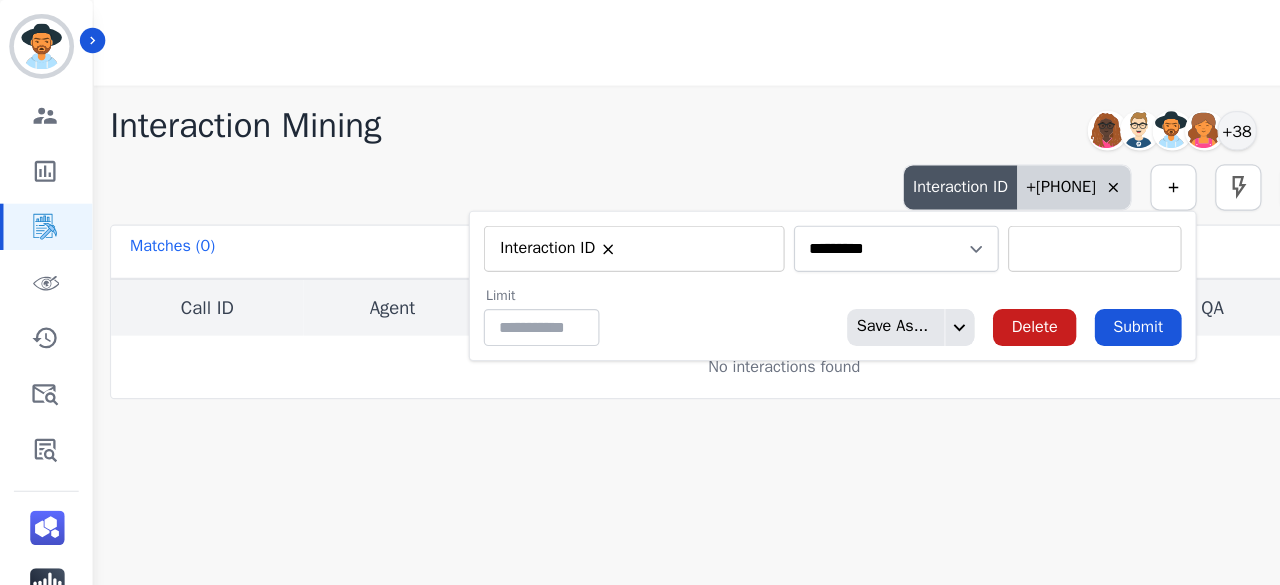 click at bounding box center [946, 215] 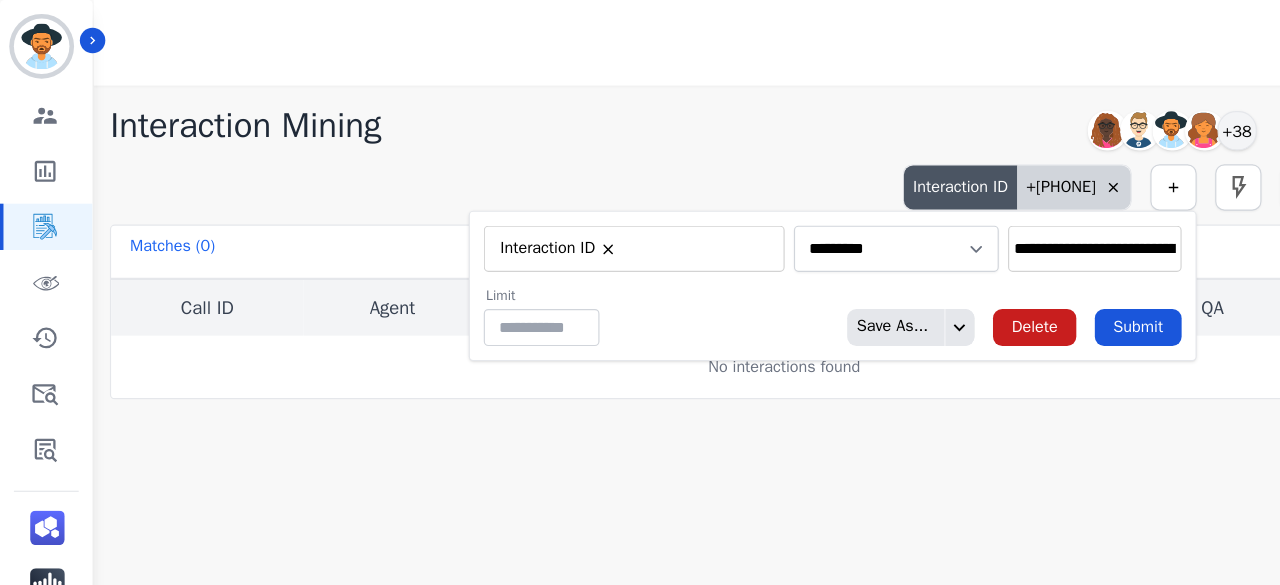 scroll, scrollTop: 0, scrollLeft: 93, axis: horizontal 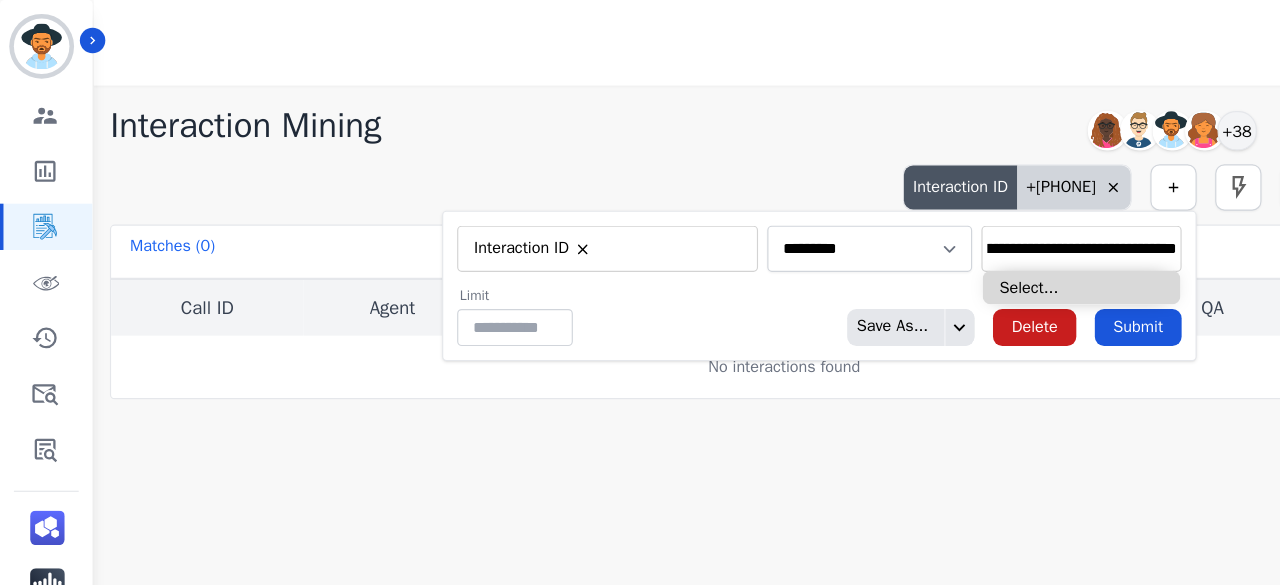 type on "**********" 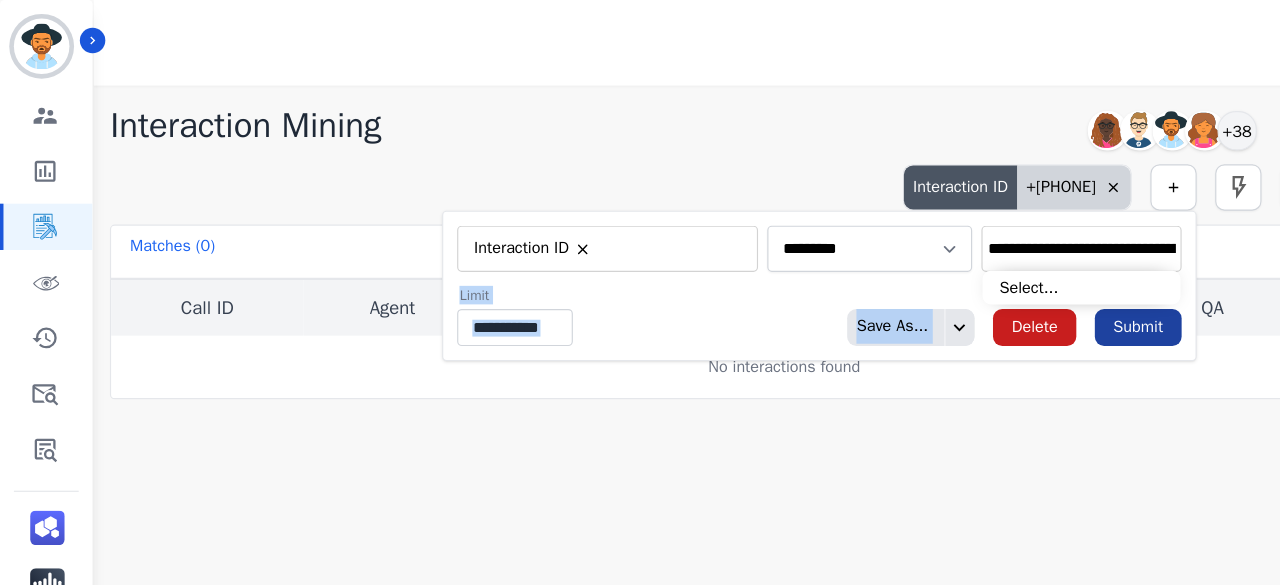 drag, startPoint x: 961, startPoint y: 246, endPoint x: 974, endPoint y: 282, distance: 38.27532 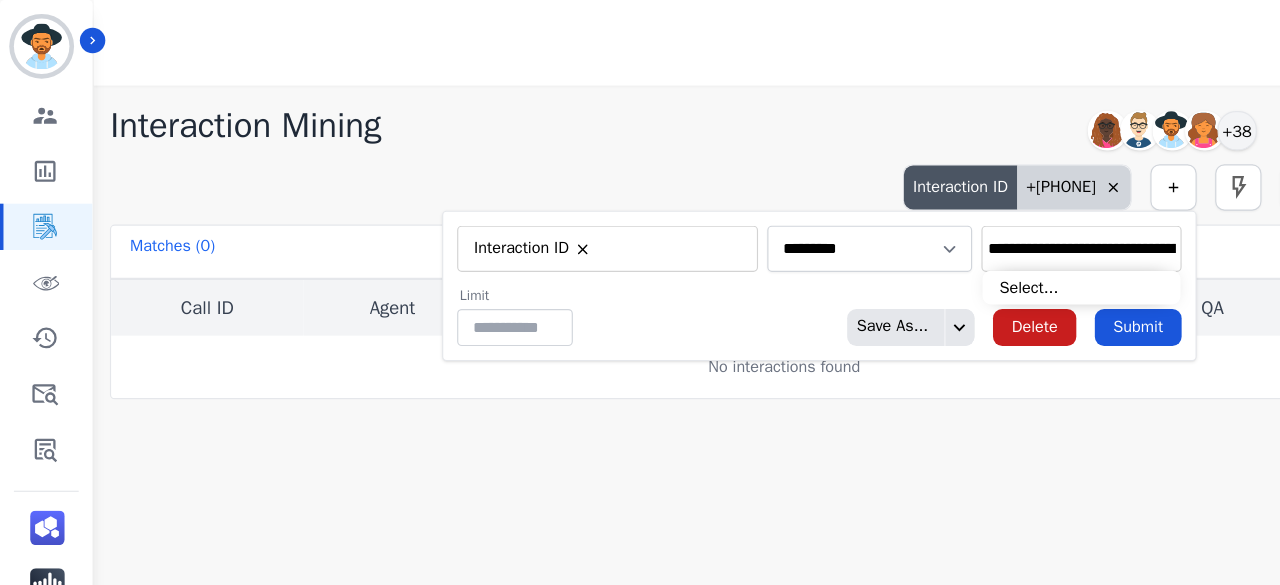 click on "**********" at bounding box center [934, 215] 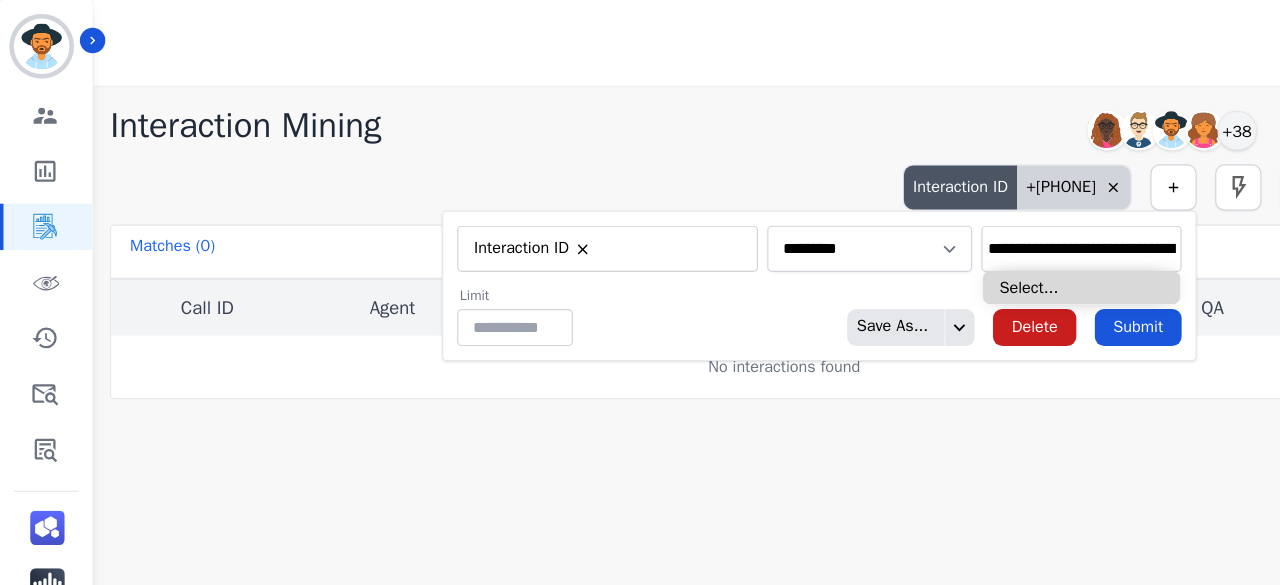 type on "**********" 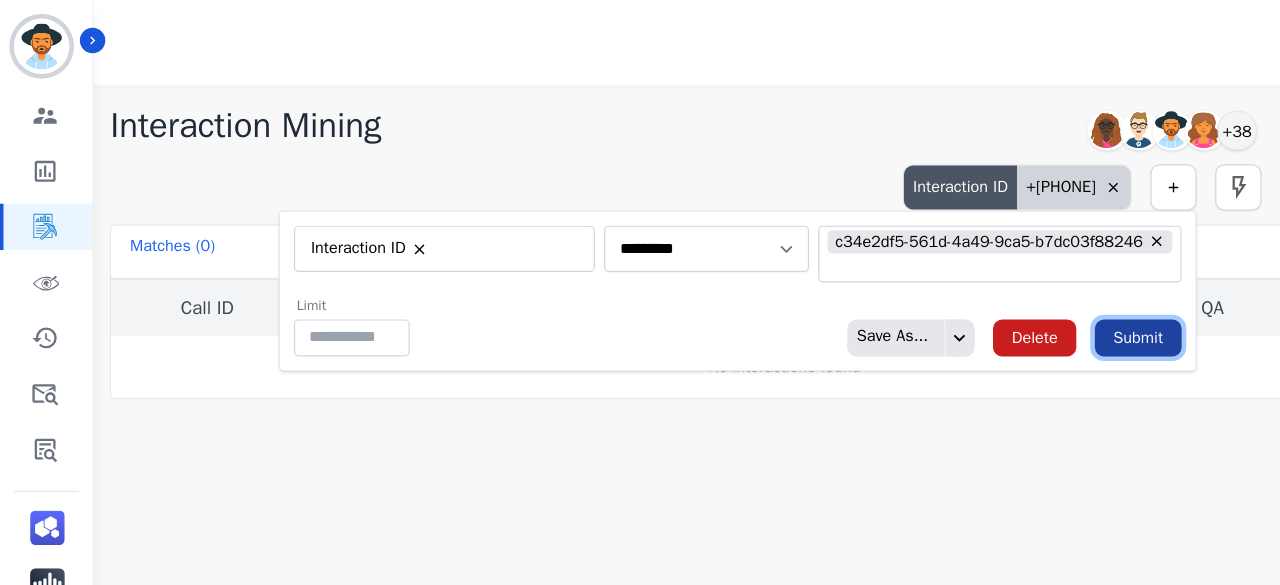 click on "Submit" at bounding box center [983, 292] 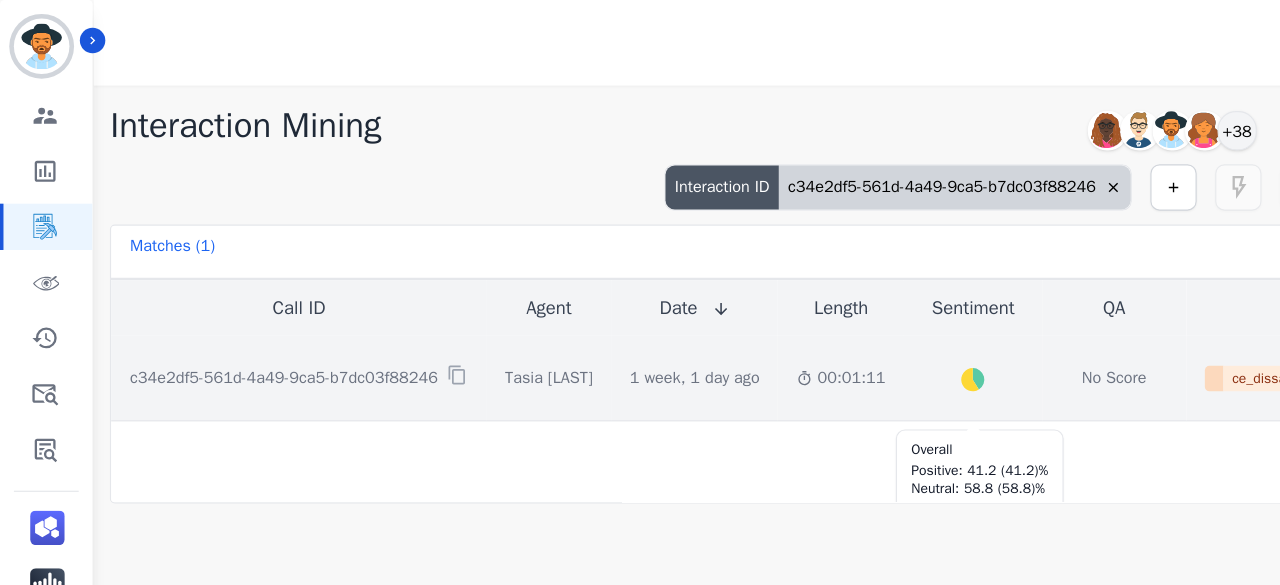 click on "Created with Highcharts 10.2.0" 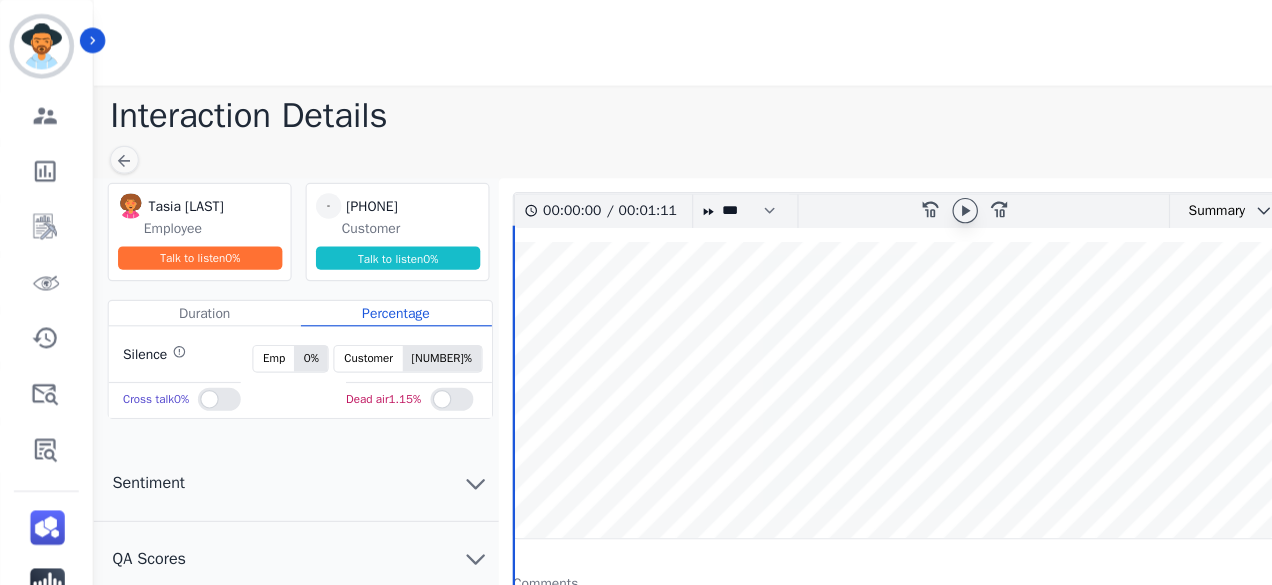 click 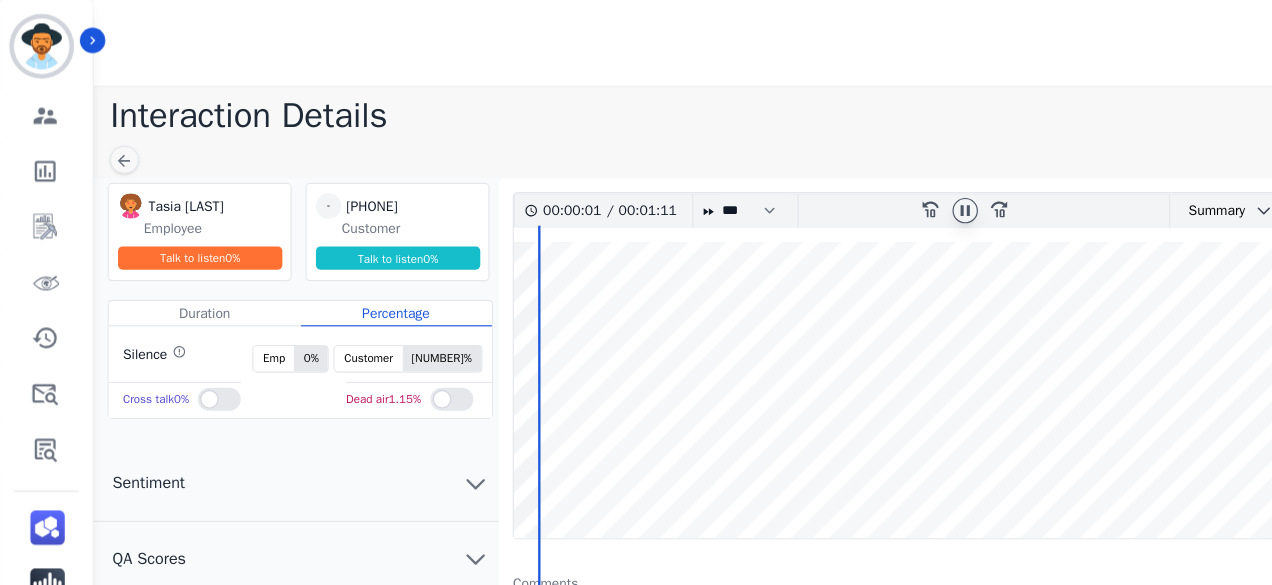 click at bounding box center [854, 337] 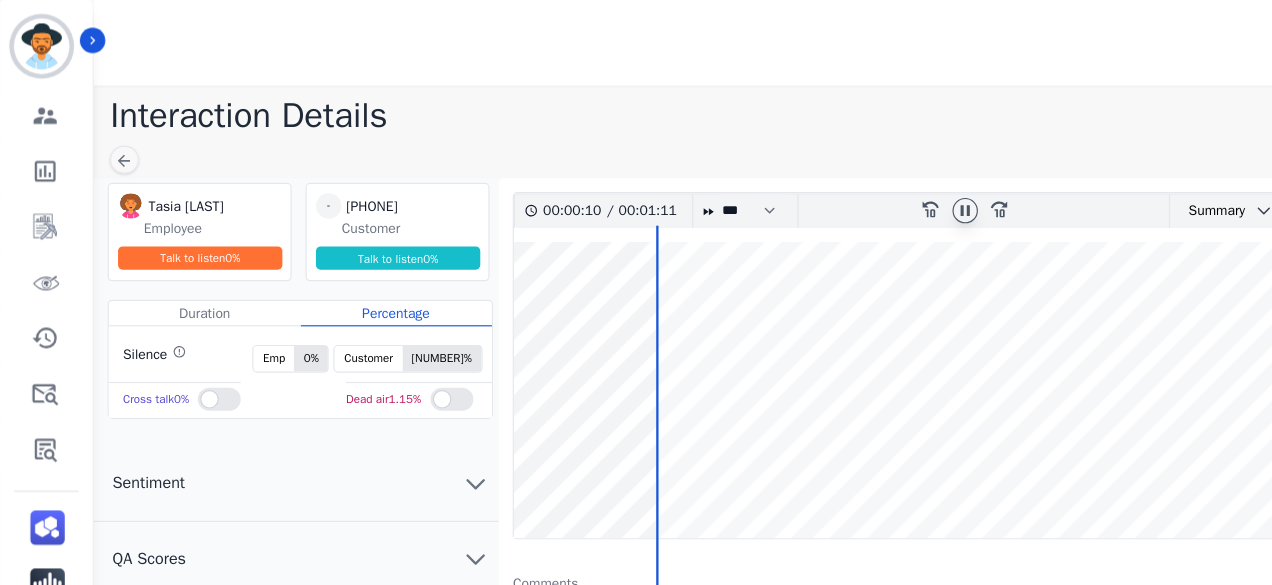 click at bounding box center [854, 337] 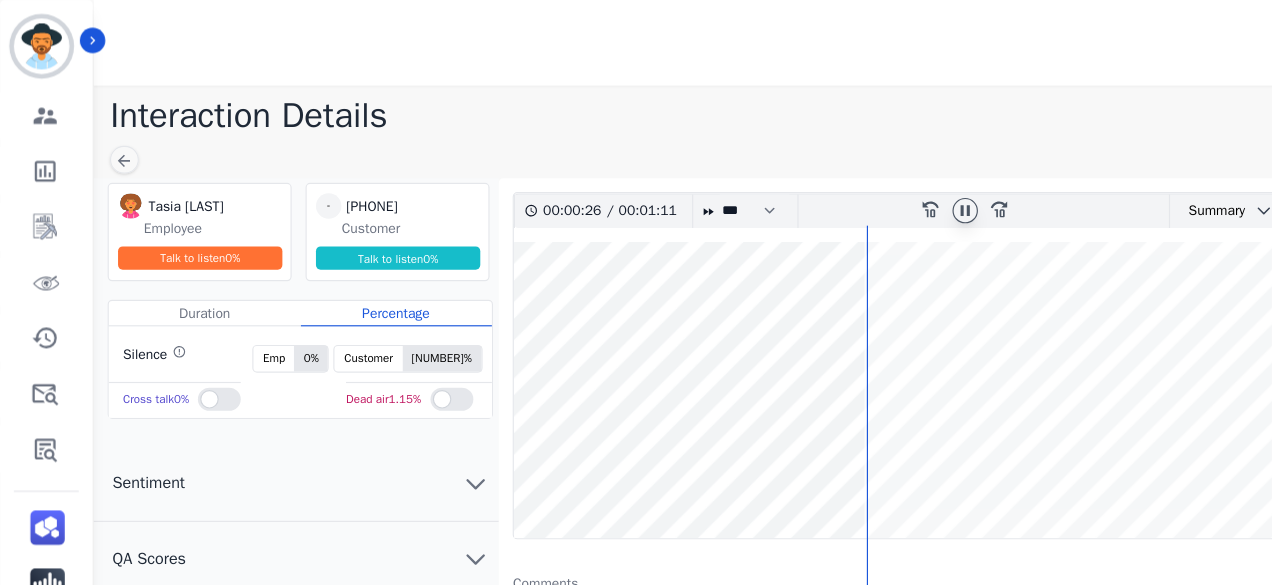 click 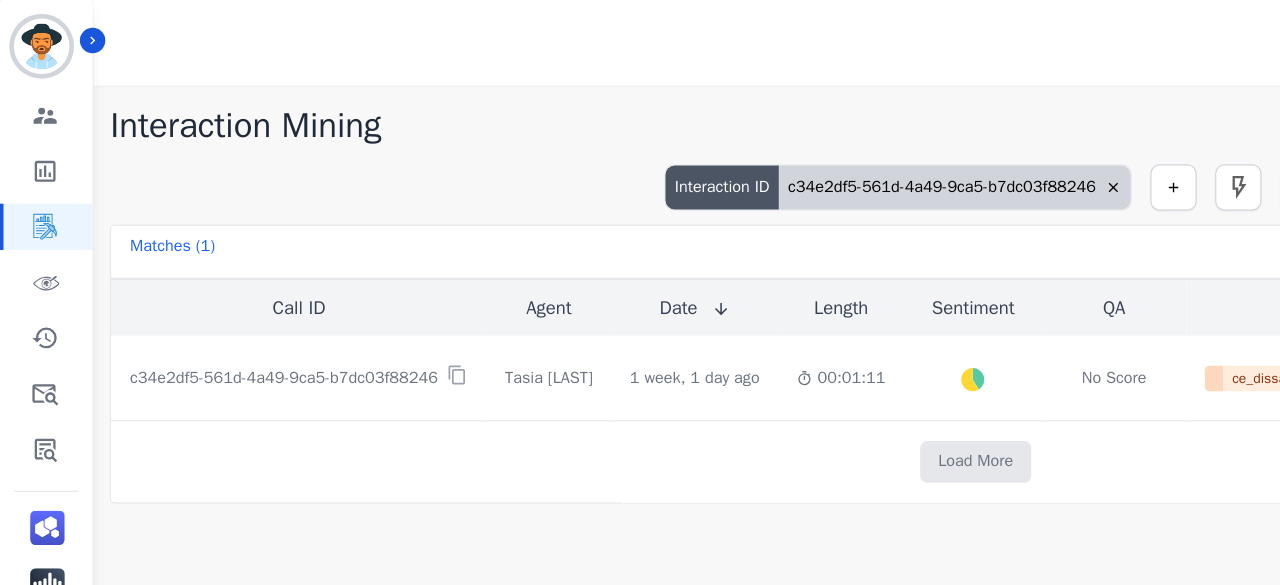 click on "c34e2df5-561d-4a49-9ca5-b7dc03f88246" at bounding box center [825, 162] 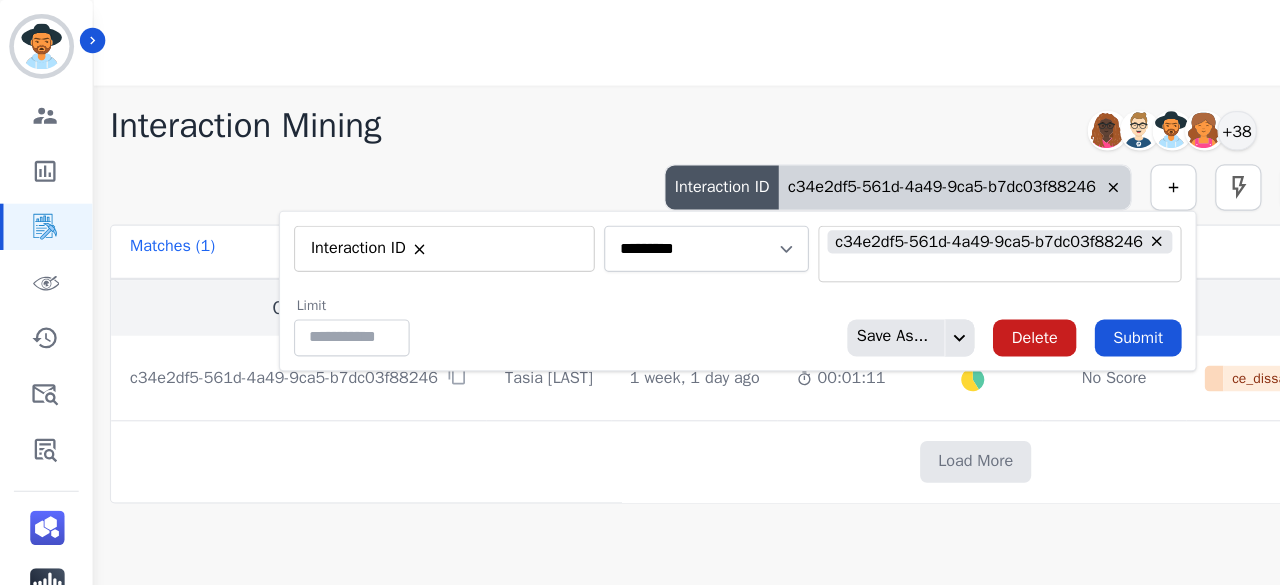 type on "**" 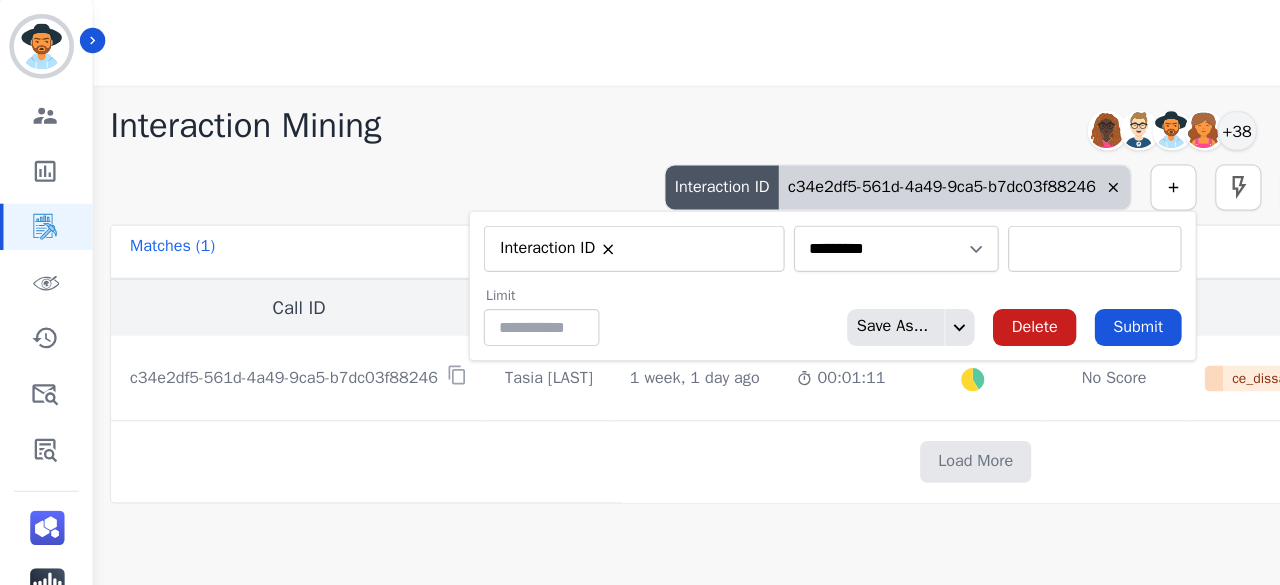 click at bounding box center [946, 215] 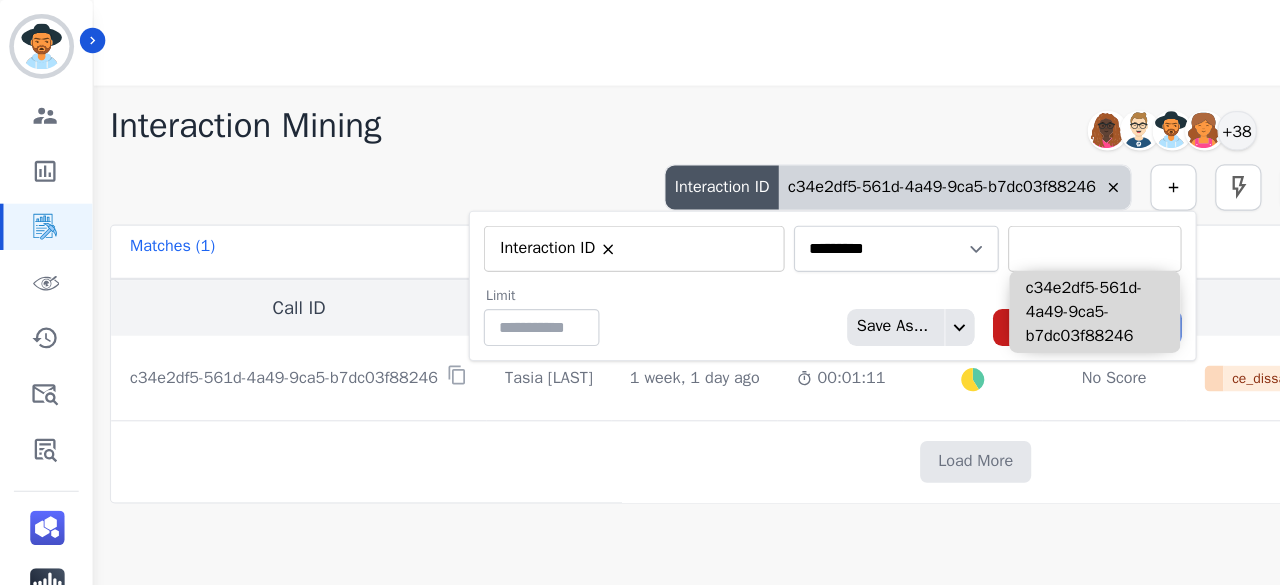 paste on "**********" 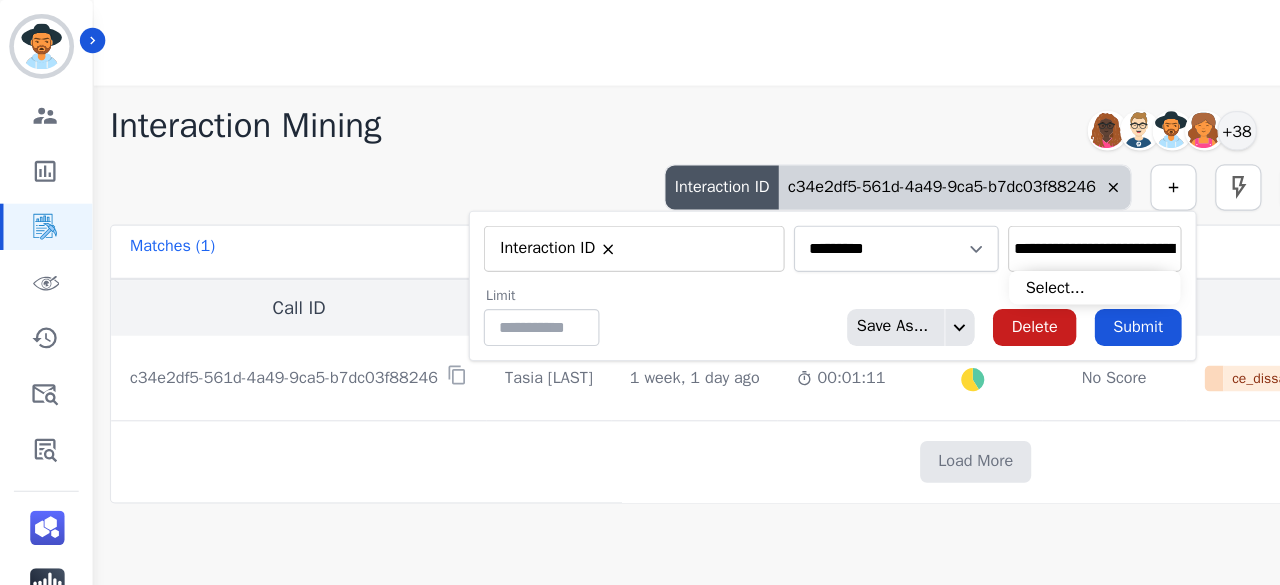 scroll, scrollTop: 0, scrollLeft: 90, axis: horizontal 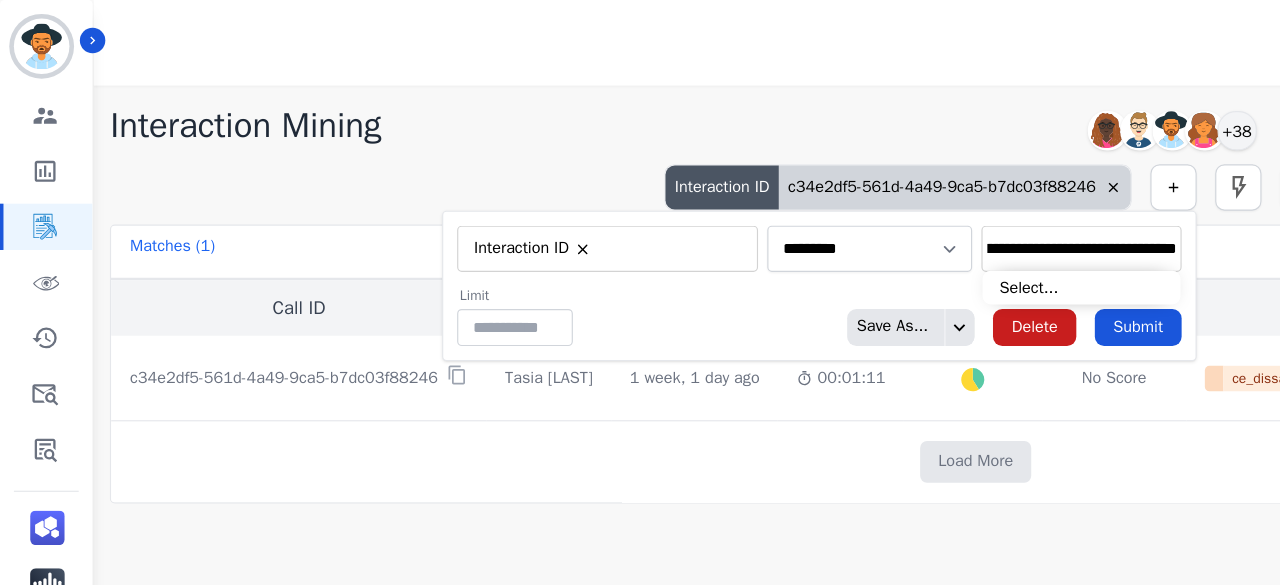 type on "**********" 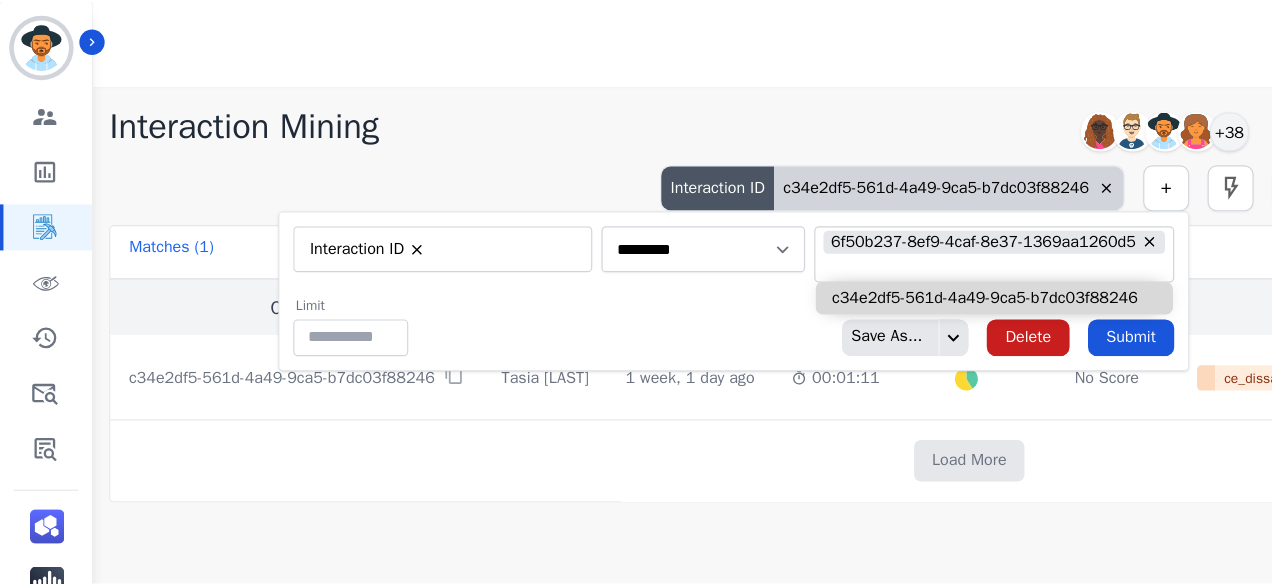 scroll, scrollTop: 0, scrollLeft: 0, axis: both 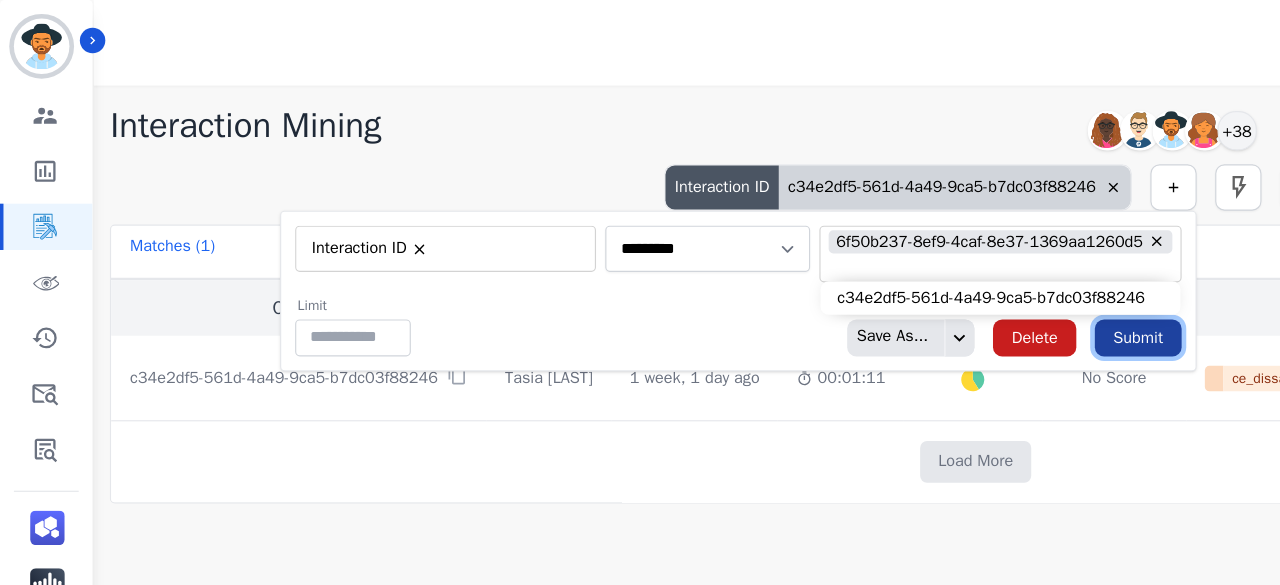 click on "Submit" at bounding box center (983, 292) 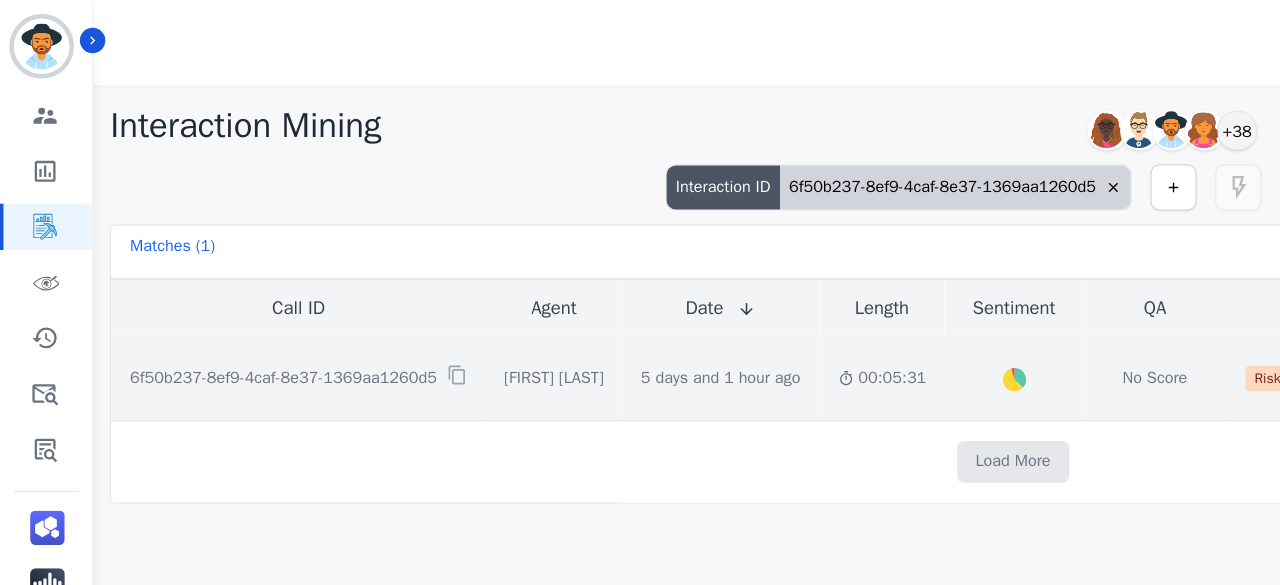 click on "00:05:31" 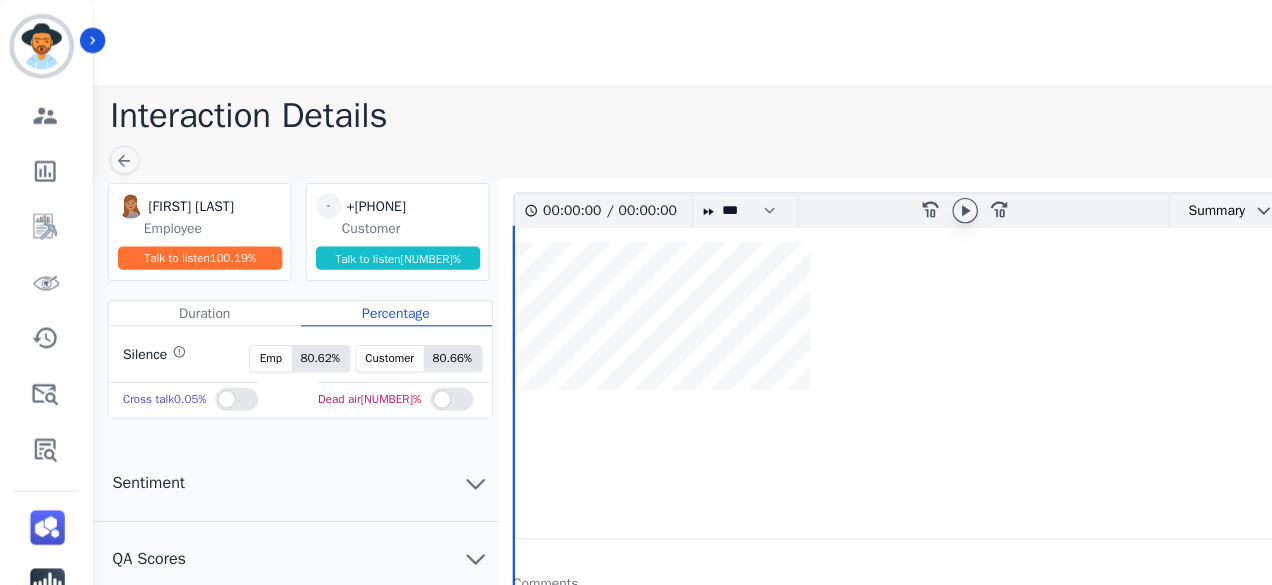 click 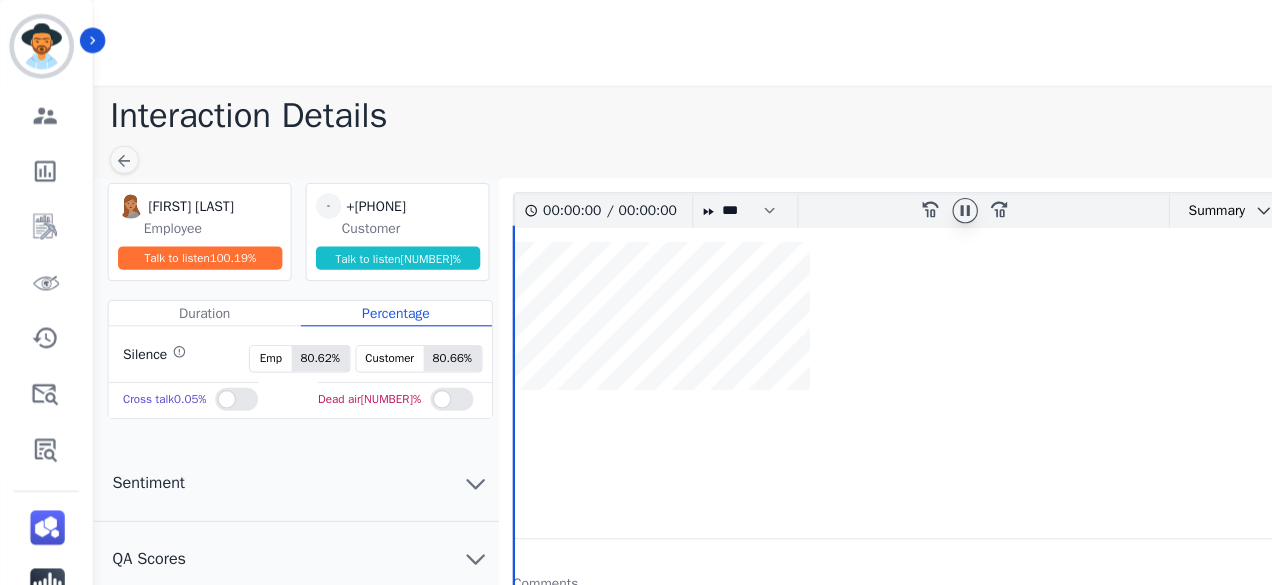 click at bounding box center [834, 182] 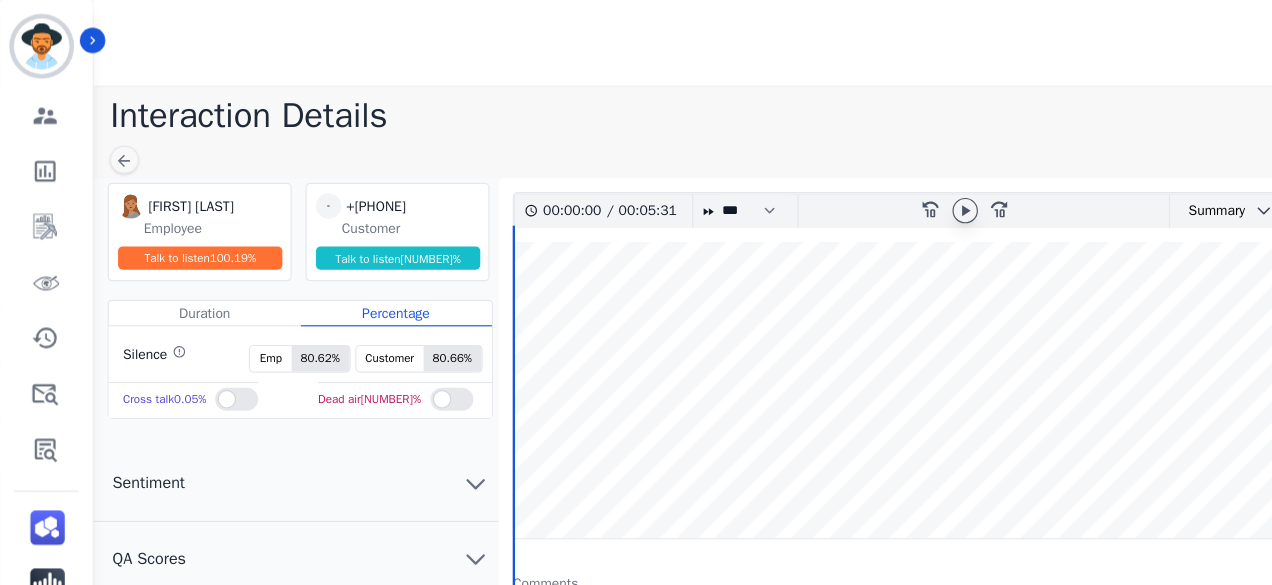 click at bounding box center [834, 182] 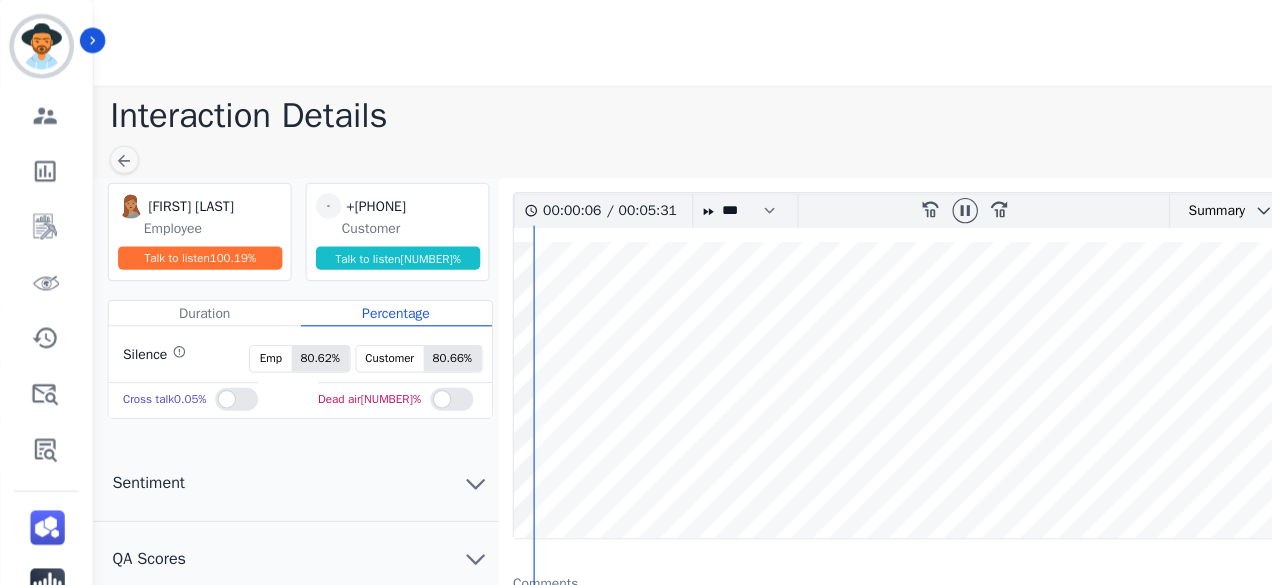 click at bounding box center (854, 337) 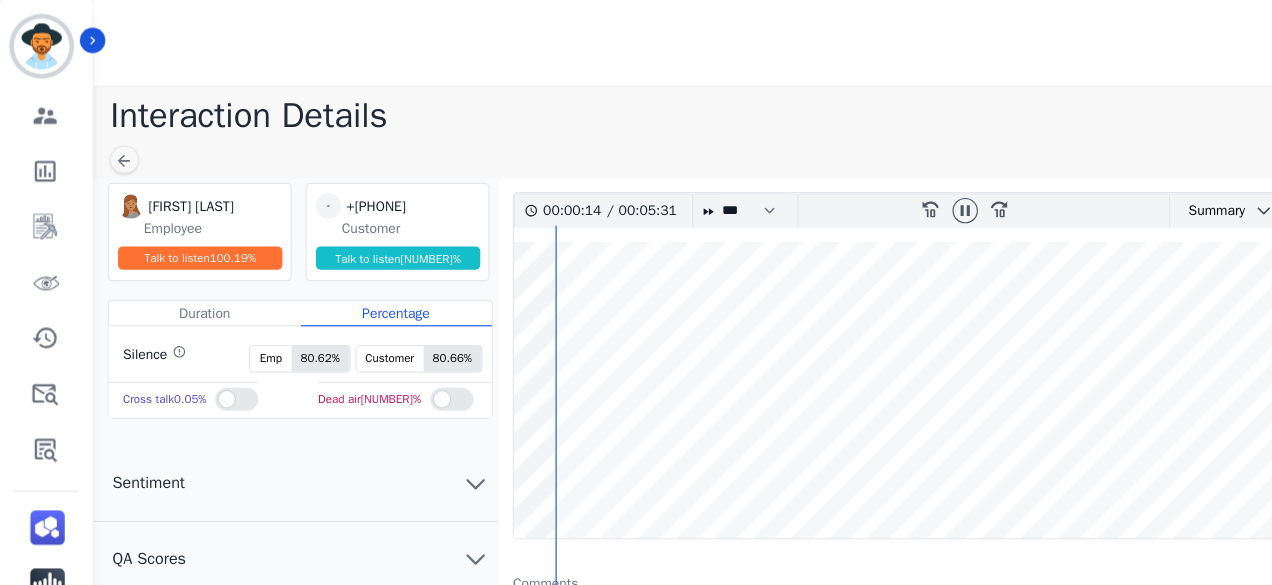 click at bounding box center [854, 337] 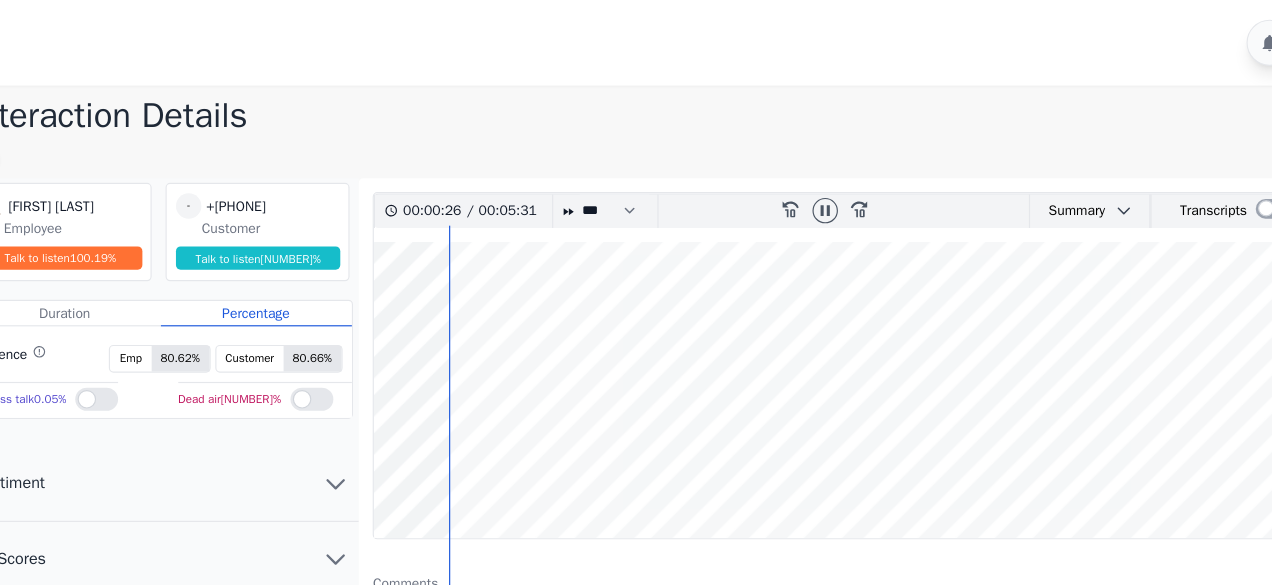 scroll, scrollTop: 0, scrollLeft: 0, axis: both 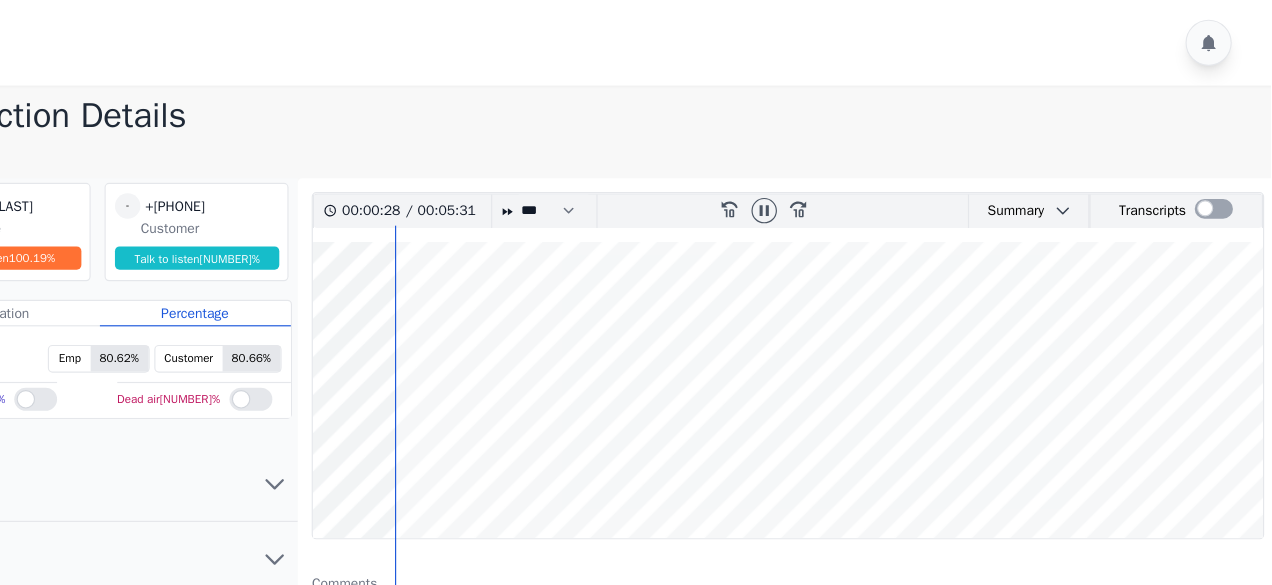 click at bounding box center [854, 337] 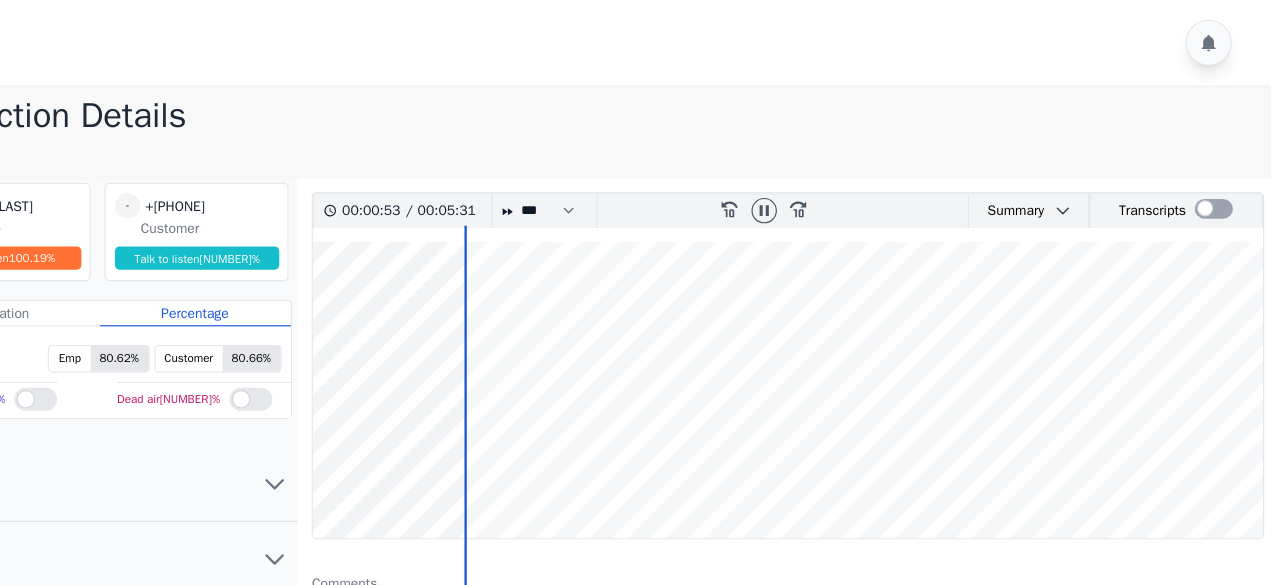 click at bounding box center (854, 337) 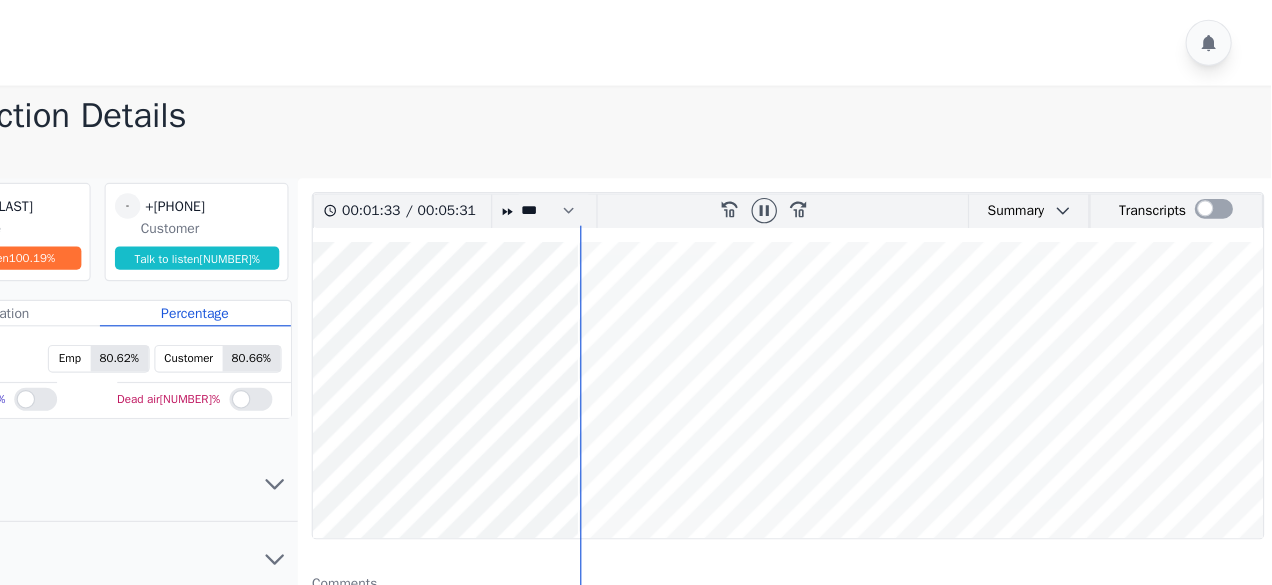 click at bounding box center (854, 337) 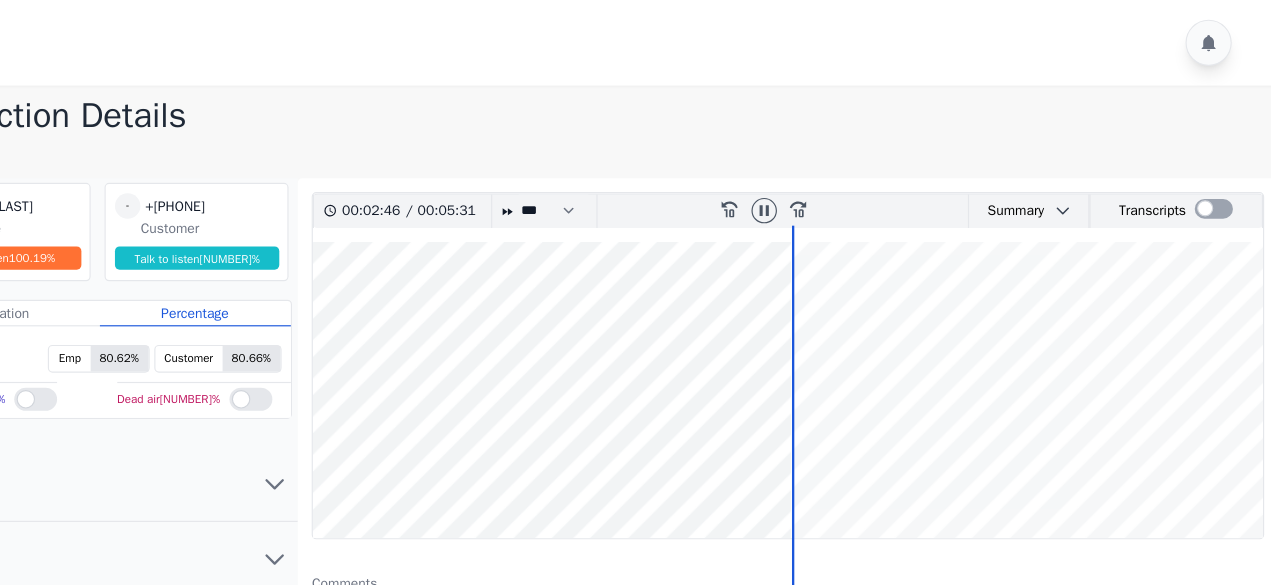 click at bounding box center [854, 337] 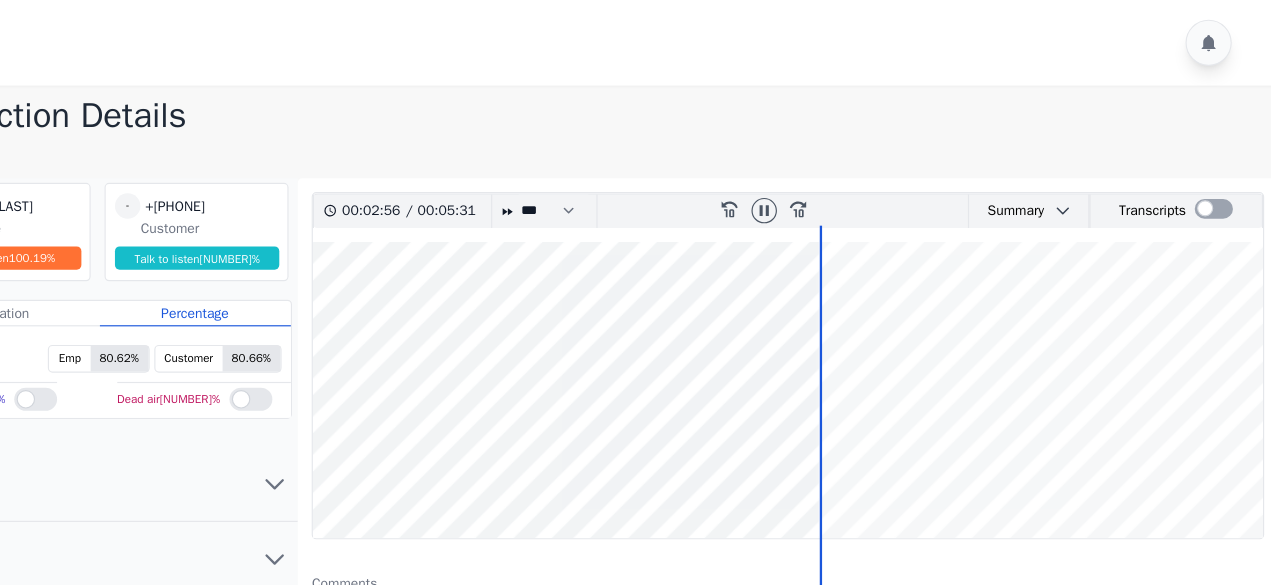 click at bounding box center [854, 337] 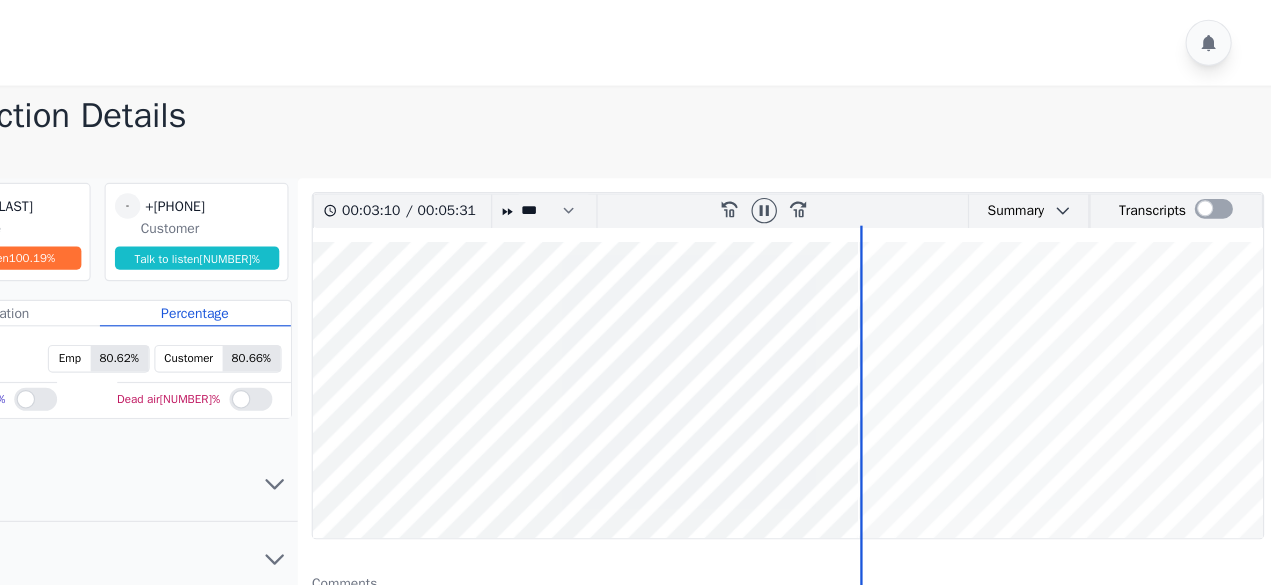 click at bounding box center (854, 337) 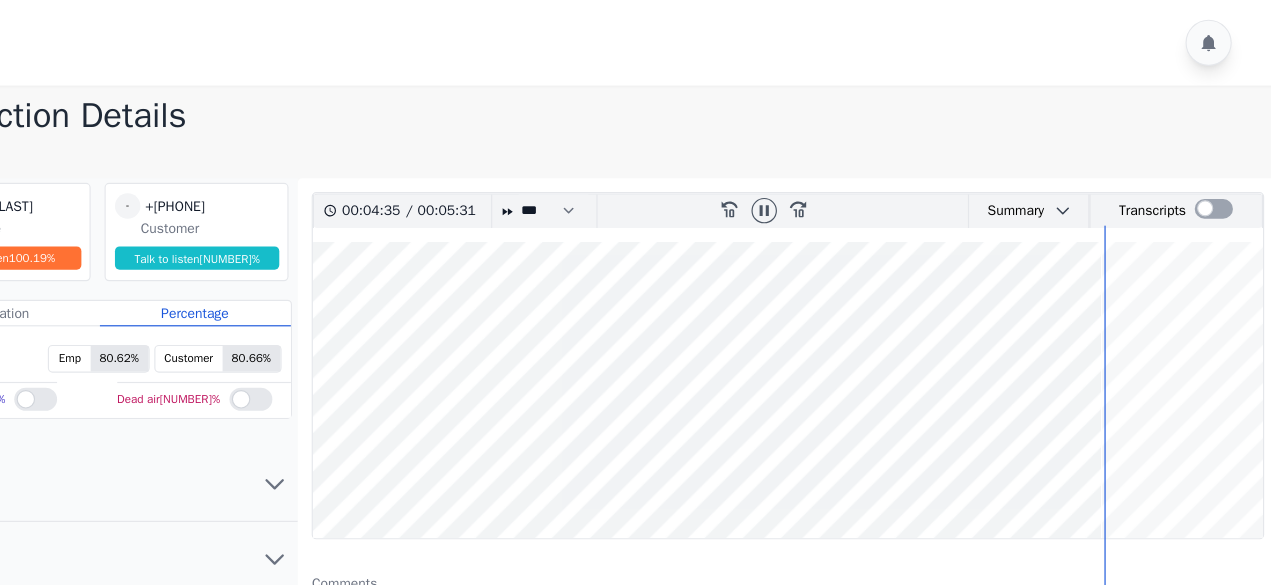 click at bounding box center [854, 337] 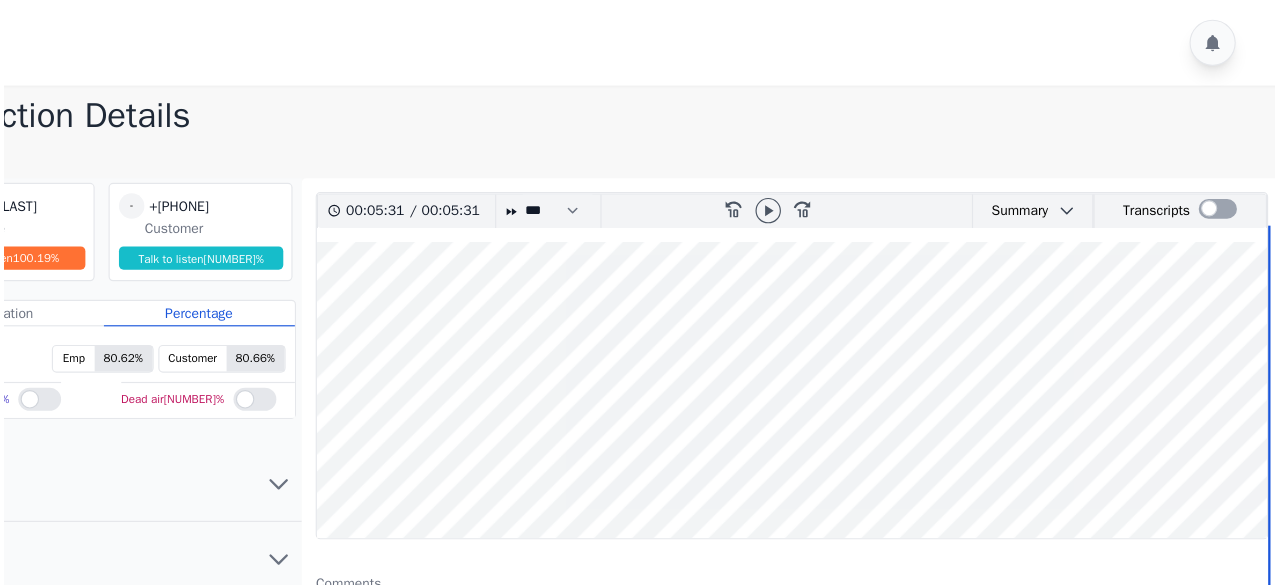 scroll, scrollTop: 0, scrollLeft: 0, axis: both 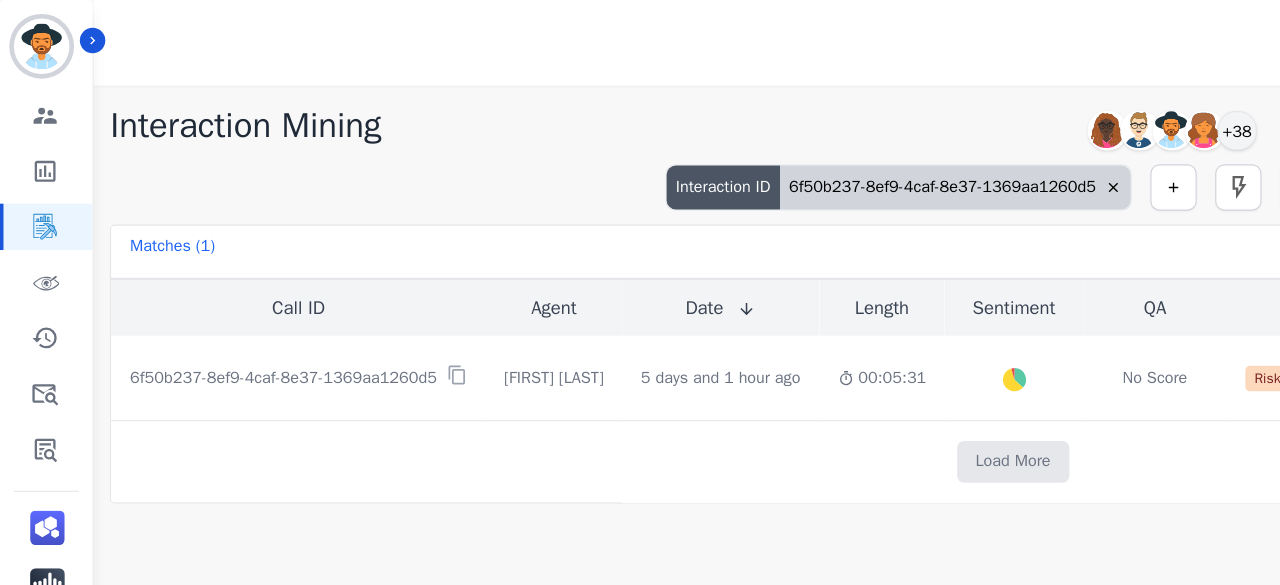 click on "6f50b237-8ef9-4caf-8e37-1369aa1260d5" at bounding box center (825, 162) 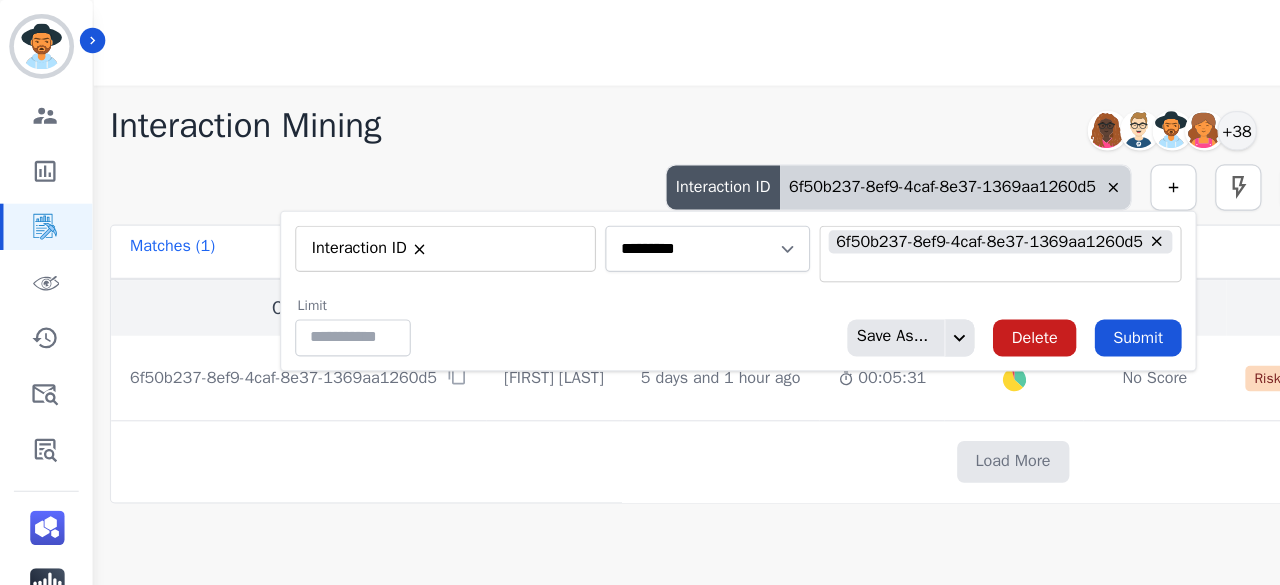 type on "**" 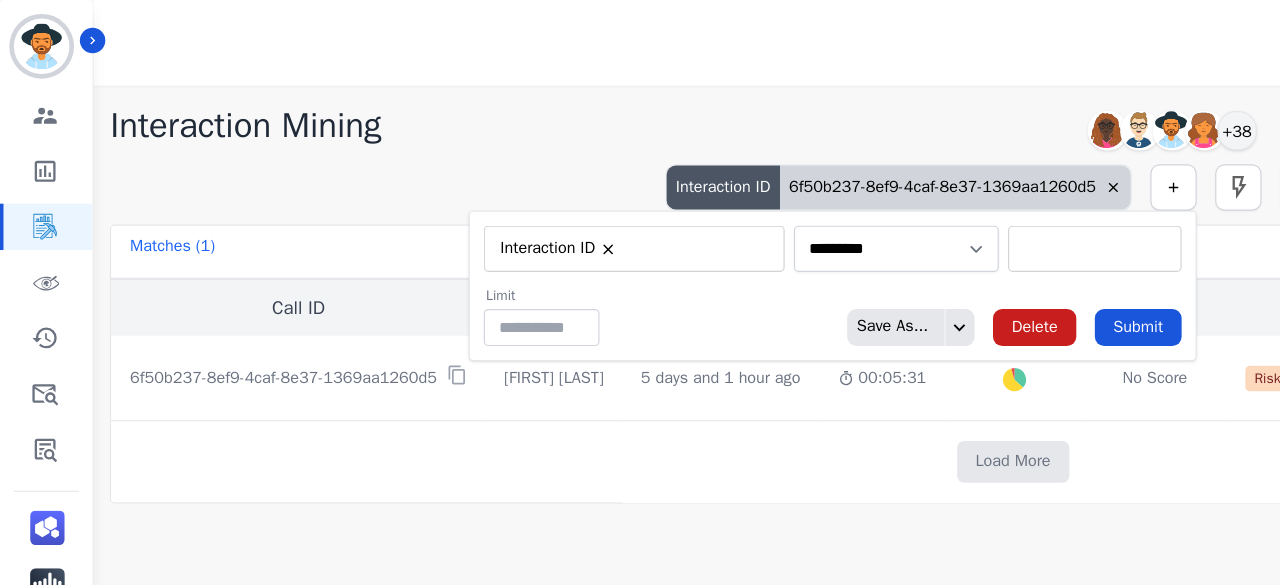 click at bounding box center (946, 215) 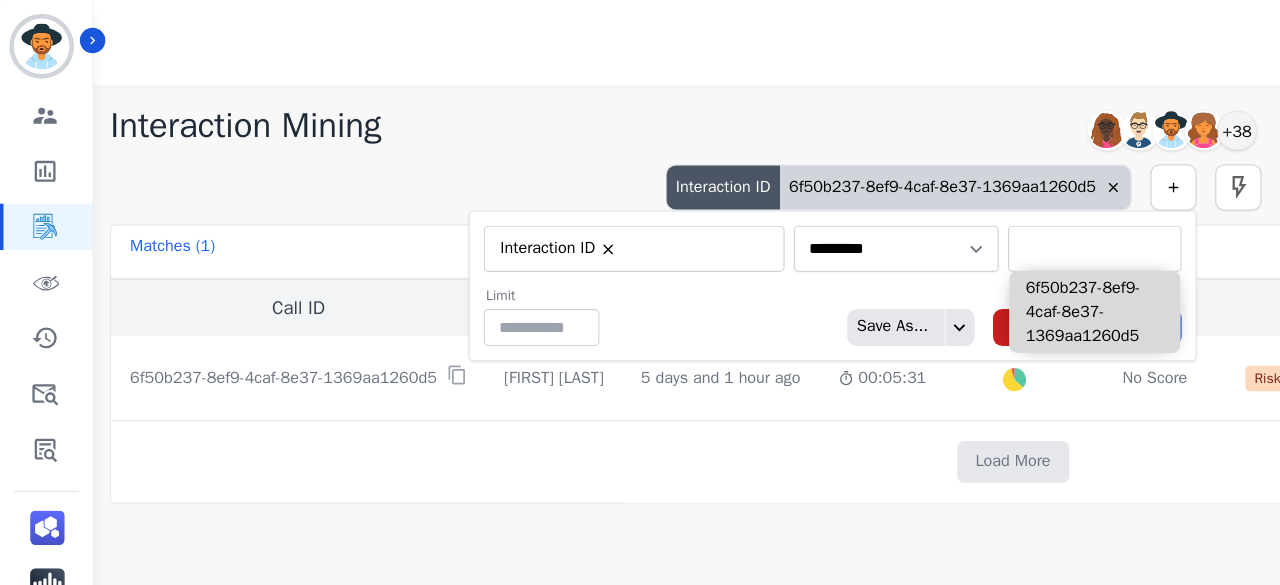 paste on "**********" 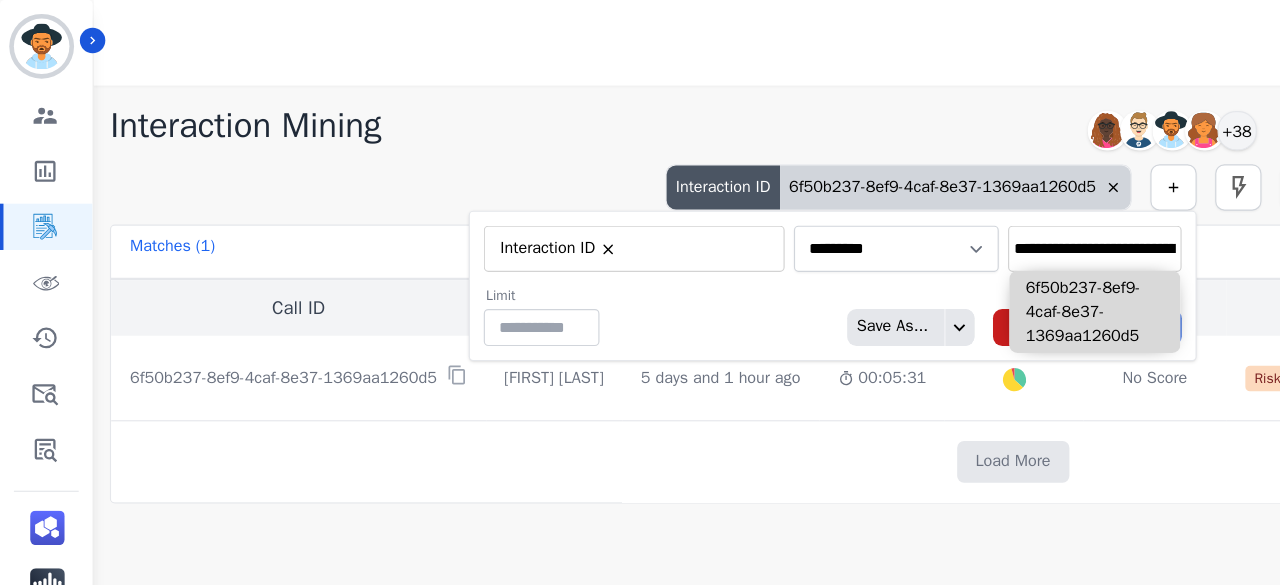 scroll, scrollTop: 0, scrollLeft: 95, axis: horizontal 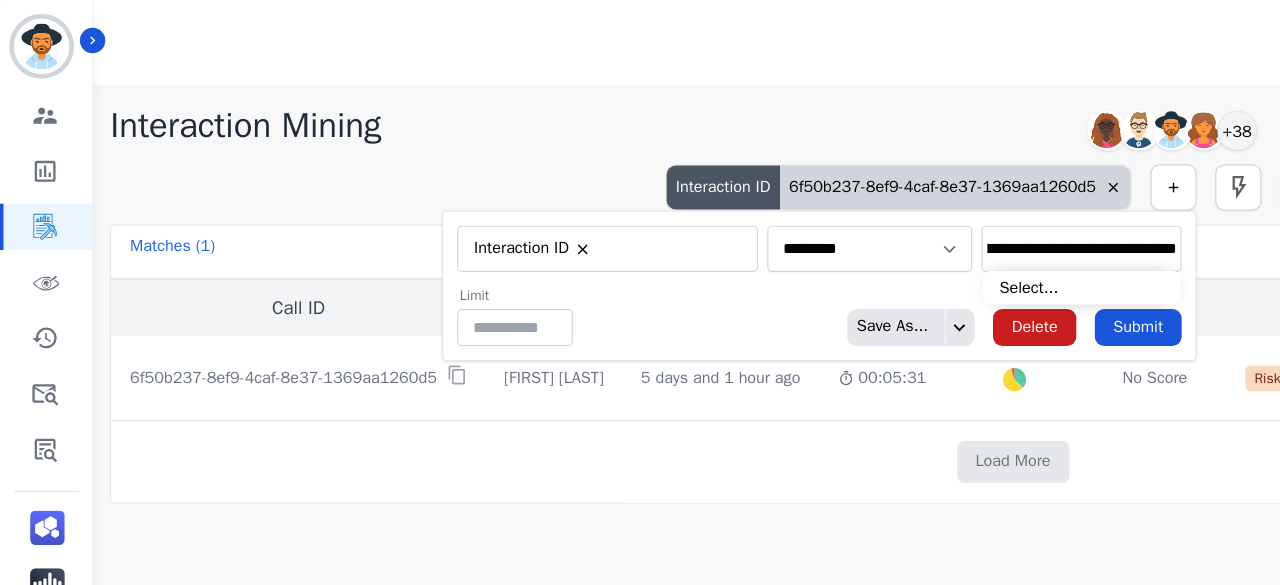 type on "**********" 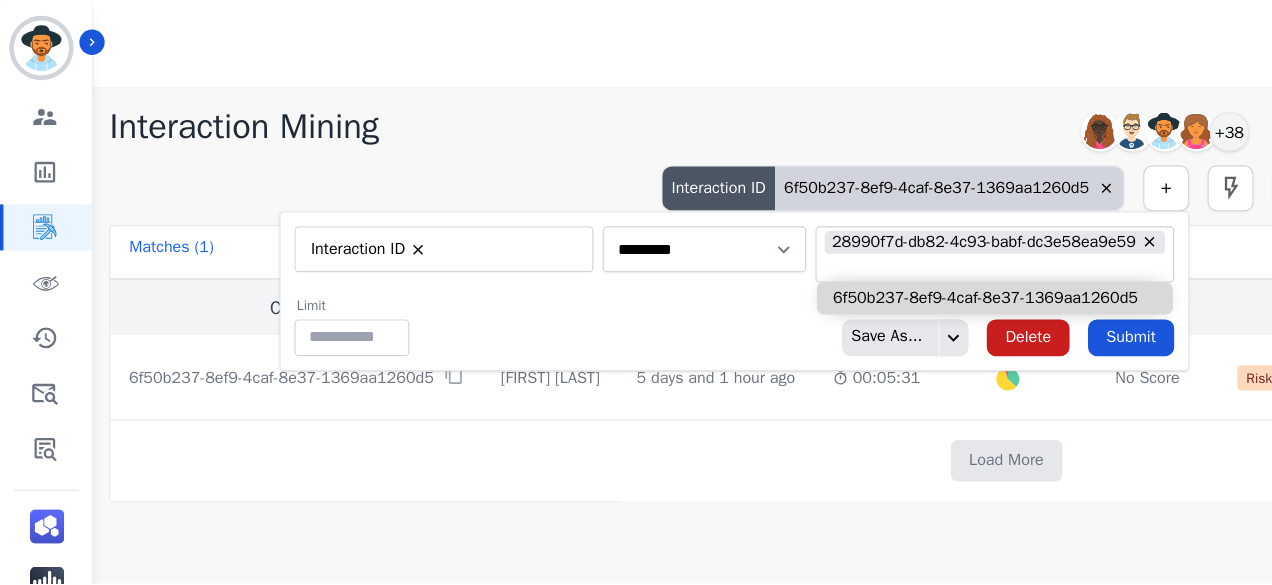 scroll, scrollTop: 0, scrollLeft: 0, axis: both 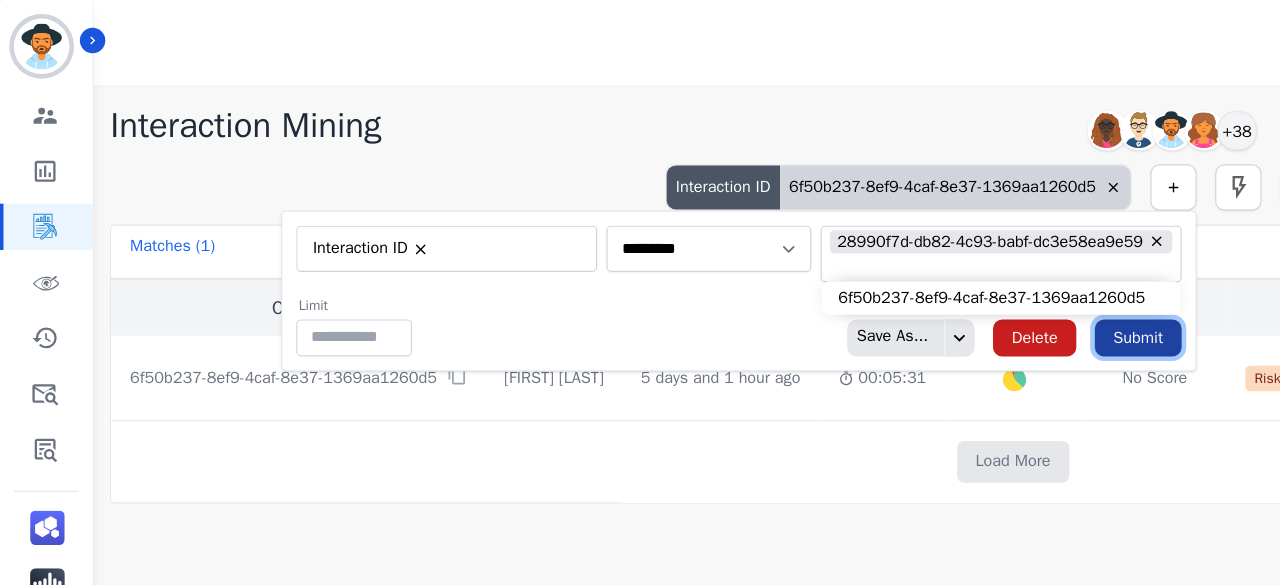 click on "Submit" at bounding box center [983, 292] 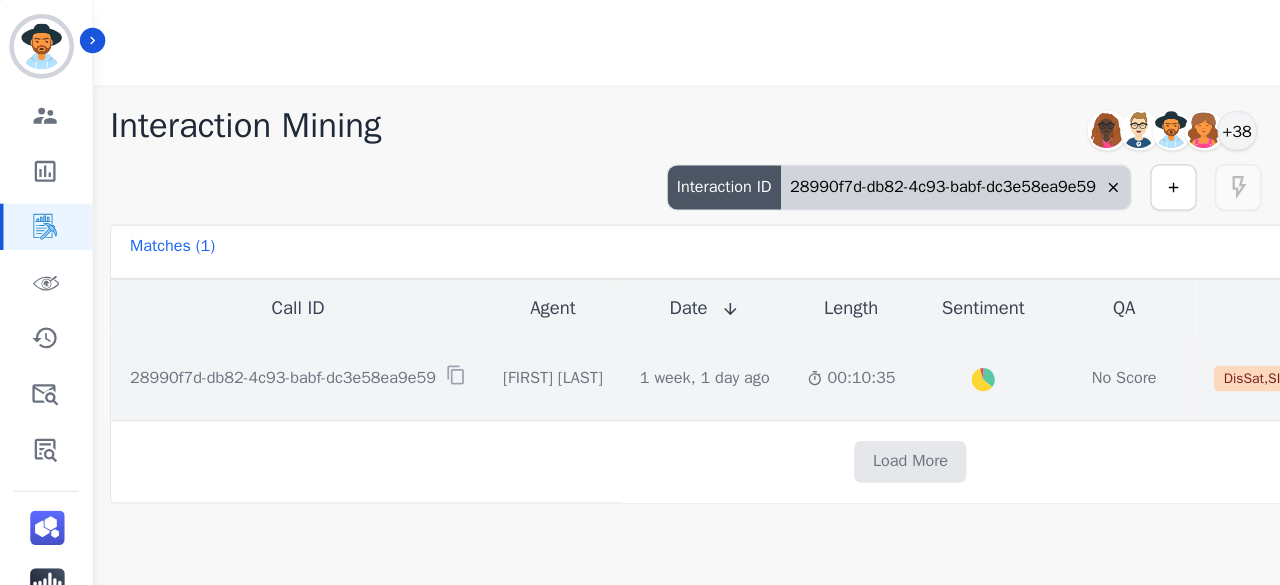 click on "Created with Highcharts 10.2.0   Overall   Positive:   35.9   ( 35.9 )%   Neutral:   59.9   ( 59.9 )%   Negative:   4.3   ( 4.3 )%" 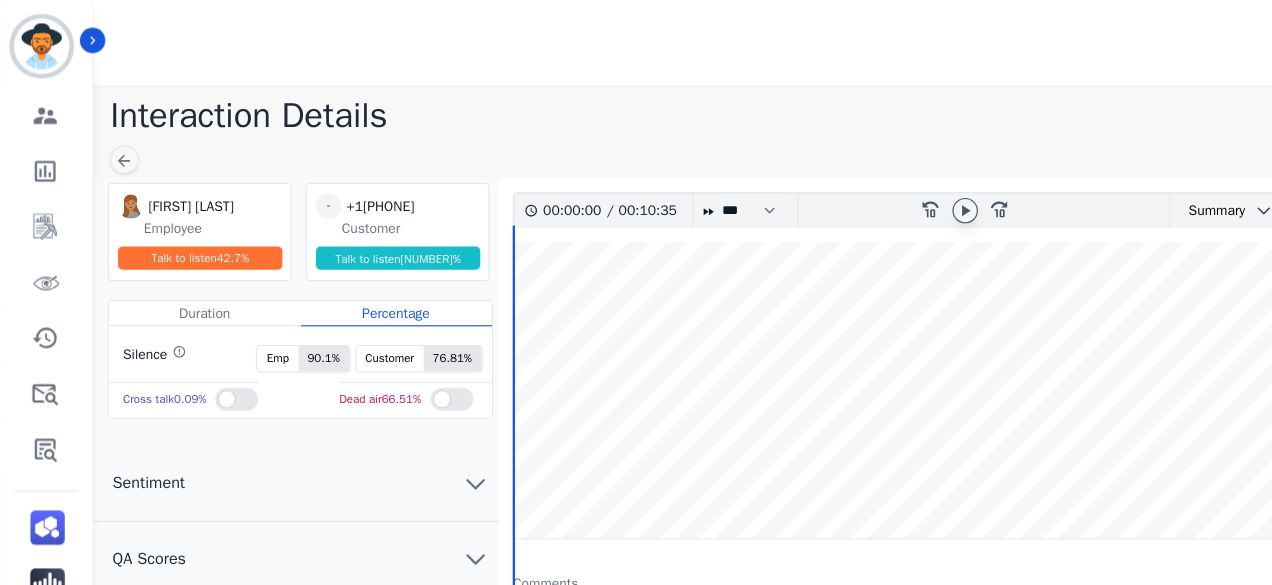 click 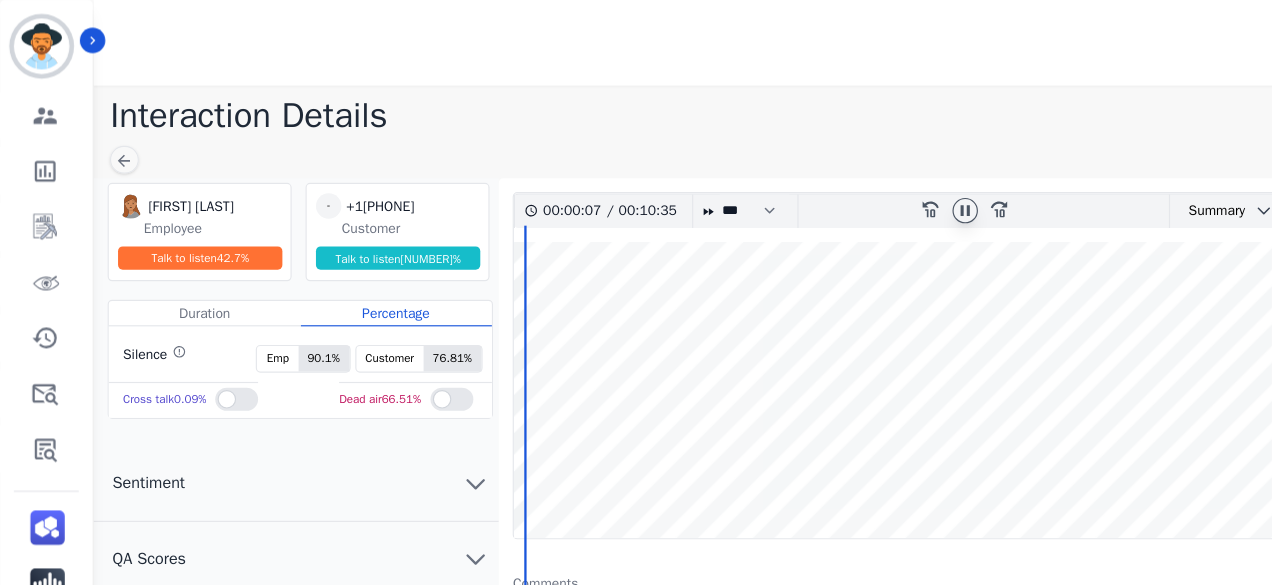 click at bounding box center (854, 337) 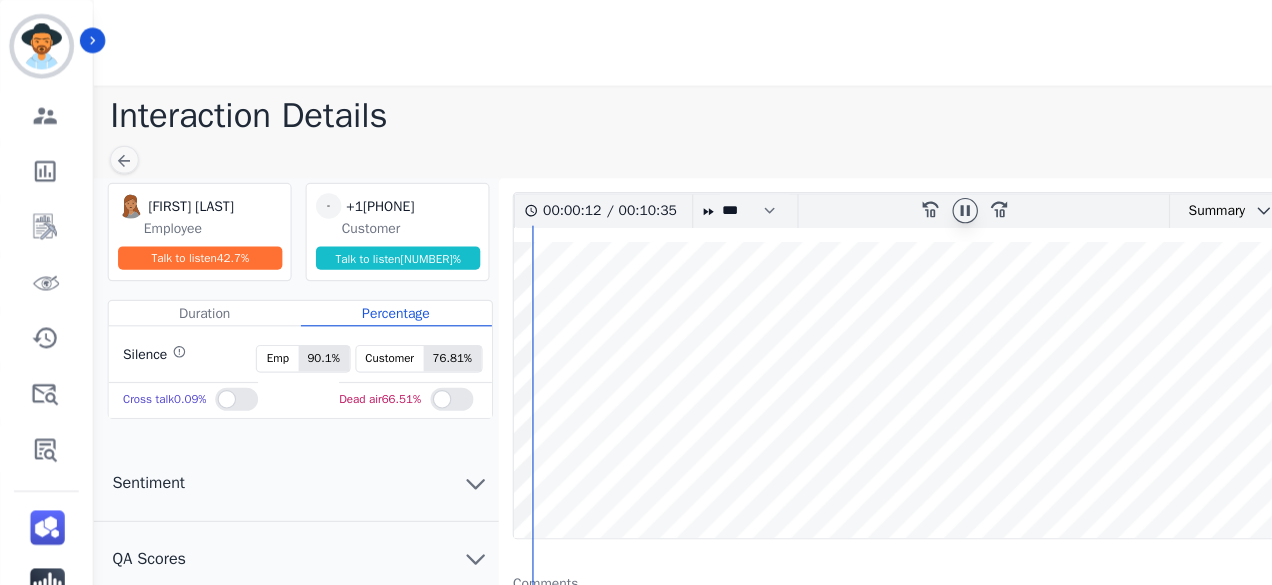 click at bounding box center [854, 337] 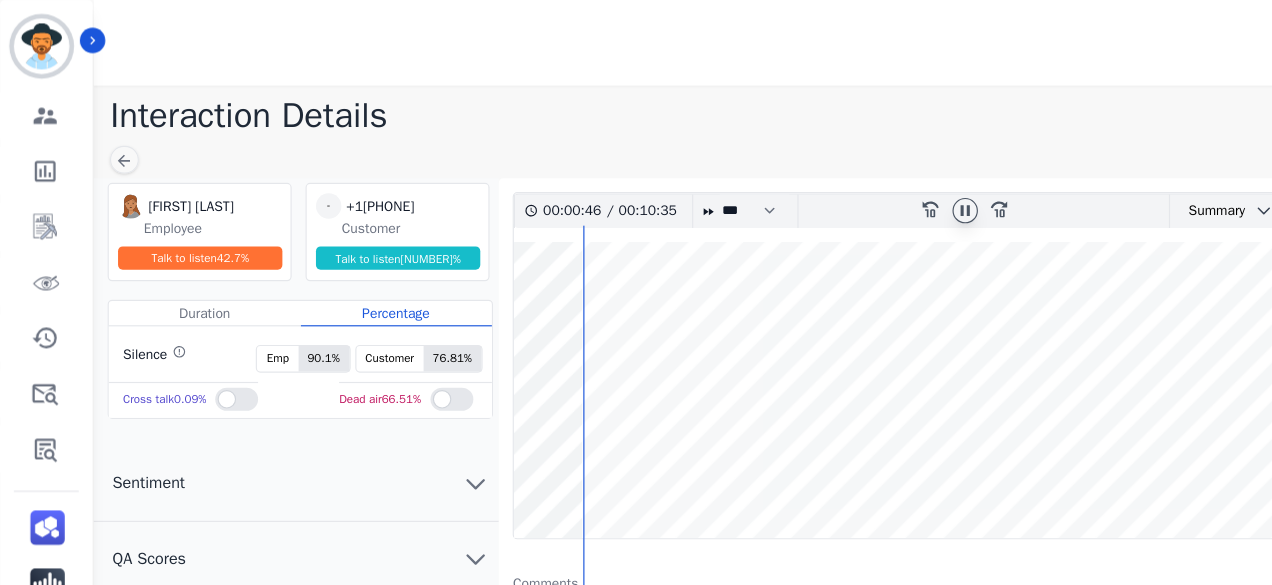 click at bounding box center [854, 337] 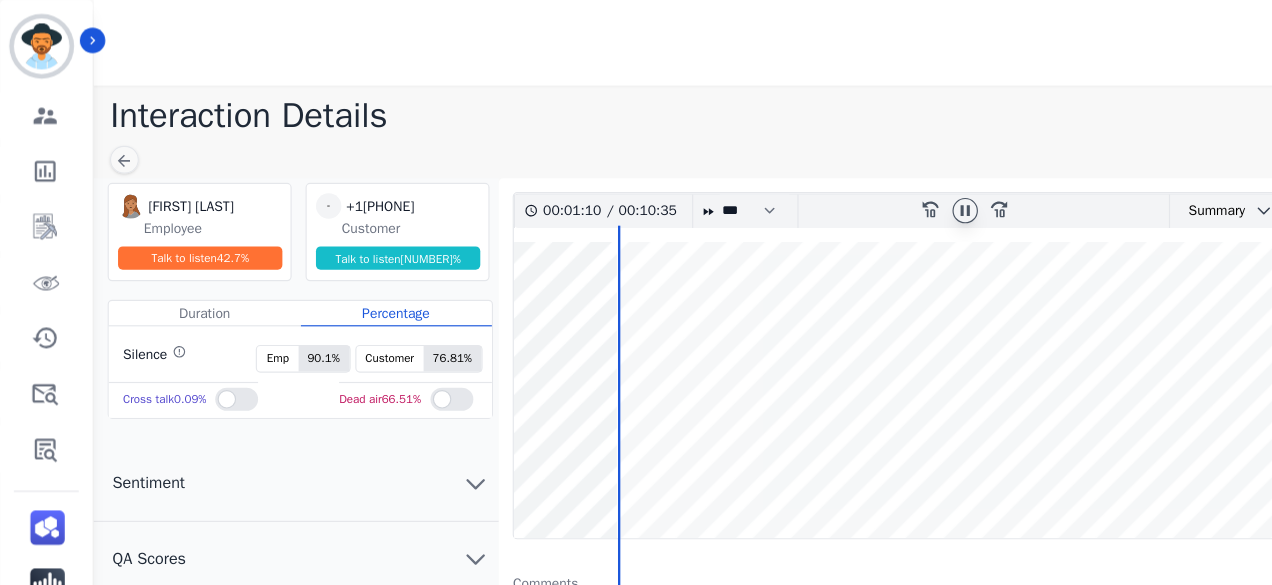 click at bounding box center (854, 337) 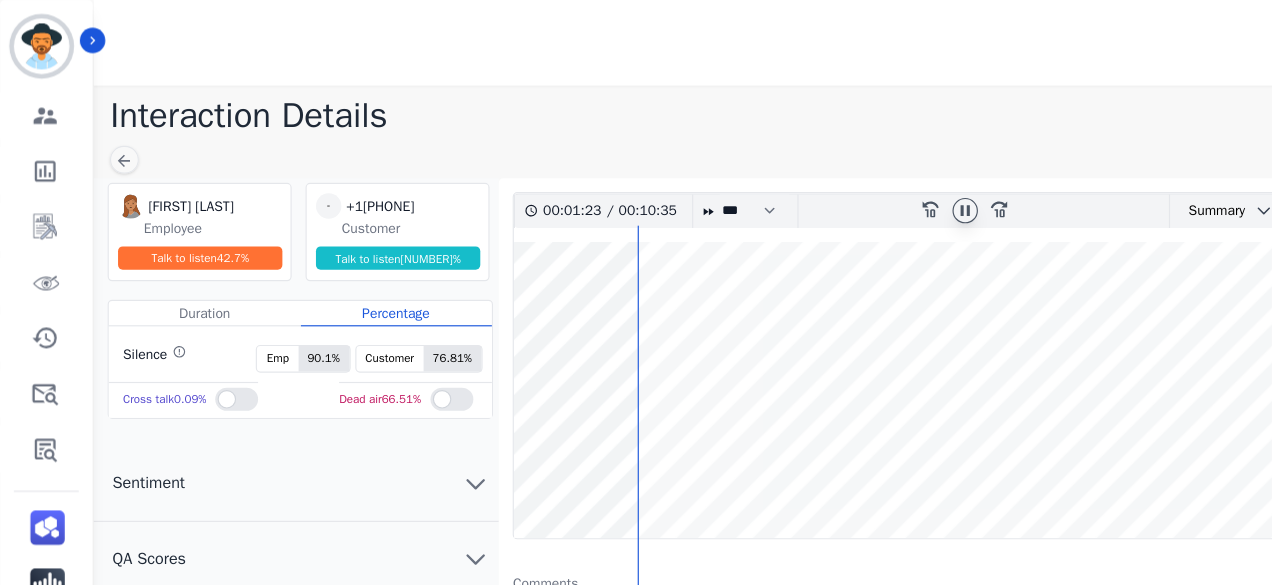 click at bounding box center [854, 337] 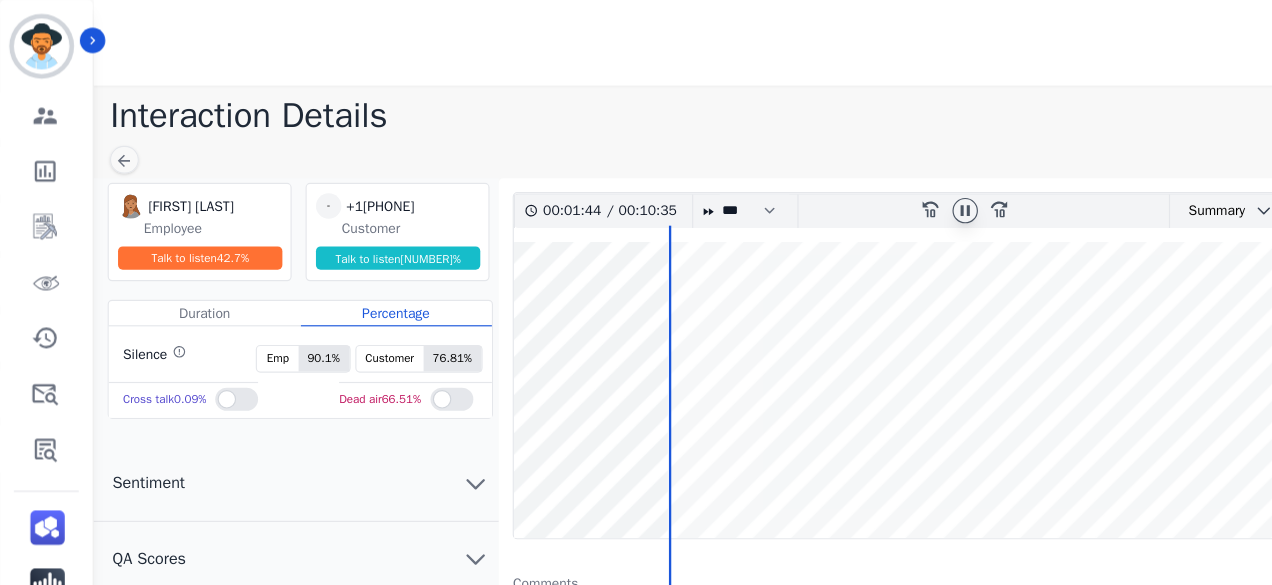 click at bounding box center [854, 337] 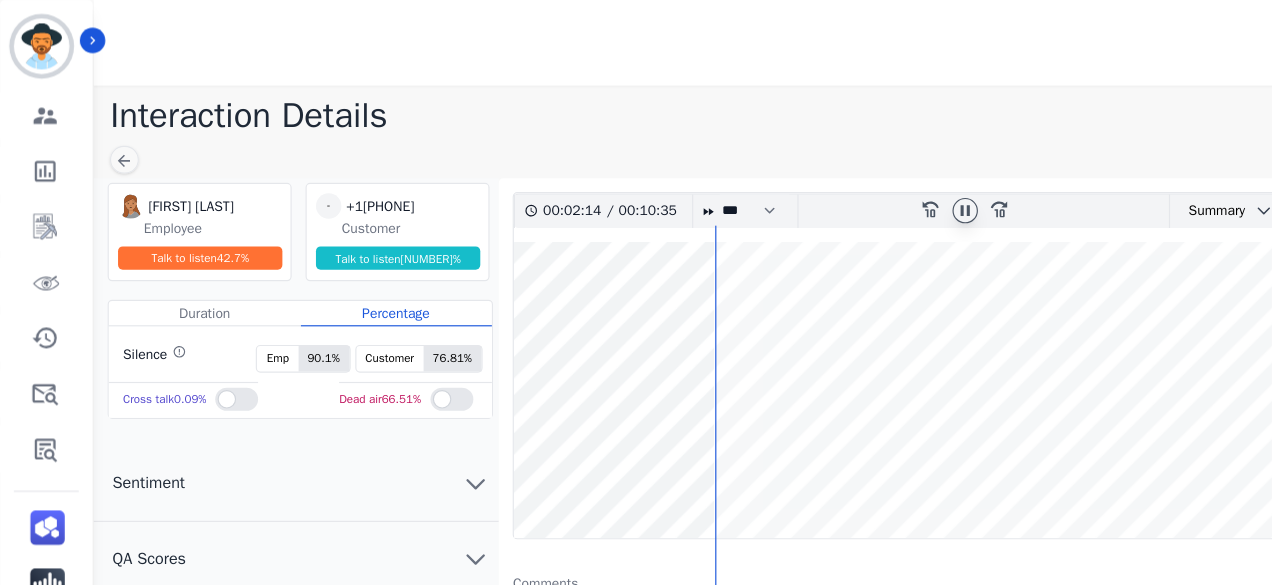 click at bounding box center [854, 337] 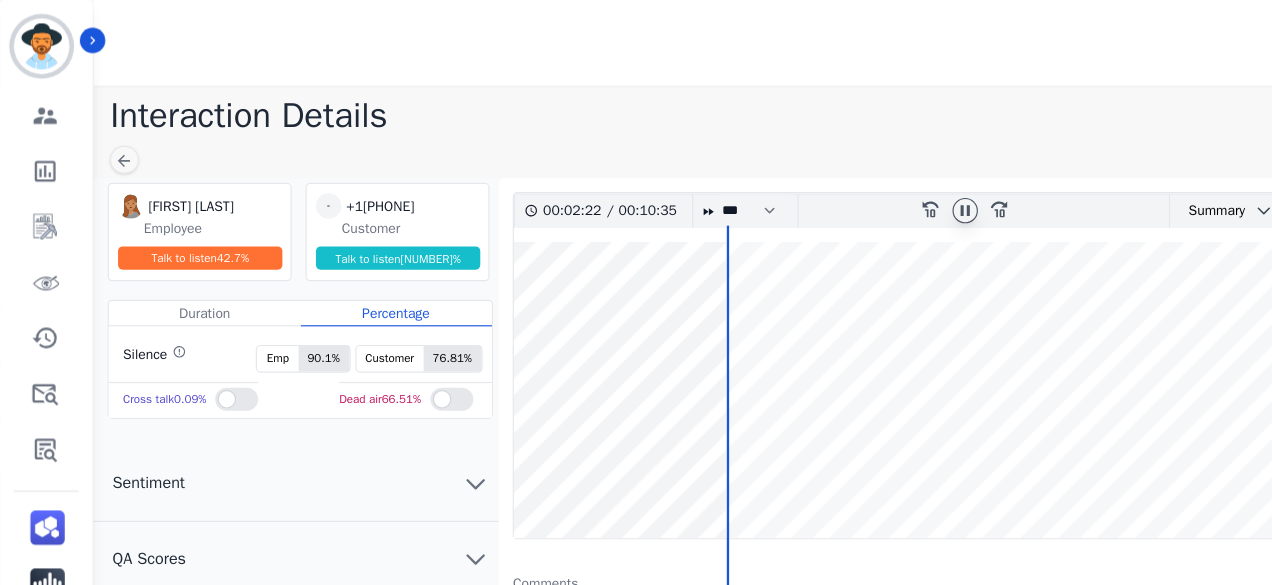 click at bounding box center (854, 337) 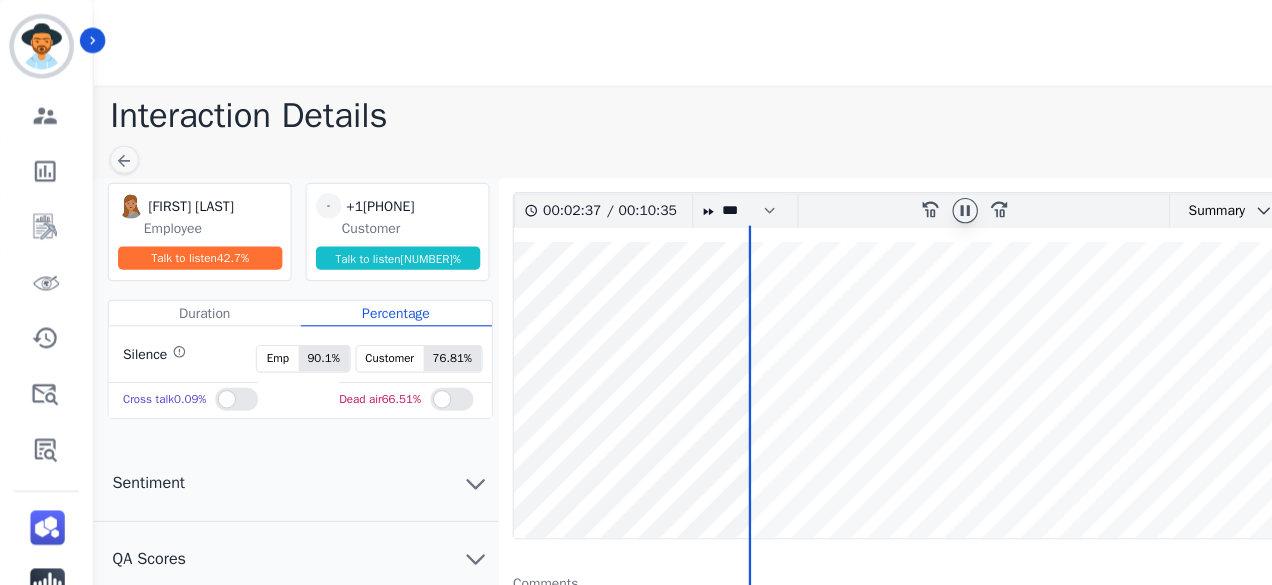 click at bounding box center [854, 337] 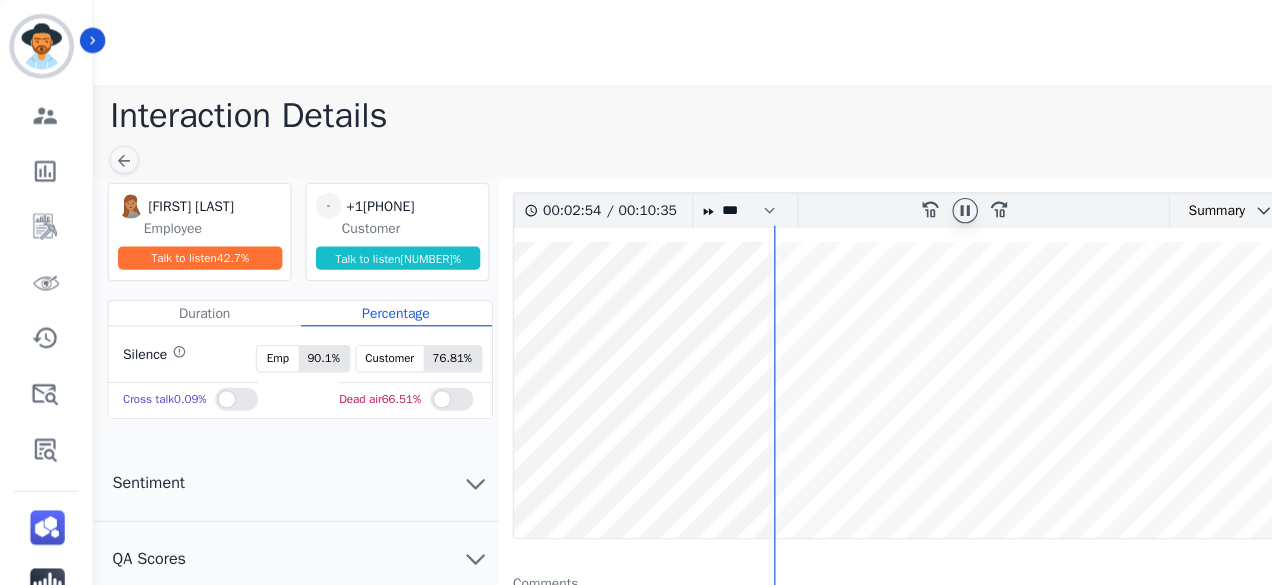 click at bounding box center [854, 337] 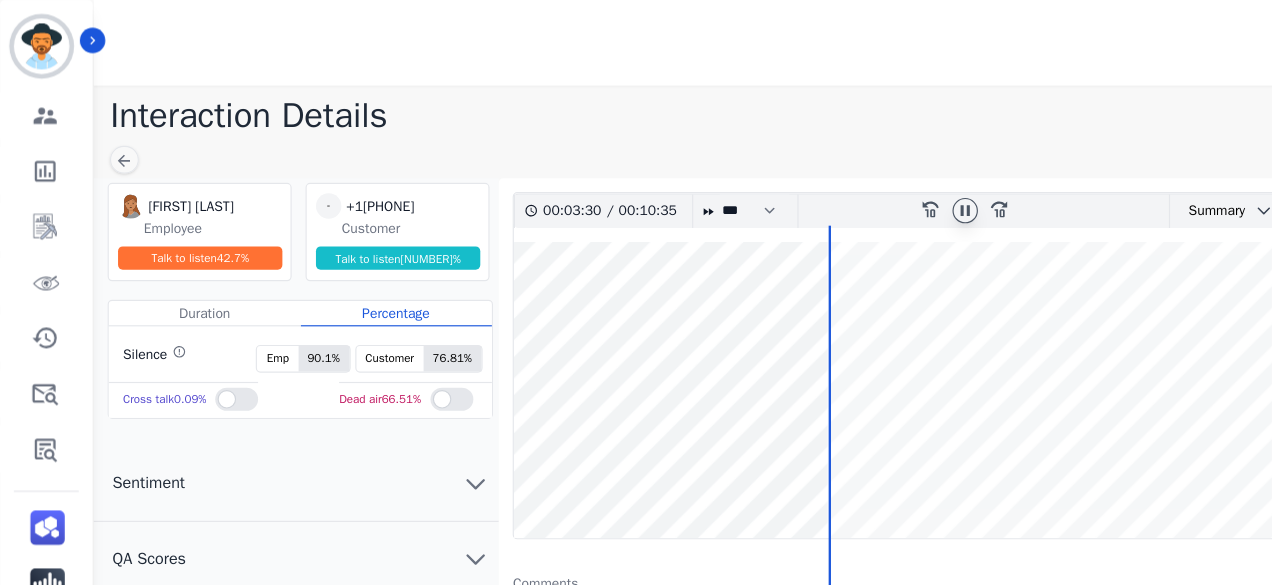 click at bounding box center (854, 337) 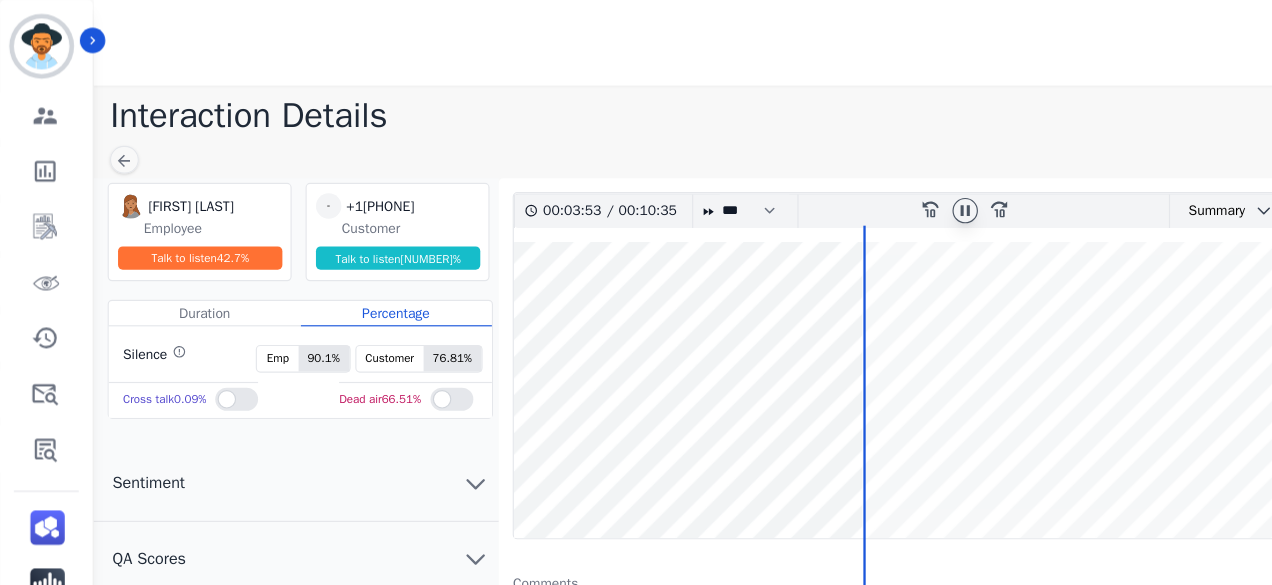 click at bounding box center [854, 337] 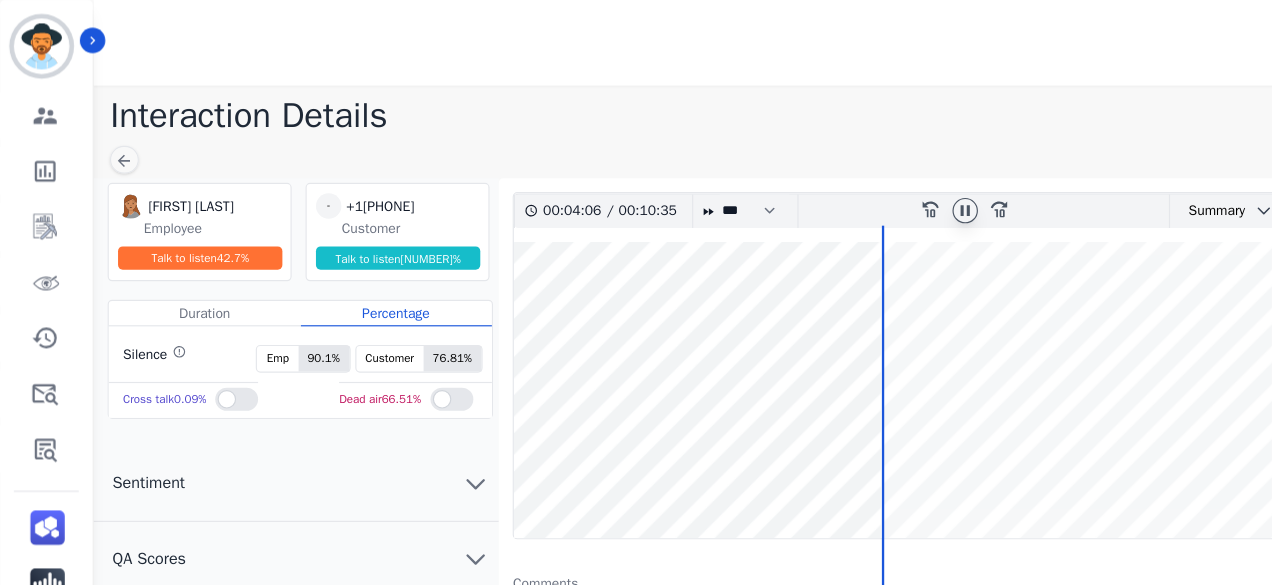 drag, startPoint x: 386, startPoint y: 175, endPoint x: 297, endPoint y: 174, distance: 89.005615 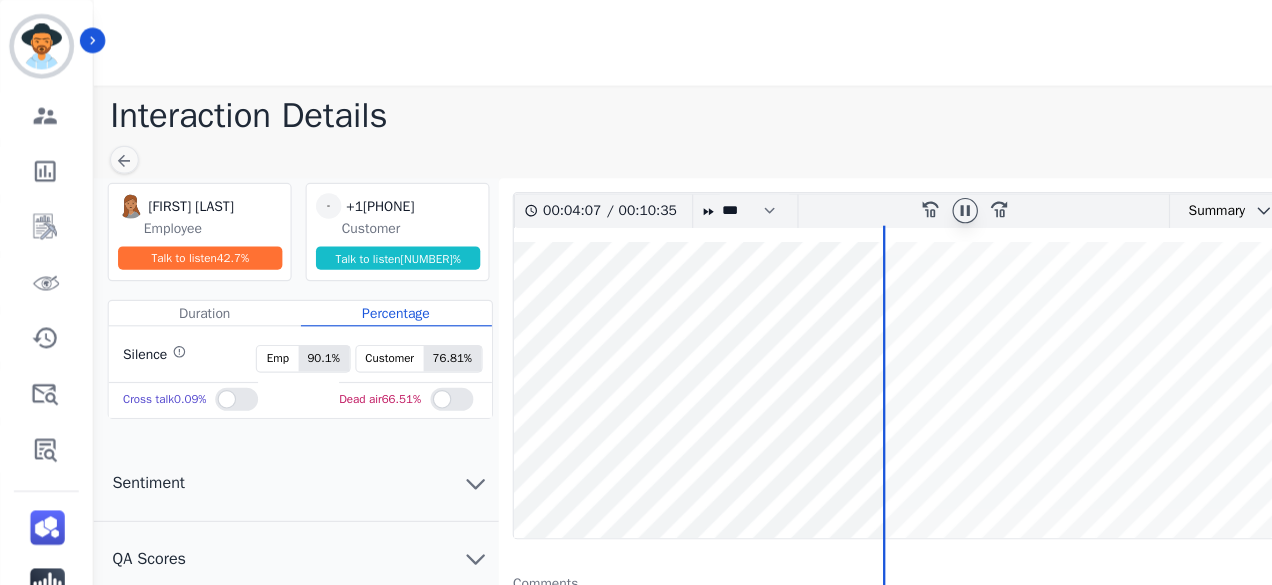 copy on "+1[PHONE]" 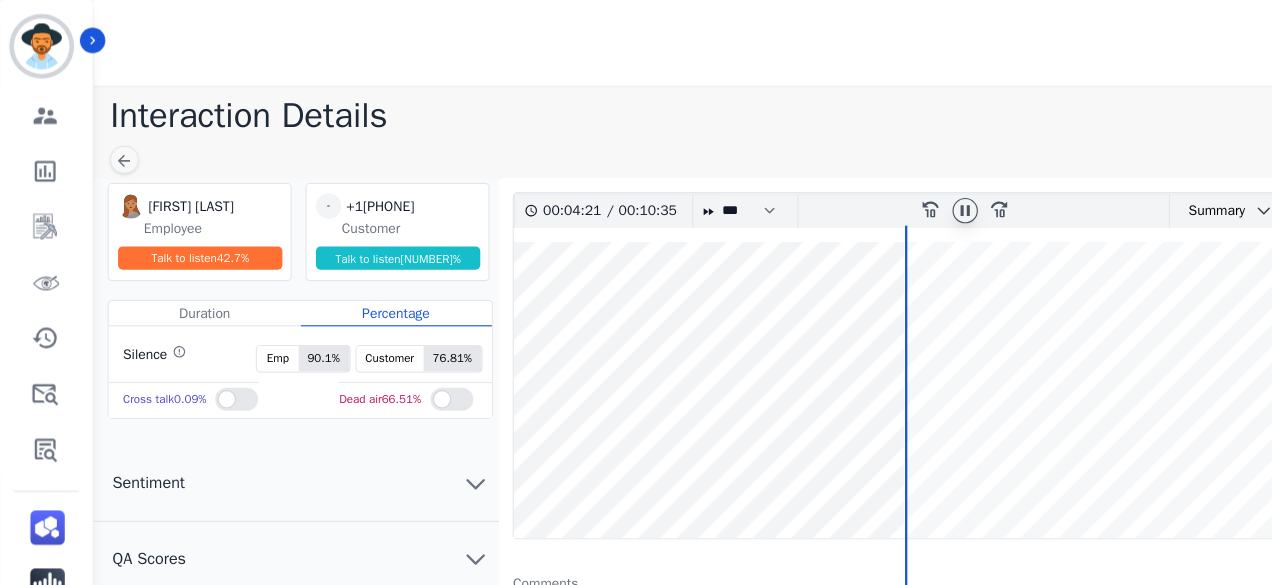 click at bounding box center (854, 337) 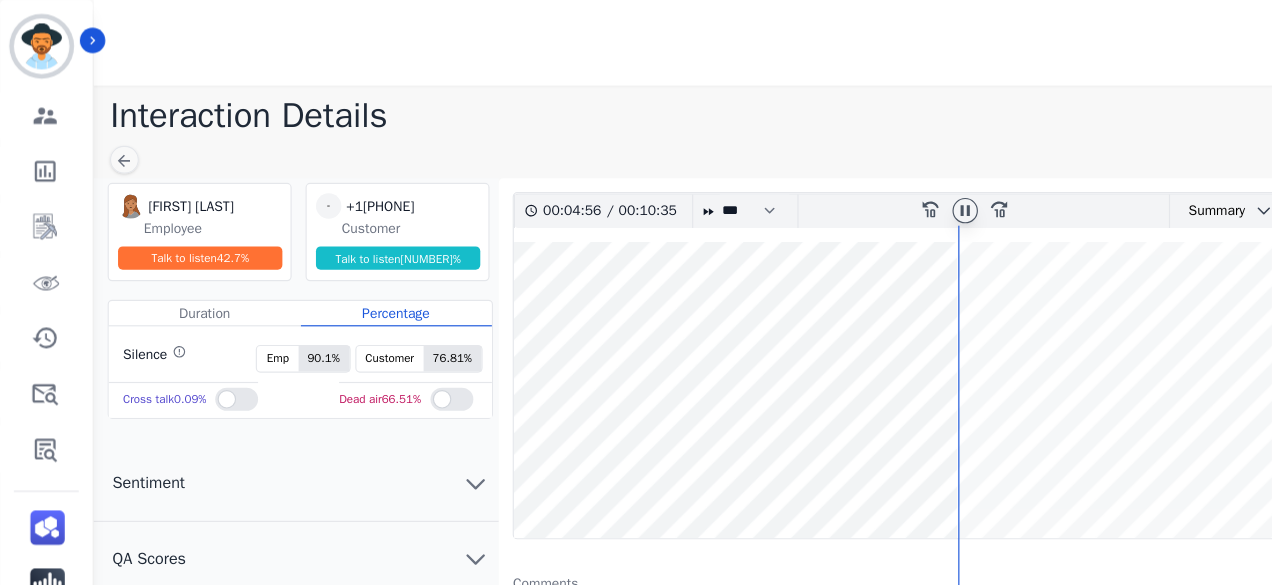 click at bounding box center (854, 337) 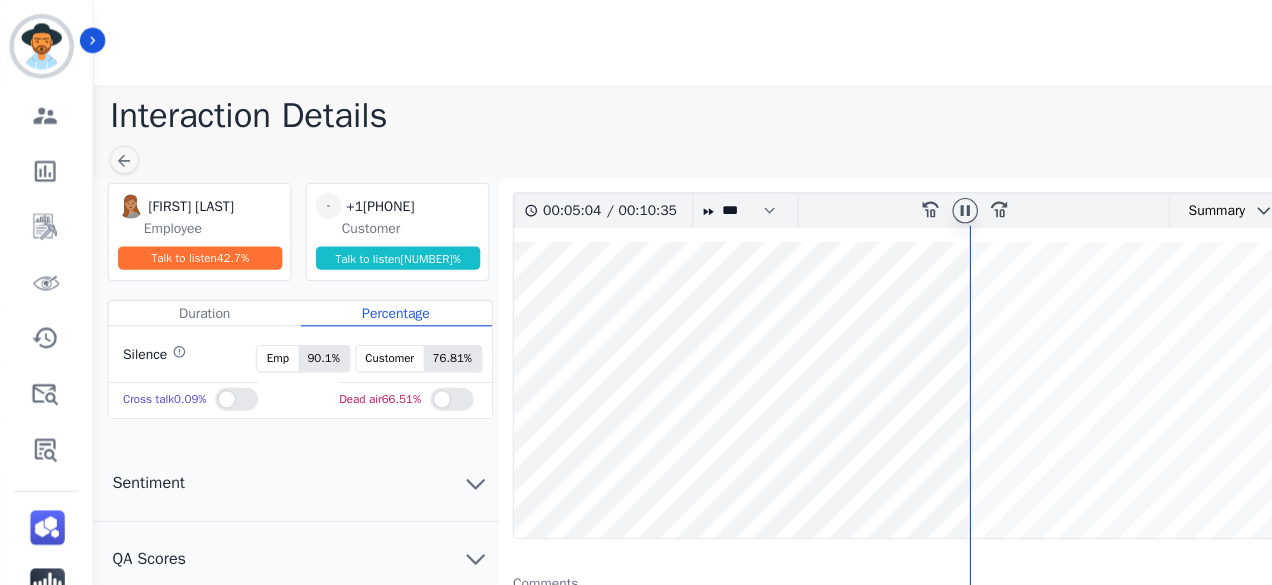 click at bounding box center [854, 337] 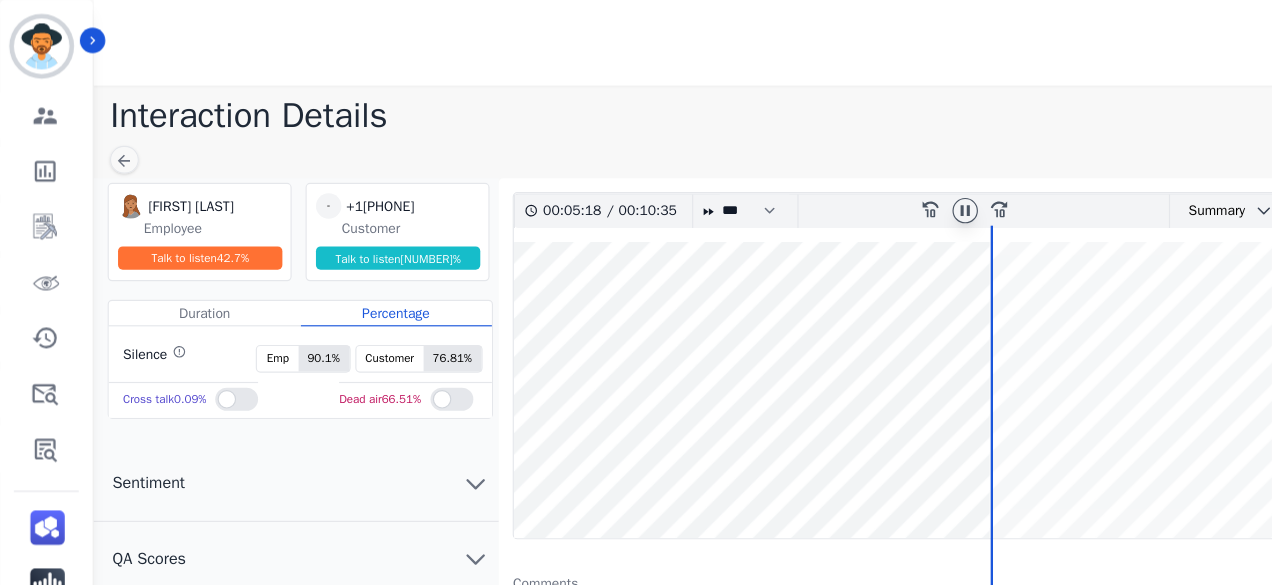 click at bounding box center [854, 337] 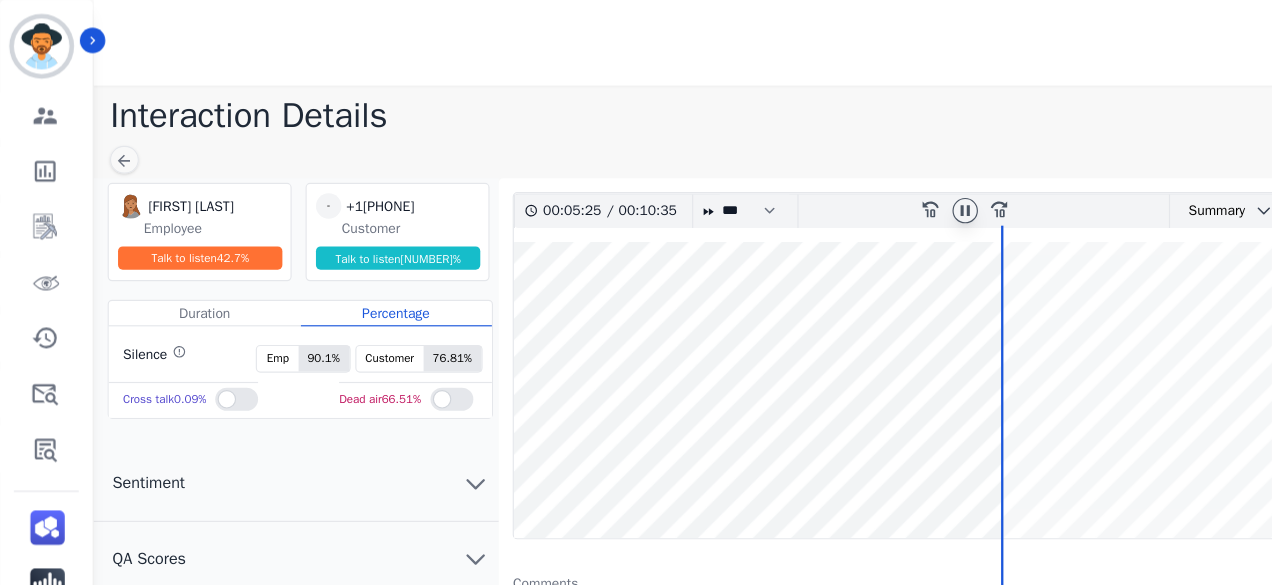 click at bounding box center (854, 337) 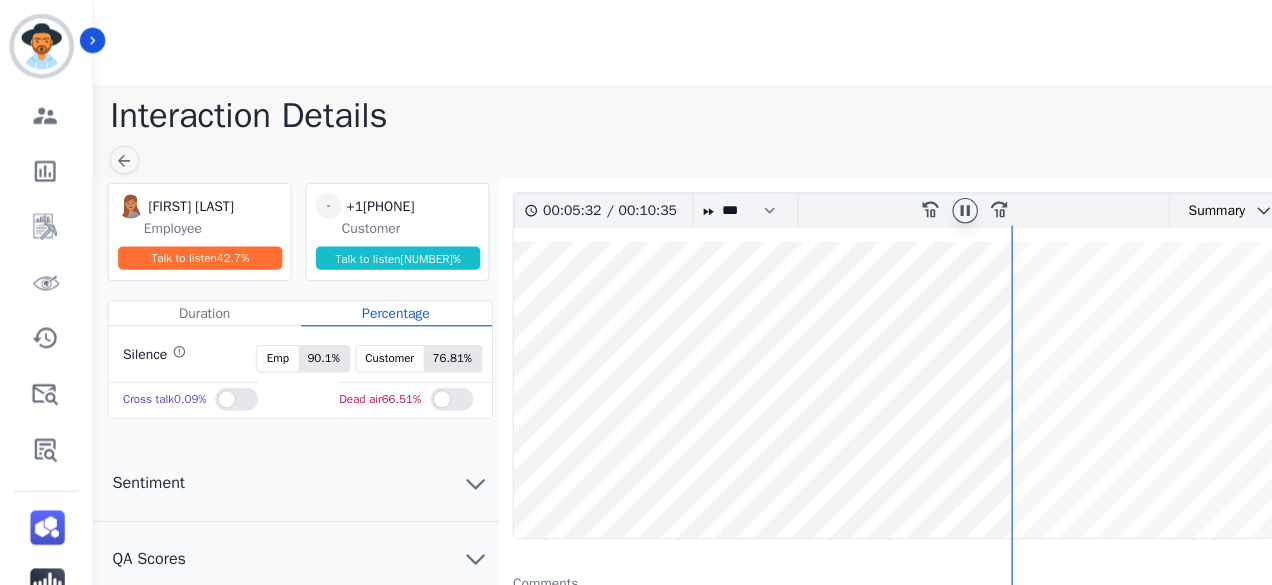 click at bounding box center (875, 487) 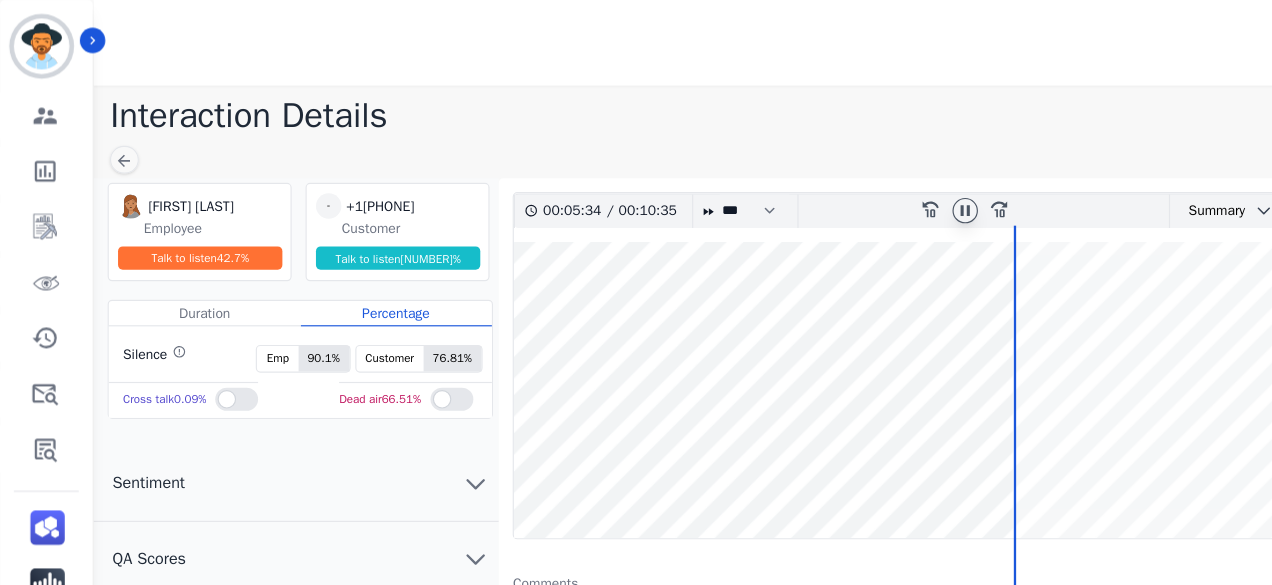 click at bounding box center [854, 337] 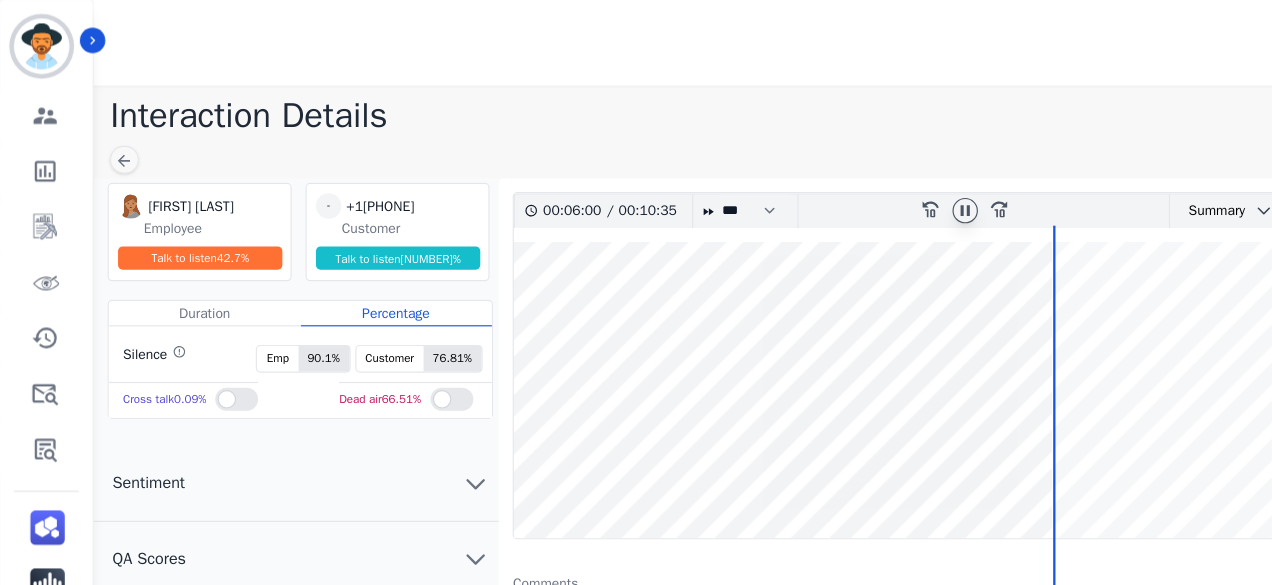 click at bounding box center (854, 337) 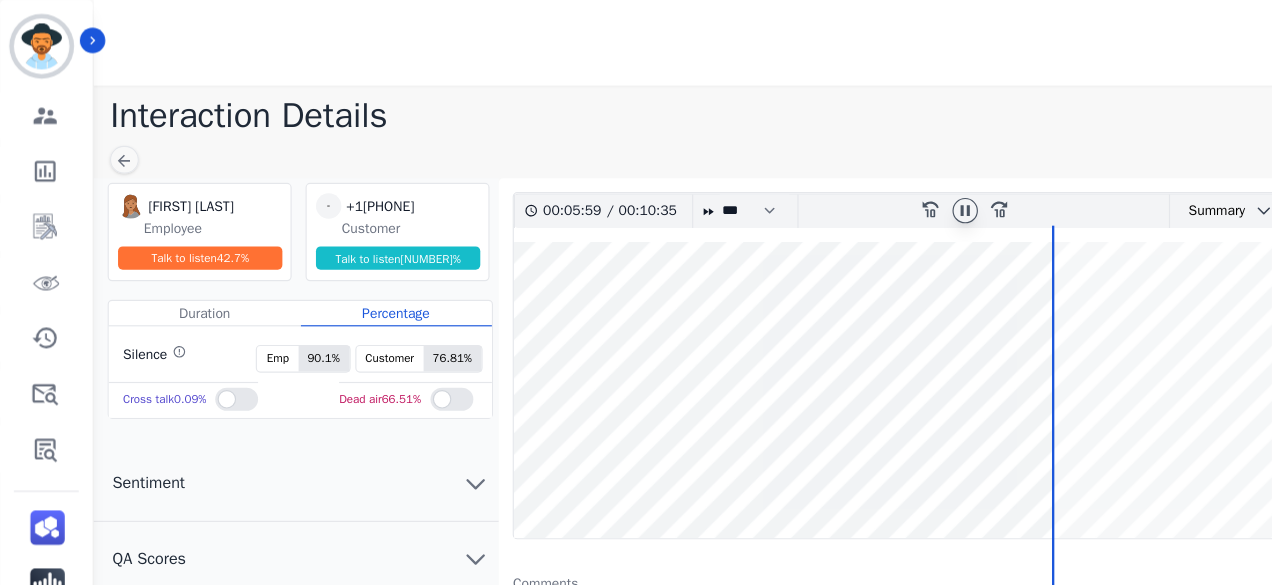 click at bounding box center [910, 487] 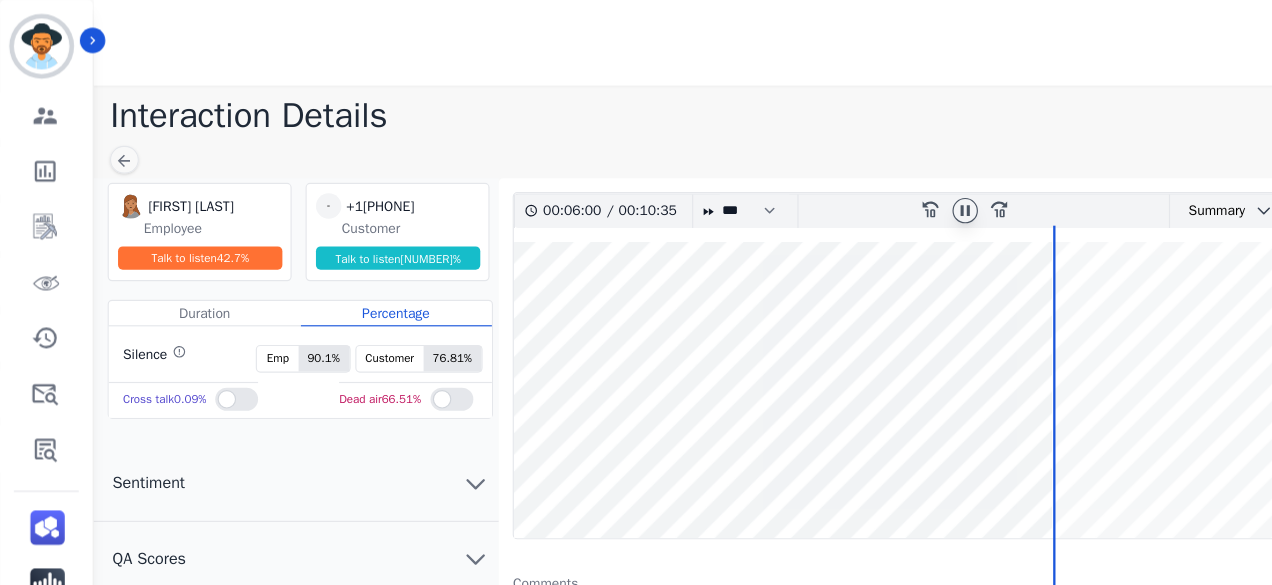 click on "Interaction Details       [FIRST] [LAST]   [FIRST] [LAST]       Employee   Talk to listen  42.7 %   -   [PHONE]   [PHONE]       Customer   Talk to listen  234.19 %   Duration   Percentage   Silence
Emp   90.1 %   Customer   76.81 %   Cross talk  0.09 %
Dead air  66.51 %
Sentiment         QA Scores           Metadata         Questions             00:06:00
/
00:10:35     * *   * ****   * ***   * ****     rewind-10     fast-forward-10   Summary         AI Summary   [FIRST] wants to cancel an order and get a refund. He needs to file a claim on the website. [FIRST] doesn't know how to open up his email in a new tab so that it doesn't close out. The part of the refund is going to arrive in a day or two.   👍   Rate this summary       👎   Rate this summary         Transcripts             Comments   00:00:00                     Skills" at bounding box center [673, 612] 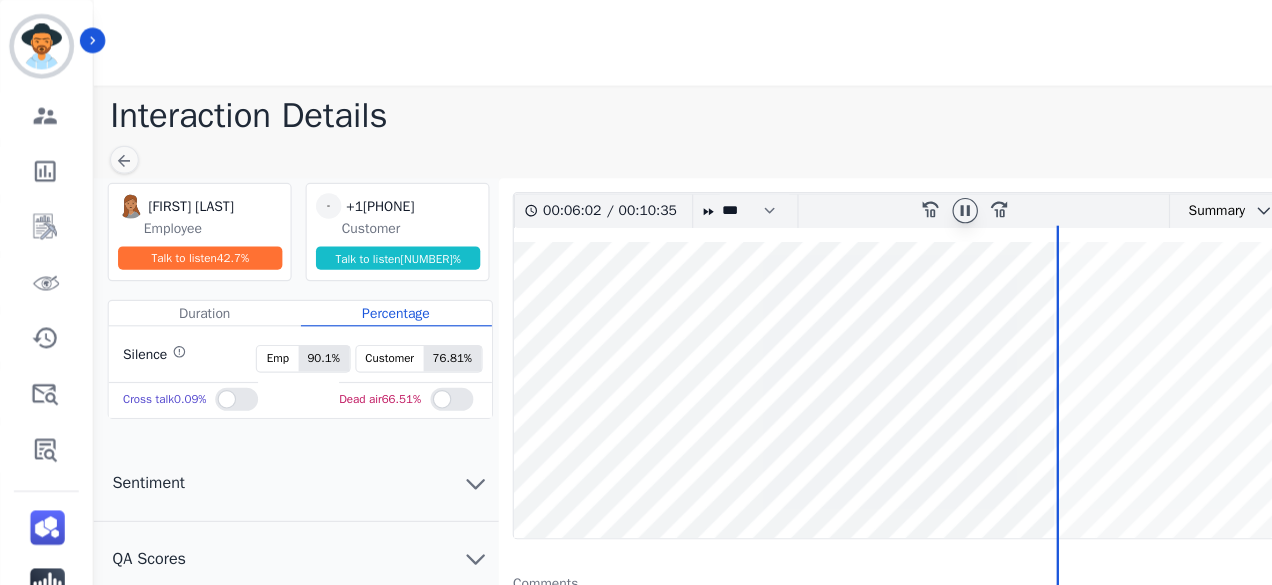click at bounding box center (854, 337) 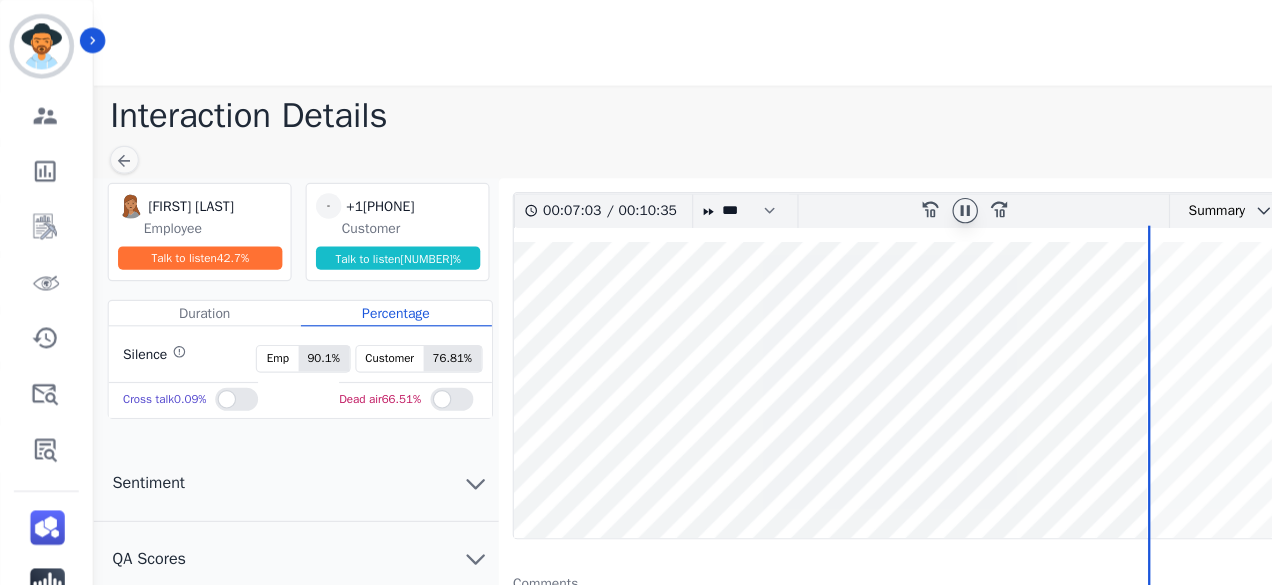 drag, startPoint x: 392, startPoint y: 175, endPoint x: 296, endPoint y: 173, distance: 96.02083 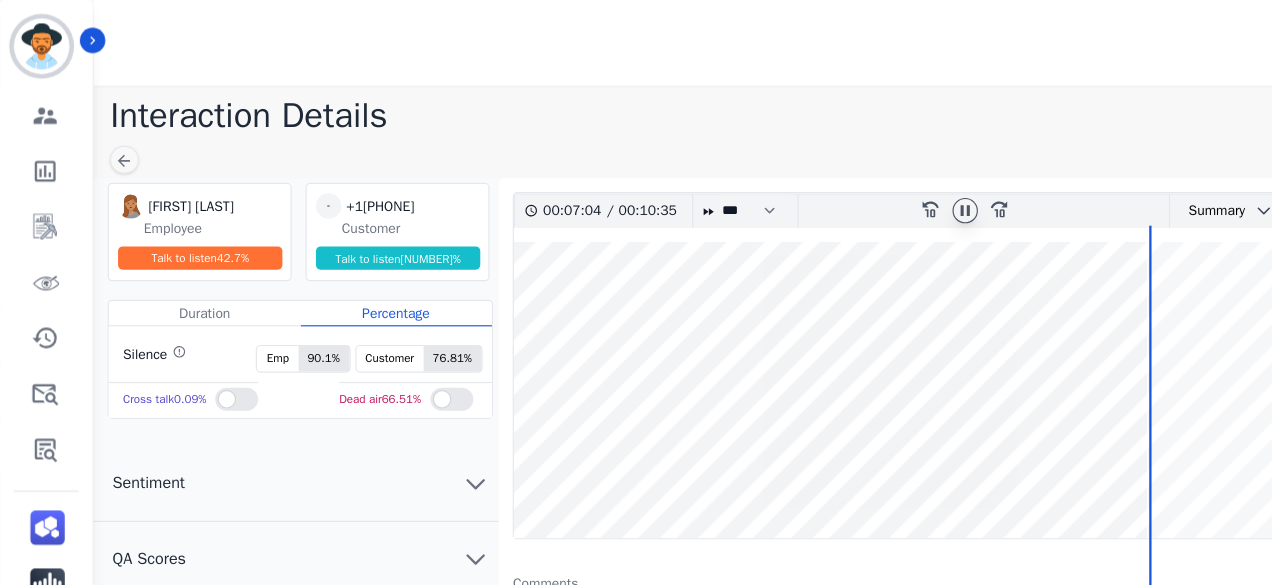 copy on "+1[PHONE]" 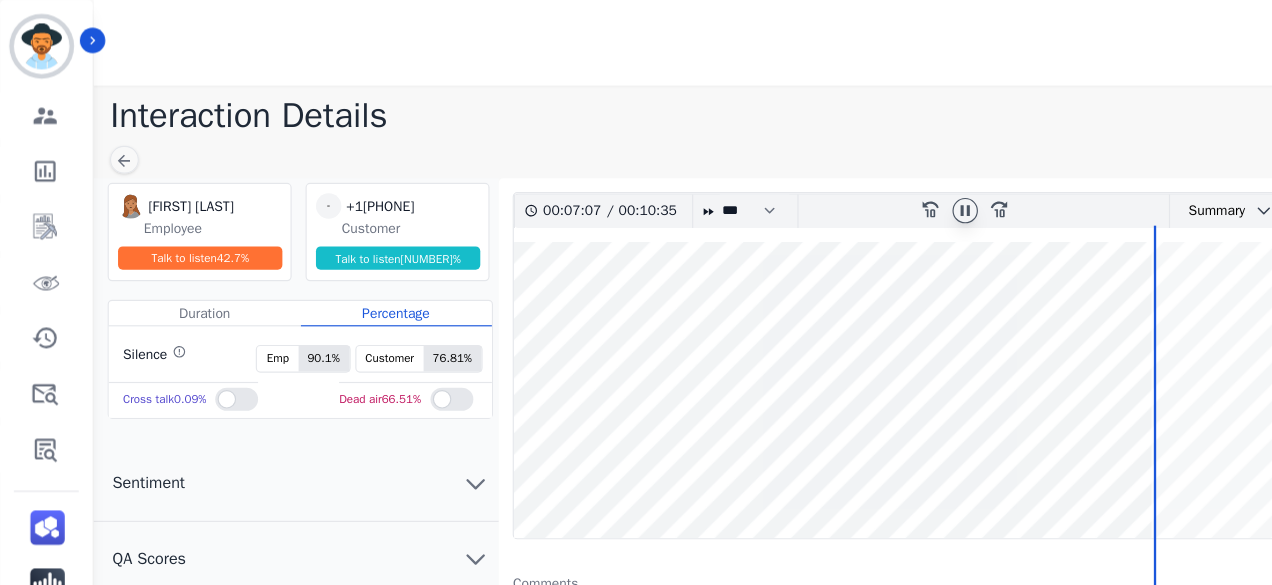 click at bounding box center (854, 337) 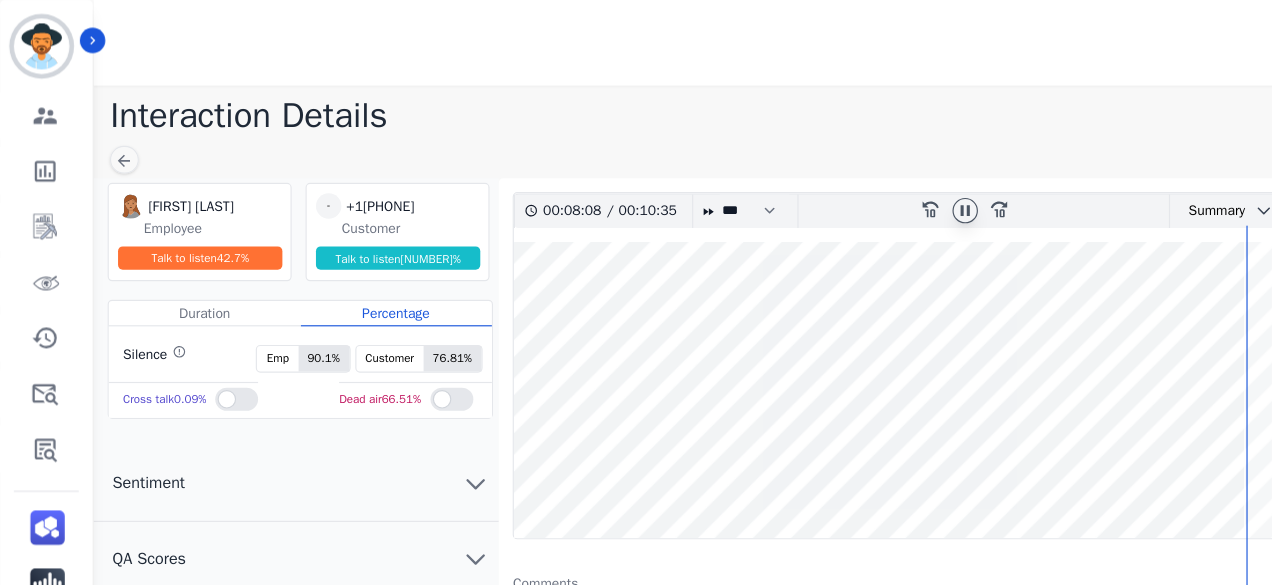 click at bounding box center [854, 337] 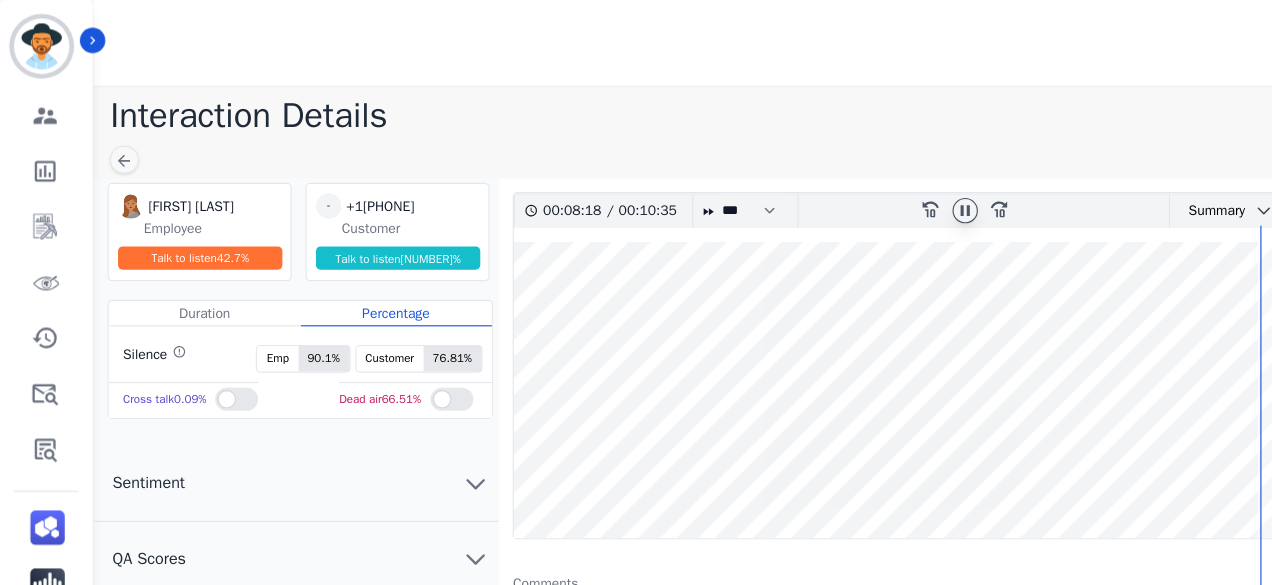 scroll, scrollTop: 0, scrollLeft: 0, axis: both 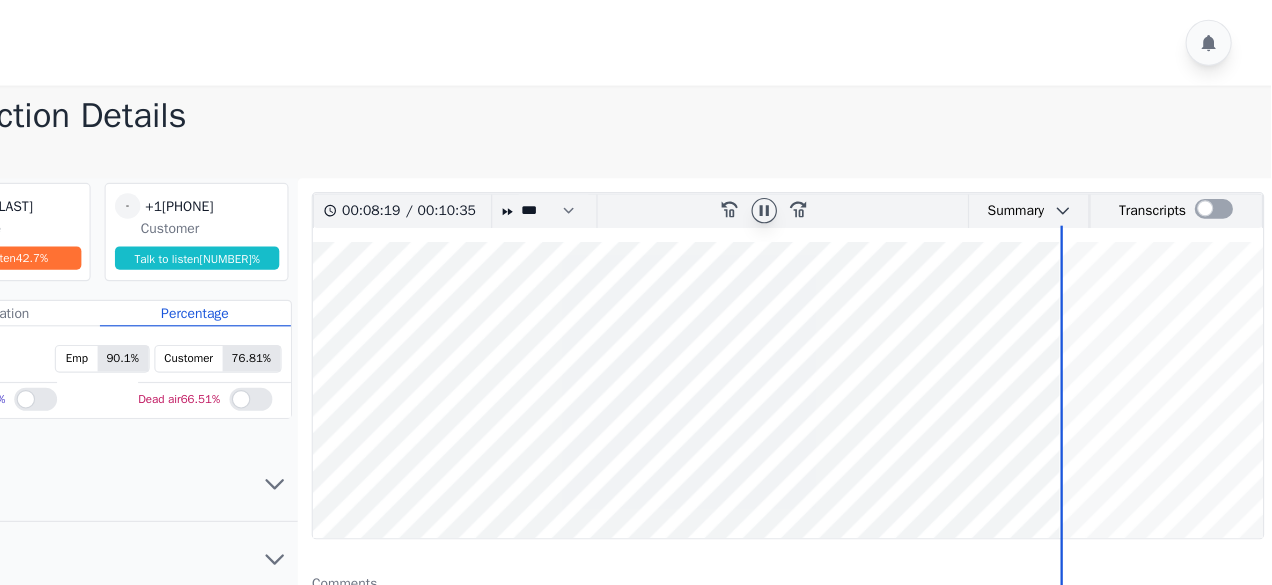 click at bounding box center (854, 337) 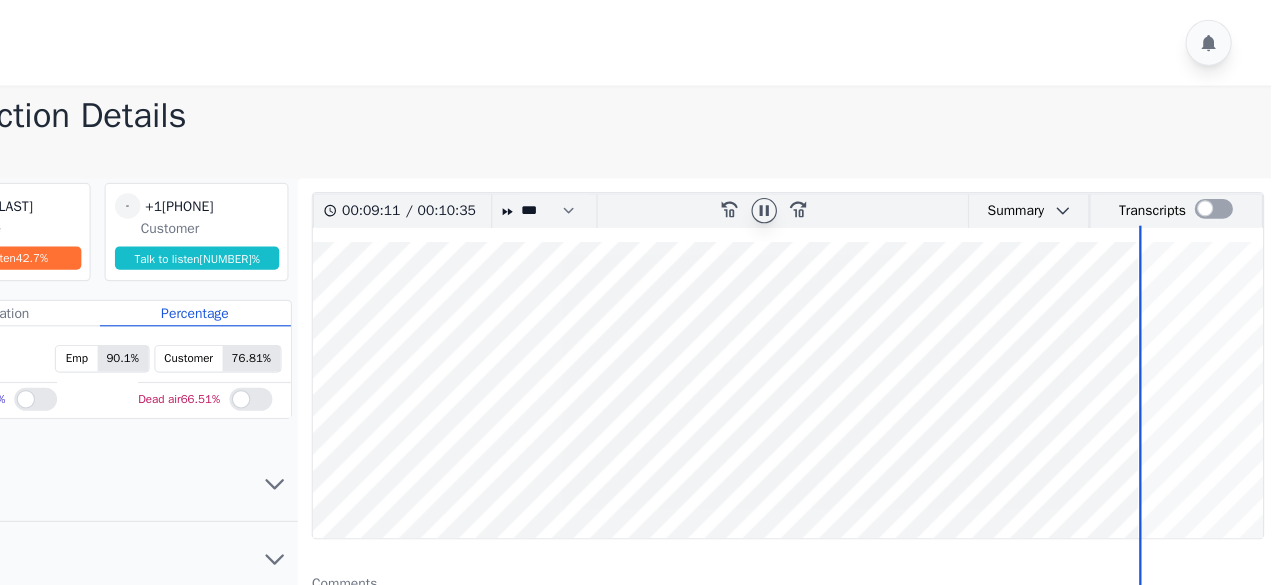 click at bounding box center (854, 337) 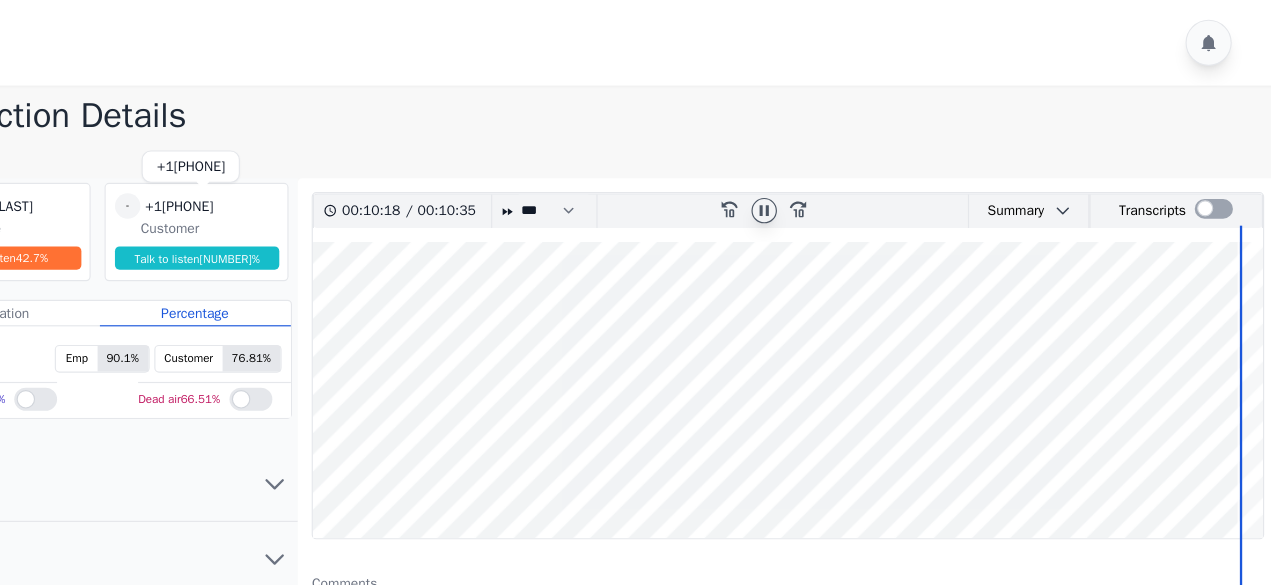 copy on "+1[PHONE]" 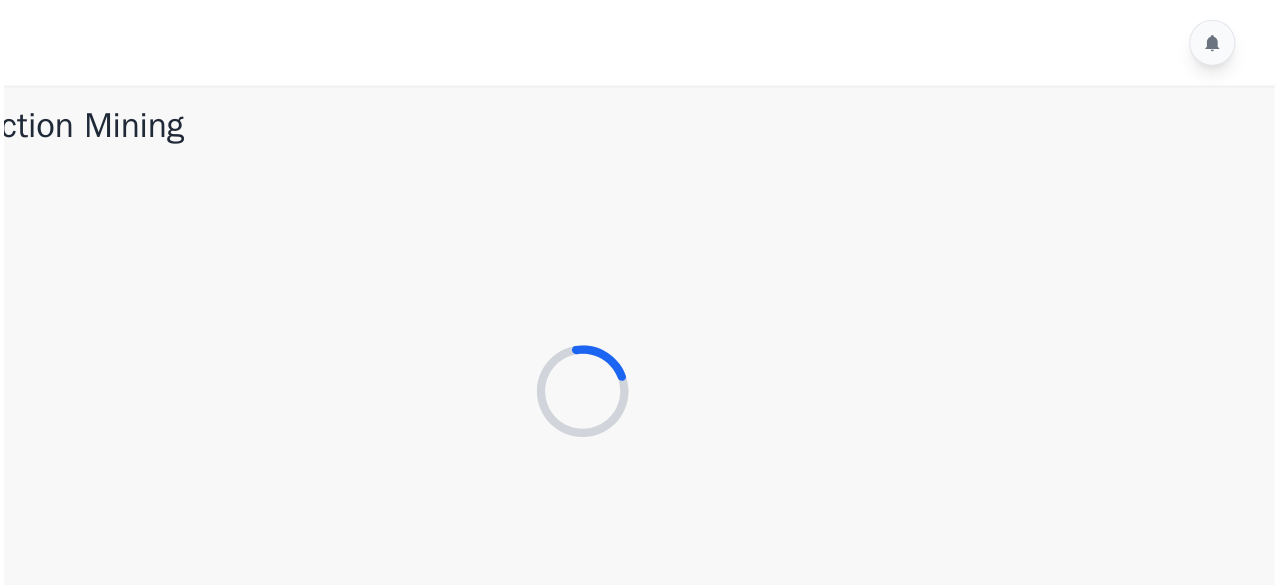 scroll, scrollTop: 0, scrollLeft: 0, axis: both 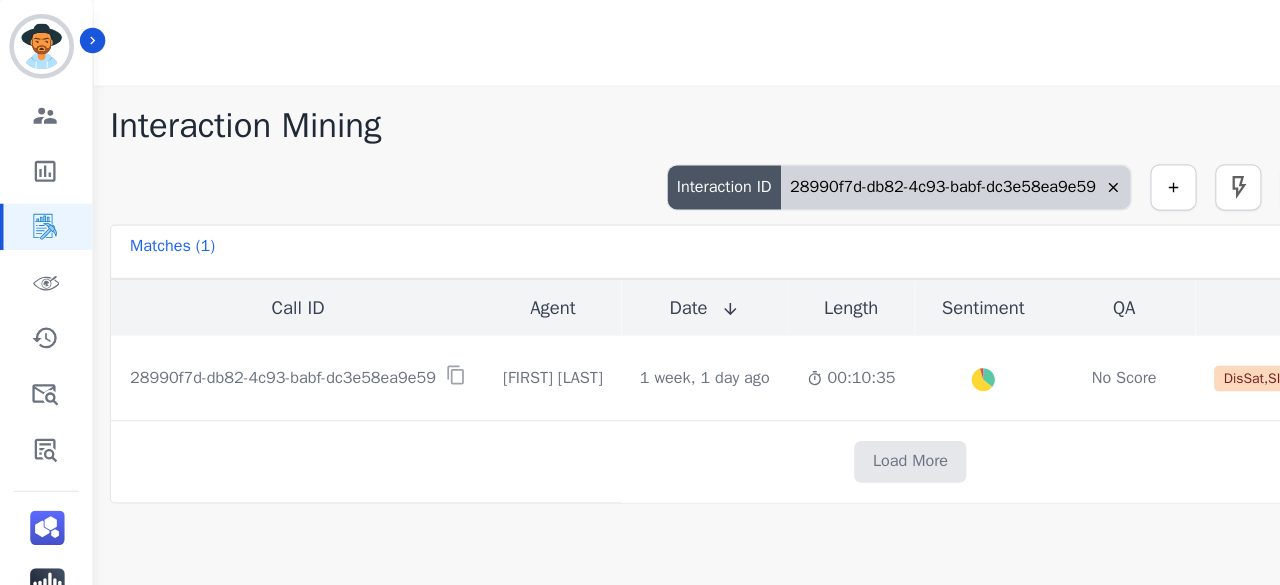 click 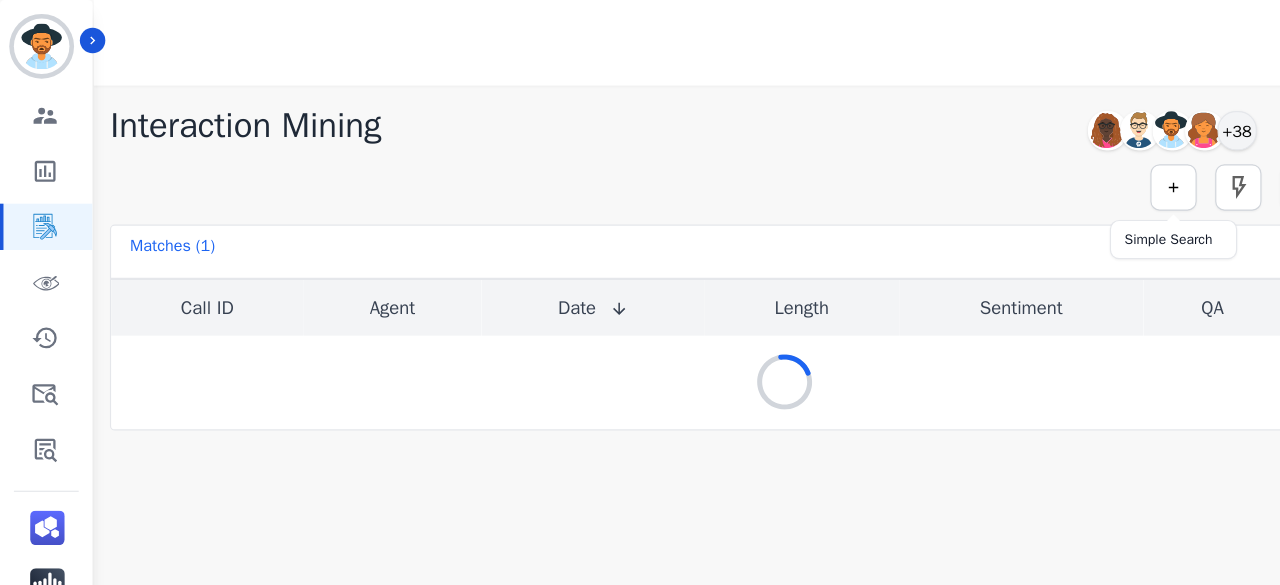 drag, startPoint x: 1013, startPoint y: 151, endPoint x: 820, endPoint y: 157, distance: 193.09325 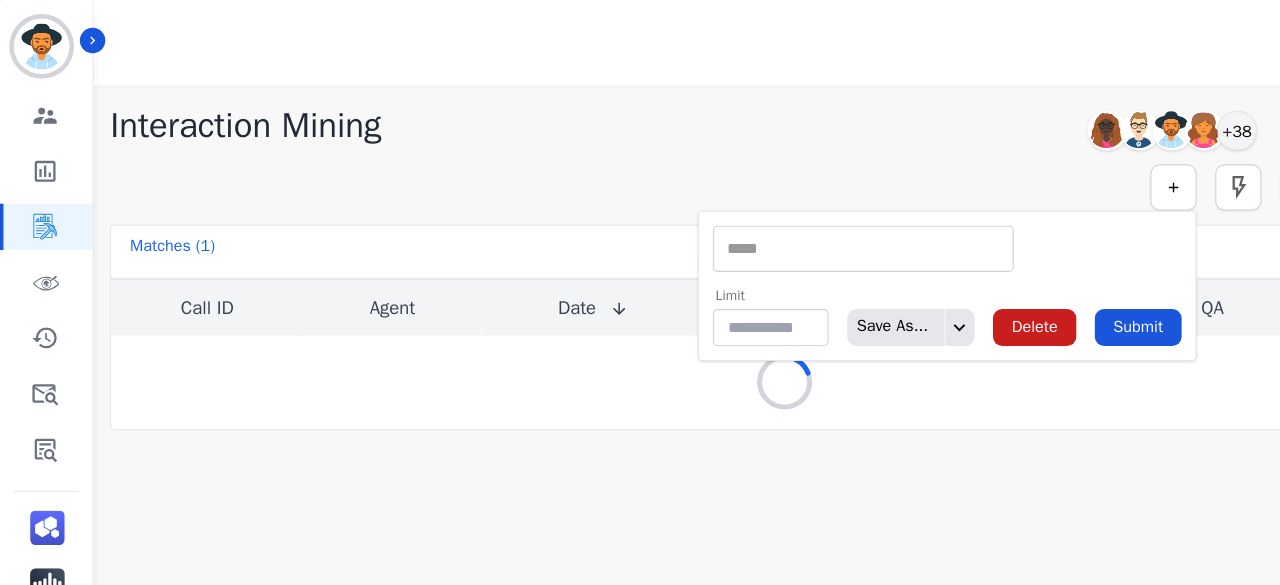 click at bounding box center (746, 215) 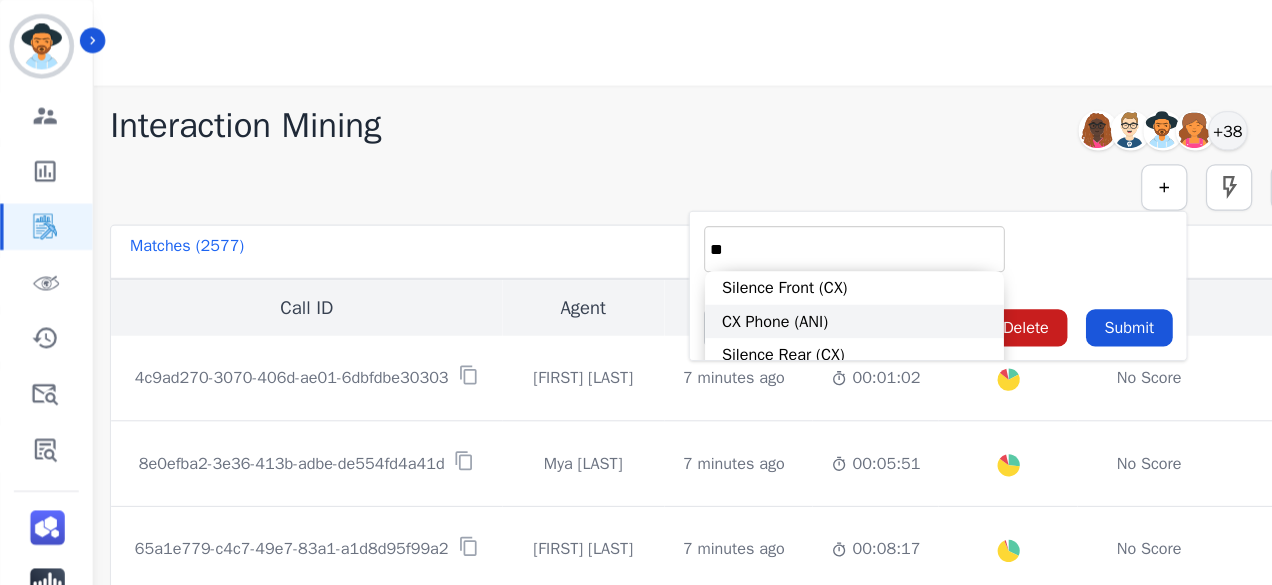 type on "**" 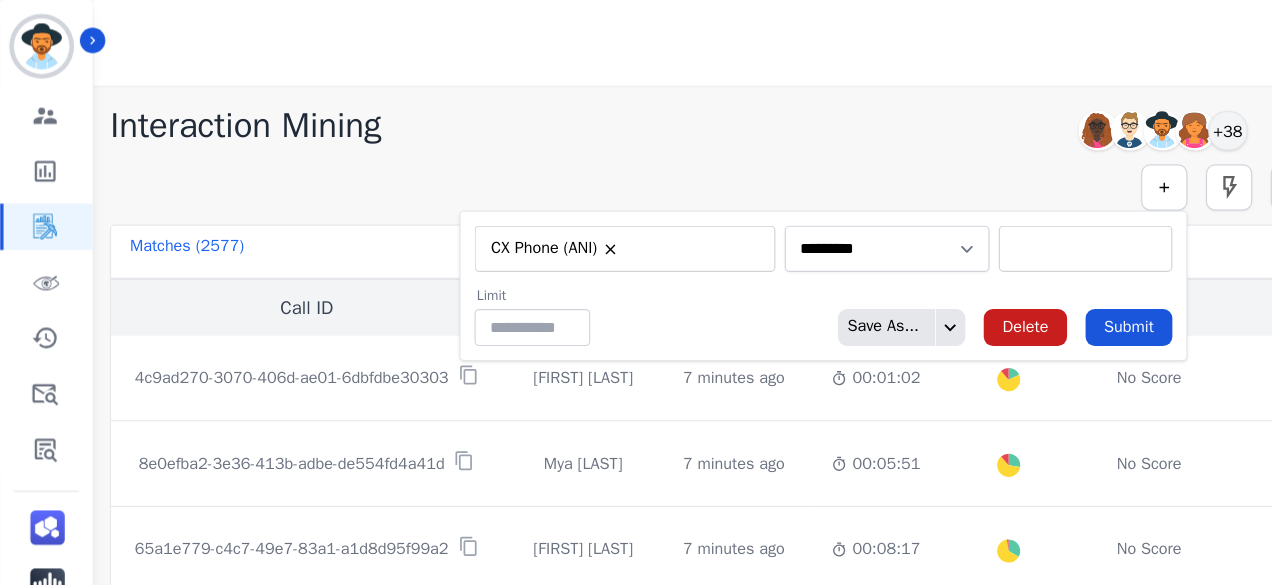 click at bounding box center [938, 215] 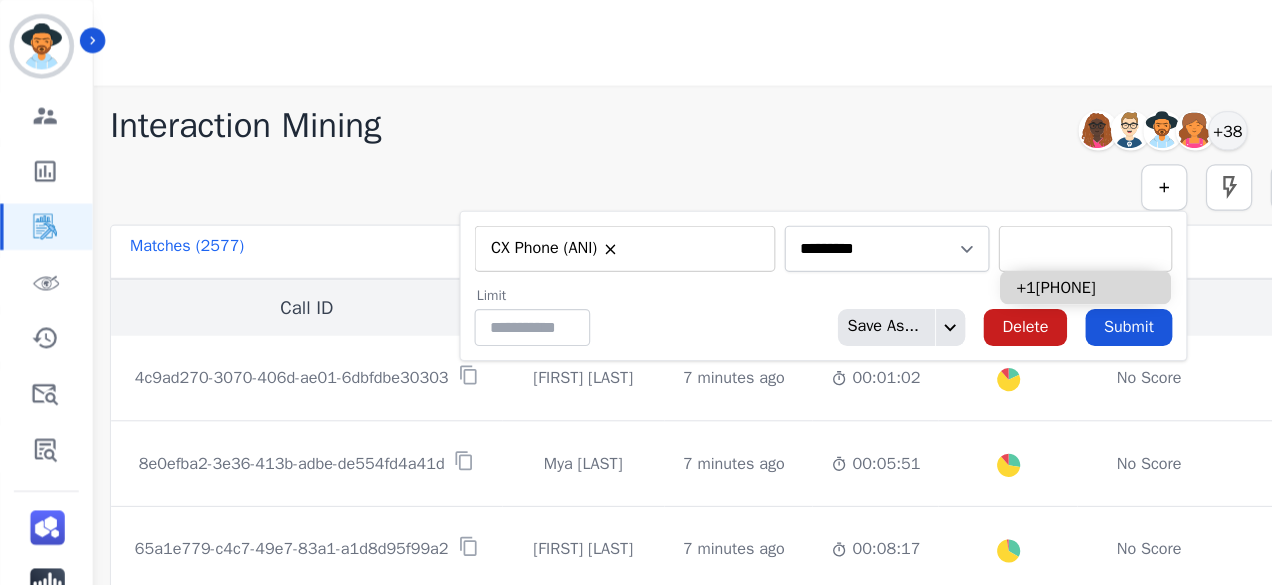 paste on "**********" 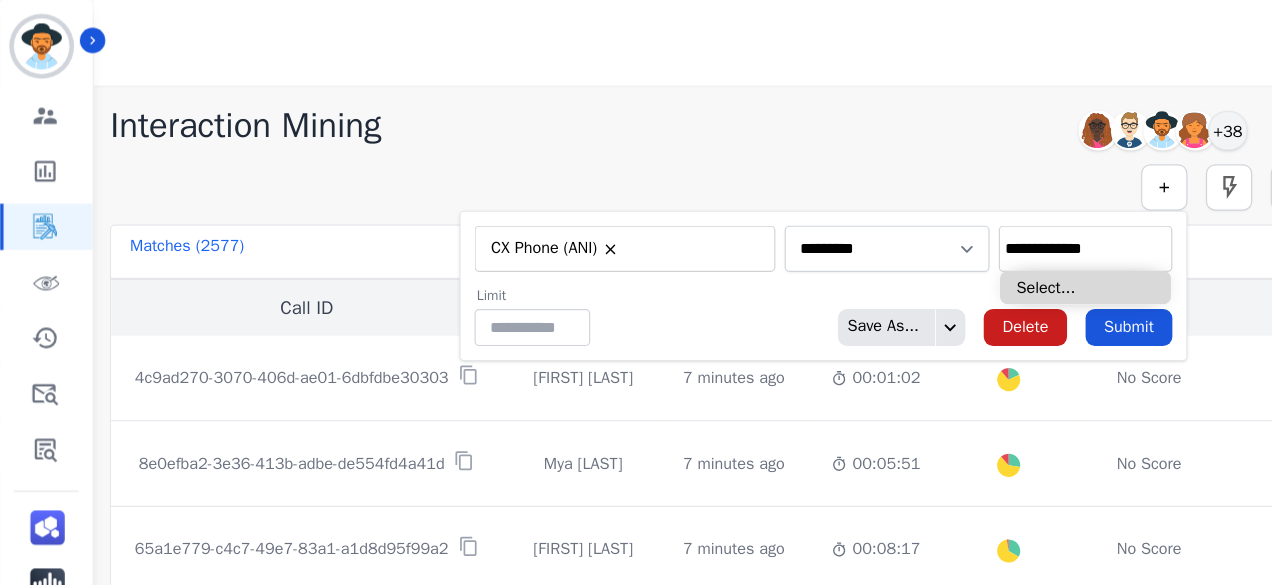 type on "**********" 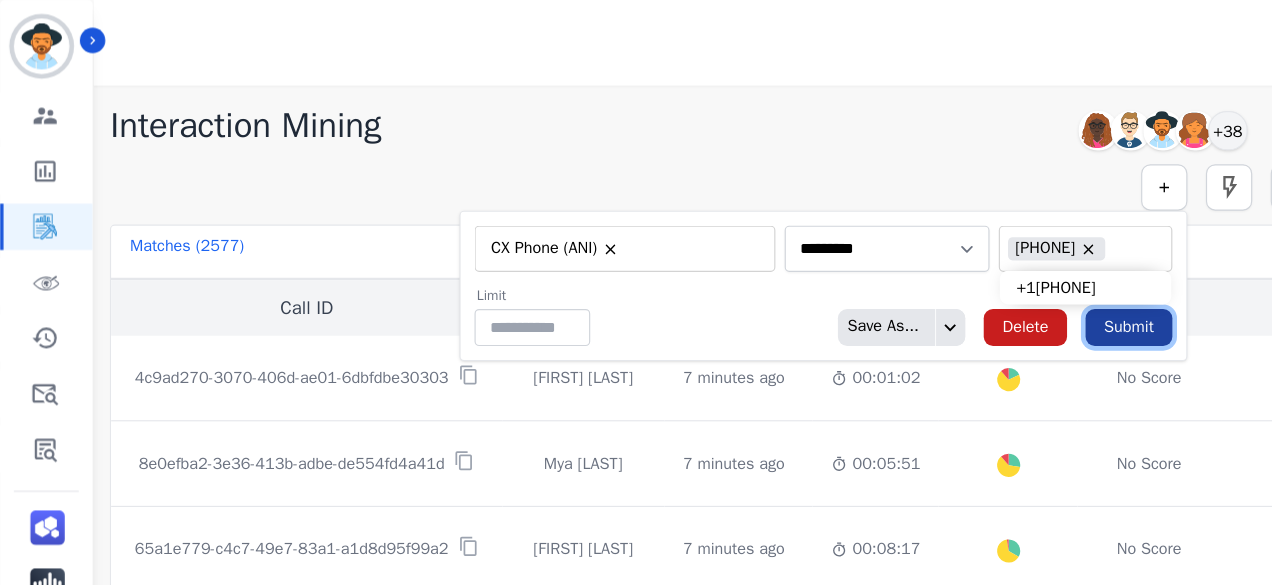 click on "Submit" at bounding box center (975, 283) 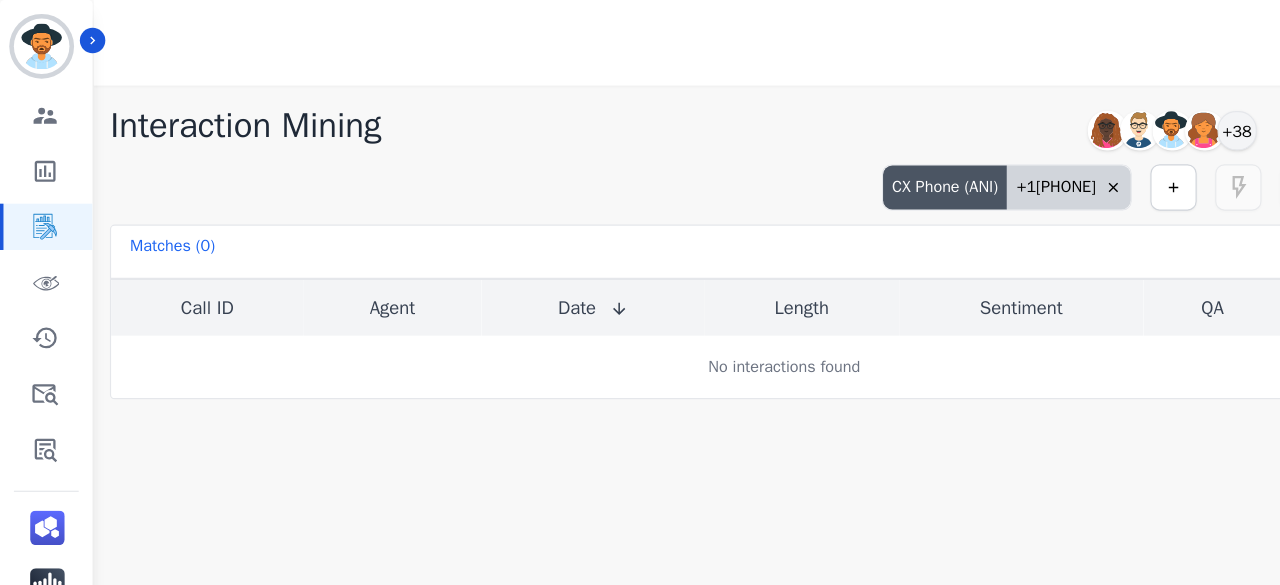 click on "+1[PHONE]" at bounding box center [923, 162] 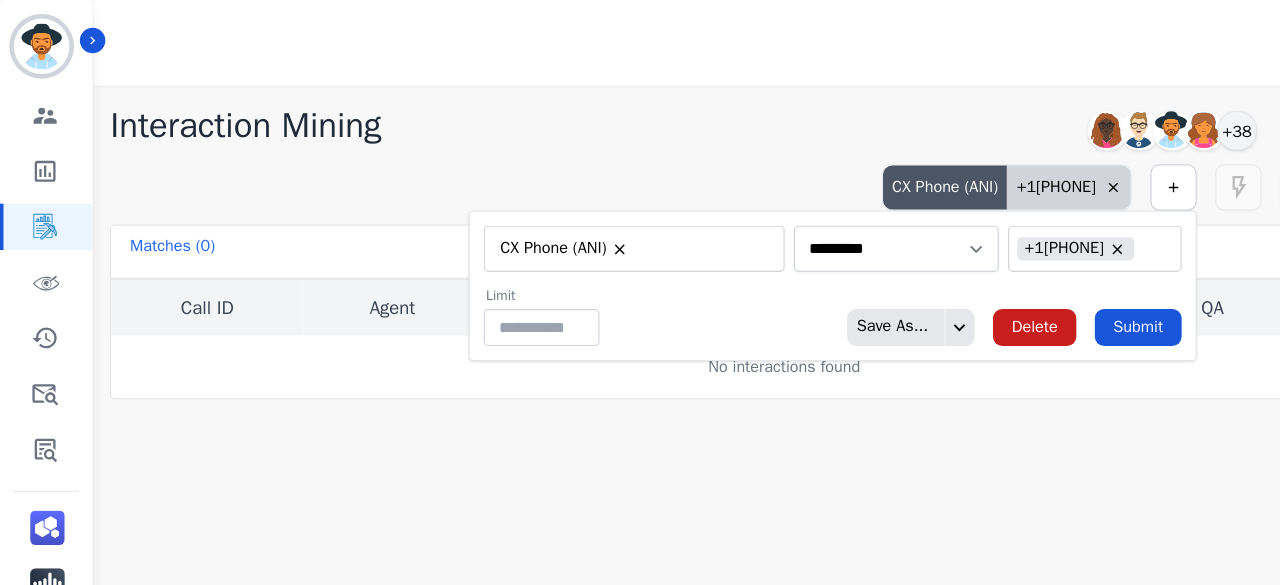 type on "**" 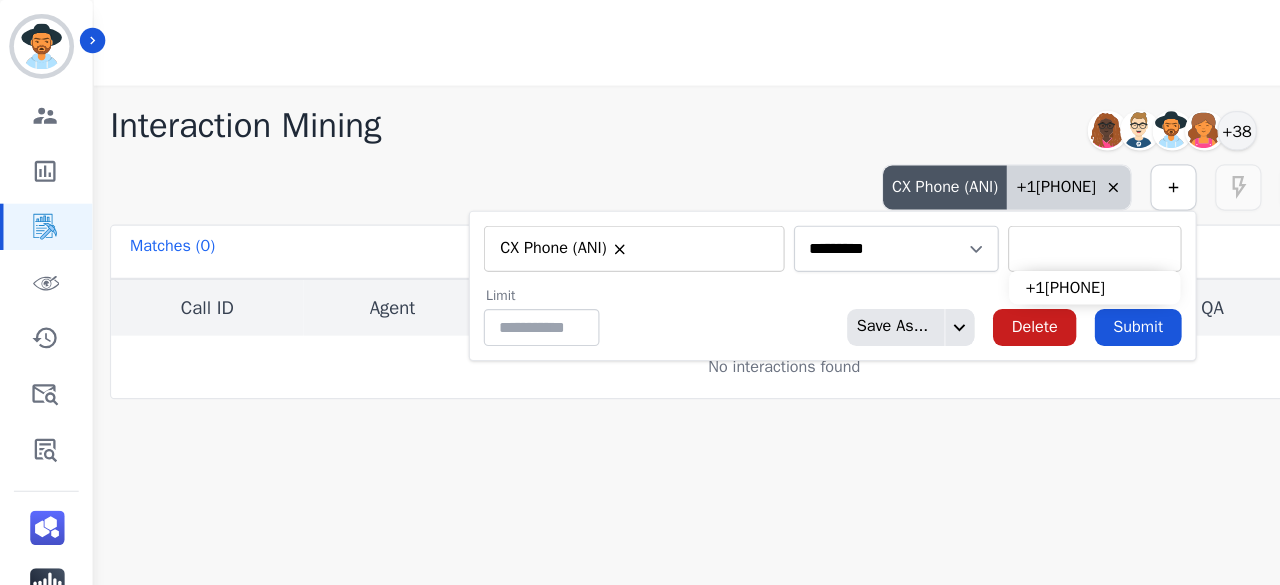click at bounding box center [946, 215] 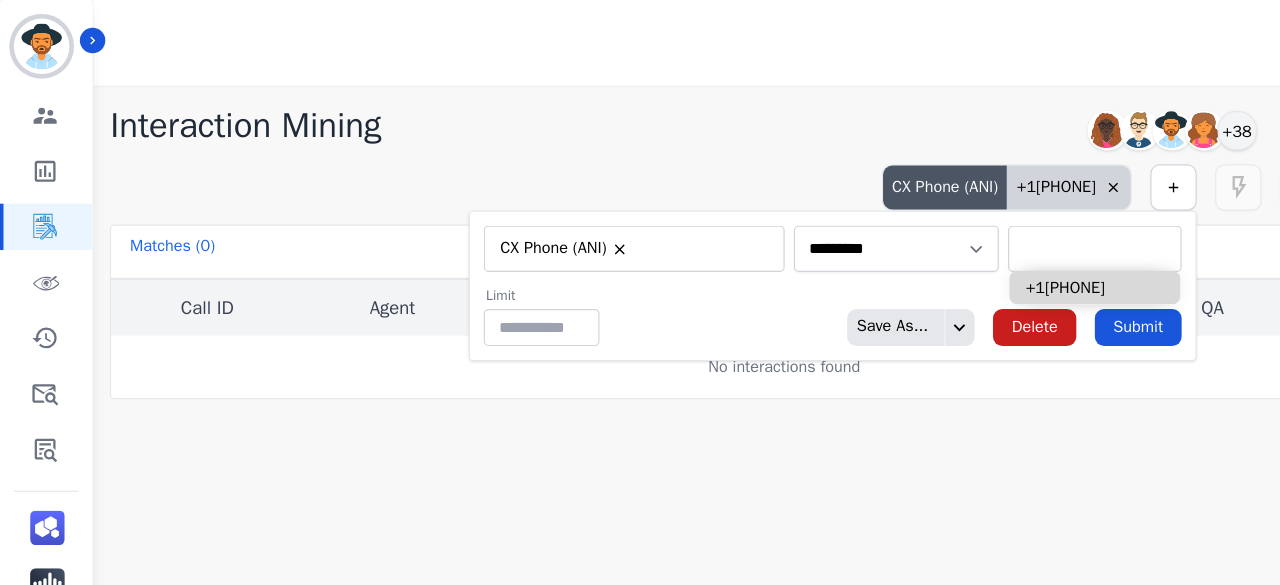 paste on "**********" 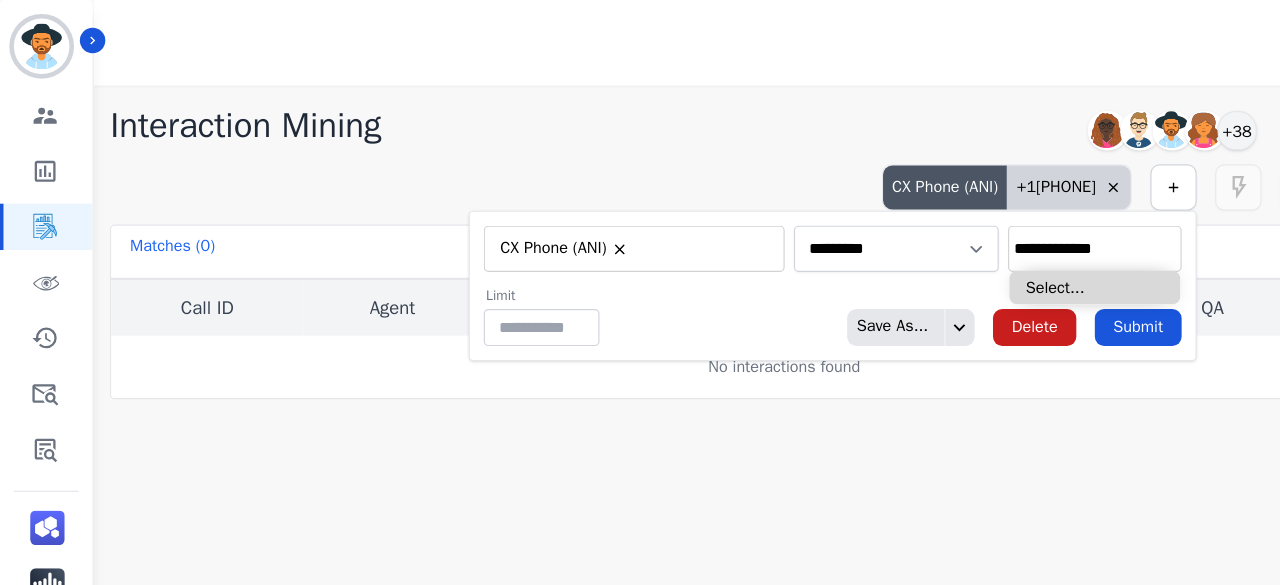 type on "**********" 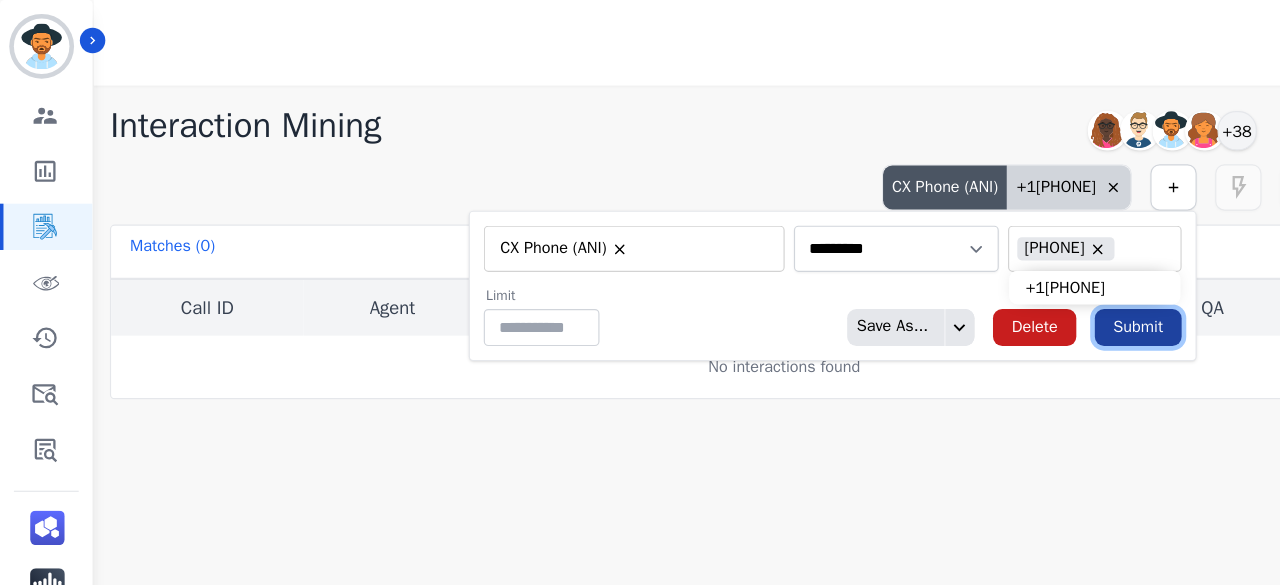 click on "Submit" at bounding box center (983, 283) 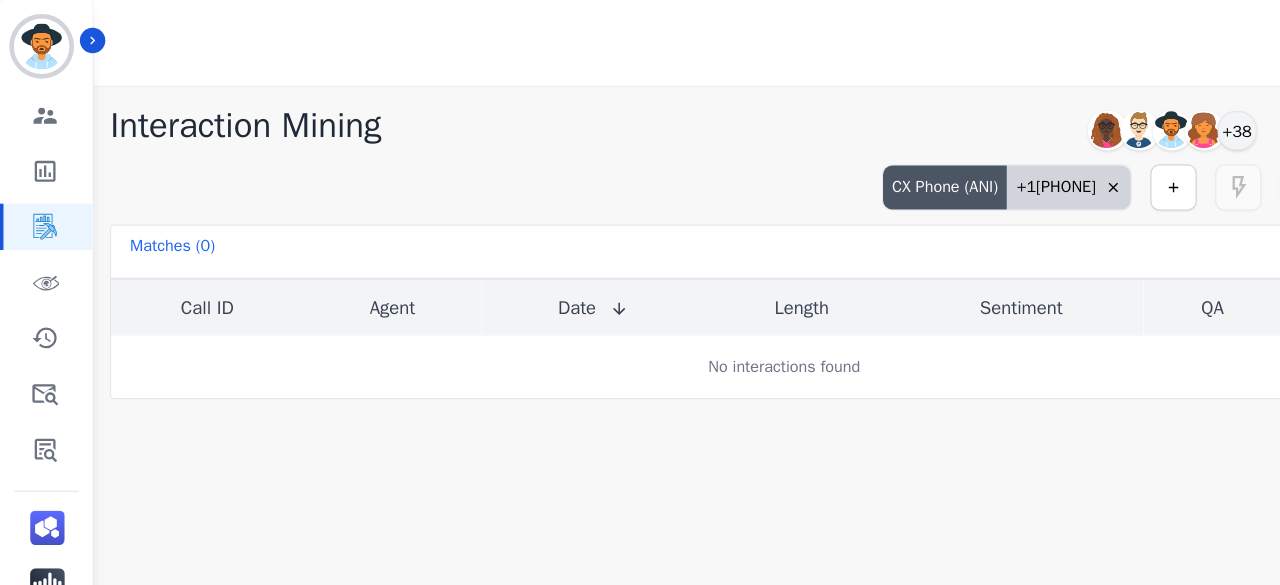 click on "CX Phone (ANI)" at bounding box center (817, 162) 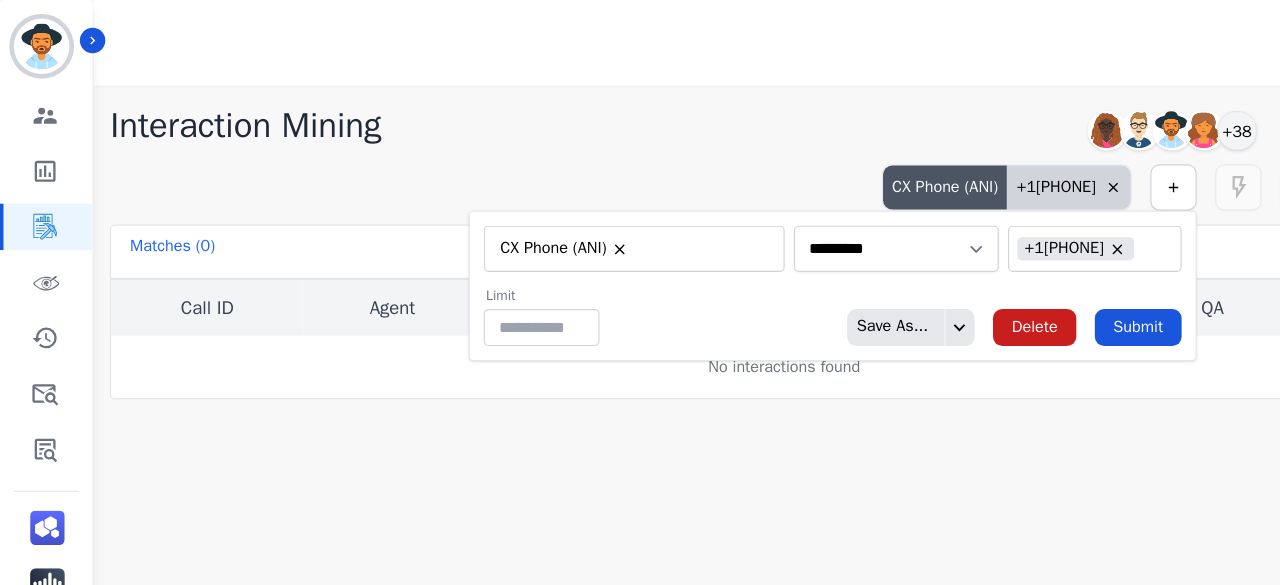click on "CX Phone (ANI)" at bounding box center [488, 215] 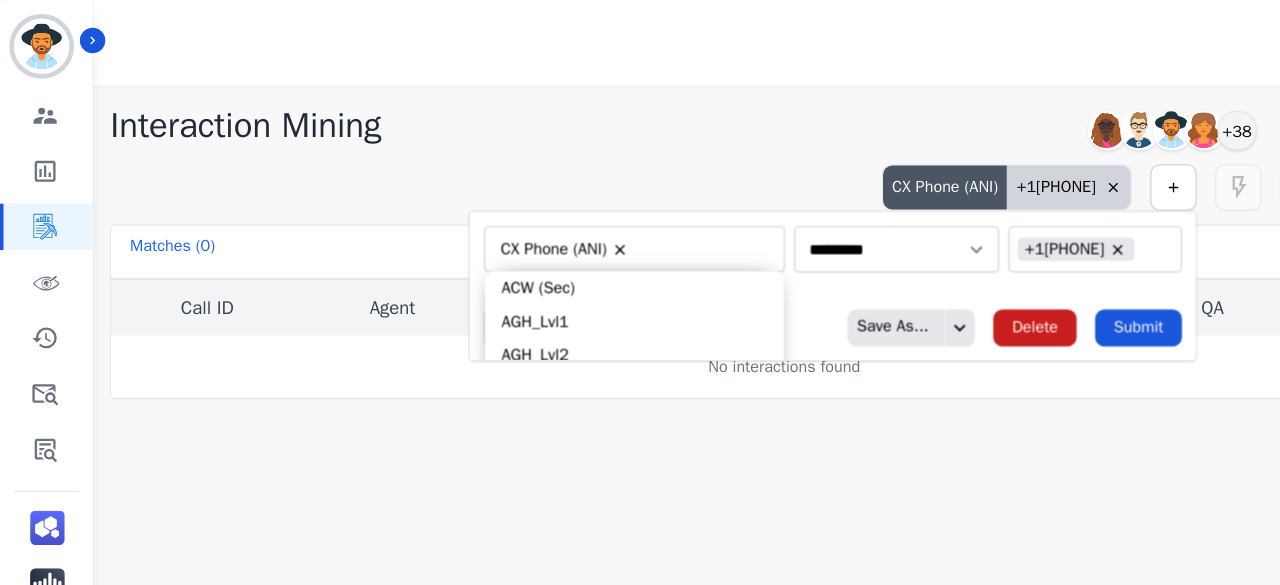 type on "**" 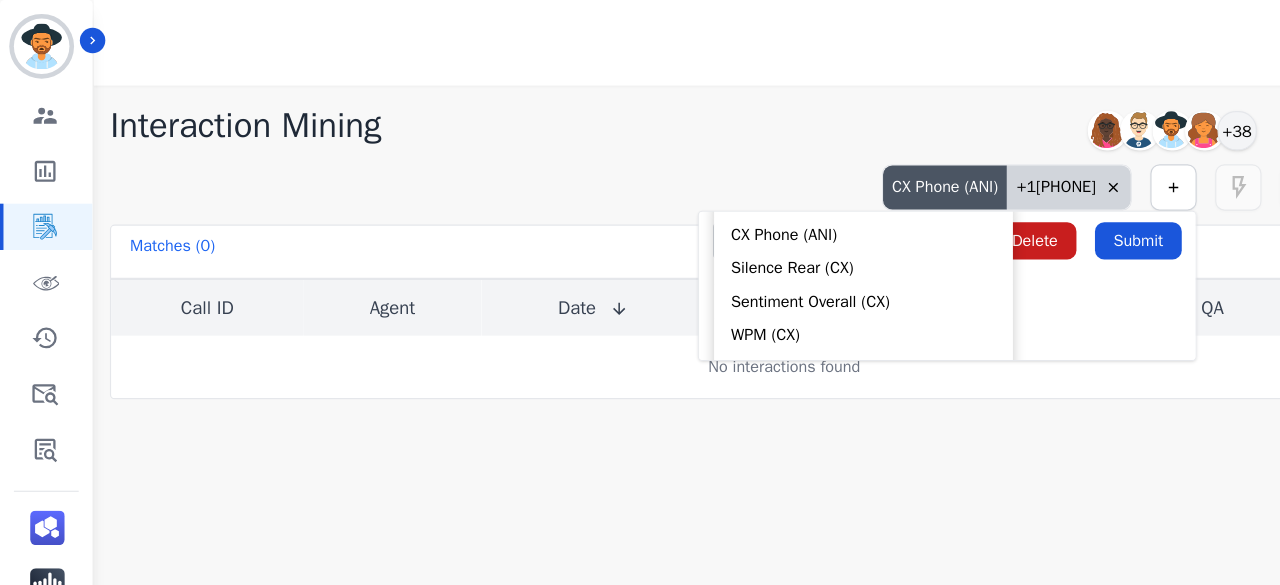 scroll, scrollTop: 0, scrollLeft: 0, axis: both 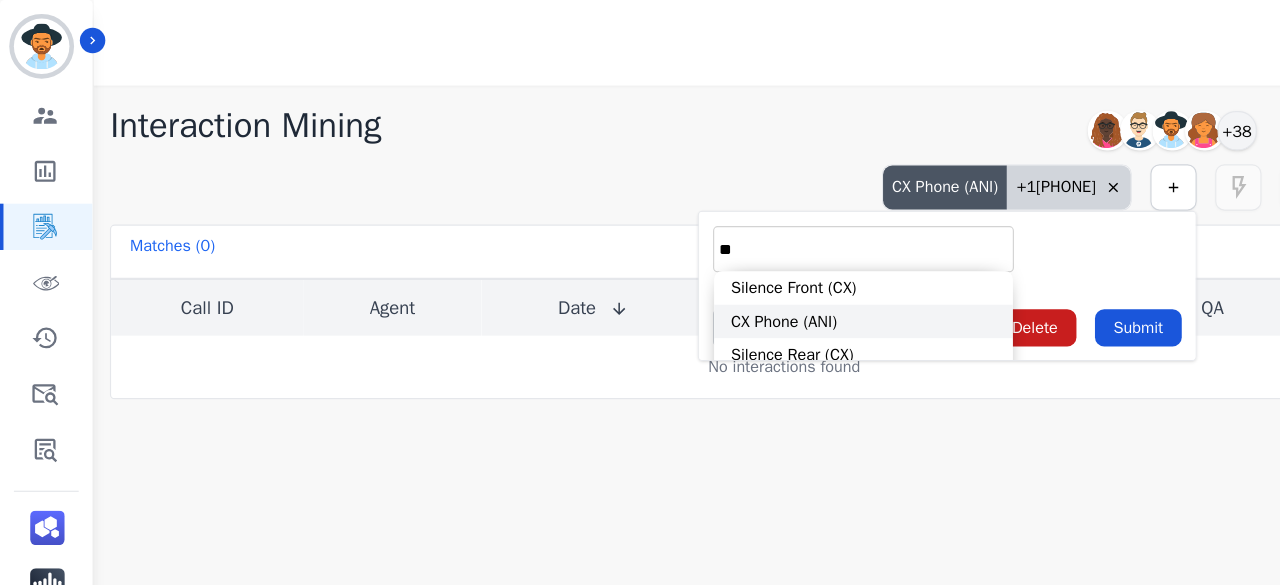 type on "**" 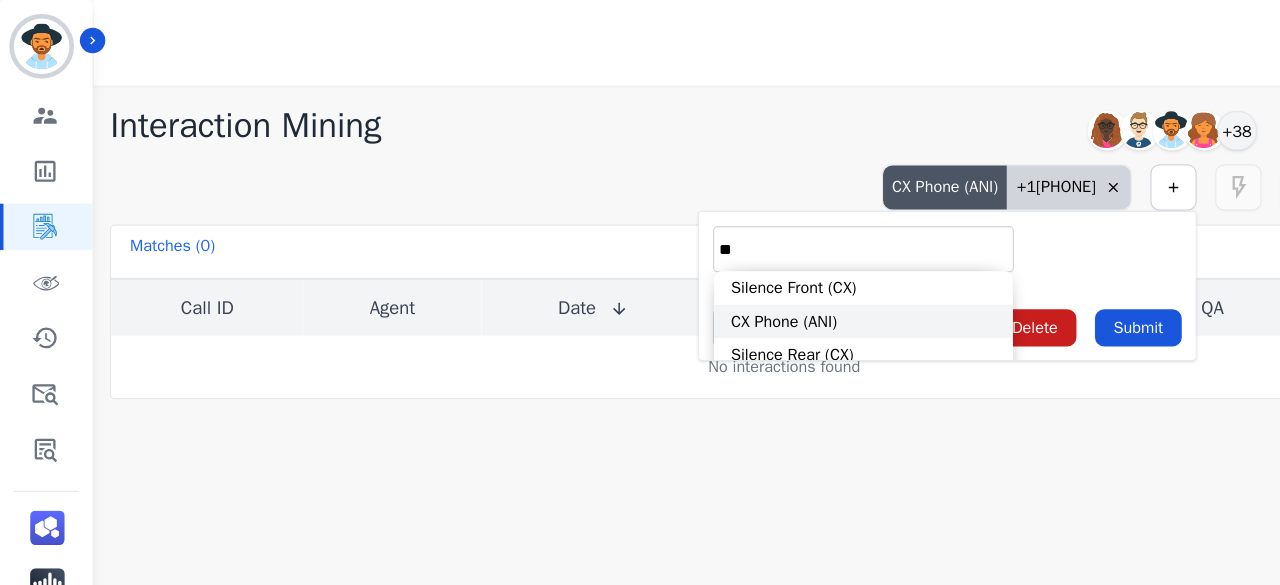 click on "CX Phone (ANI)" at bounding box center [746, 277] 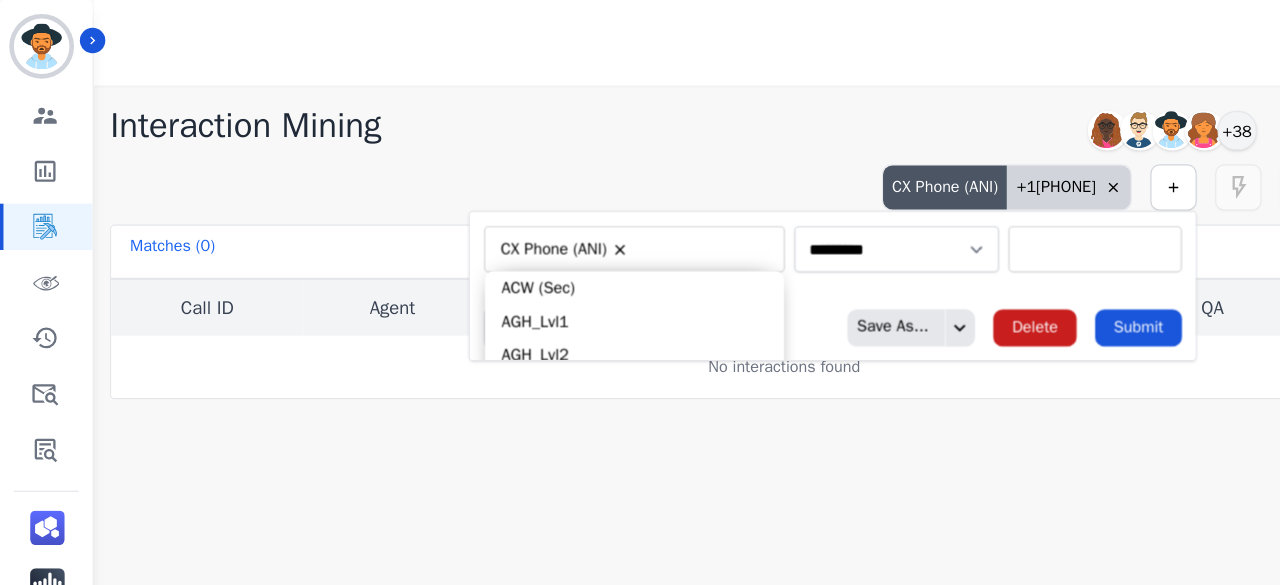 click at bounding box center [608, 215] 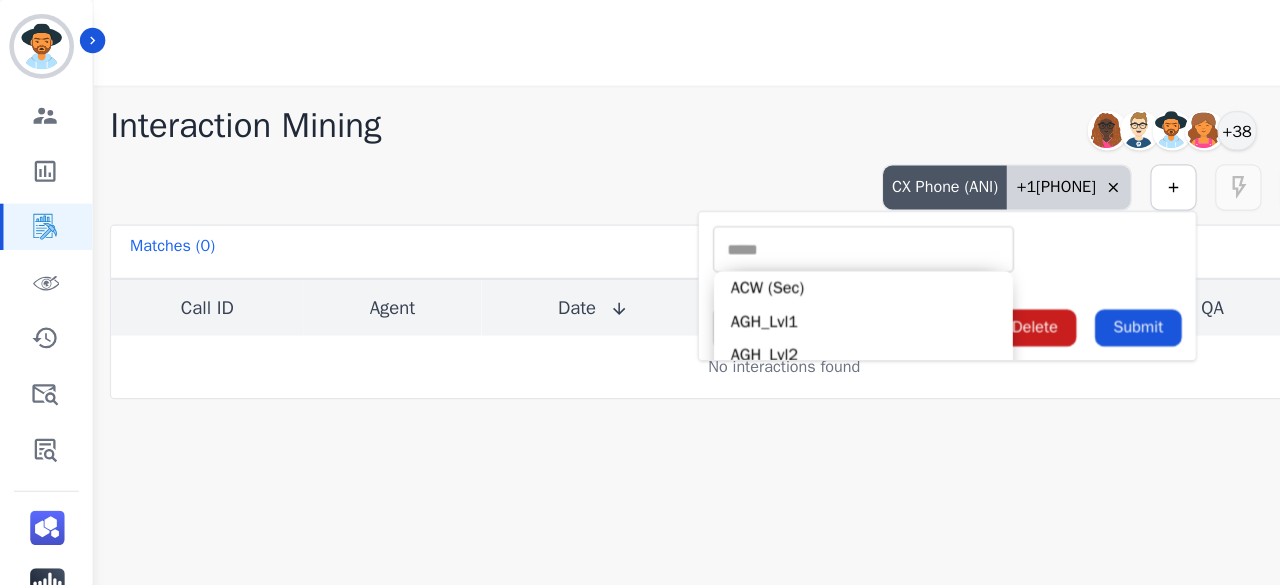 click on "**             ACW (Sec)   AGH_Lvl1   AGH_Lvl2   Emote: Apprehensive %   Silence Front (CX)   CX Phone (ANI)   Silence Rear (CX)   Cross talk %   Csat Score   Sentiment Overall (CX)   WPM (CX)   Direction   Disposition (ACD)   Silence Front (EMP)   Silence Rear (EMP)   Sentiment Overall (EMP)   WPM (EMP)   Emote: Escalated %   First to Talk   Emote: Happy %" at bounding box center (746, 215) 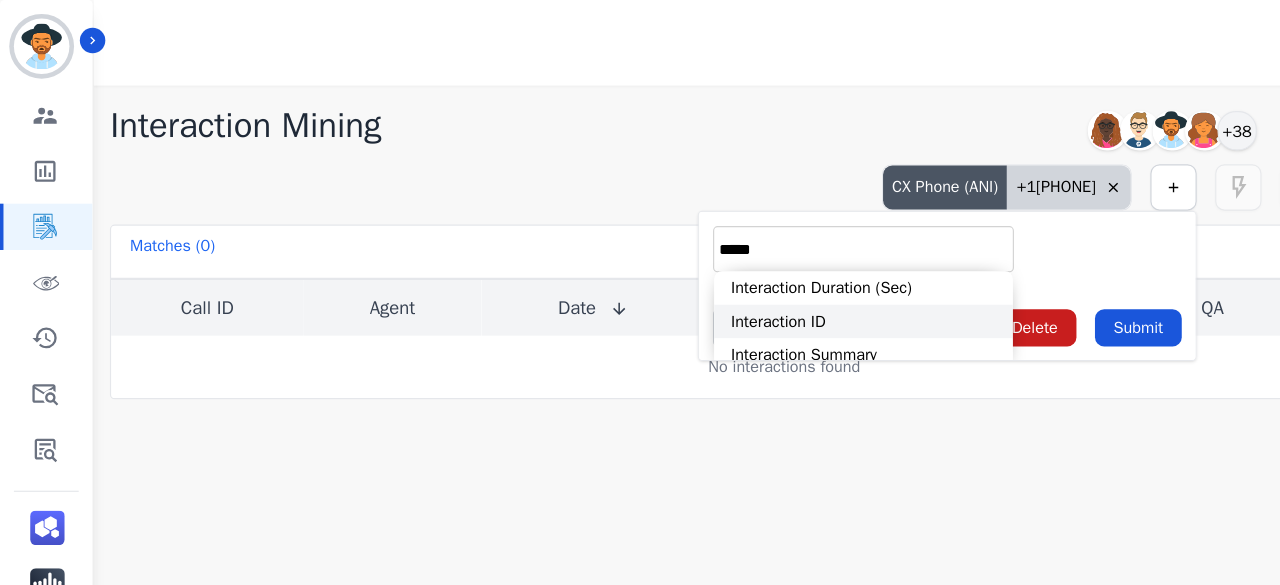 type on "*****" 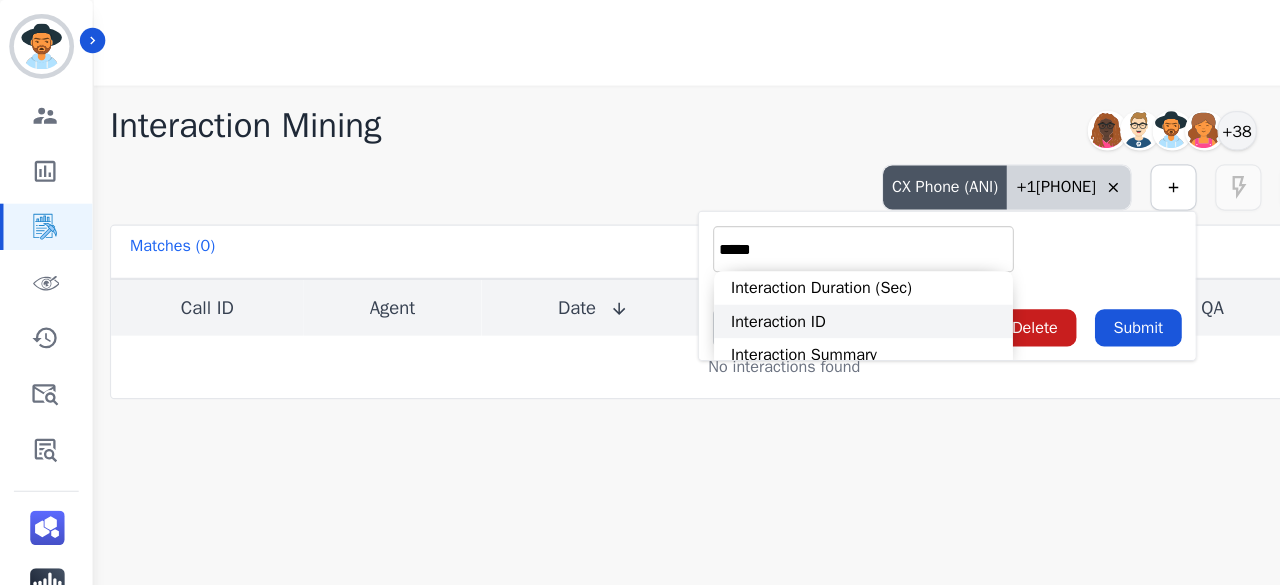 click on "Interaction ID" at bounding box center (746, 277) 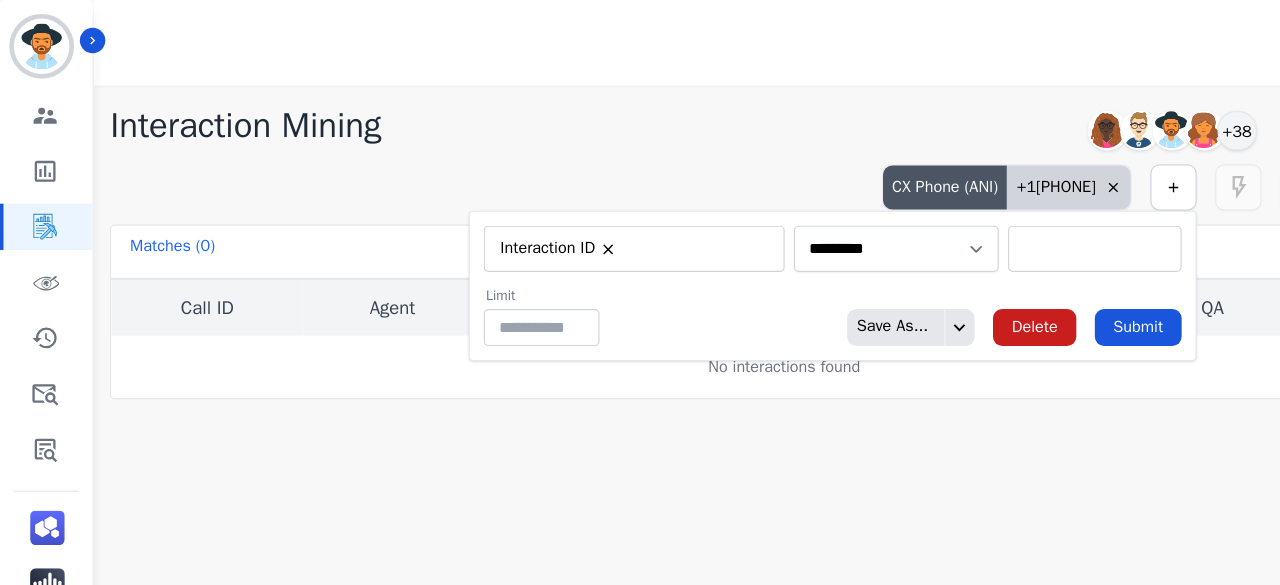 click at bounding box center [946, 215] 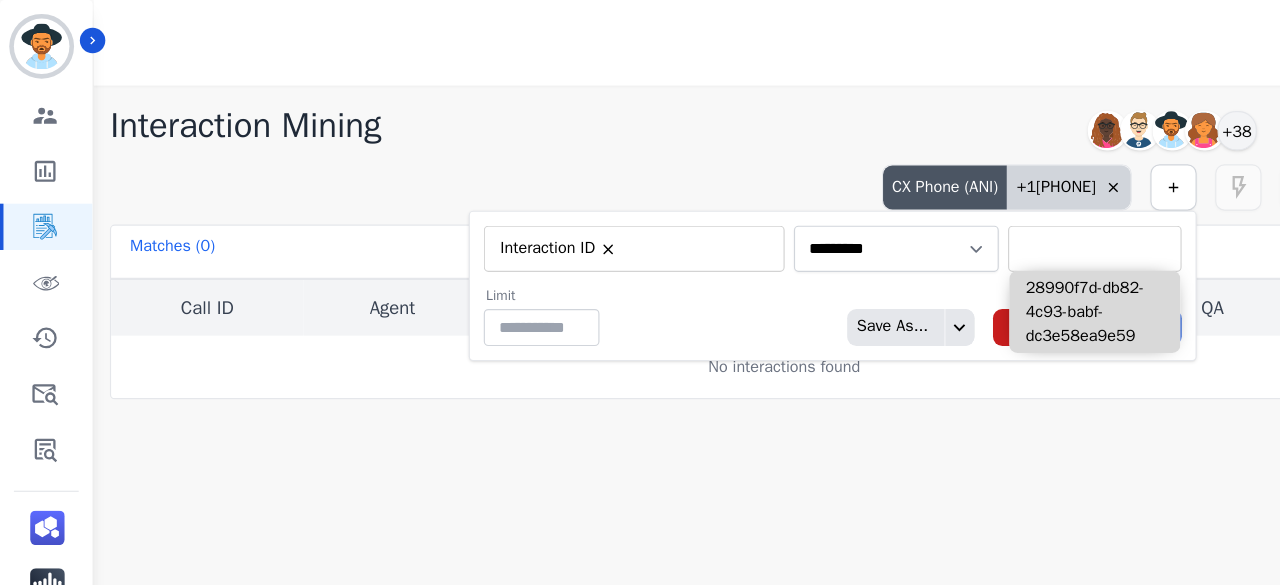paste on "**********" 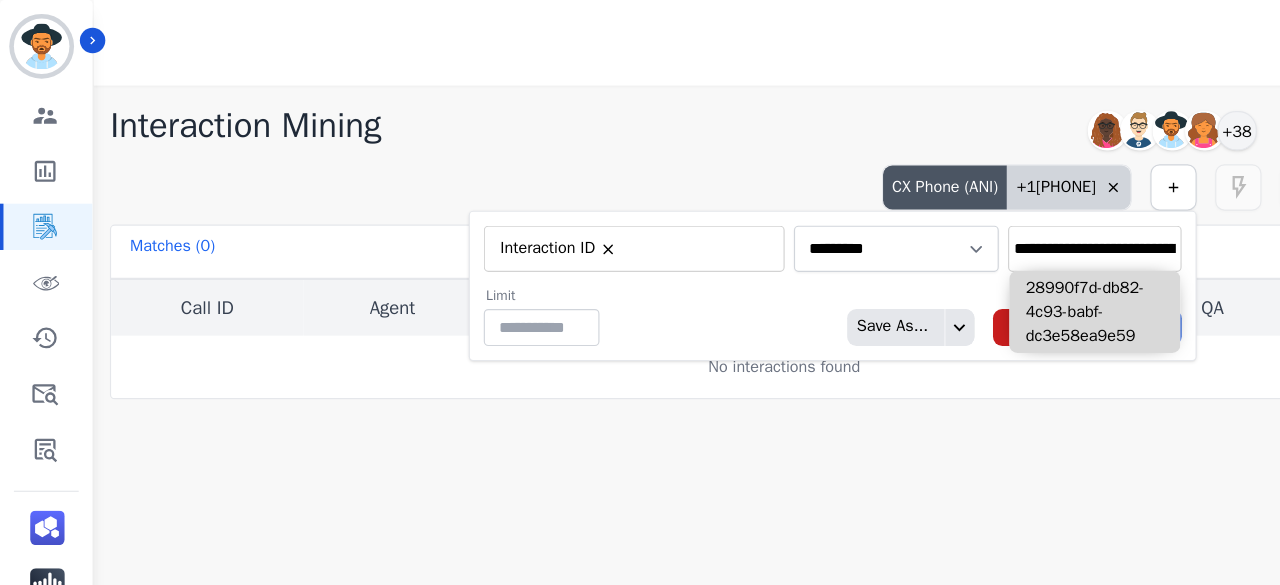 scroll, scrollTop: 0, scrollLeft: 95, axis: horizontal 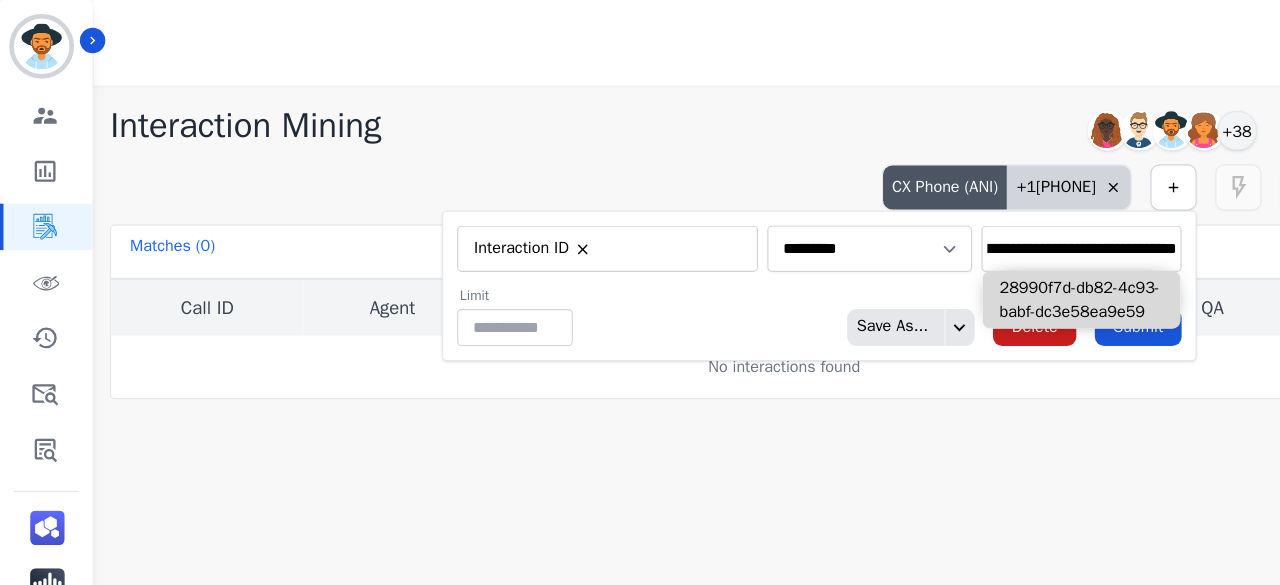 type on "**********" 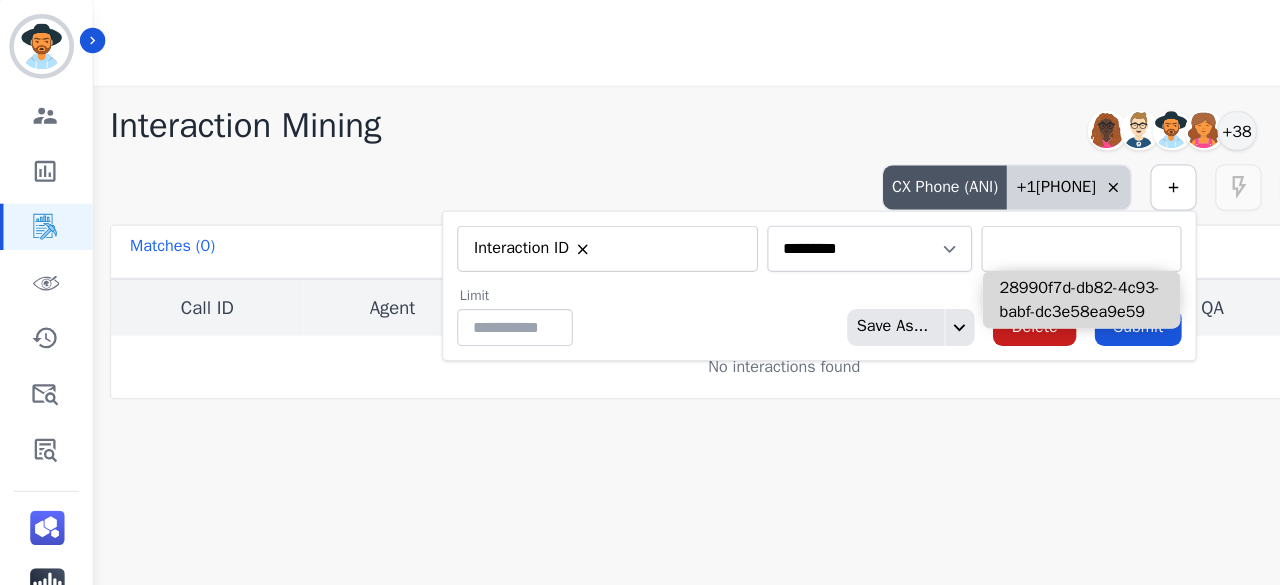 scroll, scrollTop: 0, scrollLeft: 0, axis: both 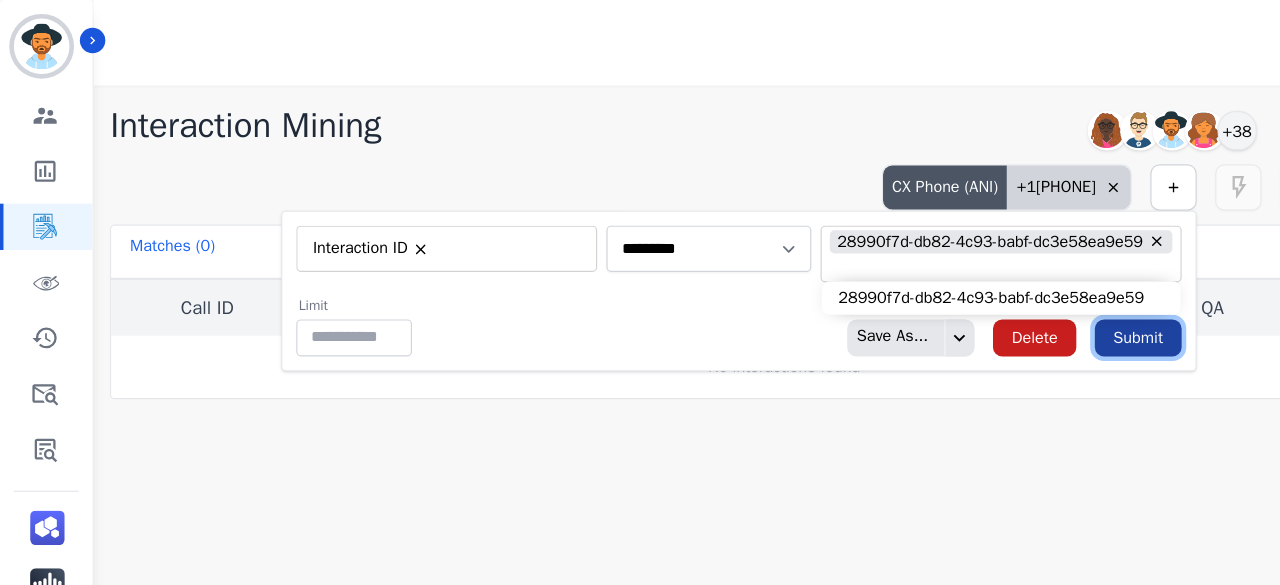click on "Submit" at bounding box center [983, 292] 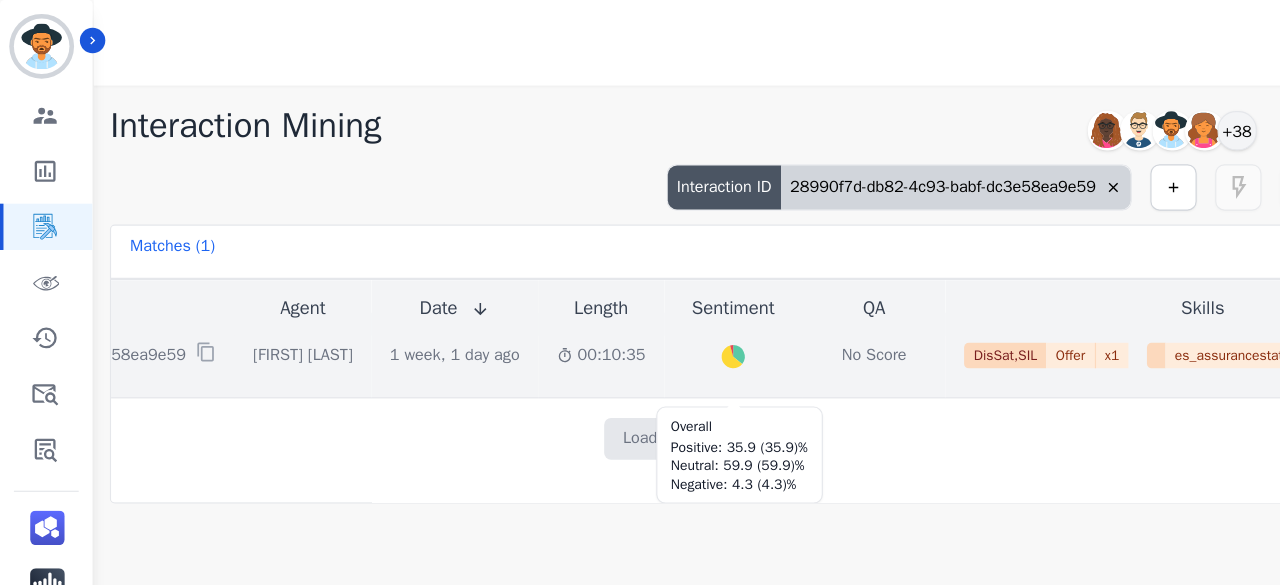 scroll, scrollTop: 0, scrollLeft: 258, axis: horizontal 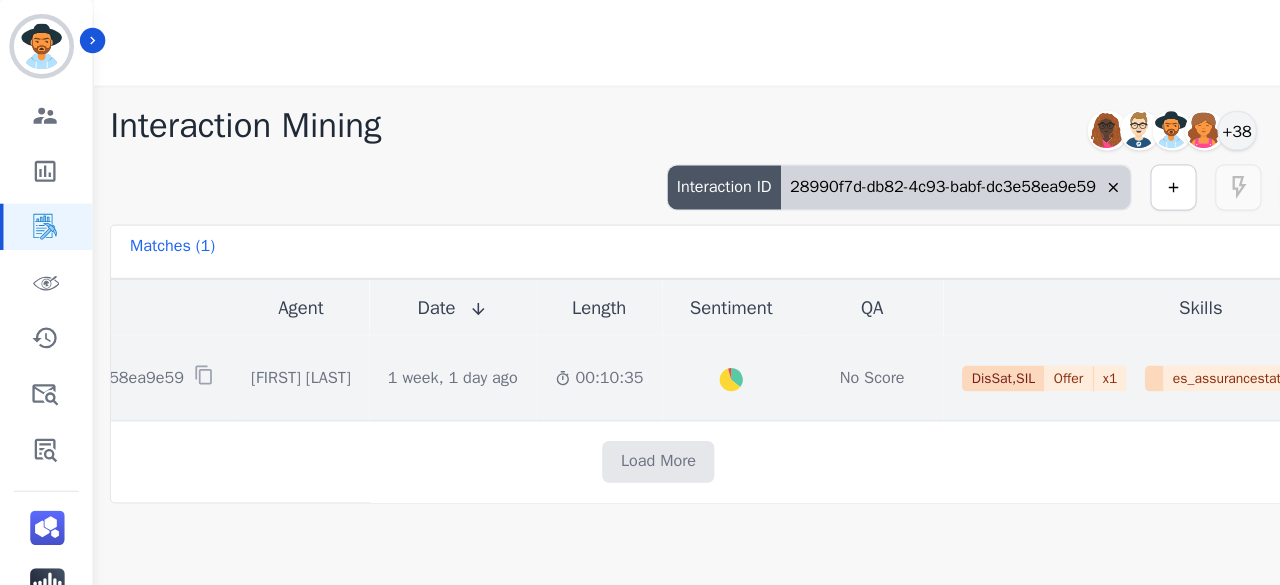click on "Created with Highcharts 10.2.0   Overall   Positive:   35.9   ( 35.9 )%   Neutral:   59.9   ( 59.9 )%   Negative:   4.3   ( 4.3 )%" at bounding box center (632, 326) 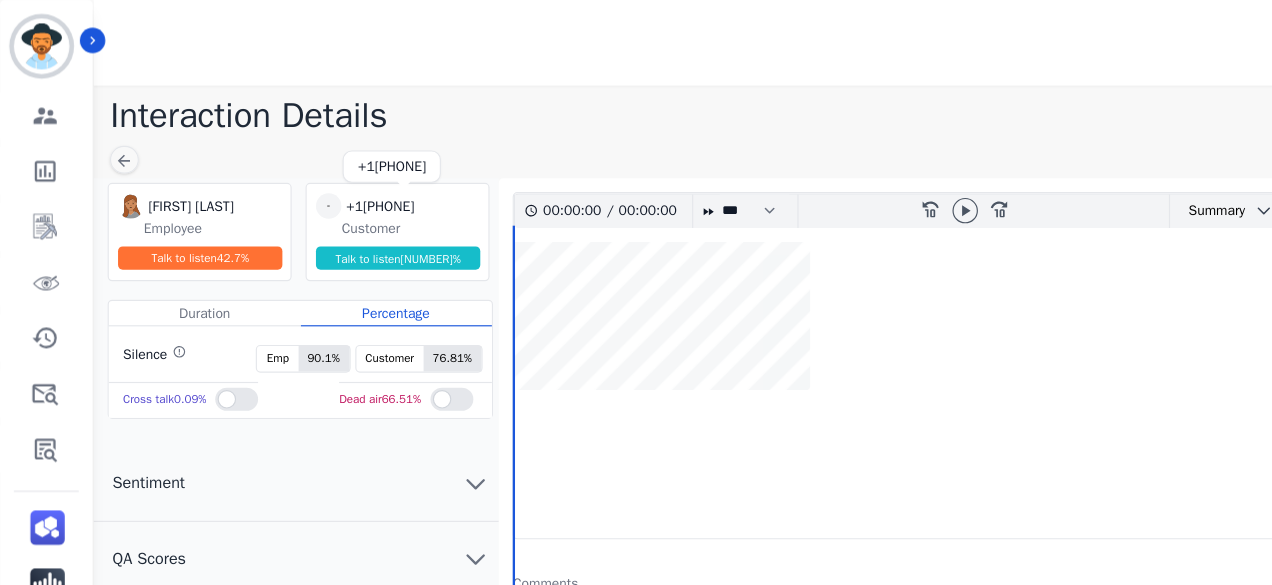 drag, startPoint x: 390, startPoint y: 177, endPoint x: 302, endPoint y: 179, distance: 88.02273 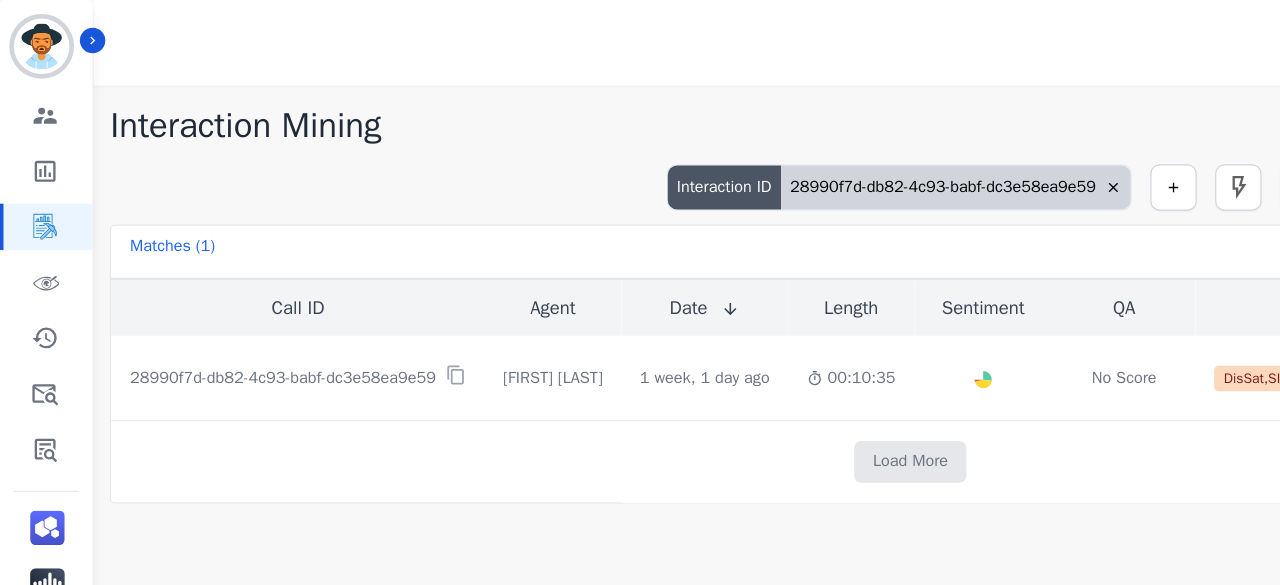click on "28990f7d-db82-4c93-babf-dc3e58ea9e59" at bounding box center [826, 162] 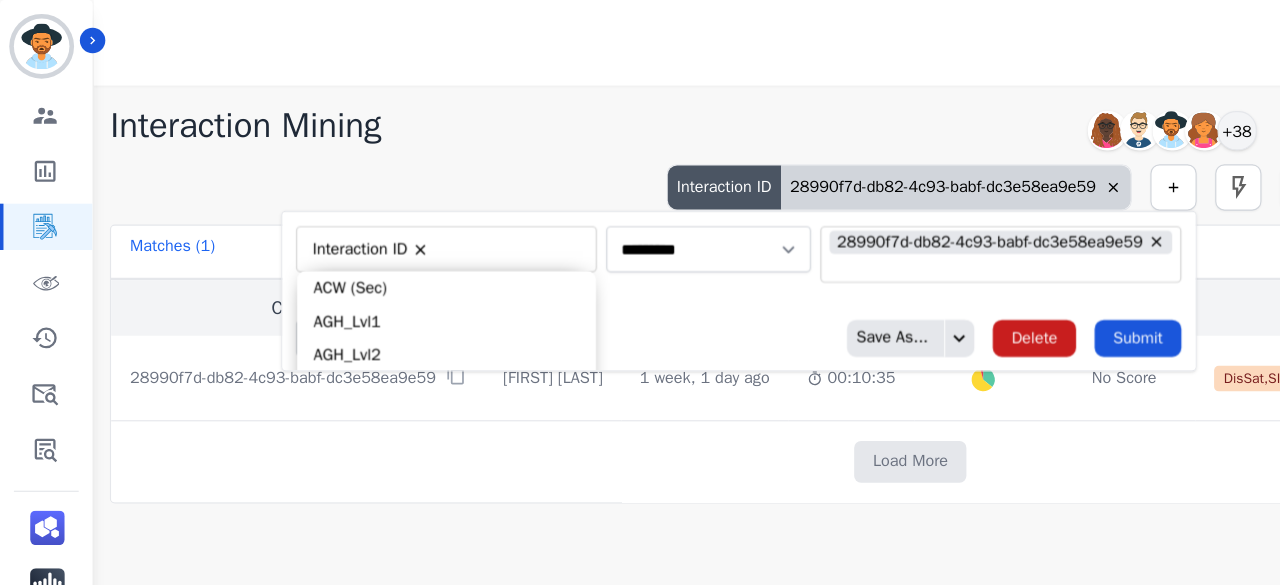click at bounding box center [442, 215] 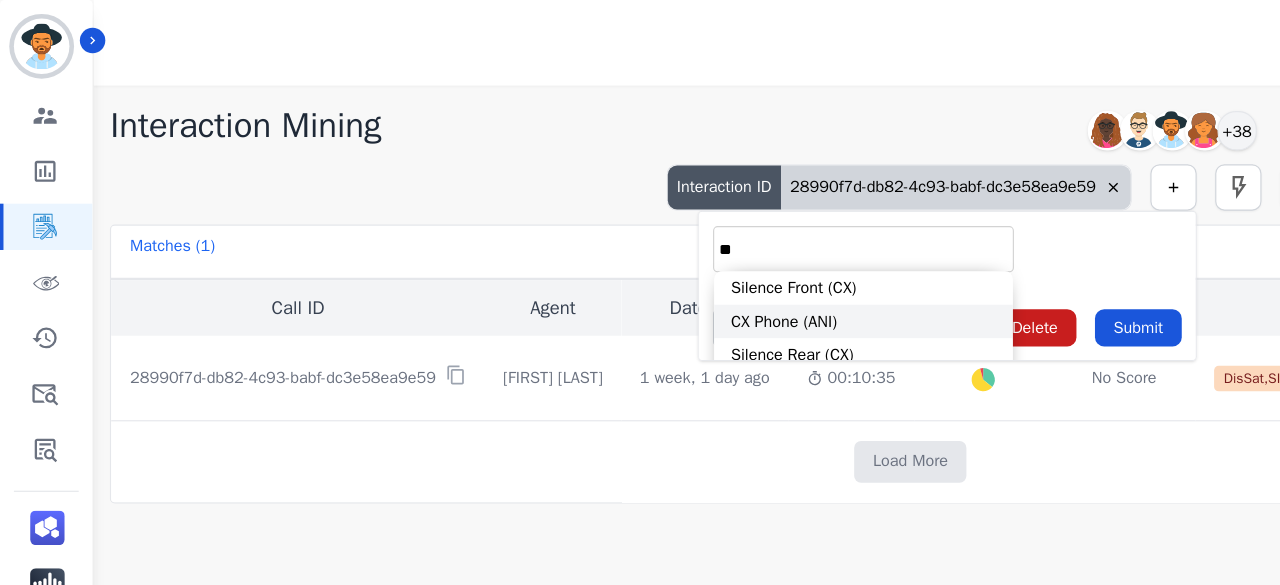 type on "**" 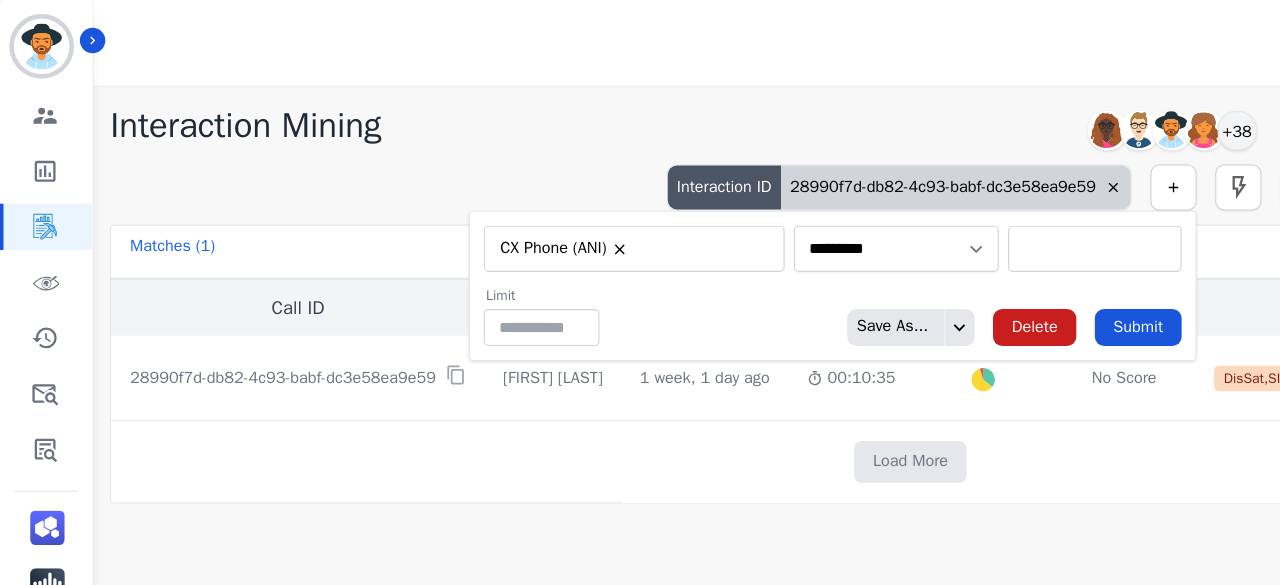 click on "+[PHONE]" at bounding box center [946, 215] 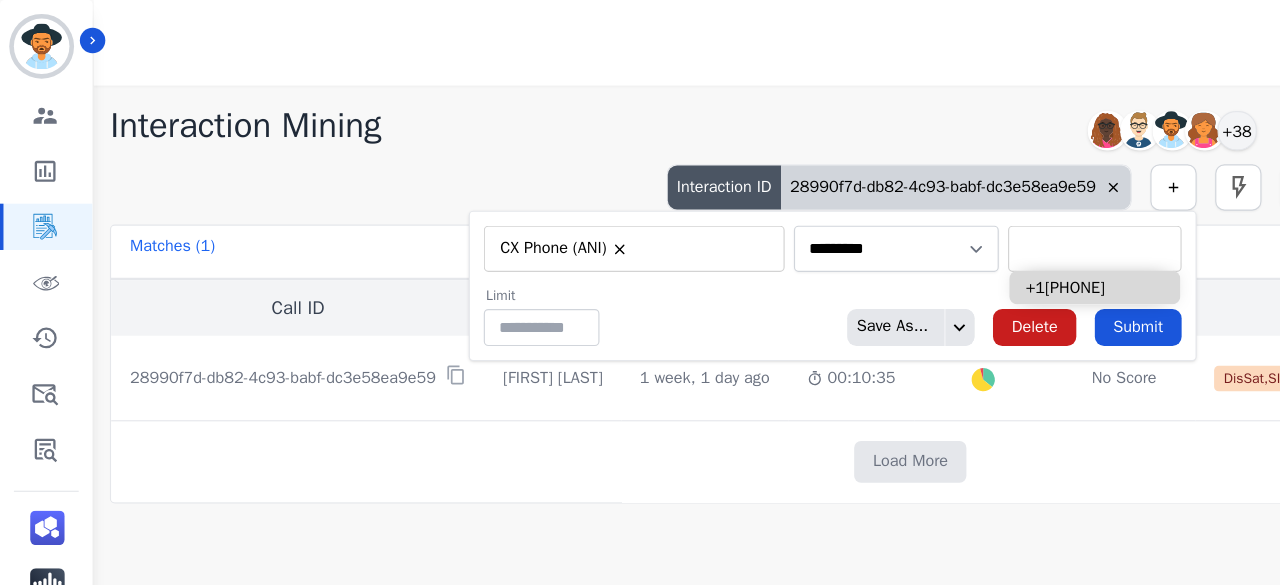 paste on "**********" 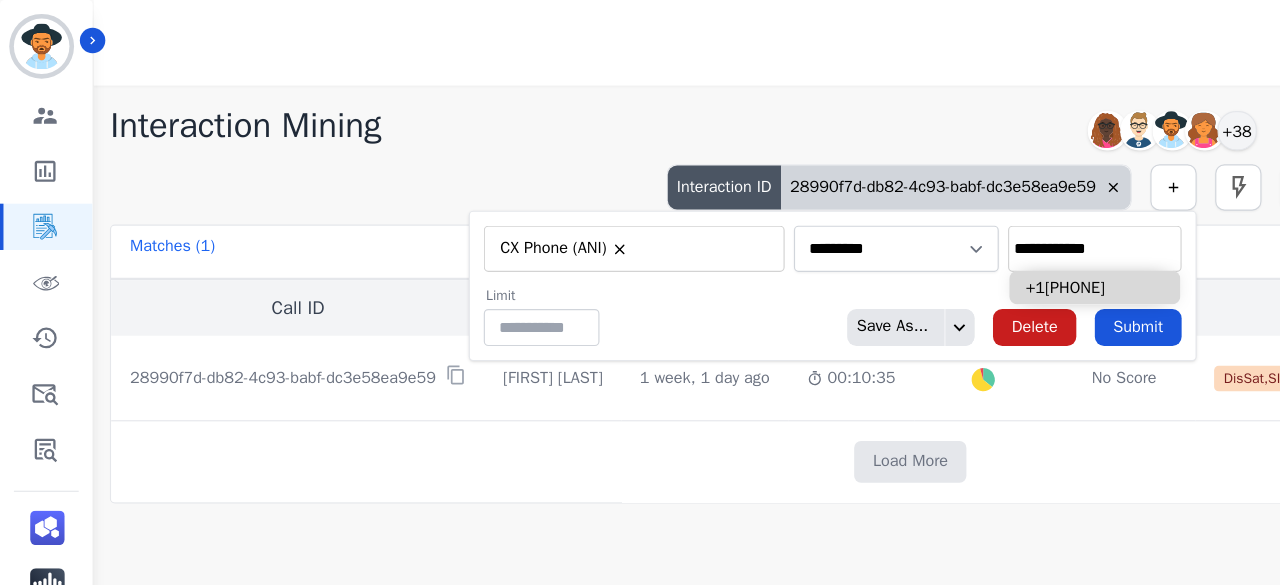 type on "**********" 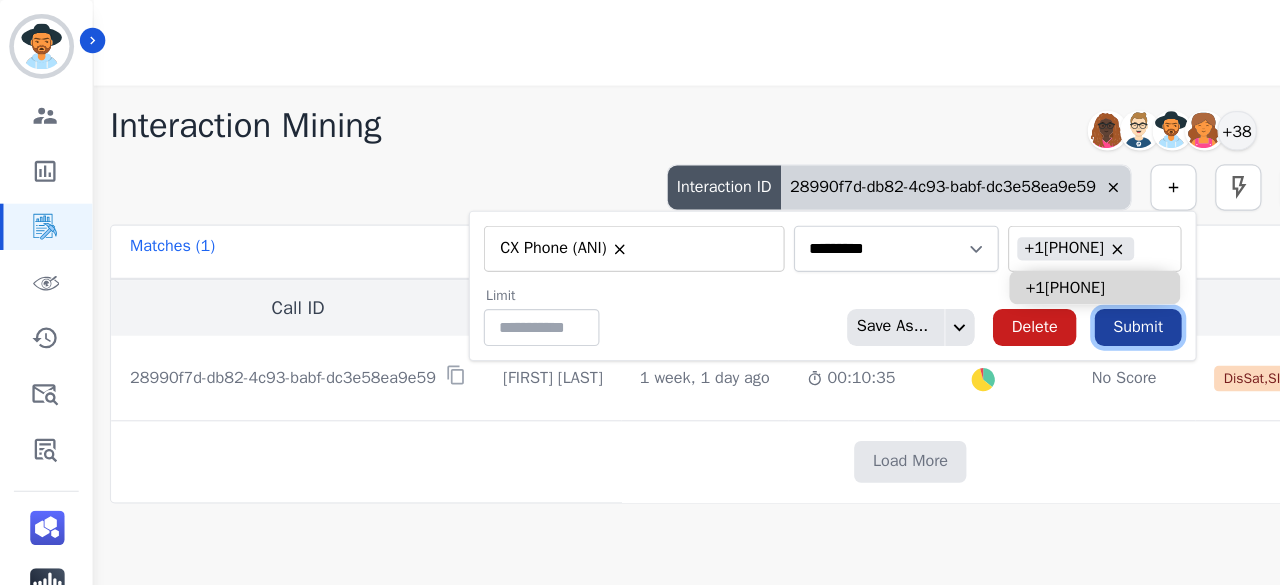 click on "Submit" at bounding box center [983, 283] 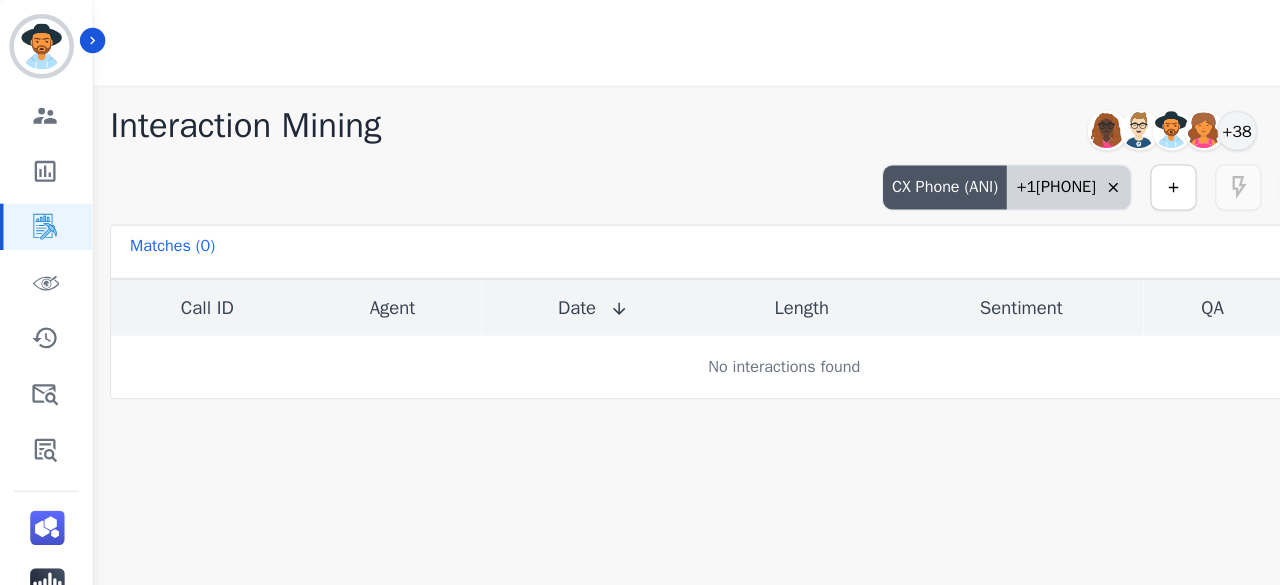 click on "+1[PHONE]" at bounding box center (923, 162) 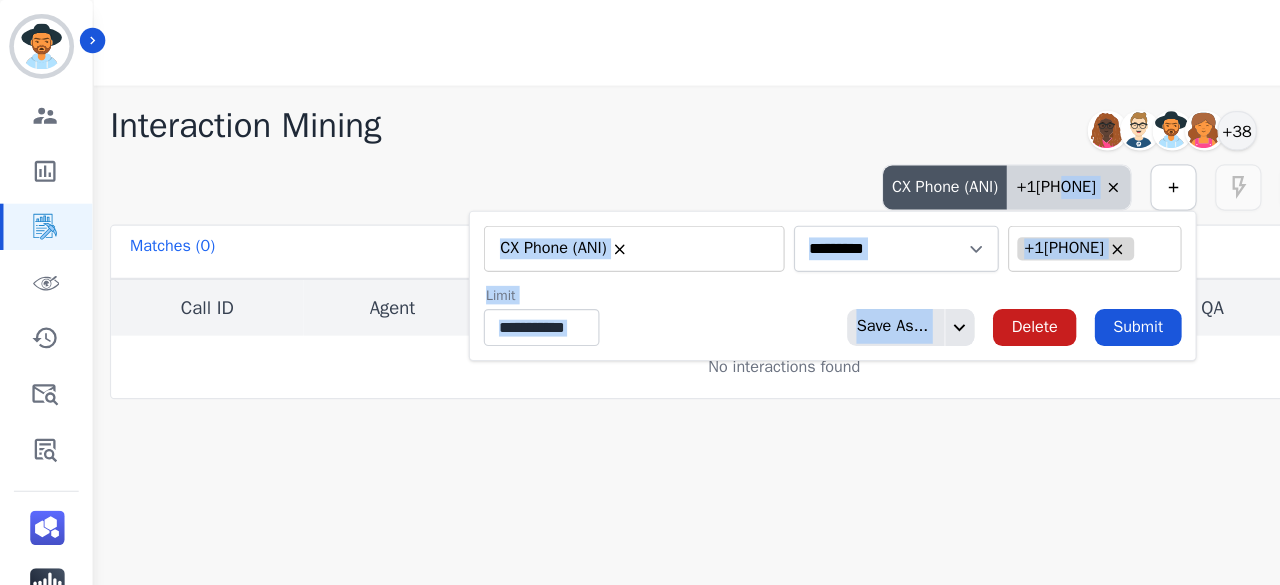 type on "**" 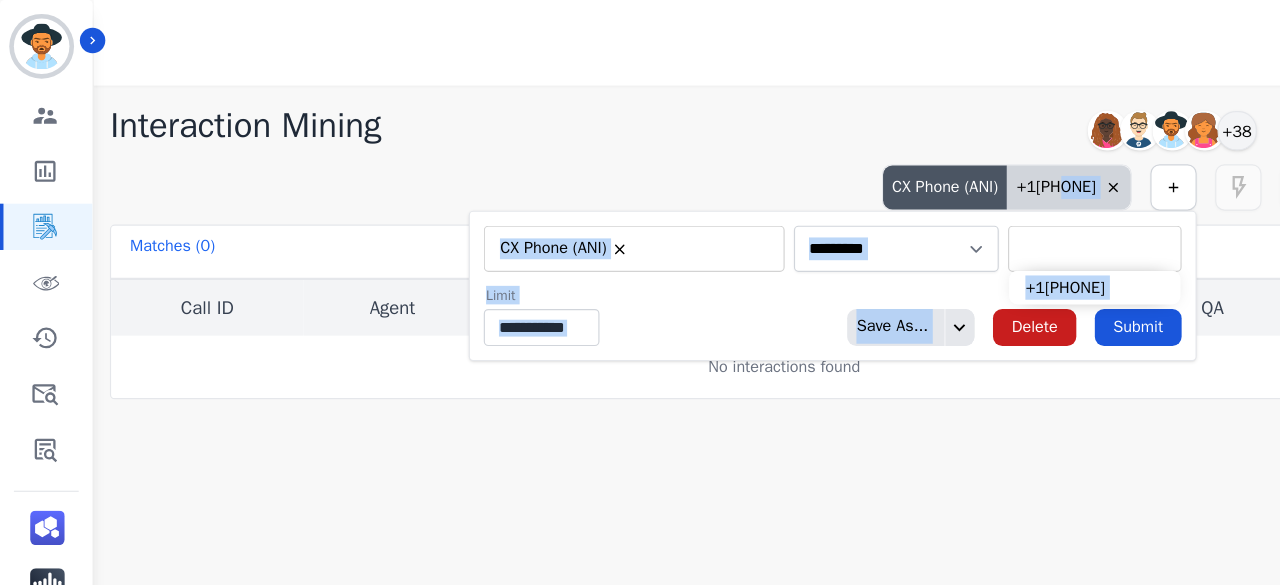 click at bounding box center (946, 215) 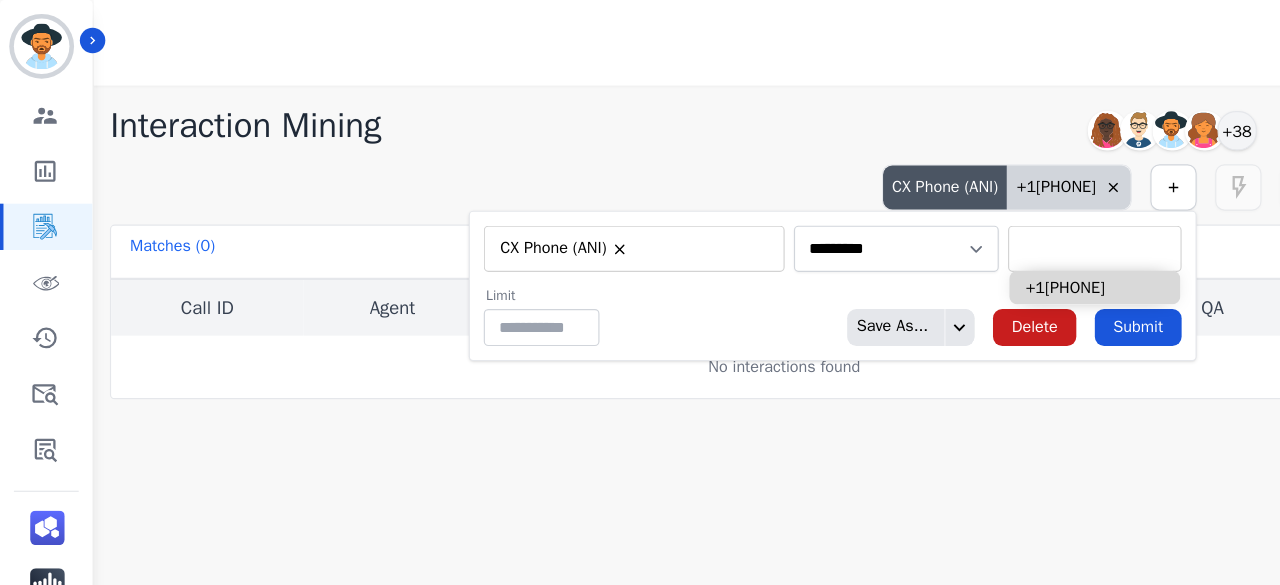paste on "**********" 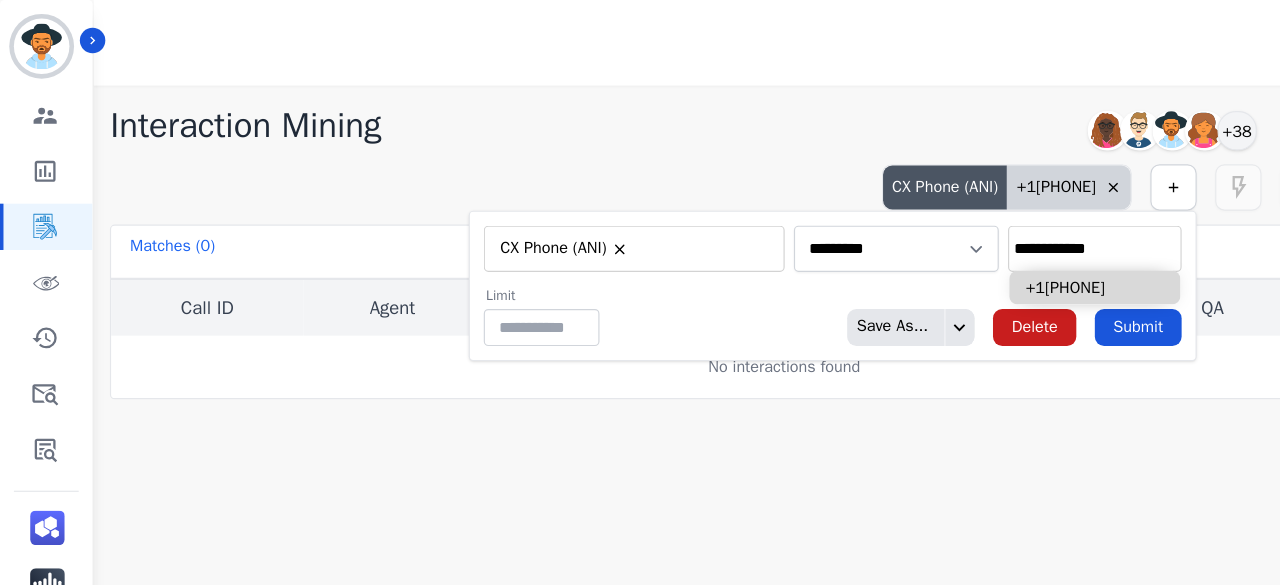 click on "**********" at bounding box center [946, 215] 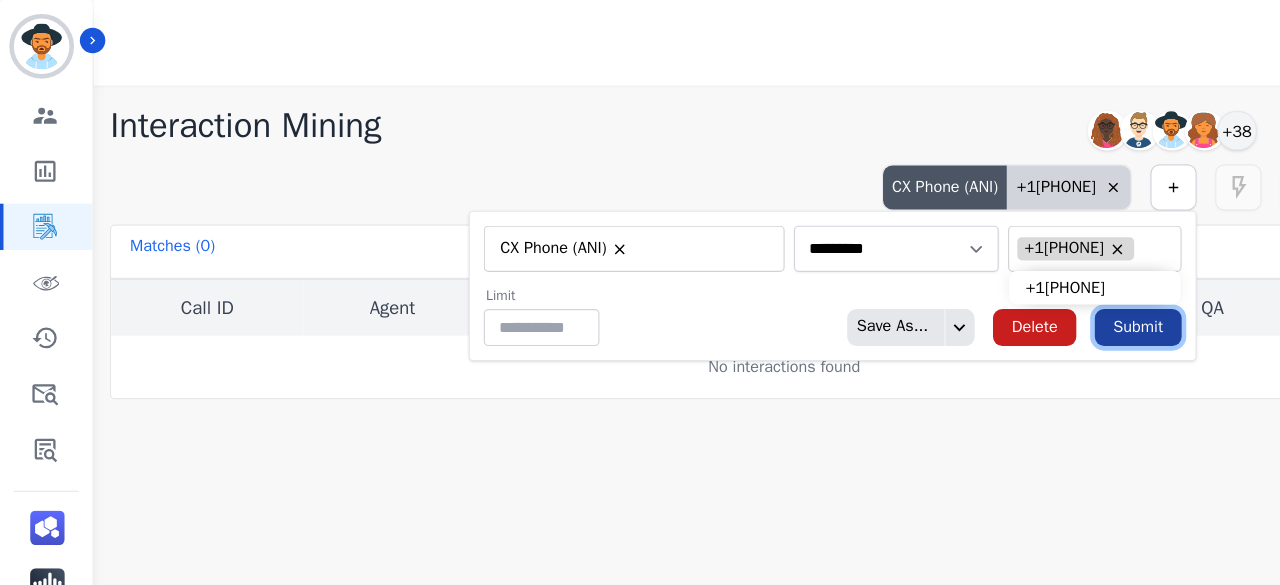 click on "Submit" at bounding box center (983, 283) 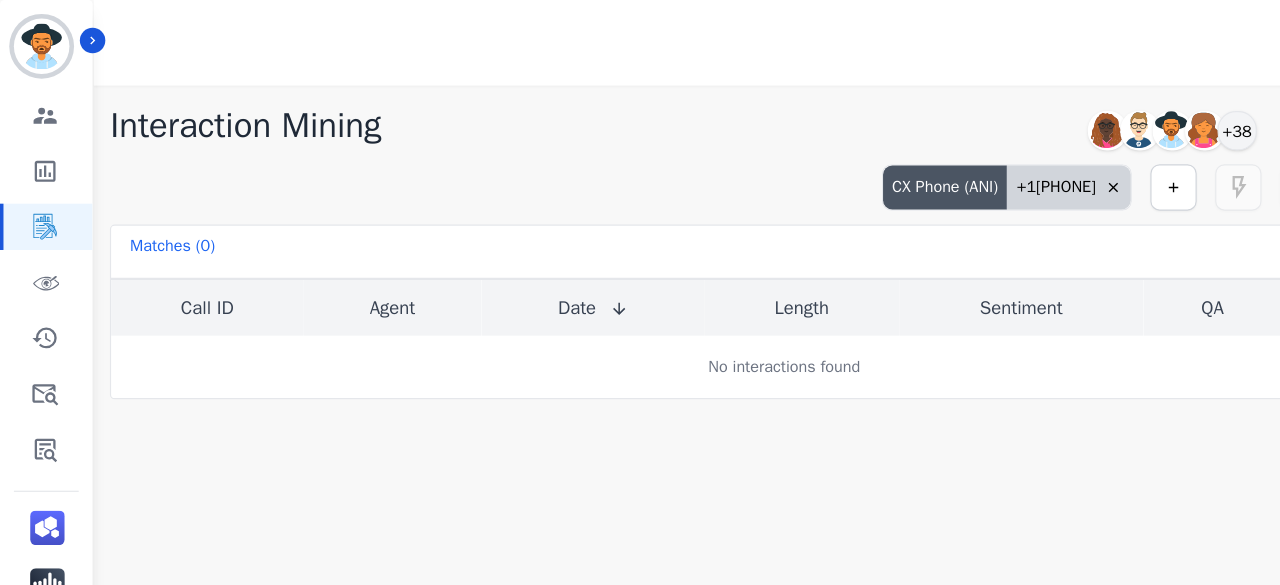 click on "+1[PHONE]" at bounding box center [923, 162] 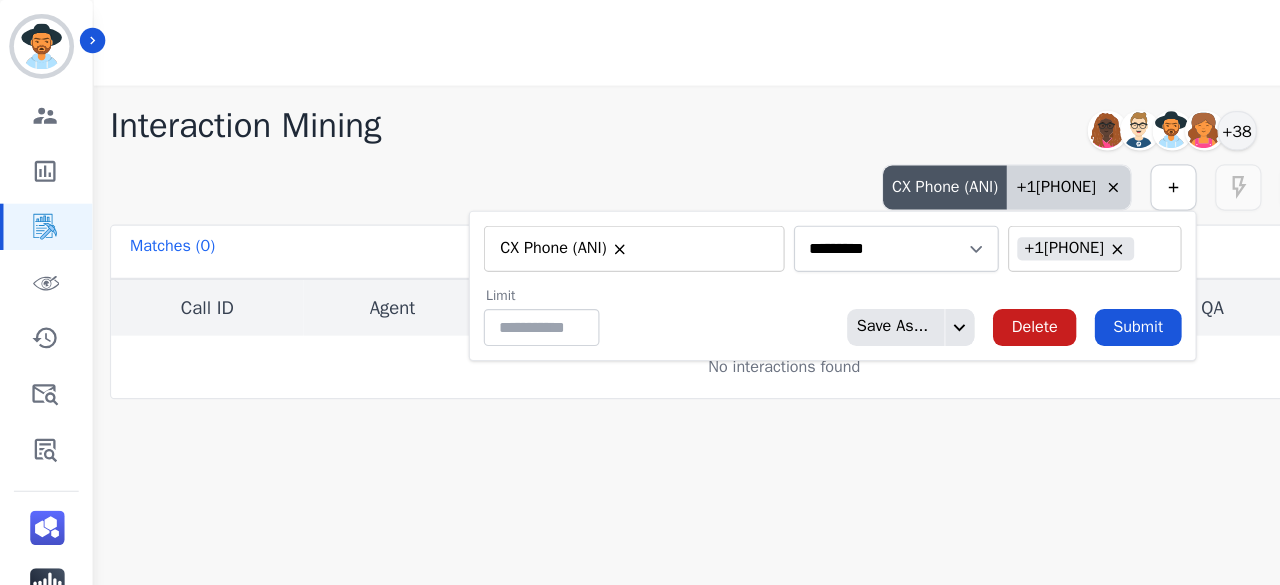 type on "**" 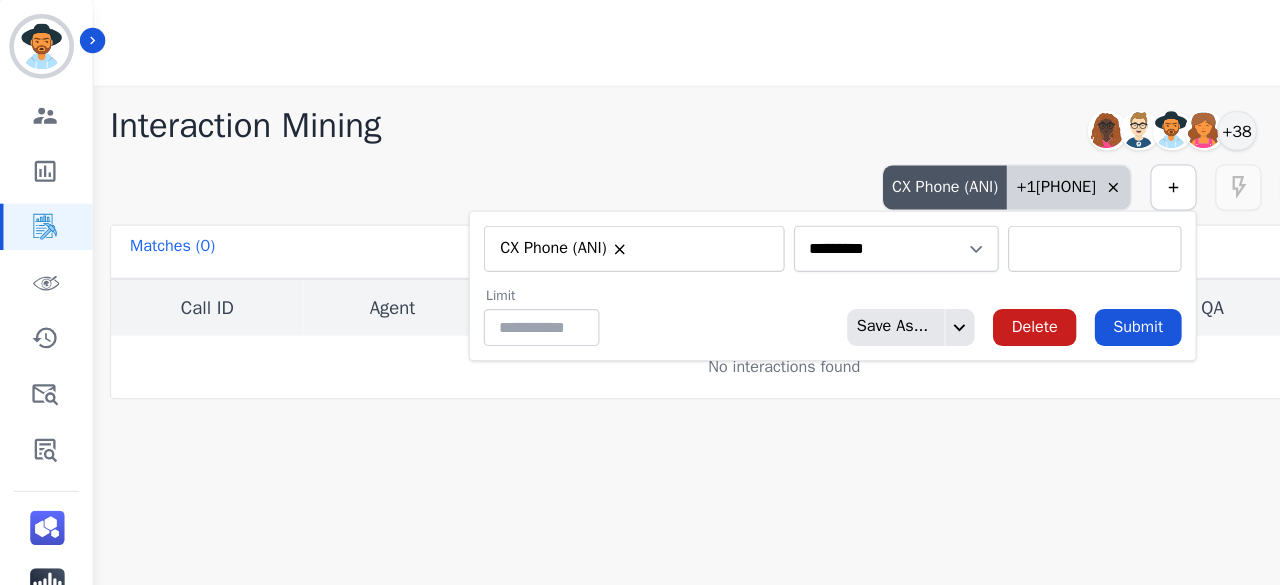 click at bounding box center (946, 215) 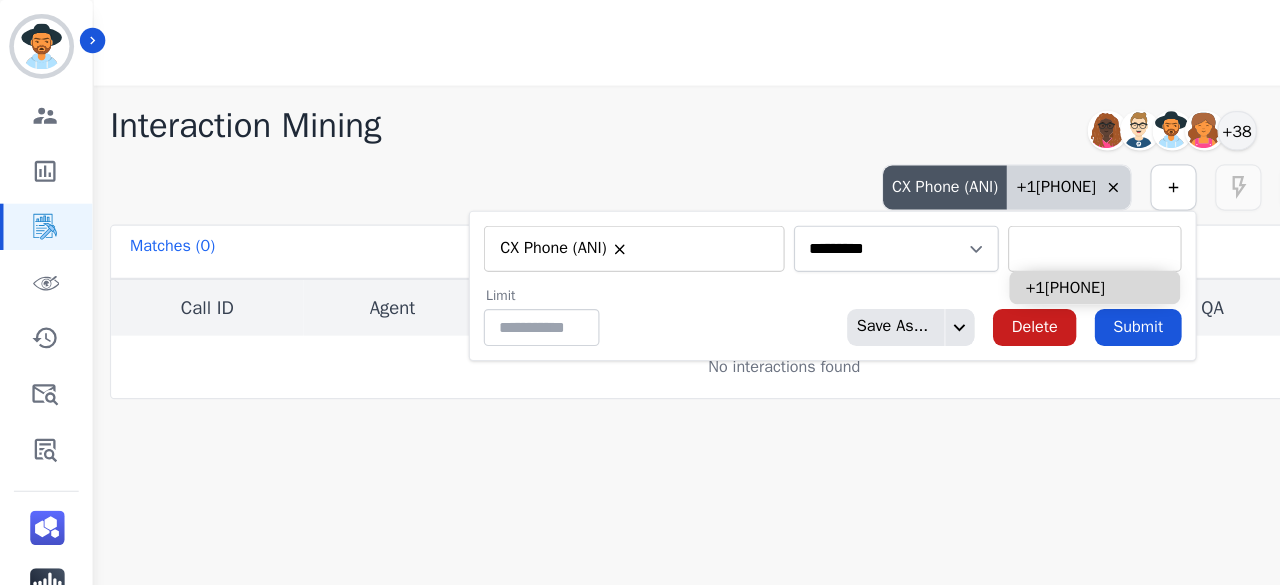 paste on "**********" 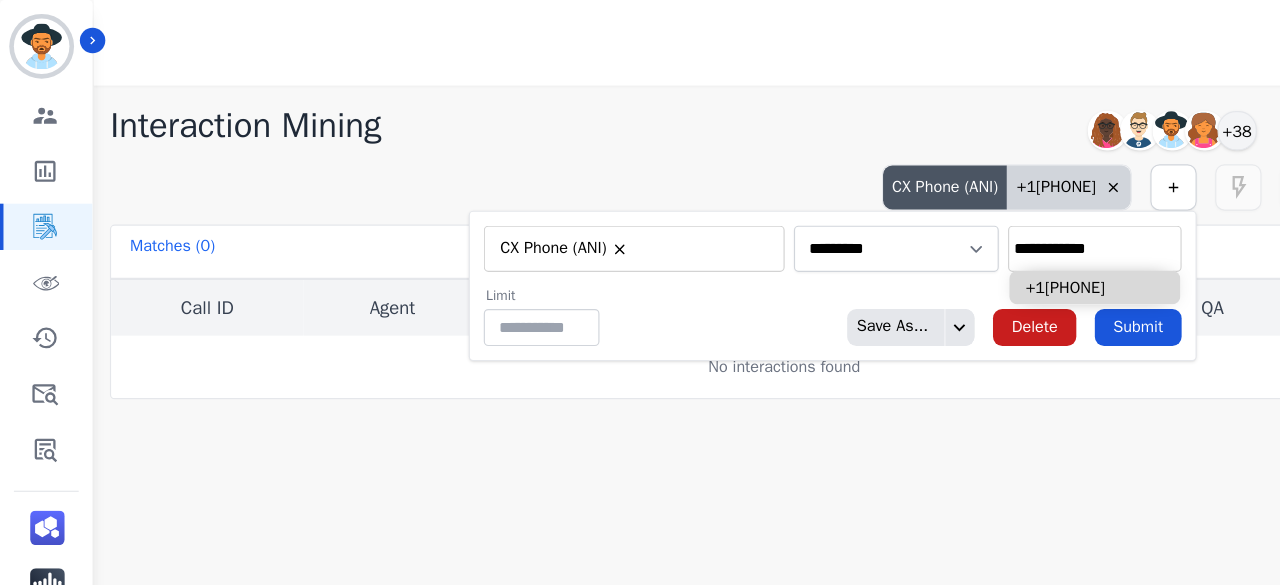 click on "**********" at bounding box center [946, 215] 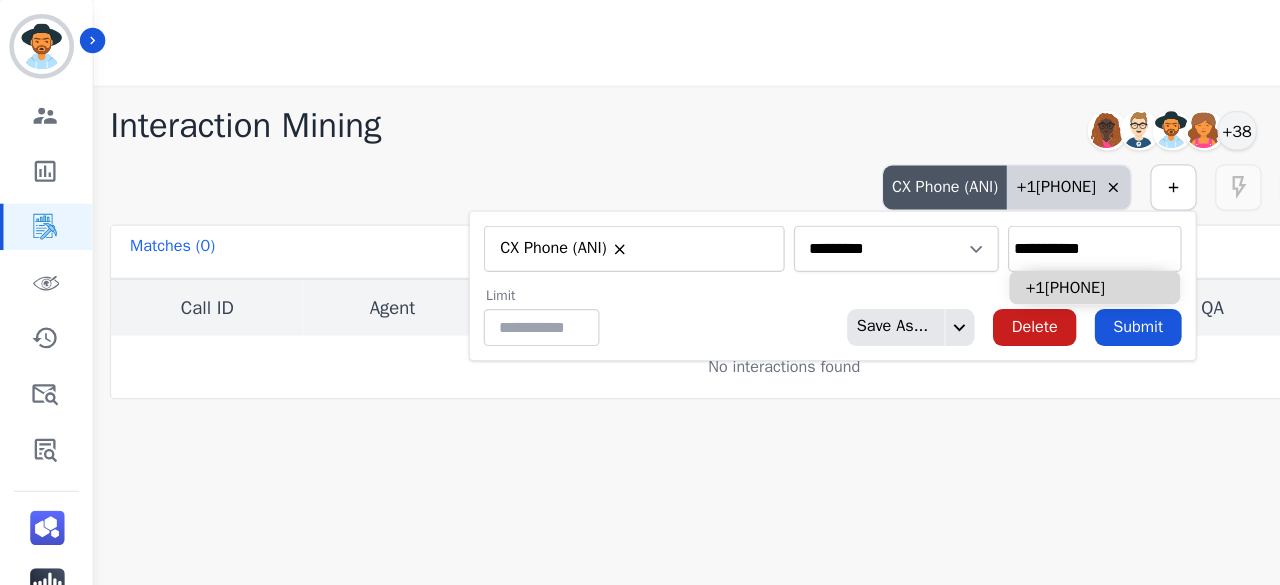 type on "**********" 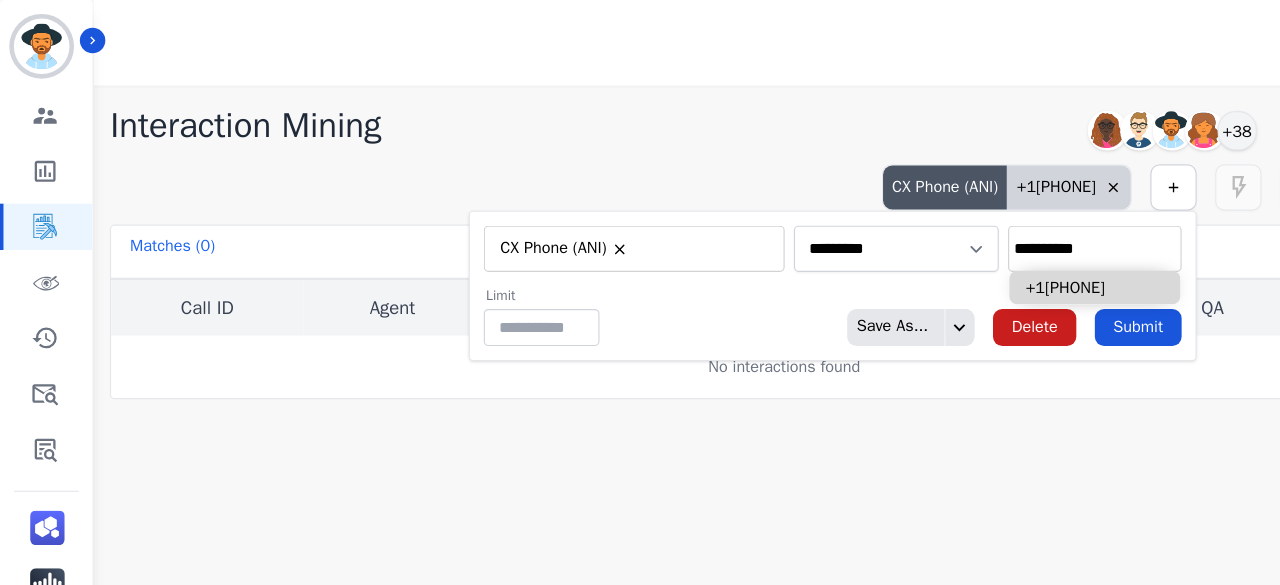 type on "**********" 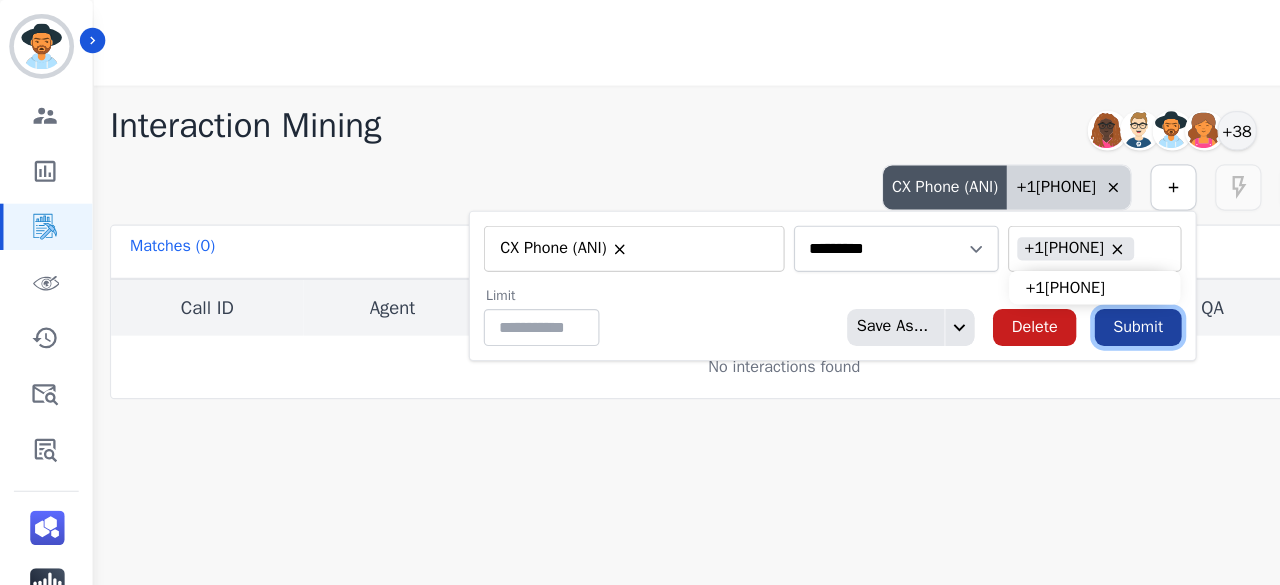 click on "Submit" at bounding box center [983, 283] 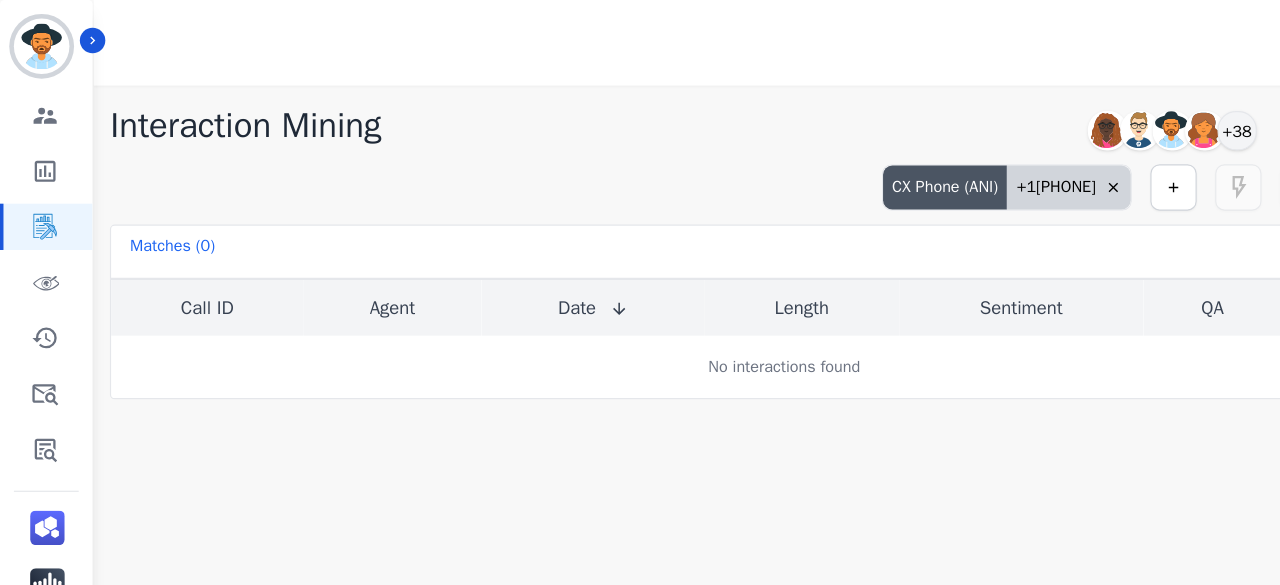 click 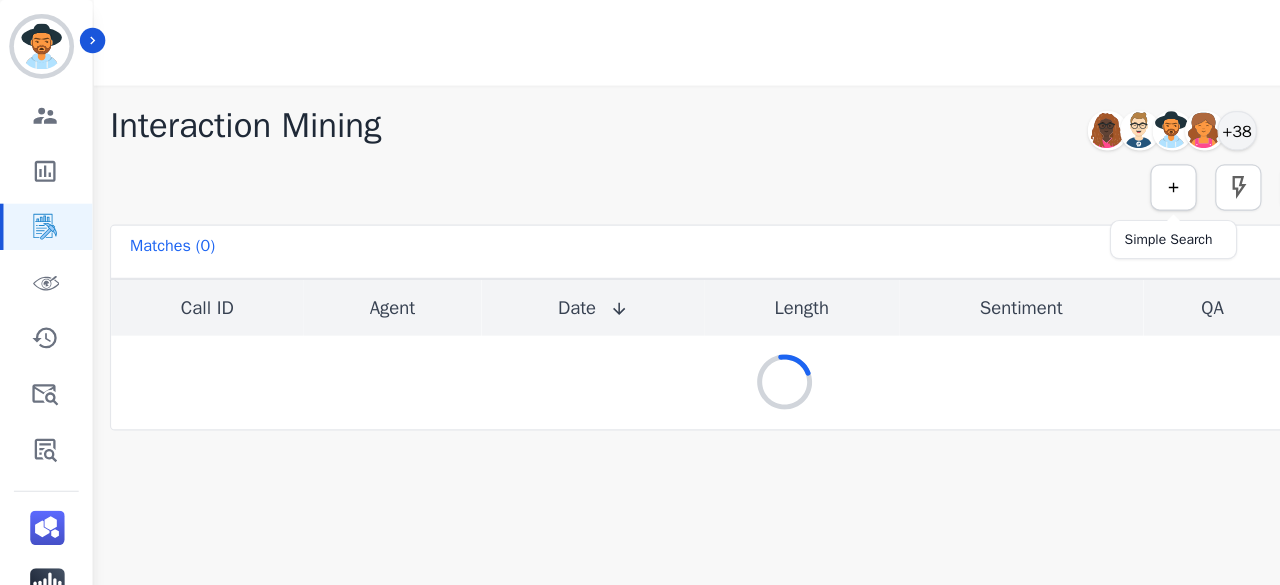 click at bounding box center (1014, 162) 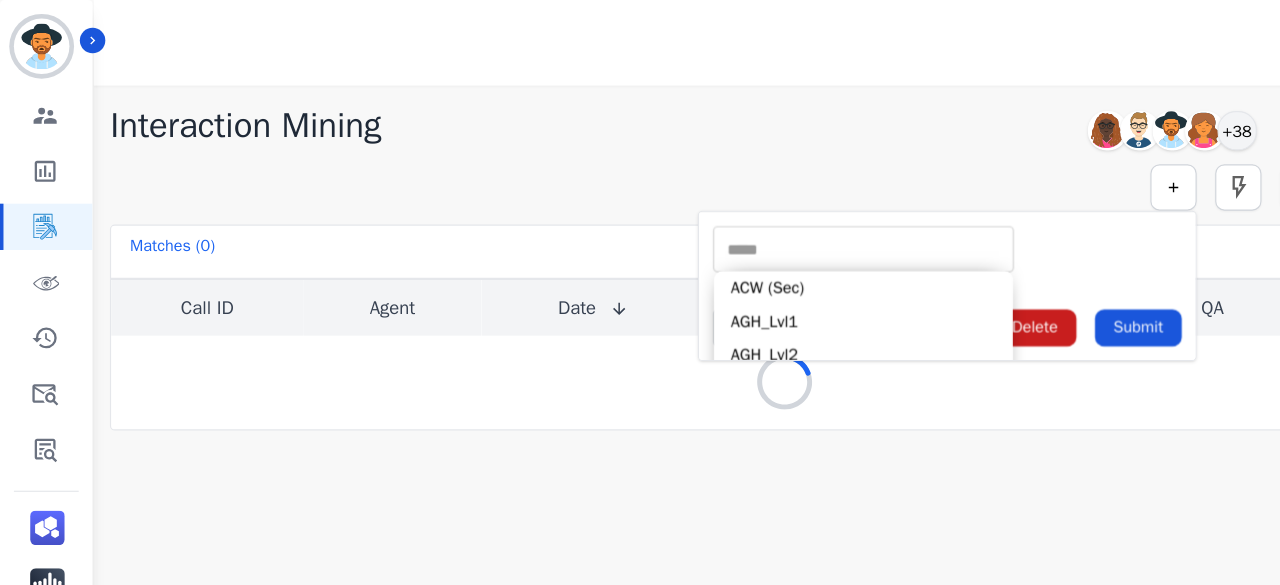 click at bounding box center (746, 215) 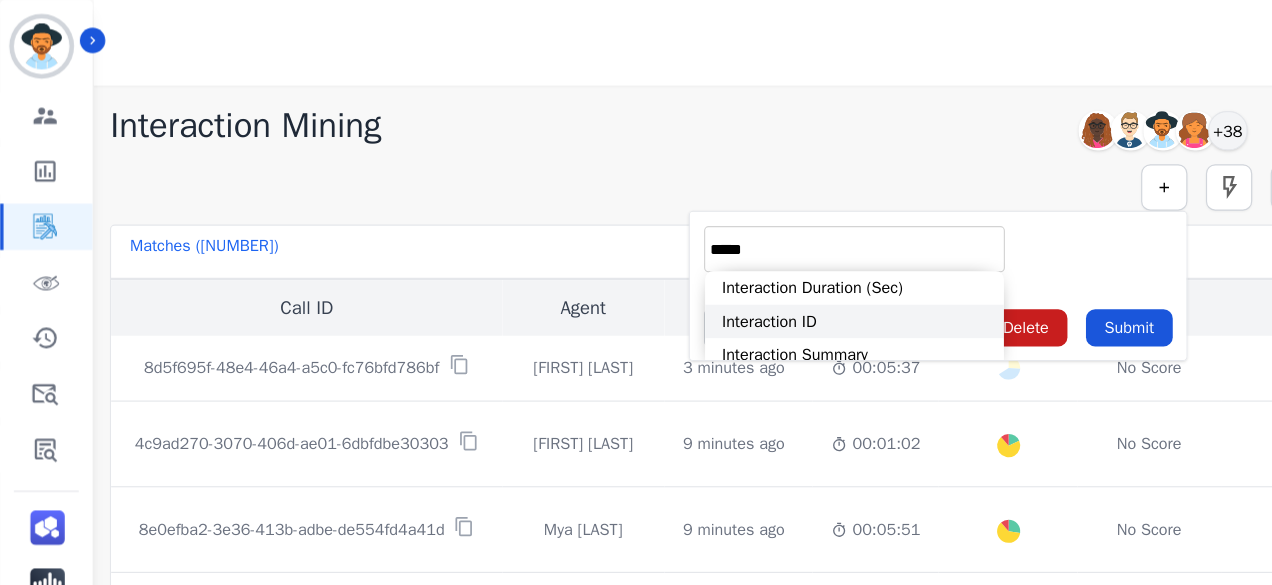 type on "*****" 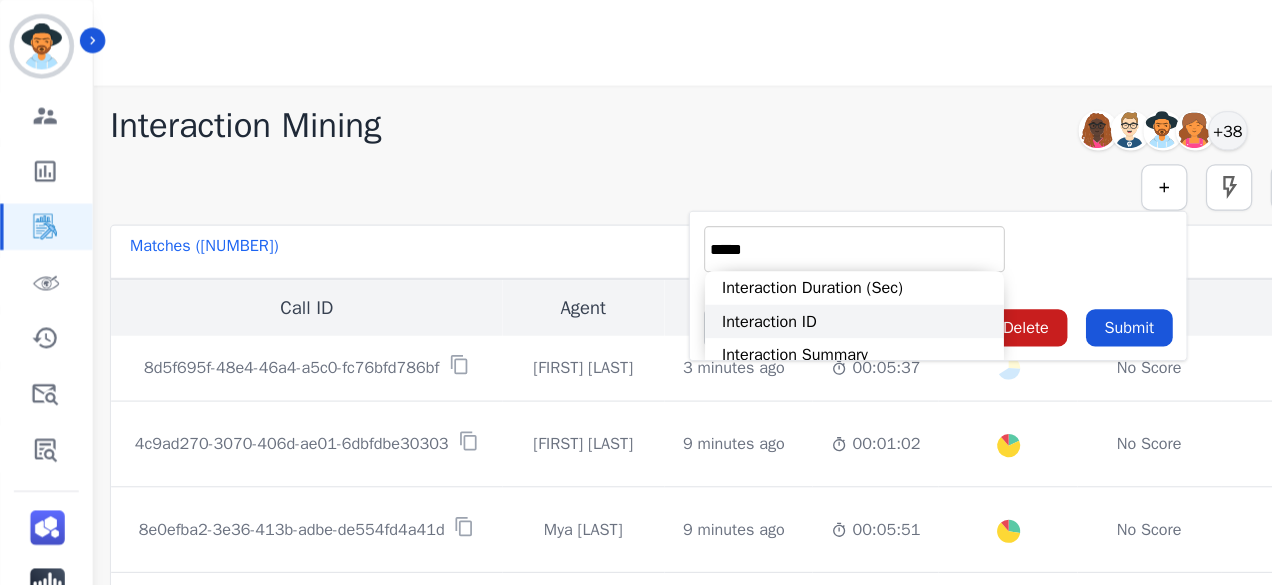 click on "Interaction ID" at bounding box center [738, 277] 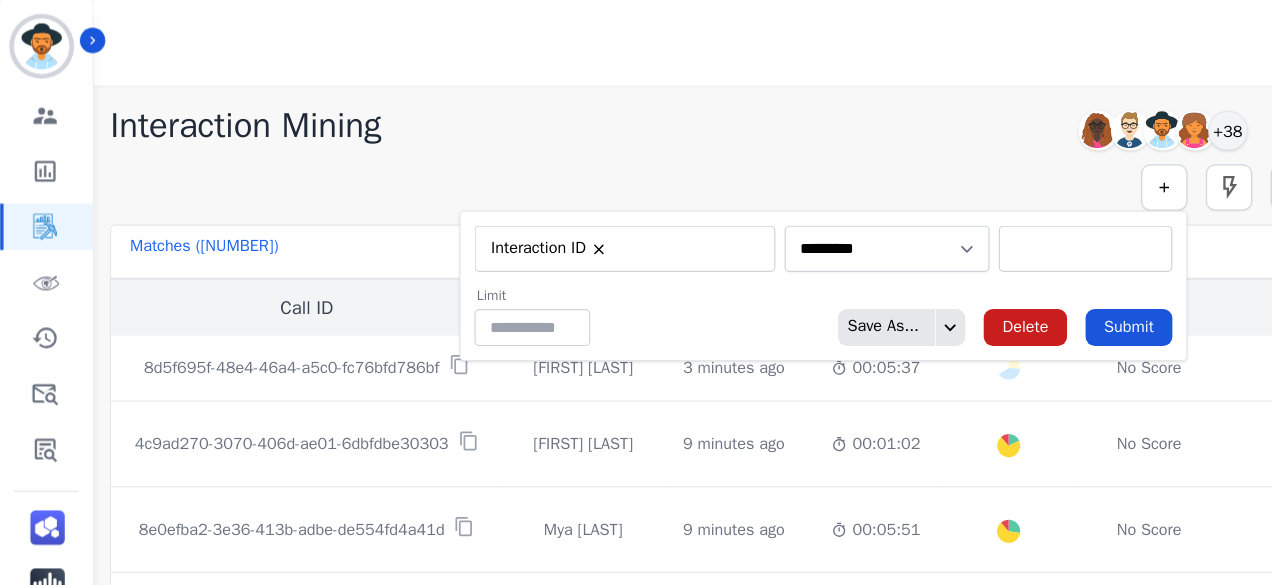 click at bounding box center [938, 215] 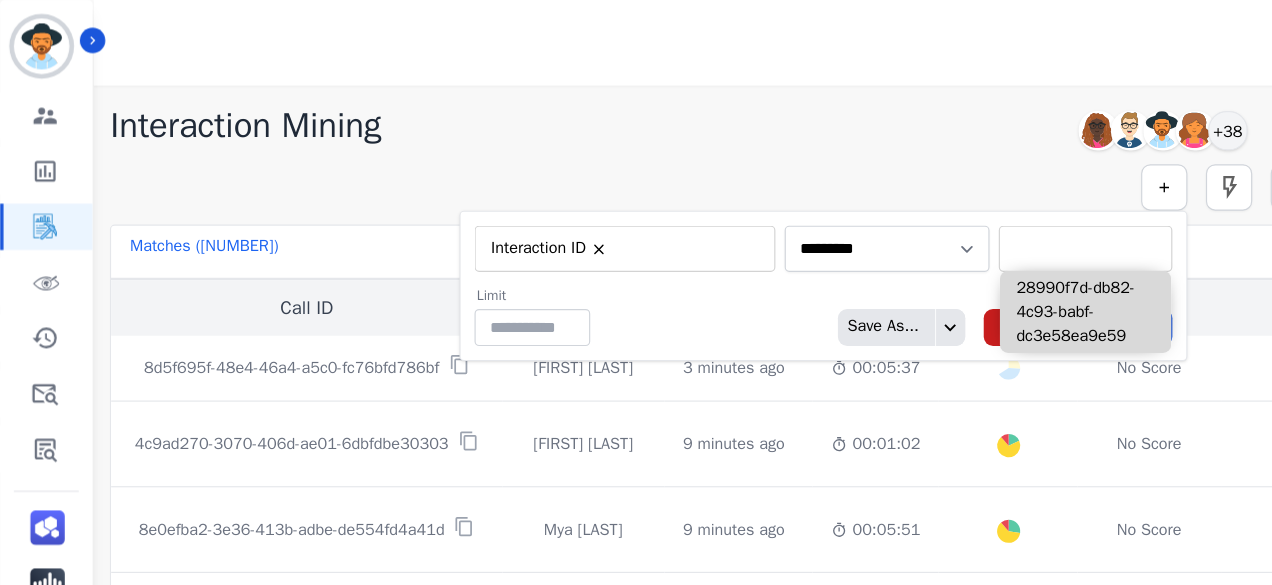 paste on "**********" 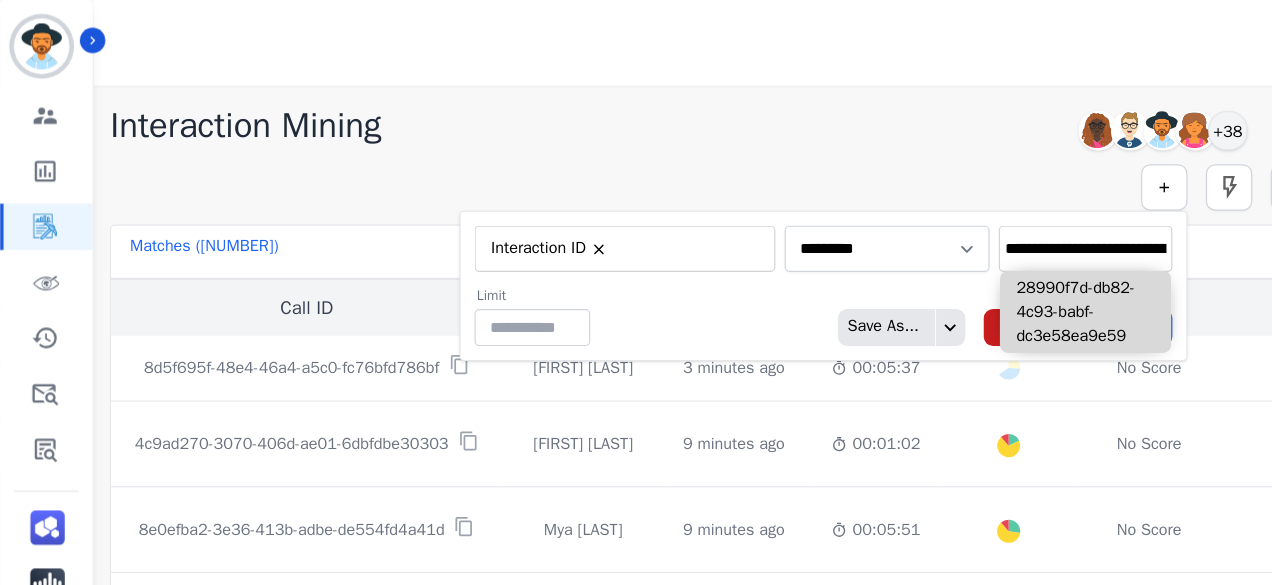 scroll, scrollTop: 0, scrollLeft: 100, axis: horizontal 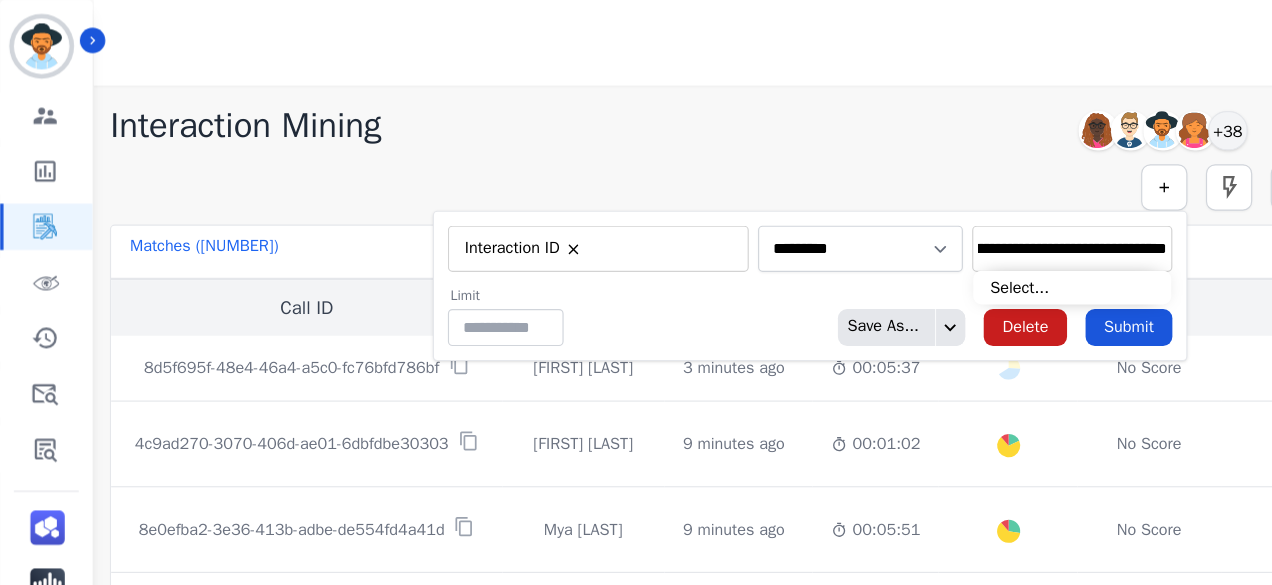type on "**********" 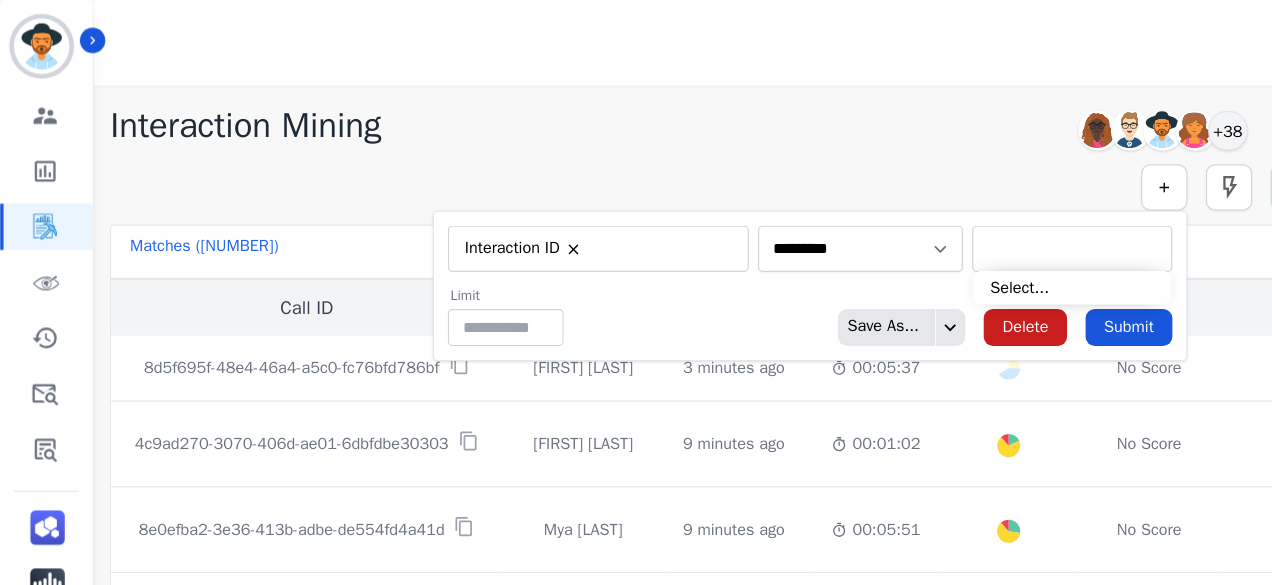 scroll, scrollTop: 0, scrollLeft: 0, axis: both 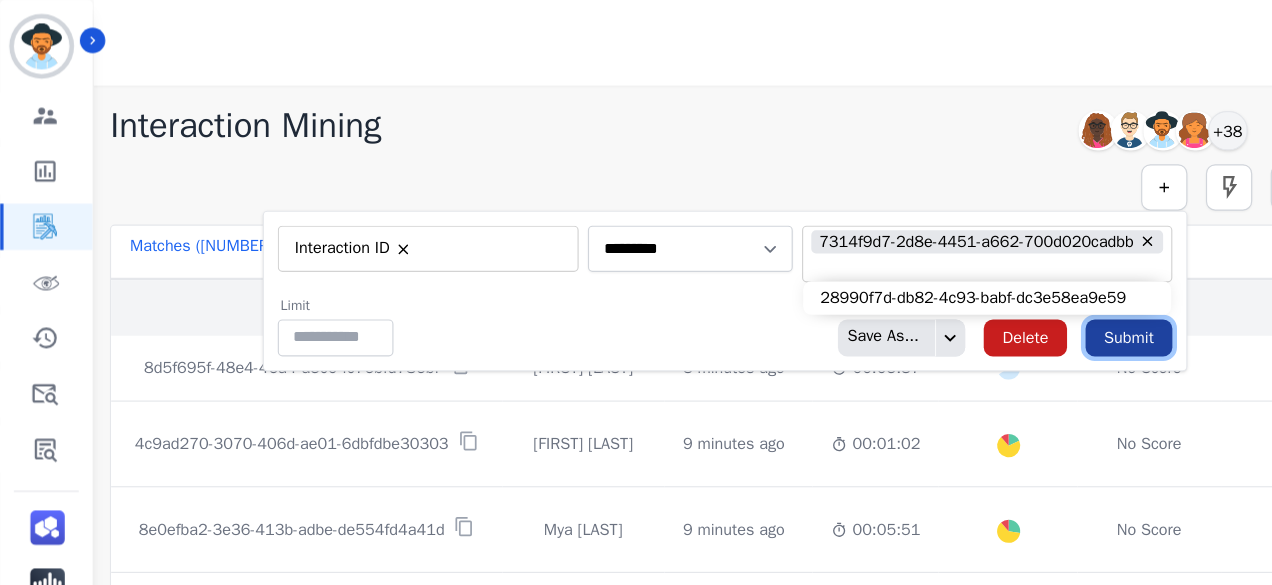 click on "Submit" at bounding box center [975, 292] 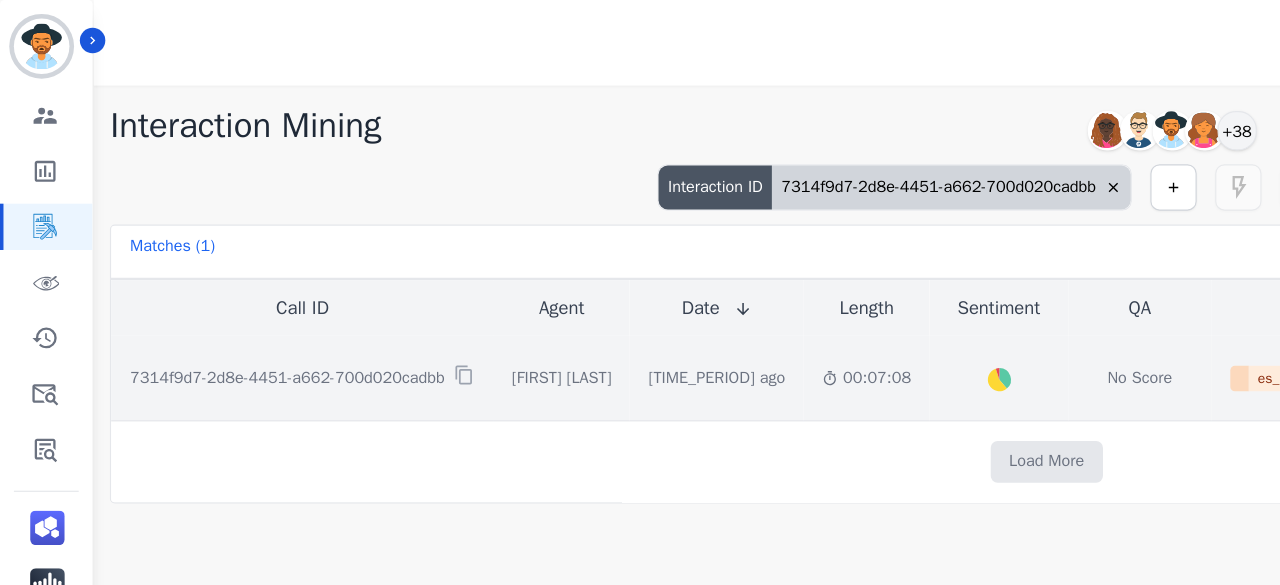 click on "00:07:08" 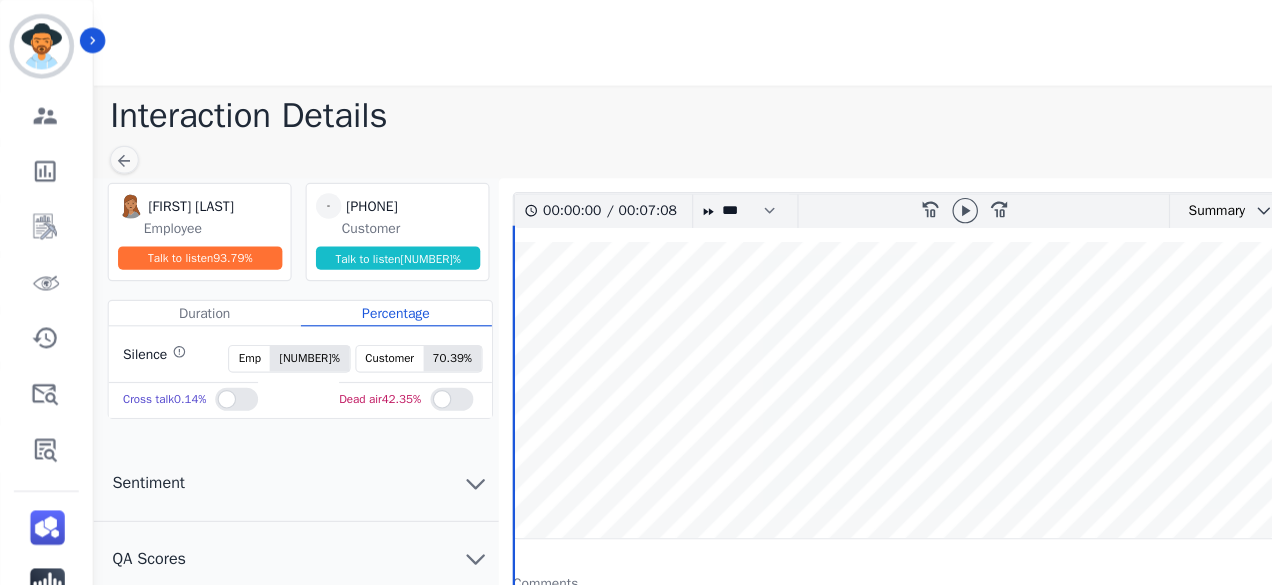 click at bounding box center [834, 182] 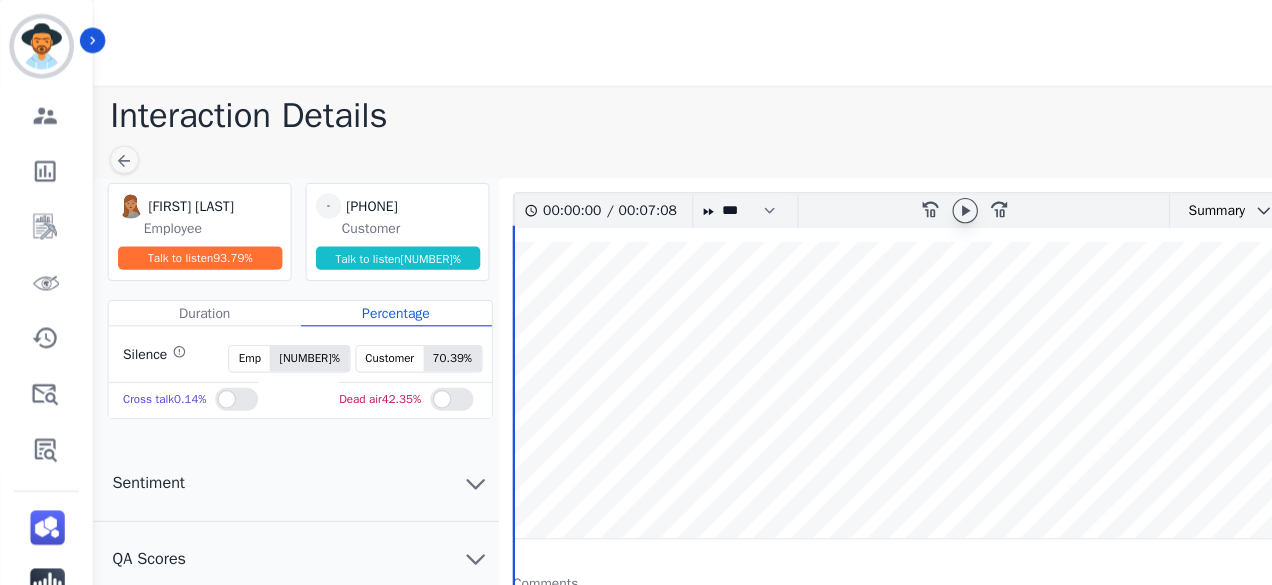 click 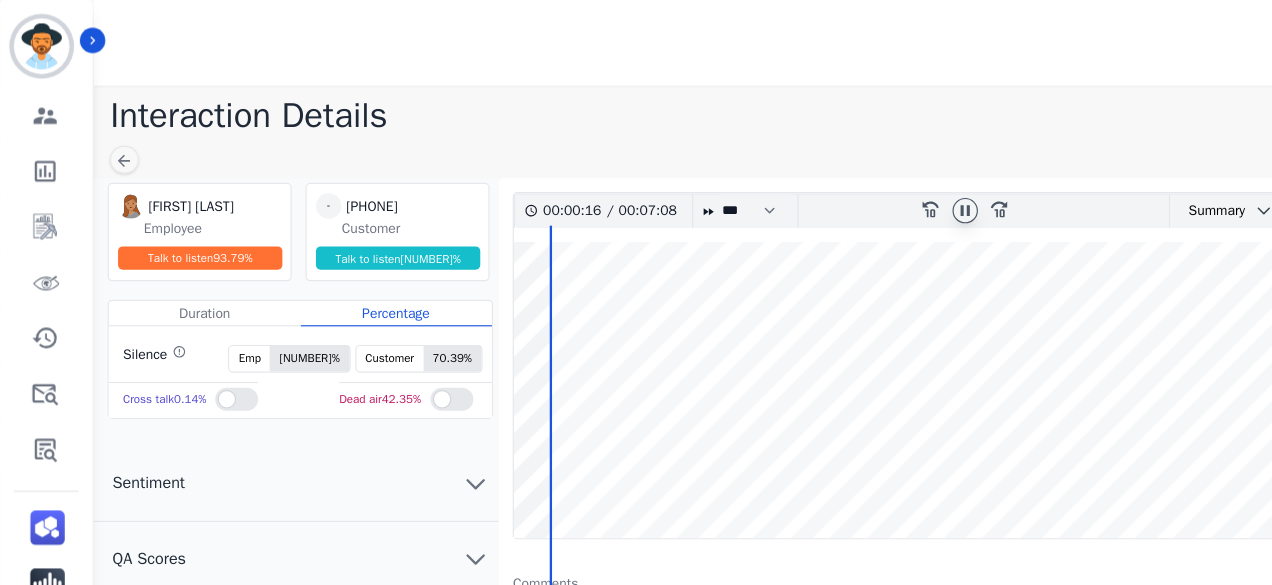 click at bounding box center (854, 337) 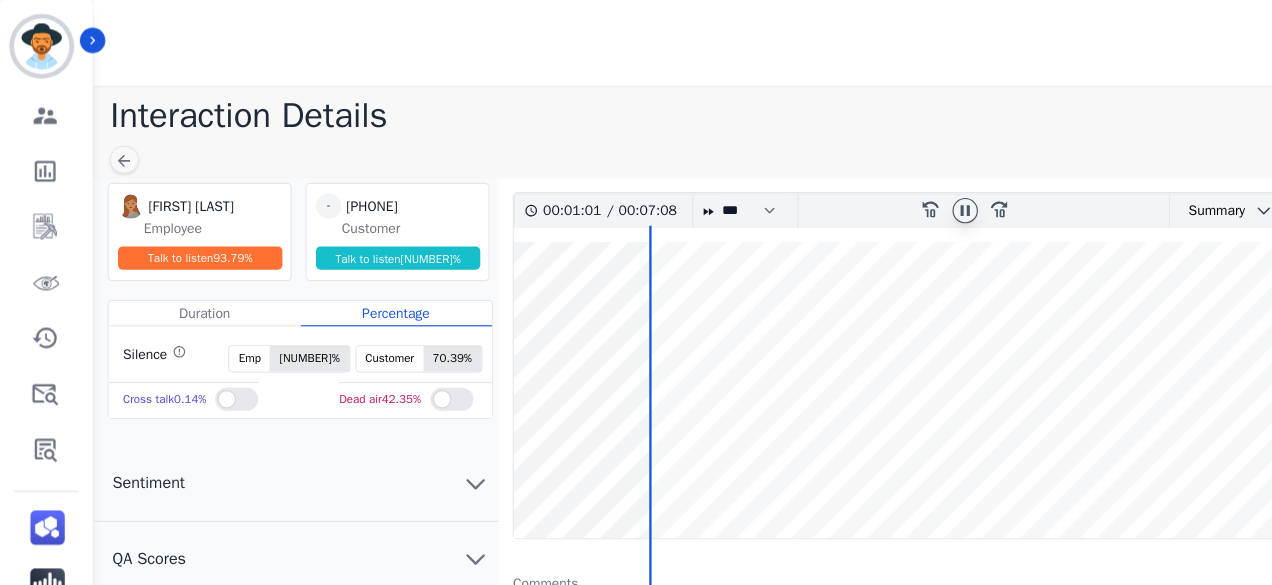 click at bounding box center [854, 337] 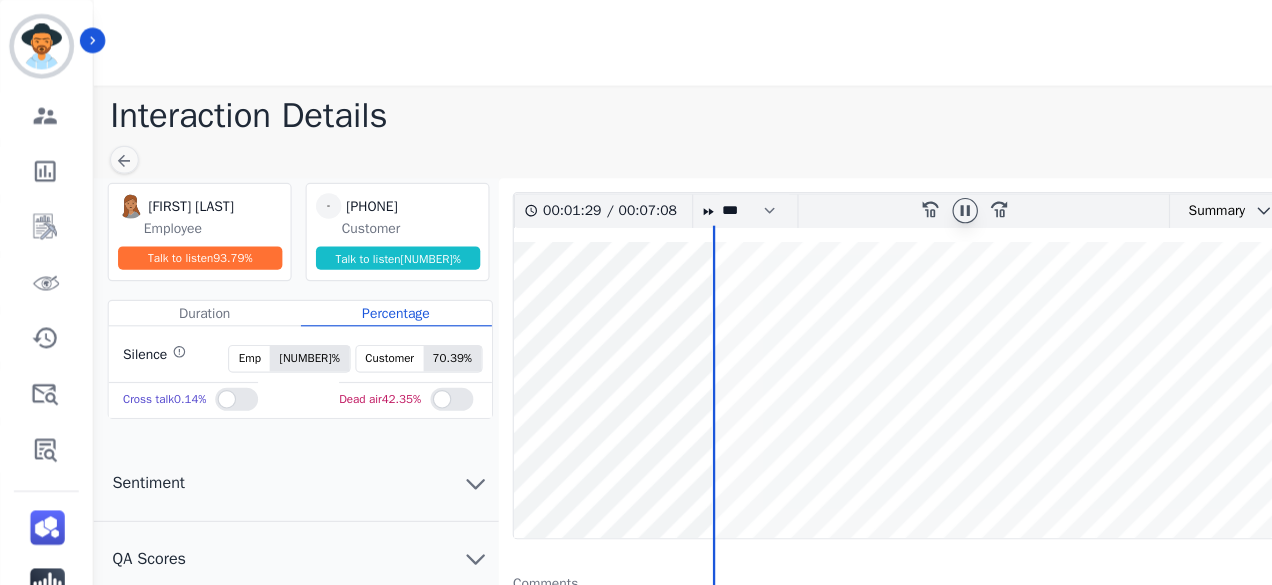 click at bounding box center [854, 337] 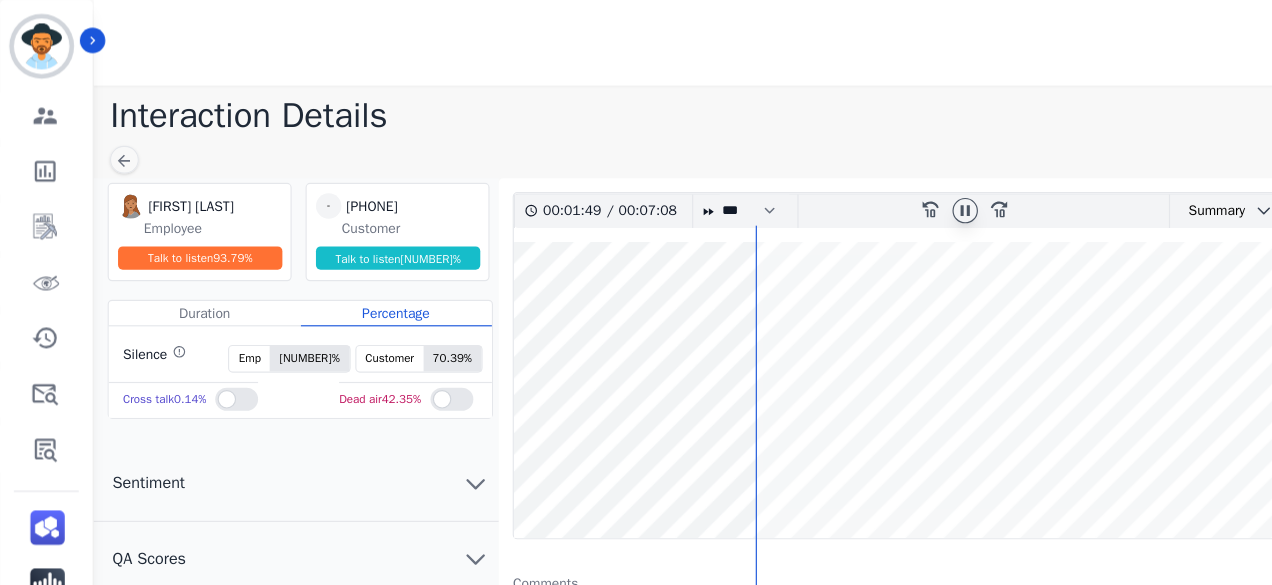 click at bounding box center [854, 337] 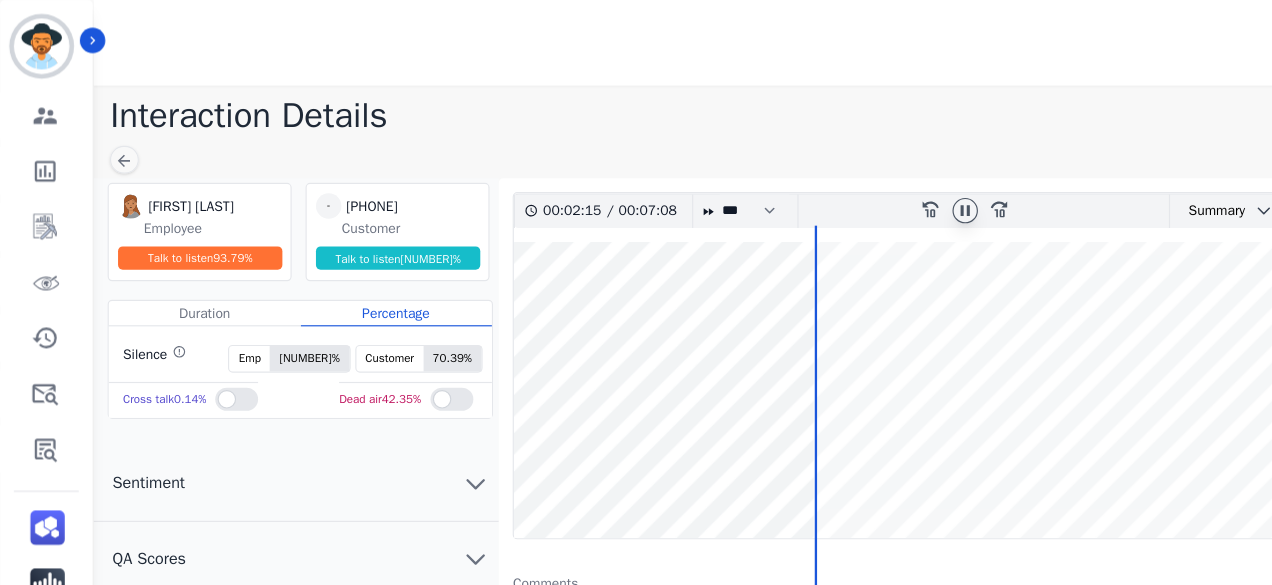 click at bounding box center [854, 337] 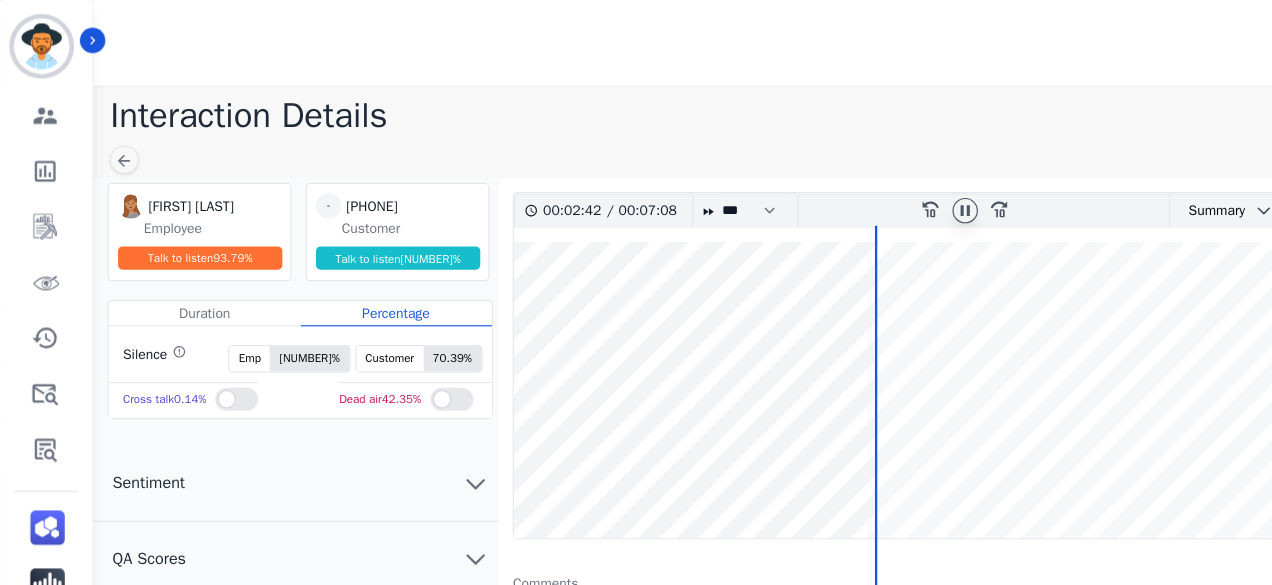 click at bounding box center (854, 337) 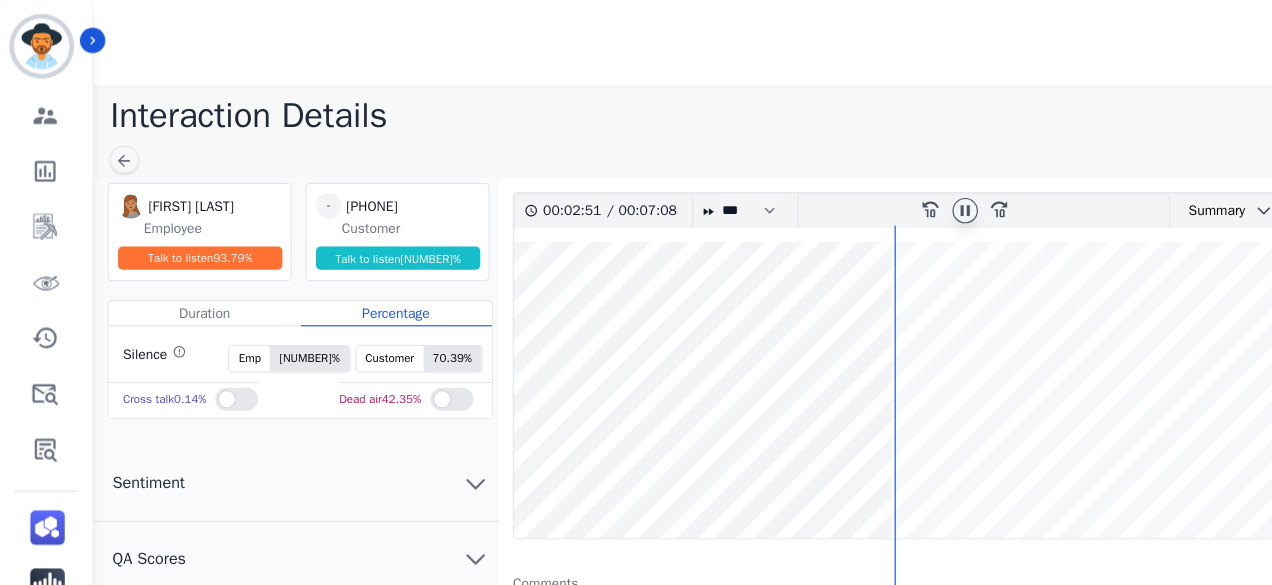 click at bounding box center [854, 337] 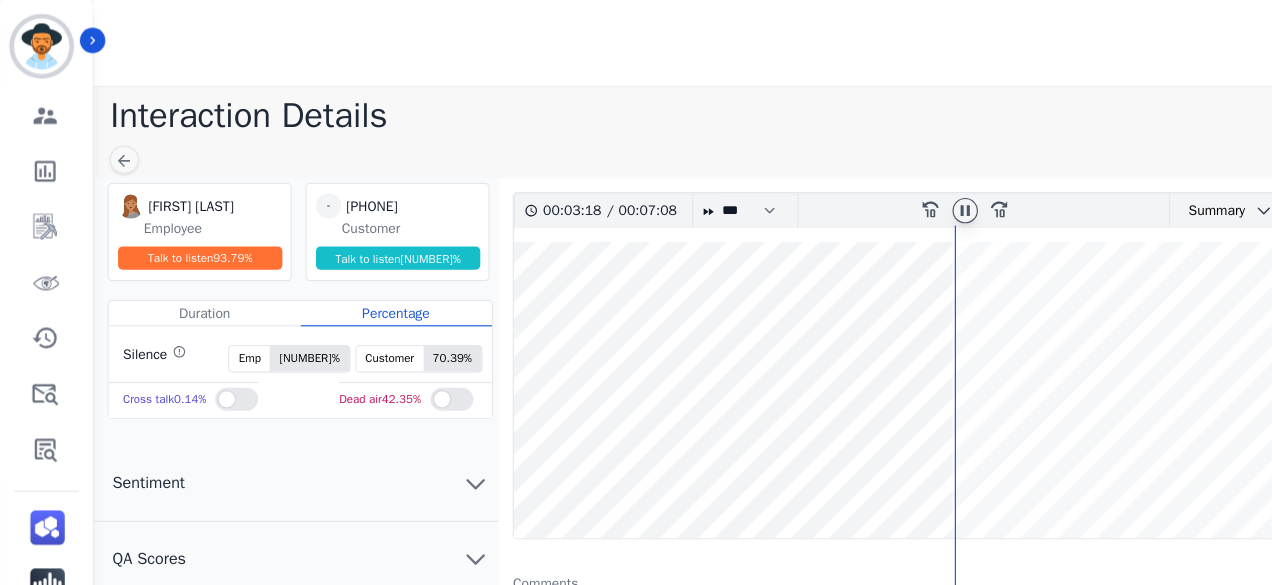click at bounding box center (854, 337) 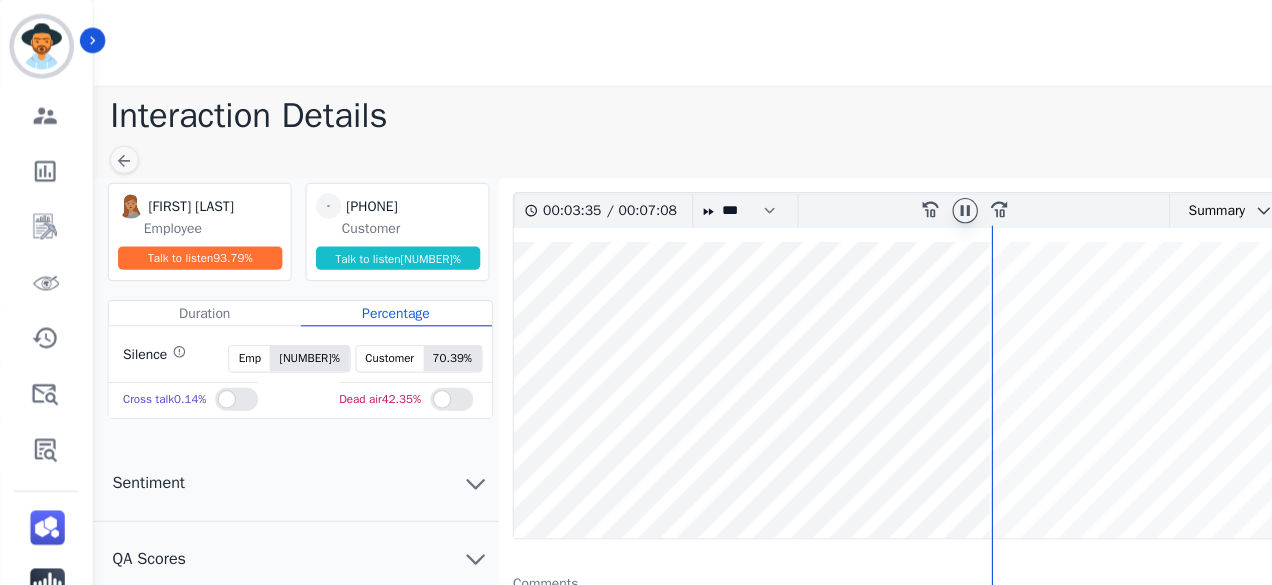 click at bounding box center [854, 337] 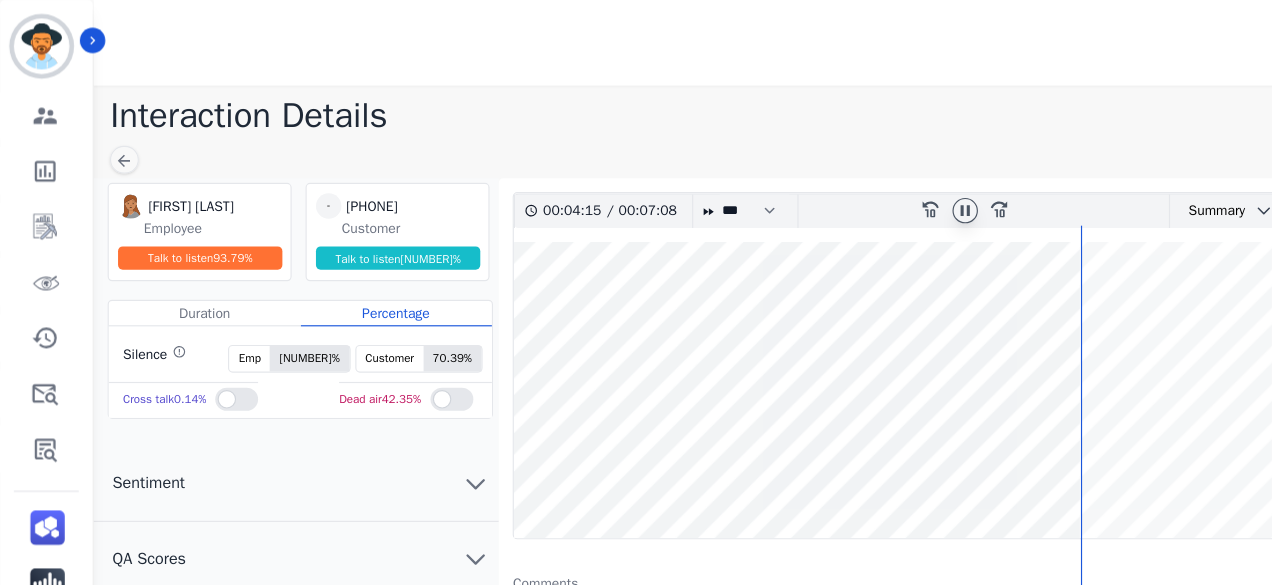 scroll, scrollTop: 0, scrollLeft: 0, axis: both 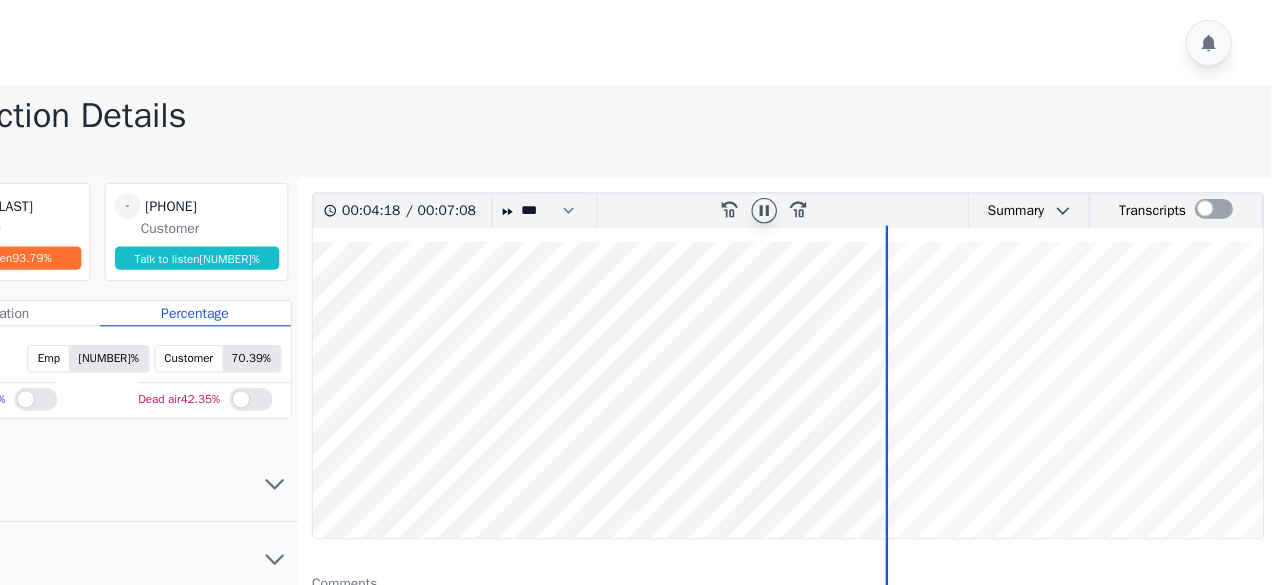 click at bounding box center (854, 337) 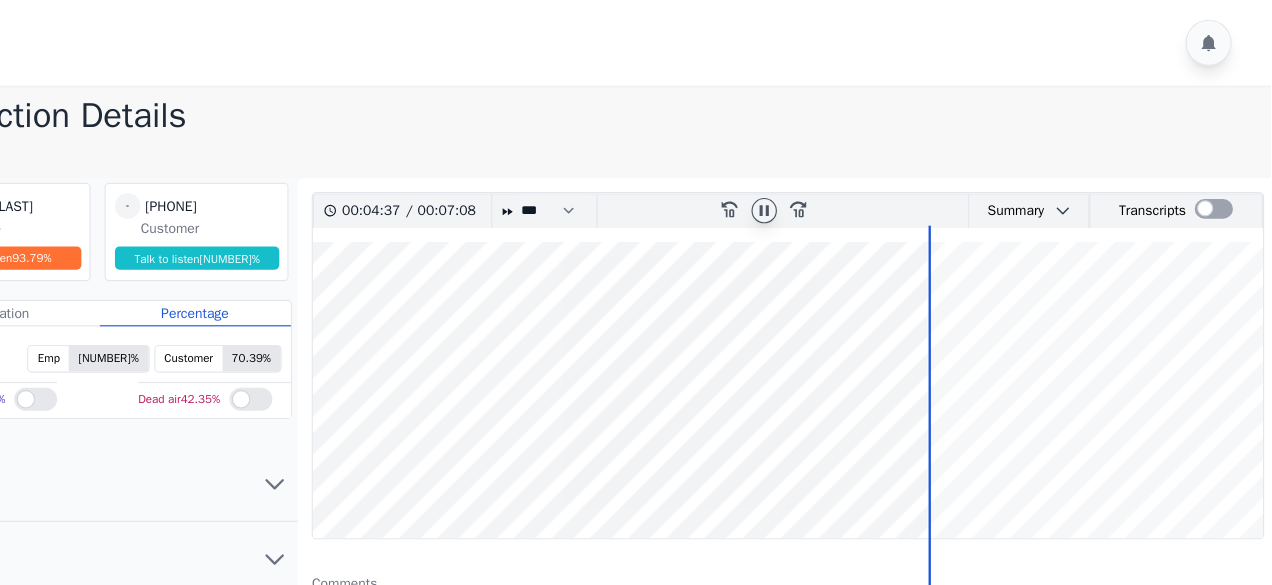 click at bounding box center (854, 337) 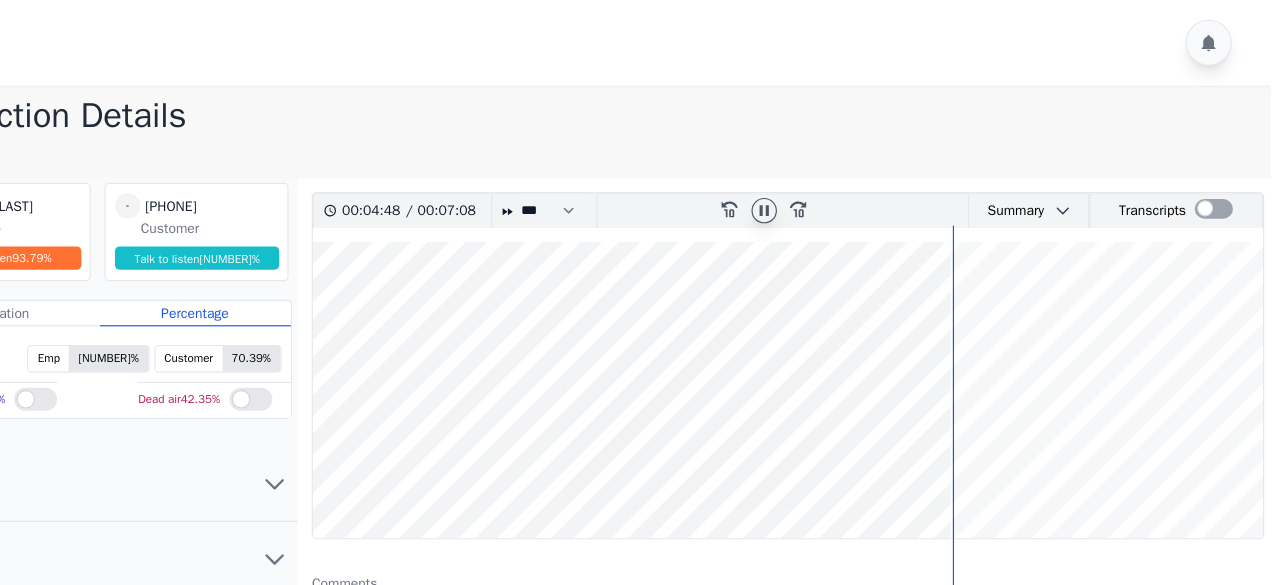 click at bounding box center [854, 337] 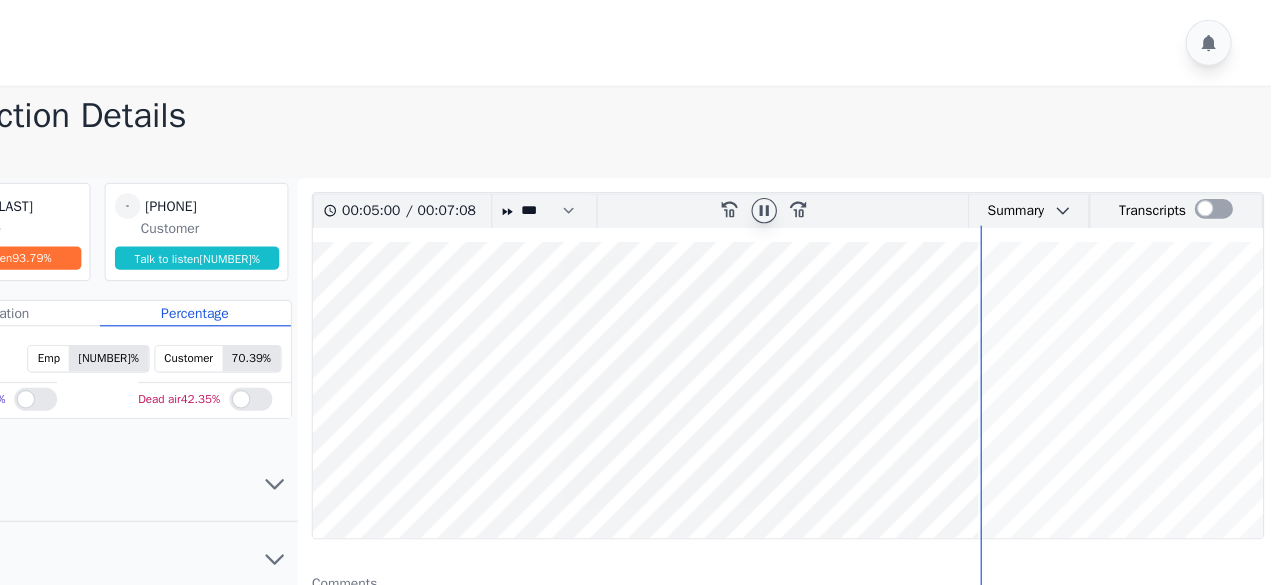 click at bounding box center [854, 337] 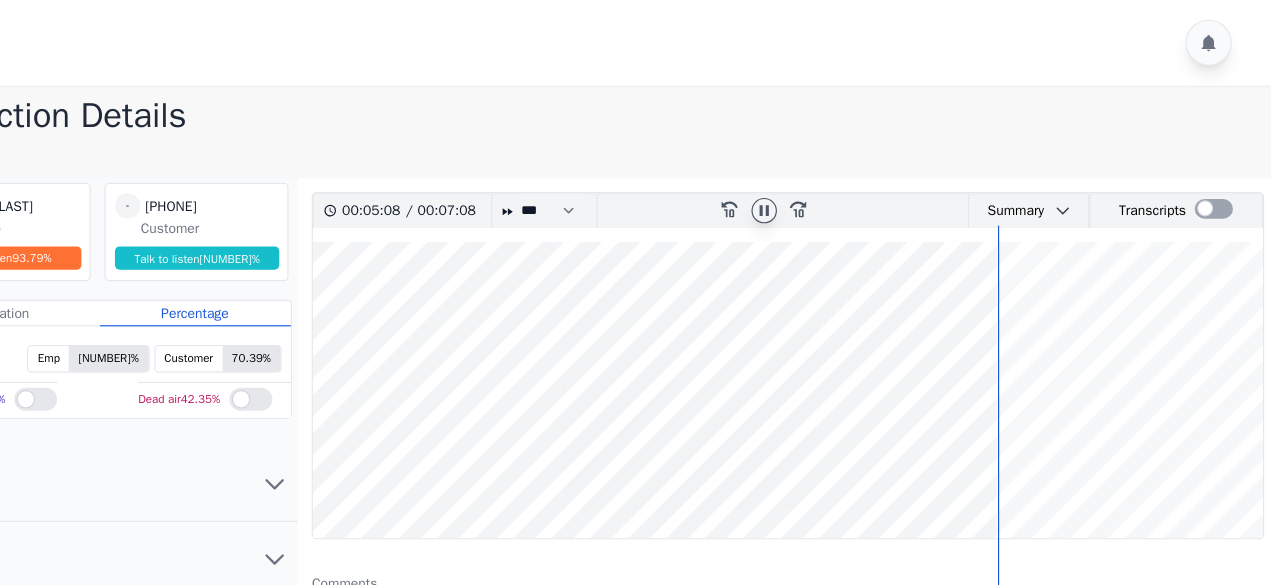 click at bounding box center (854, 337) 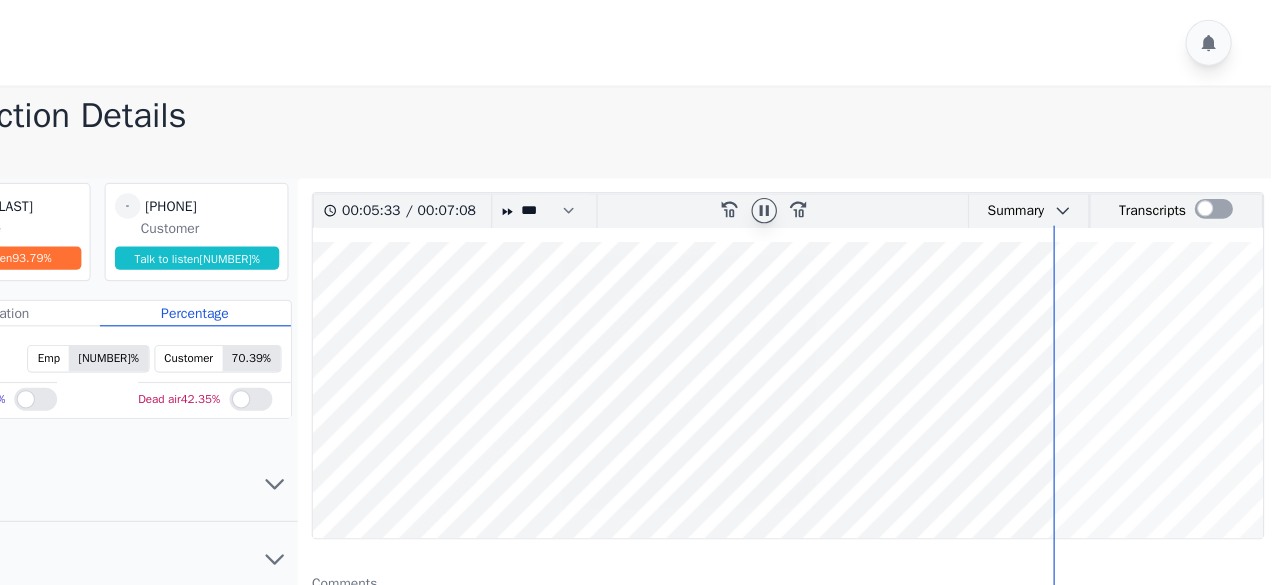 click at bounding box center (854, 337) 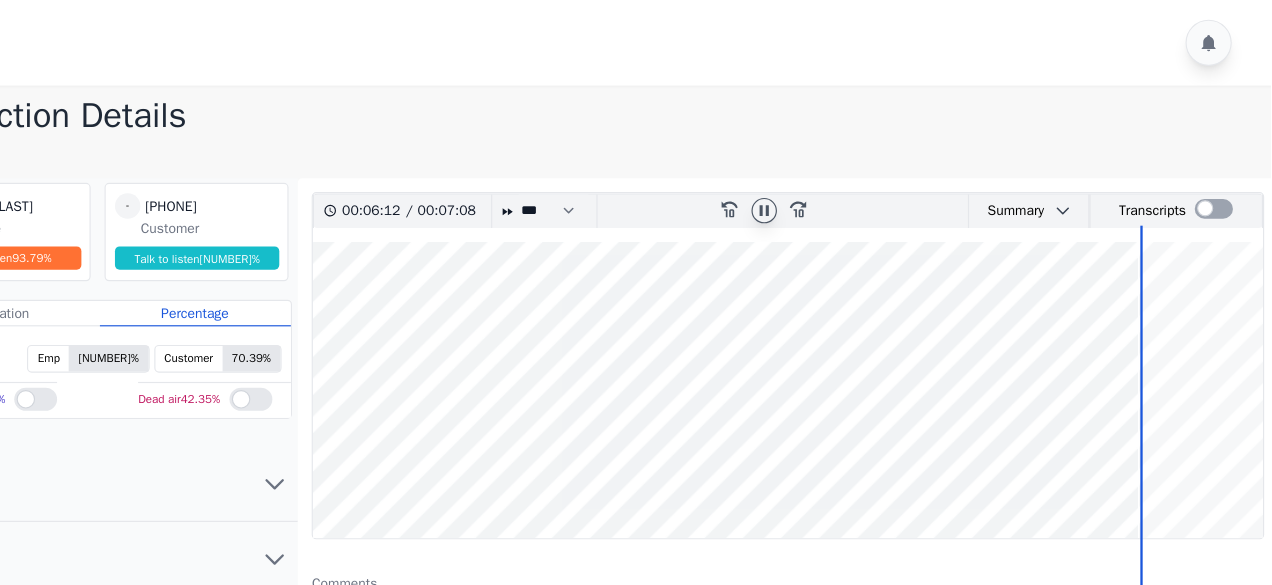 click at bounding box center (854, 337) 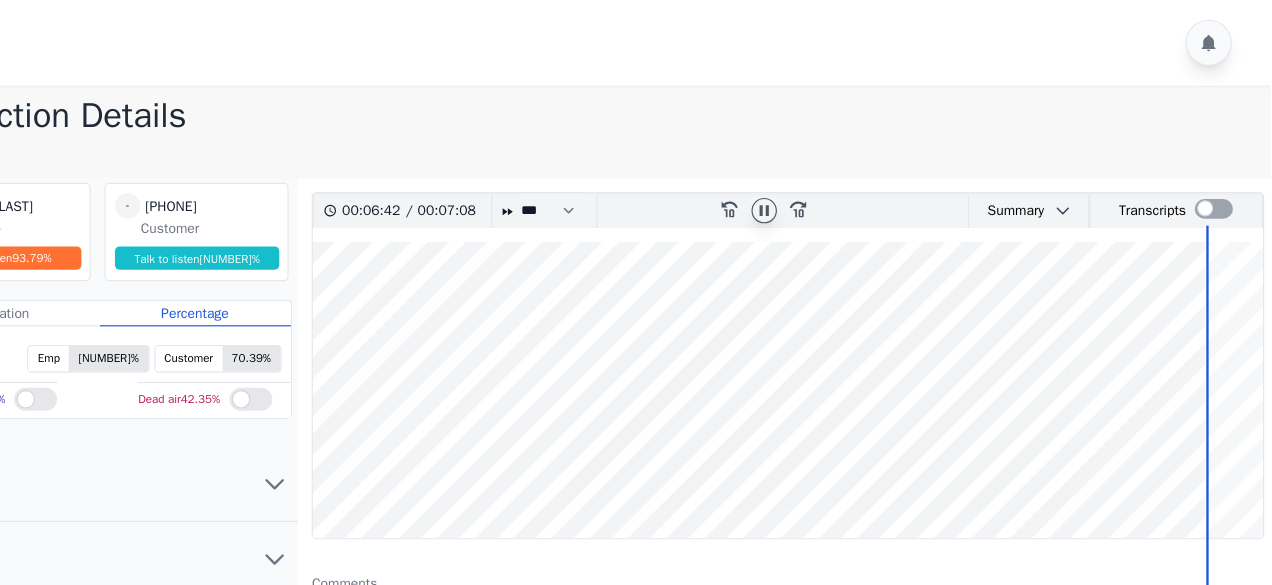 click at bounding box center (854, 337) 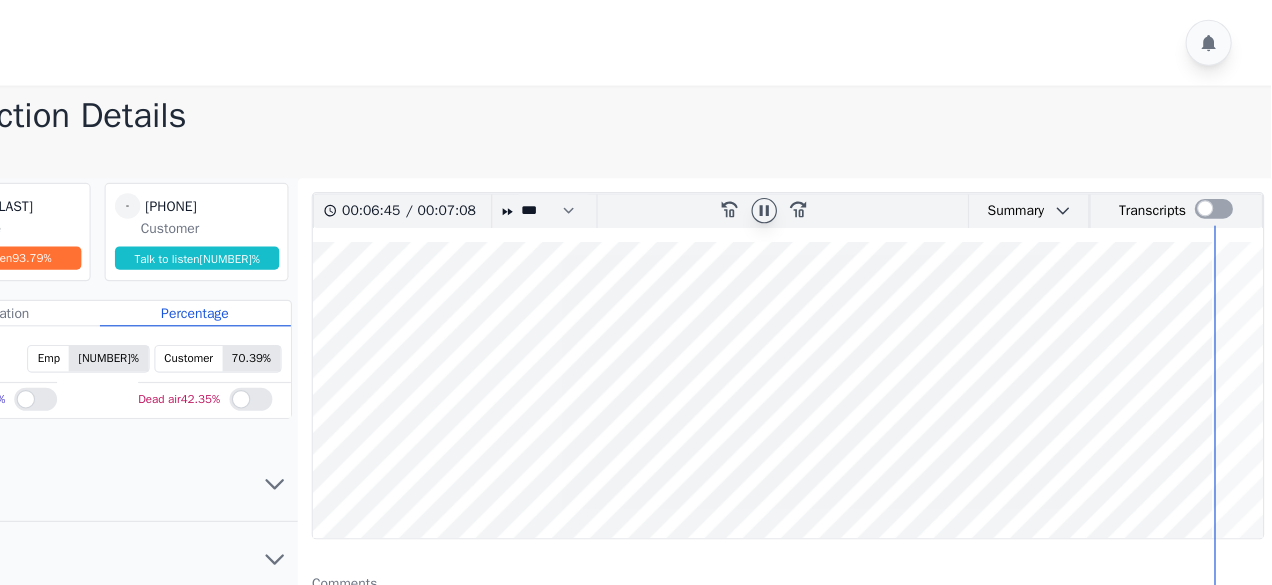 click 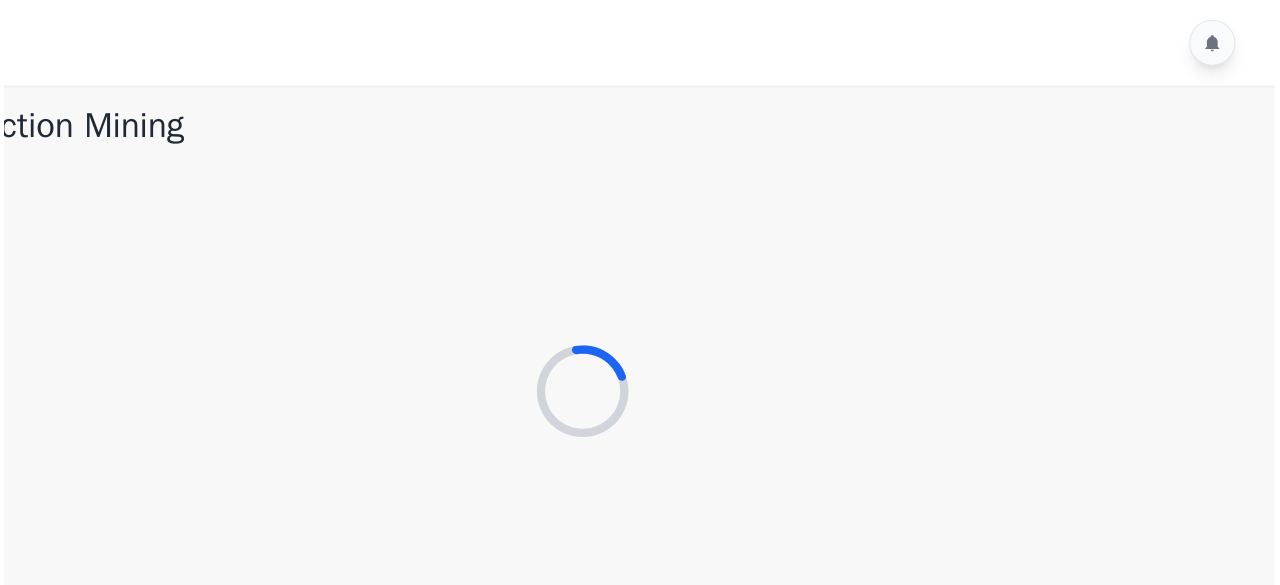 scroll, scrollTop: 0, scrollLeft: 0, axis: both 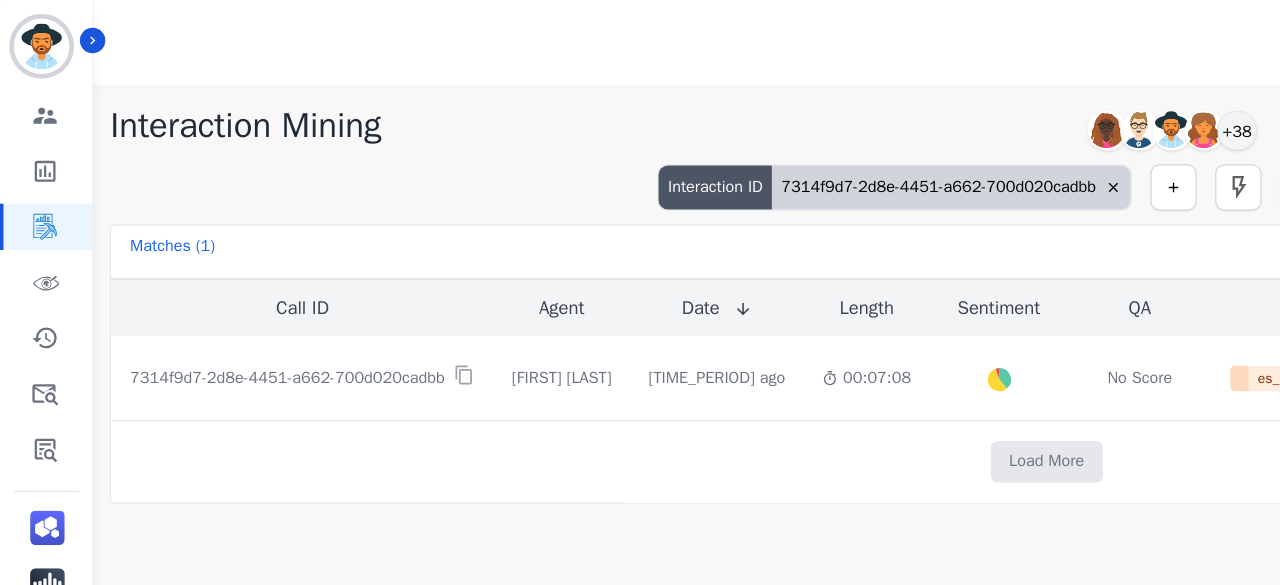click on "7314f9d7-2d8e-4451-a662-700d020cadbb" at bounding box center (822, 162) 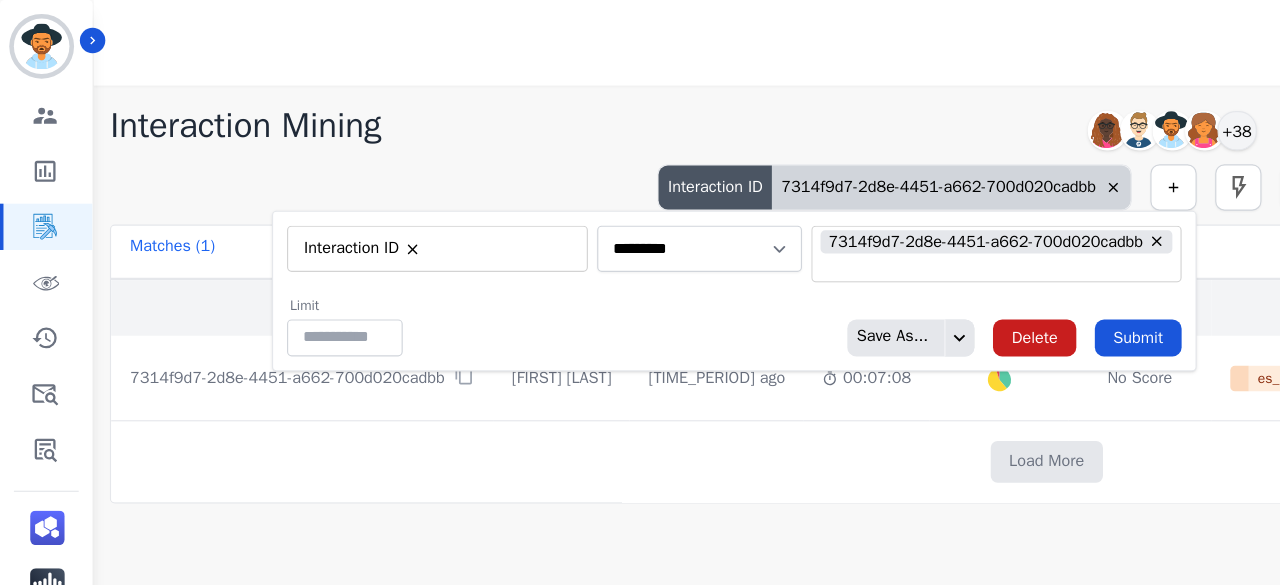 type on "**" 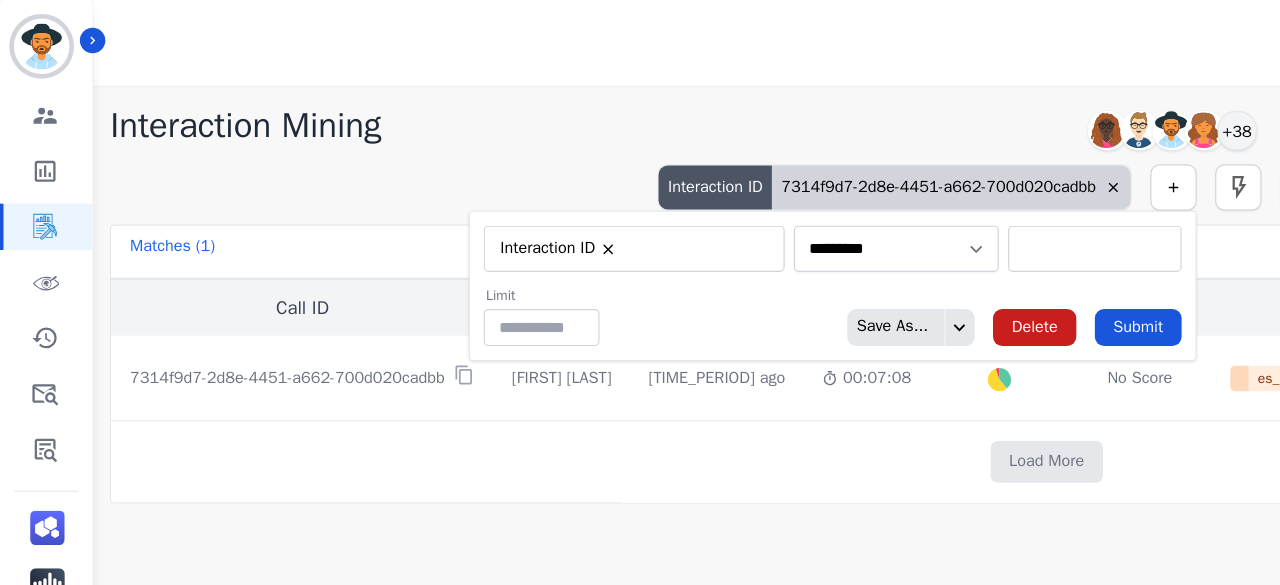 click at bounding box center [946, 215] 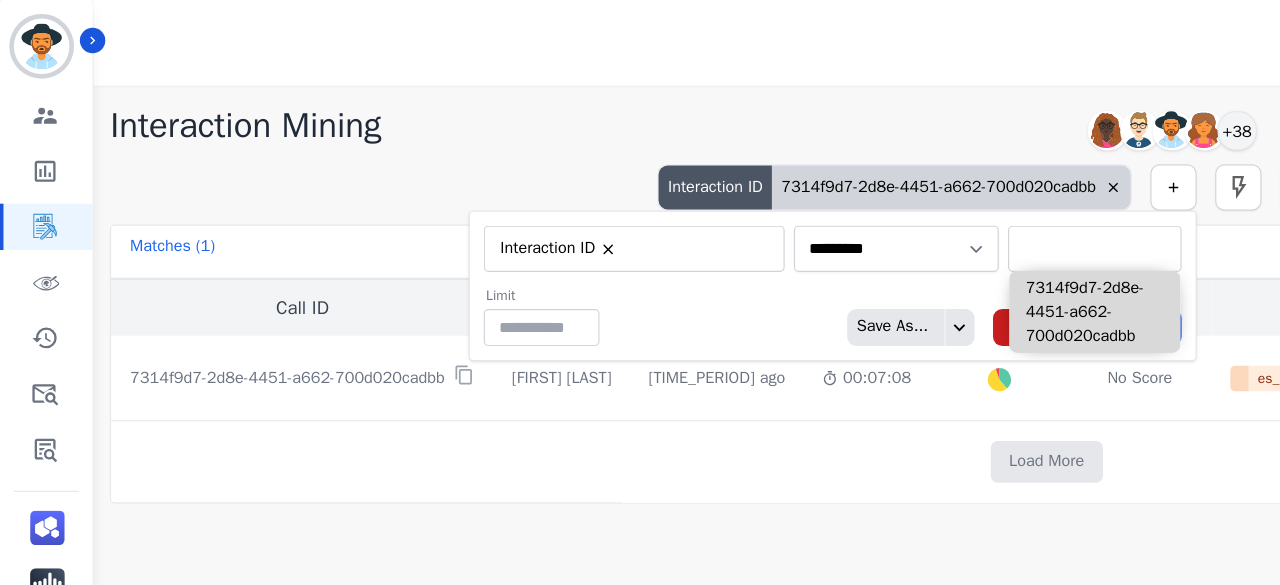 paste on "**********" 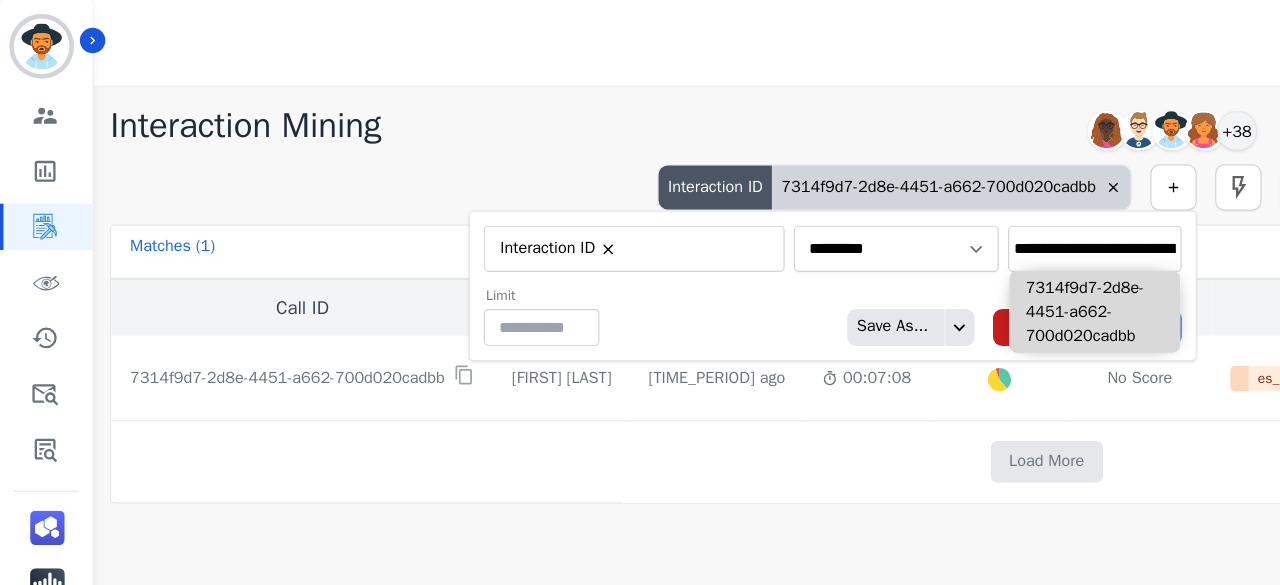 scroll, scrollTop: 0, scrollLeft: 83, axis: horizontal 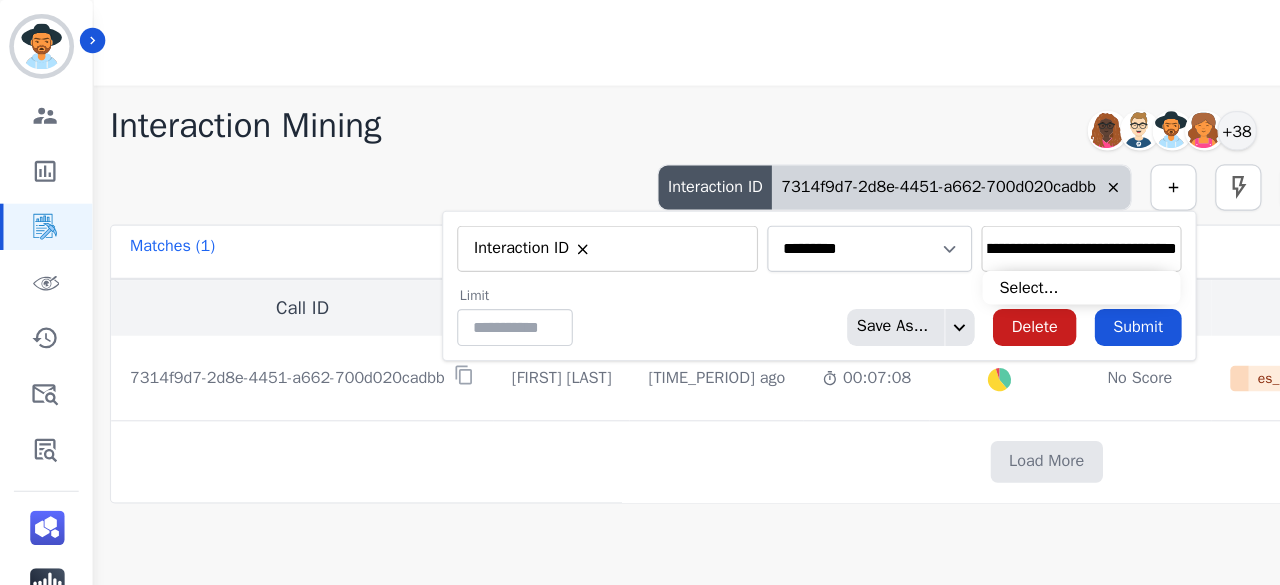 type on "**********" 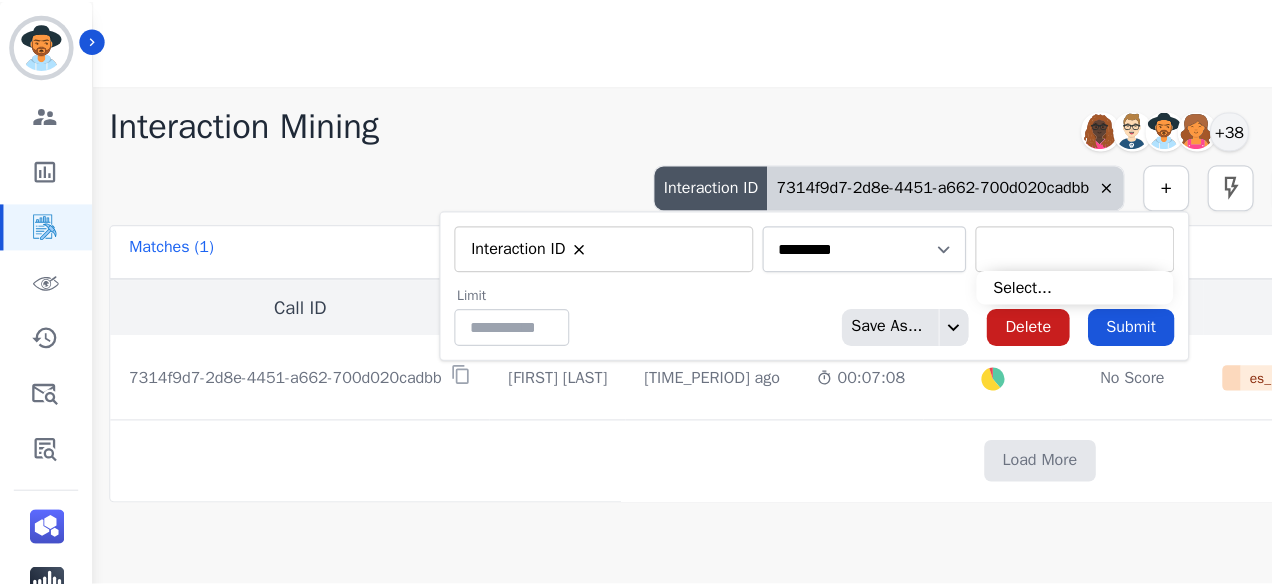scroll, scrollTop: 0, scrollLeft: 0, axis: both 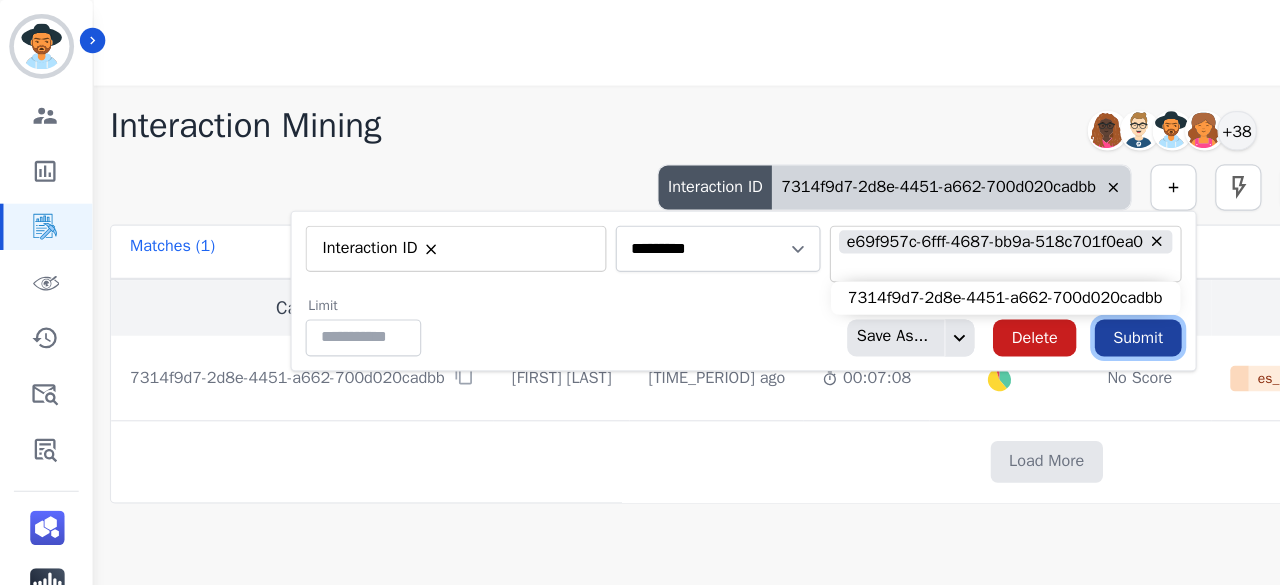 click on "Submit" at bounding box center (983, 292) 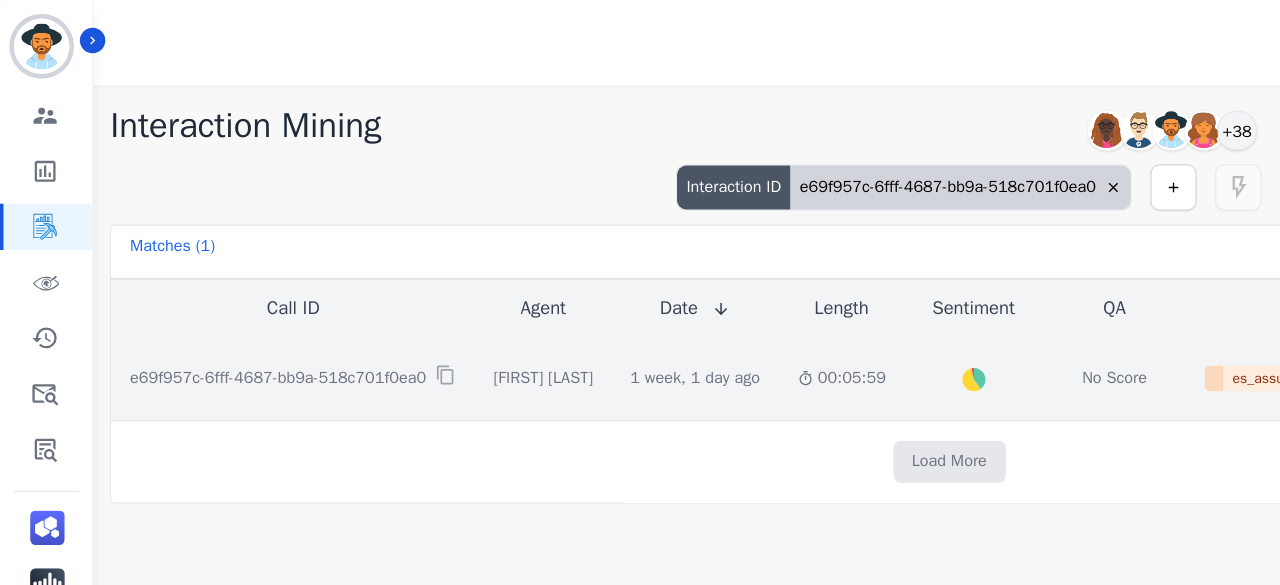 click on "Created with Highcharts 10.2.0   Overall   Positive:   40.2   ( 40.2 )%   Neutral:   56.5   ( 56.5 )%   Negative:   3.3   ( 3.3 )%" 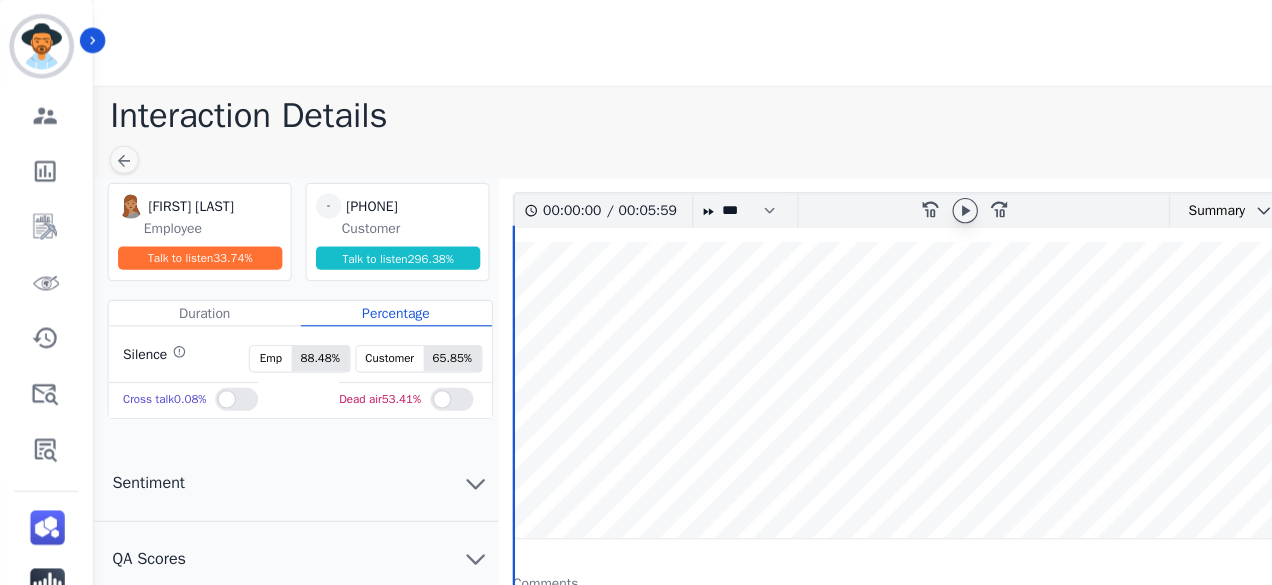 click 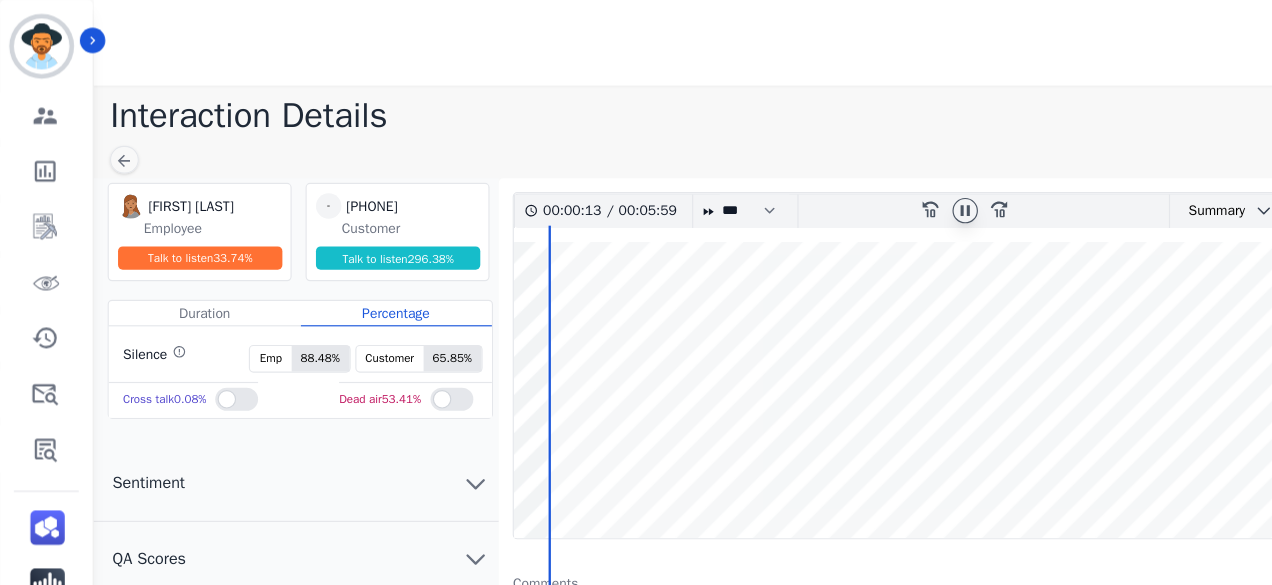 click at bounding box center (854, 337) 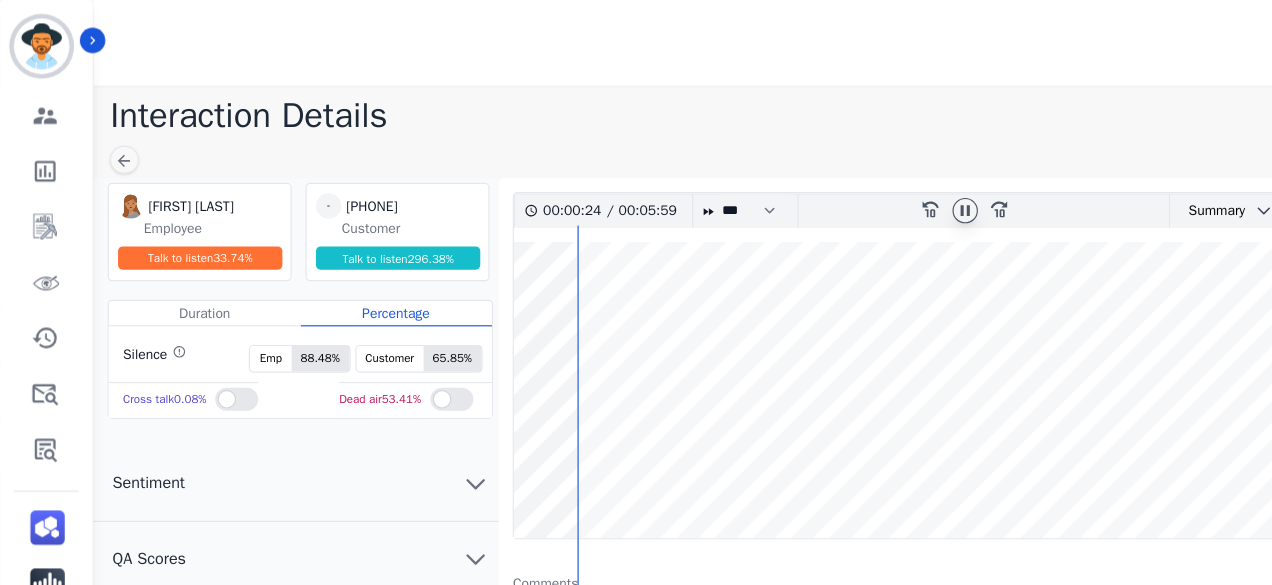 click at bounding box center [854, 337] 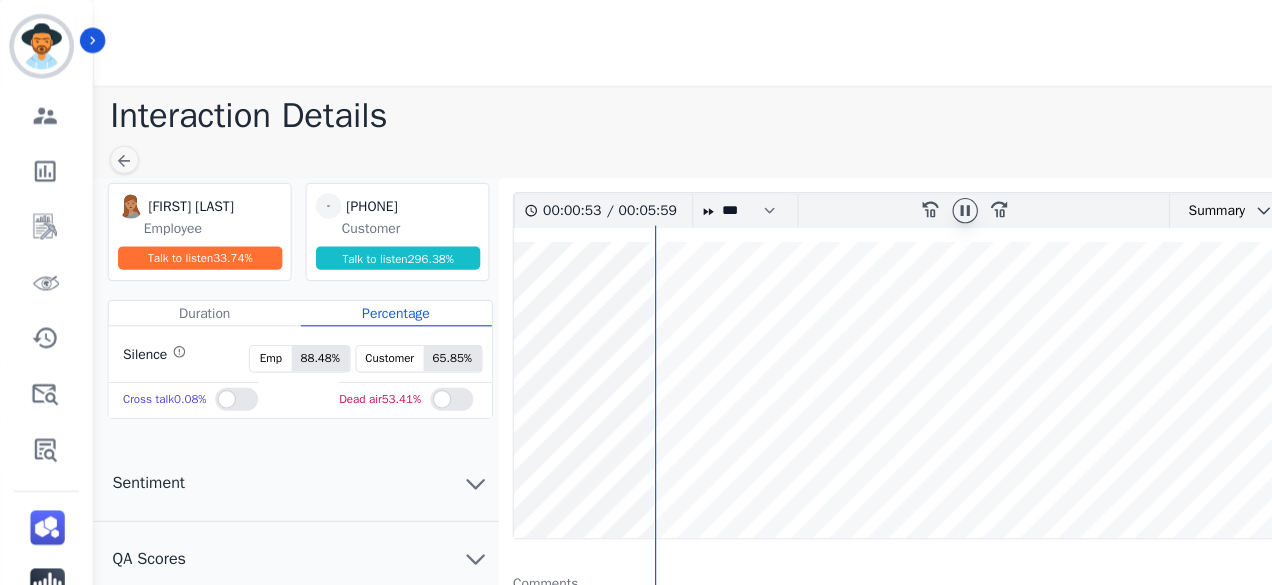 click at bounding box center [854, 337] 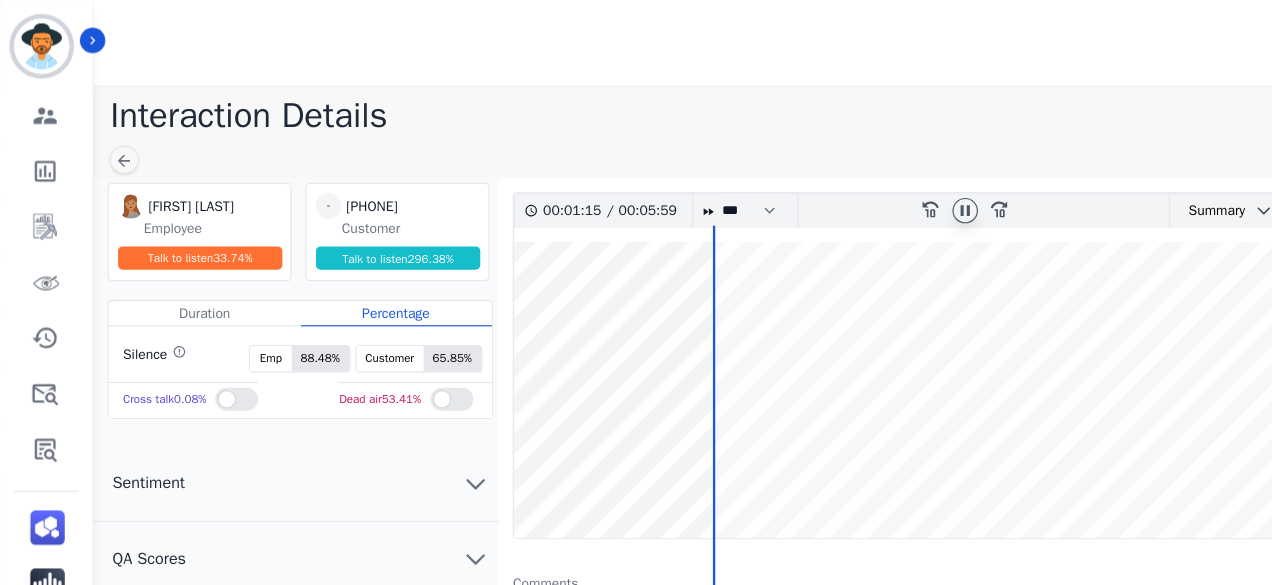 click at bounding box center [854, 337] 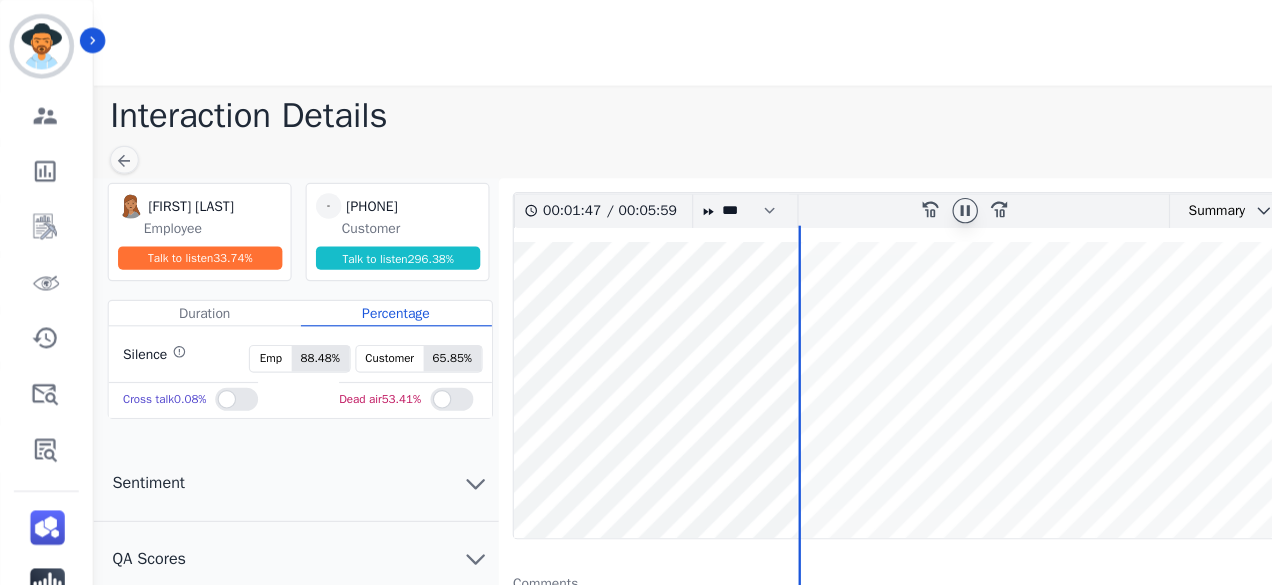 click at bounding box center (854, 337) 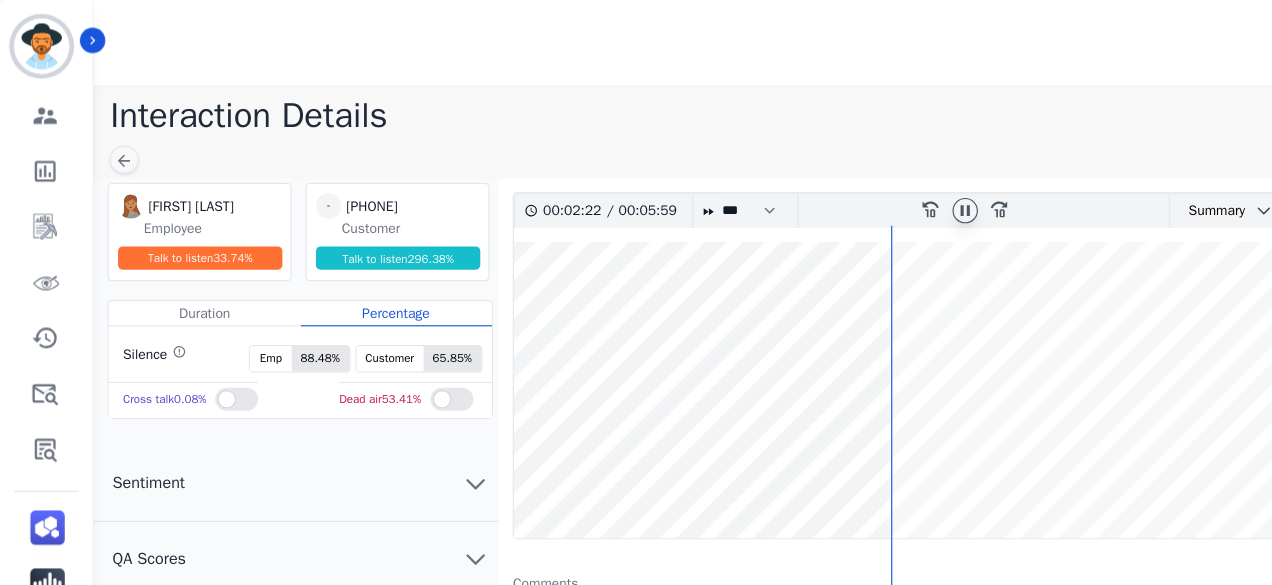 click at bounding box center [854, 337] 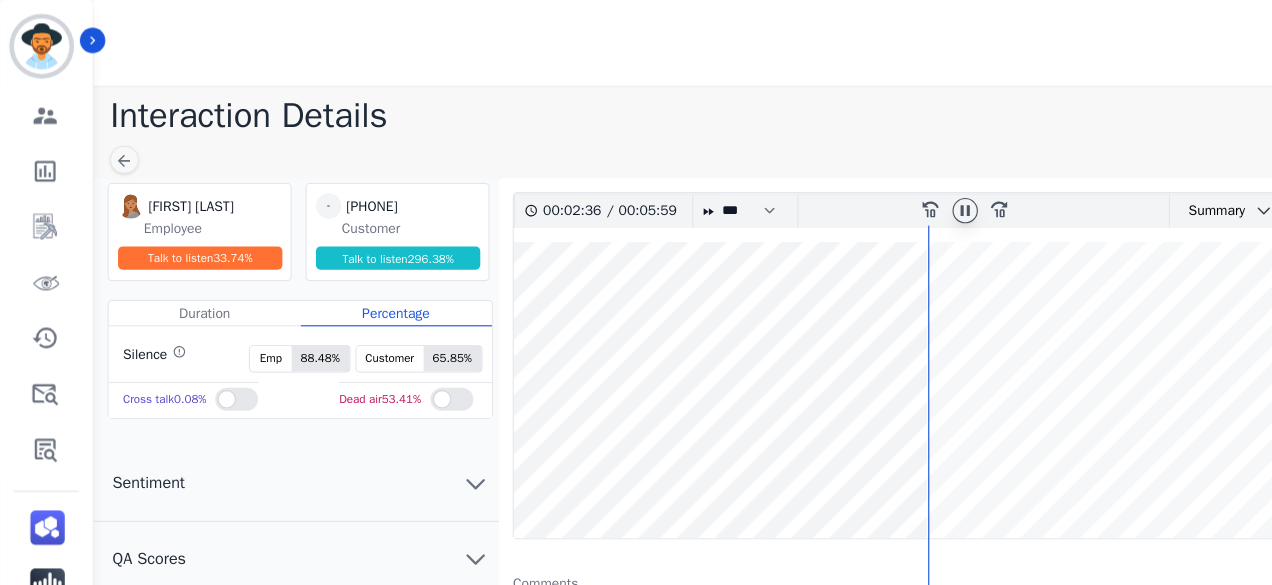 click at bounding box center [854, 337] 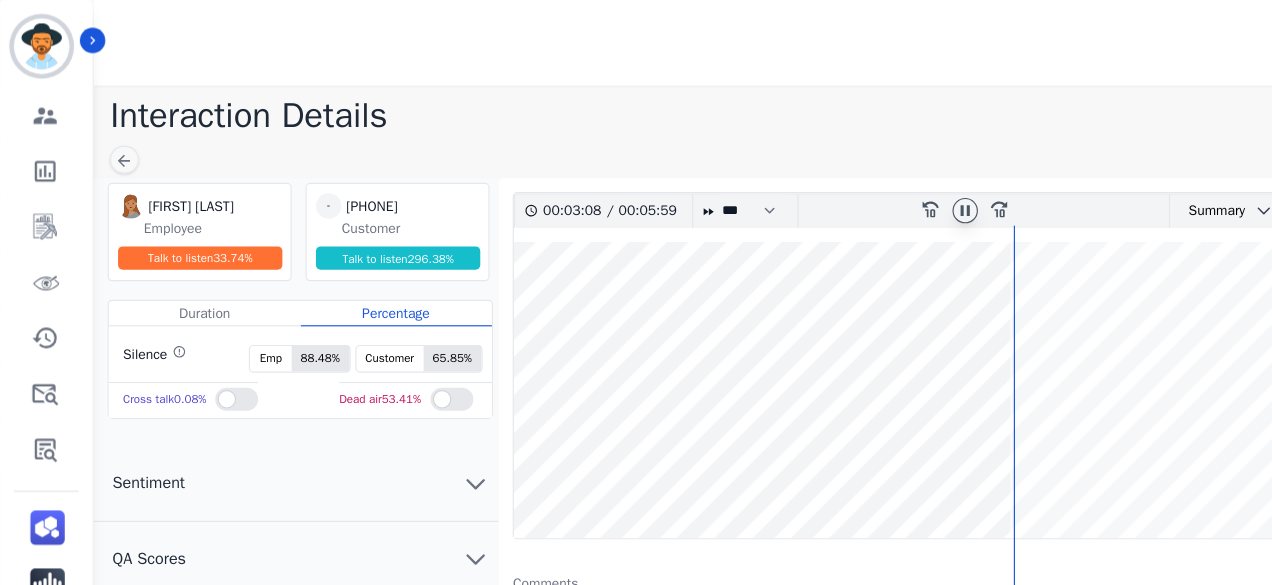 click at bounding box center [854, 337] 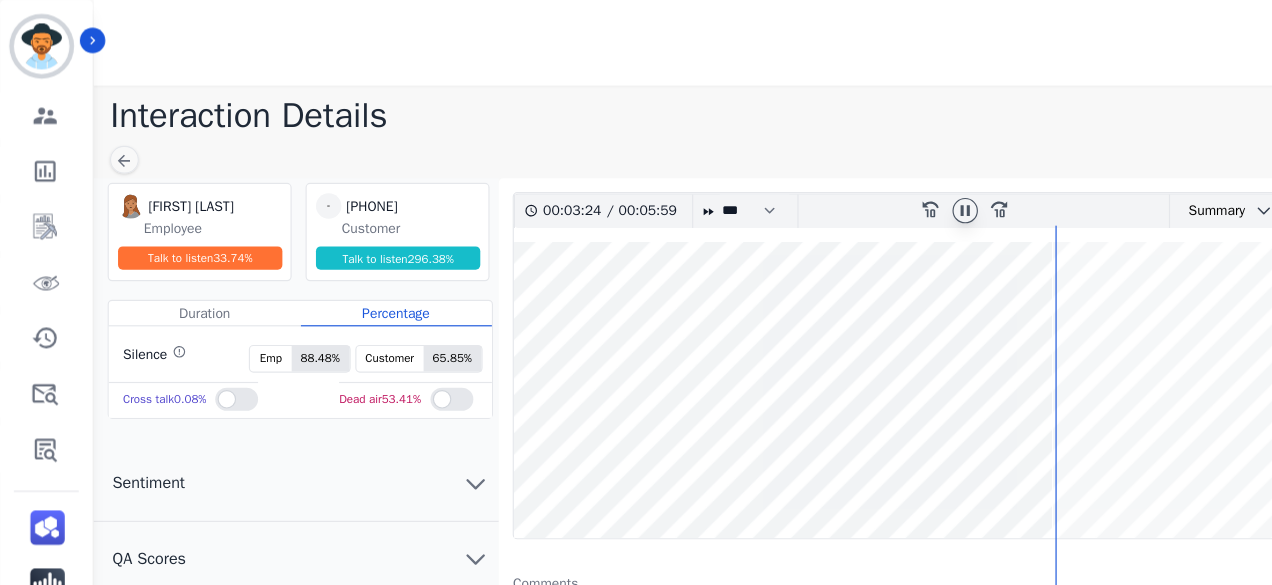 scroll, scrollTop: 0, scrollLeft: 0, axis: both 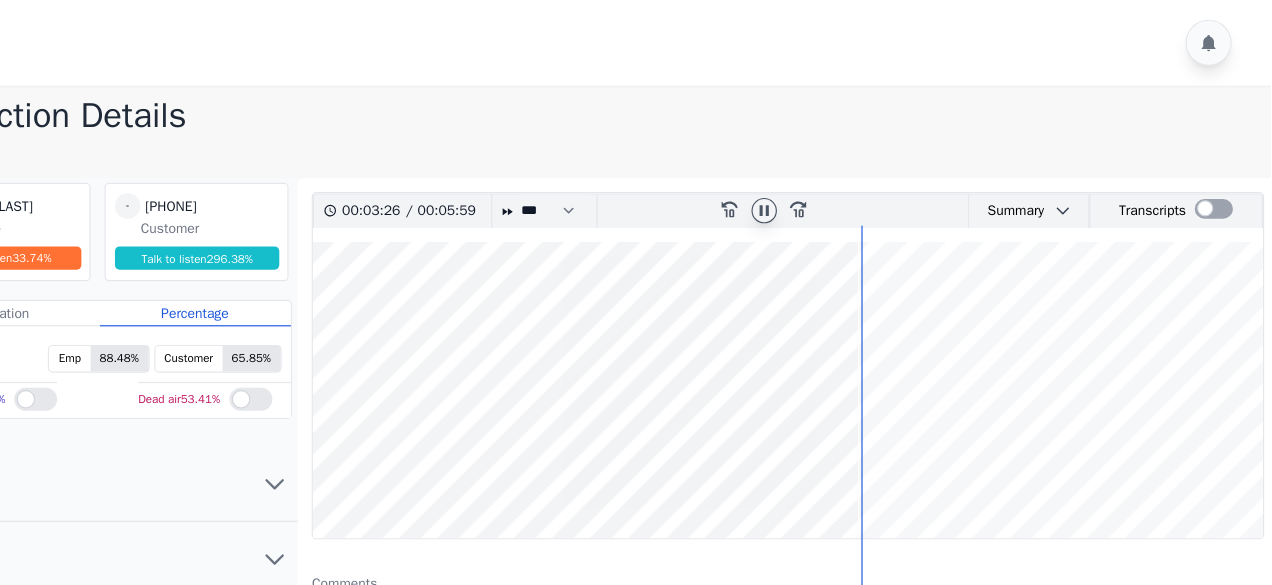 click at bounding box center [854, 337] 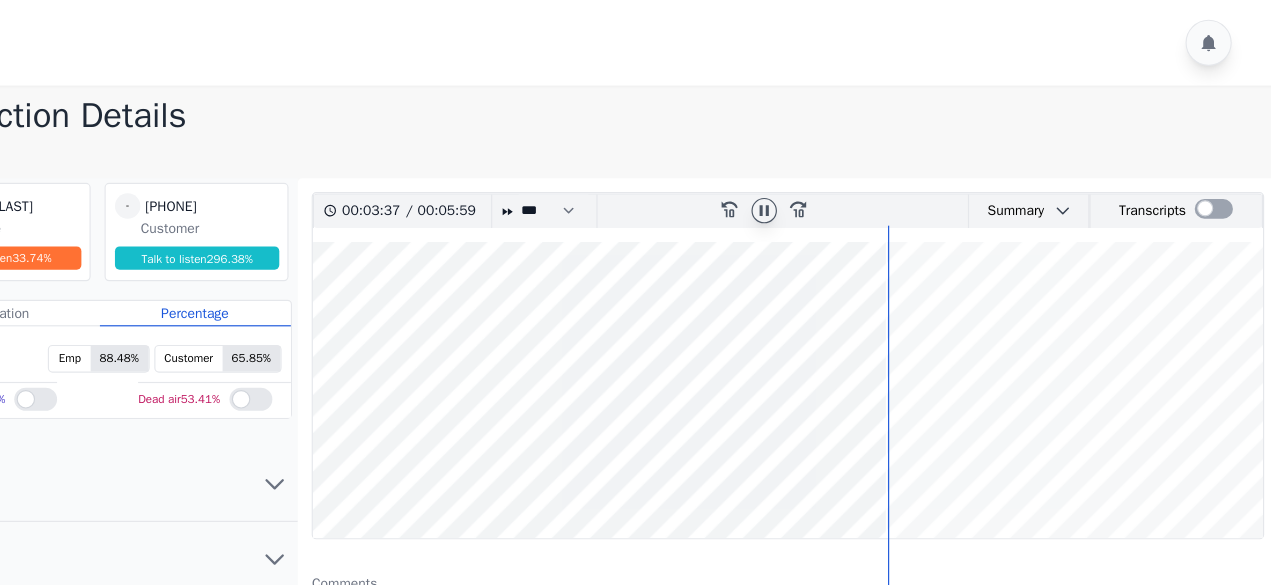 click at bounding box center [854, 337] 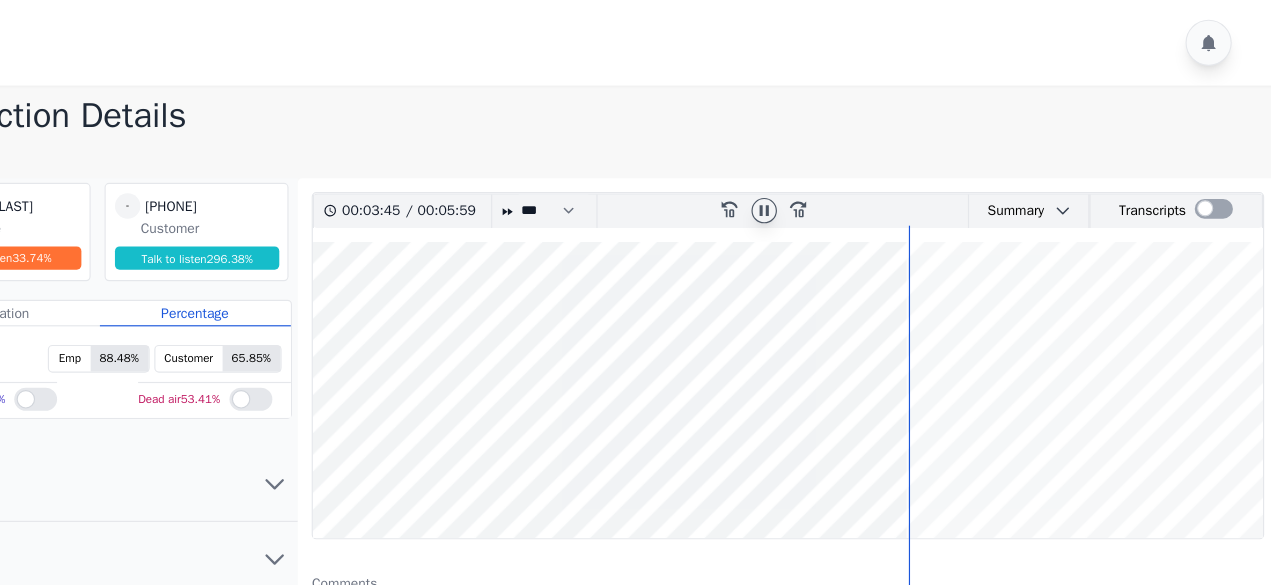 click at bounding box center (854, 337) 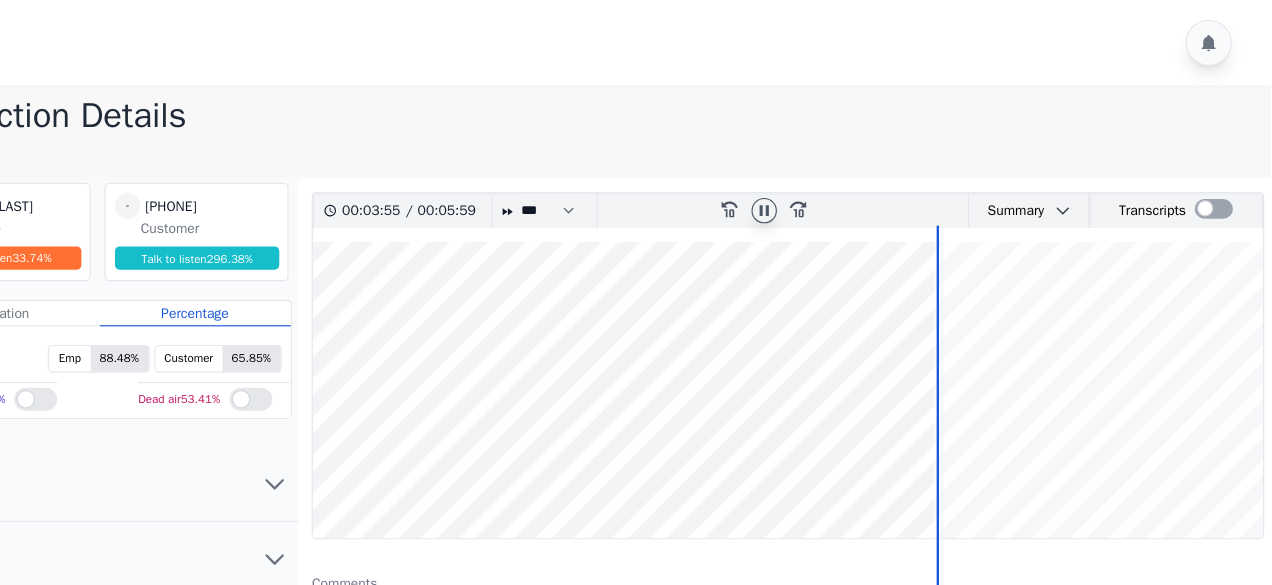 click at bounding box center (854, 337) 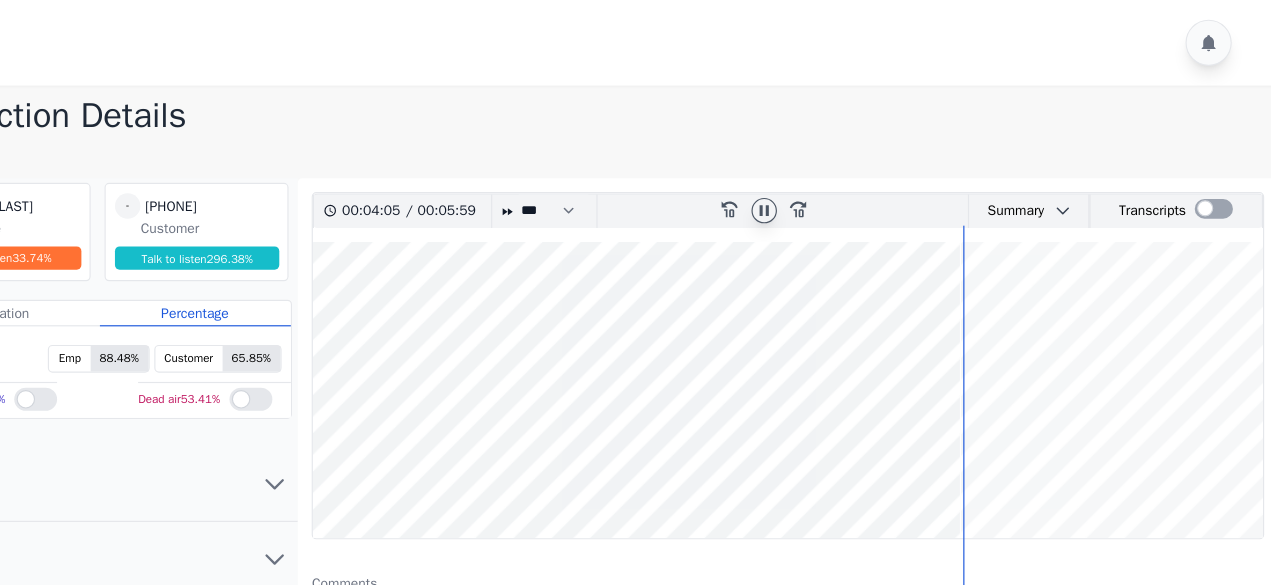 click at bounding box center [854, 337] 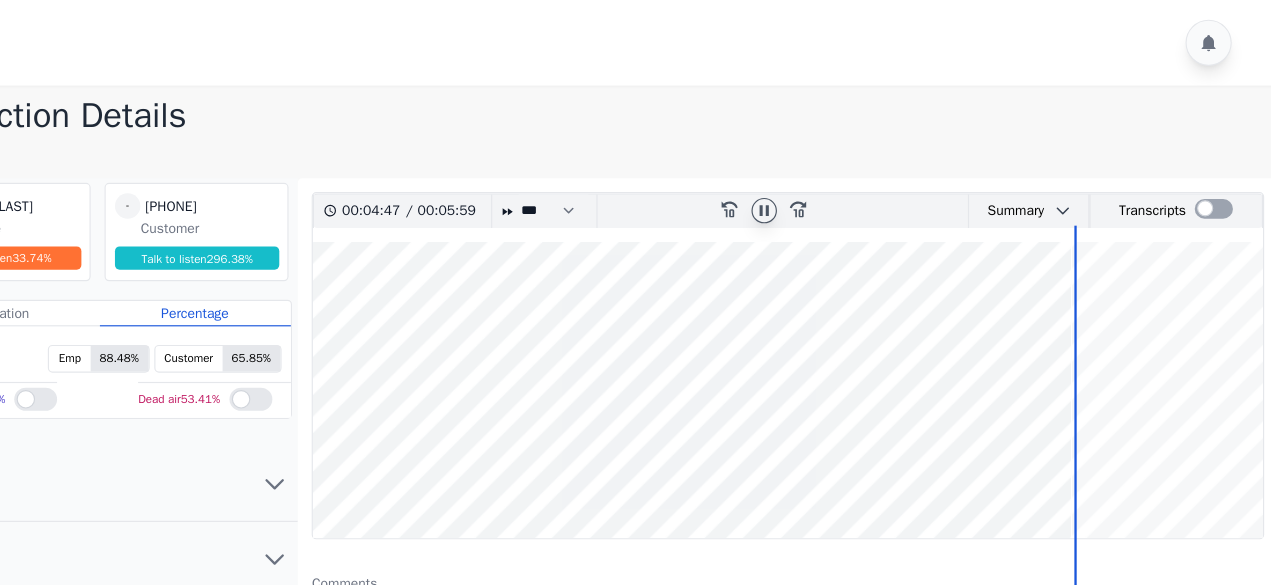 click at bounding box center (854, 337) 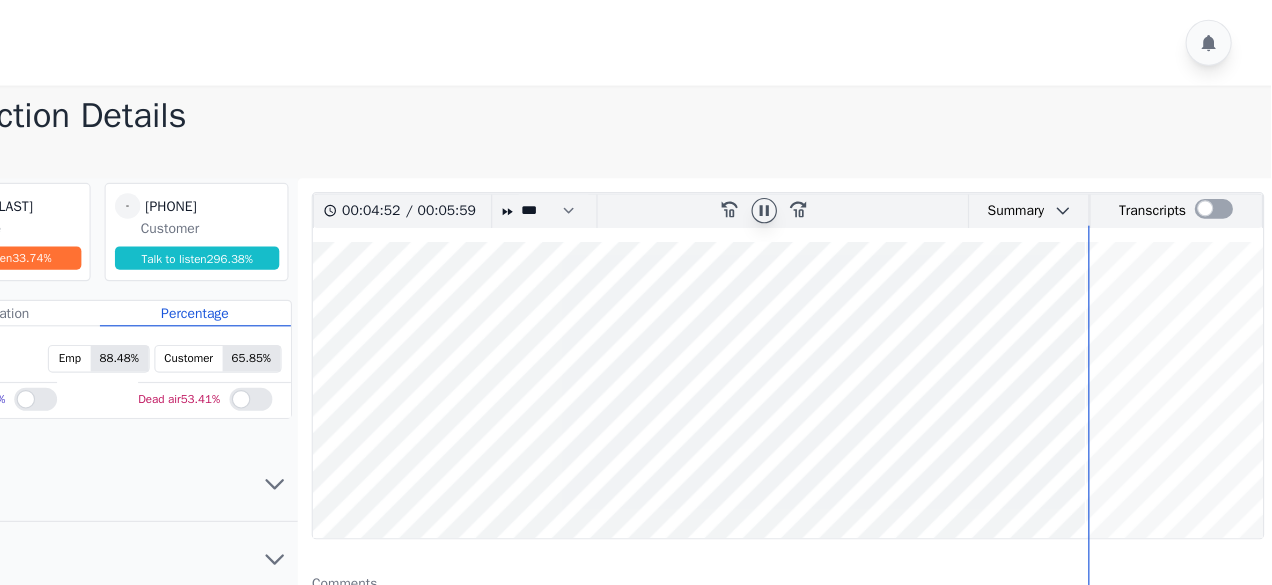 click at bounding box center (854, 337) 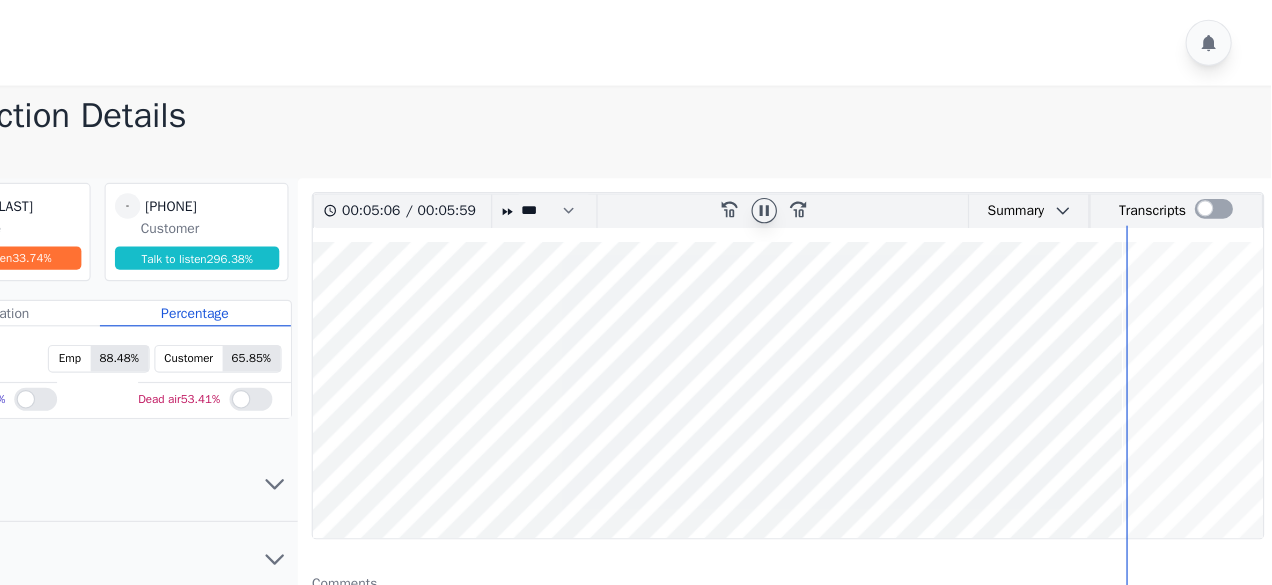 click at bounding box center [834, 182] 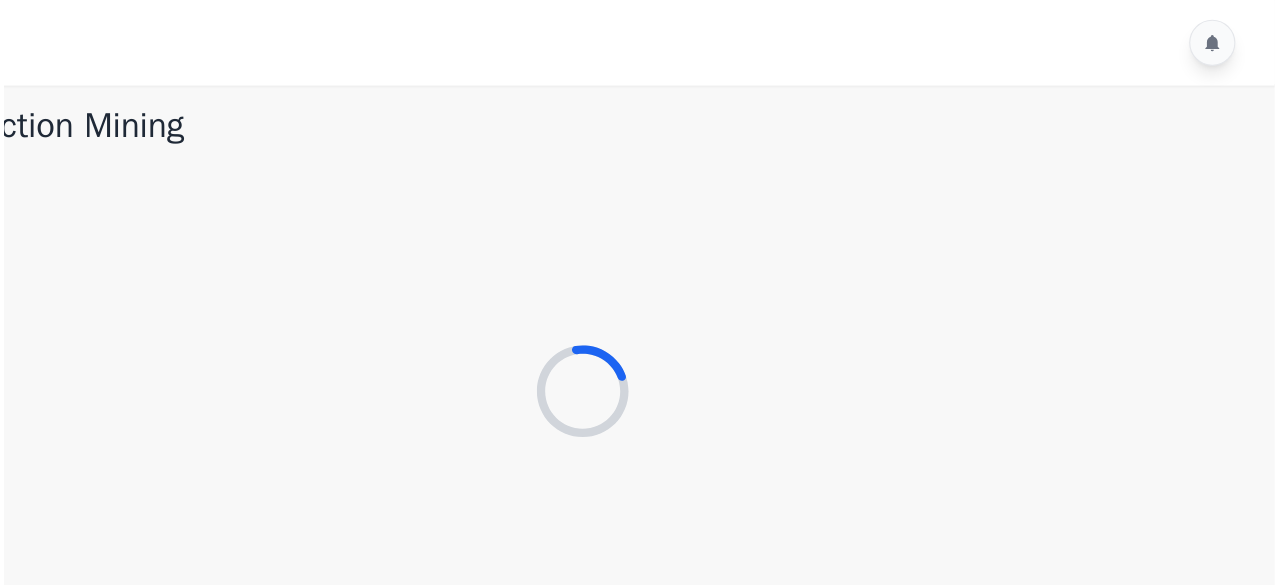 scroll, scrollTop: 0, scrollLeft: 0, axis: both 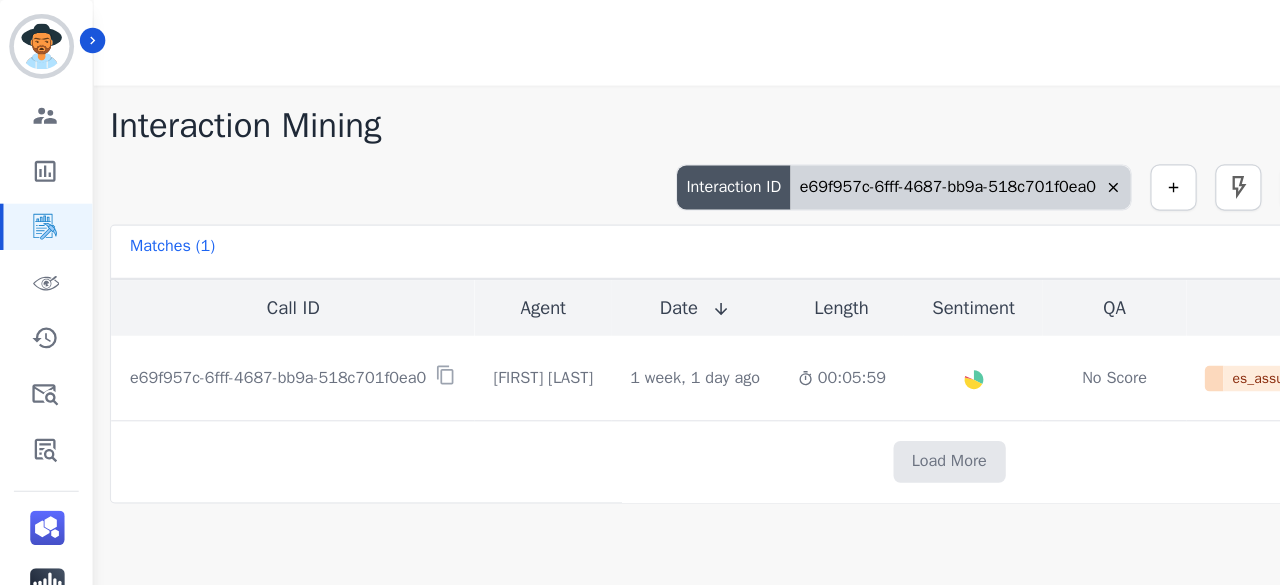 click on "e69f957c-6fff-4687-bb9a-518c701f0ea0" at bounding box center (830, 162) 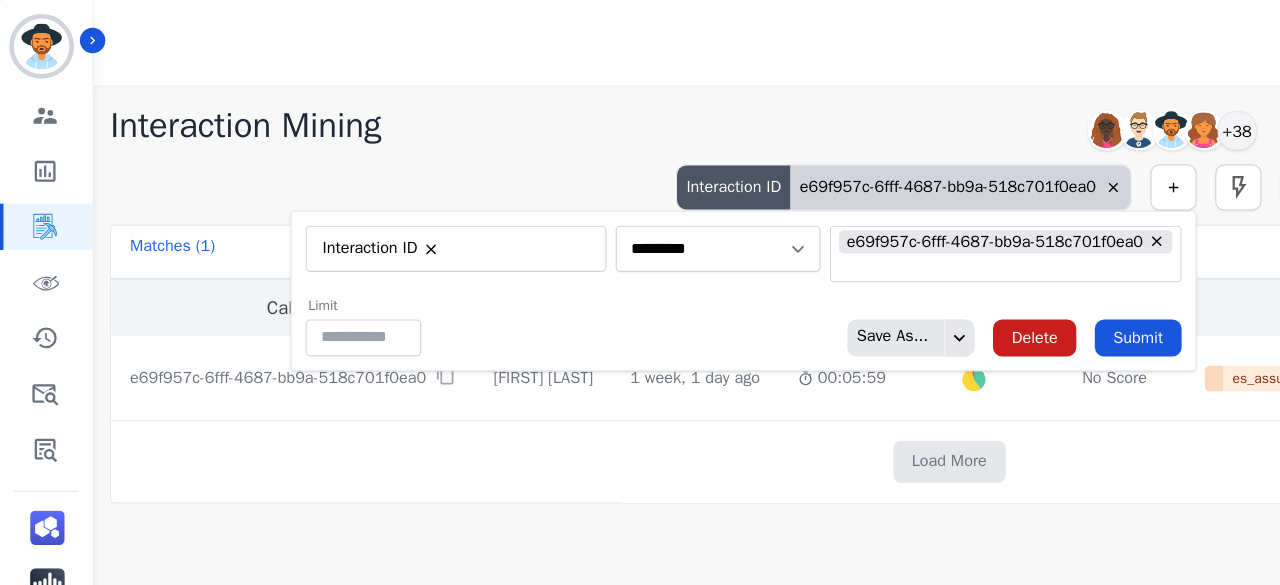 type on "**" 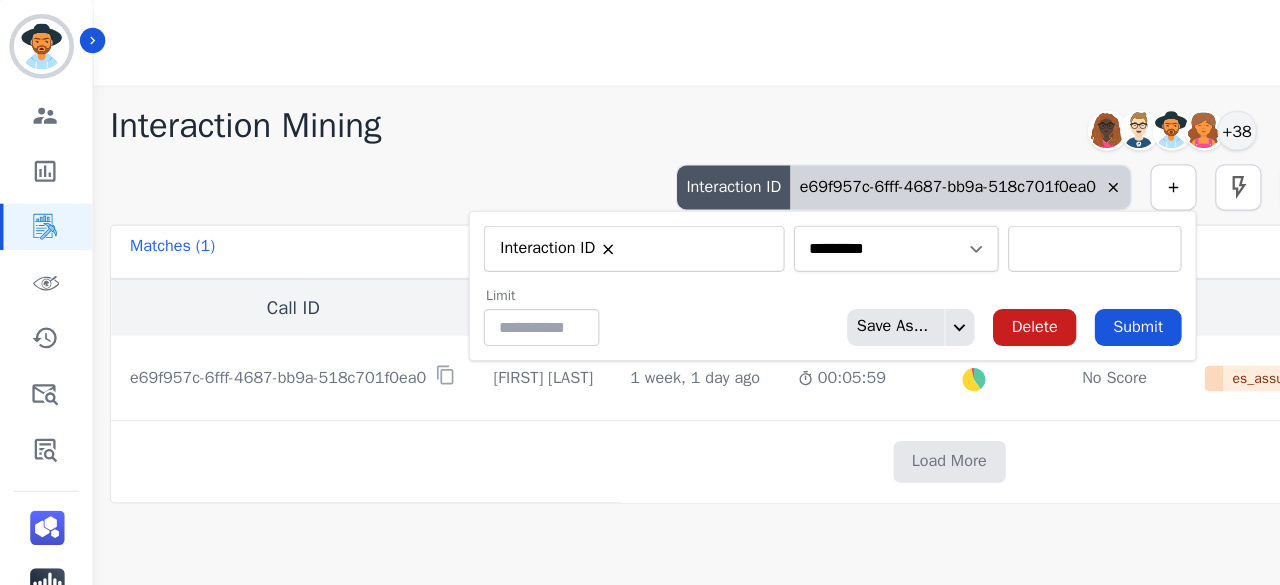 click at bounding box center [946, 215] 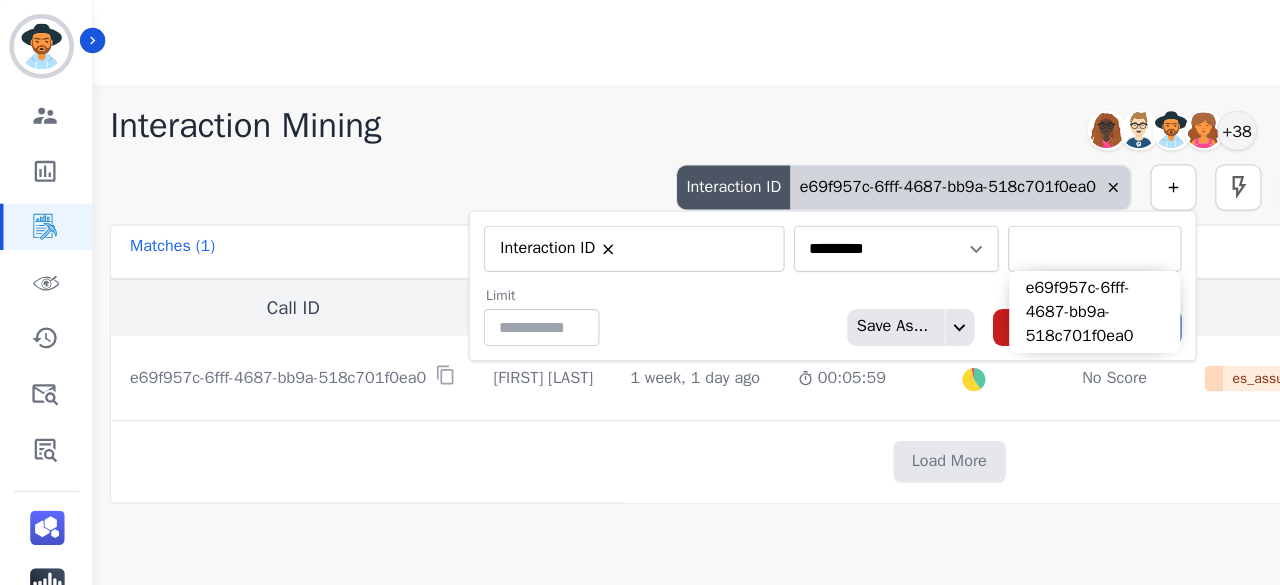 paste on "**********" 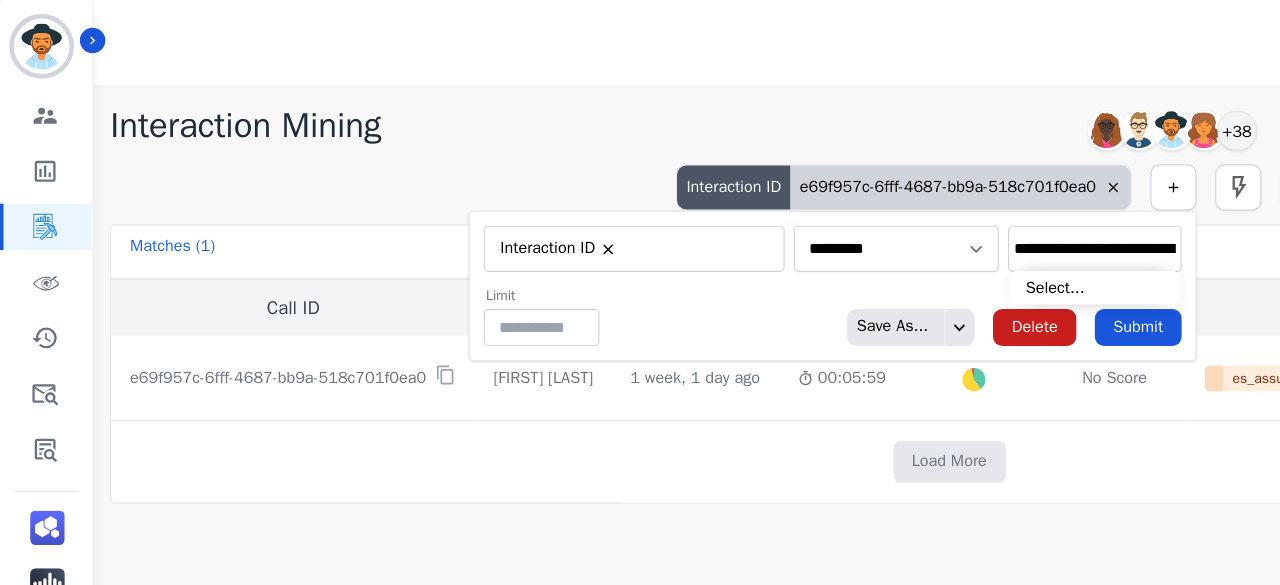 scroll, scrollTop: 0, scrollLeft: 100, axis: horizontal 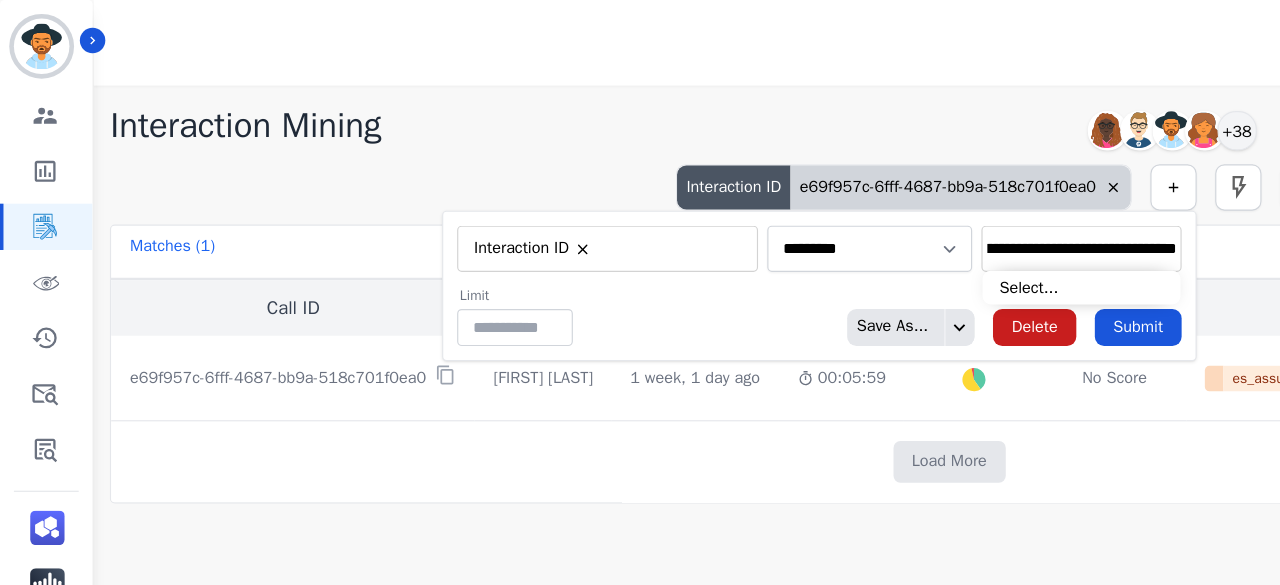 type on "**********" 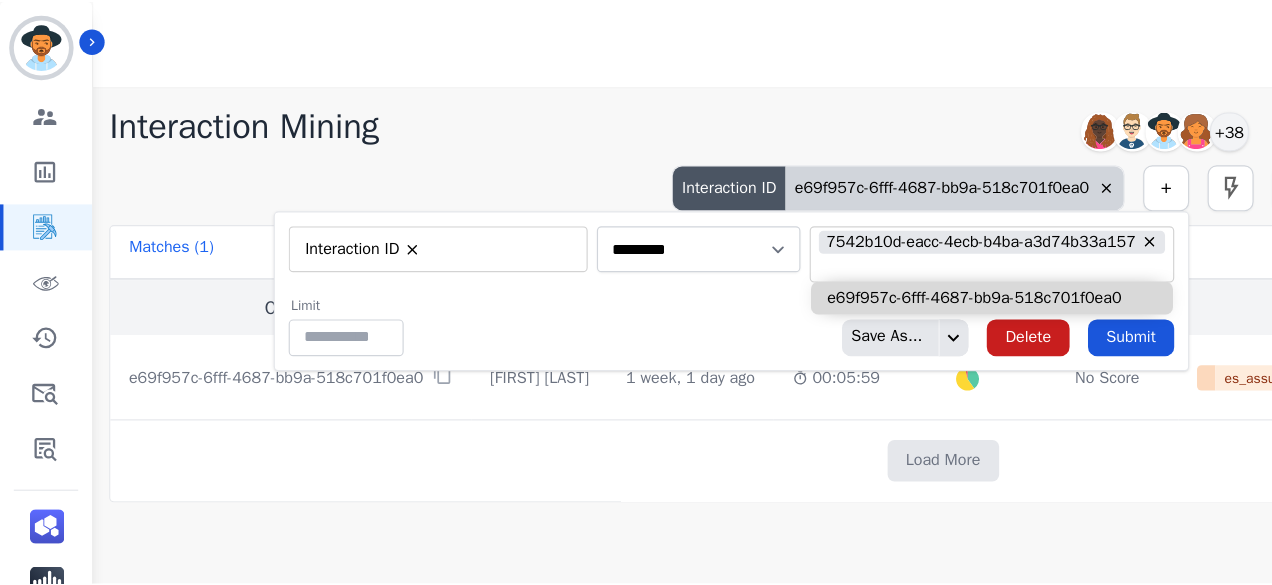 scroll, scrollTop: 0, scrollLeft: 0, axis: both 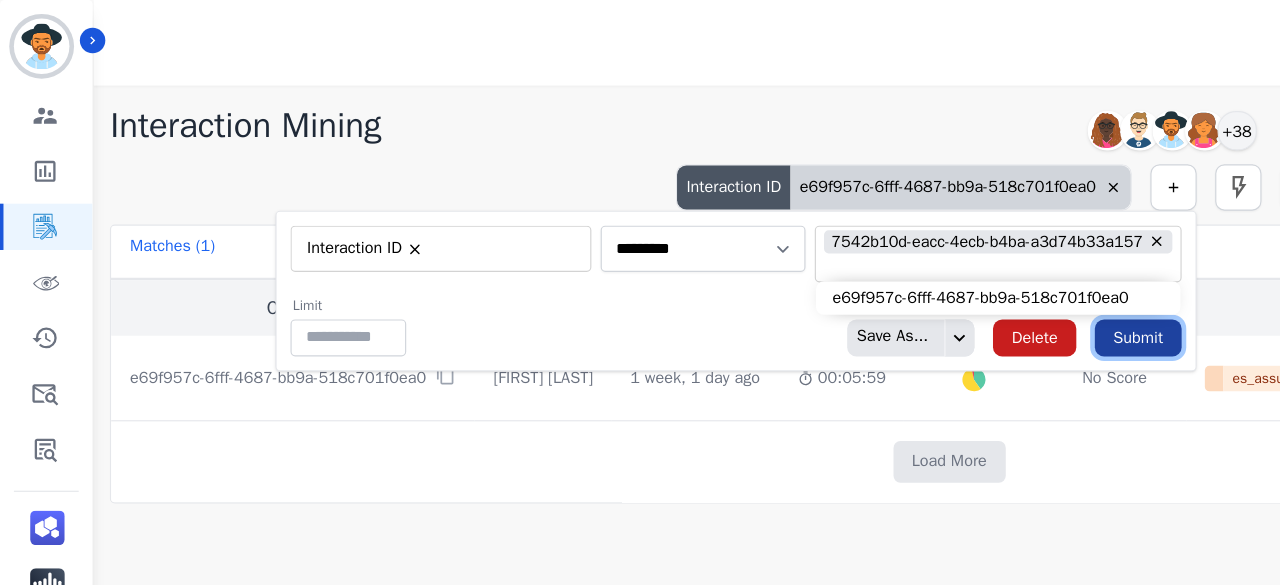 click on "Submit" at bounding box center [983, 292] 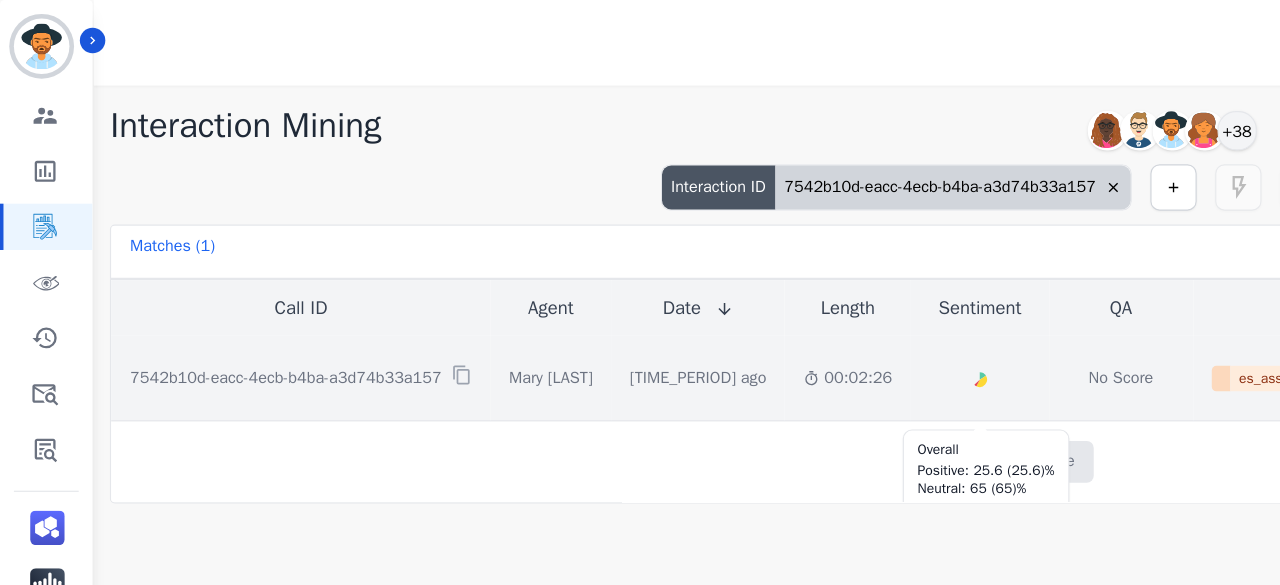 click on "Created with Highcharts 10.2.0" 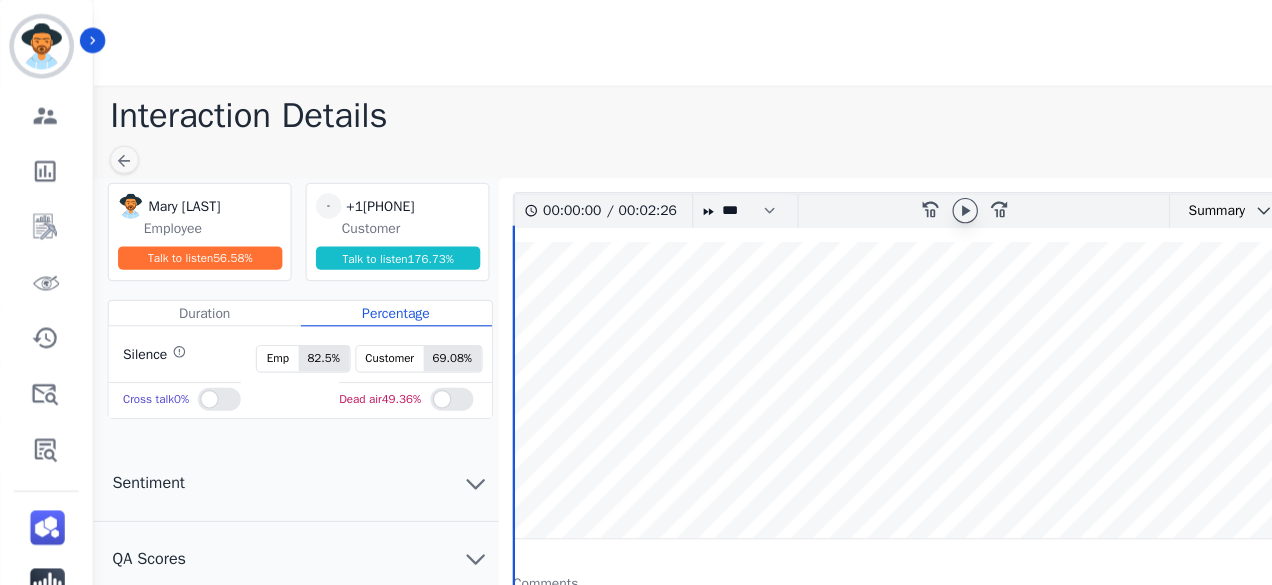 click 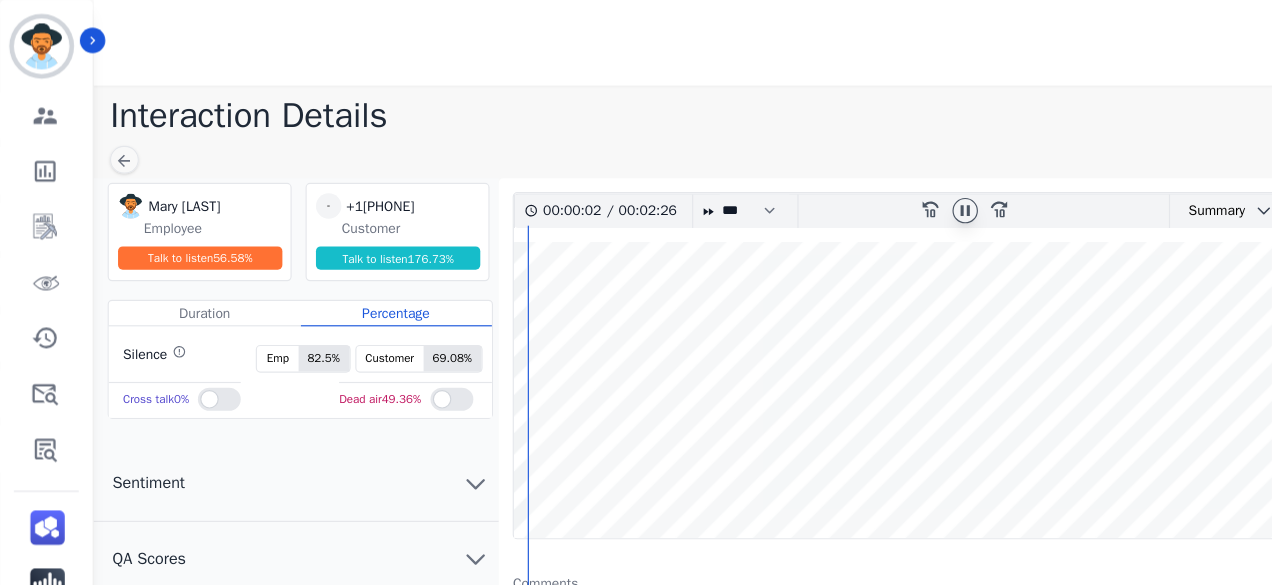 scroll, scrollTop: 0, scrollLeft: 0, axis: both 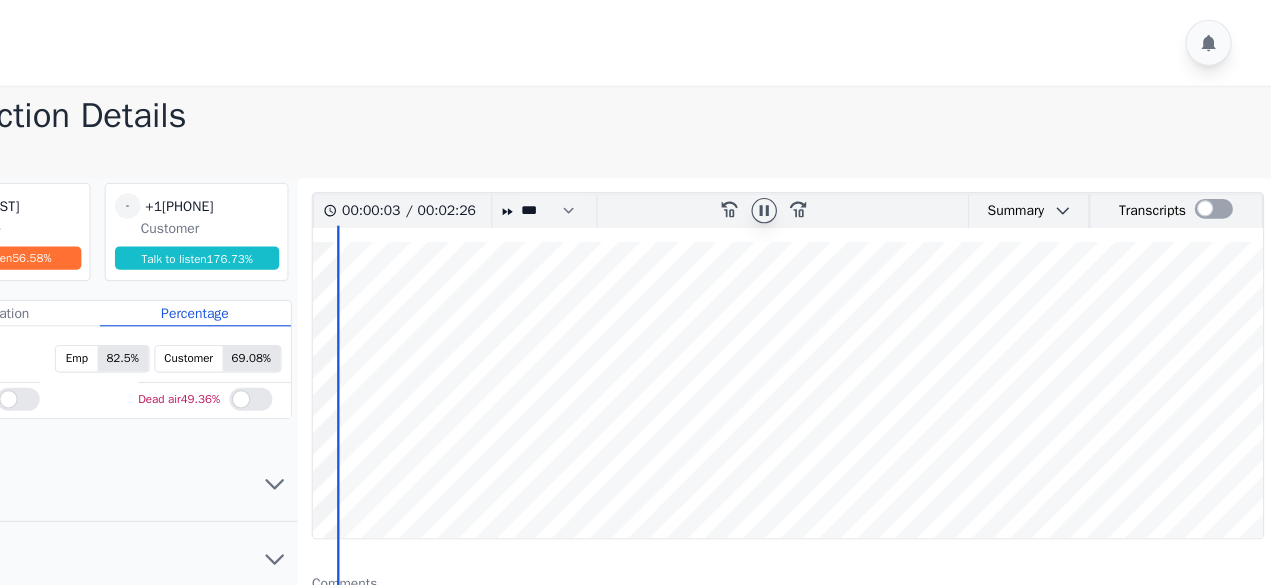 click at bounding box center (854, 337) 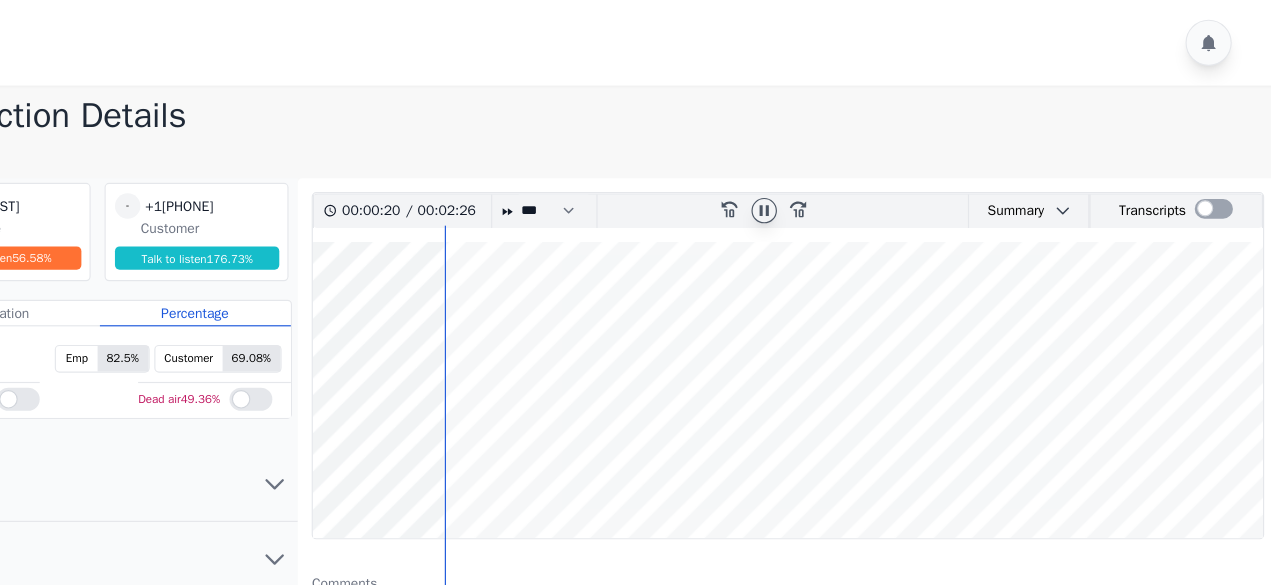 click at bounding box center (854, 337) 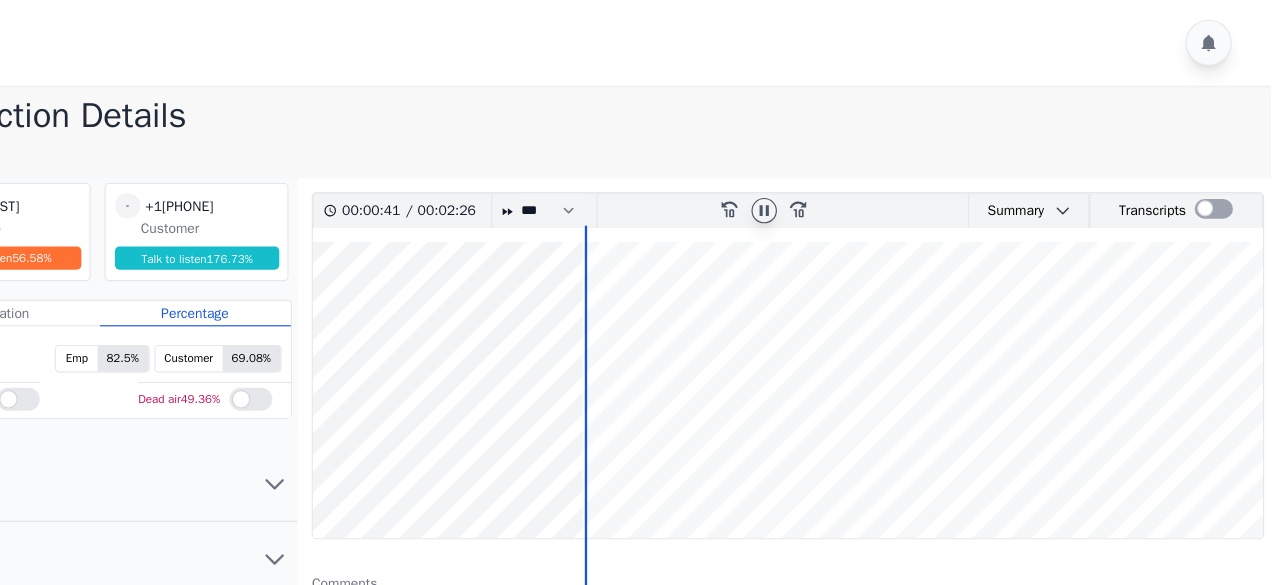 click at bounding box center (854, 337) 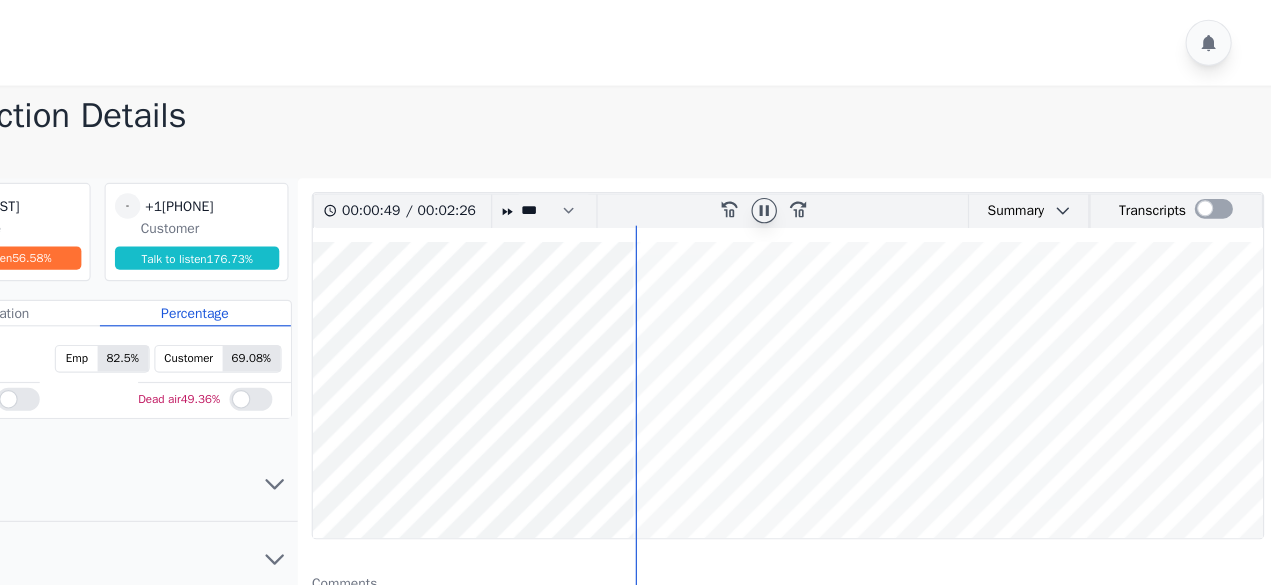 click at bounding box center (854, 337) 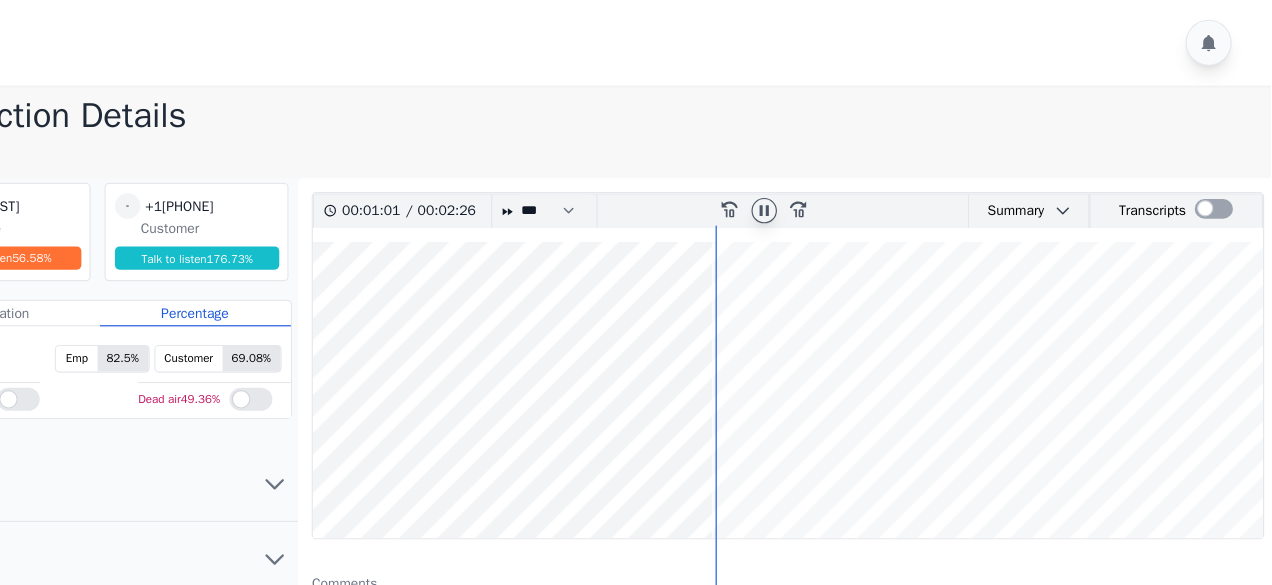 click at bounding box center [854, 337] 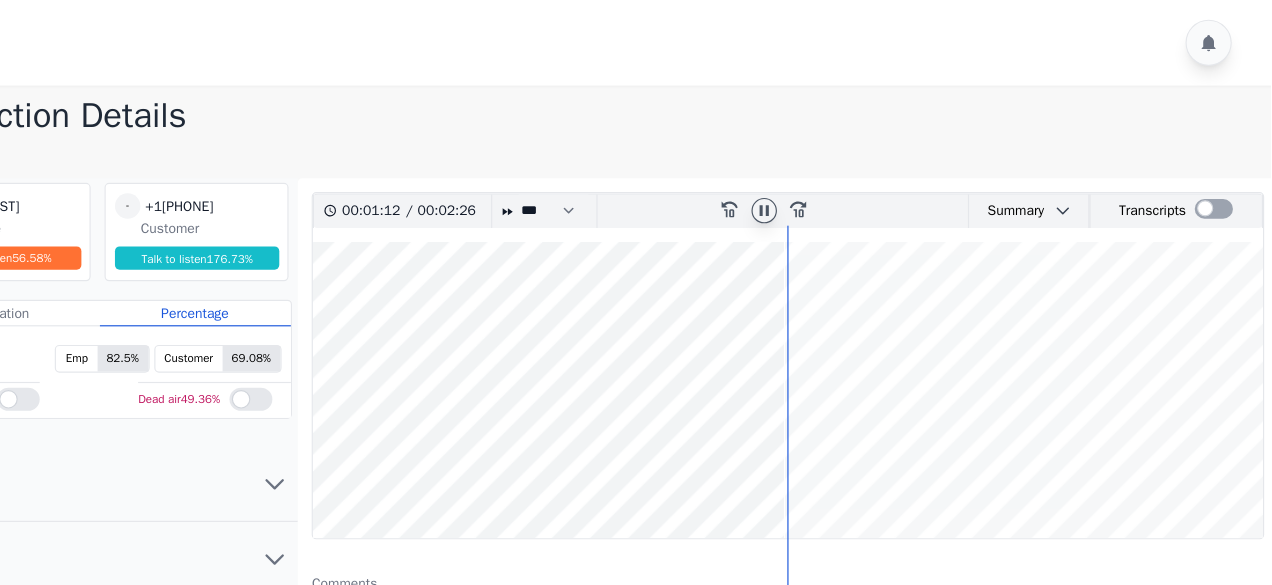 click at bounding box center (854, 337) 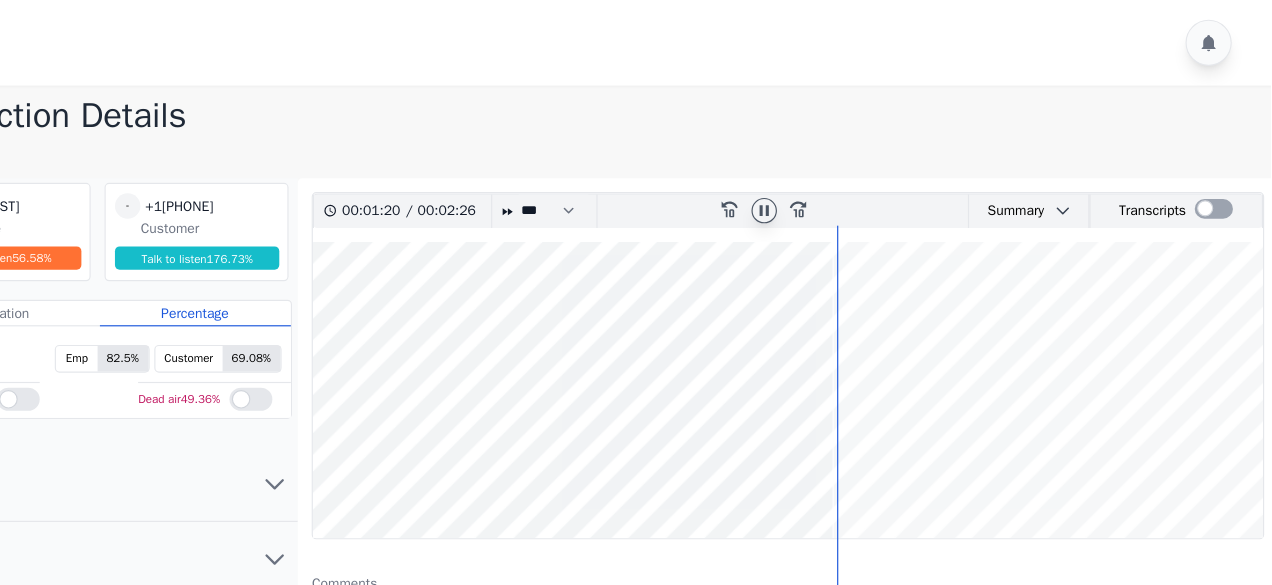 click at bounding box center (854, 337) 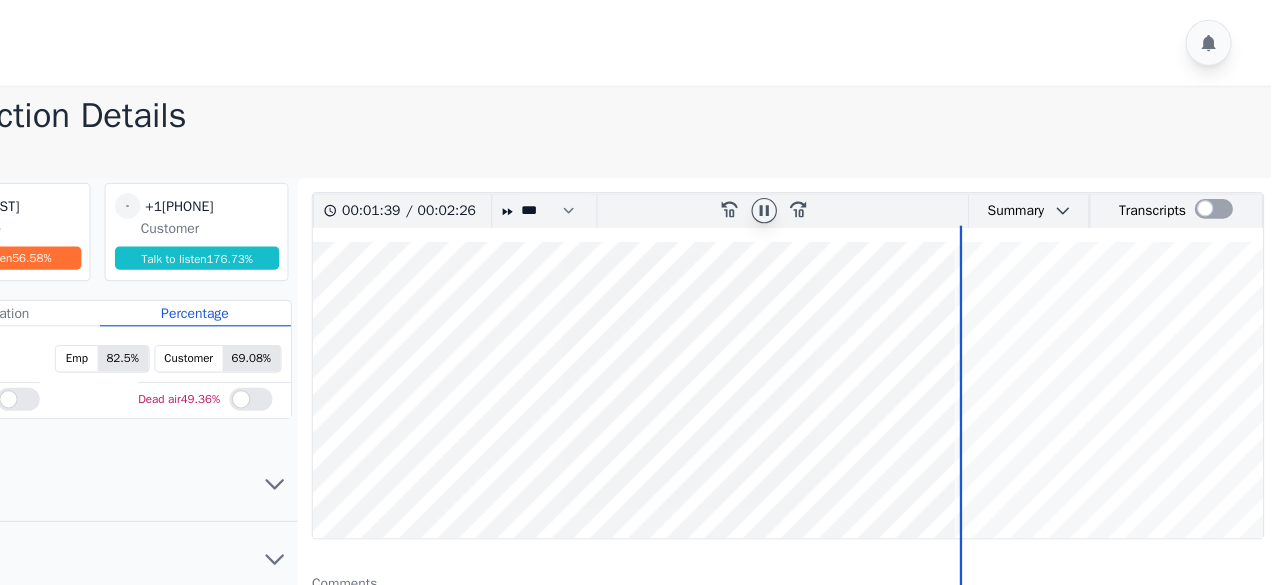 click at bounding box center (854, 337) 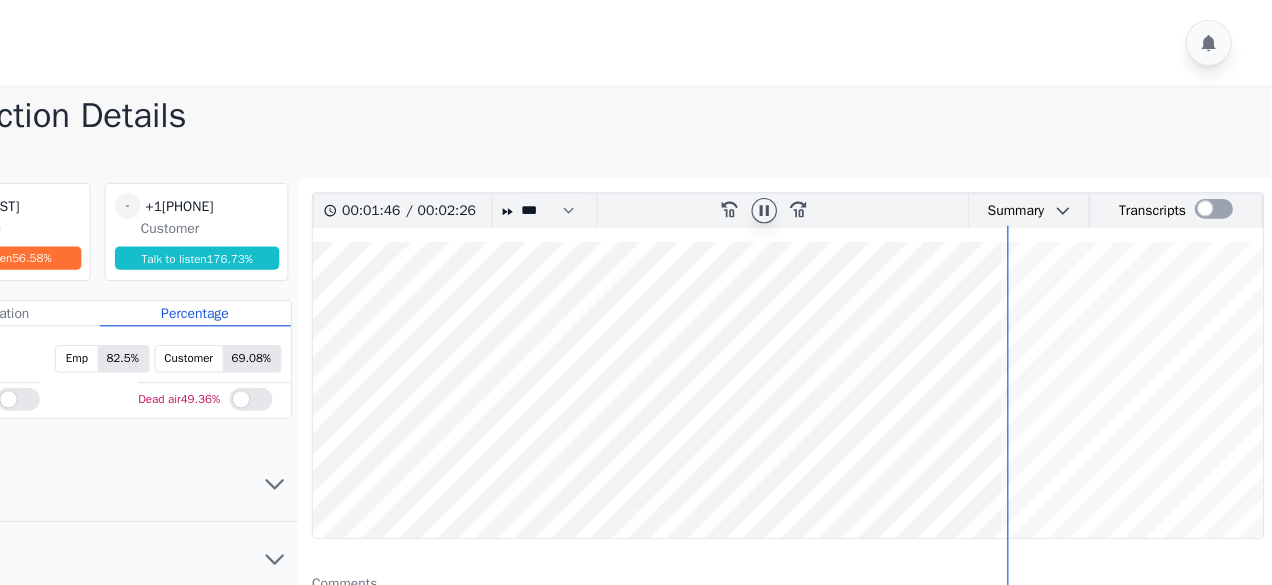 click at bounding box center [854, 337] 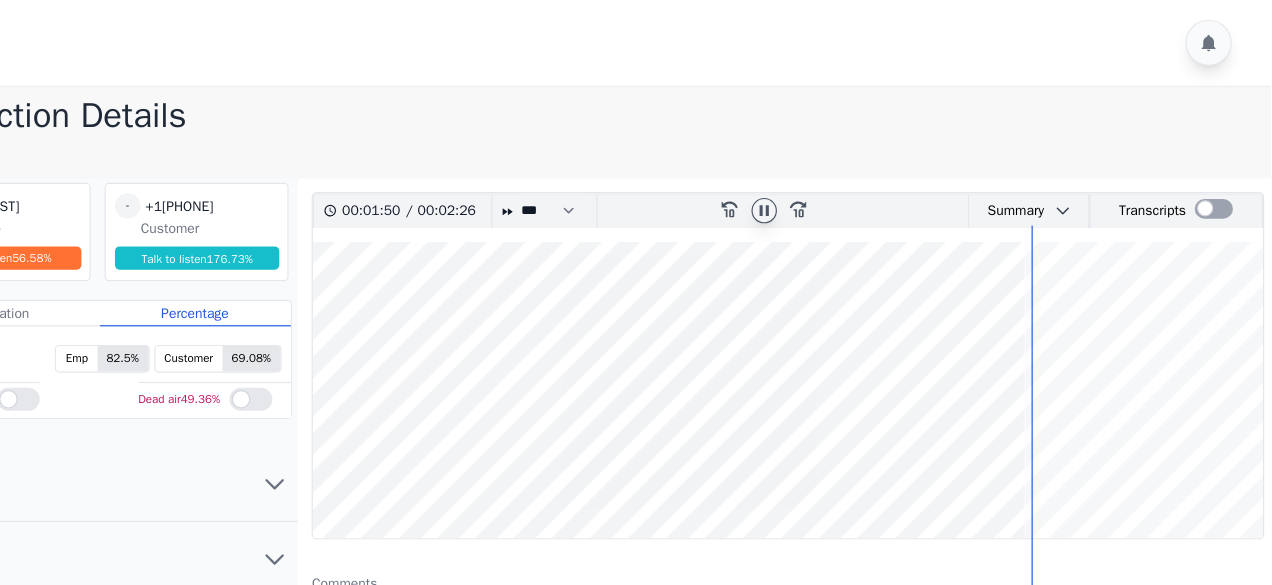 click at bounding box center (854, 337) 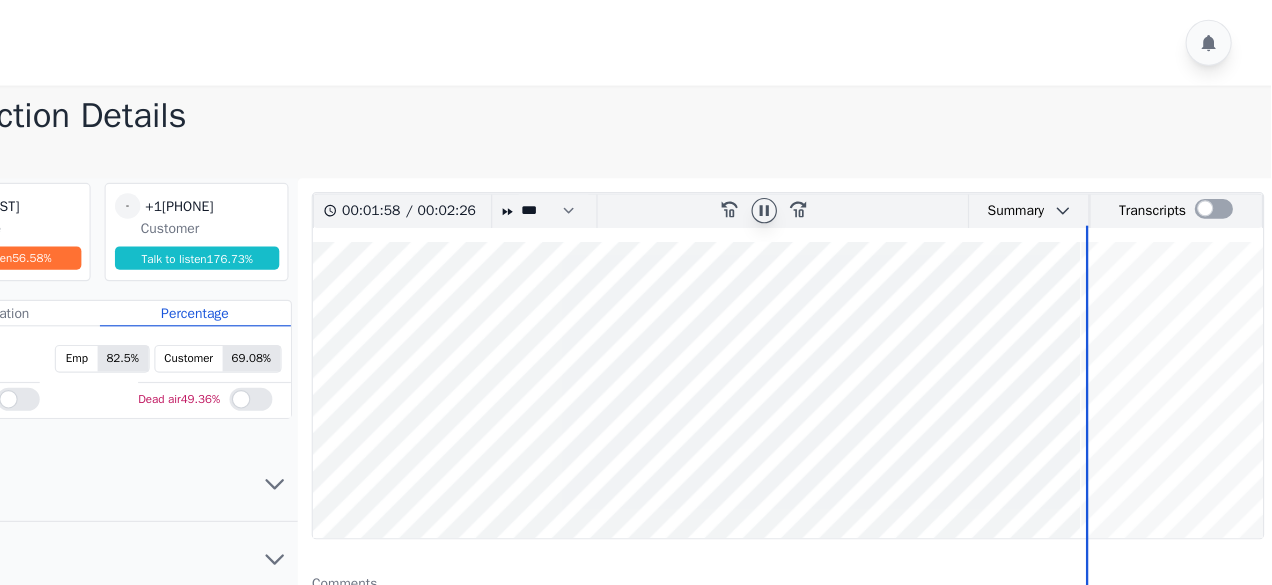 click at bounding box center [854, 337] 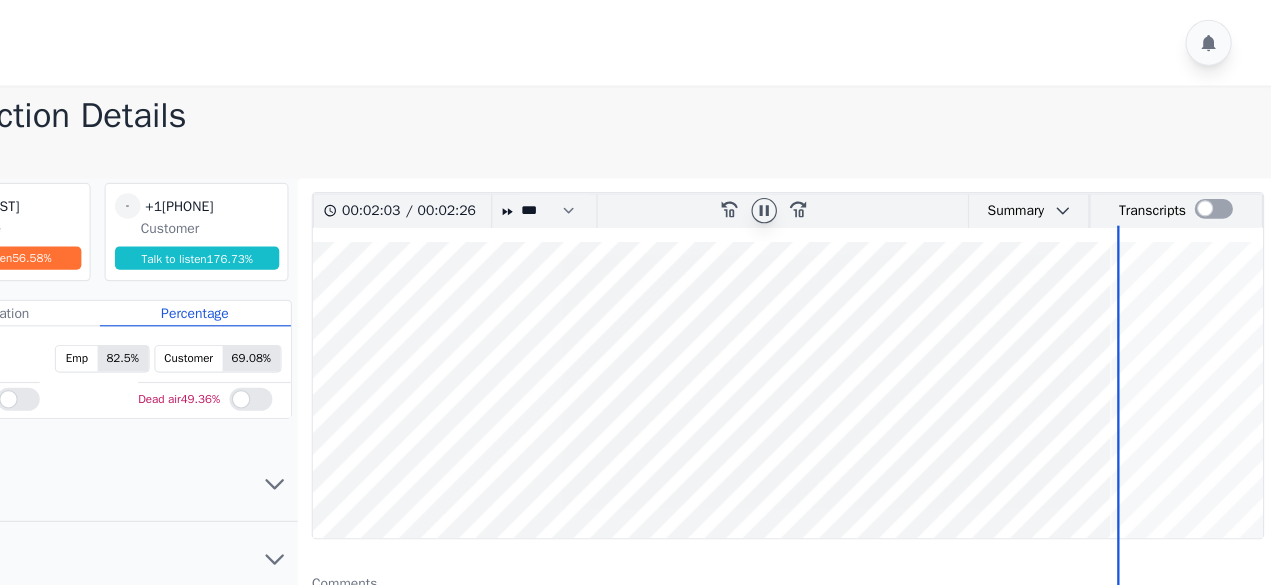 click at bounding box center (854, 337) 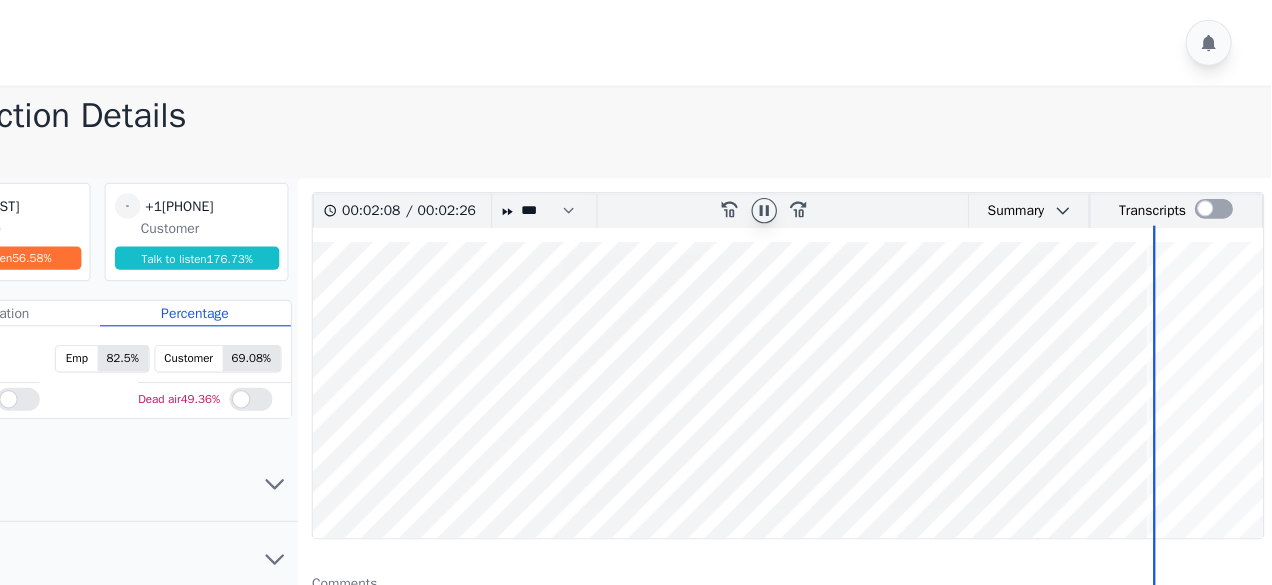 click at bounding box center [854, 337] 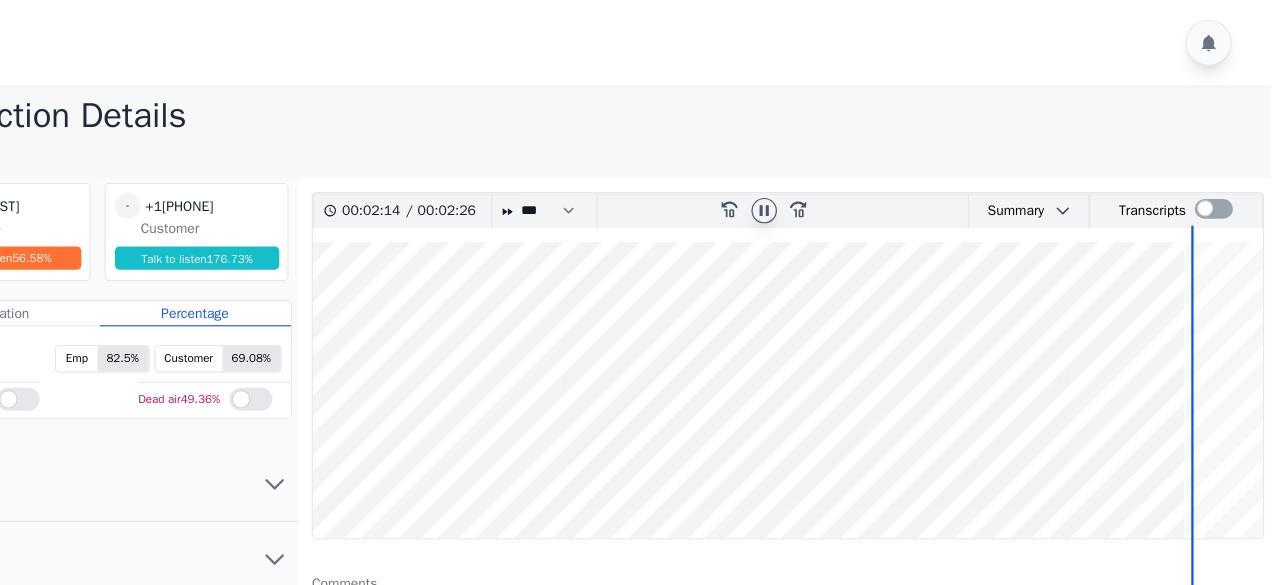click at bounding box center [854, 337] 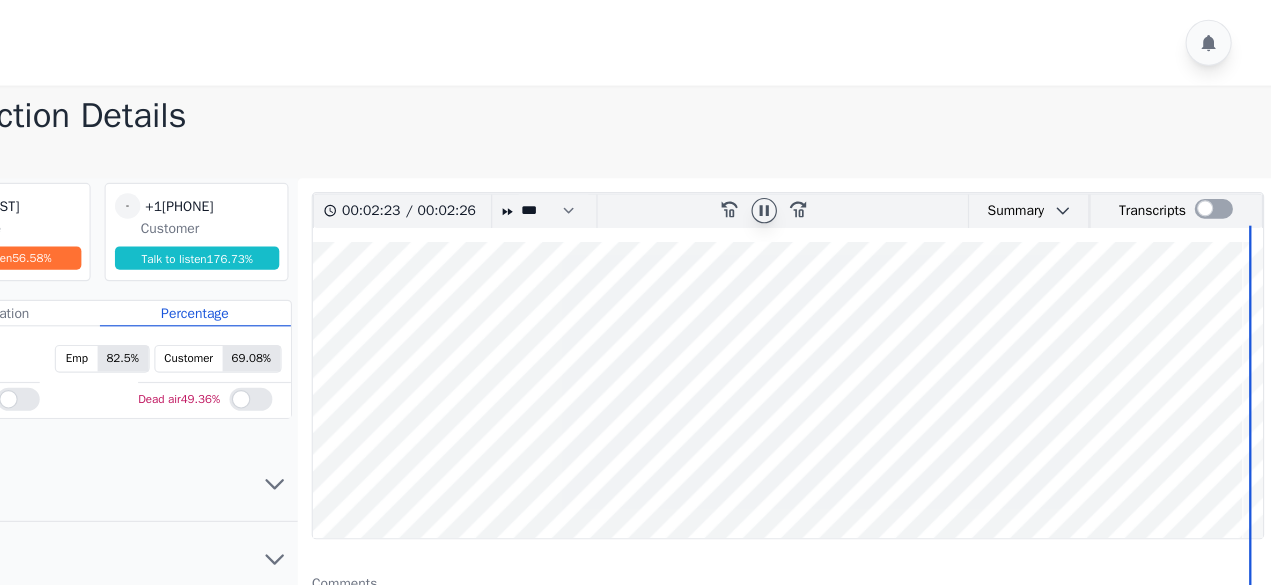 click 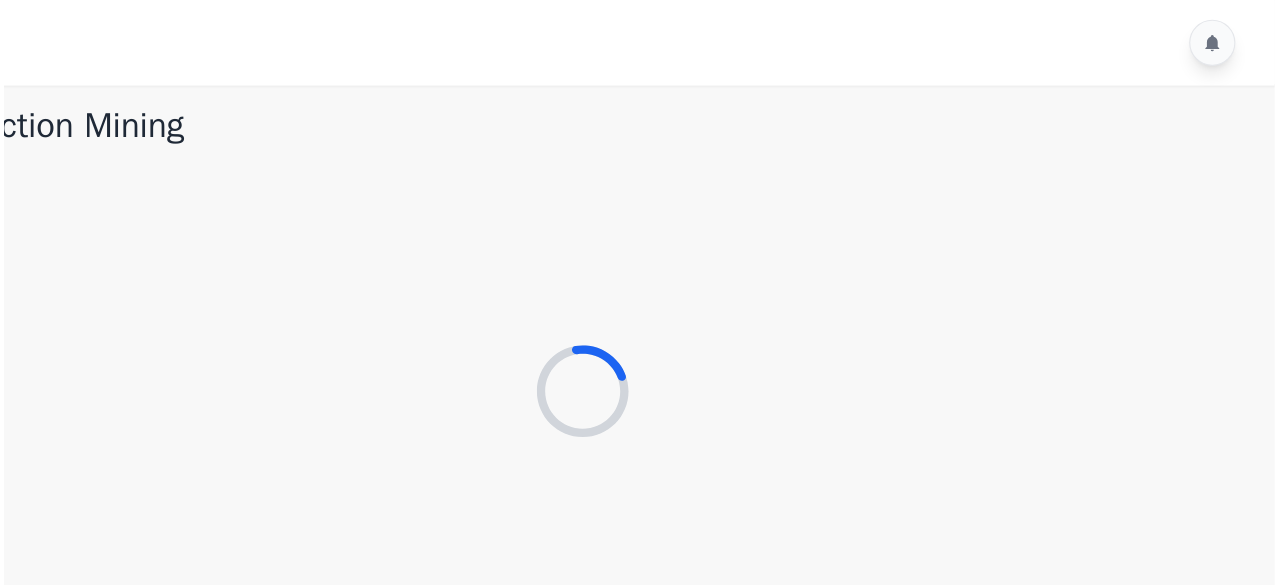 scroll, scrollTop: 0, scrollLeft: 0, axis: both 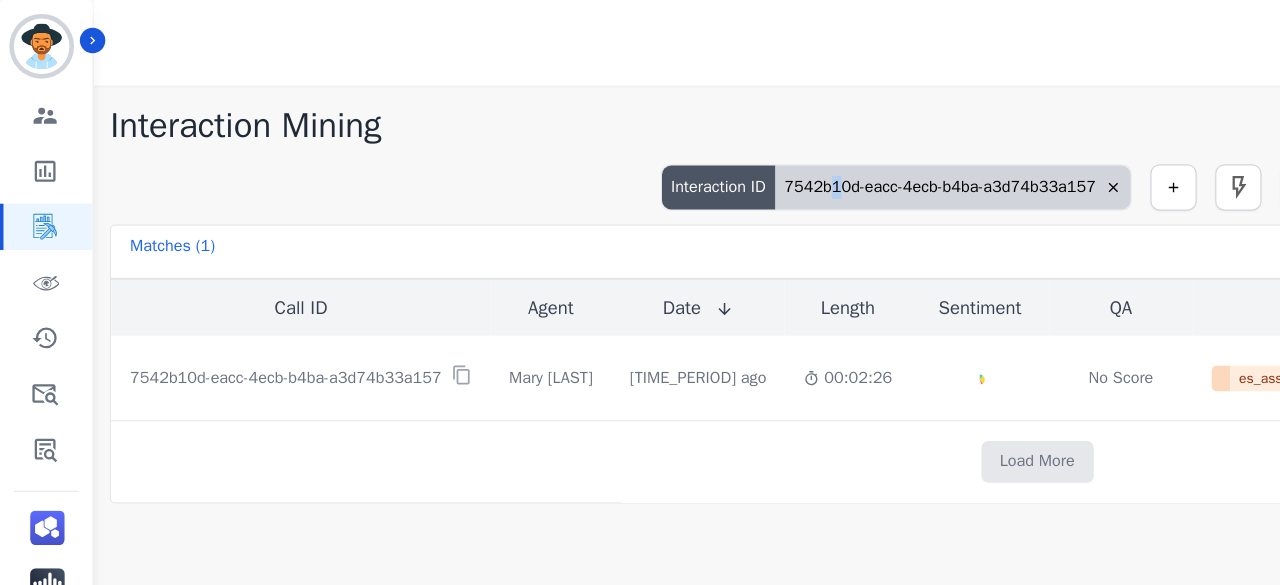 click on "7542b10d-eacc-4ecb-b4ba-a3d74b33a157" at bounding box center (823, 162) 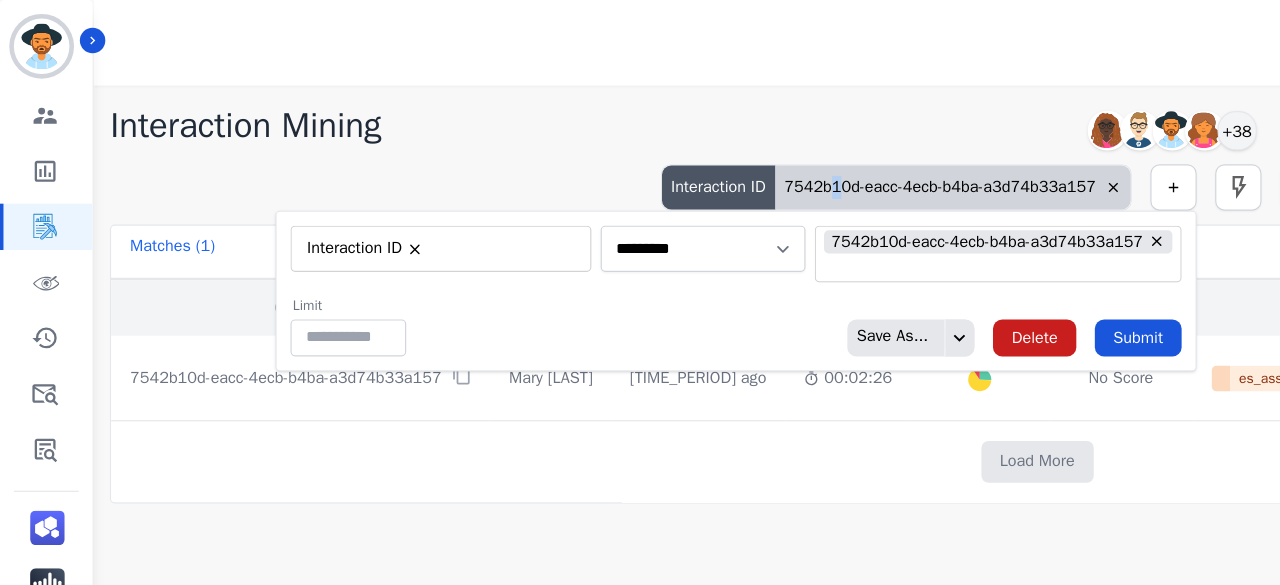 type on "**" 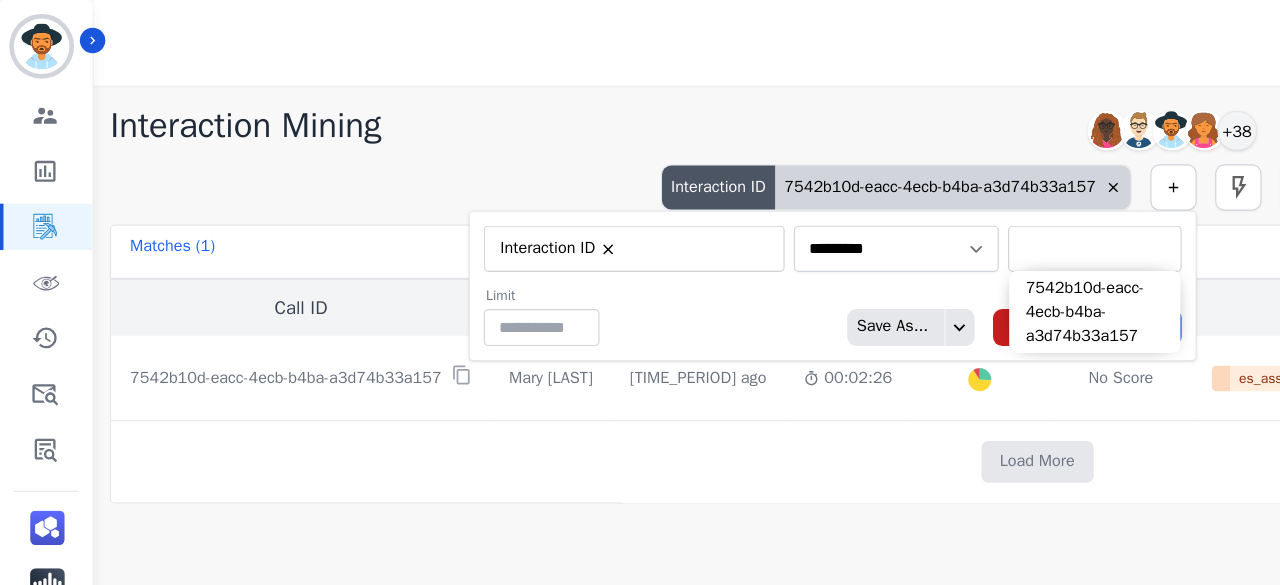 click at bounding box center [946, 215] 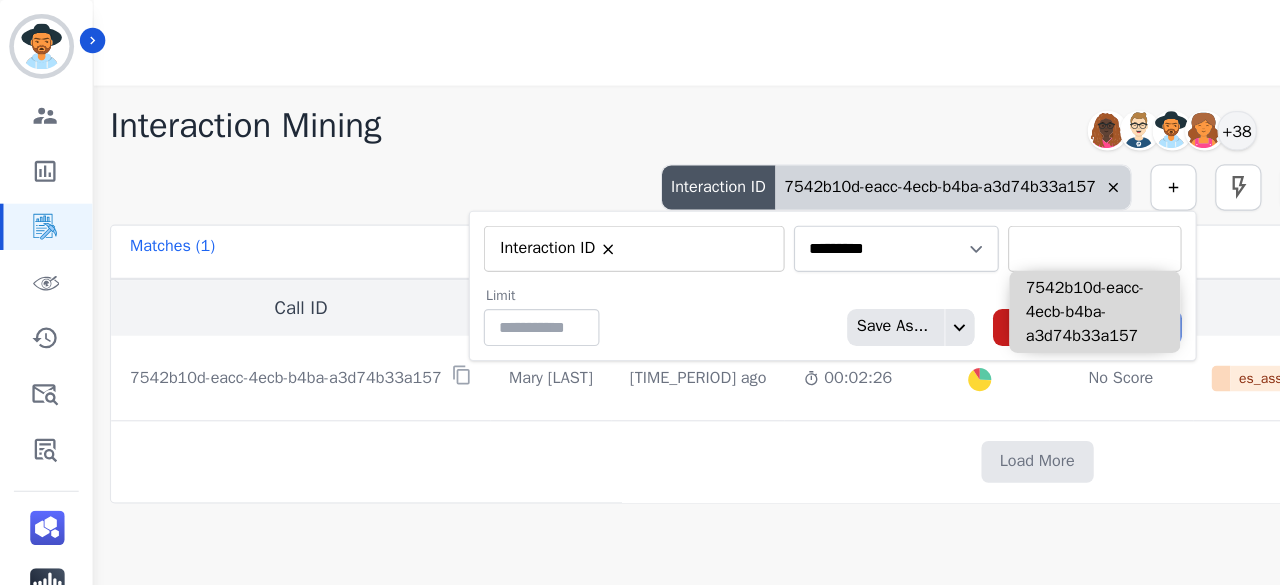 paste on "**********" 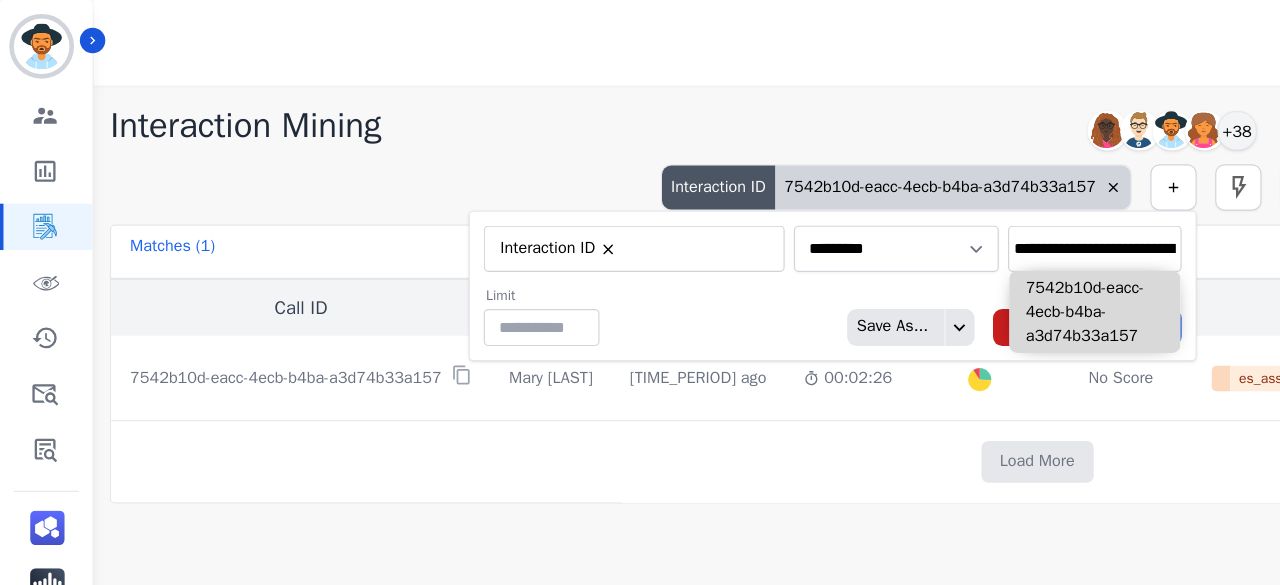 scroll, scrollTop: 0, scrollLeft: 92, axis: horizontal 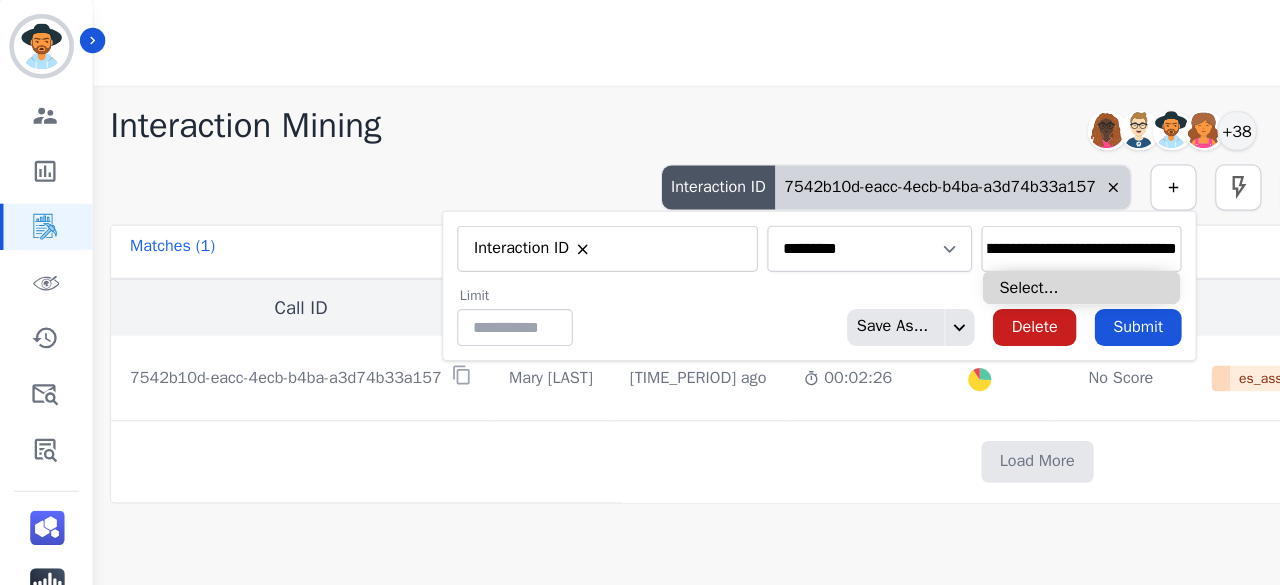 type on "**********" 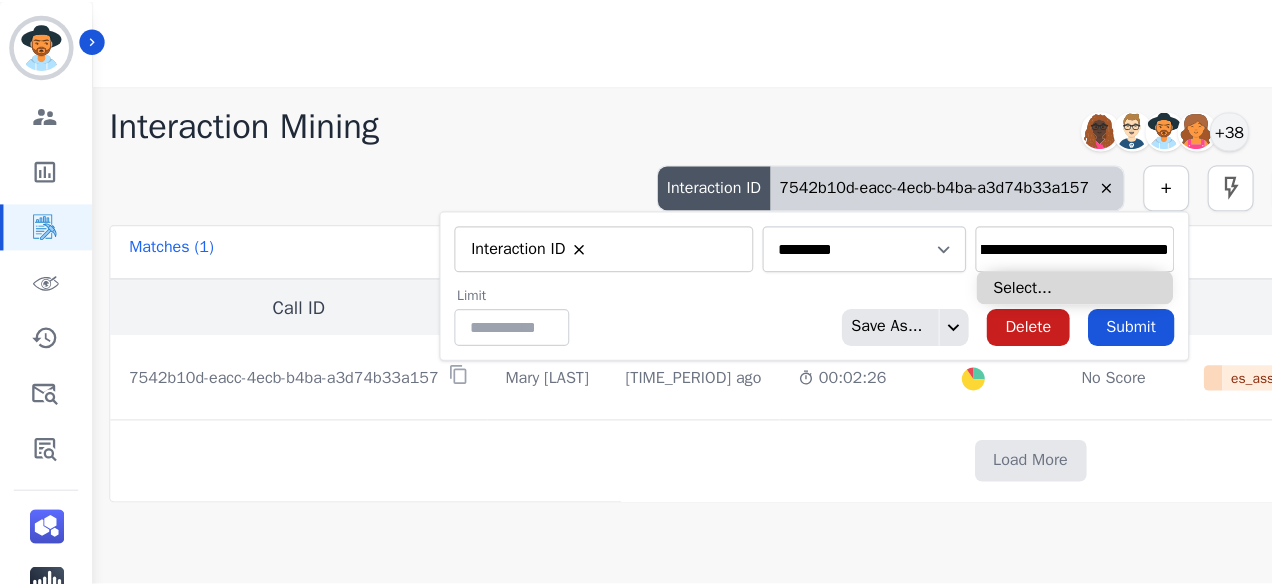 scroll, scrollTop: 0, scrollLeft: 0, axis: both 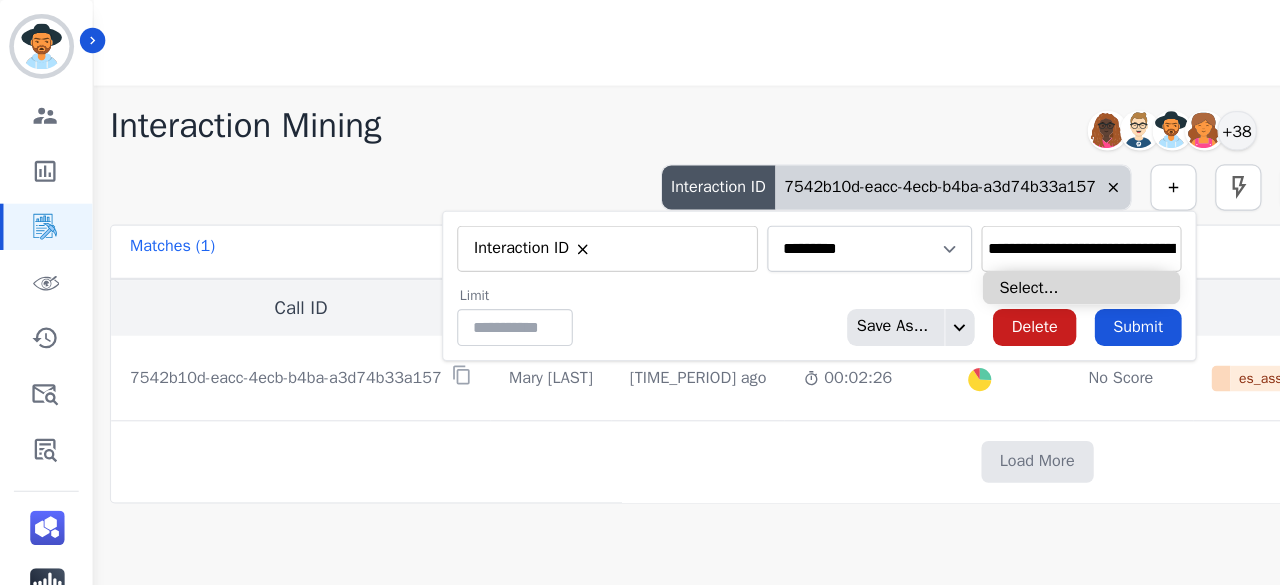 type on "**********" 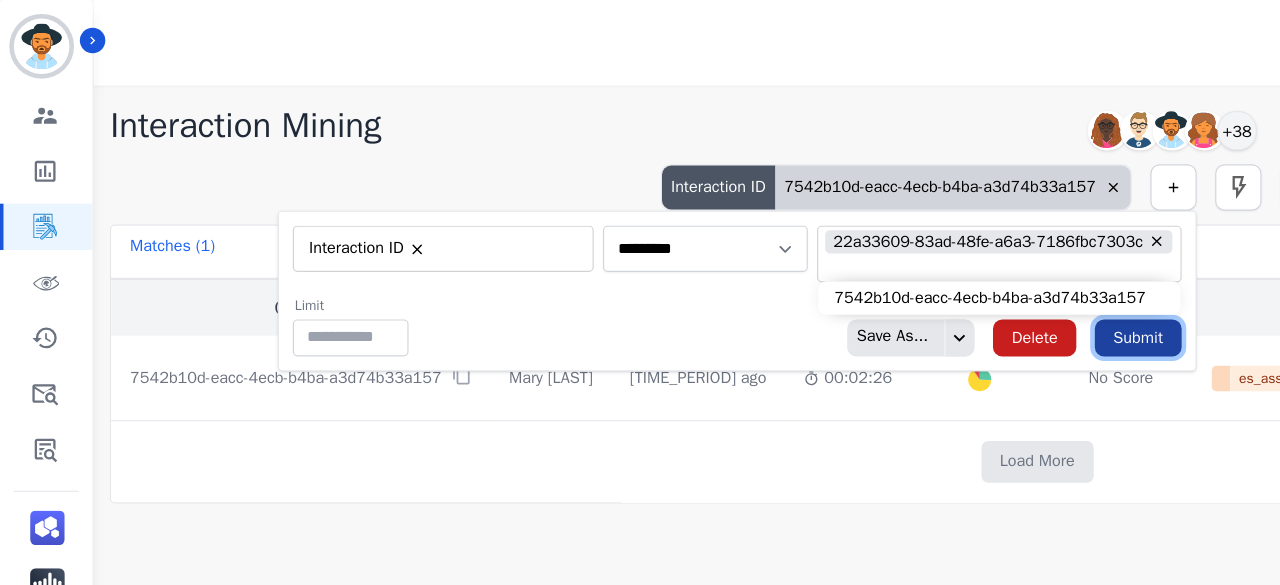 click on "Submit" at bounding box center [983, 292] 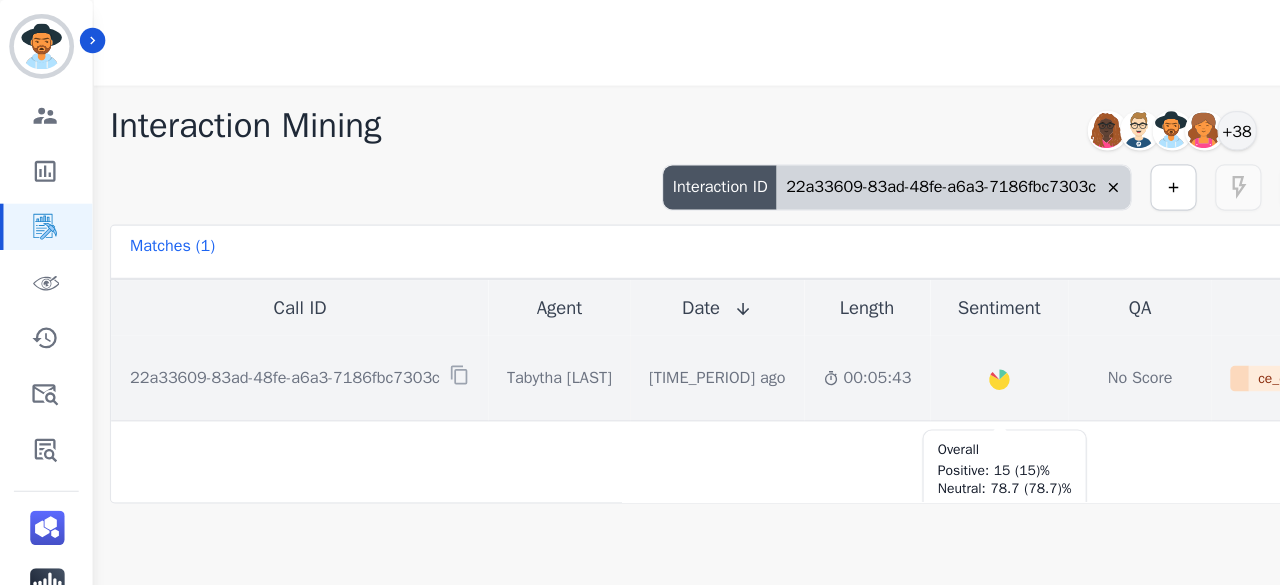 click on "Created with Highcharts 10.2.0" 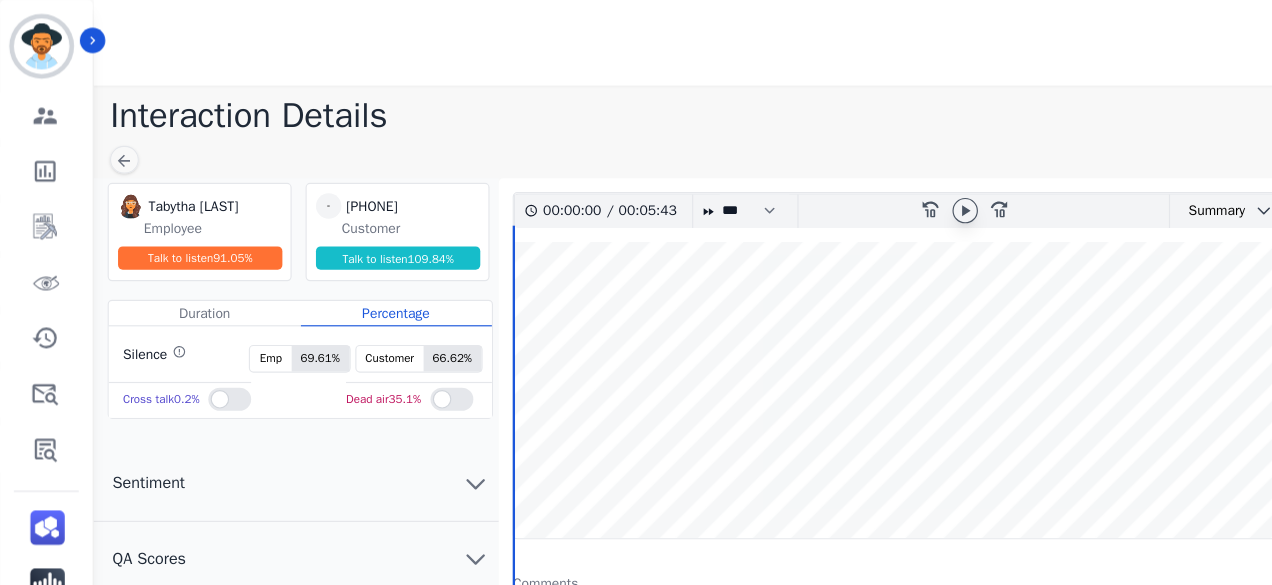 click 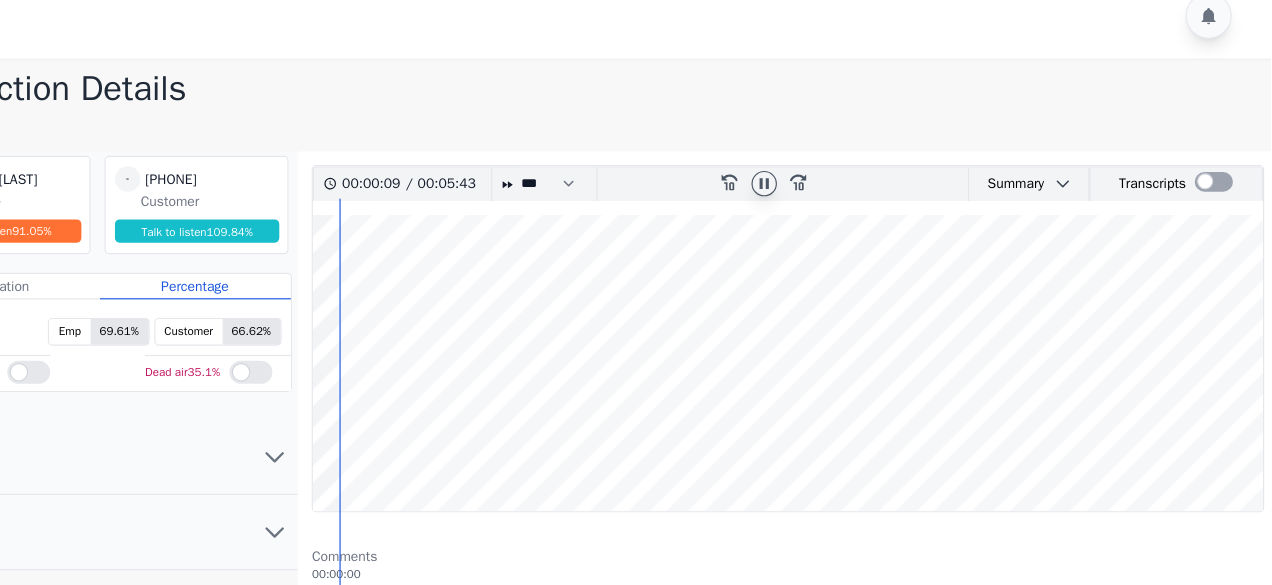 scroll, scrollTop: 0, scrollLeft: 0, axis: both 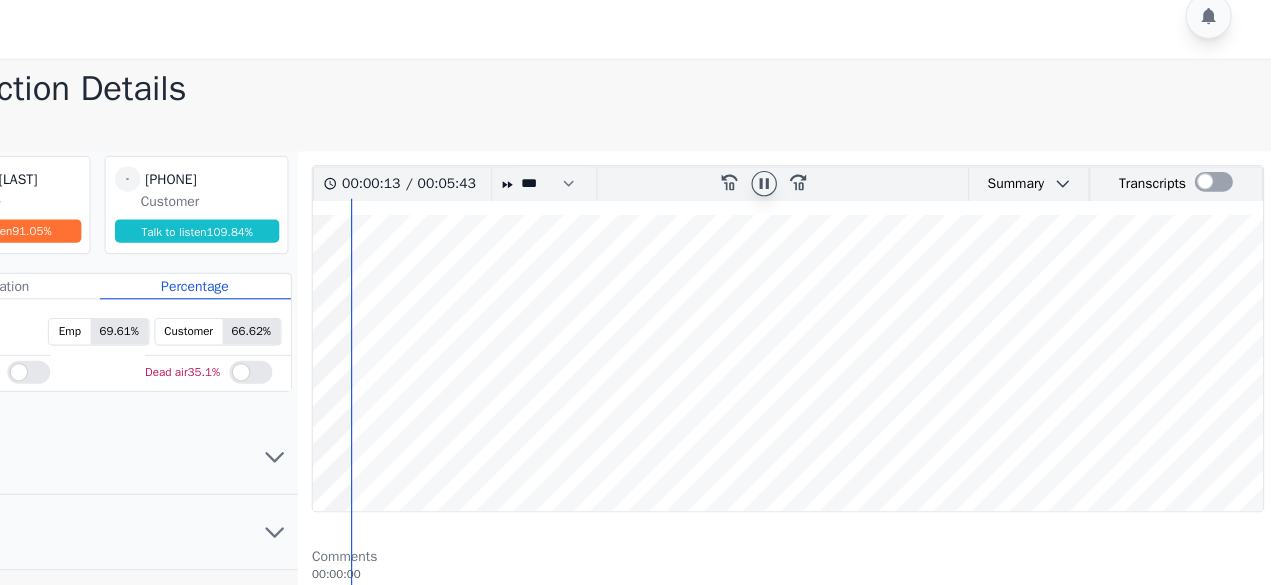 click at bounding box center [854, 337] 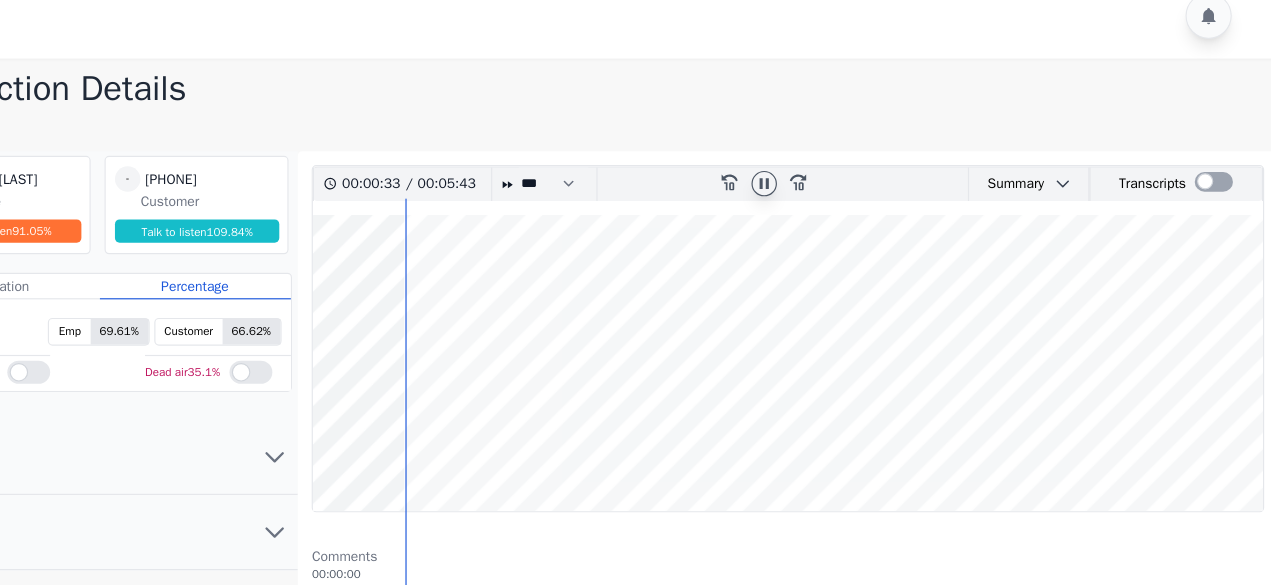 click at bounding box center [854, 337] 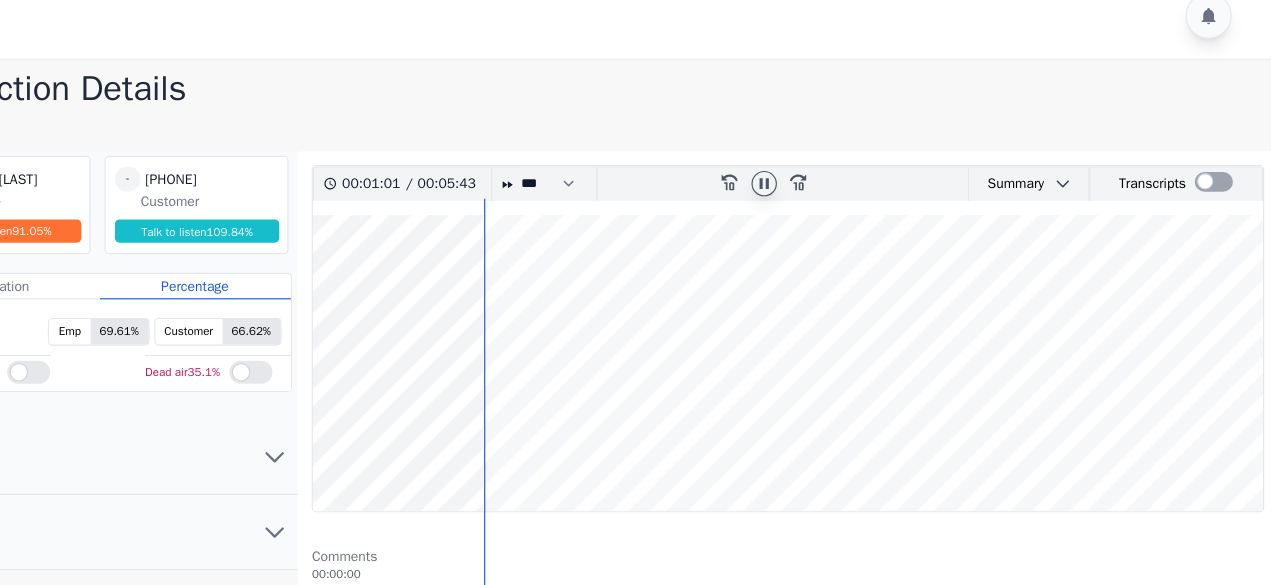 click at bounding box center (854, 337) 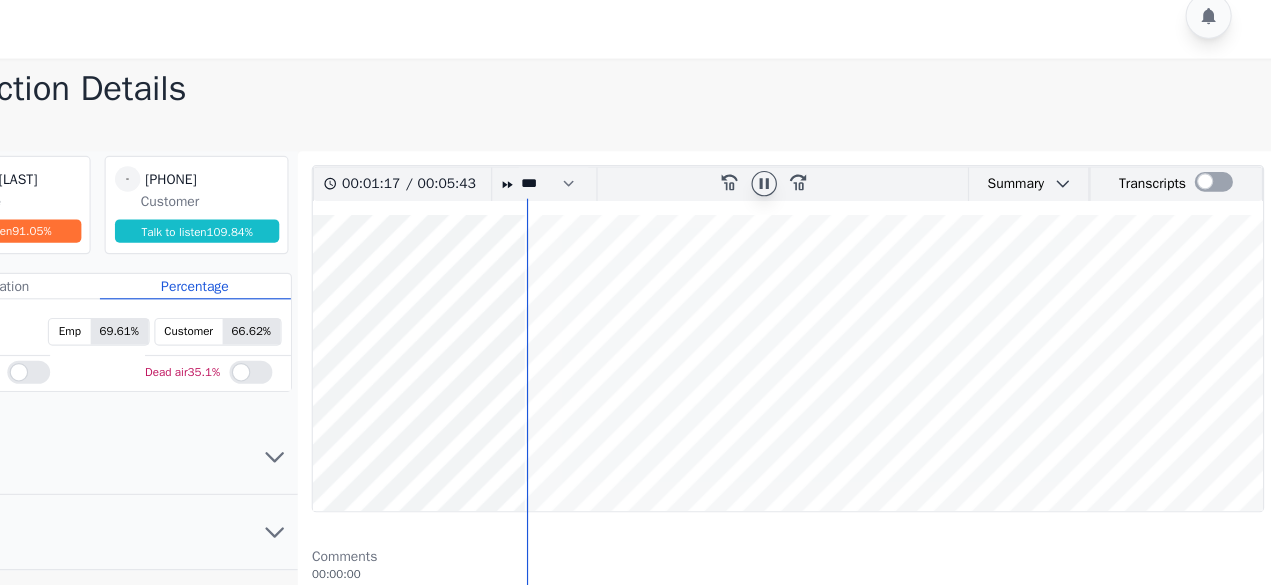 click at bounding box center [854, 337] 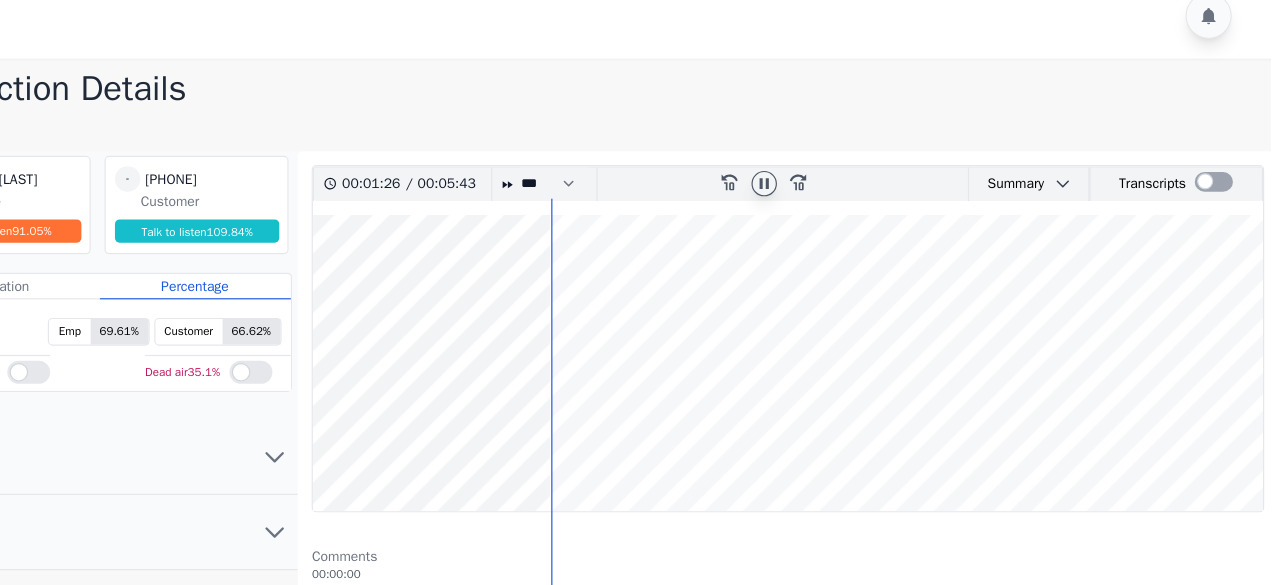 click at bounding box center (854, 337) 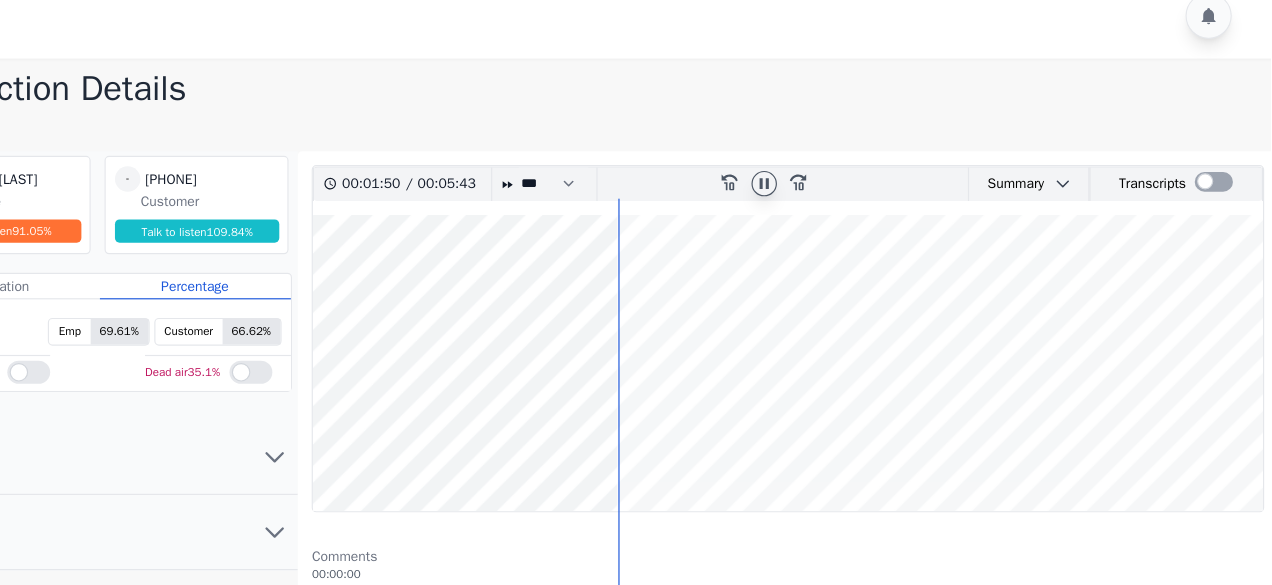 click at bounding box center [854, 337] 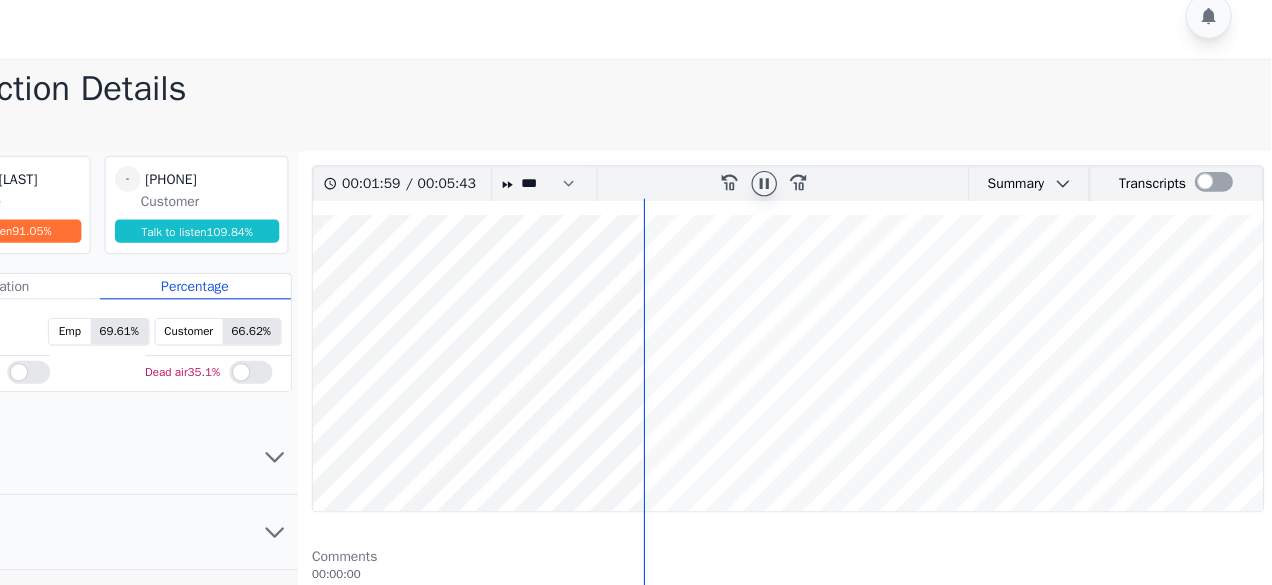 click at bounding box center (854, 337) 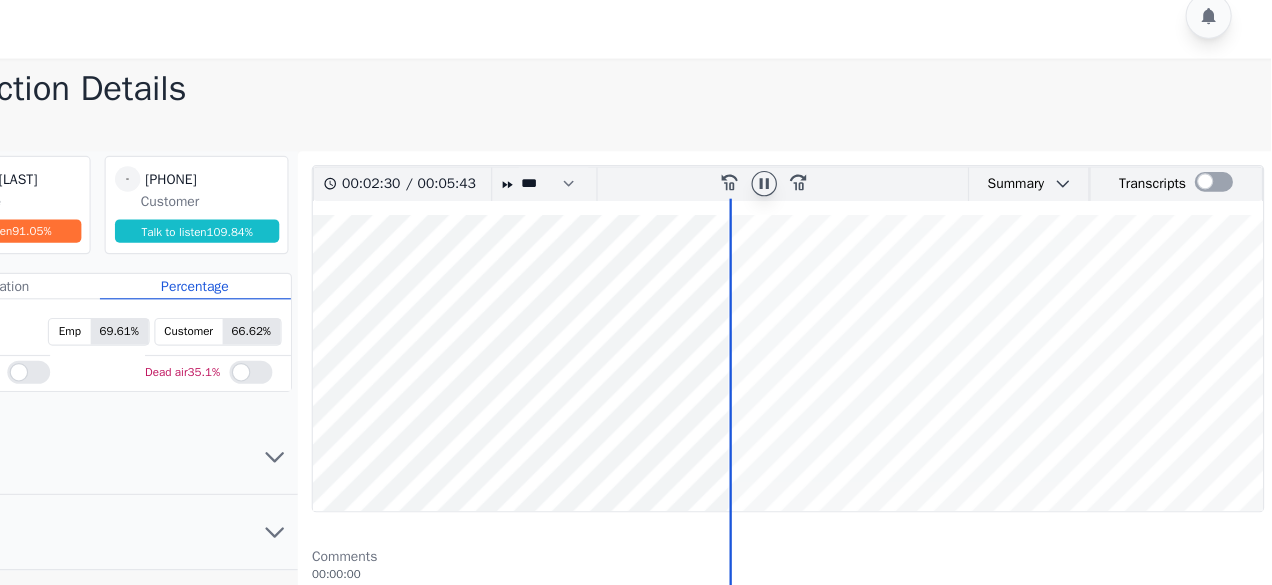 click at bounding box center (854, 337) 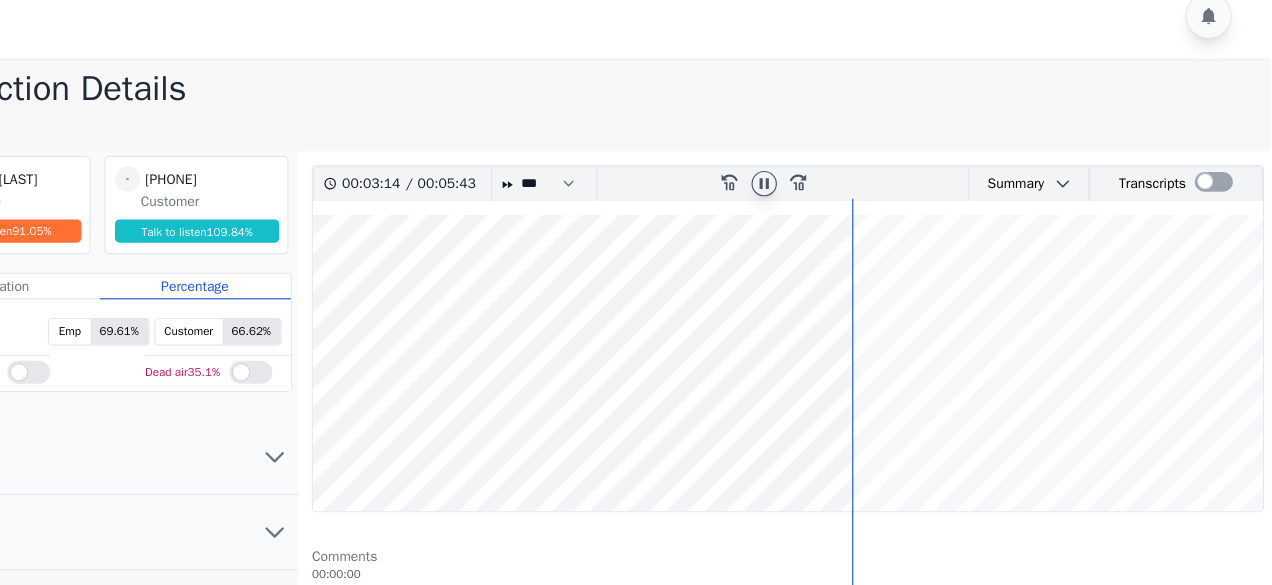 click at bounding box center (854, 337) 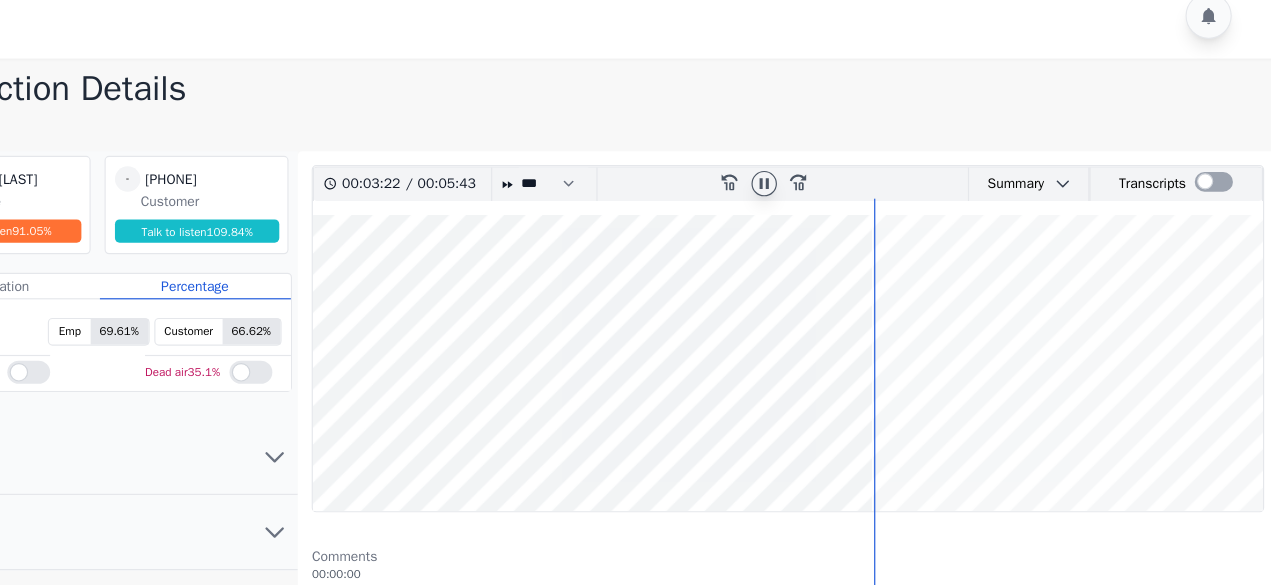 click at bounding box center [854, 337] 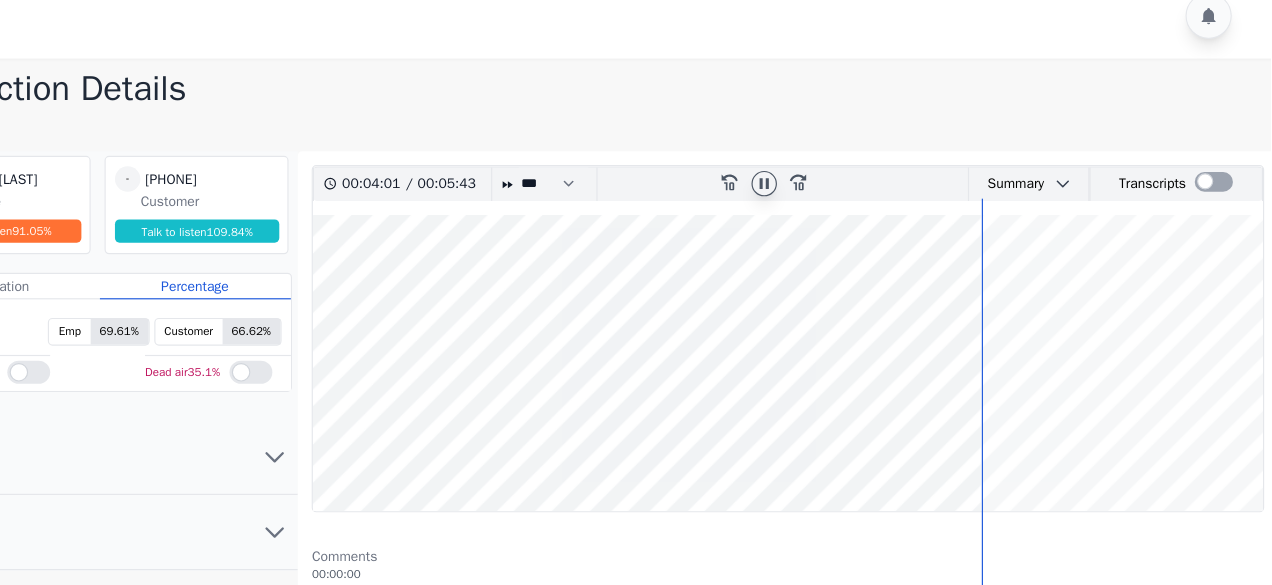 click at bounding box center [854, 337] 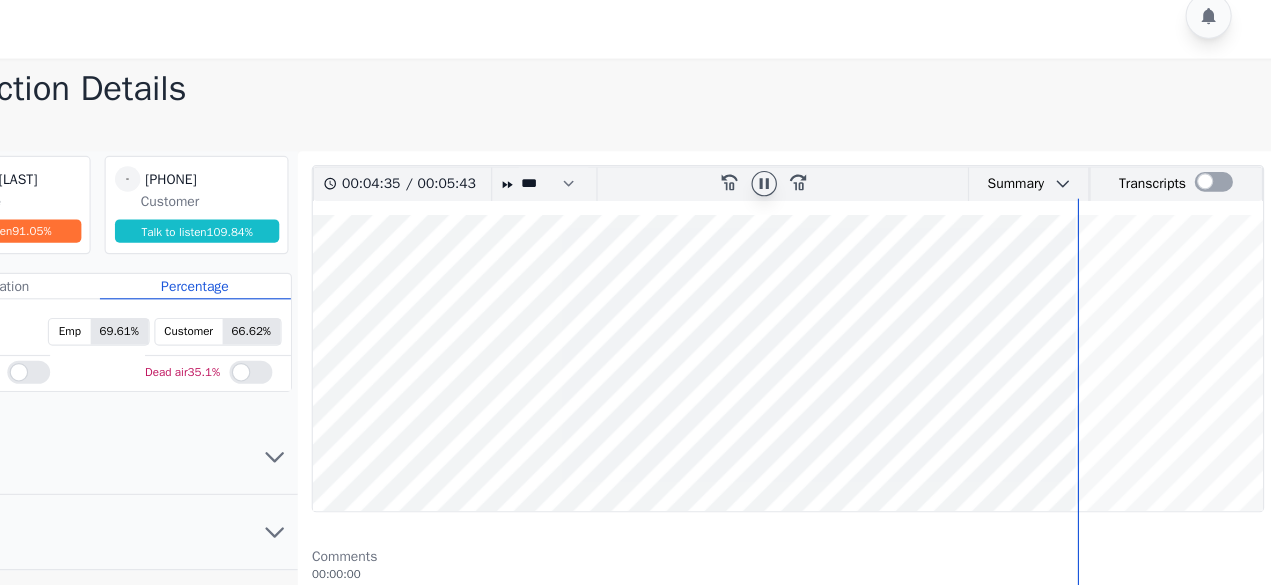 click at bounding box center (854, 337) 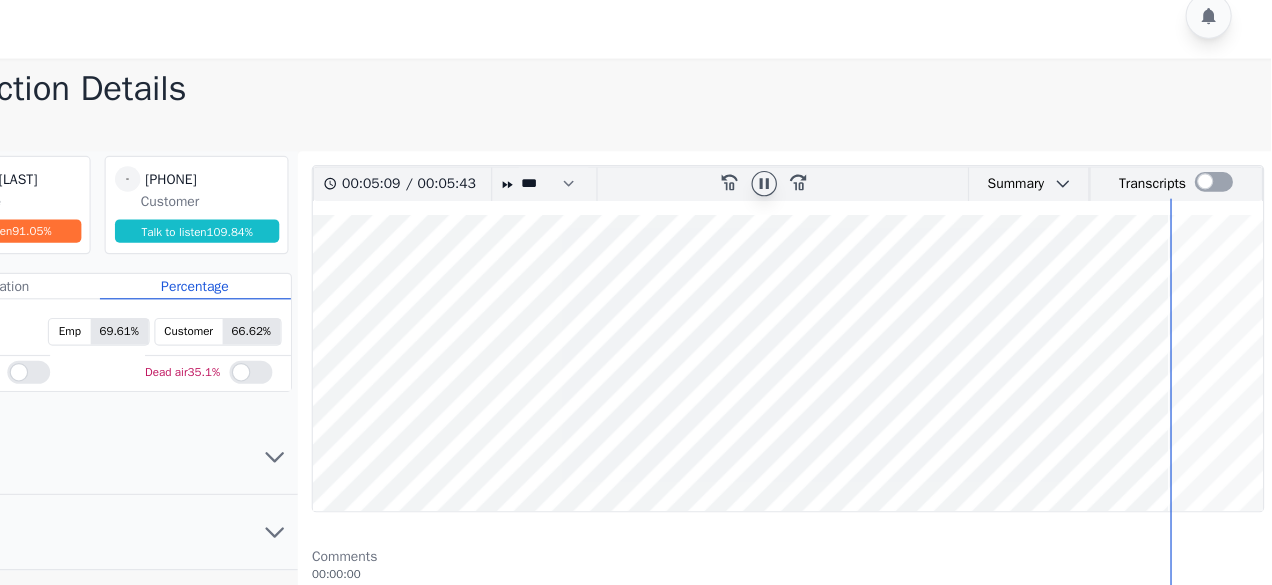 click 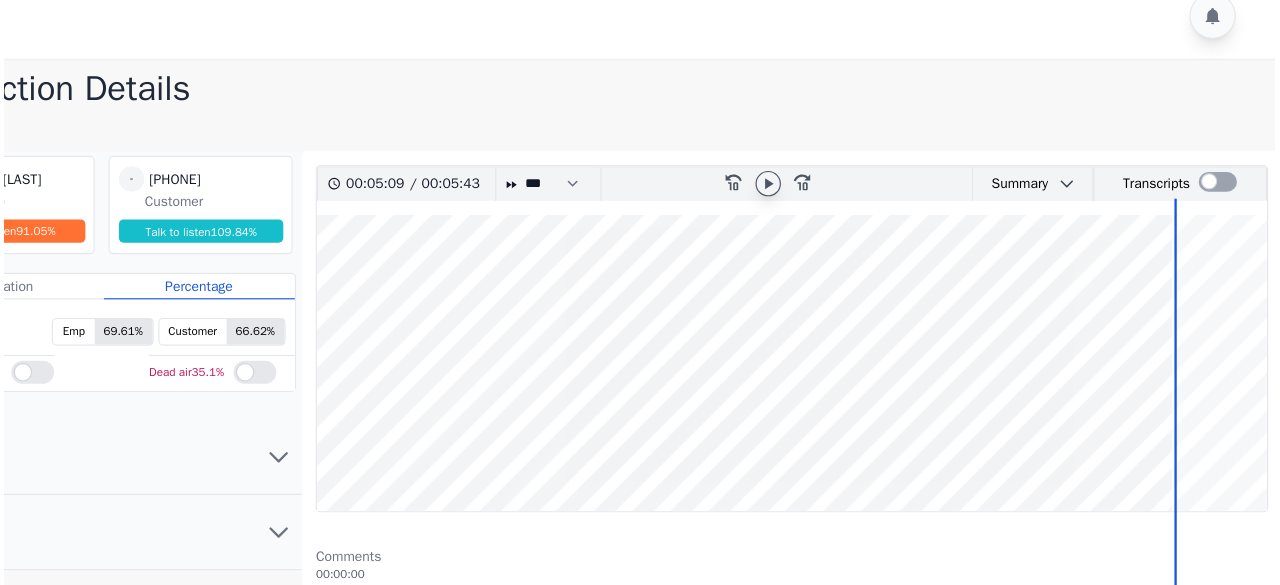 scroll, scrollTop: 0, scrollLeft: 0, axis: both 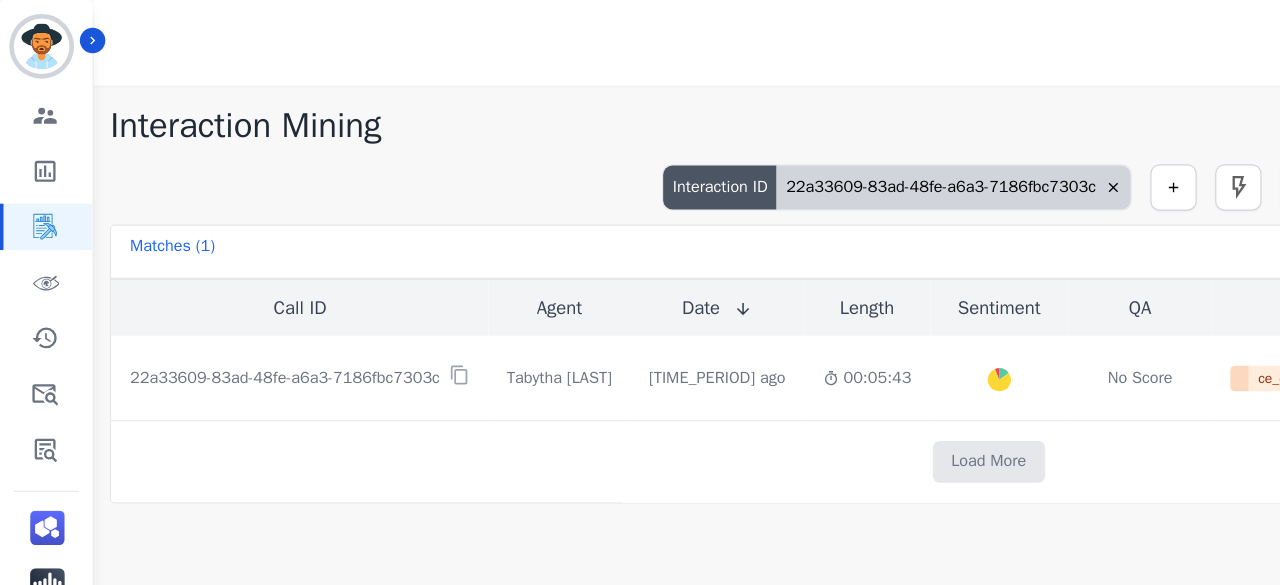 click on "22a33609-83ad-48fe-a6a3-7186fbc7303c" at bounding box center (824, 162) 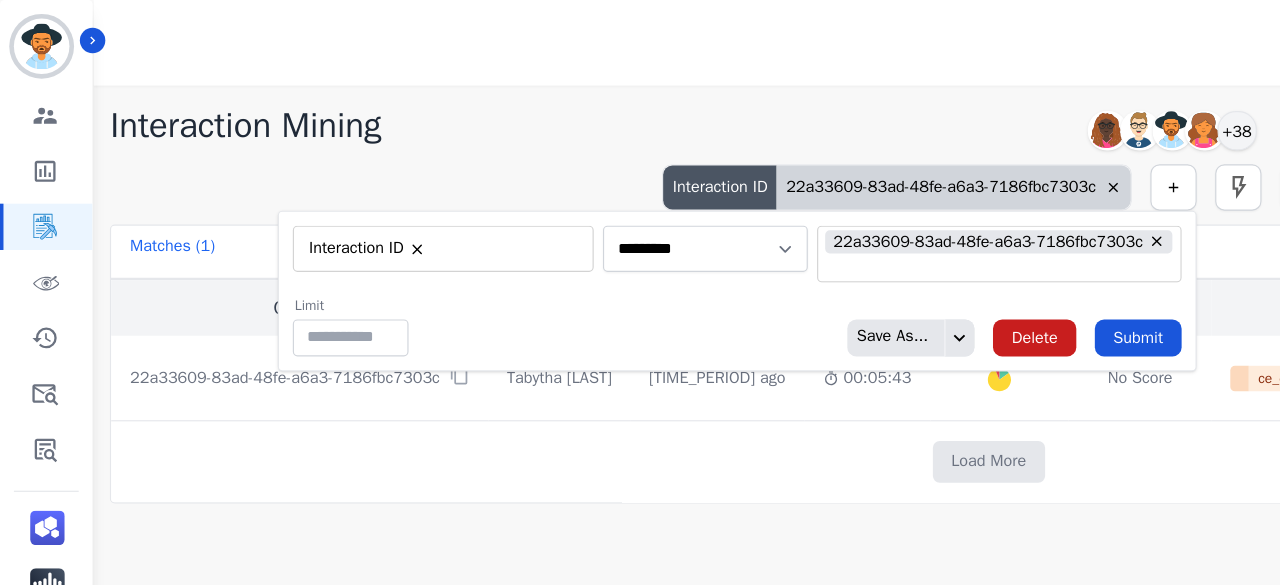 drag, startPoint x: 991, startPoint y: 211, endPoint x: 963, endPoint y: 220, distance: 29.410883 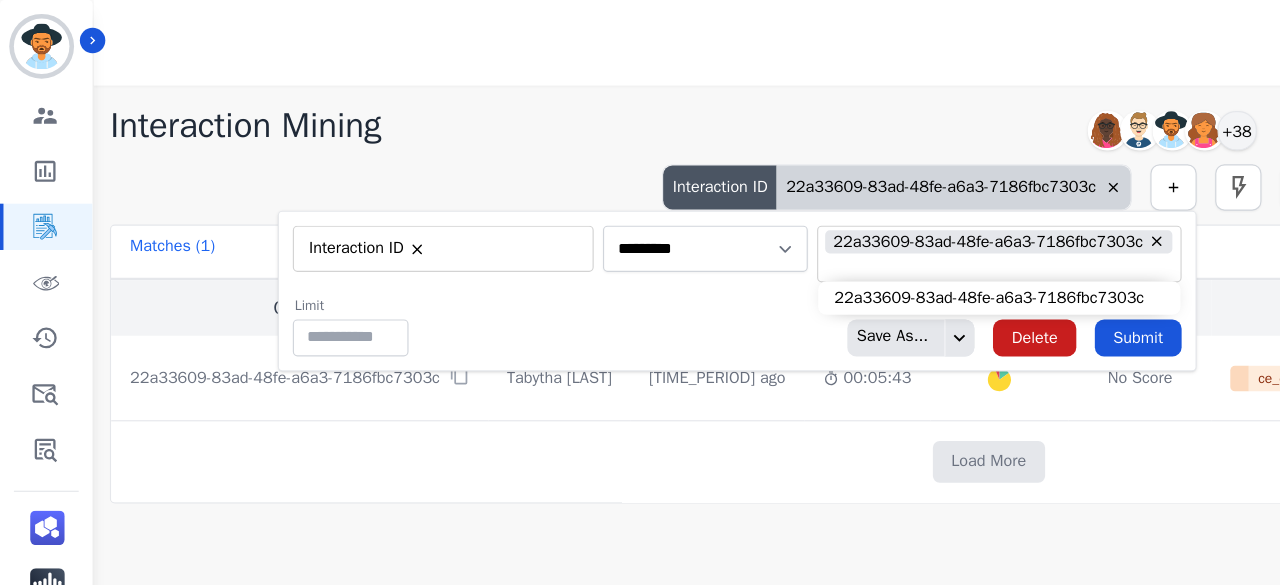 click on "22a33609-83ad-48fe-a6a3-7186fbc7303c" at bounding box center [863, 219] 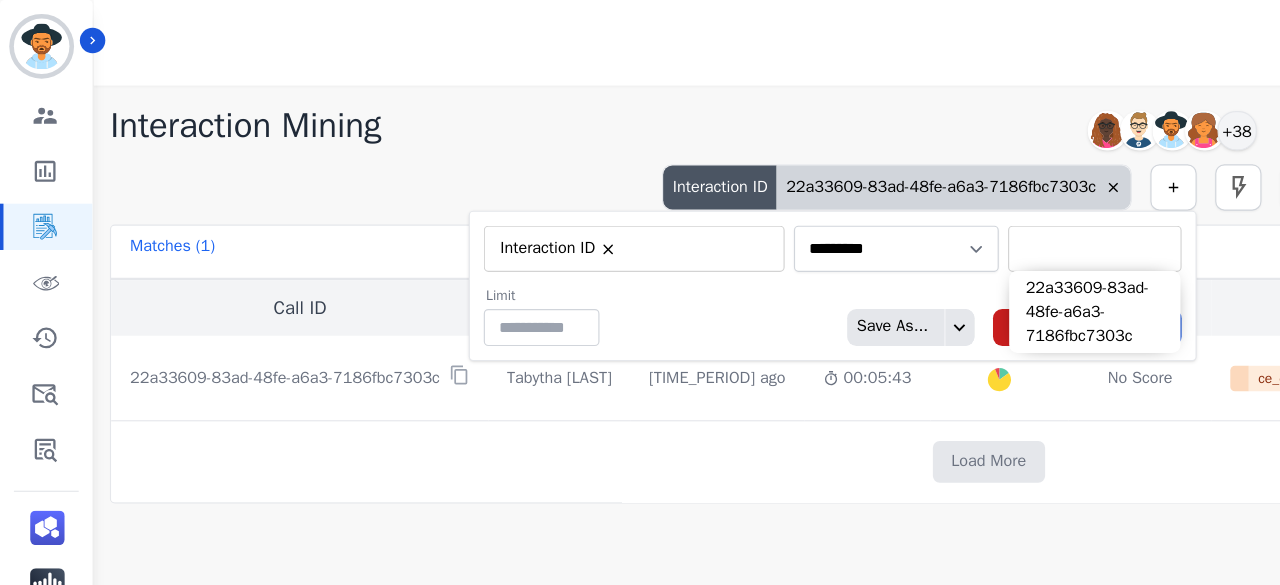 click at bounding box center [946, 215] 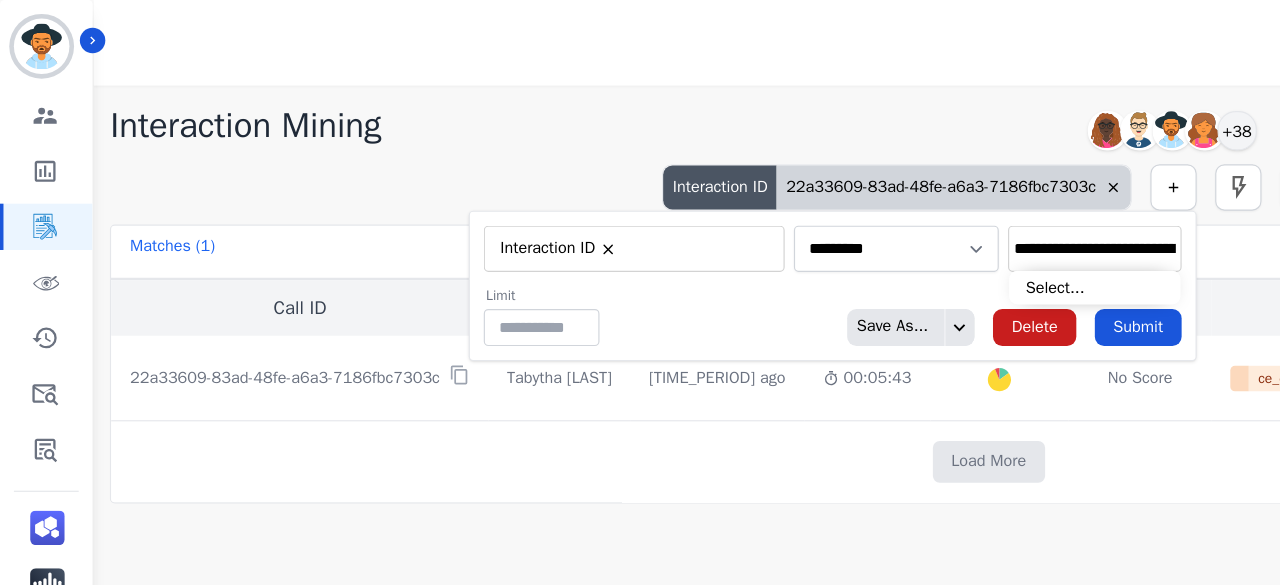 scroll, scrollTop: 0, scrollLeft: 95, axis: horizontal 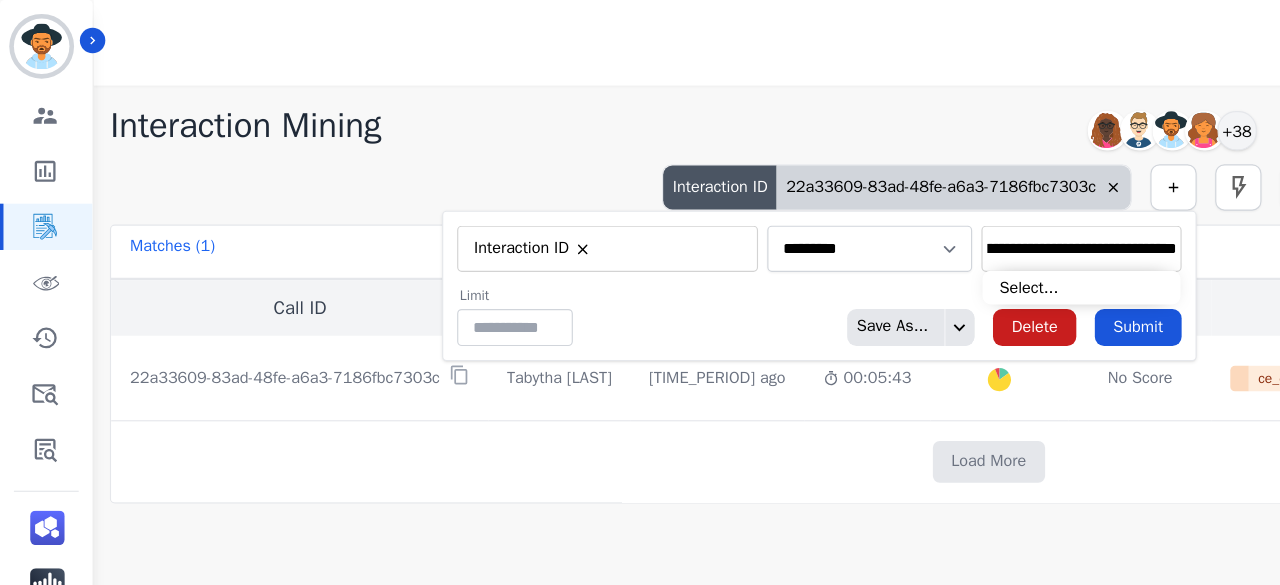 type on "**********" 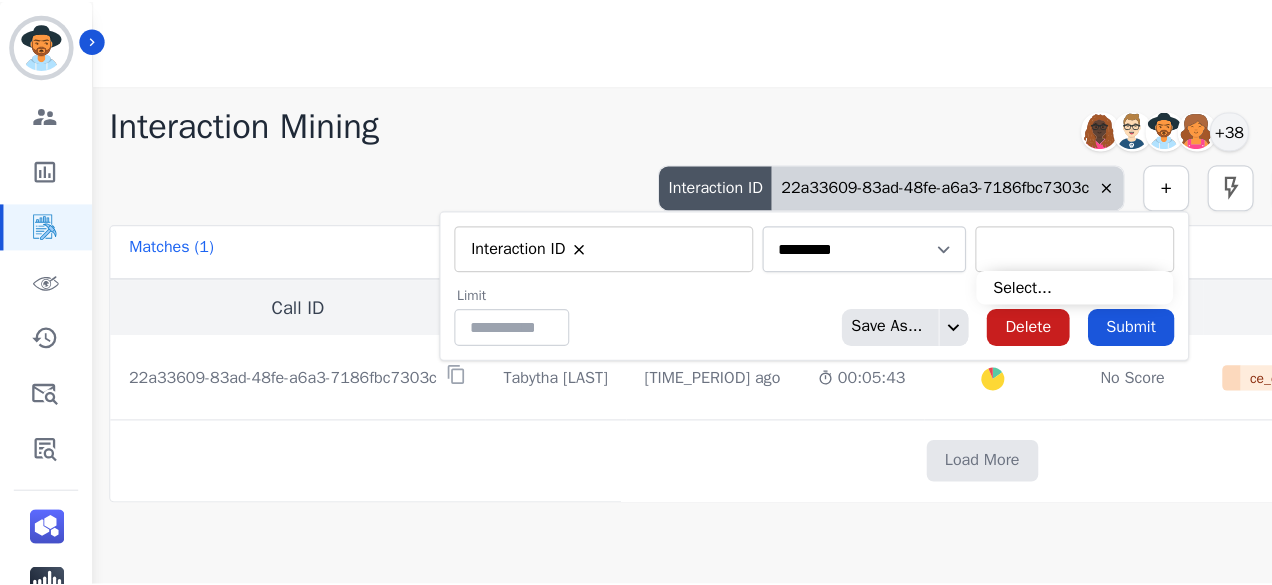 scroll, scrollTop: 0, scrollLeft: 0, axis: both 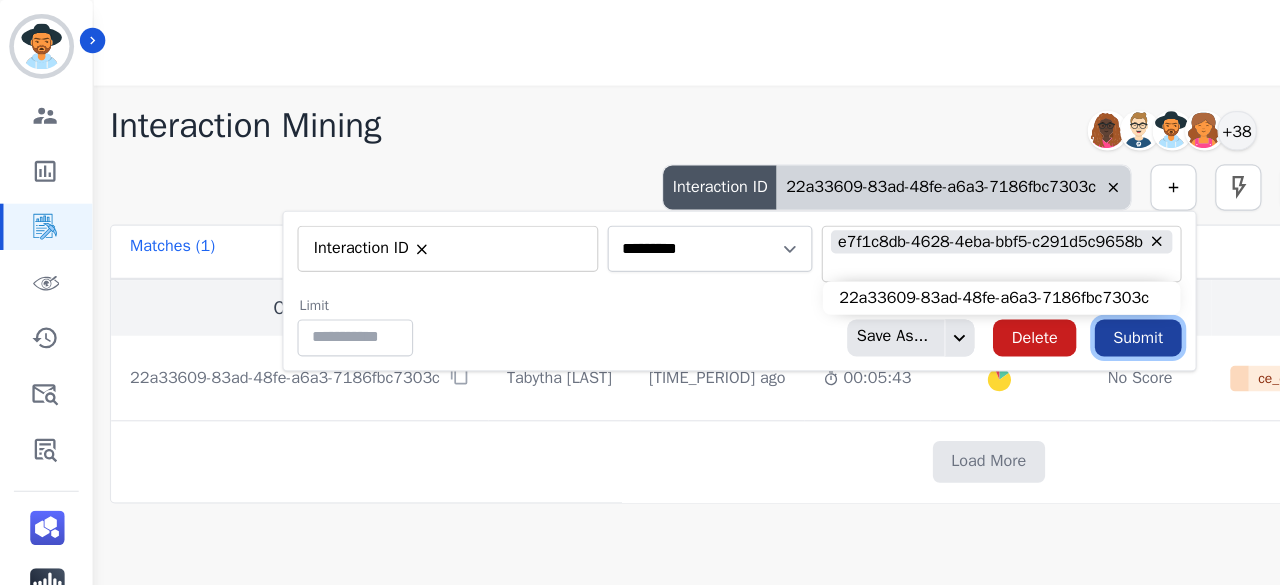 click on "Submit" at bounding box center (983, 292) 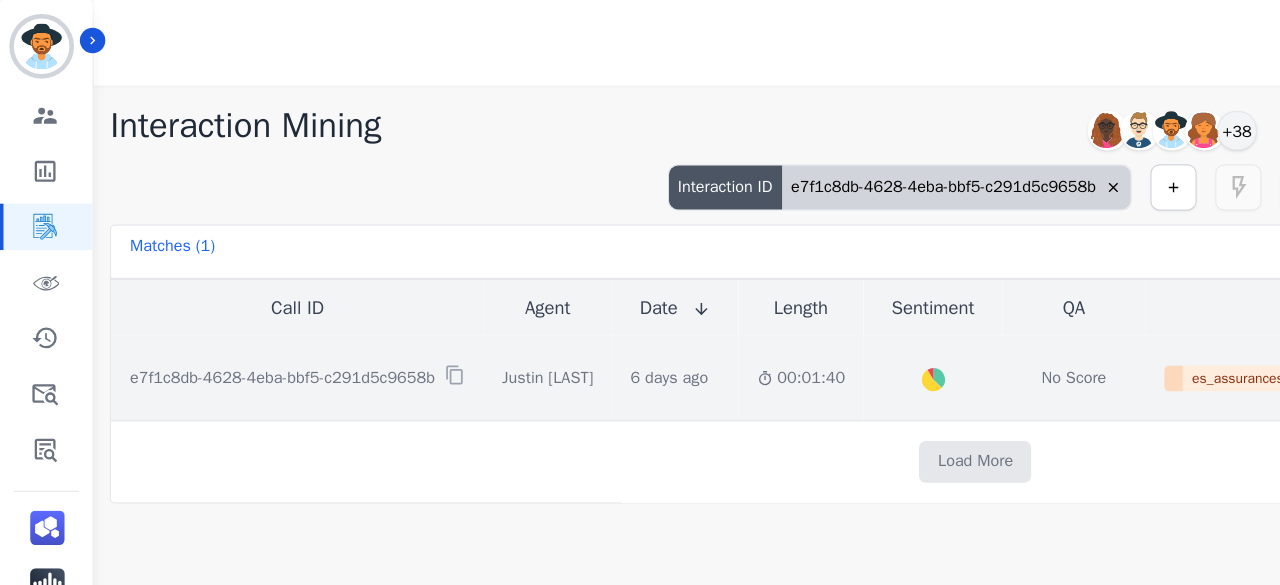click on "Created with Highcharts 10.2.0   Overall   Positive:   37.4   ( 37.4 )%   Neutral:   54.2   ( 54.2 )%   Negative:   8.4   ( 8.4 )%" at bounding box center (806, 326) 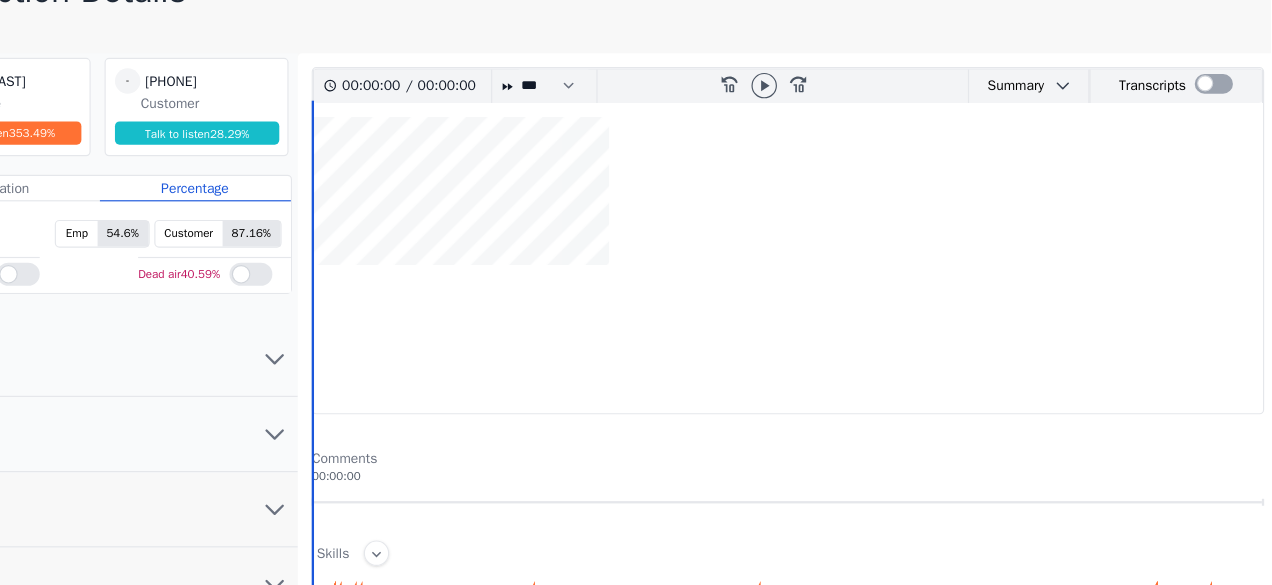scroll, scrollTop: 108, scrollLeft: 0, axis: vertical 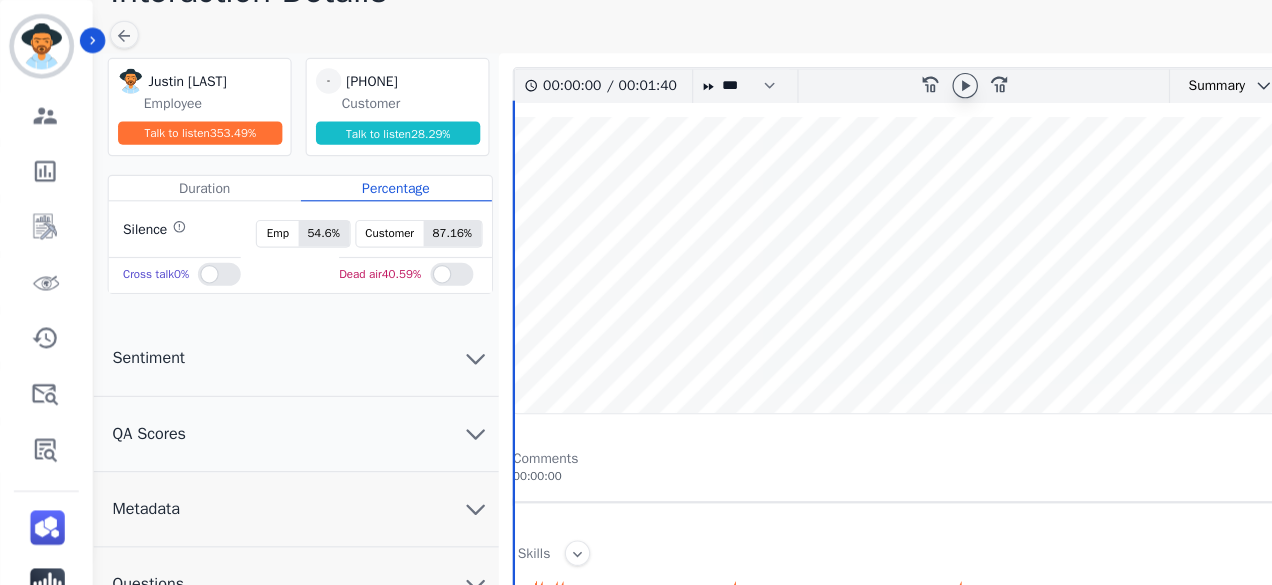 click 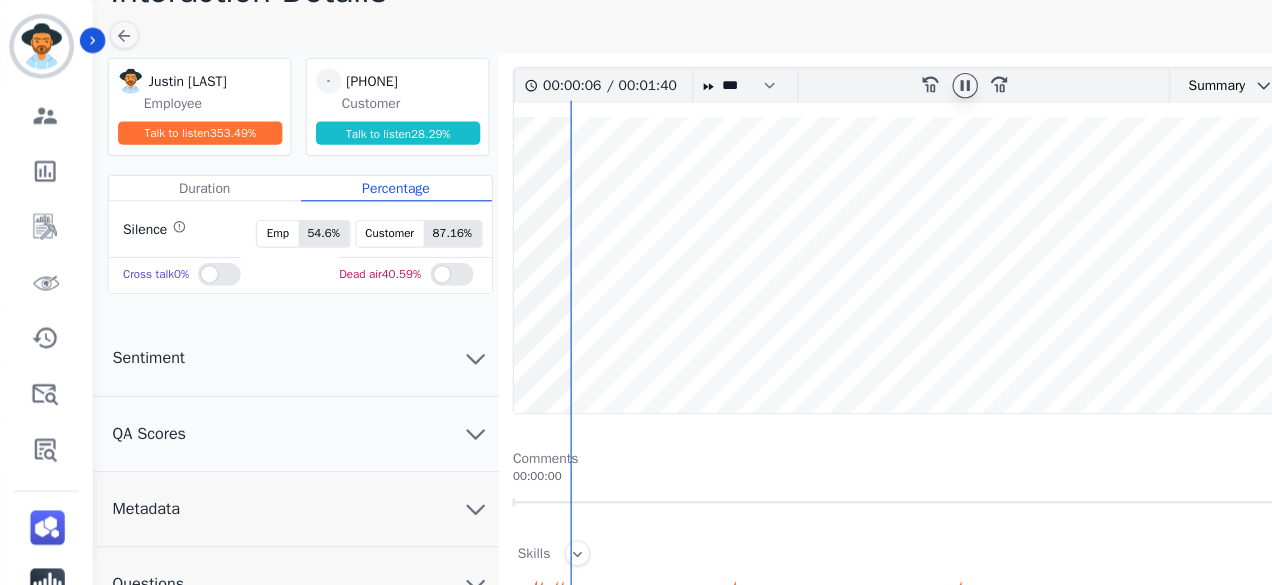 click at bounding box center (854, 229) 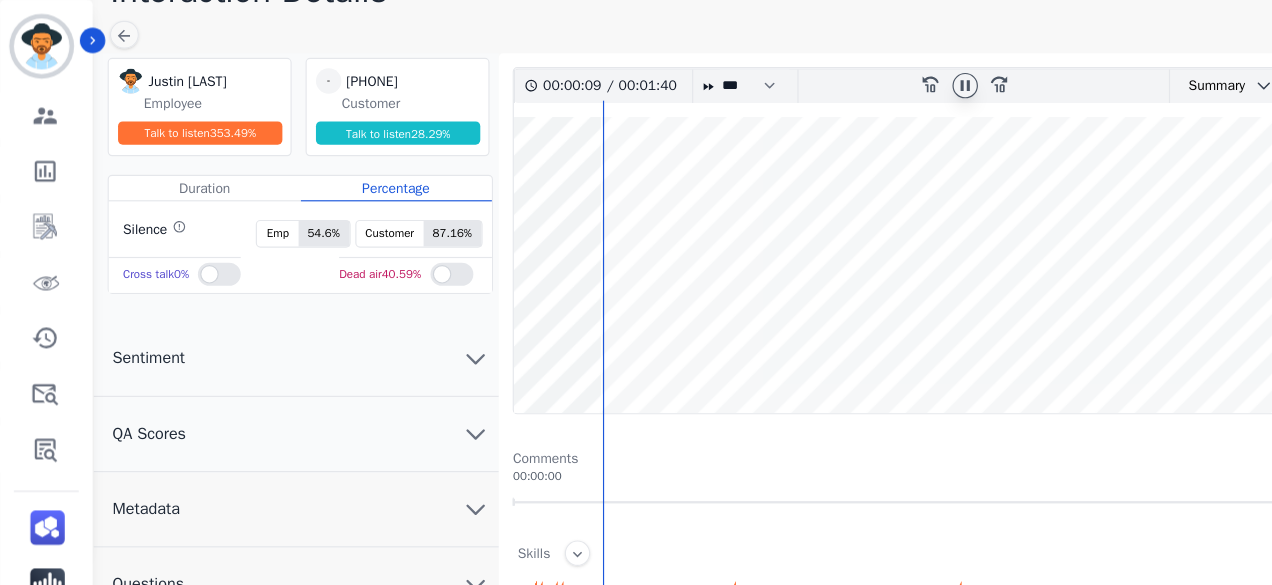 click at bounding box center (854, 229) 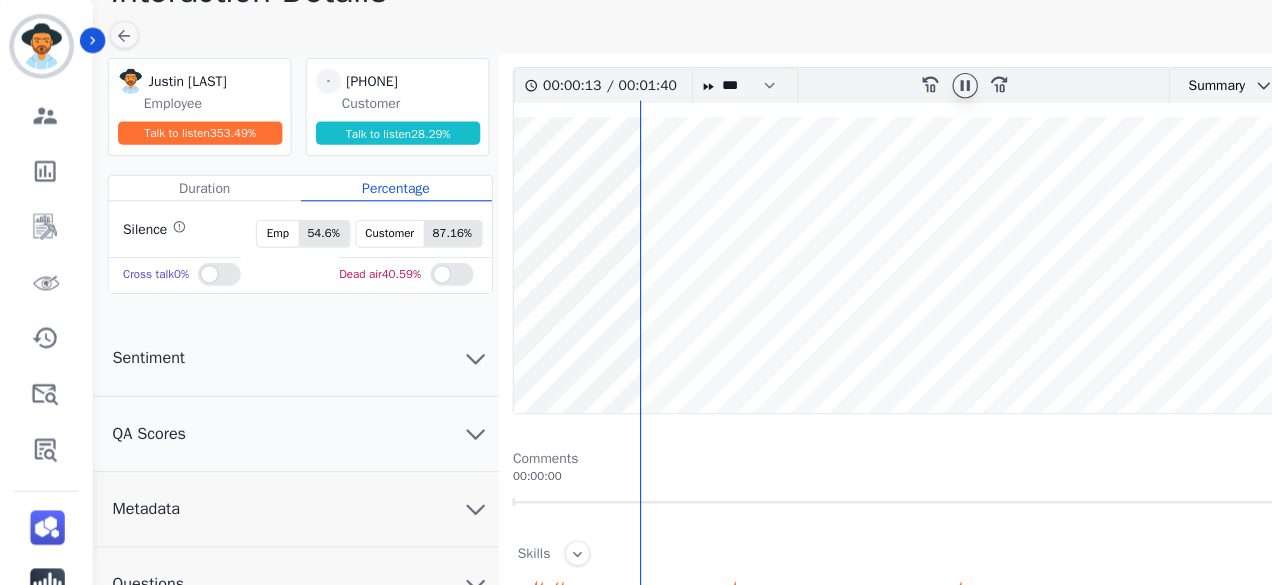 click at bounding box center (854, 229) 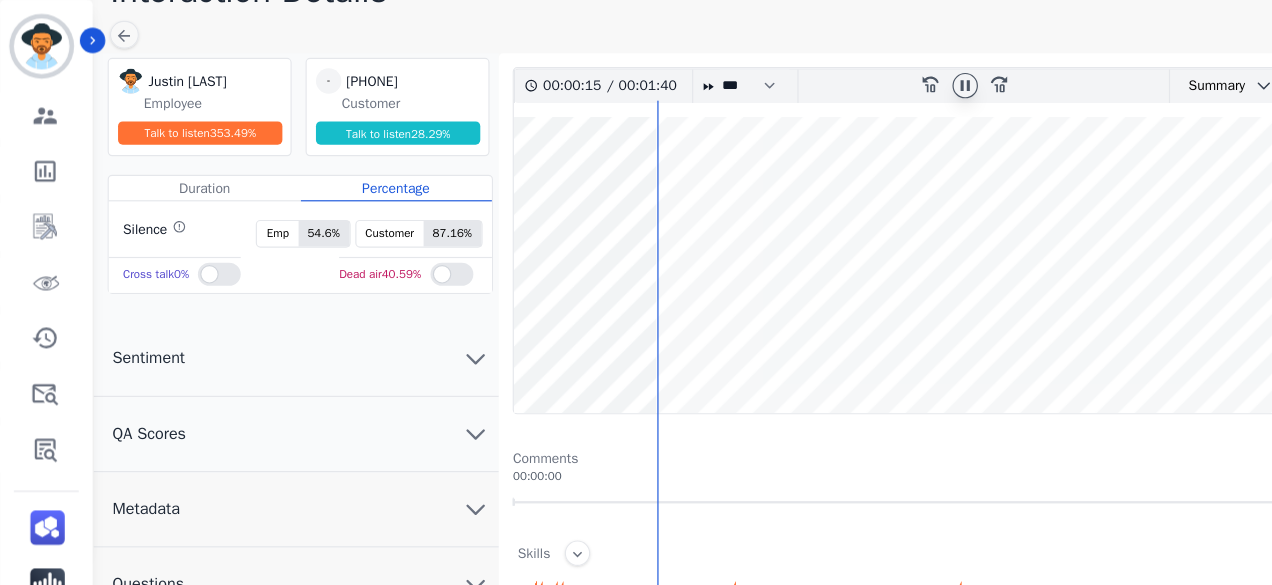 click at bounding box center [854, 229] 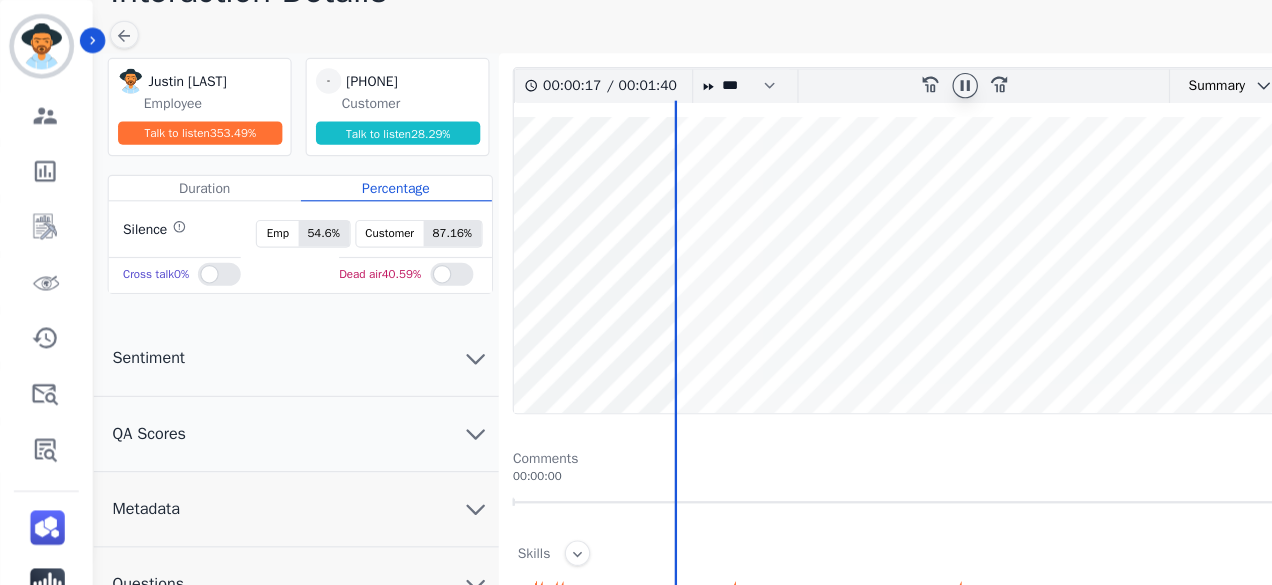 scroll, scrollTop: 108, scrollLeft: 0, axis: vertical 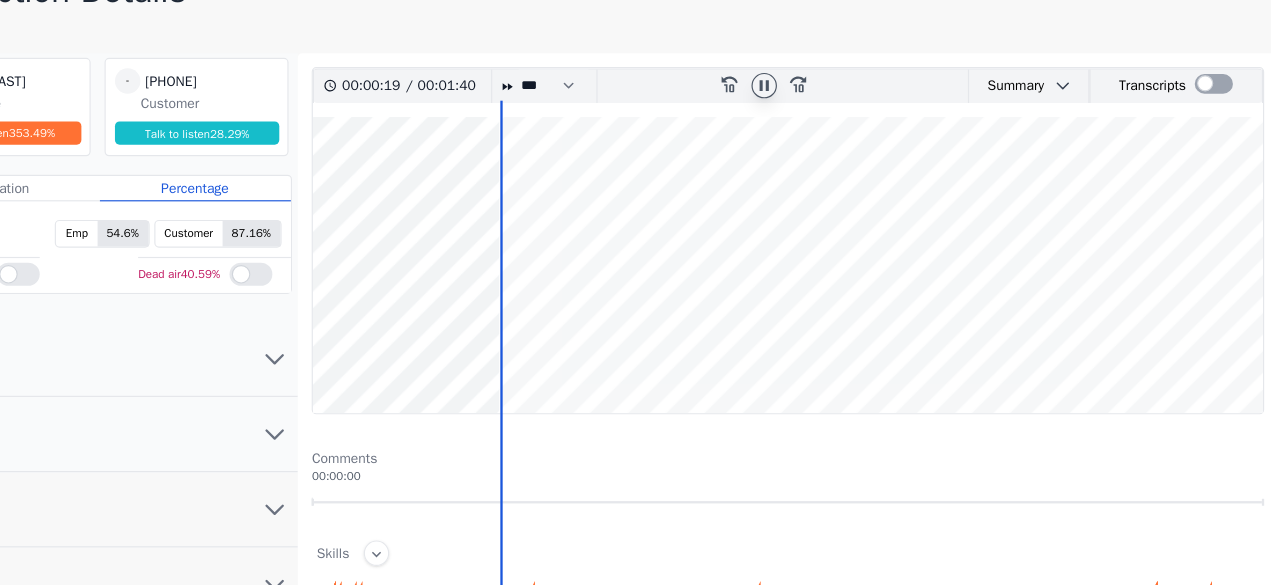 click at bounding box center (854, 229) 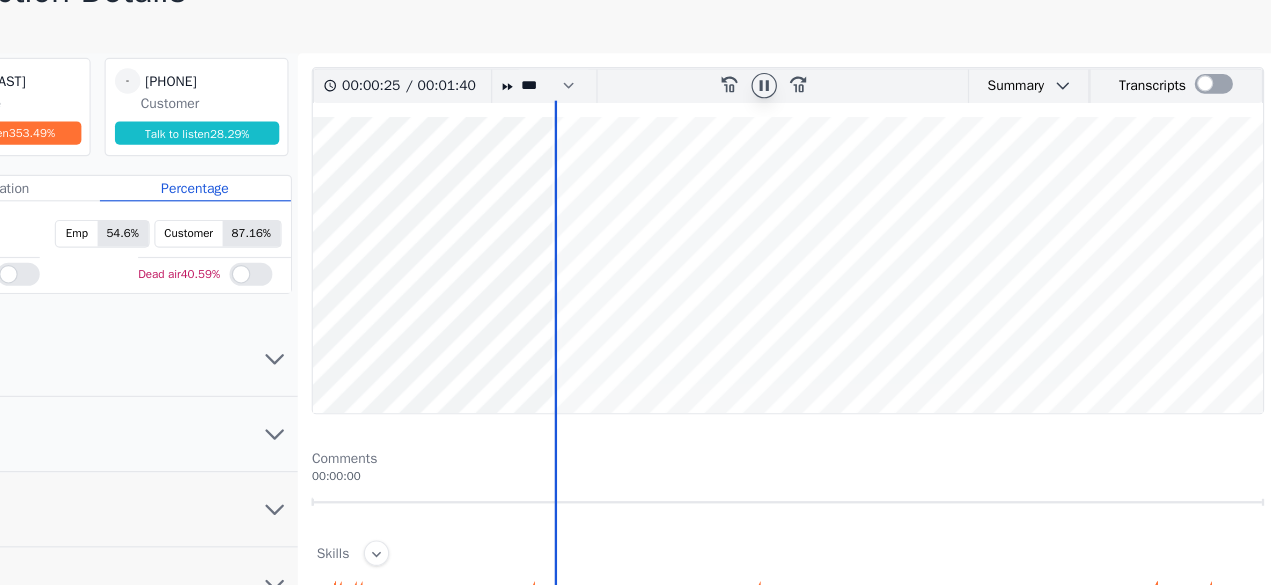click at bounding box center [854, 229] 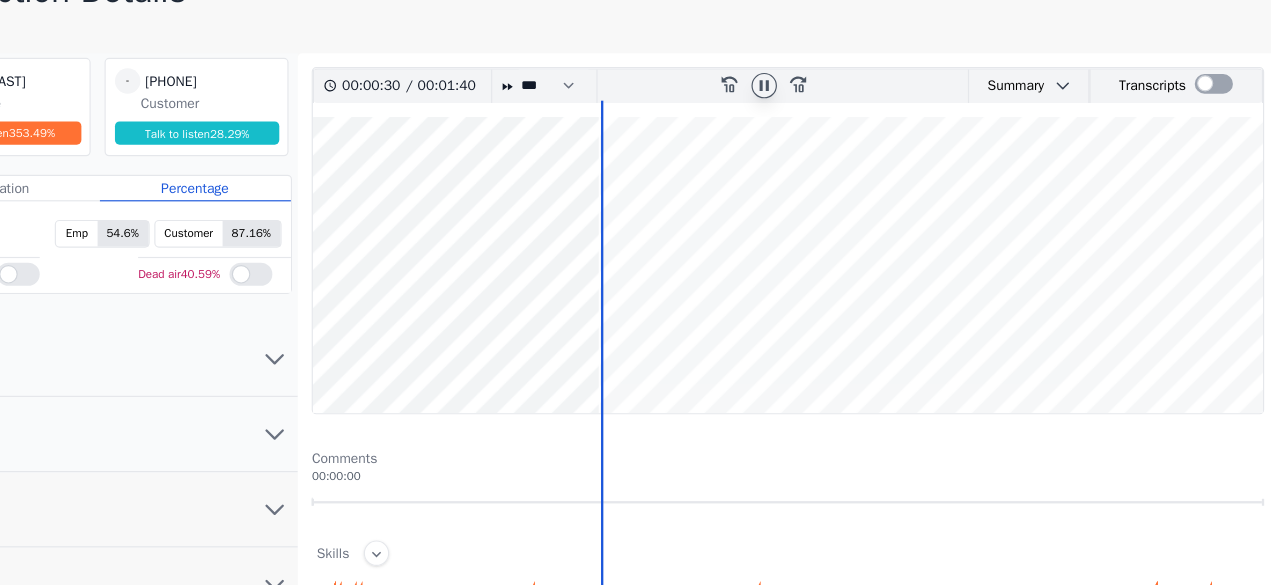 click at bounding box center [854, 229] 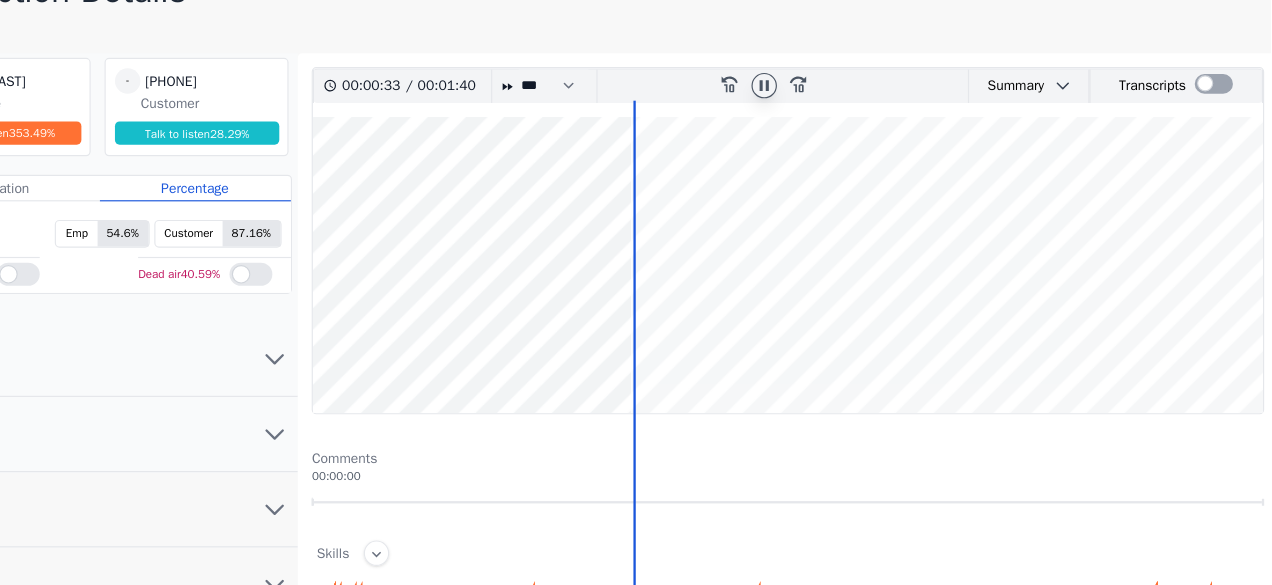click at bounding box center (854, 229) 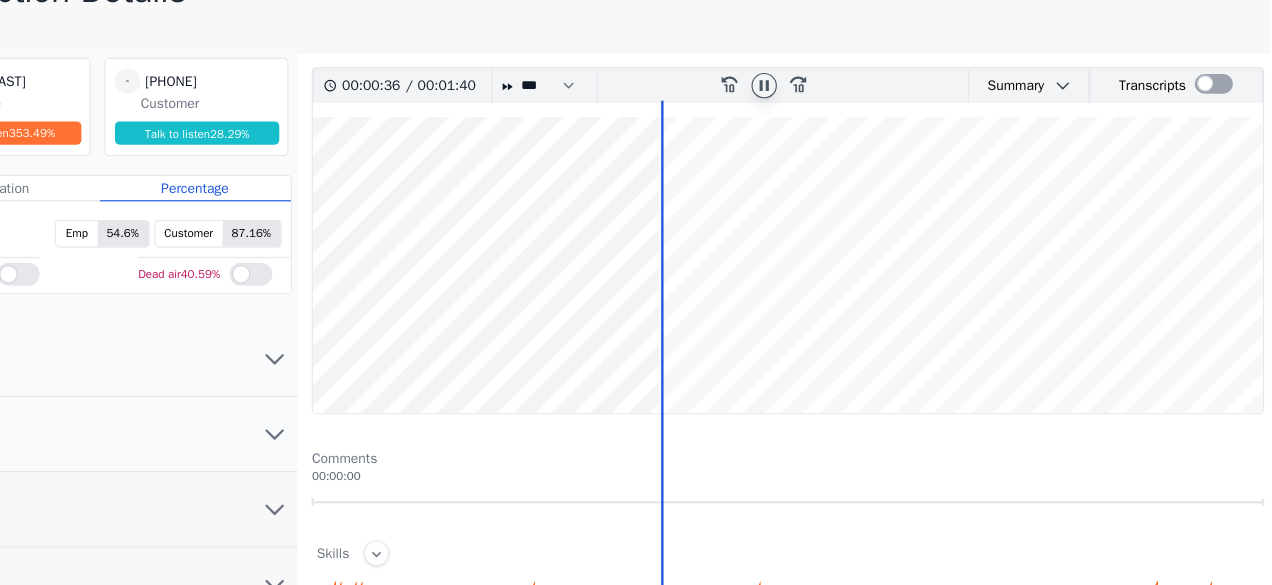 click at bounding box center [854, 229] 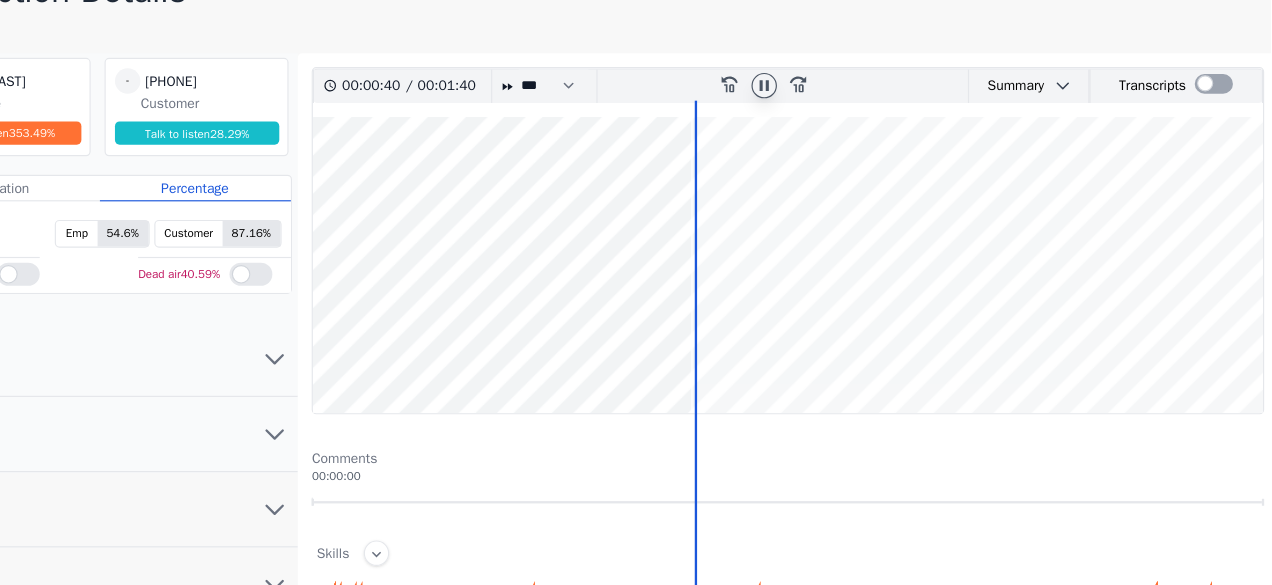 click at bounding box center [854, 229] 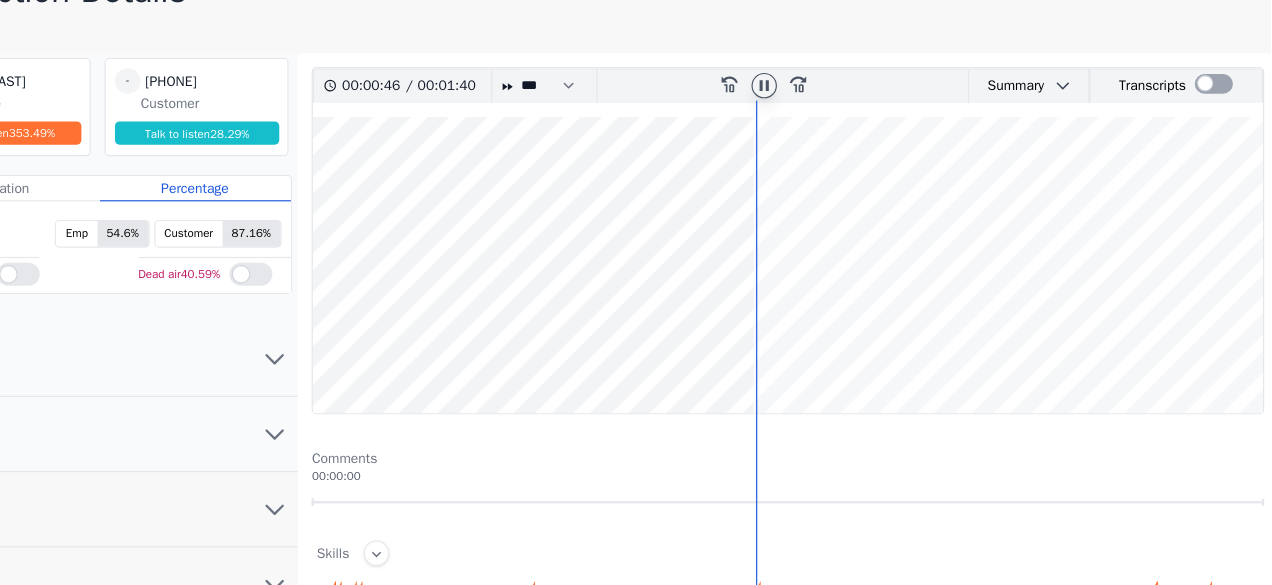 click at bounding box center (854, 229) 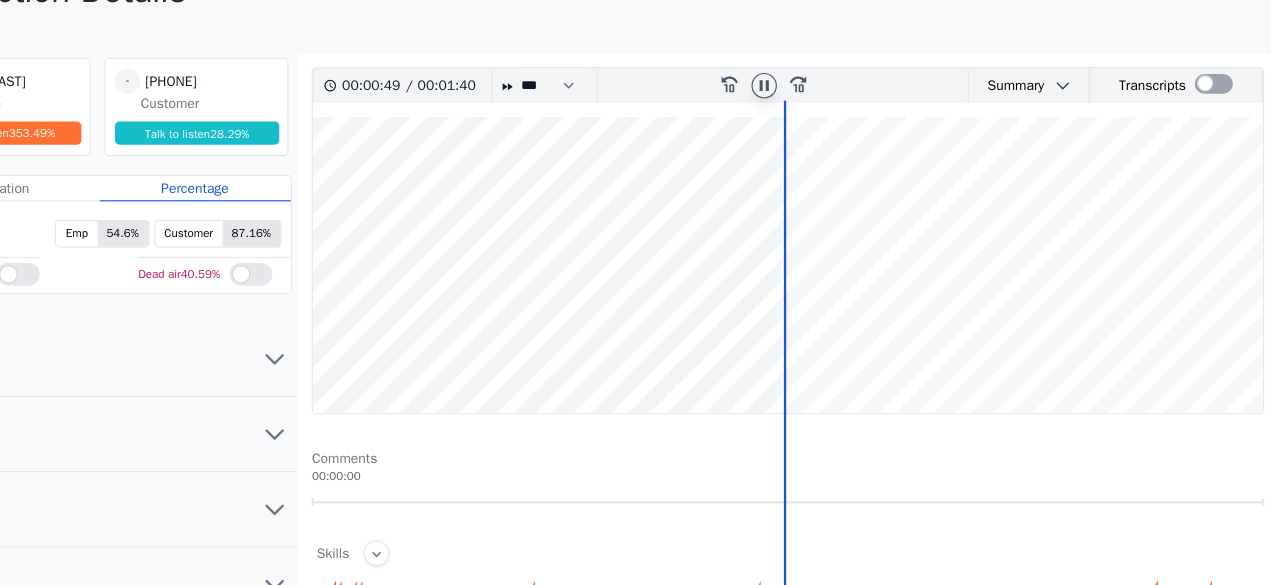 click at bounding box center [854, 229] 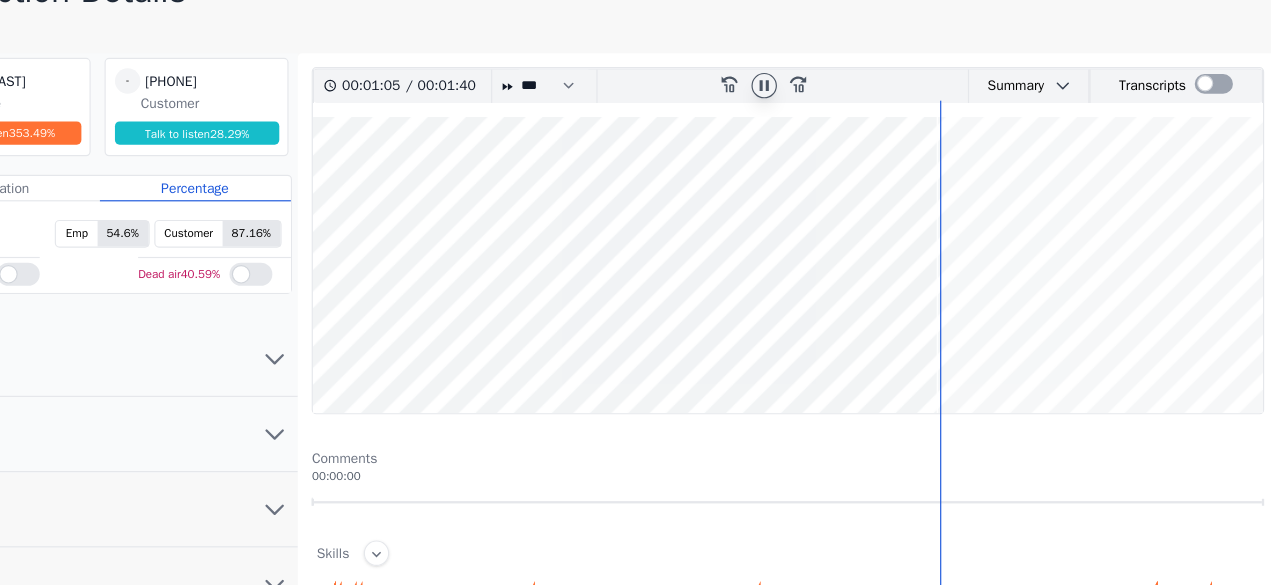 click at bounding box center (854, 229) 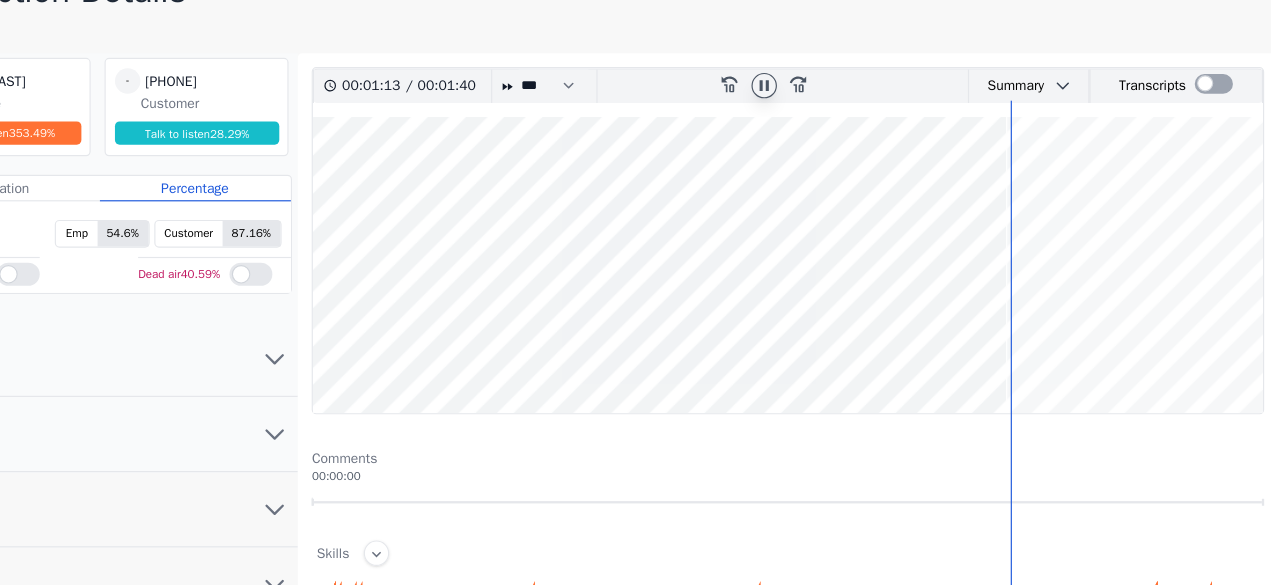 click at bounding box center [854, 229] 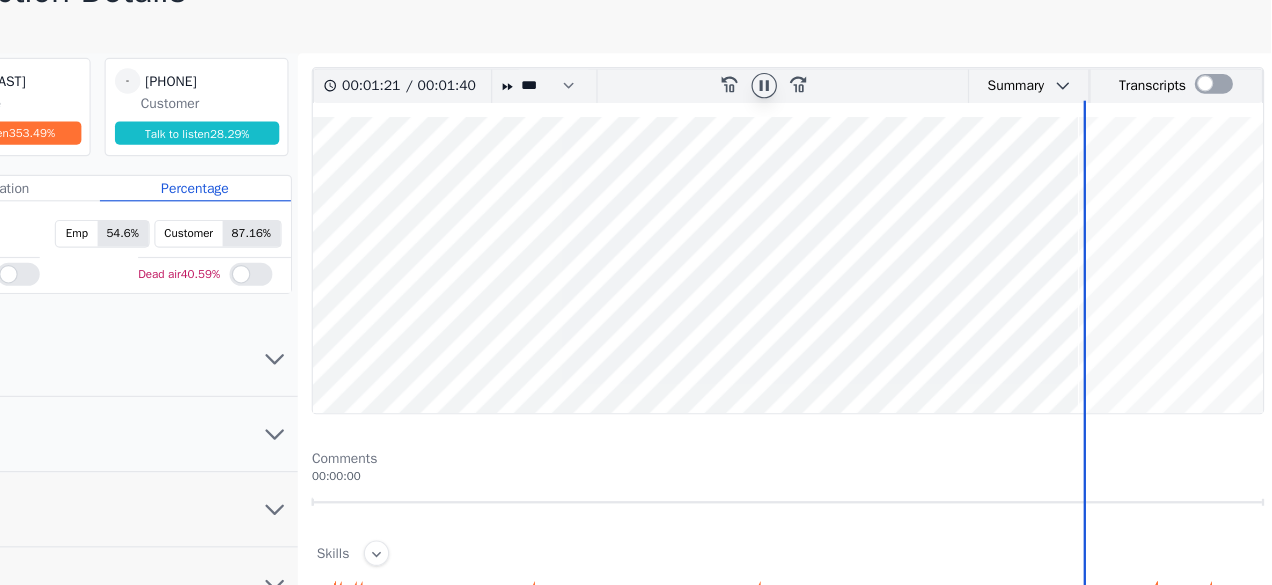 click at bounding box center (854, 229) 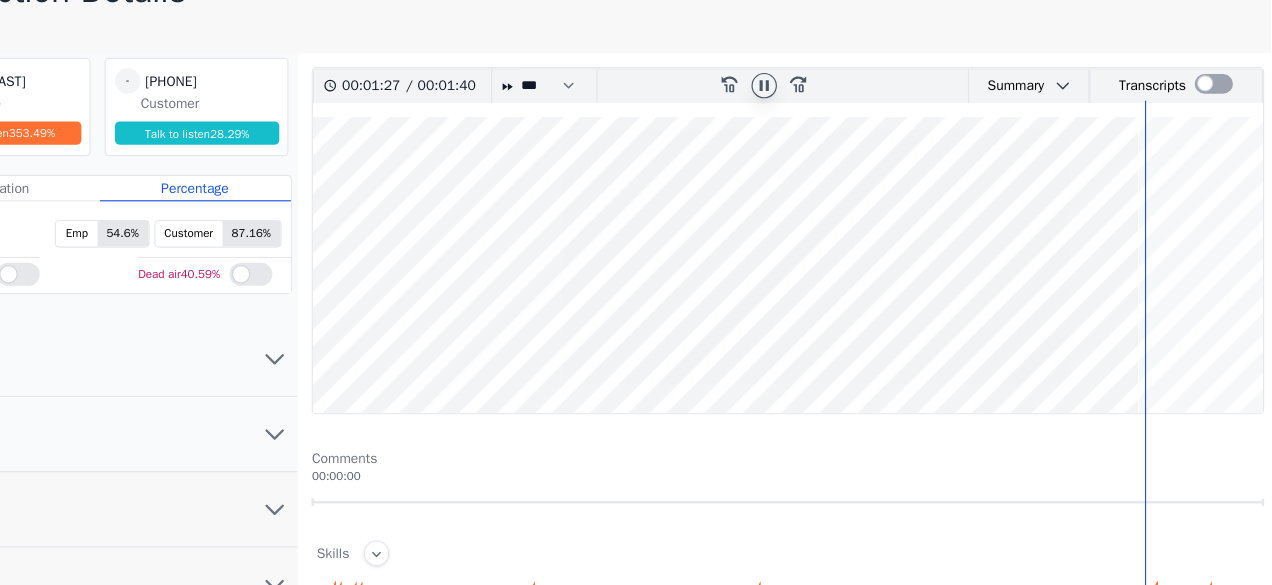 click at bounding box center [854, 229] 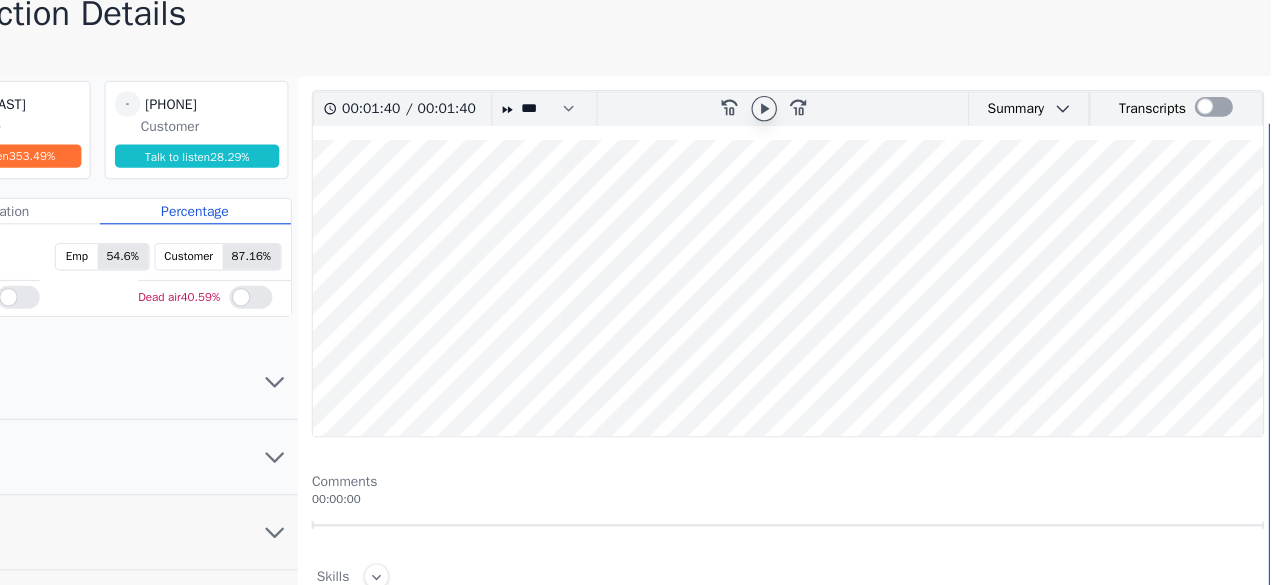 scroll, scrollTop: 0, scrollLeft: 0, axis: both 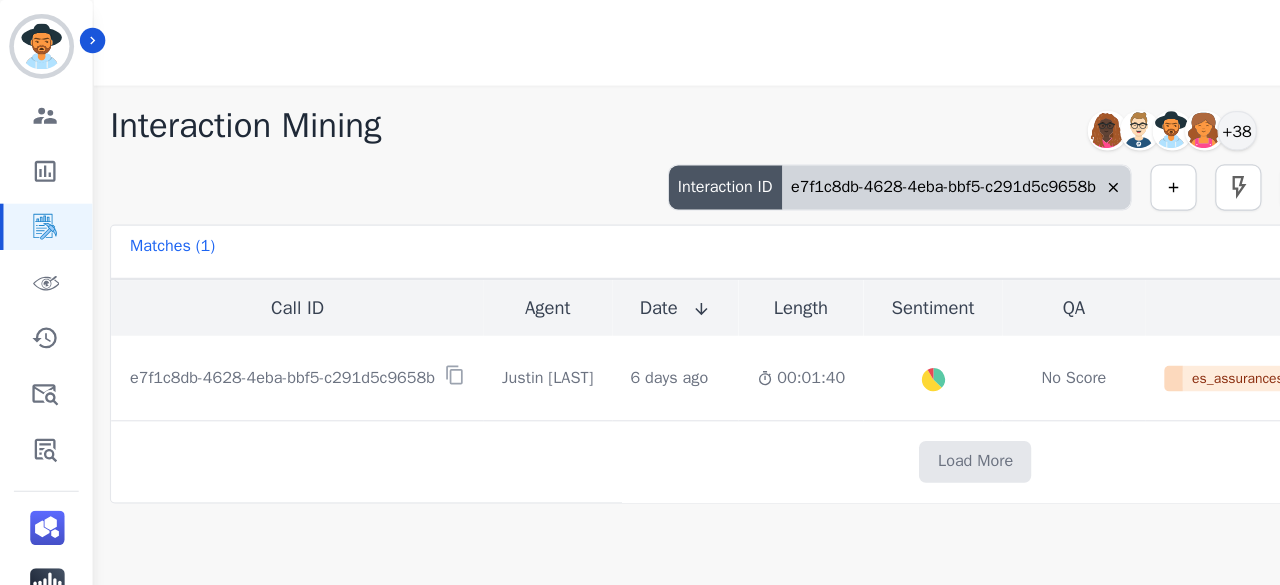 click on "e7f1c8db-4628-4eba-bbf5-c291d5c9658b" at bounding box center (827, 162) 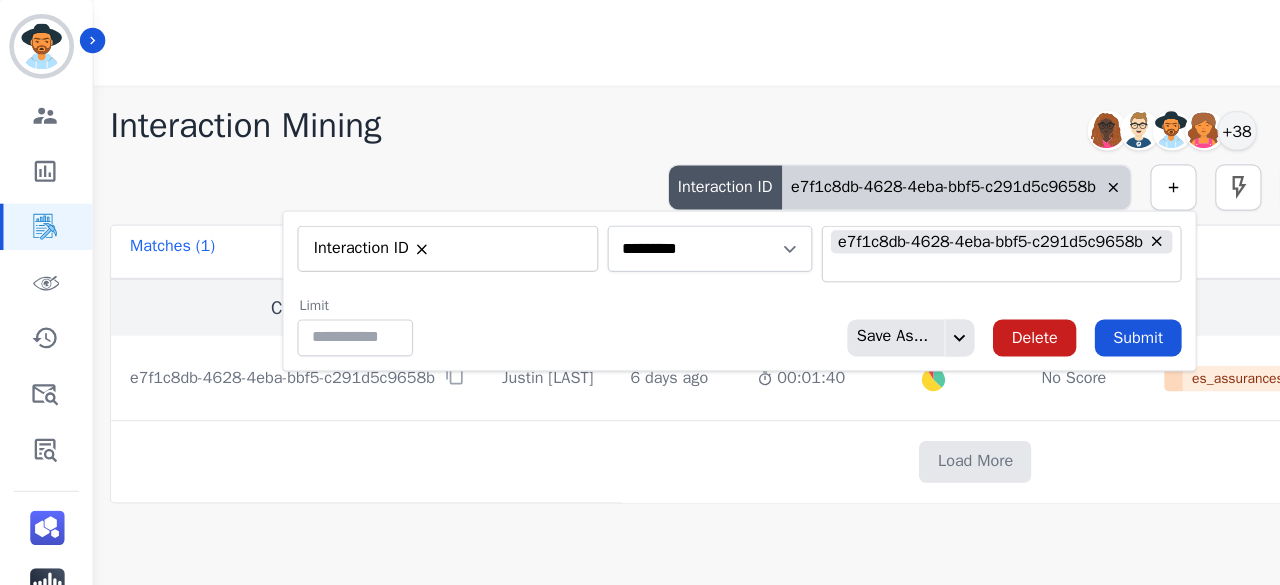 type on "**" 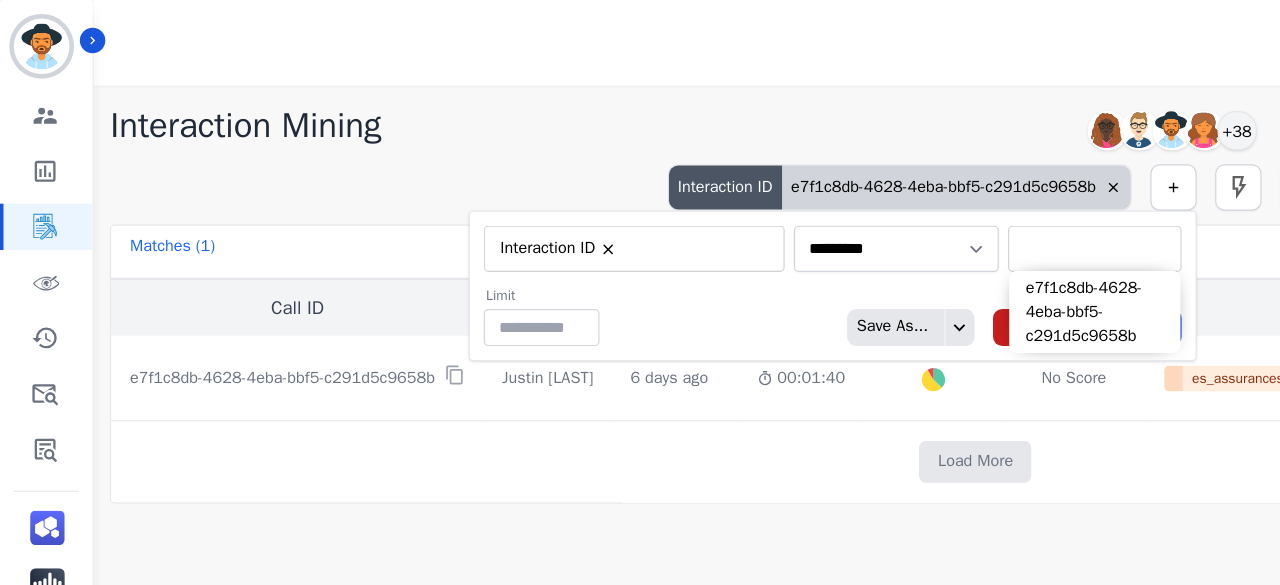 click at bounding box center (946, 215) 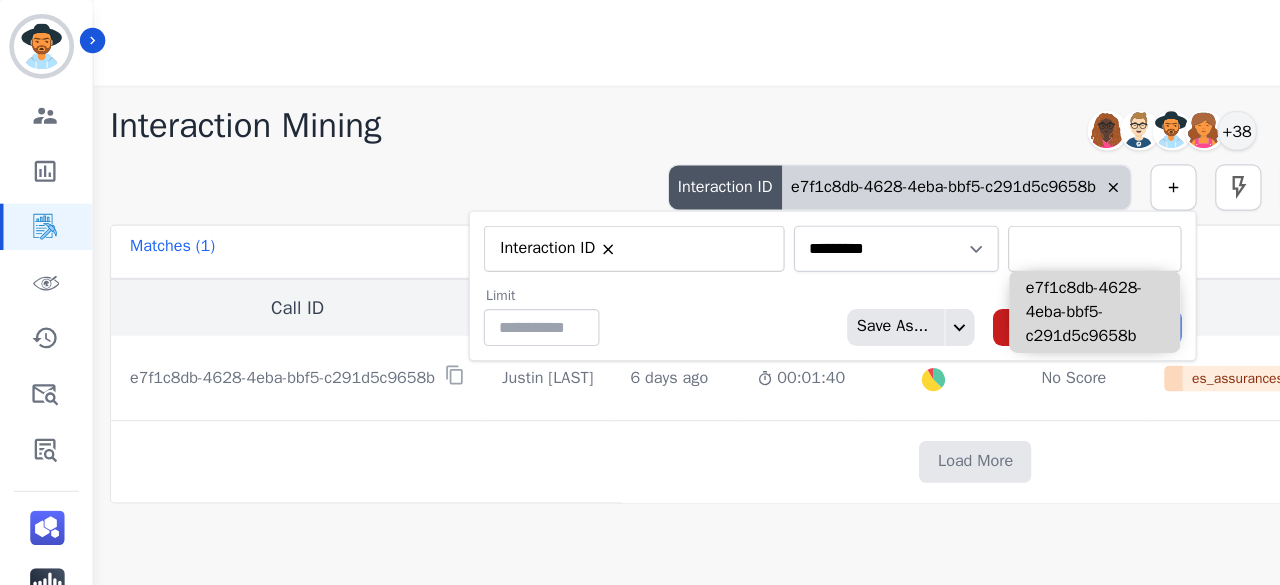 paste on "**********" 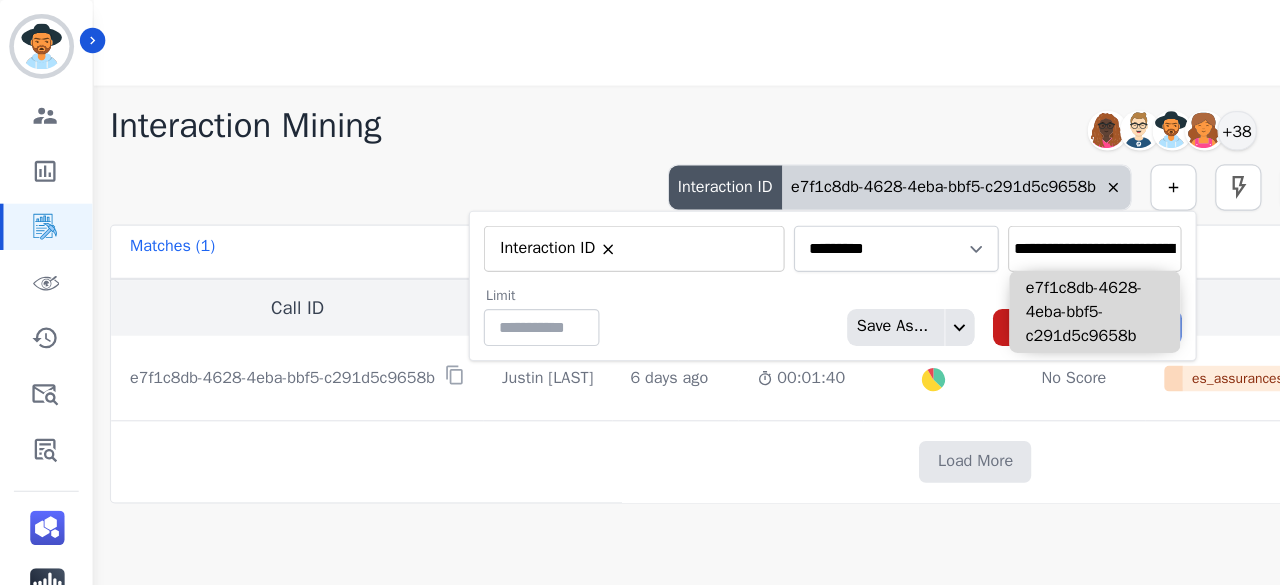 scroll, scrollTop: 0, scrollLeft: 95, axis: horizontal 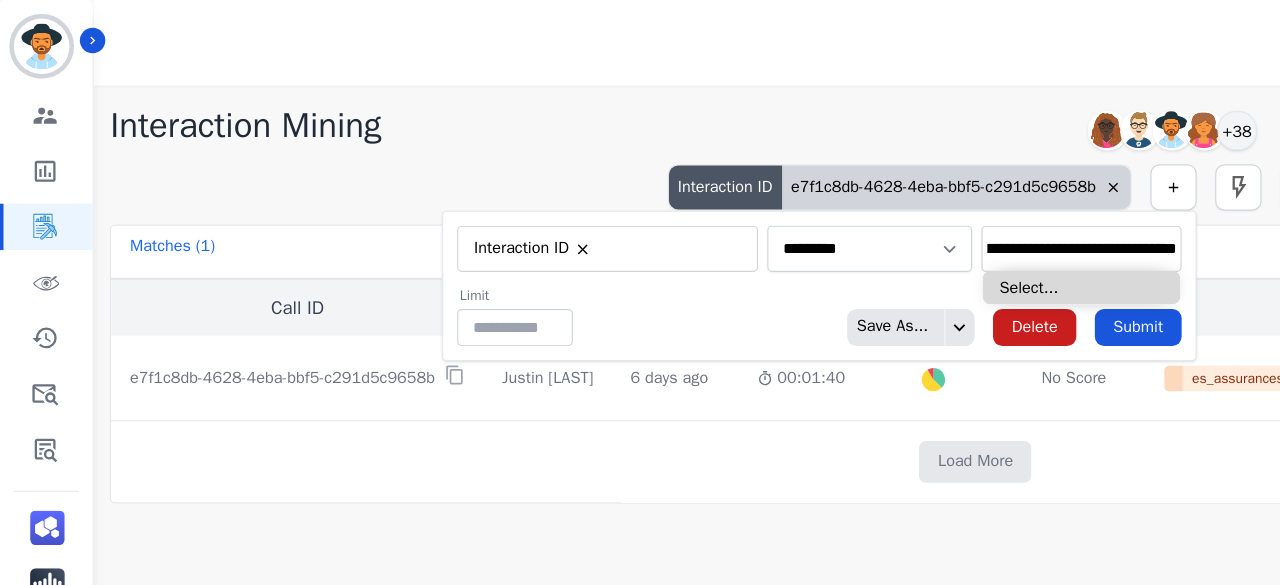 type on "**********" 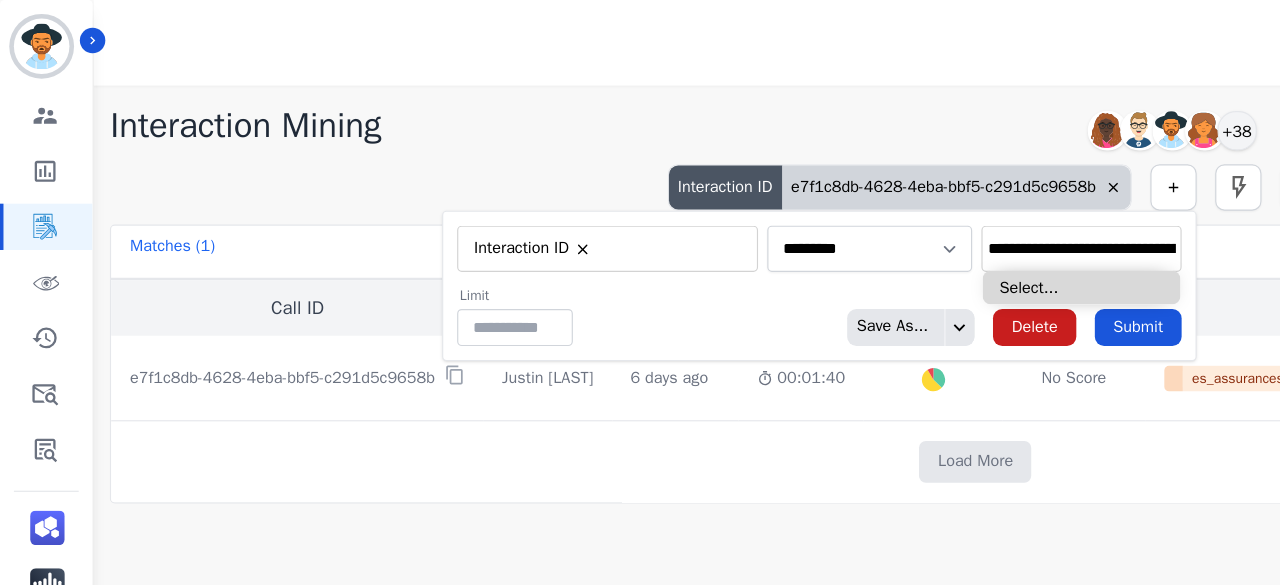 type on "**********" 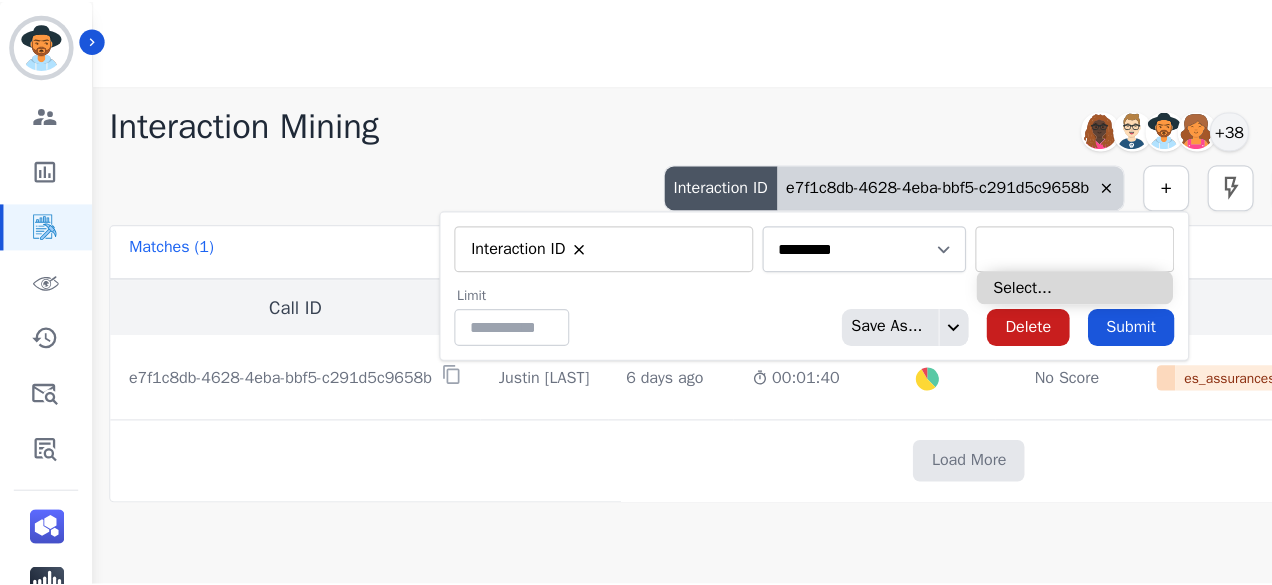 scroll, scrollTop: 0, scrollLeft: 0, axis: both 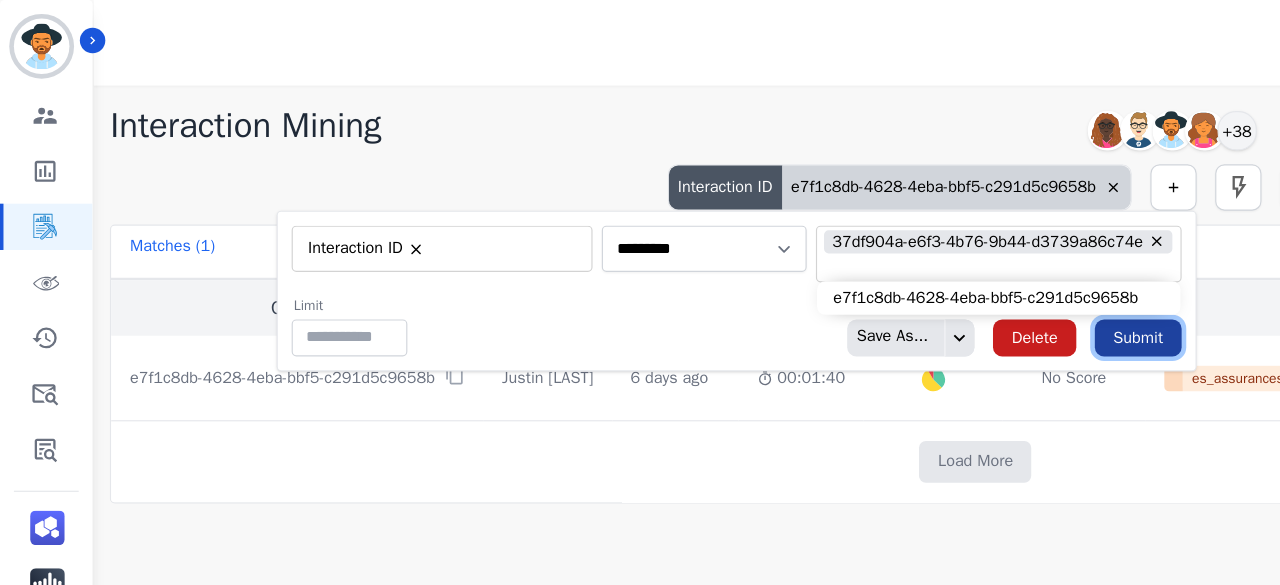 click on "Submit" at bounding box center (983, 292) 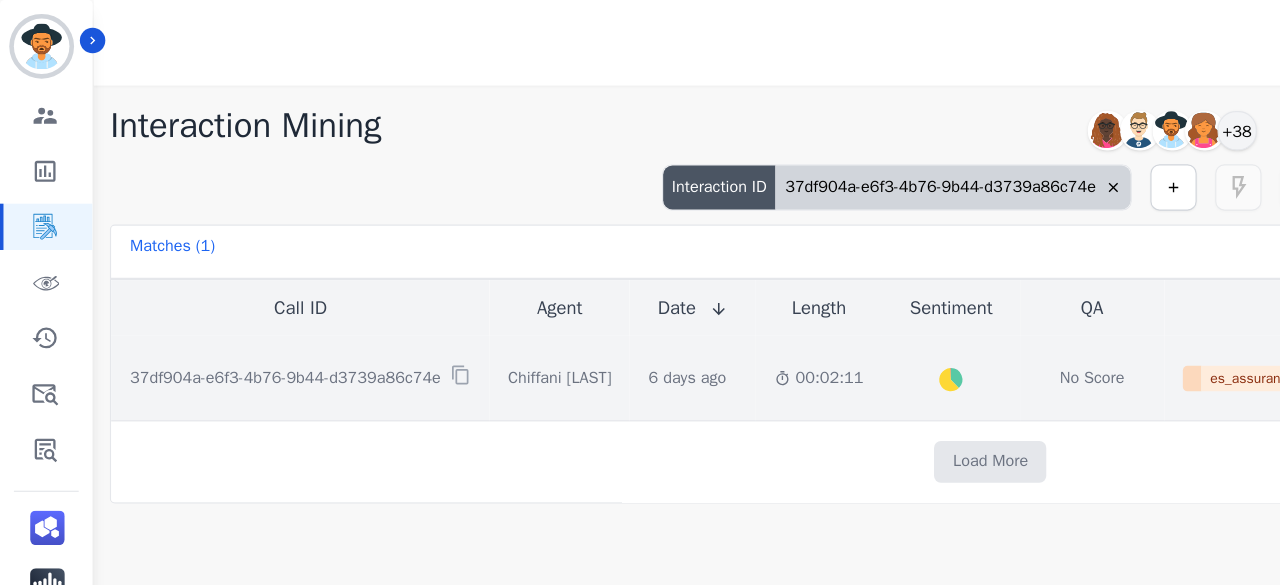 click on "Created with Highcharts 10.2.0   Overall   Positive:   37.8   ( 37.8 )%   Neutral:   61.7   ( 61.7 )%   Negative:   0.6   ( 0.6 )%" at bounding box center (822, 326) 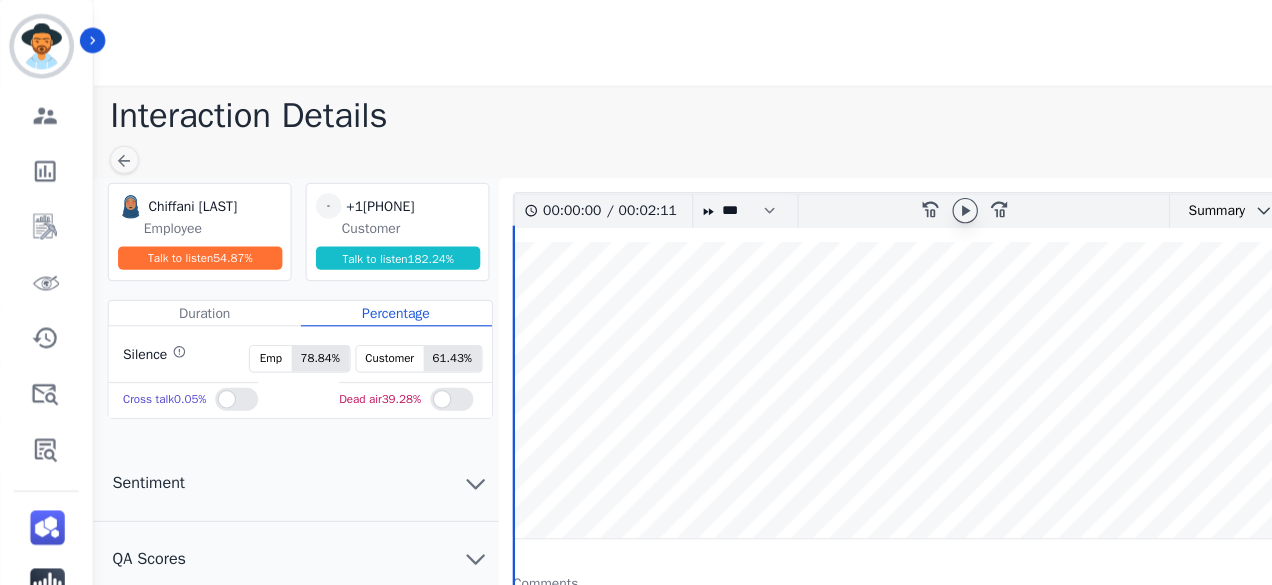 click 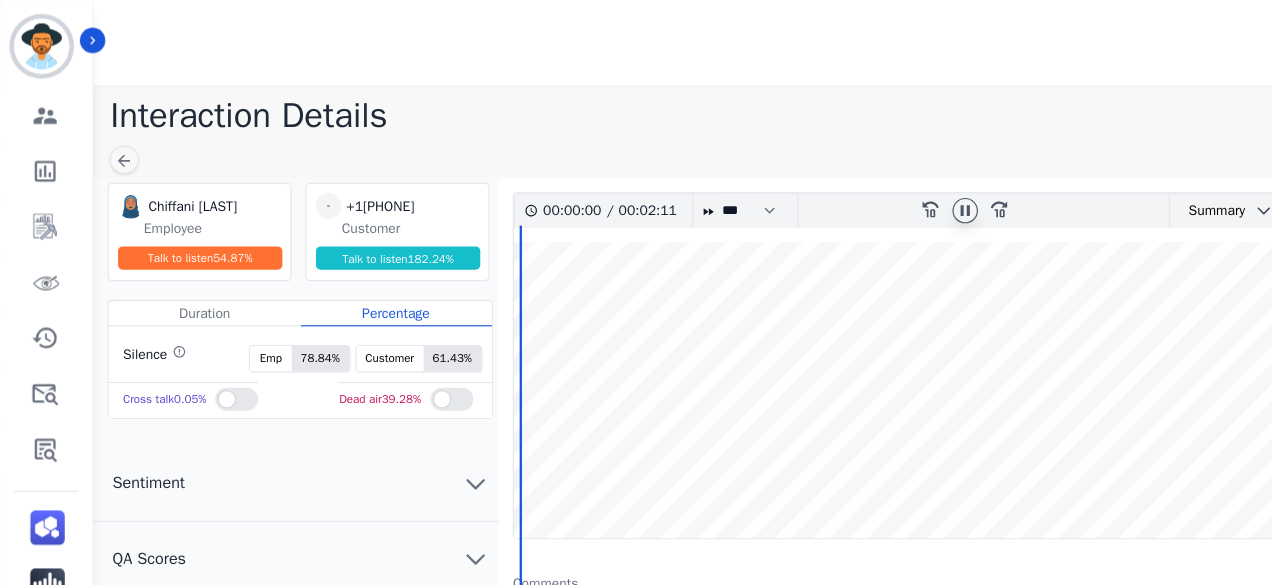 scroll, scrollTop: 0, scrollLeft: 0, axis: both 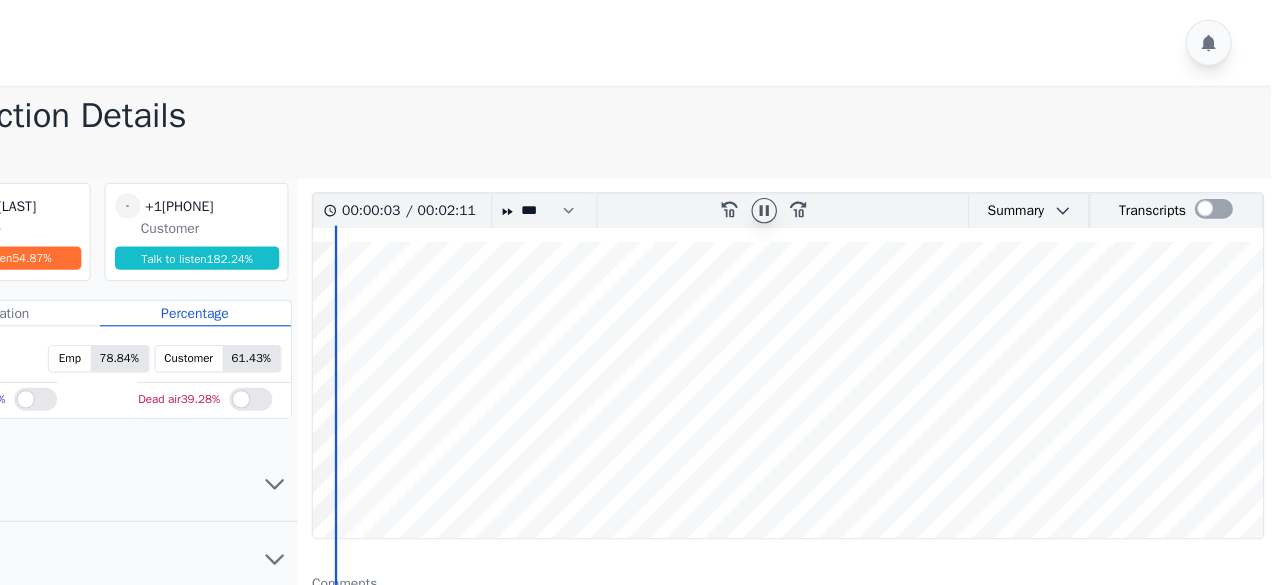 click at bounding box center [854, 337] 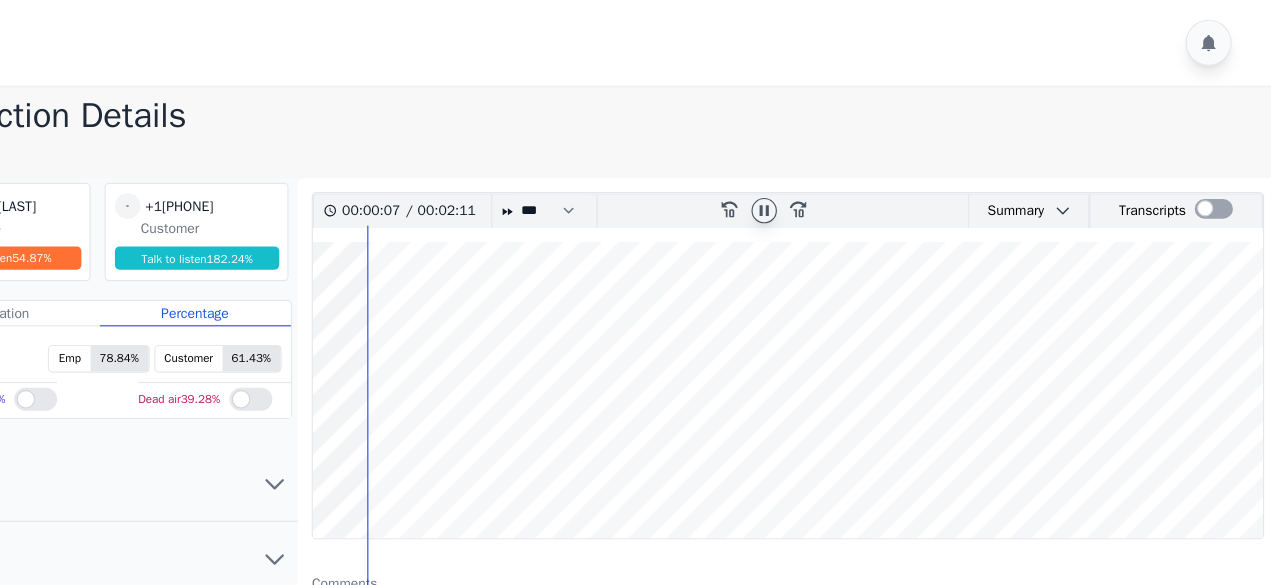 click at bounding box center [854, 337] 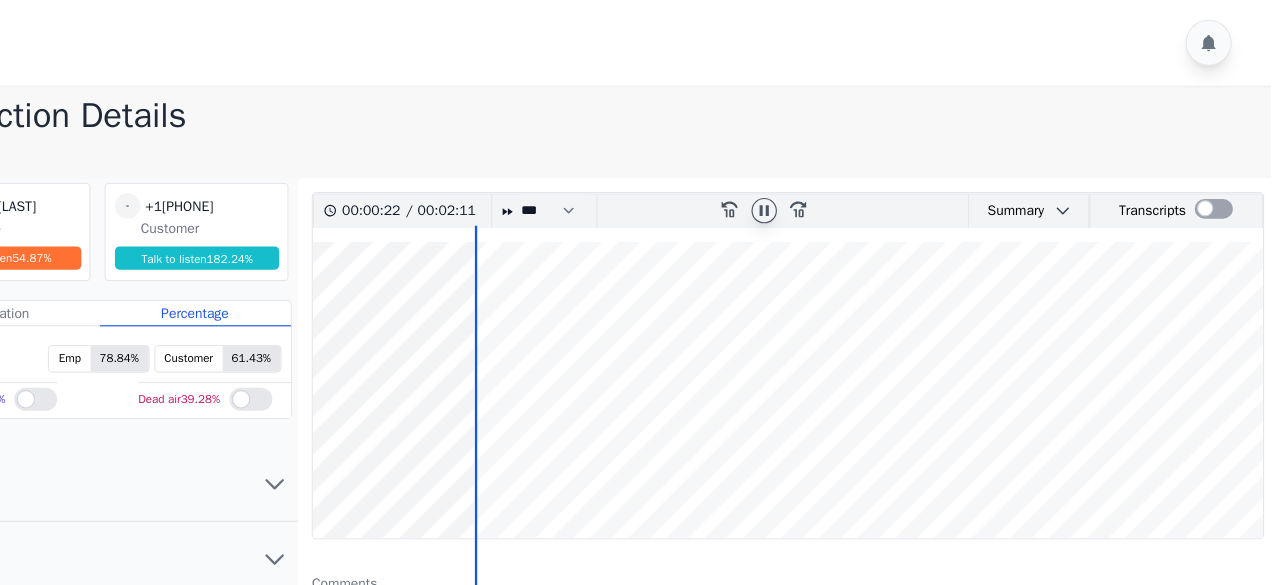 click at bounding box center [854, 337] 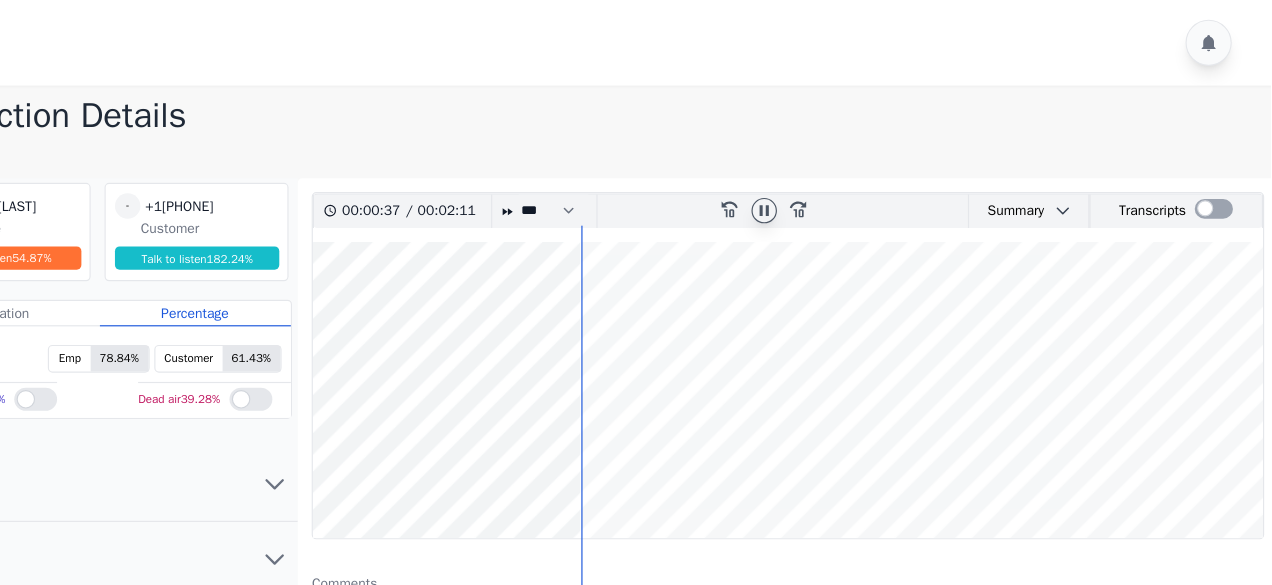 click at bounding box center [854, 337] 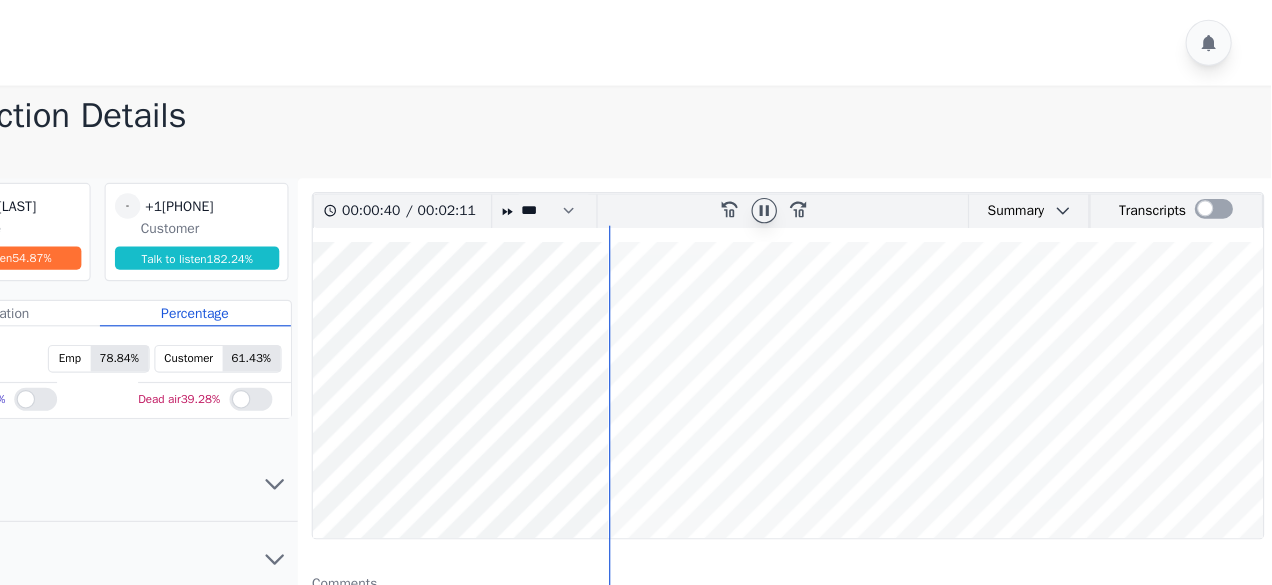 click at bounding box center [854, 337] 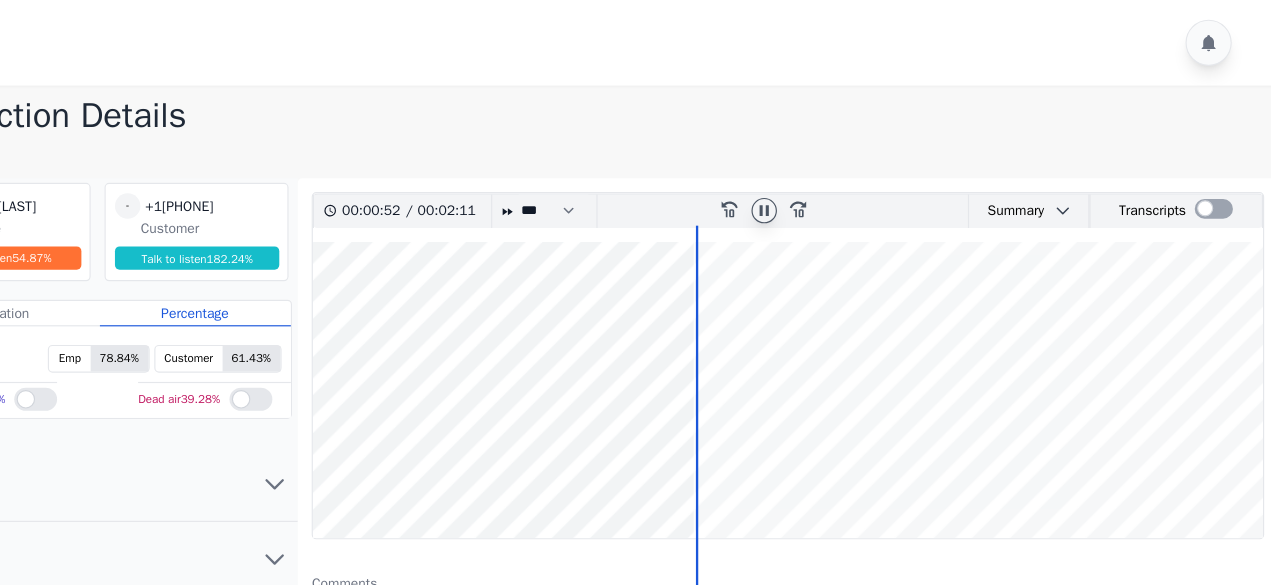 click at bounding box center (854, 337) 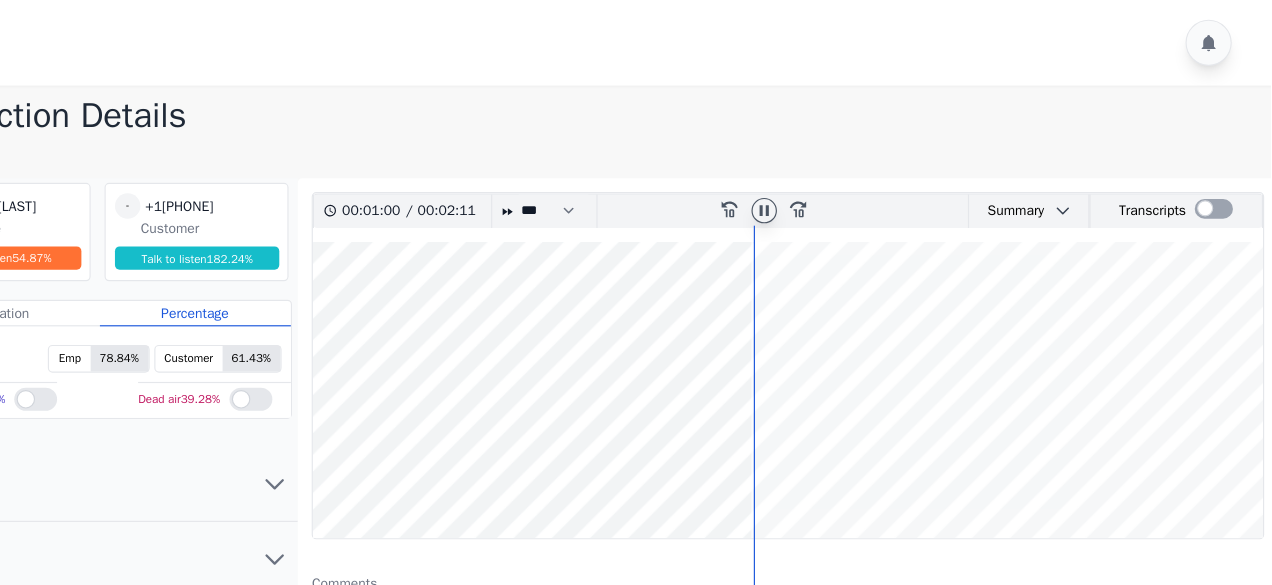 click at bounding box center (854, 337) 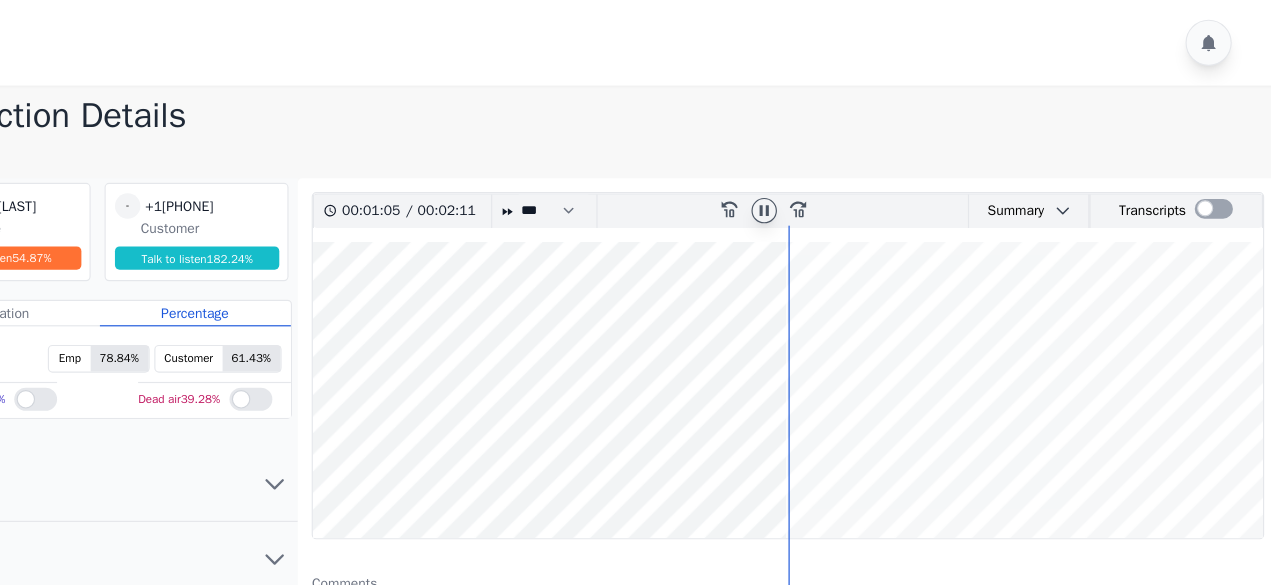 click at bounding box center (854, 337) 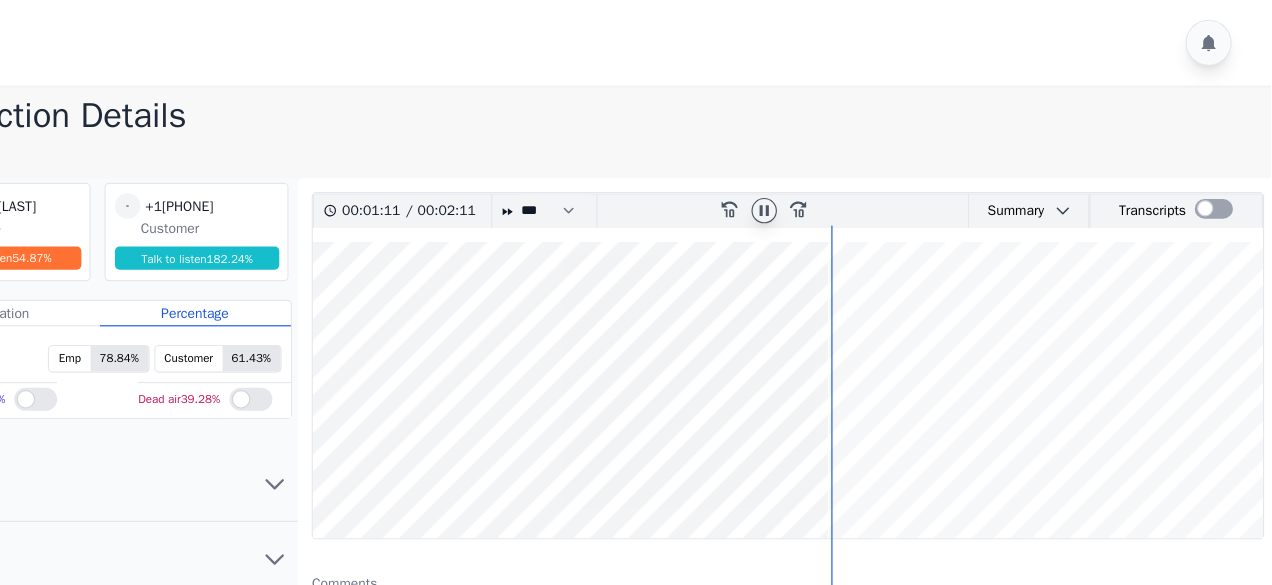 click at bounding box center (854, 337) 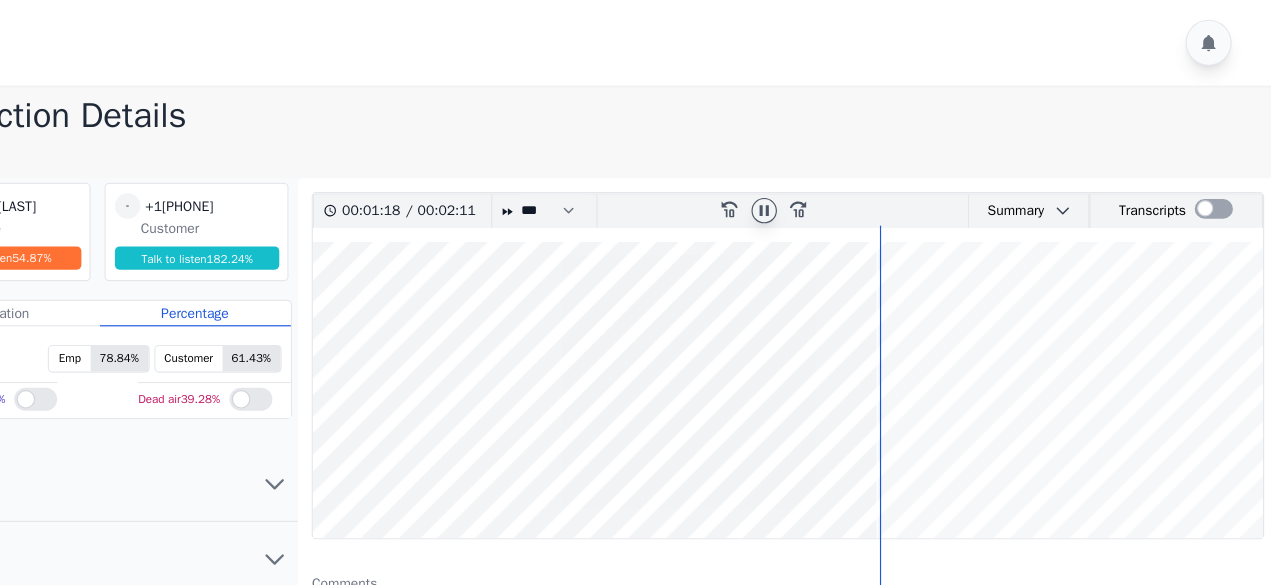 click at bounding box center [854, 337] 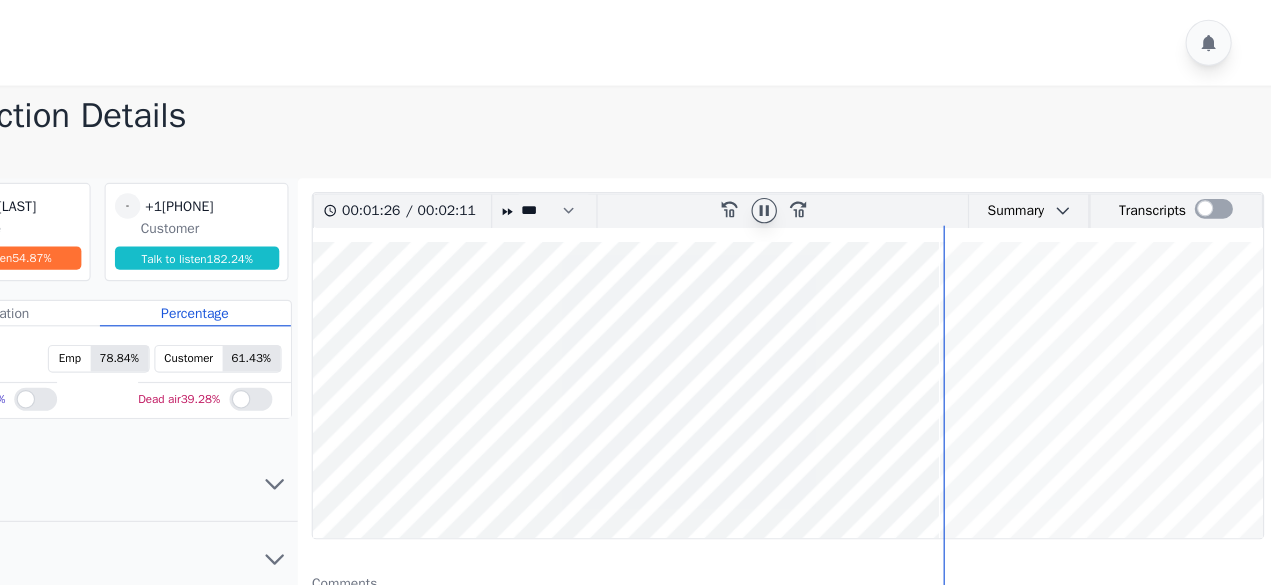 click at bounding box center [854, 337] 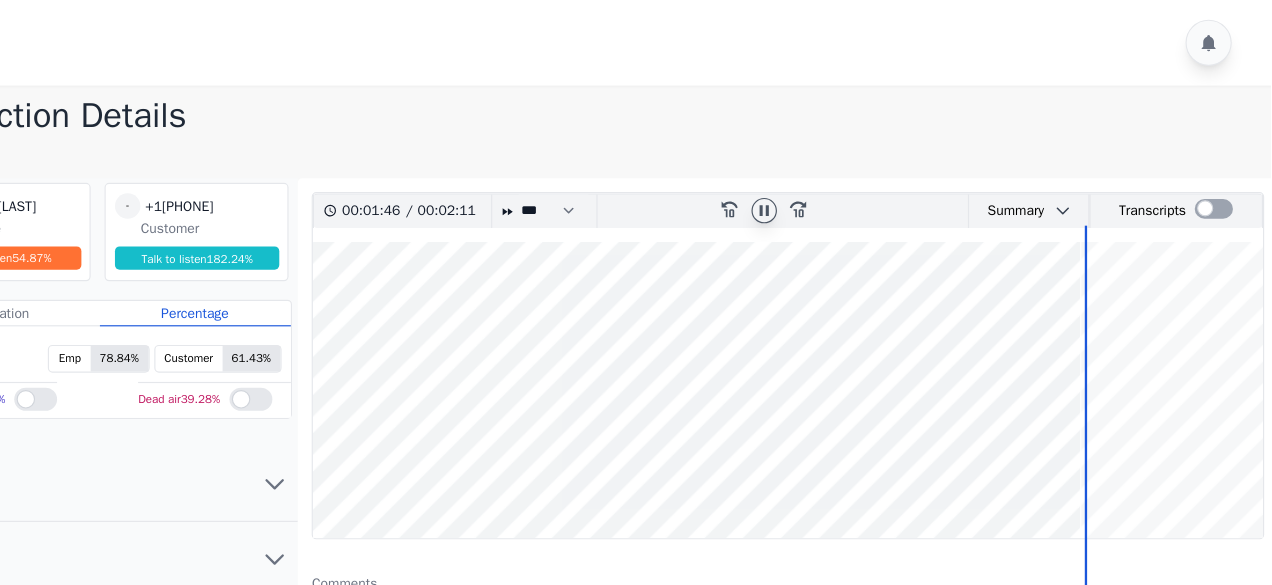 click at bounding box center (854, 337) 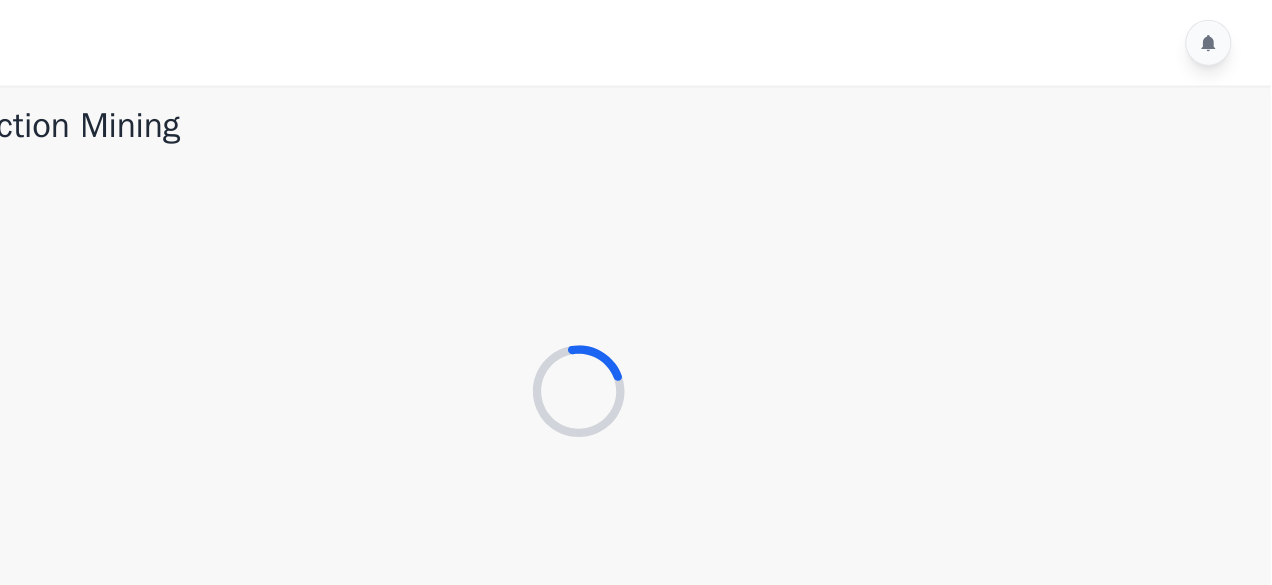 scroll, scrollTop: 0, scrollLeft: 0, axis: both 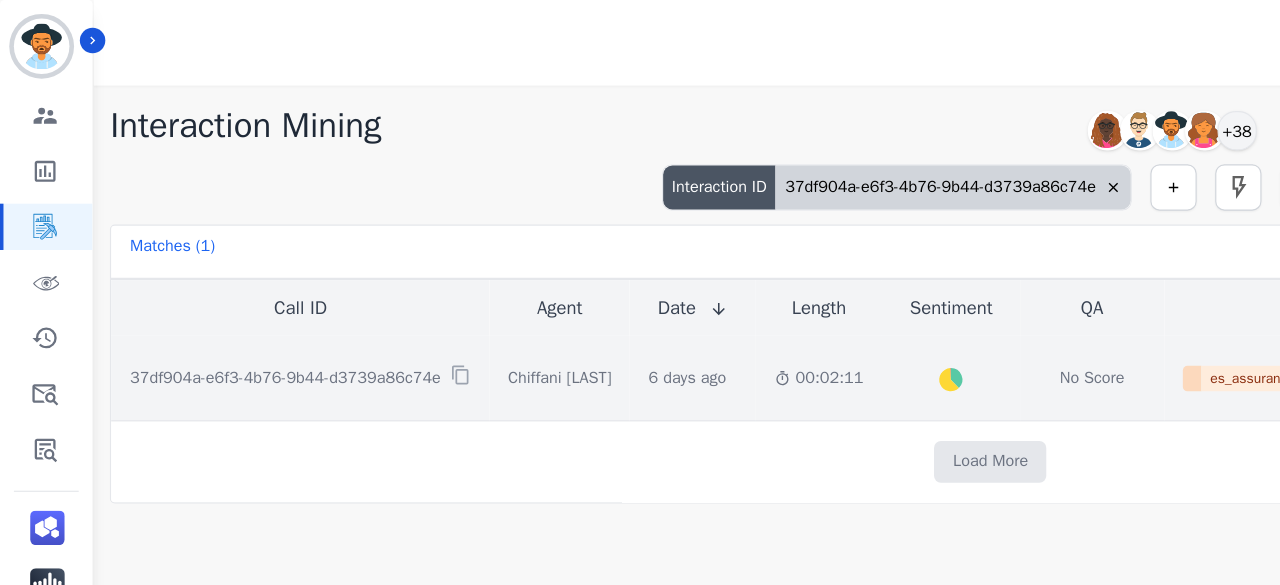 click on "Created with Highcharts 10.2.0   Overall   Positive:   37.8   ( 37.8 )%   Neutral:   61.7   ( 61.7 )%   Negative:   0.6   ( 0.6 )%" 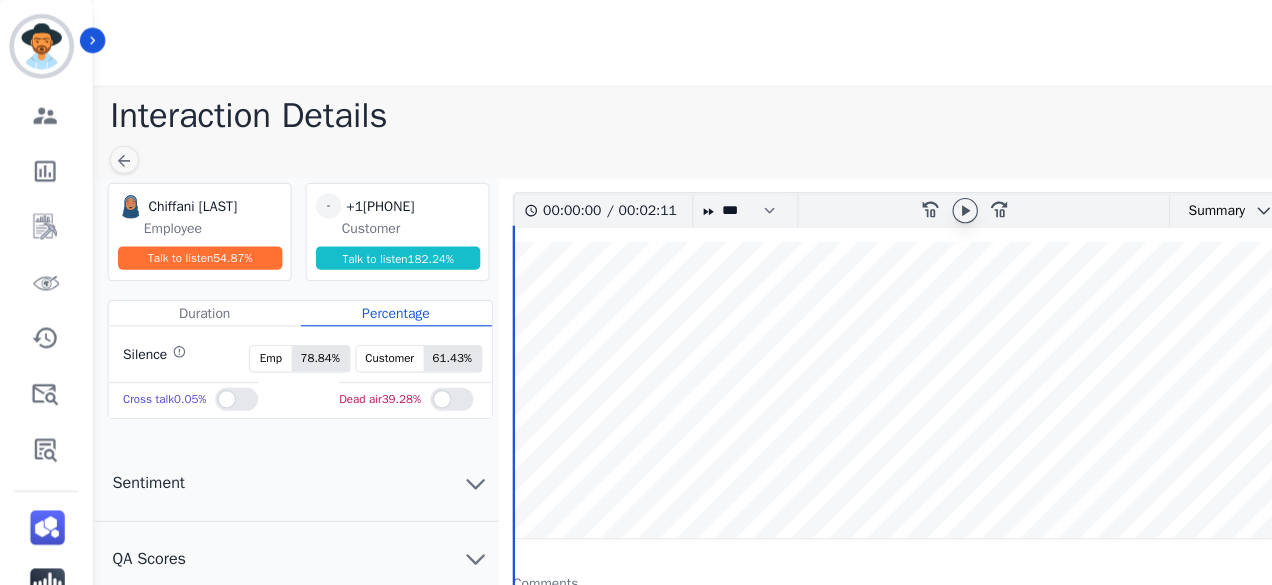 click 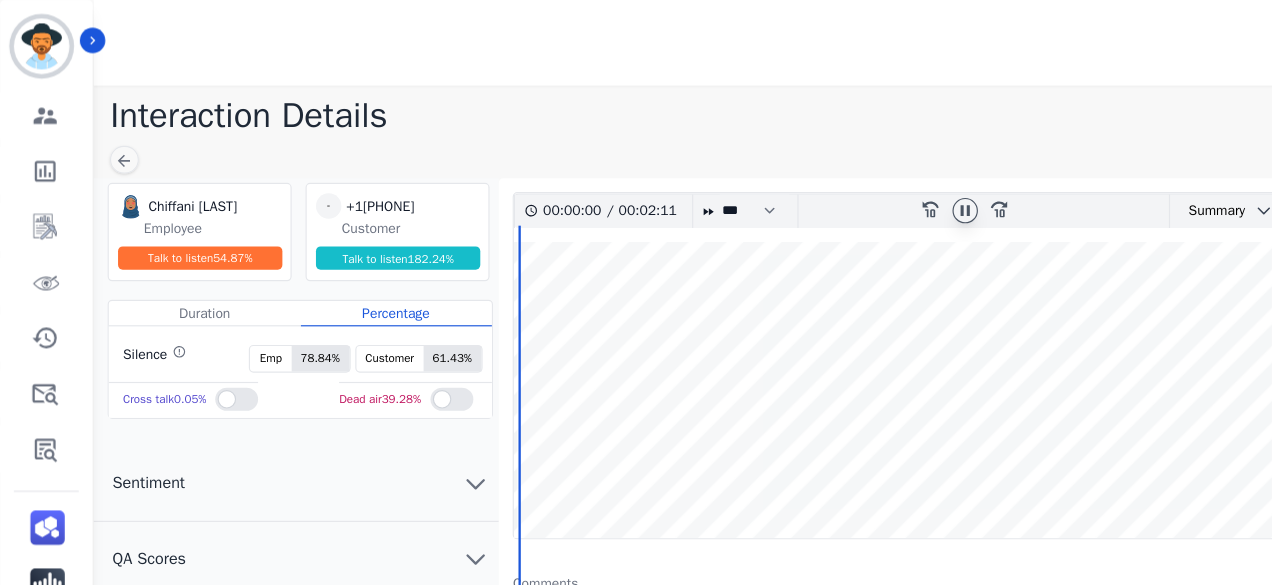 click at bounding box center [854, 337] 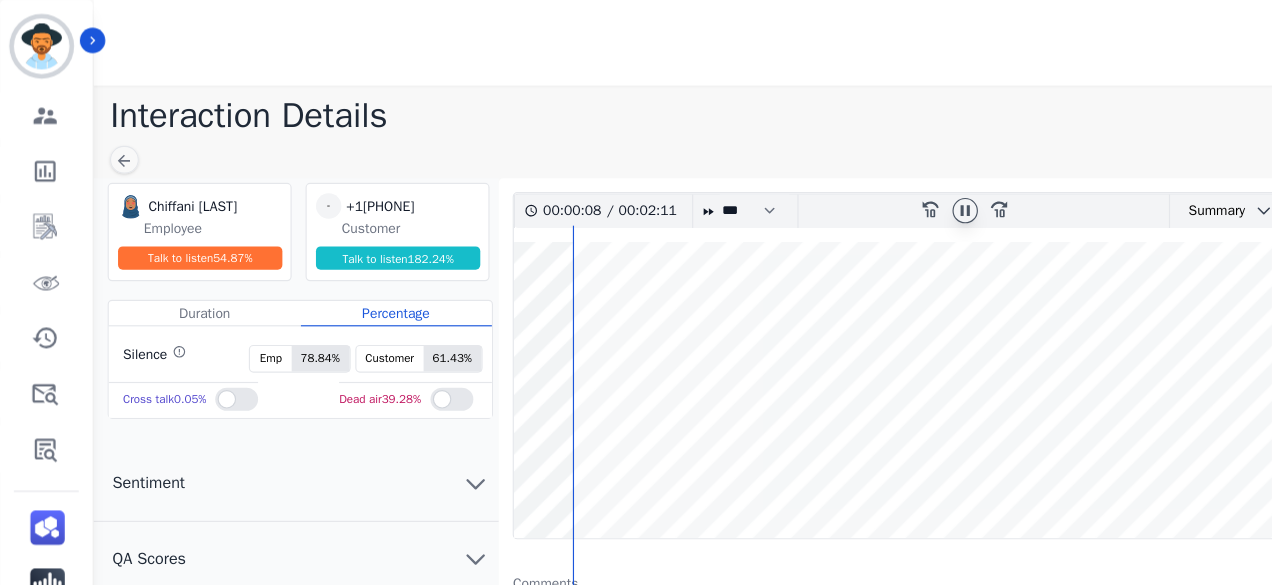 click 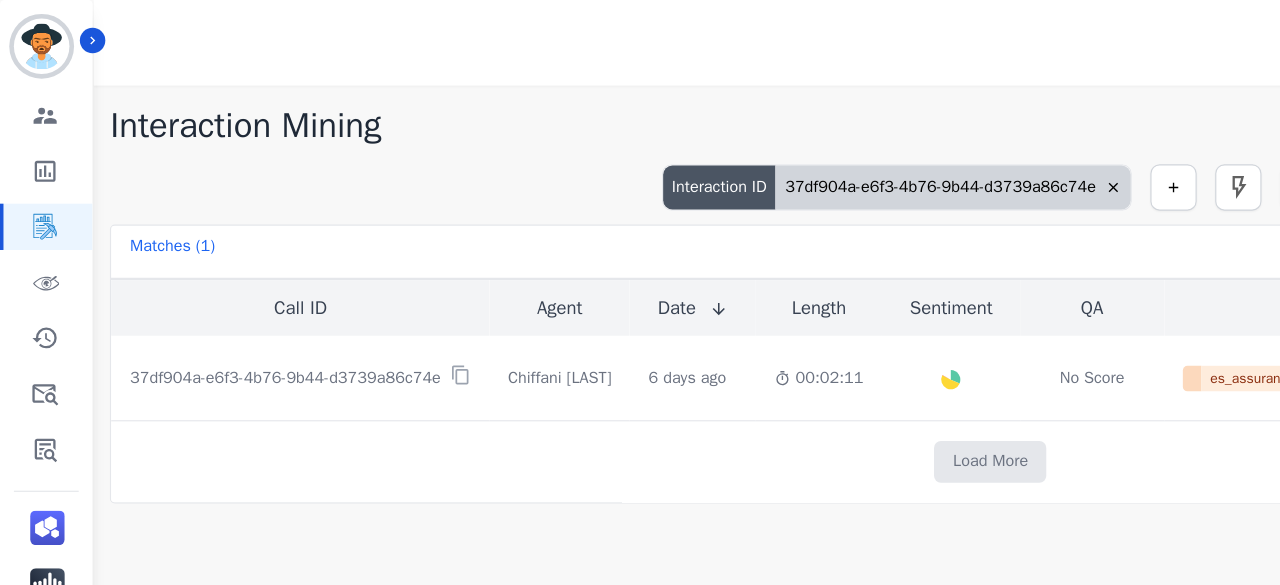 click 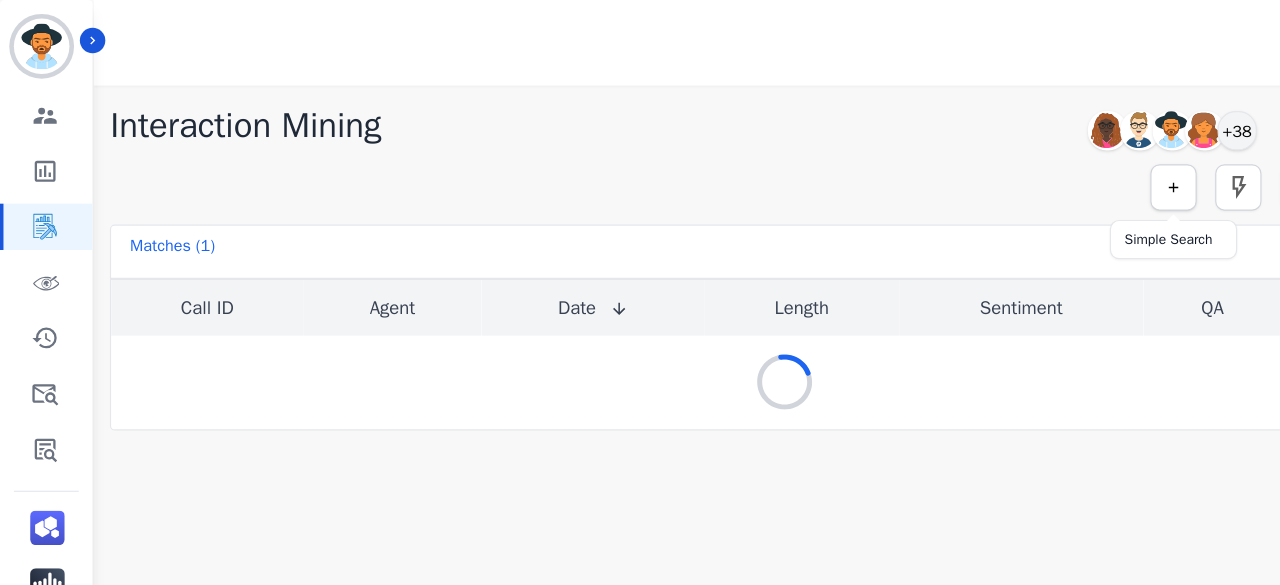 click 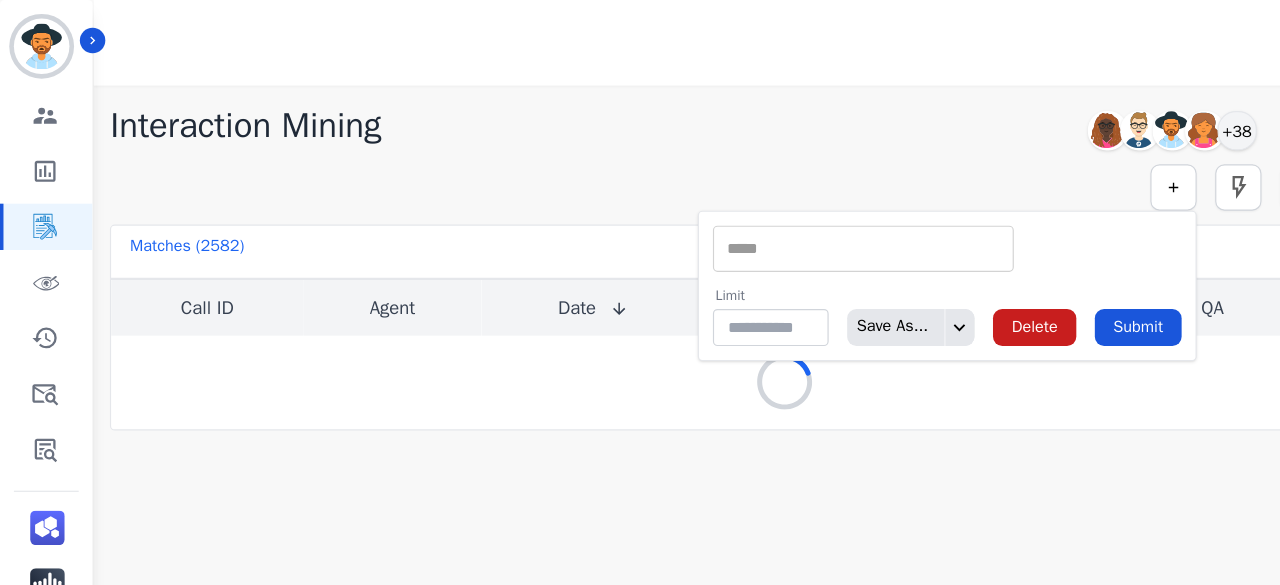 click at bounding box center [746, 215] 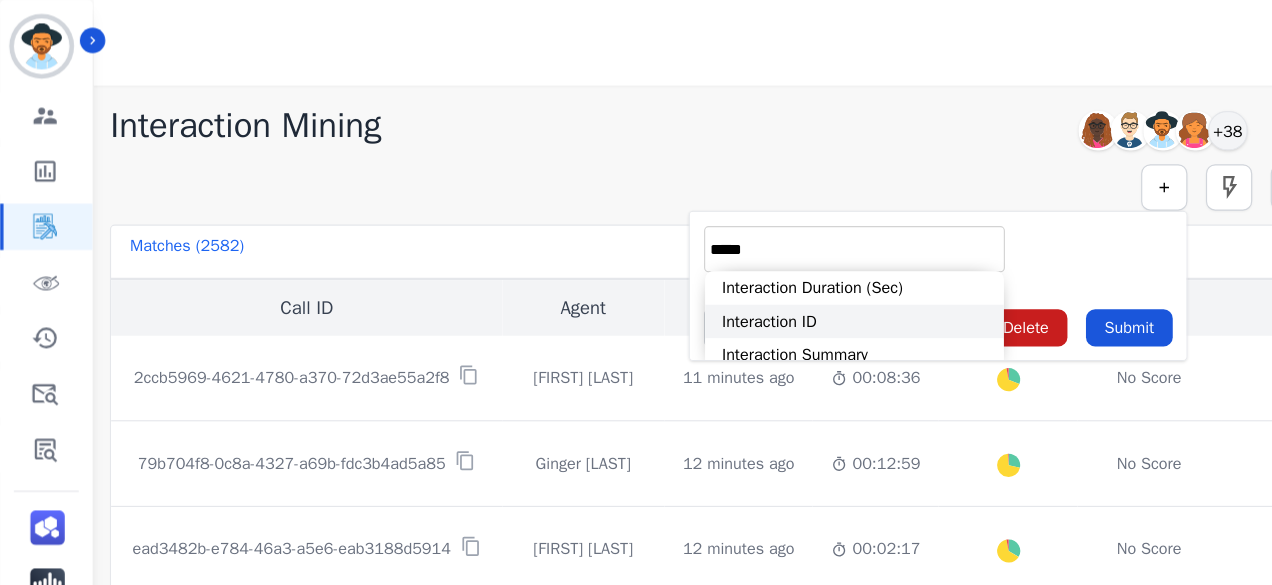 type on "*****" 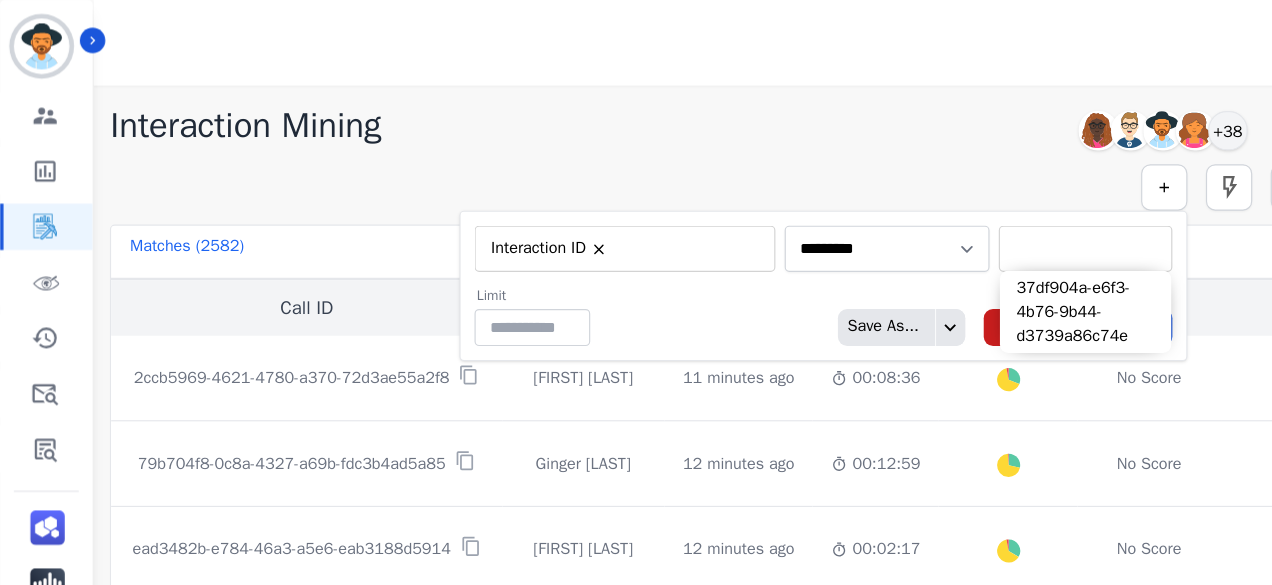 click at bounding box center (938, 215) 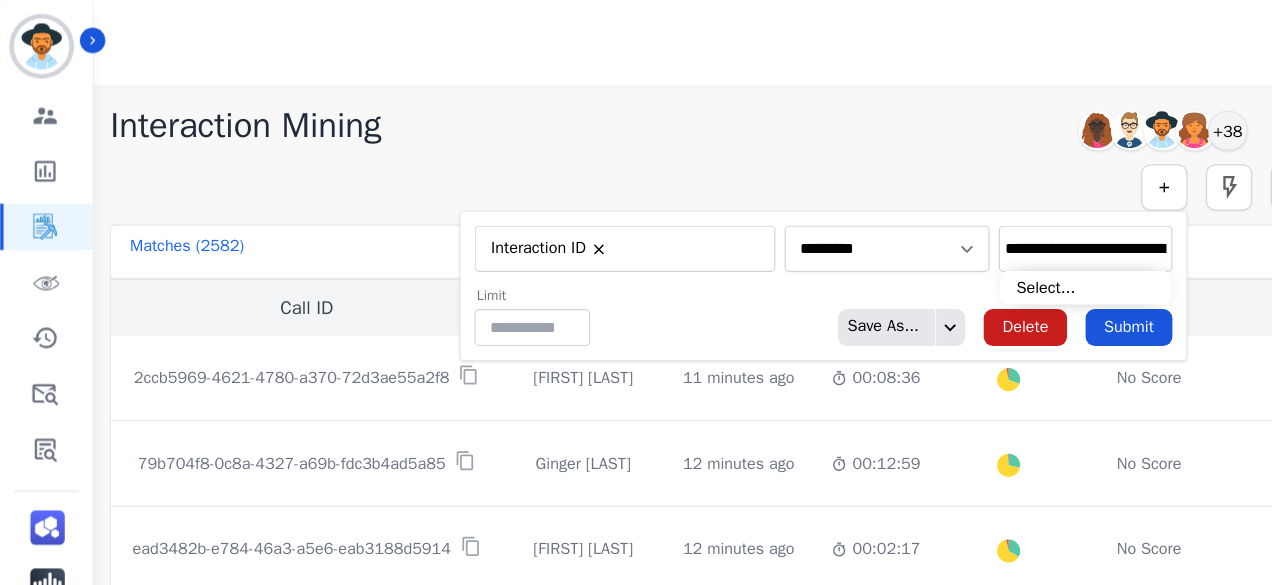 scroll, scrollTop: 0, scrollLeft: 89, axis: horizontal 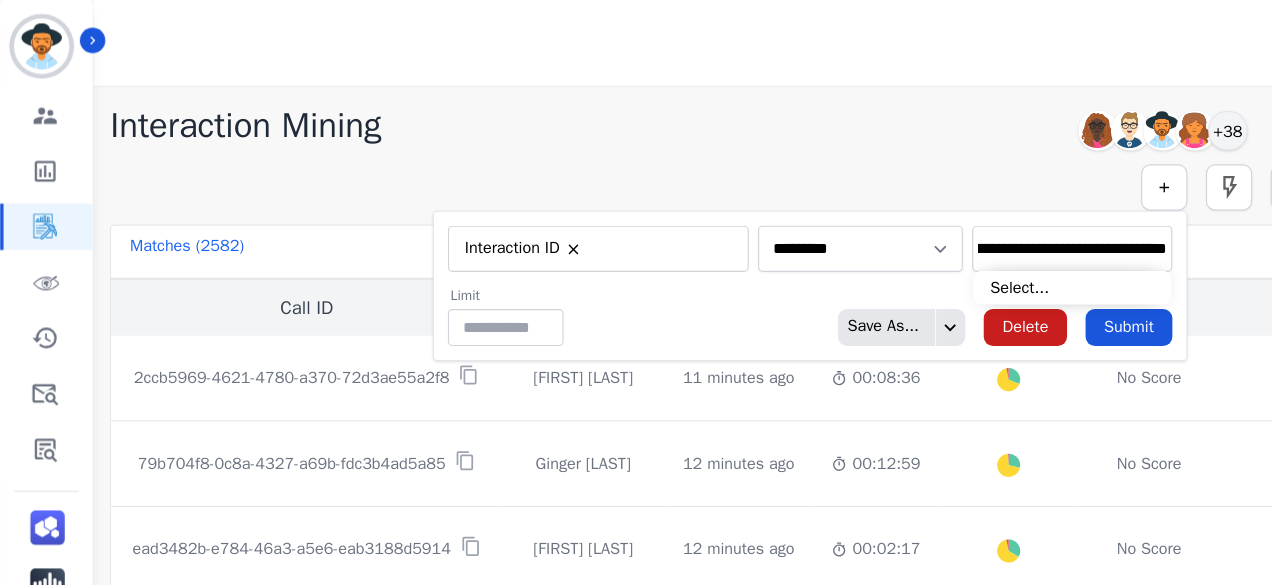 type on "**********" 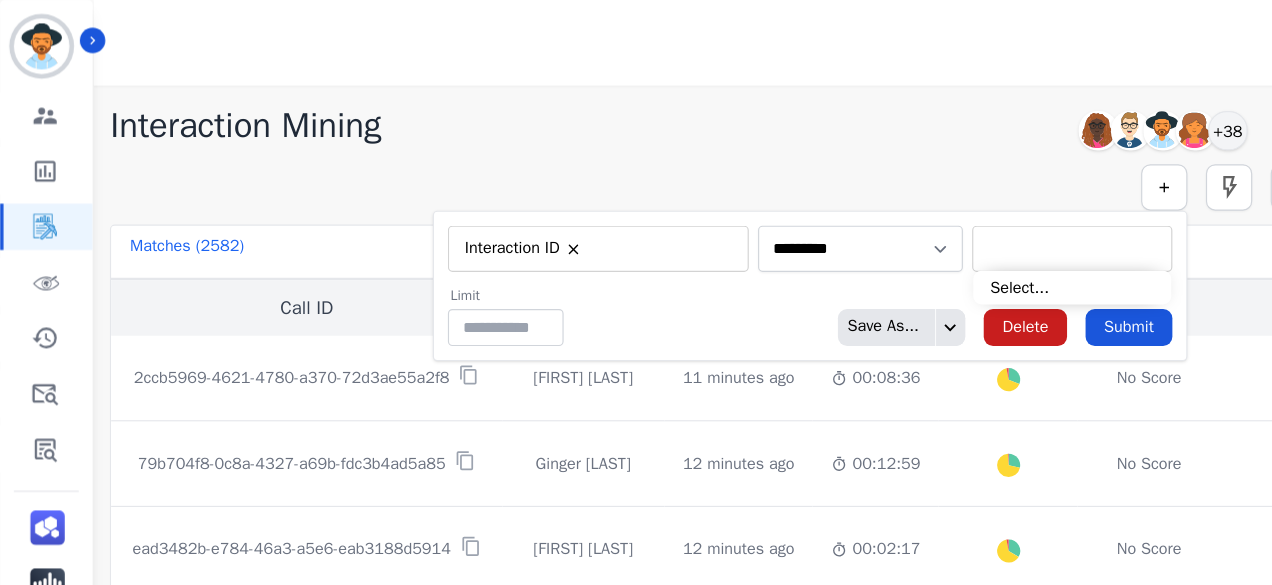 scroll, scrollTop: 0, scrollLeft: 0, axis: both 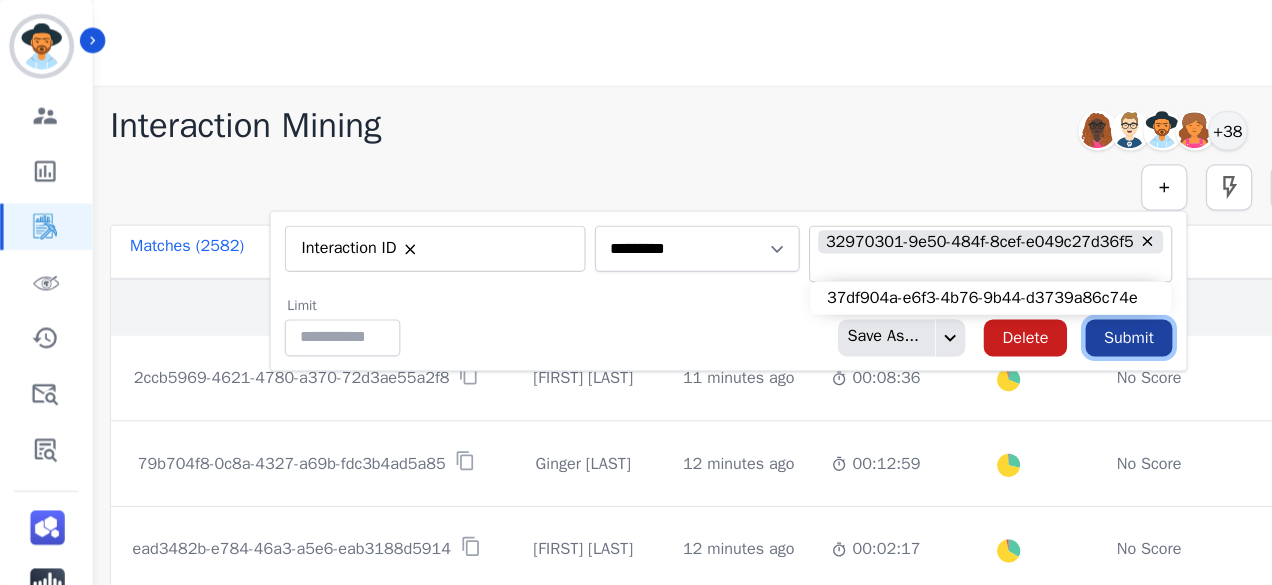 click on "Submit" at bounding box center (975, 292) 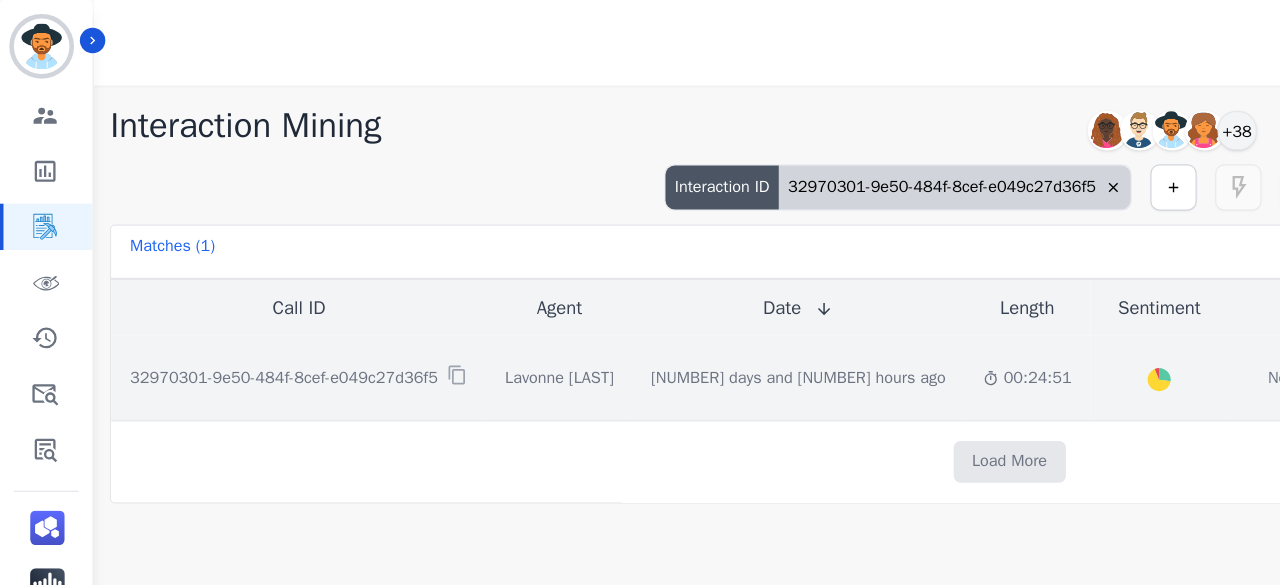 click on "Created with Highcharts 10.2.0   Overall   Positive:   27.1   ( 27.1 )%   Neutral:   66.7   ( 66.7 )%   Negative:   6.2   ( 6.2 )%" at bounding box center [1002, 326] 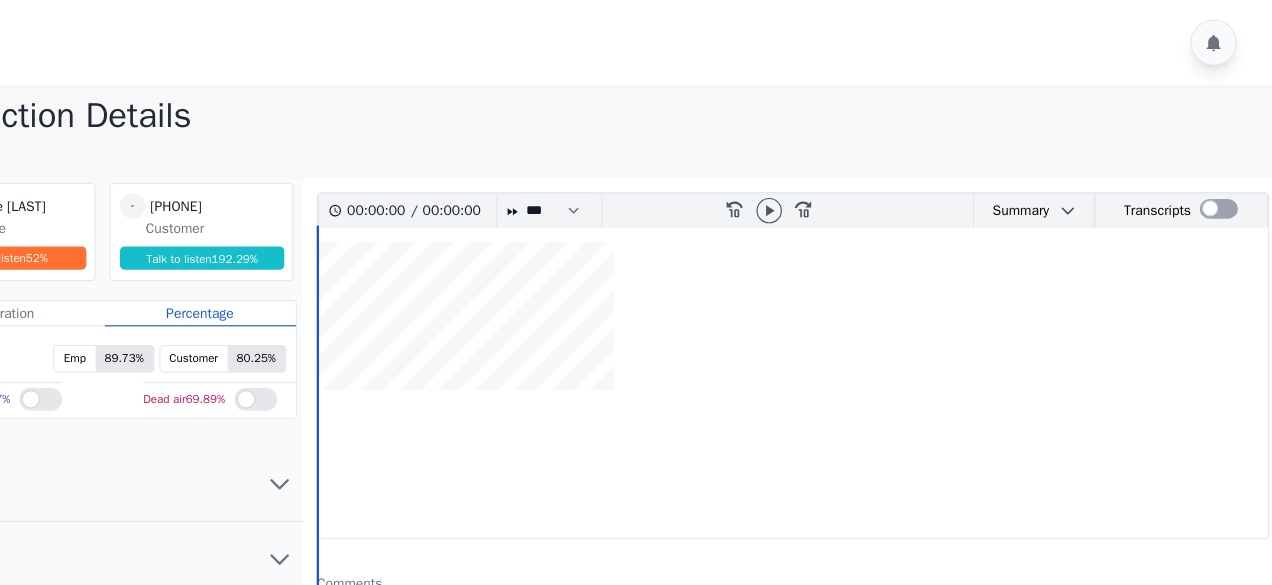 scroll, scrollTop: 0, scrollLeft: 0, axis: both 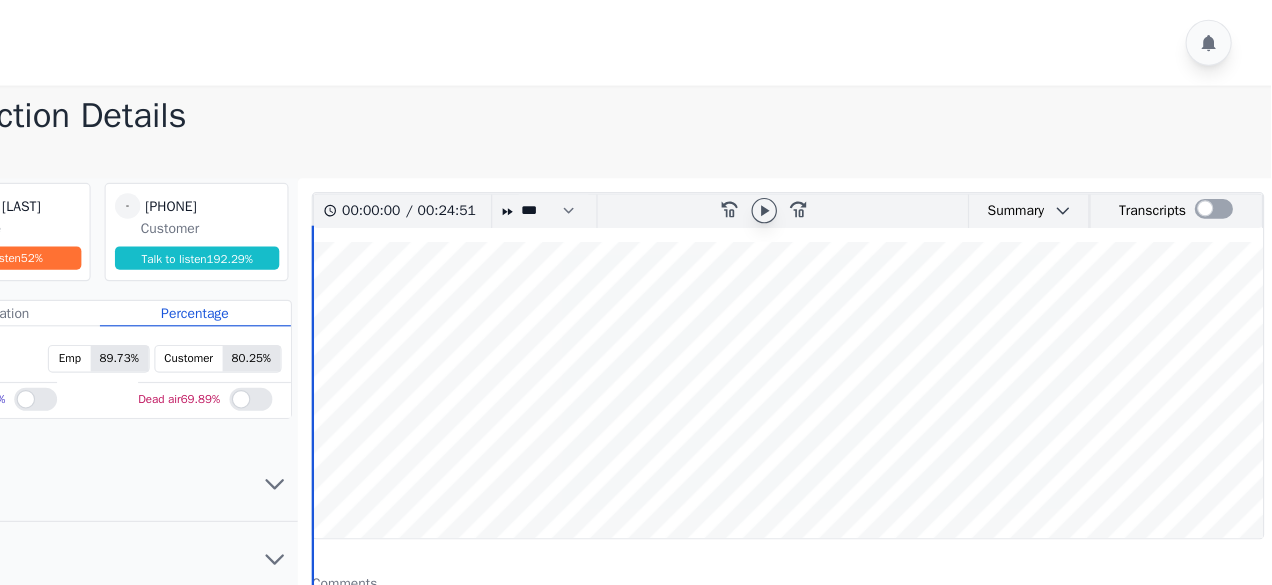 click 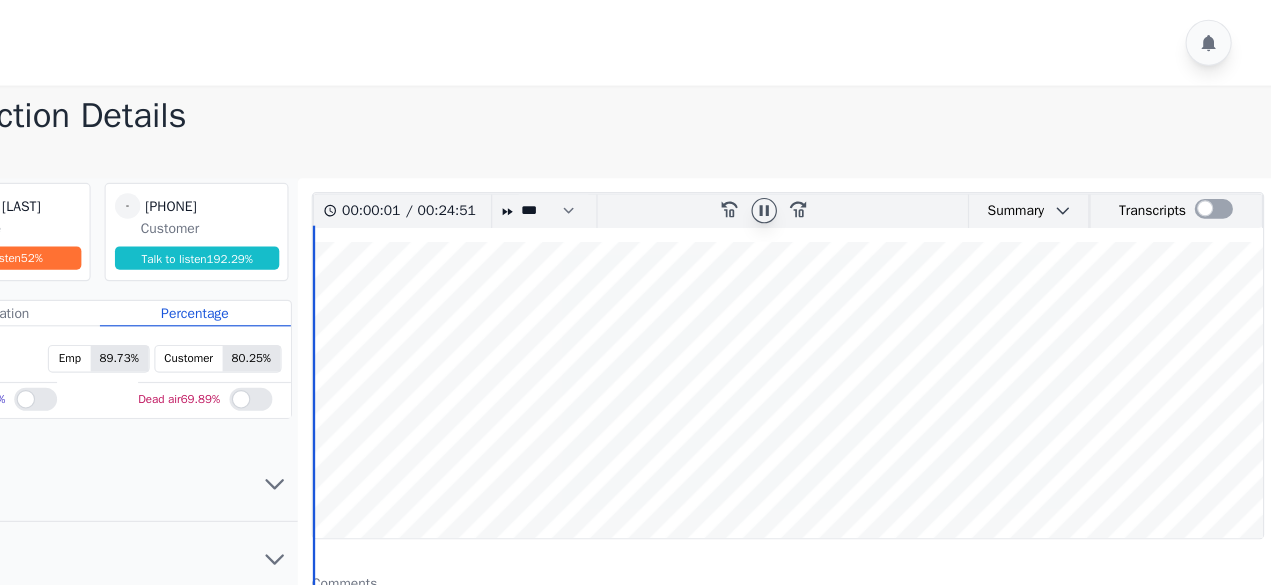click at bounding box center [854, 337] 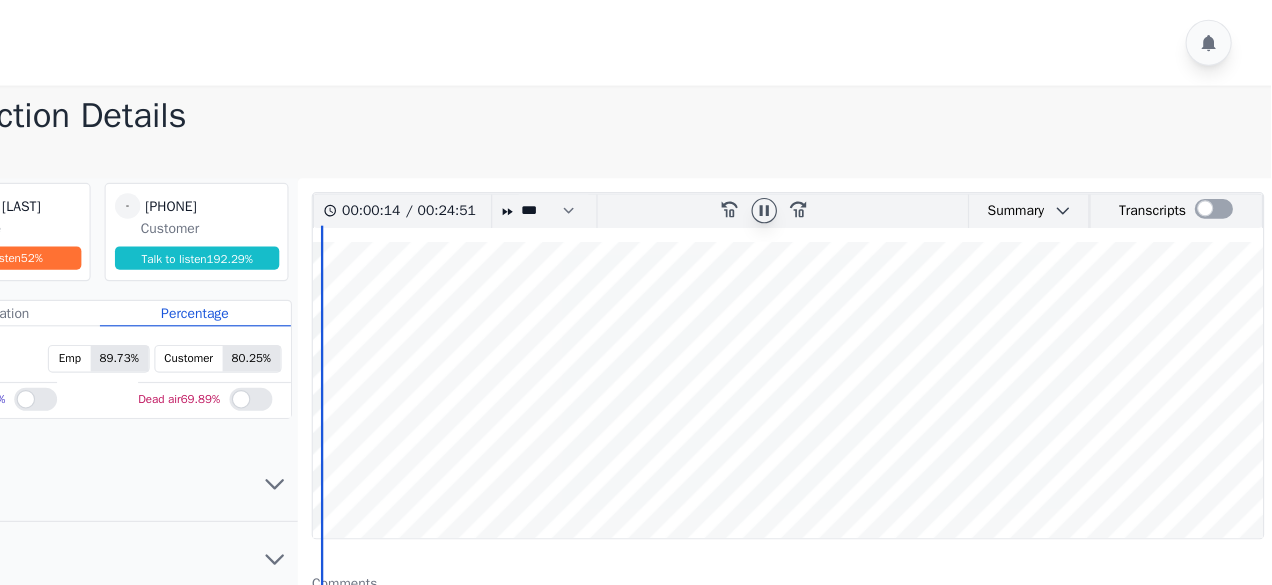 click at bounding box center (854, 337) 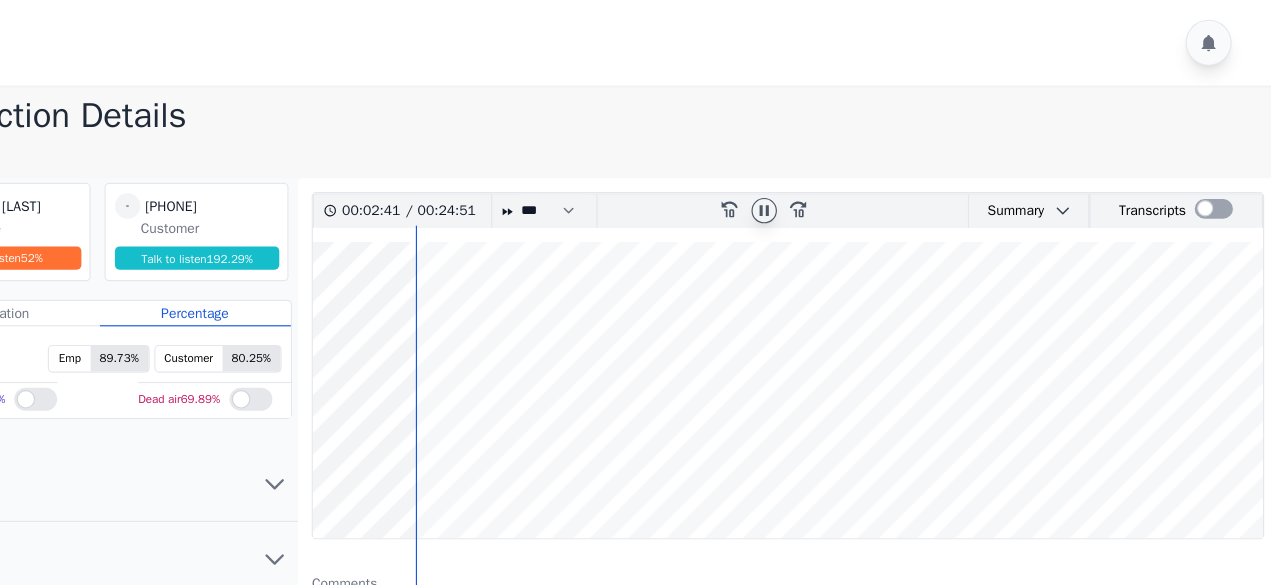 click at bounding box center [854, 337] 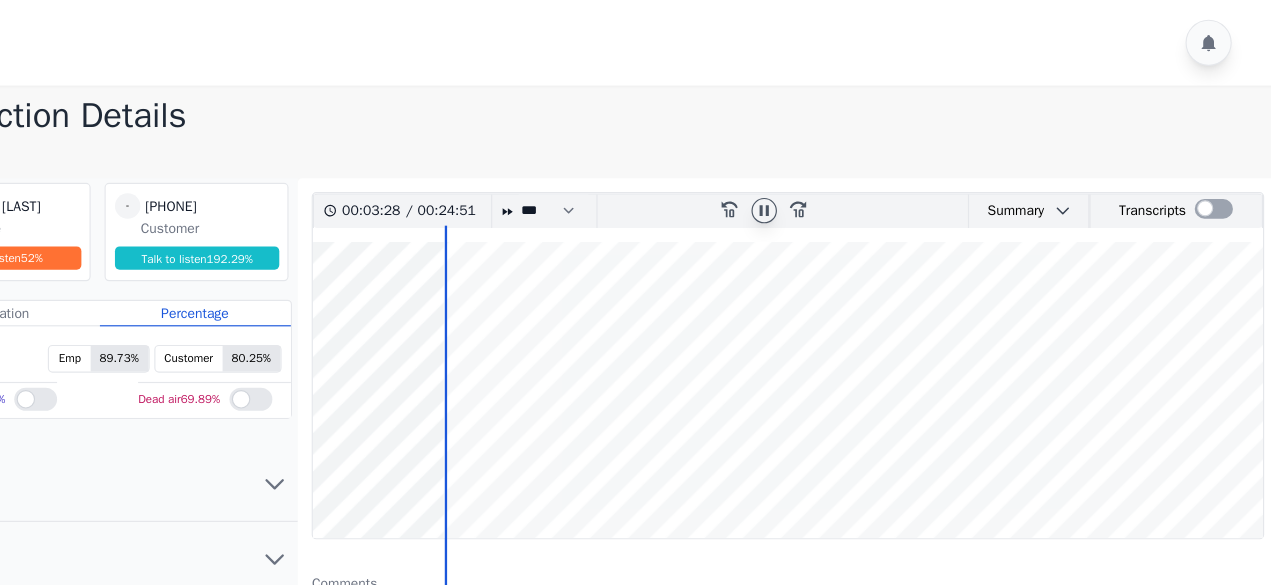 click at bounding box center (854, 337) 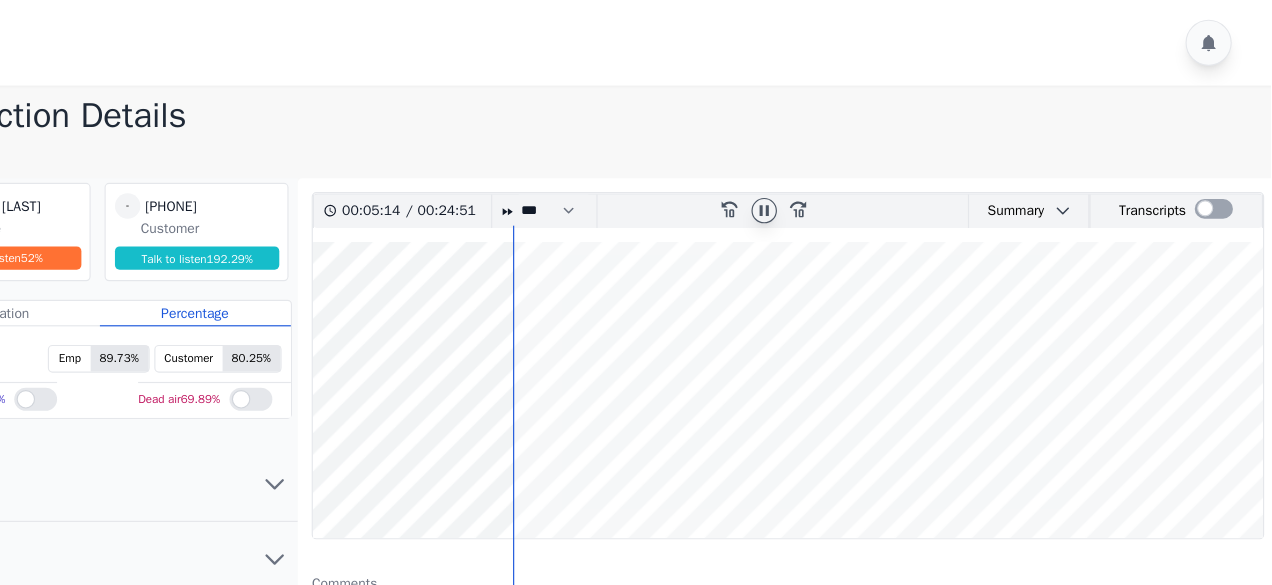 click at bounding box center [854, 337] 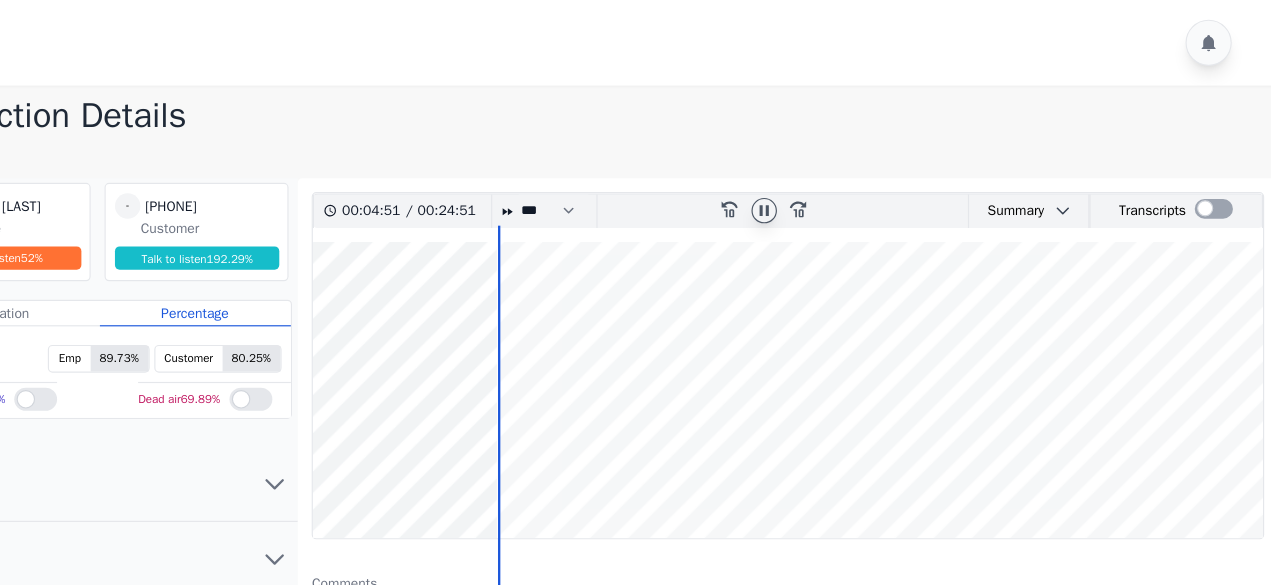 click at bounding box center (854, 337) 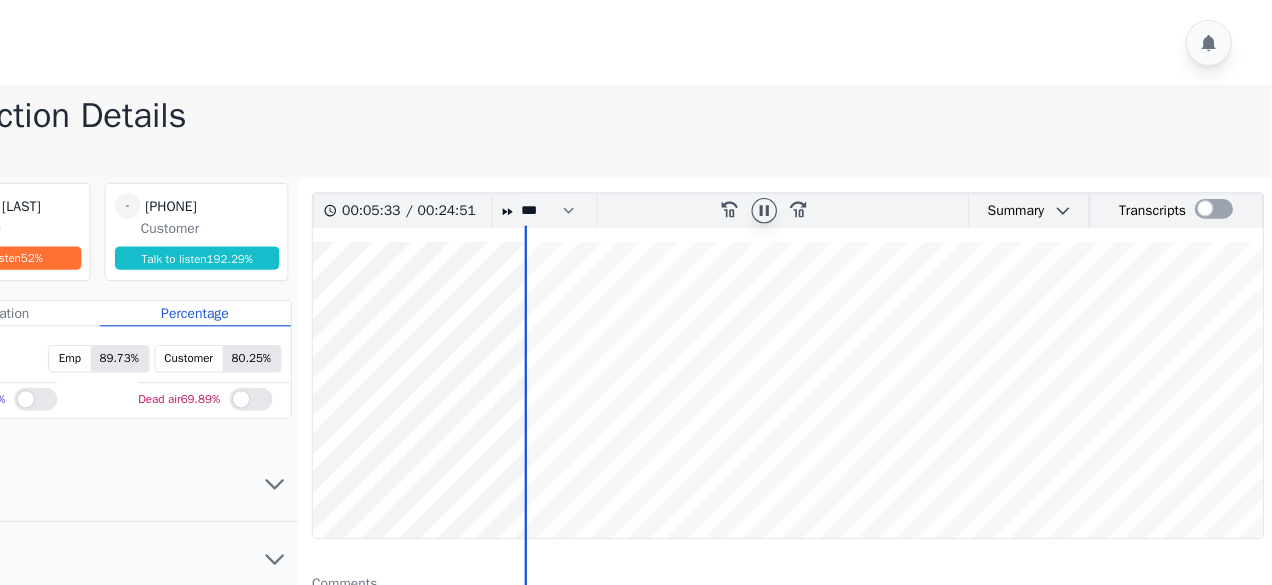 click at bounding box center (854, 337) 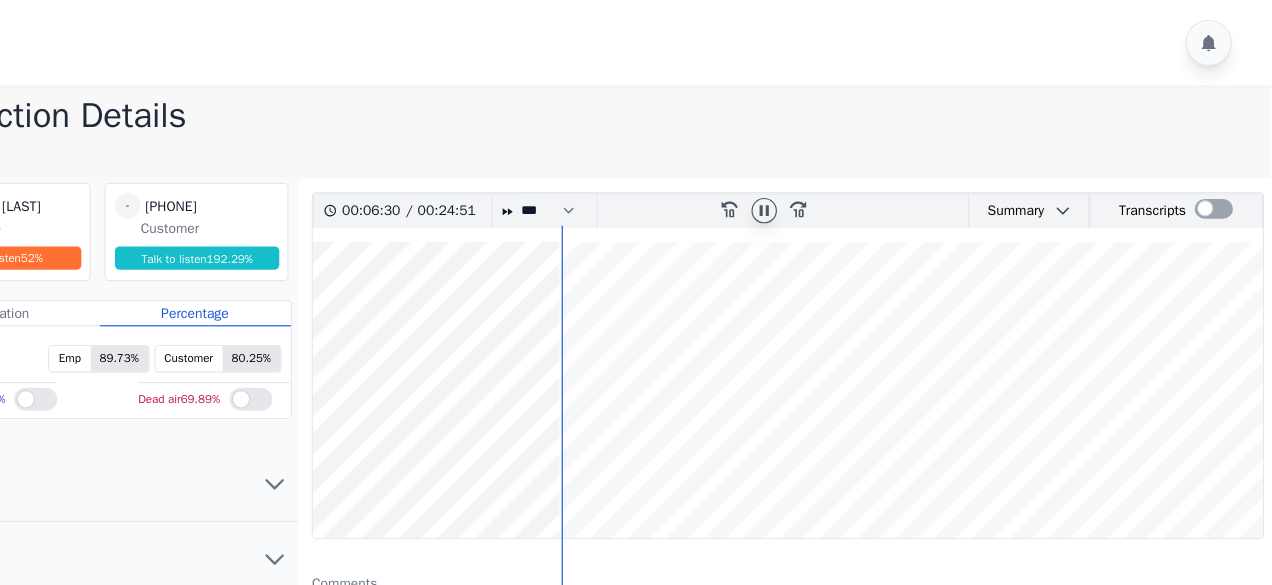 click at bounding box center (854, 337) 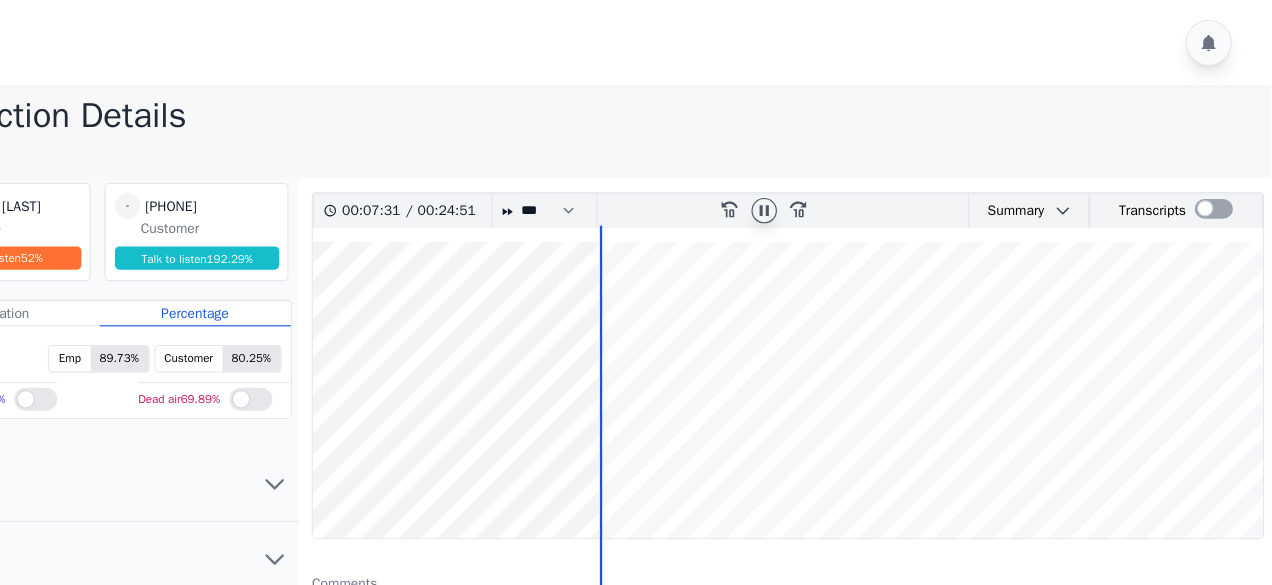 click at bounding box center [854, 337] 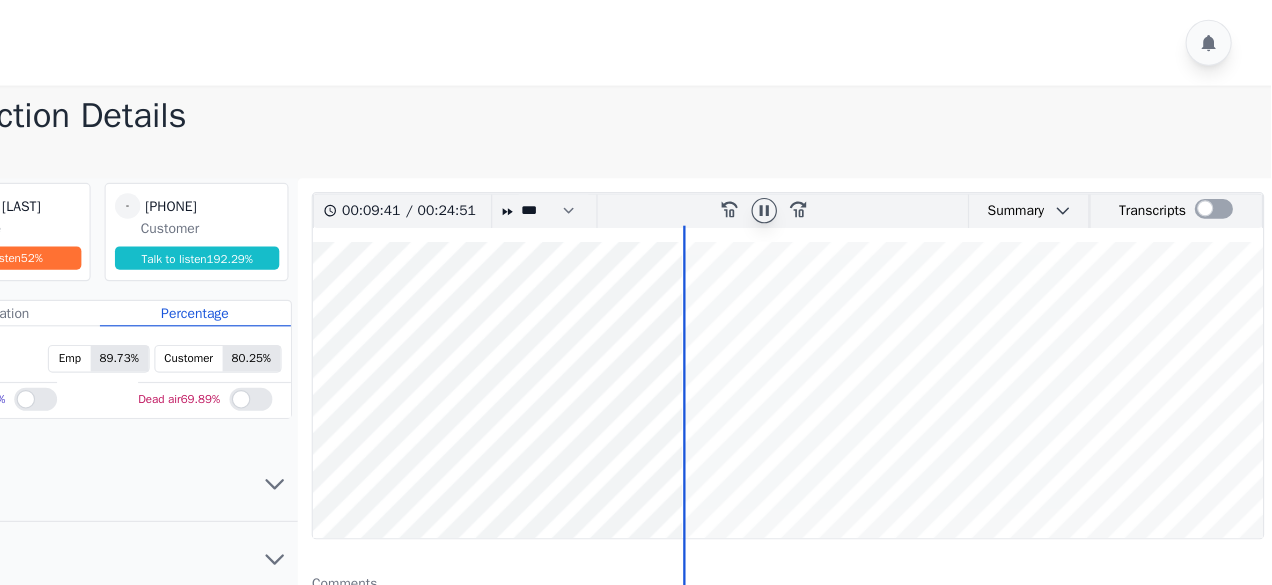 click at bounding box center (854, 337) 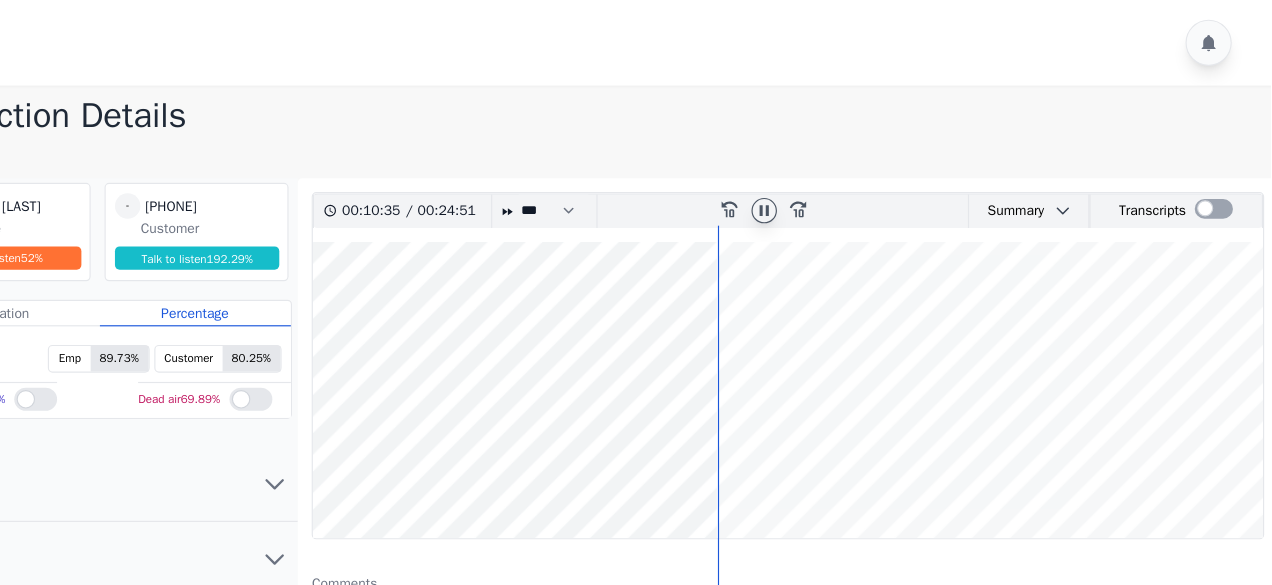 click at bounding box center (854, 337) 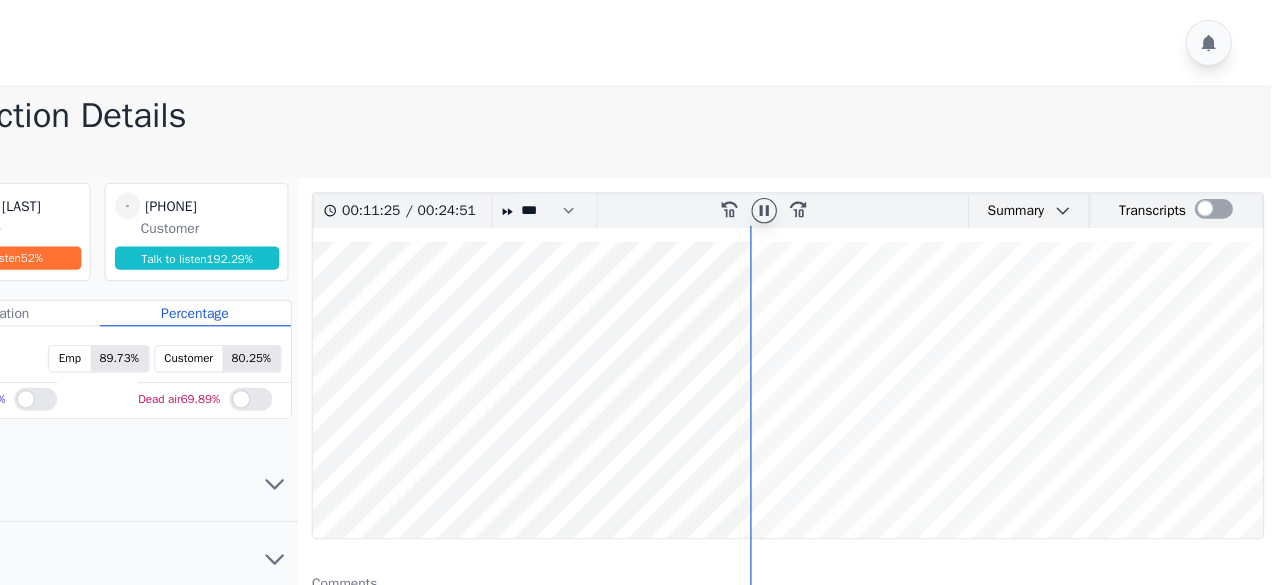 click at bounding box center [854, 337] 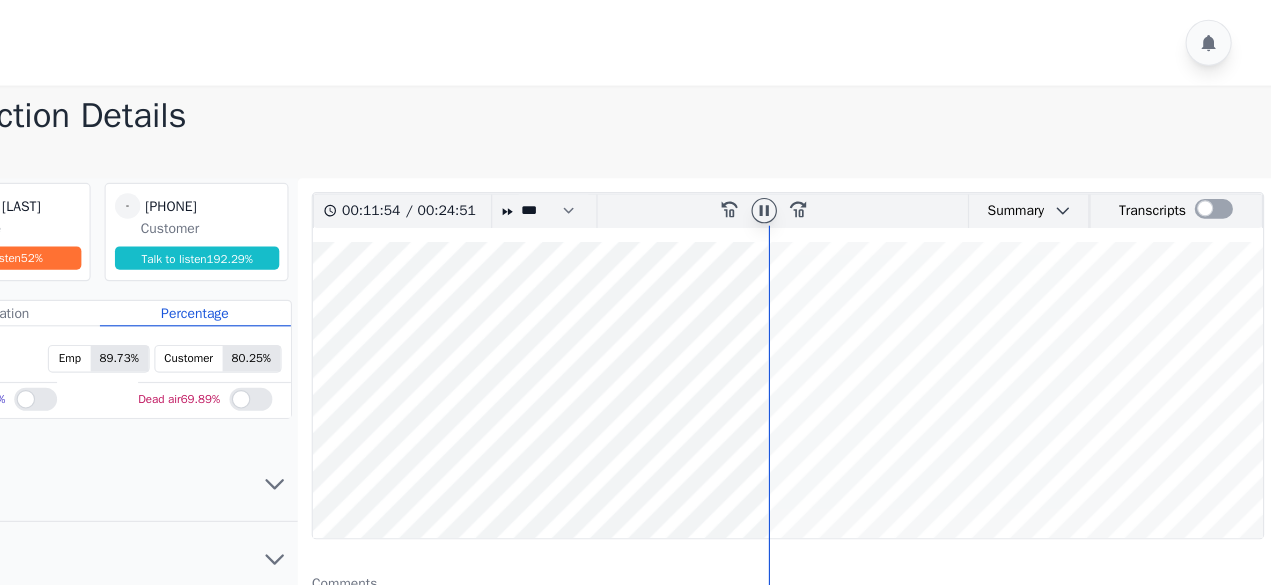 click at bounding box center (854, 337) 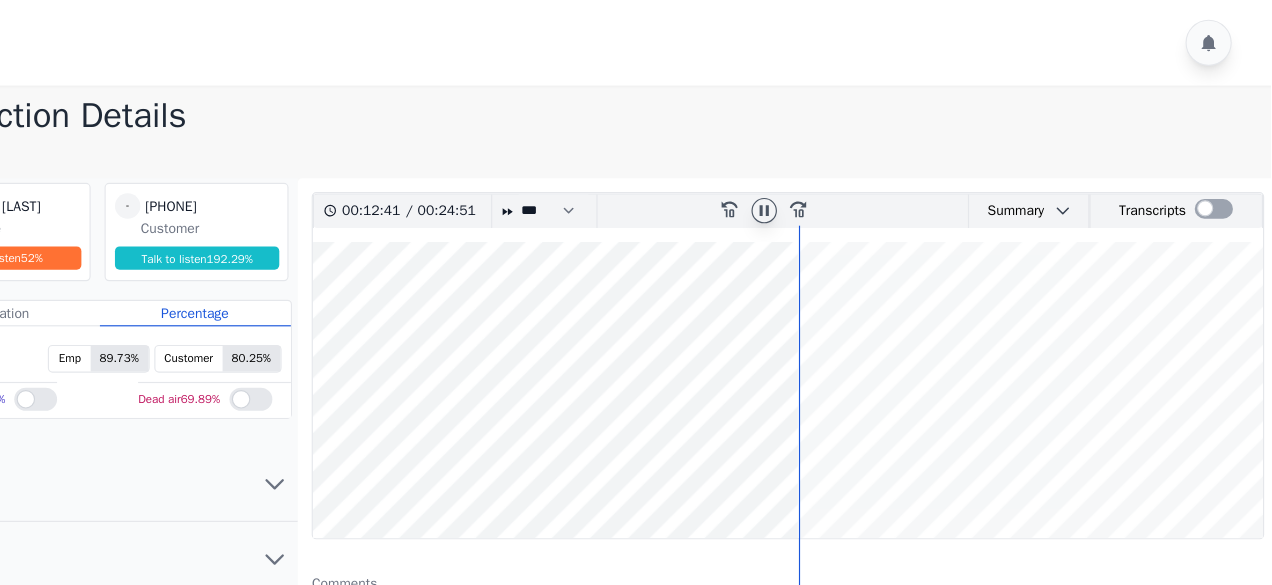 click at bounding box center [854, 337] 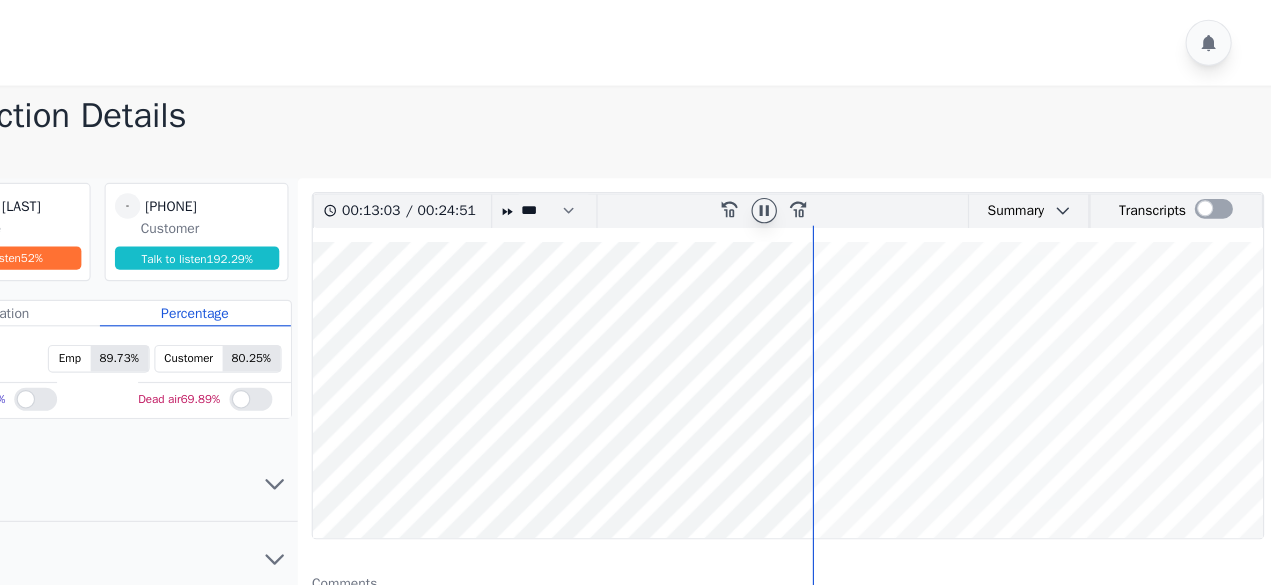 click at bounding box center [854, 337] 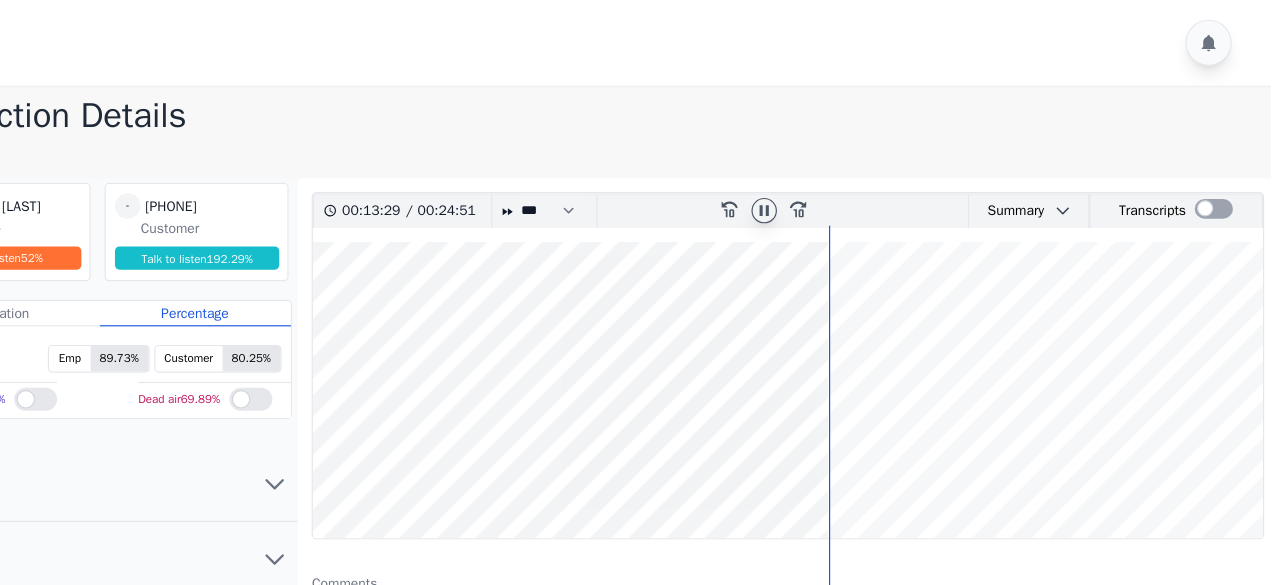 click at bounding box center (854, 337) 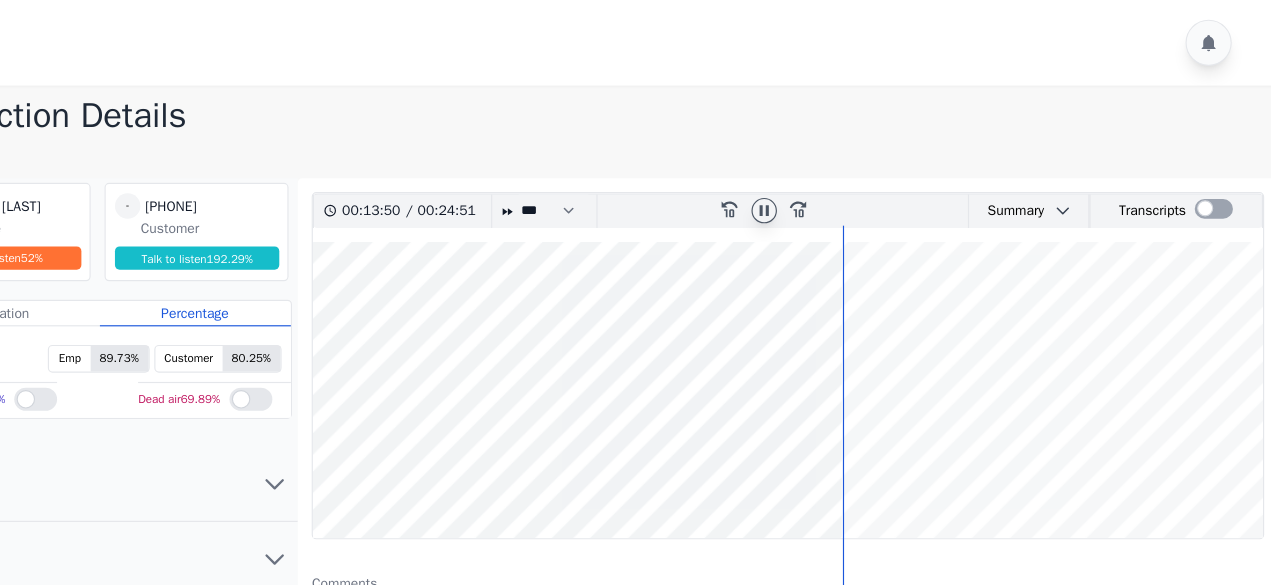 click at bounding box center (854, 337) 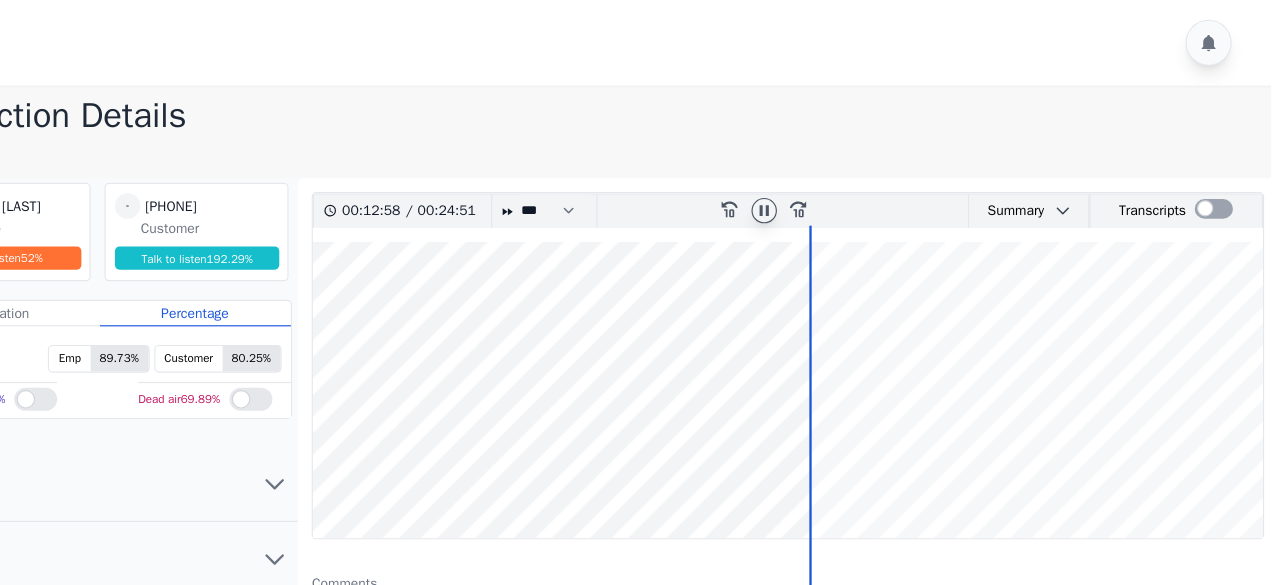 click at bounding box center [854, 337] 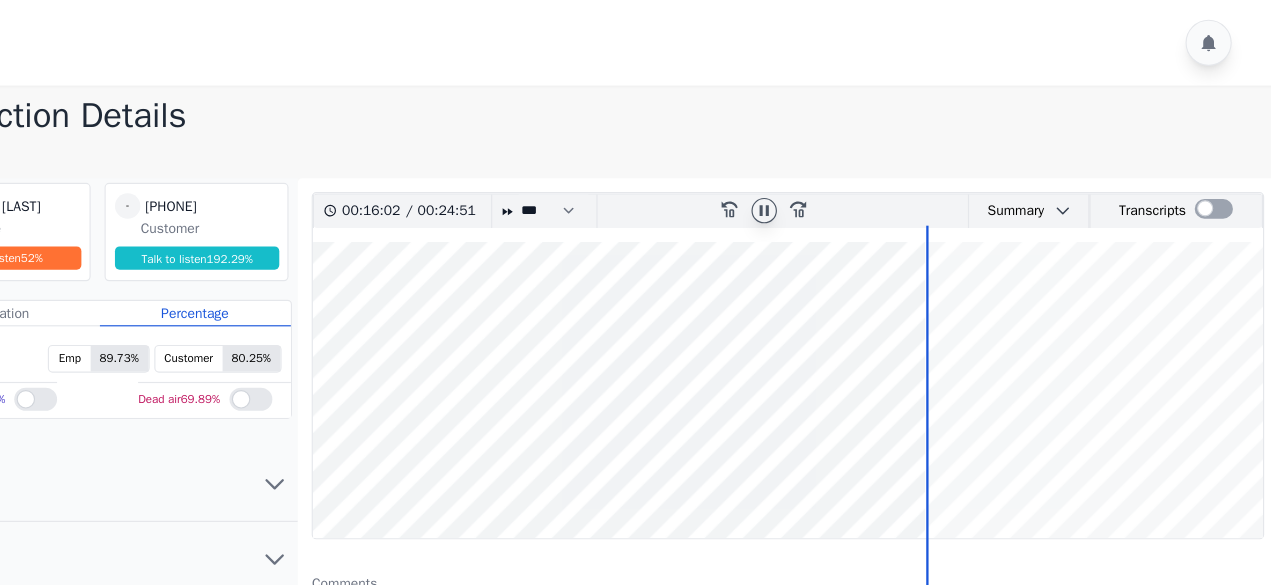 click at bounding box center [854, 337] 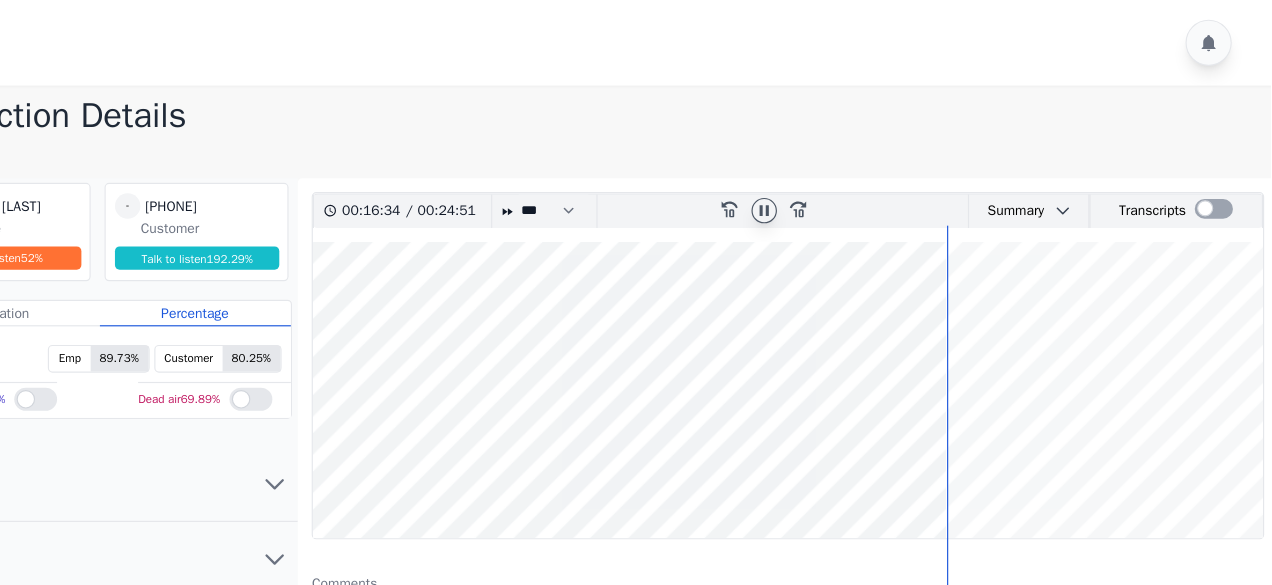 click at bounding box center [854, 337] 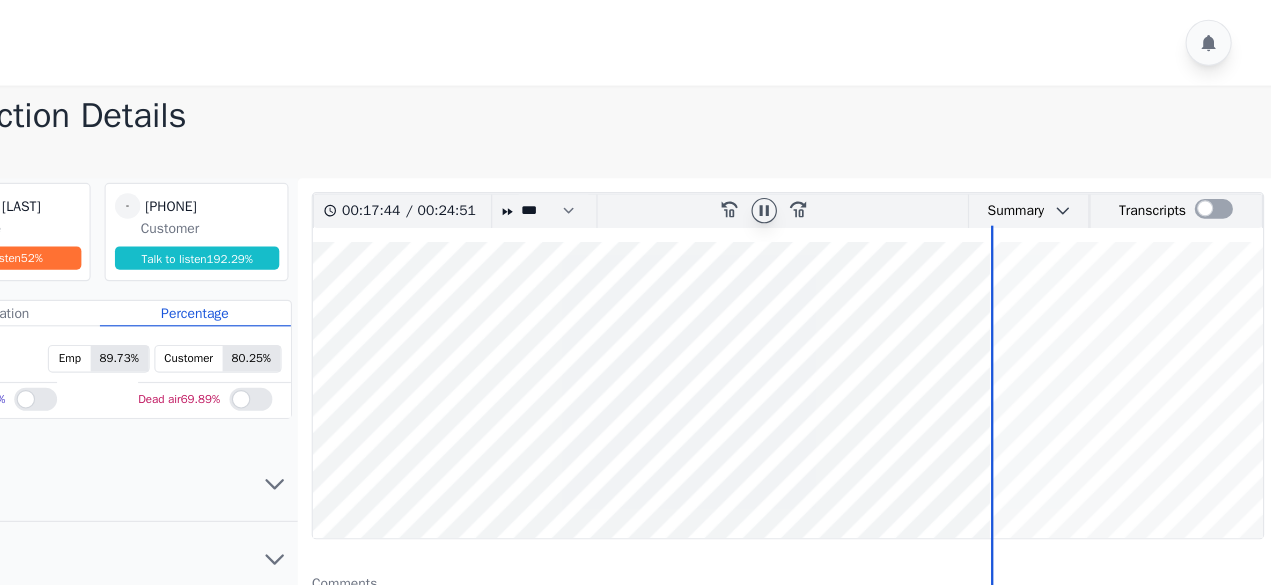 click at bounding box center (854, 337) 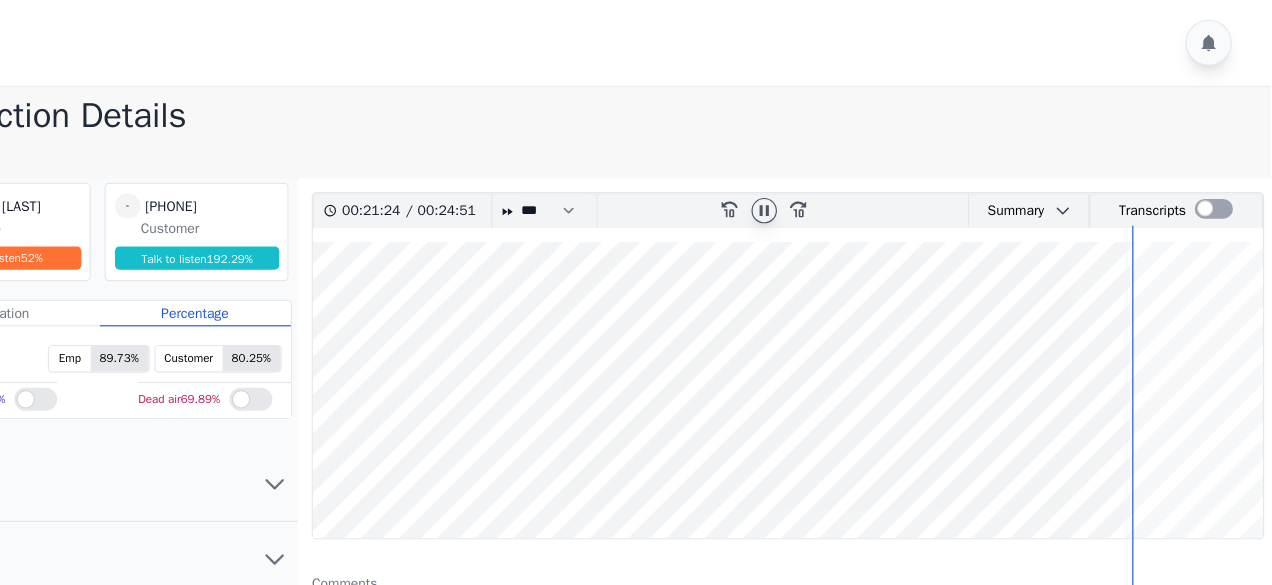 click at bounding box center [854, 337] 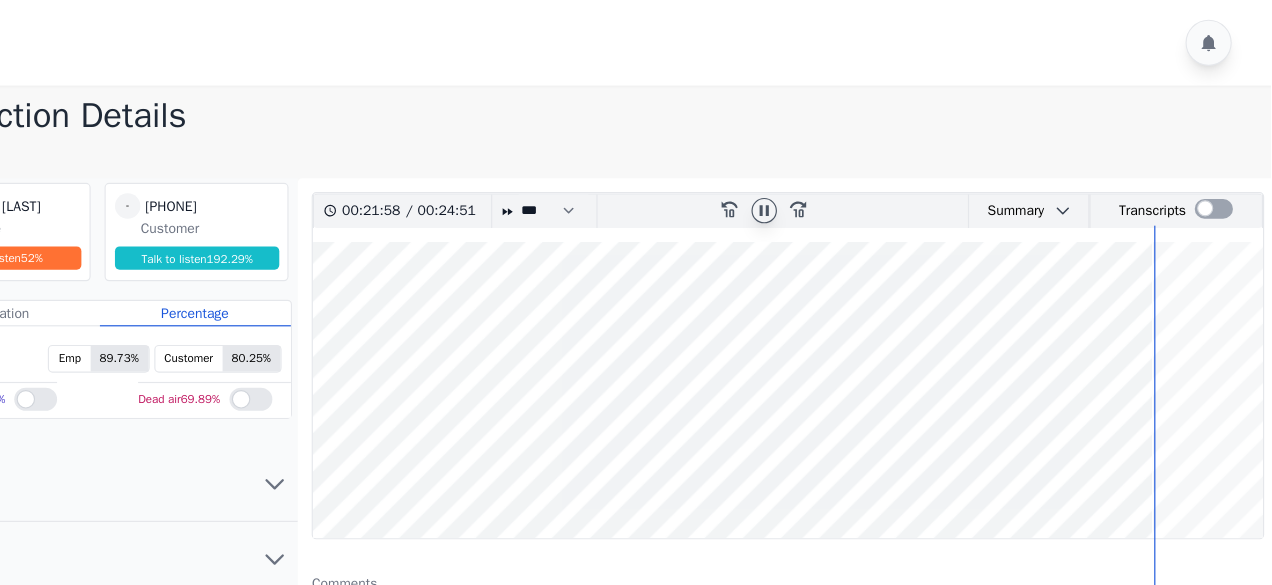 click at bounding box center [854, 337] 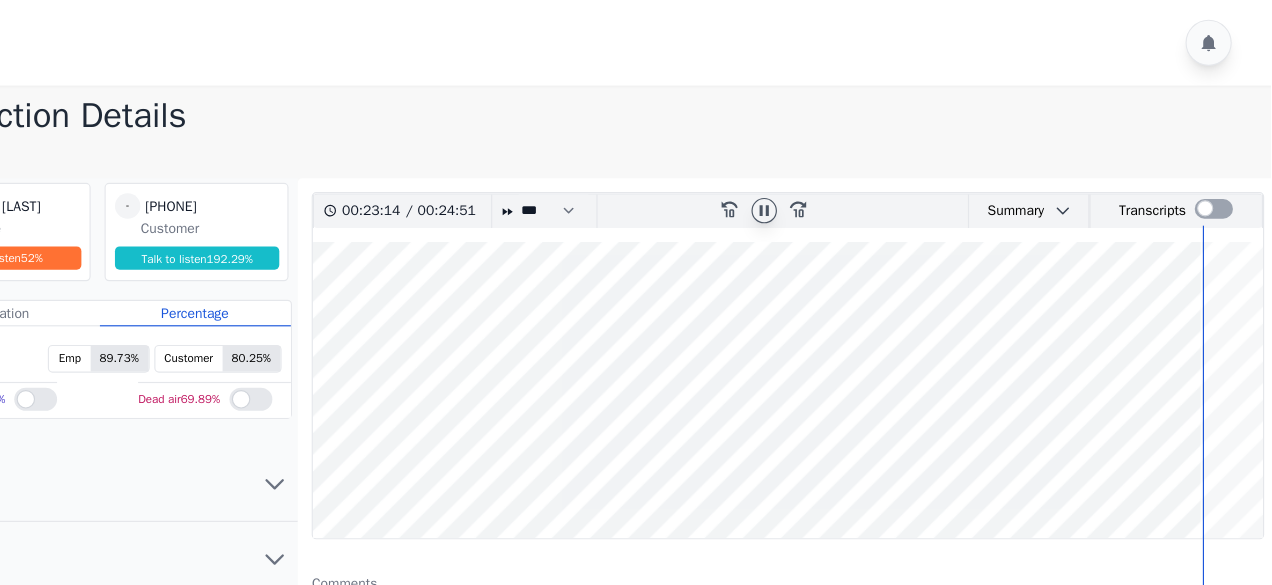 click at bounding box center [854, 337] 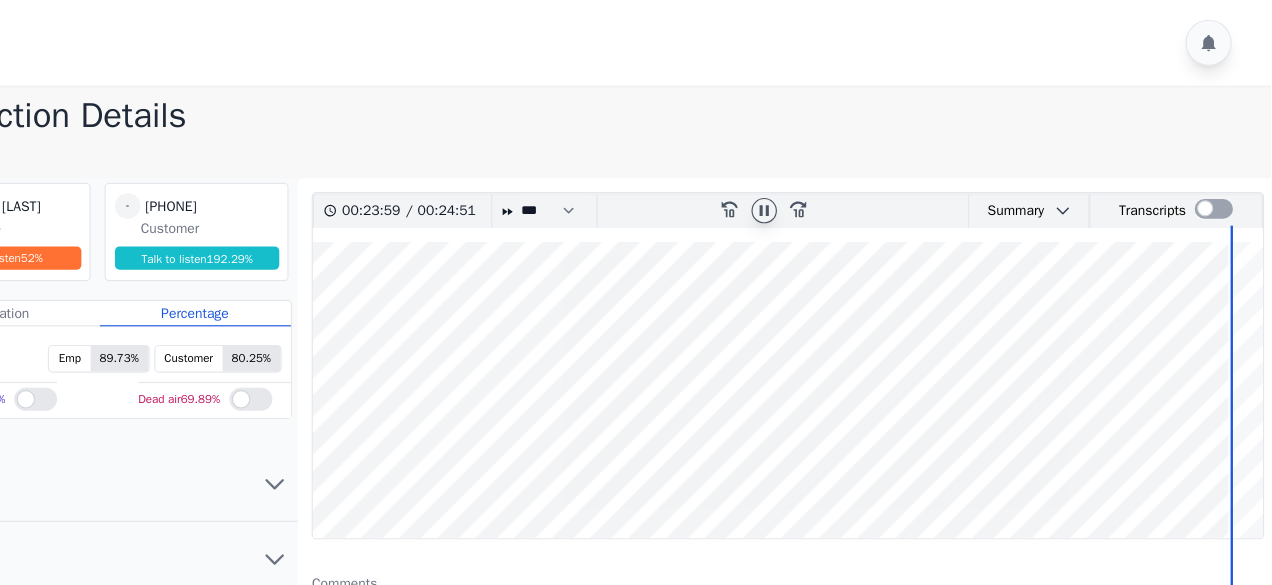 click 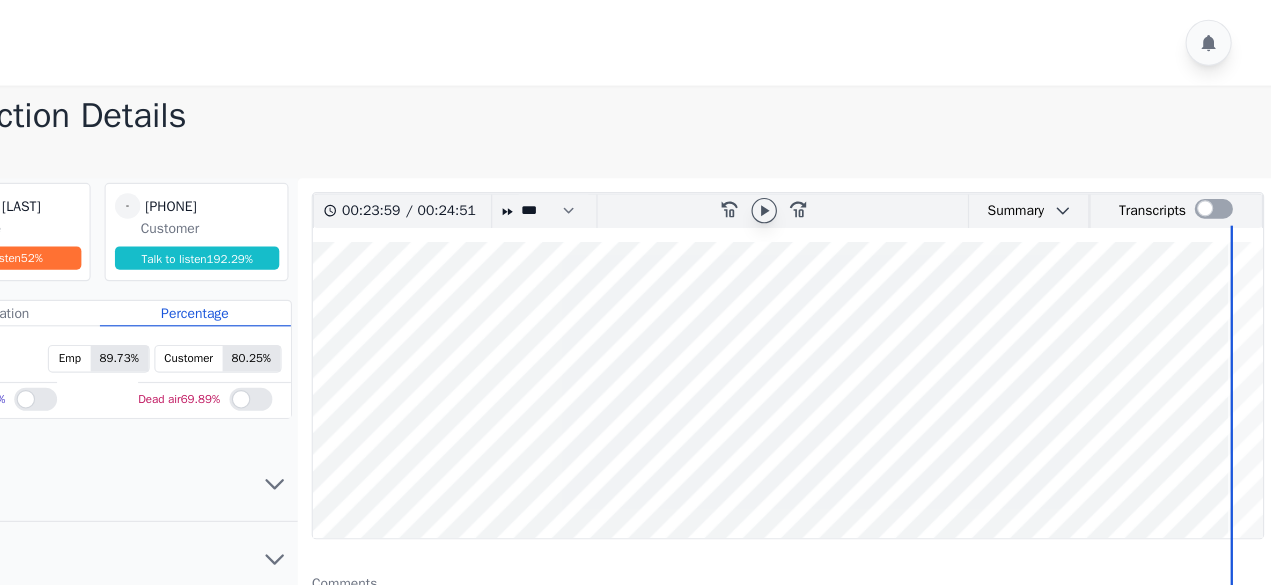 click 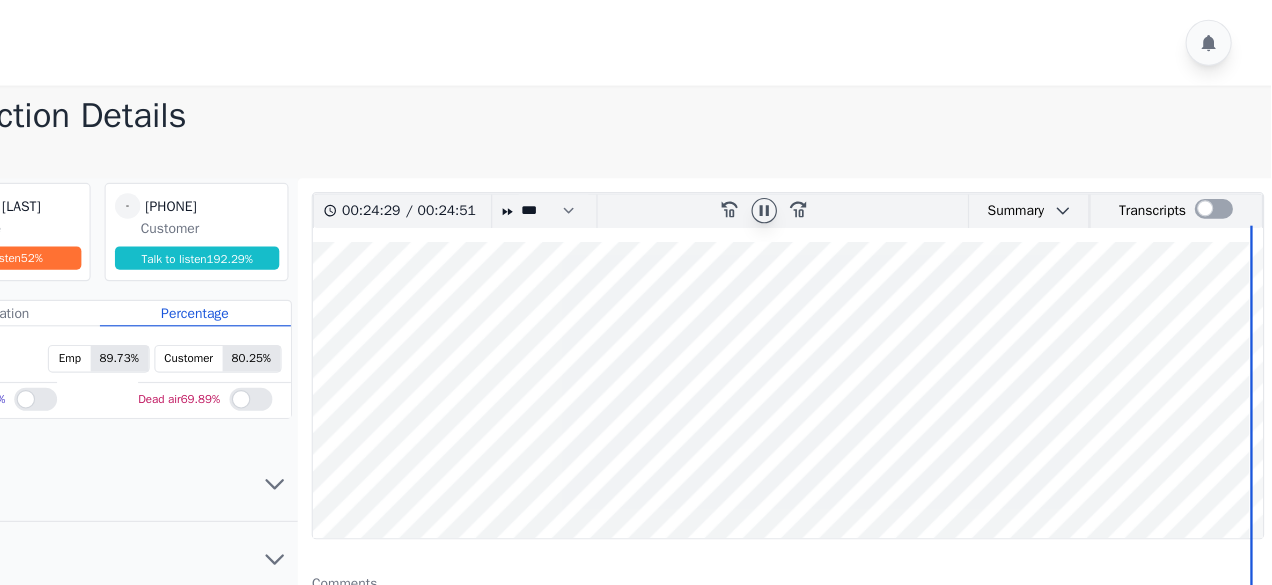 click 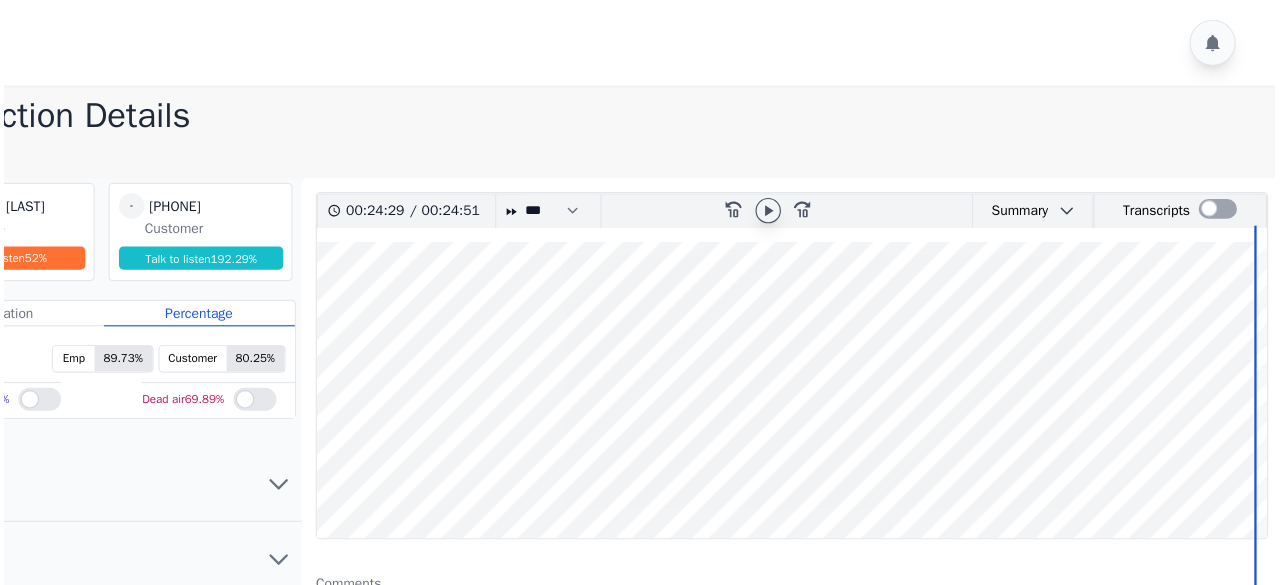 scroll, scrollTop: 0, scrollLeft: 0, axis: both 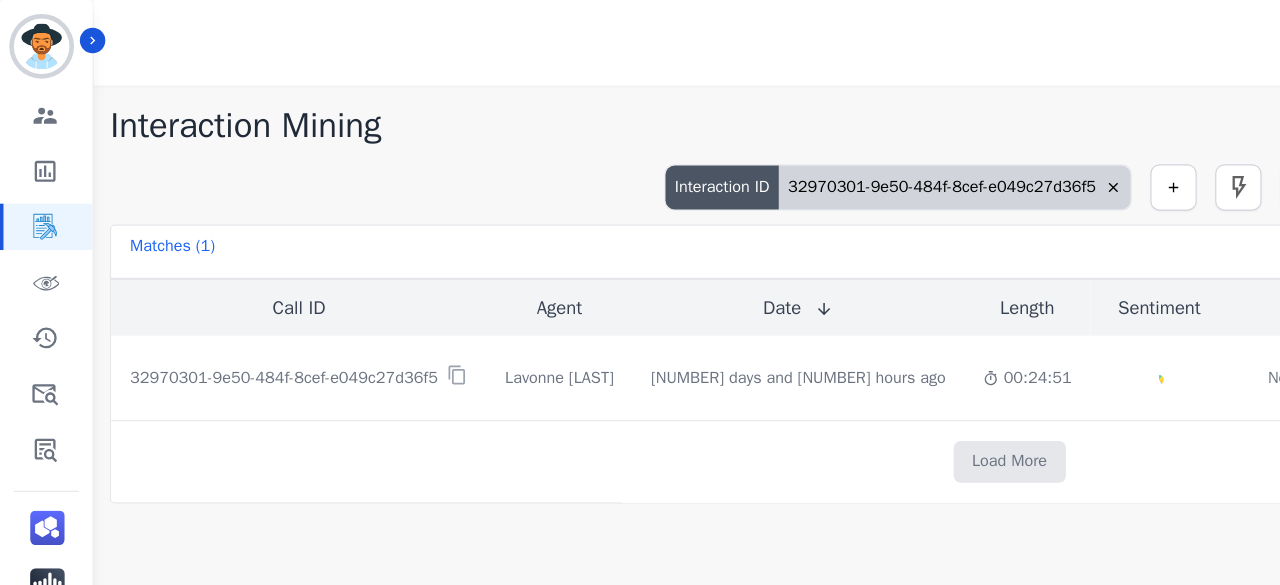 click on "32970301-9e50-484f-8cef-e049c27d36f5" at bounding box center [825, 162] 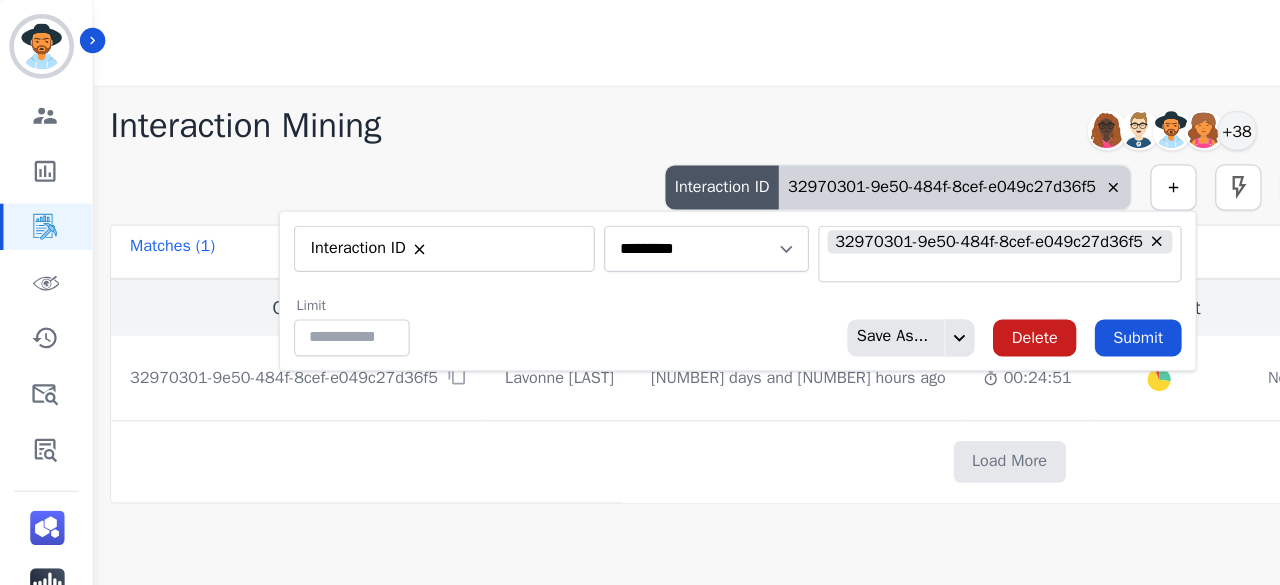 type on "**" 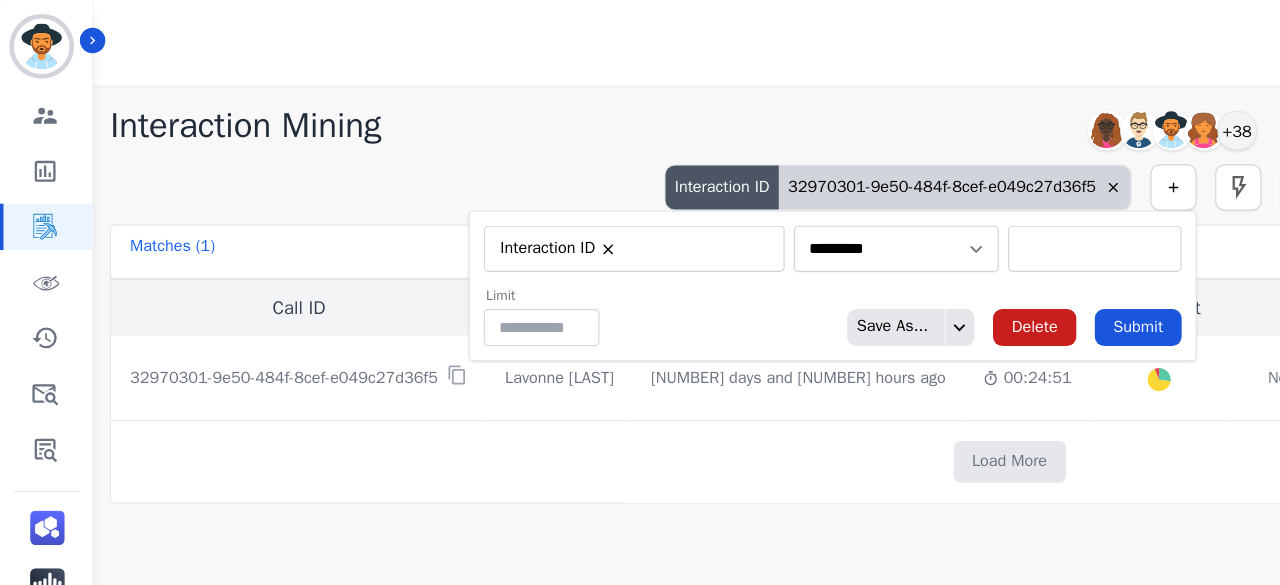 click at bounding box center (946, 215) 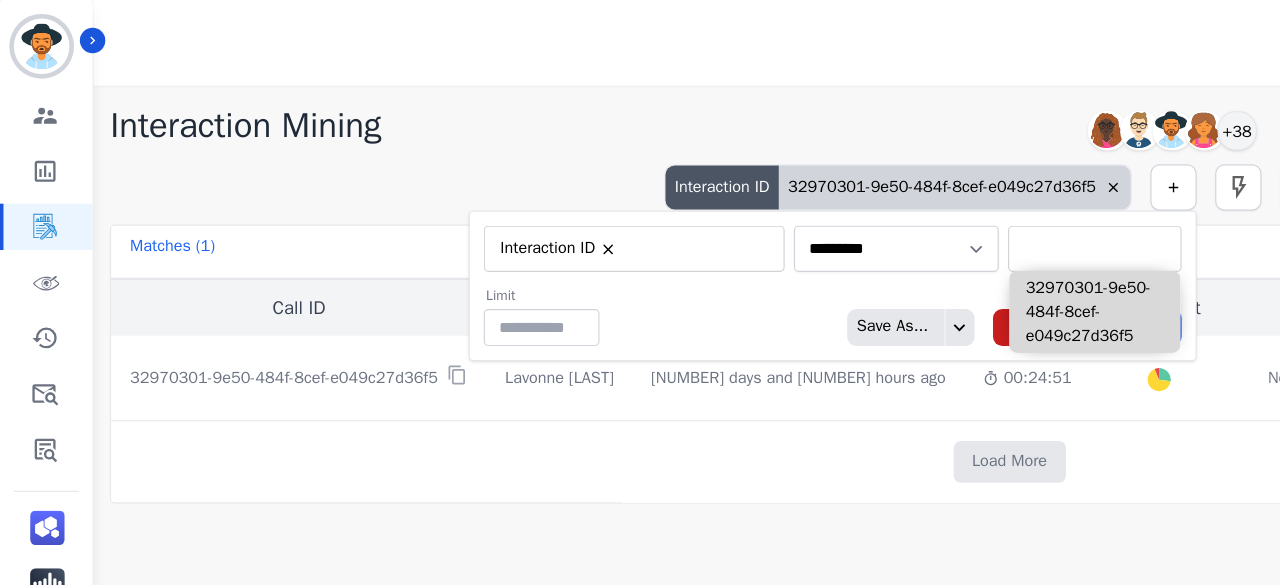 paste on "**********" 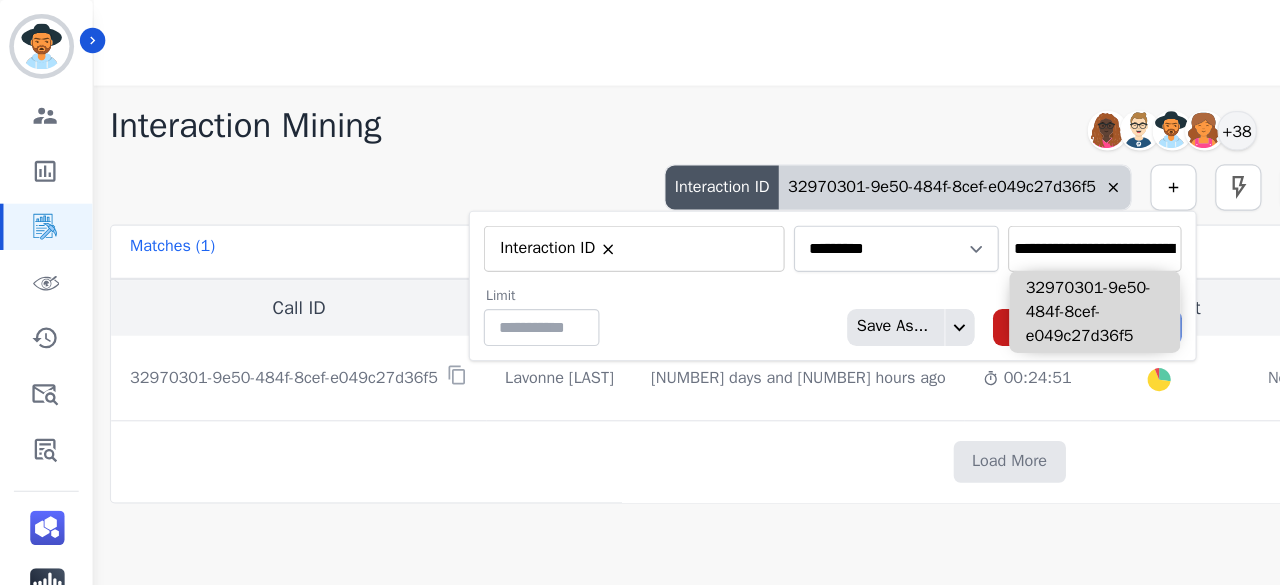 scroll, scrollTop: 0, scrollLeft: 97, axis: horizontal 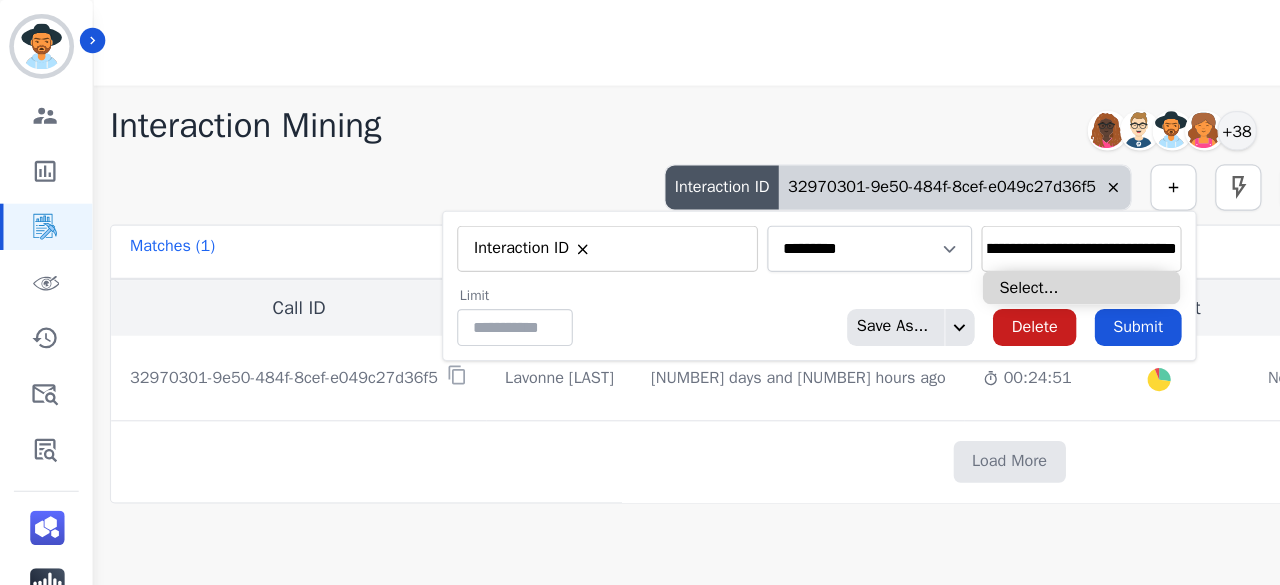 type on "**********" 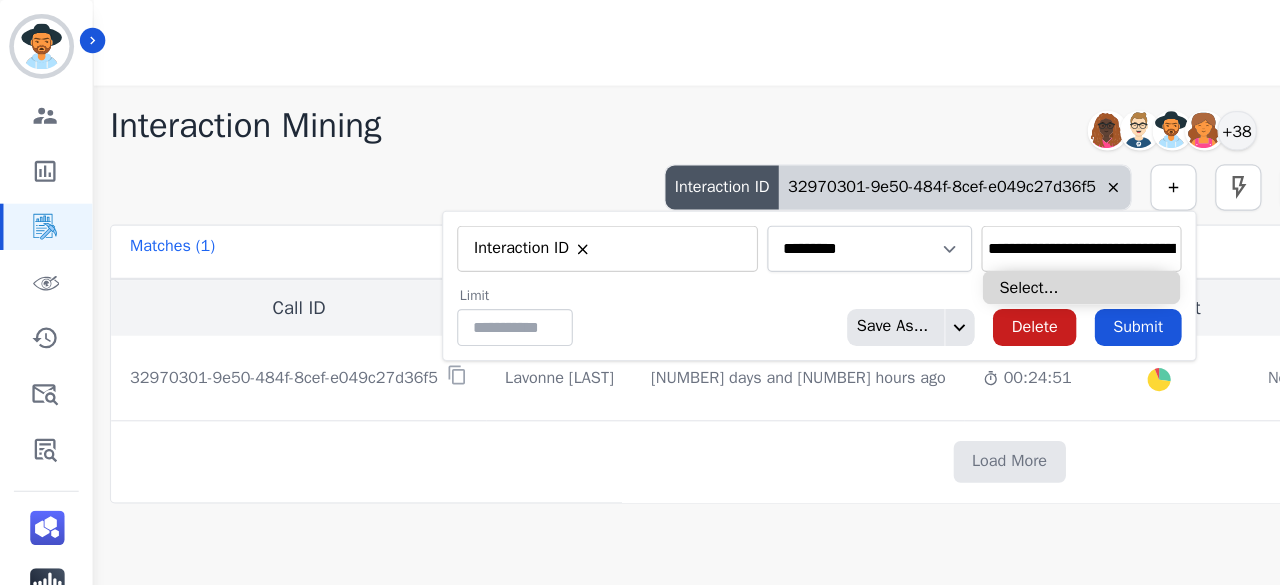 type on "**********" 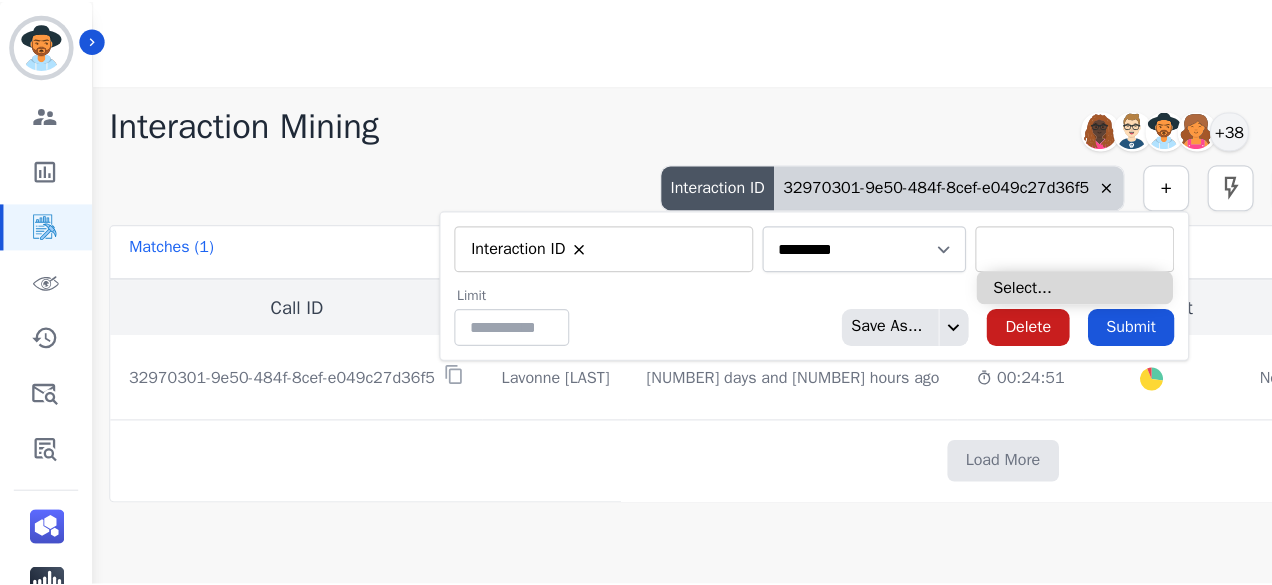 scroll, scrollTop: 0, scrollLeft: 0, axis: both 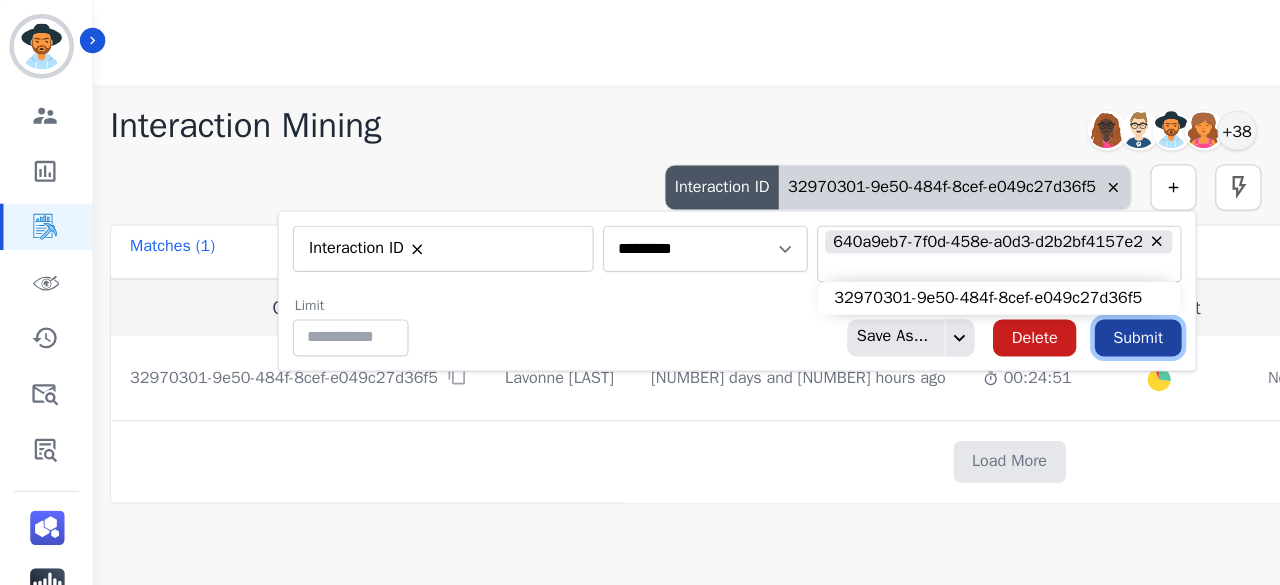 click on "Submit" at bounding box center [983, 292] 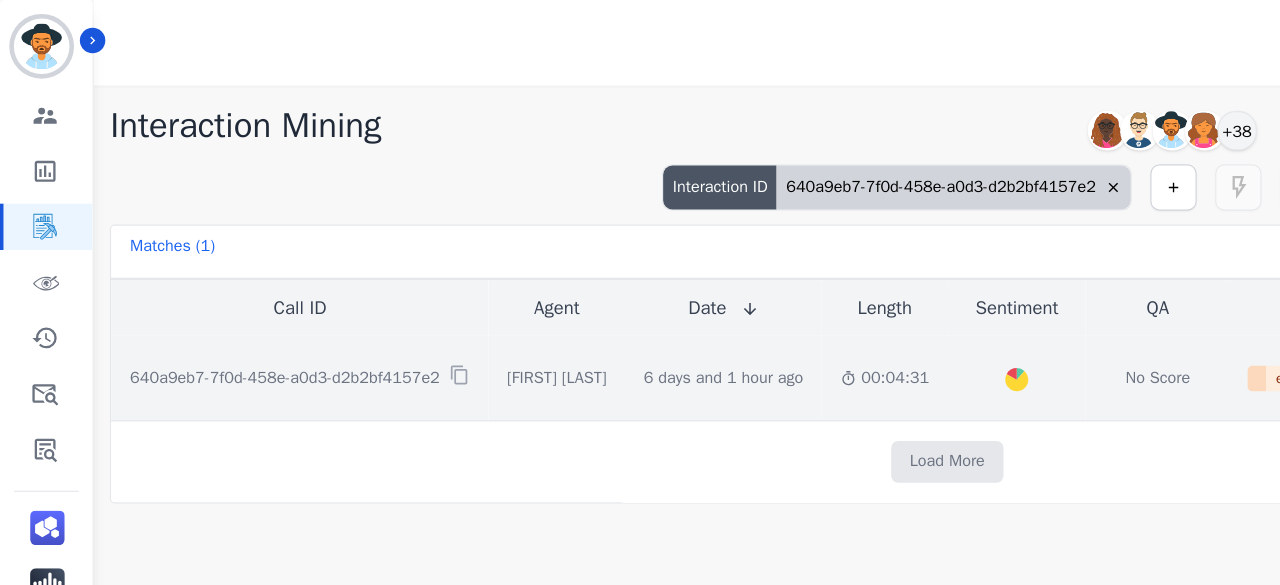click on "Created with Highcharts 10.2.0   Overall   Positive:   11.5   ( 11.5 )%   Neutral:   71.7   ( 71.7 )%   Negative:   16.8   ( 16.8 )%" 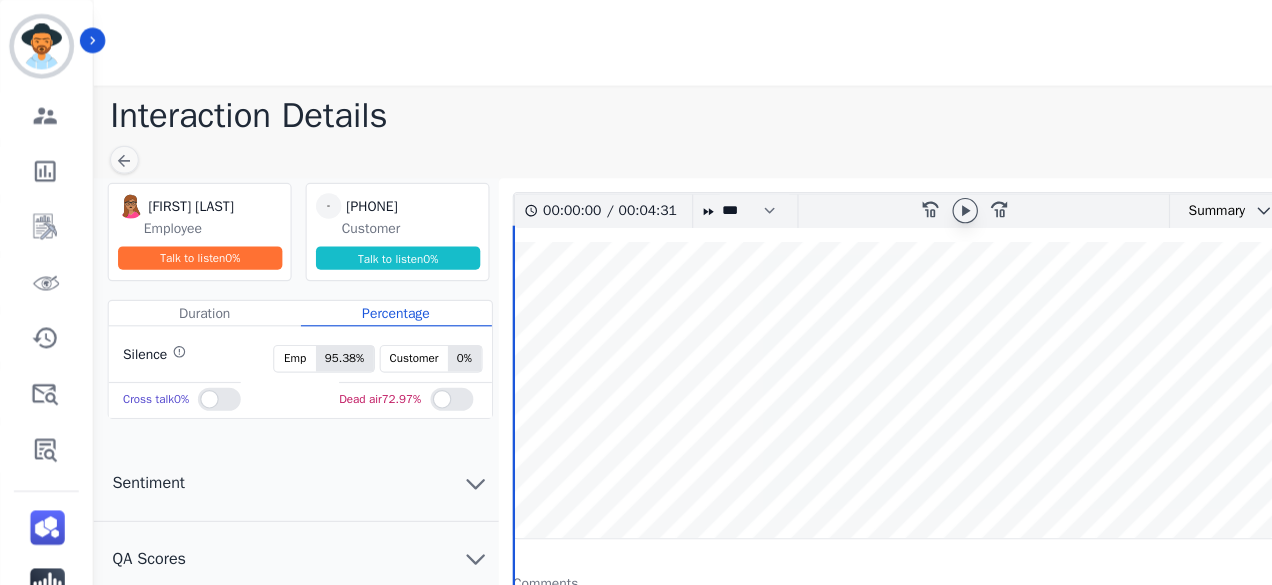 click 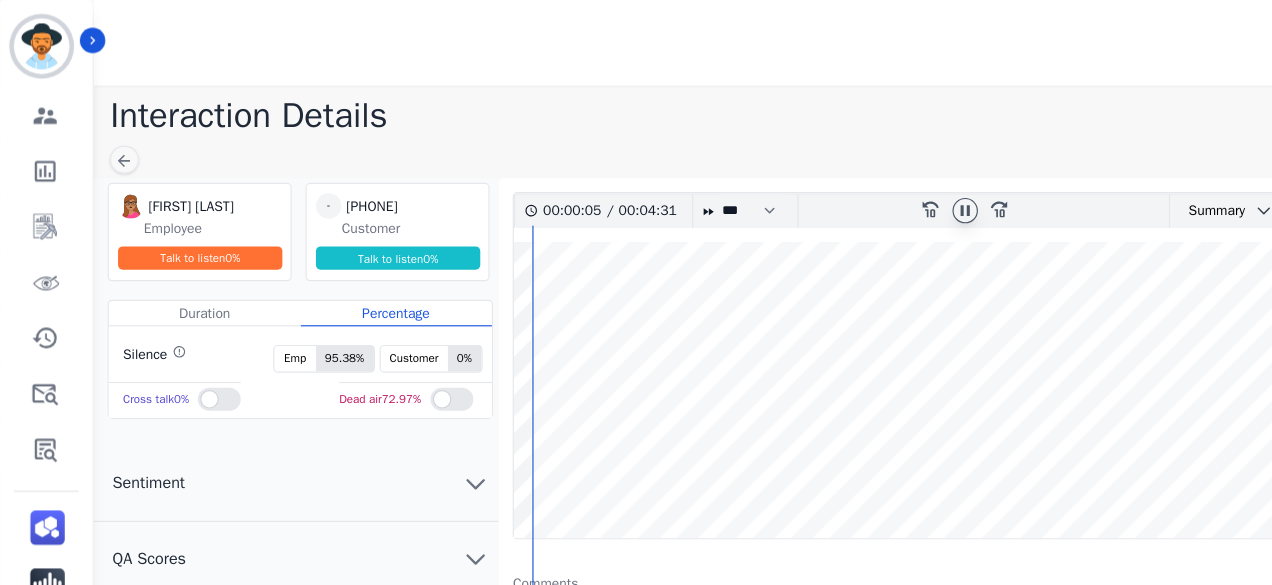 click at bounding box center (854, 337) 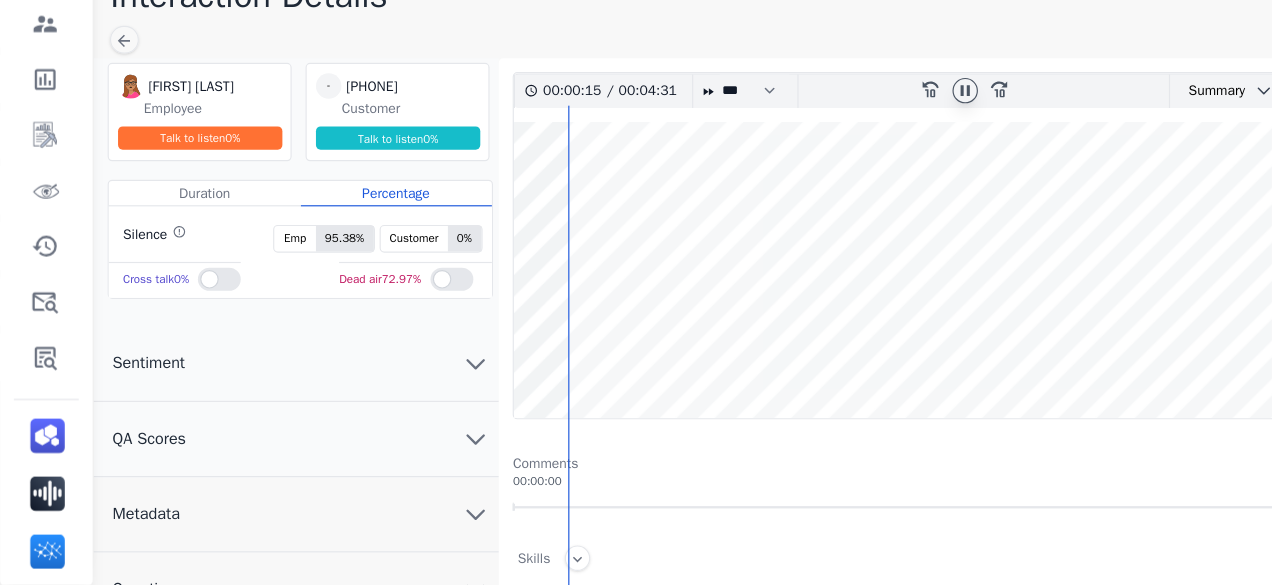 scroll, scrollTop: 0, scrollLeft: 0, axis: both 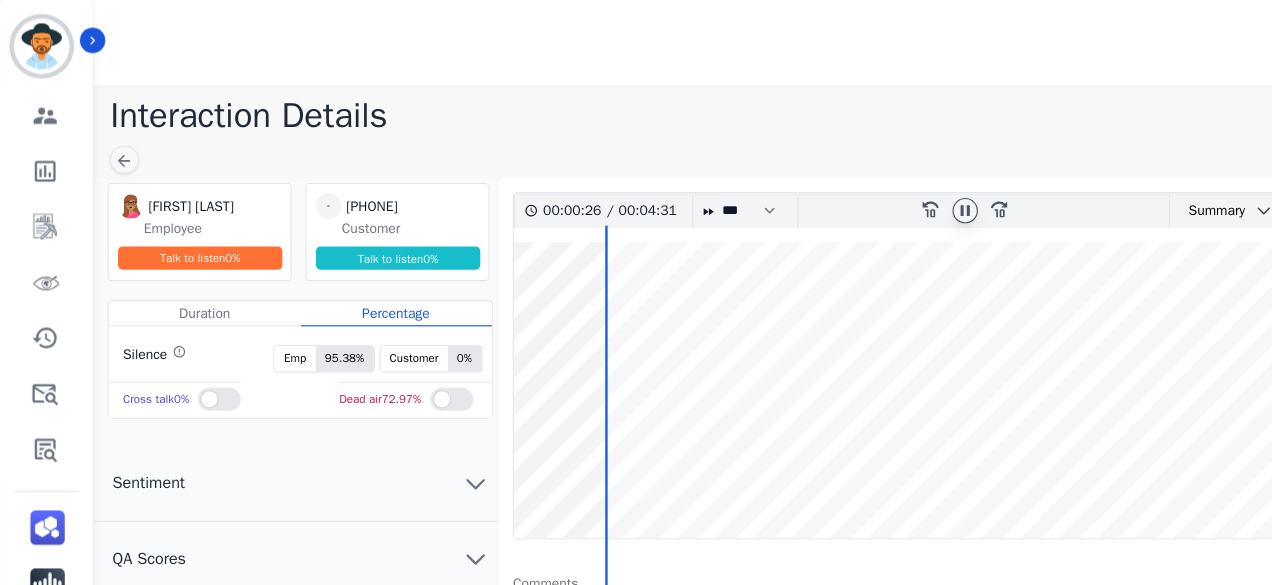 click at bounding box center (834, 182) 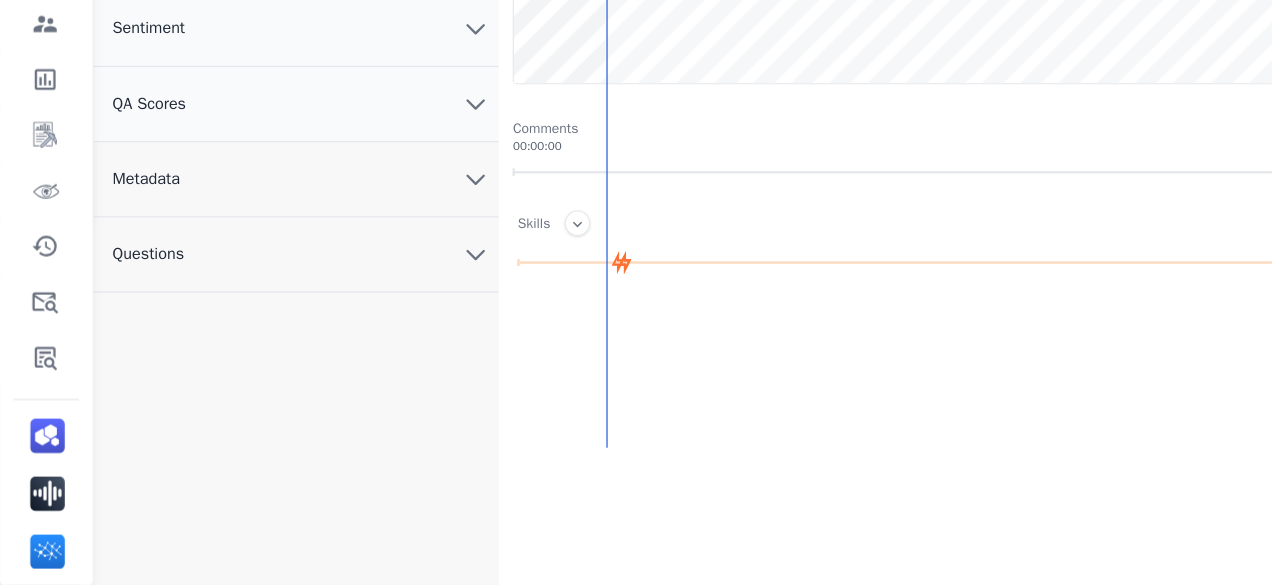 scroll, scrollTop: 315, scrollLeft: 0, axis: vertical 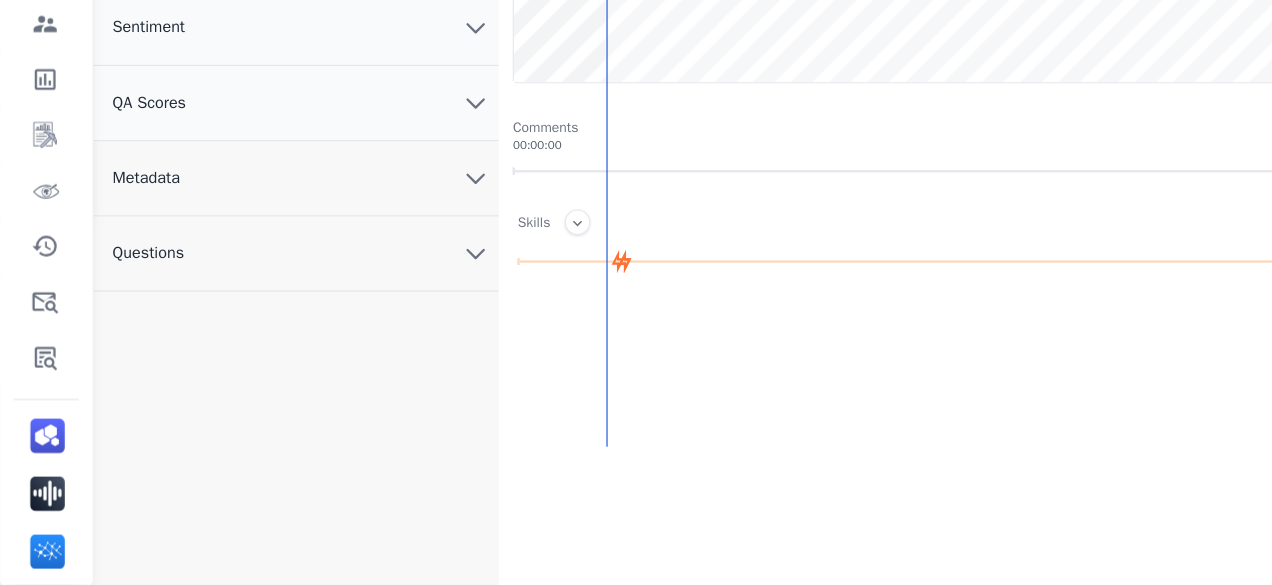 click on "Metadata" at bounding box center (256, 233) 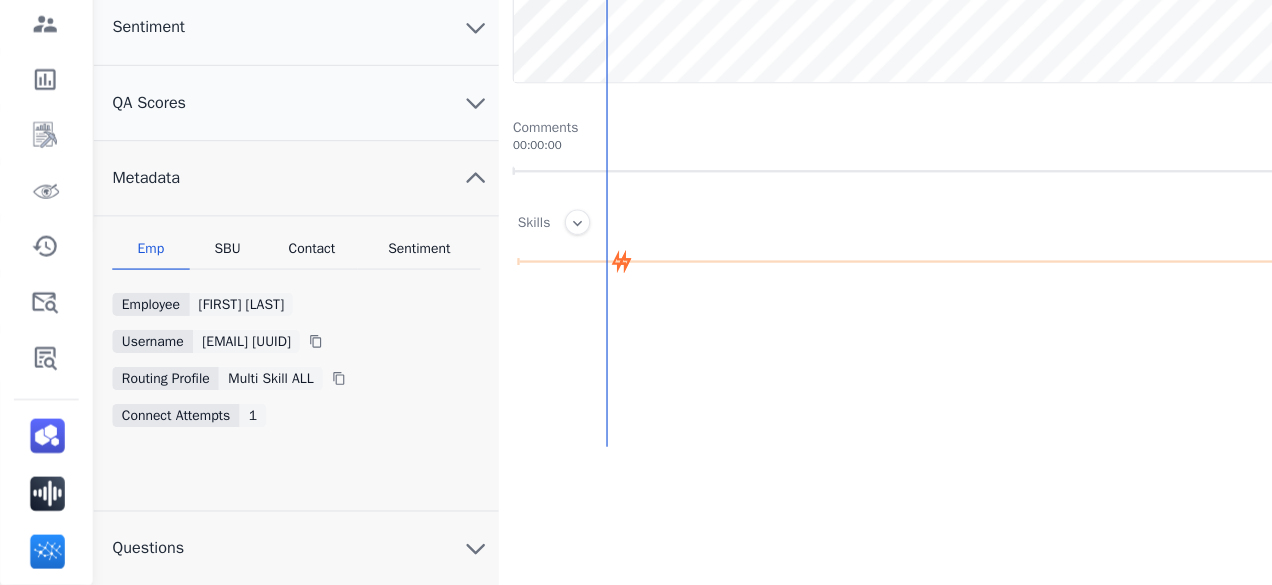 click on "Contact" at bounding box center [270, 299] 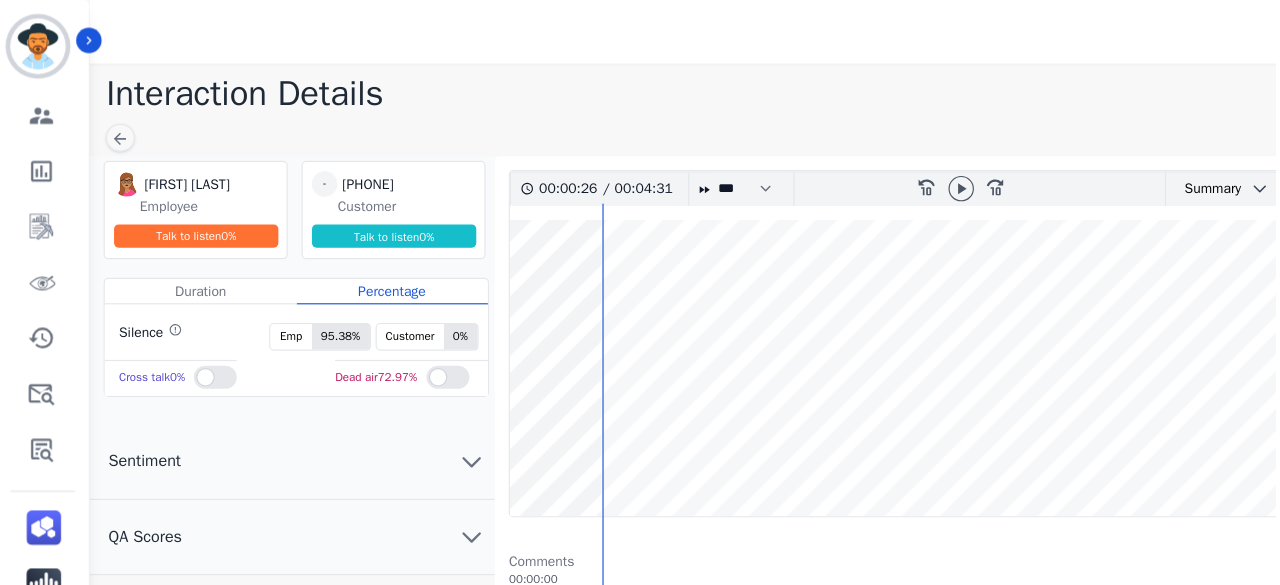 scroll, scrollTop: 0, scrollLeft: 0, axis: both 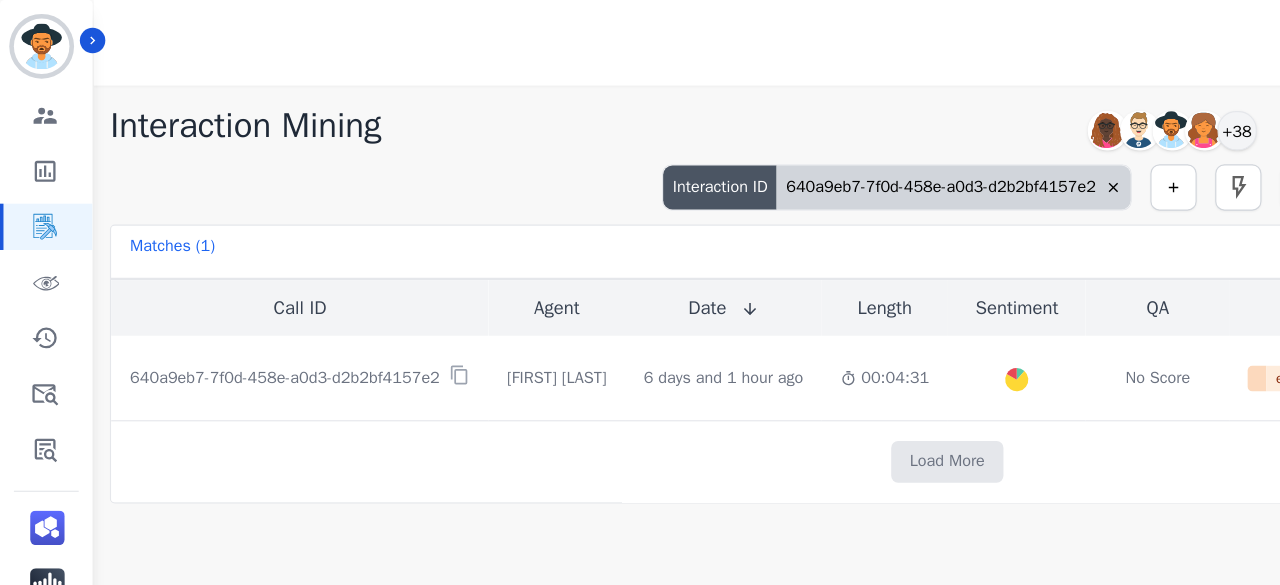 click on "640a9eb7-7f0d-458e-a0d3-d2b2bf4157e2" at bounding box center (824, 162) 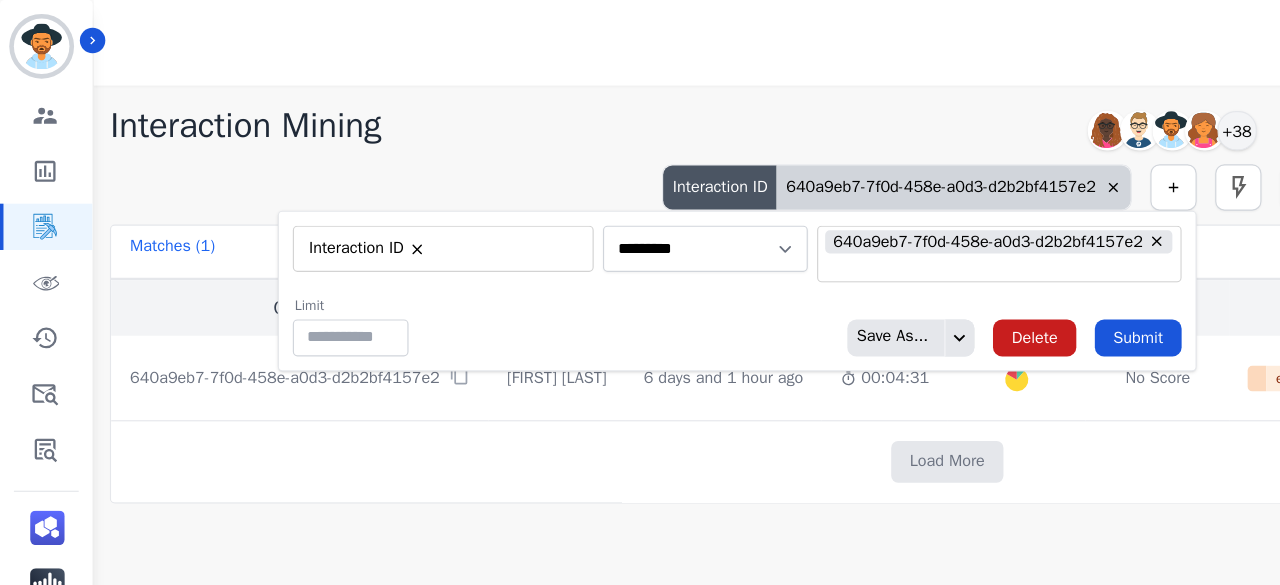 type on "**" 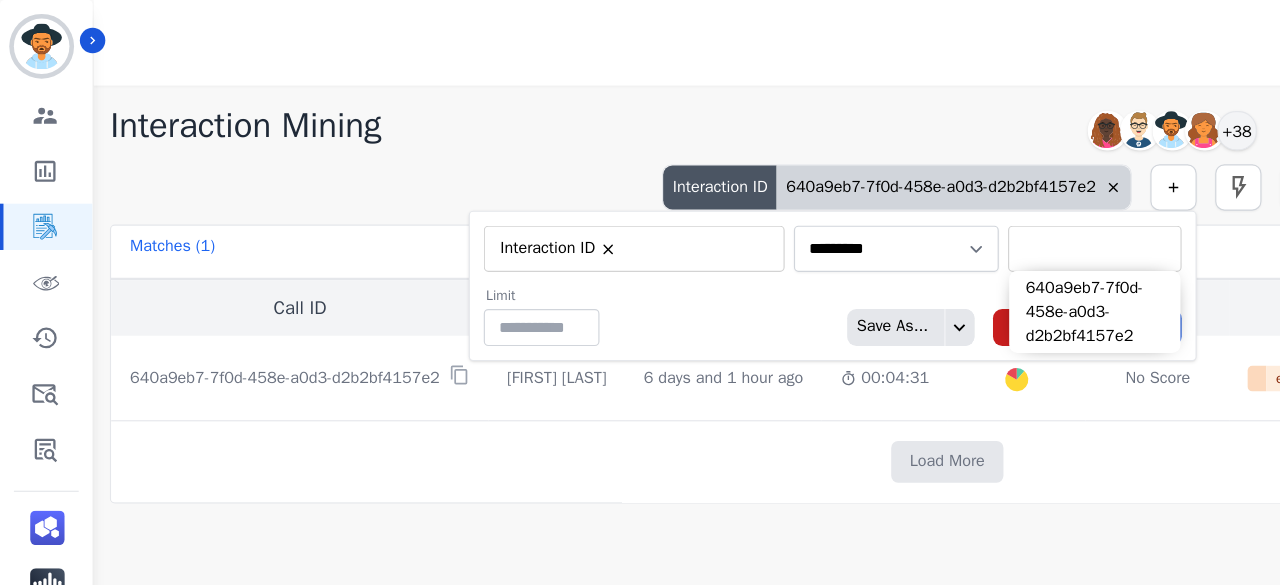 click at bounding box center (946, 215) 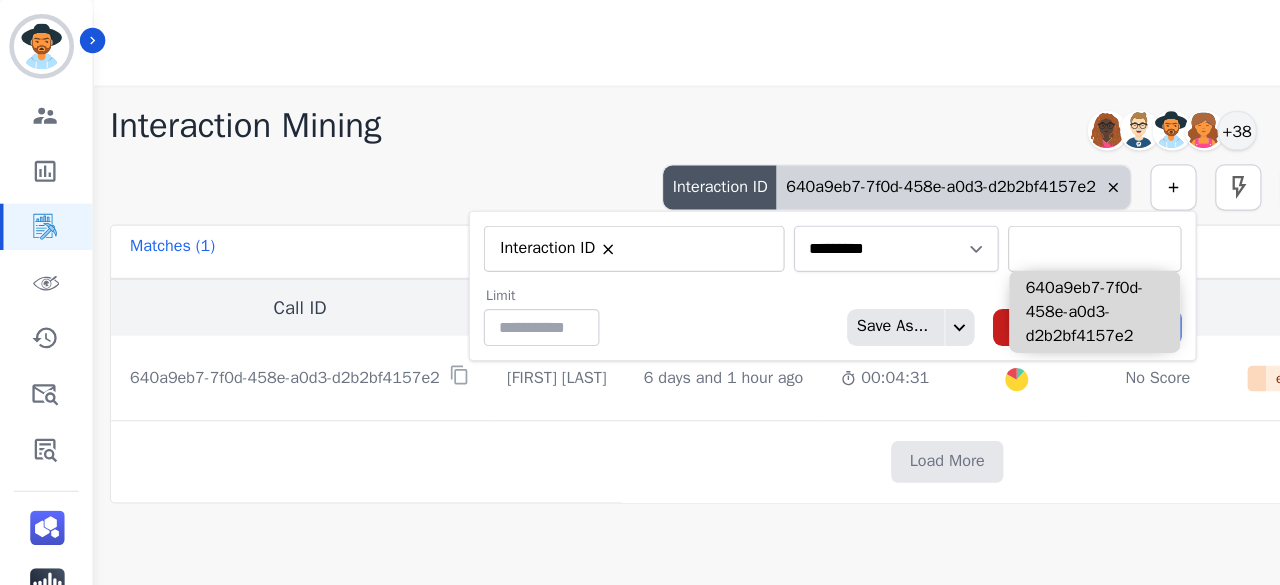 paste on "**********" 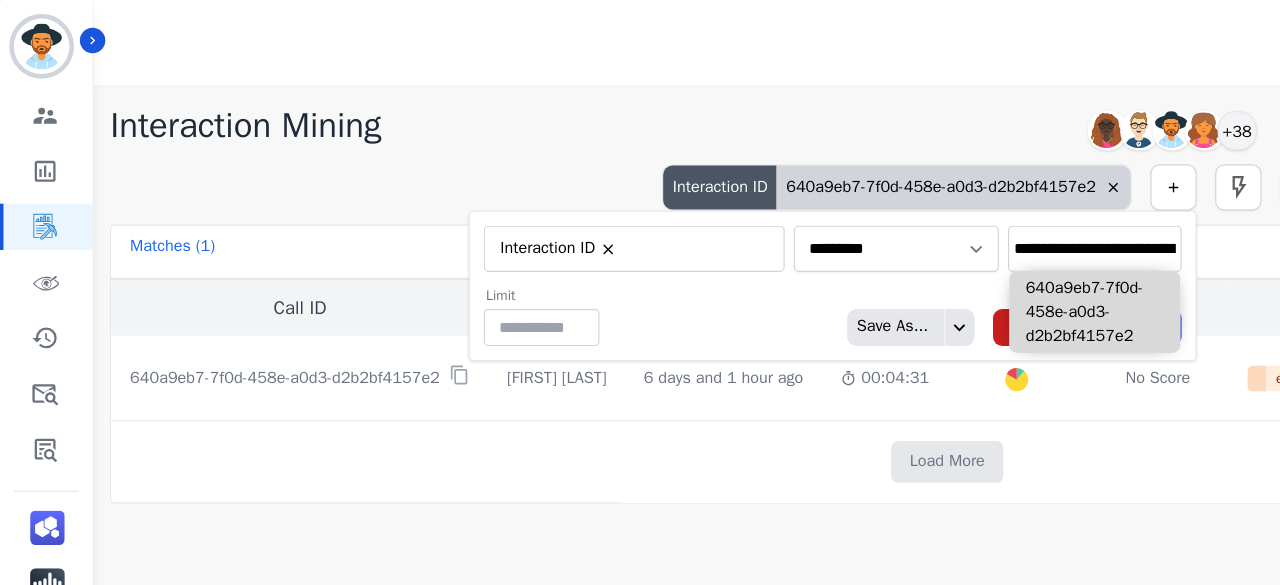 scroll, scrollTop: 0, scrollLeft: 97, axis: horizontal 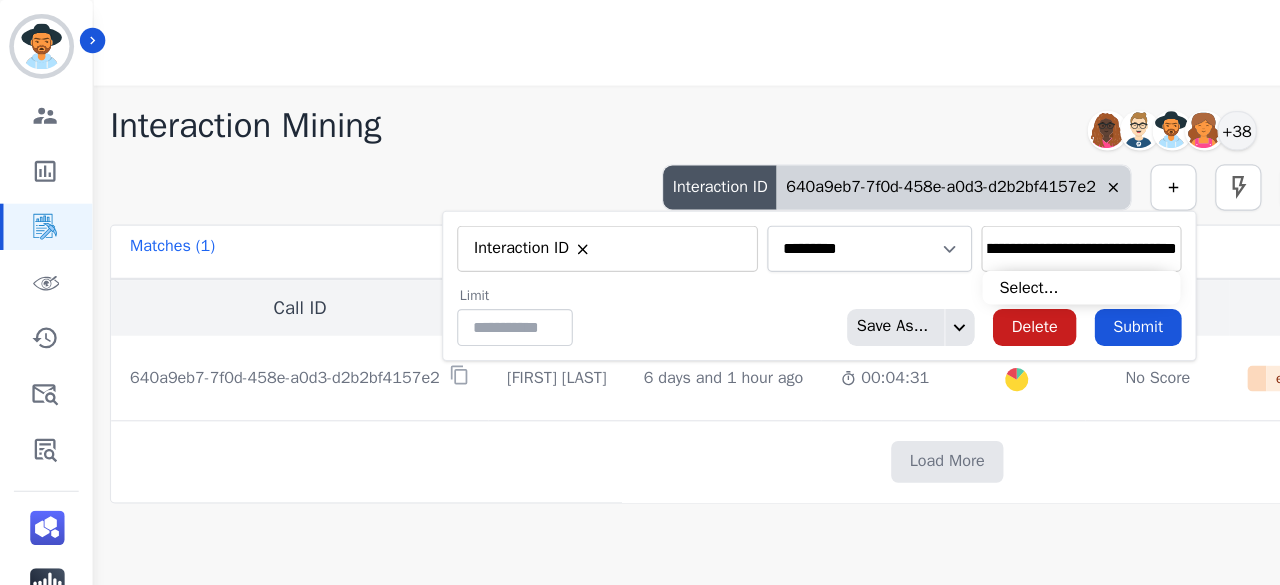 type on "**********" 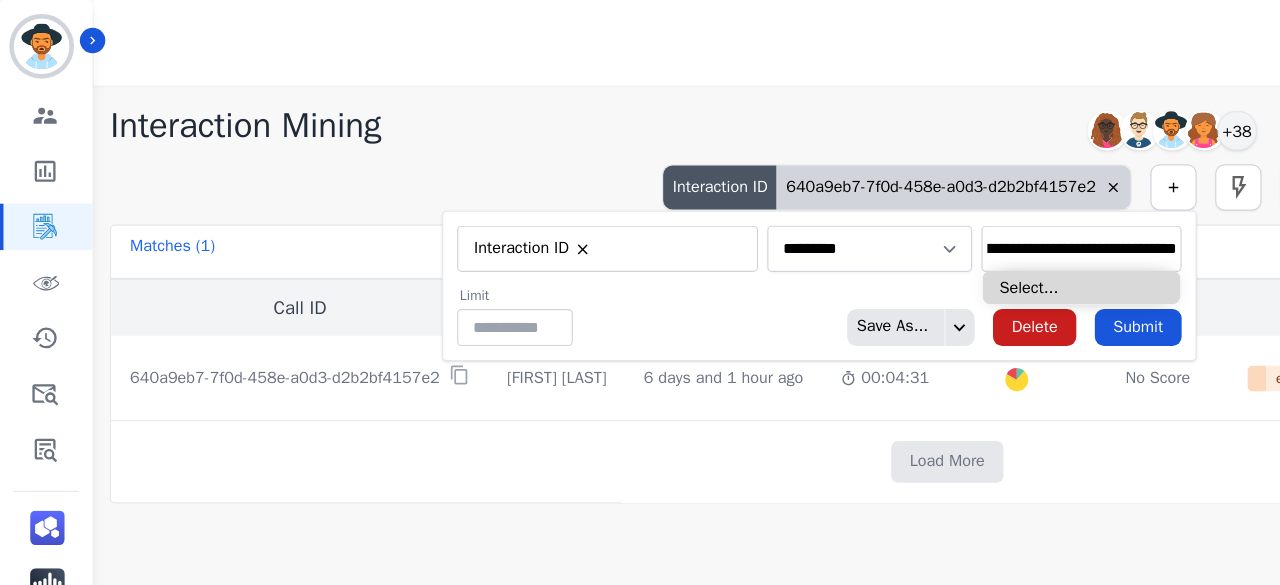 type on "**********" 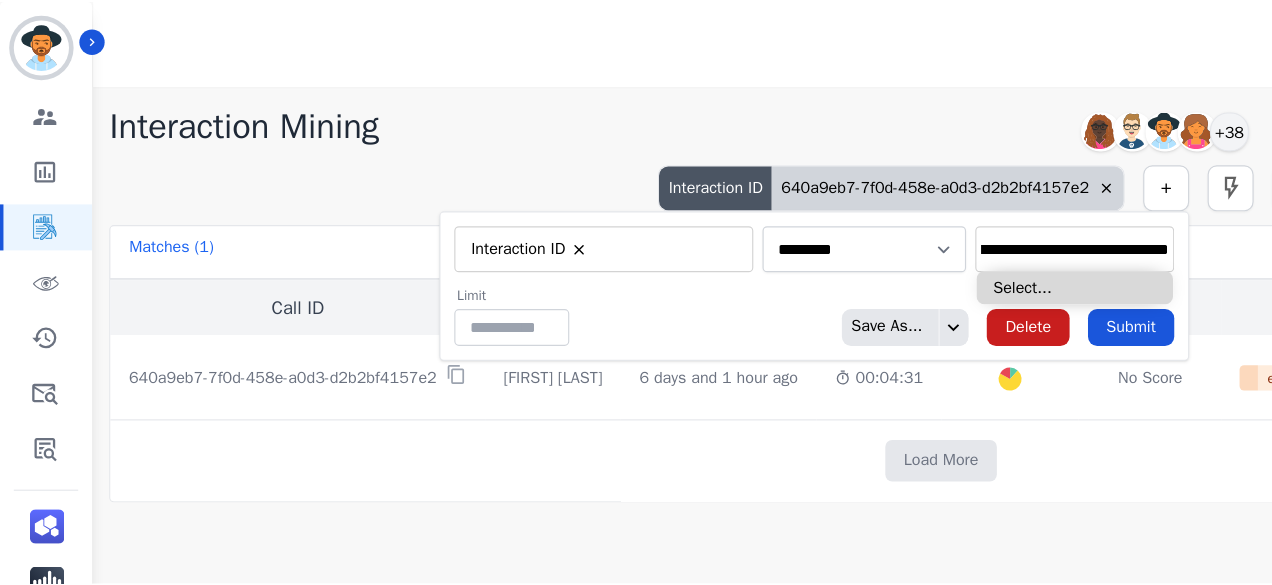 scroll, scrollTop: 0, scrollLeft: 0, axis: both 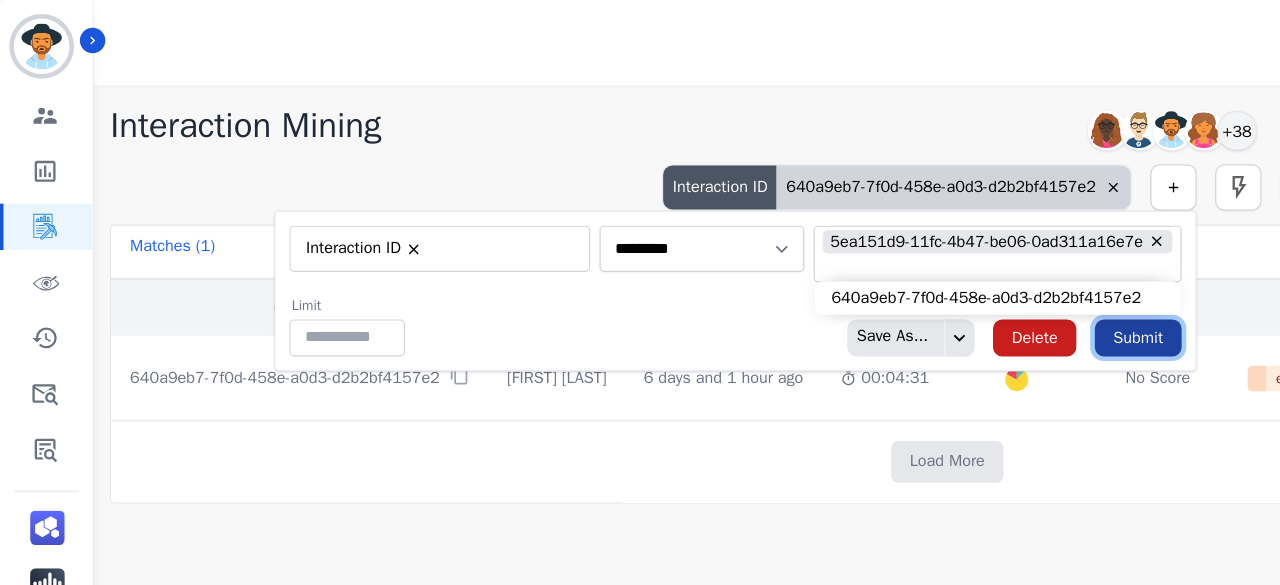 click on "Submit" at bounding box center [983, 292] 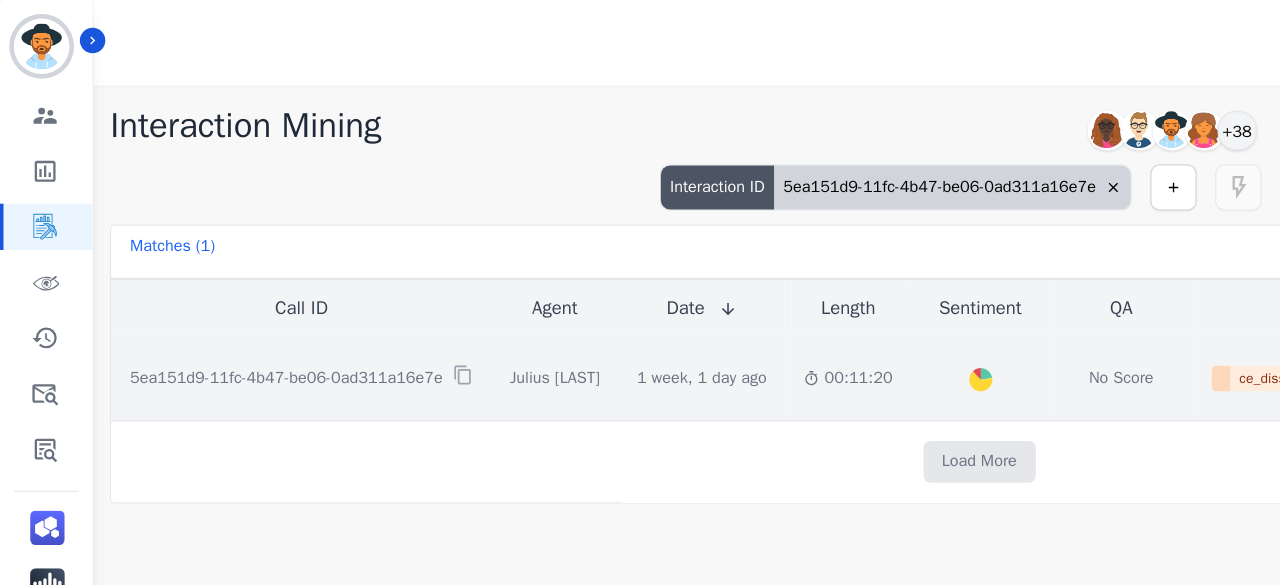 click on "Created with Highcharts 10.2.0   Overall   Positive:   22.5   ( 22.5 )%   Neutral:   65.5   ( 65.5 )%   Negative:   12   ( 12 )%" at bounding box center (847, 326) 